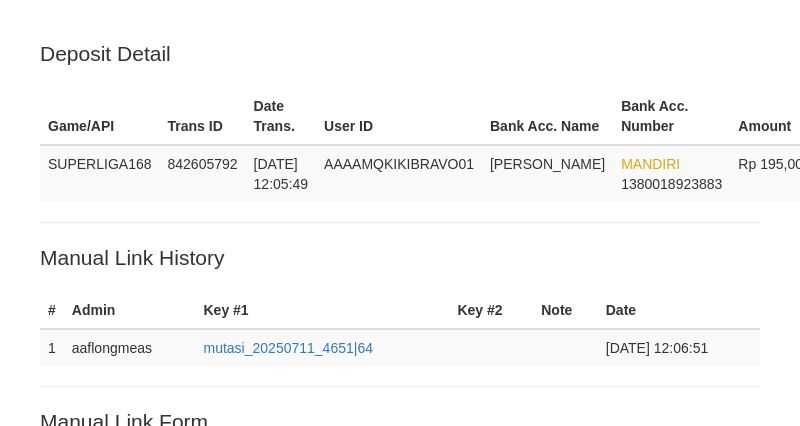 click on "**********" at bounding box center [434, 474] 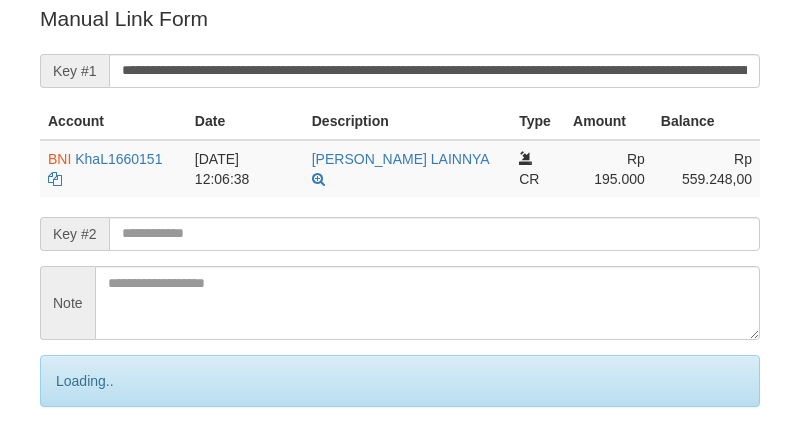 click on "Save" at bounding box center (90, 465) 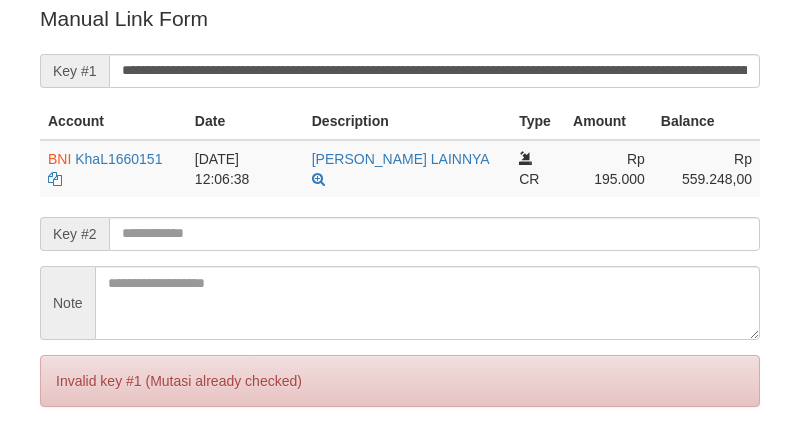 click on "Save" at bounding box center [68, 465] 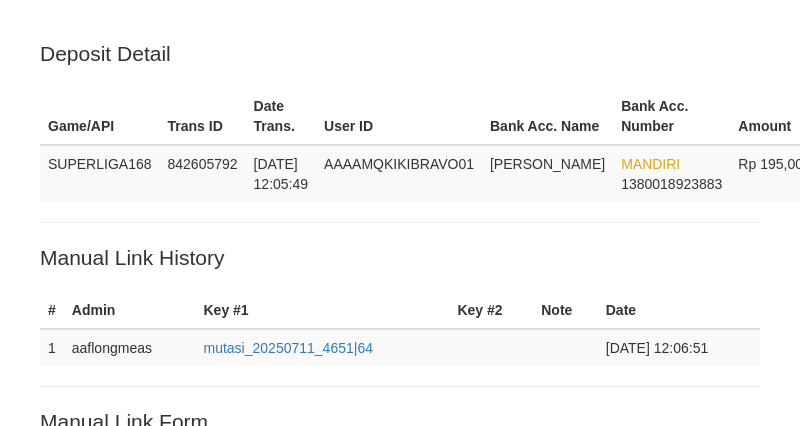 scroll, scrollTop: 403, scrollLeft: 0, axis: vertical 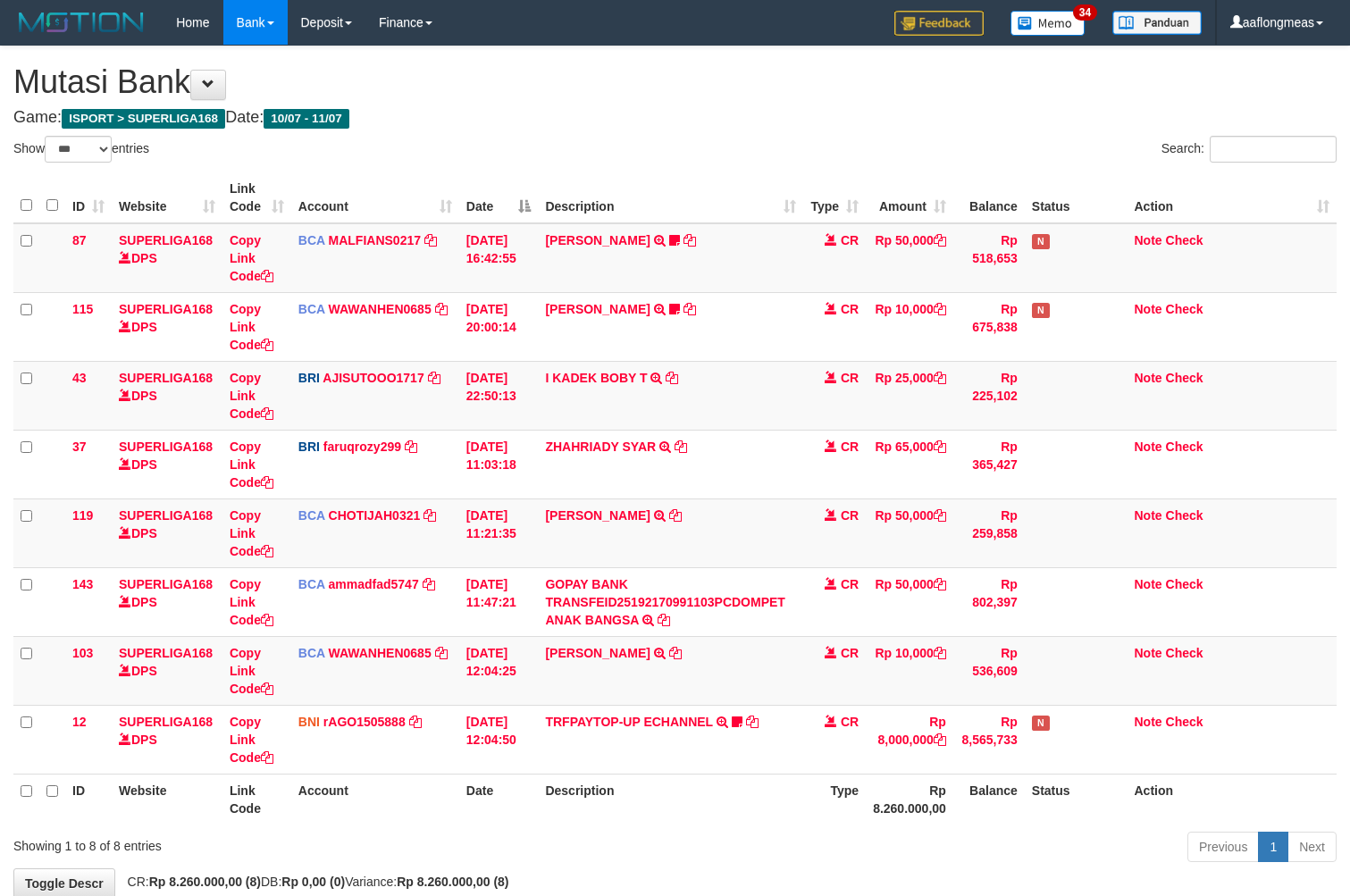 select on "***" 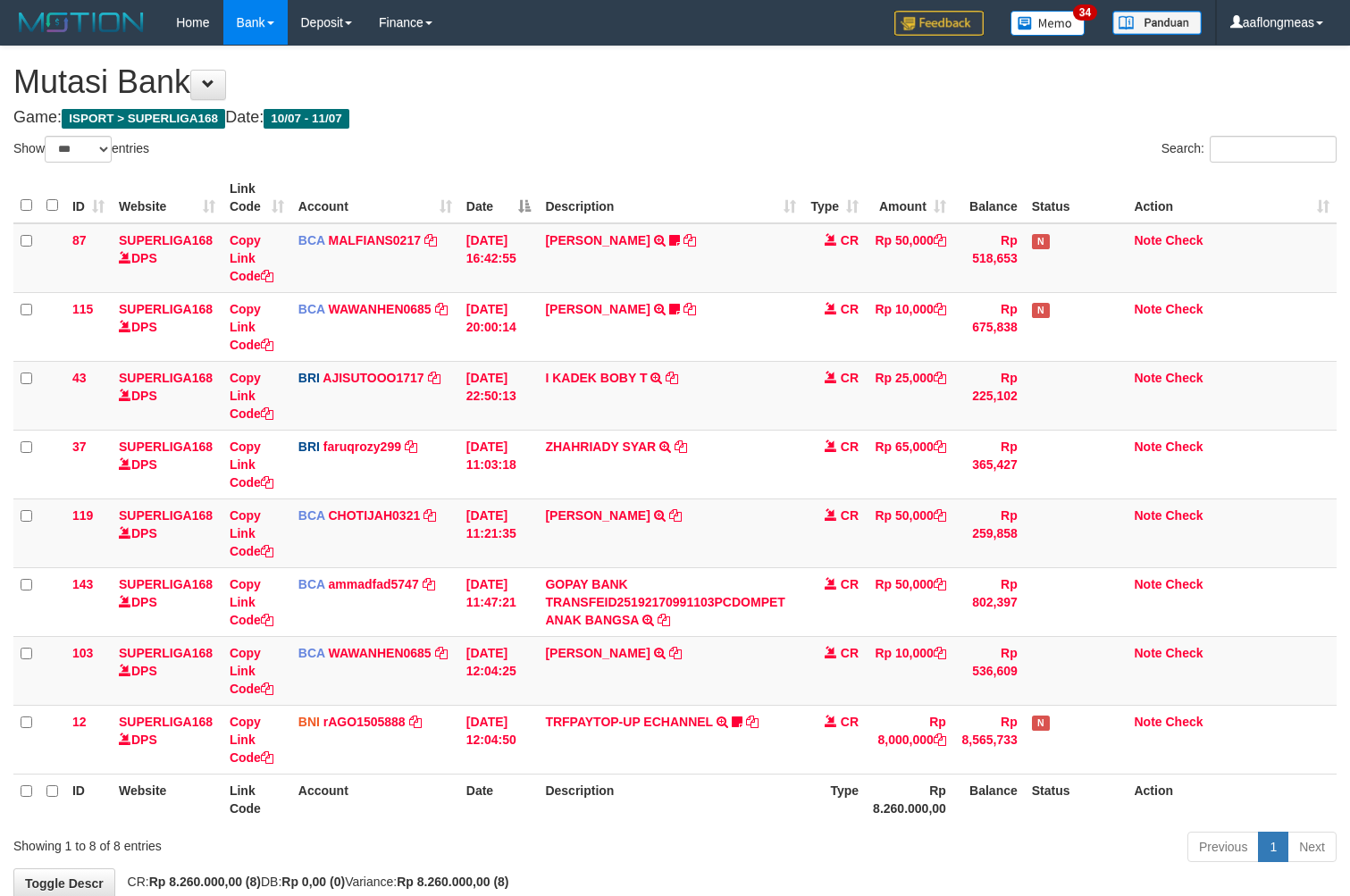 scroll, scrollTop: 102, scrollLeft: 0, axis: vertical 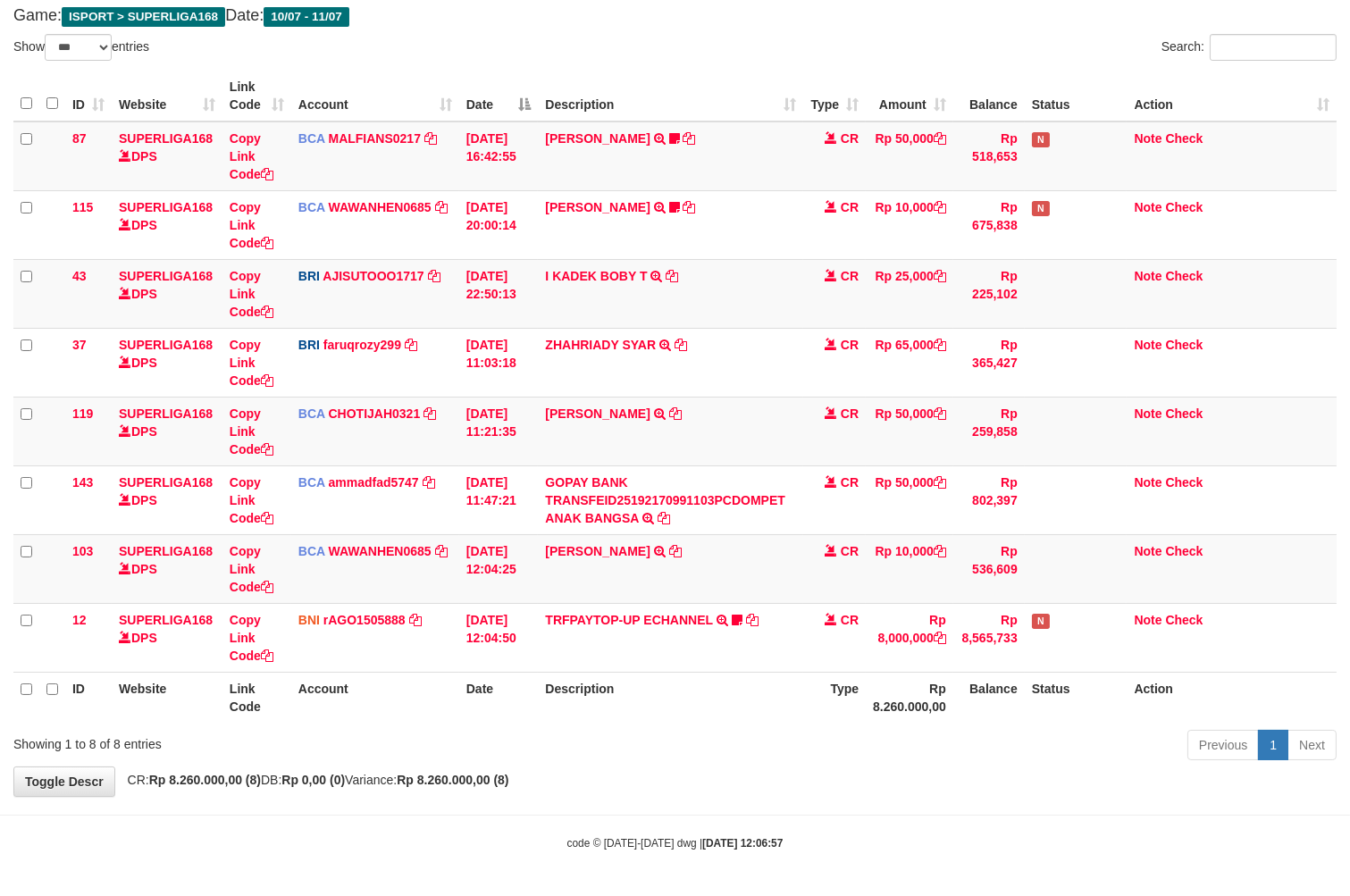 drag, startPoint x: 0, startPoint y: 0, endPoint x: 745, endPoint y: 751, distance: 1057.8403 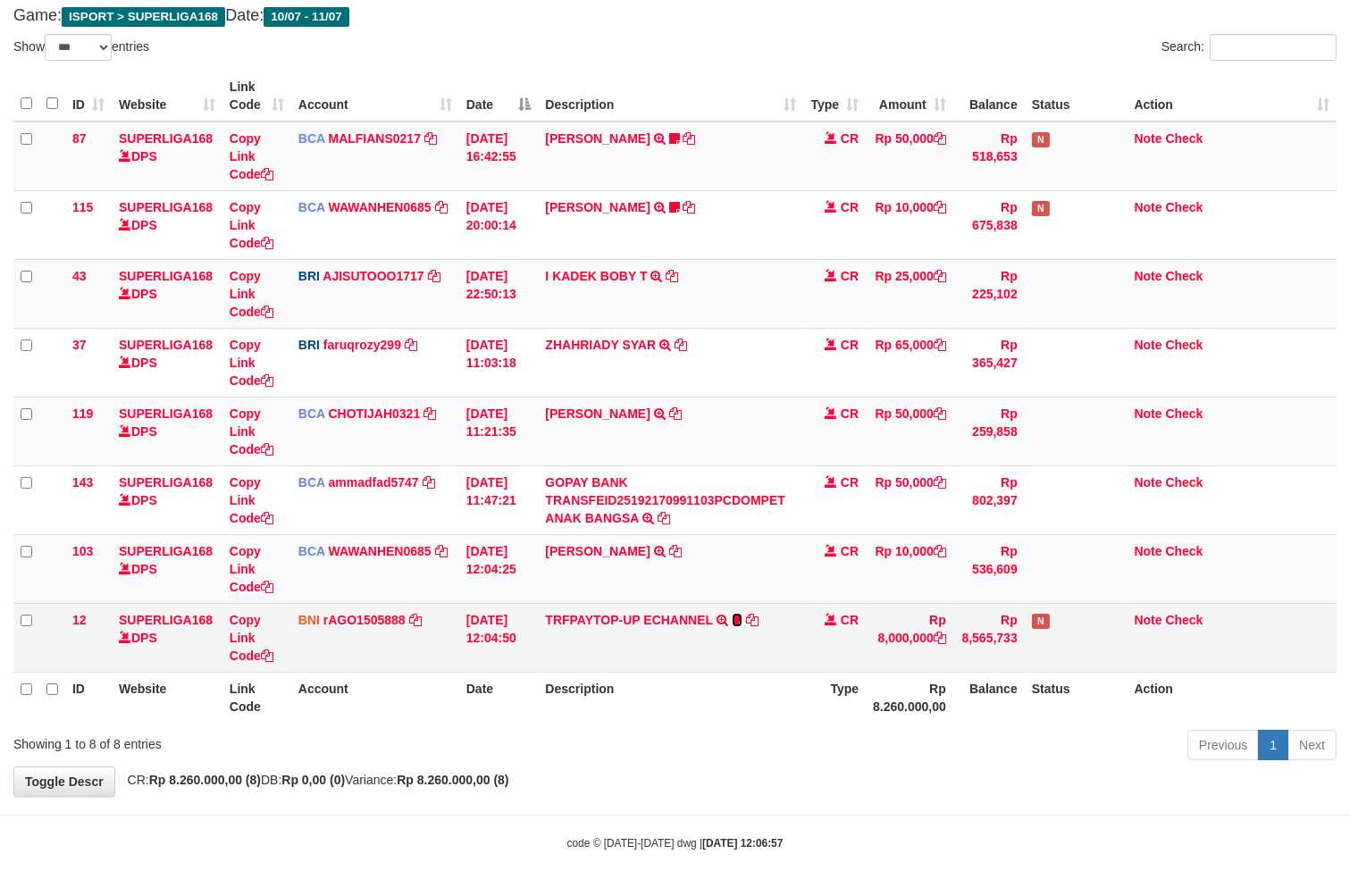 click at bounding box center [737, 620] 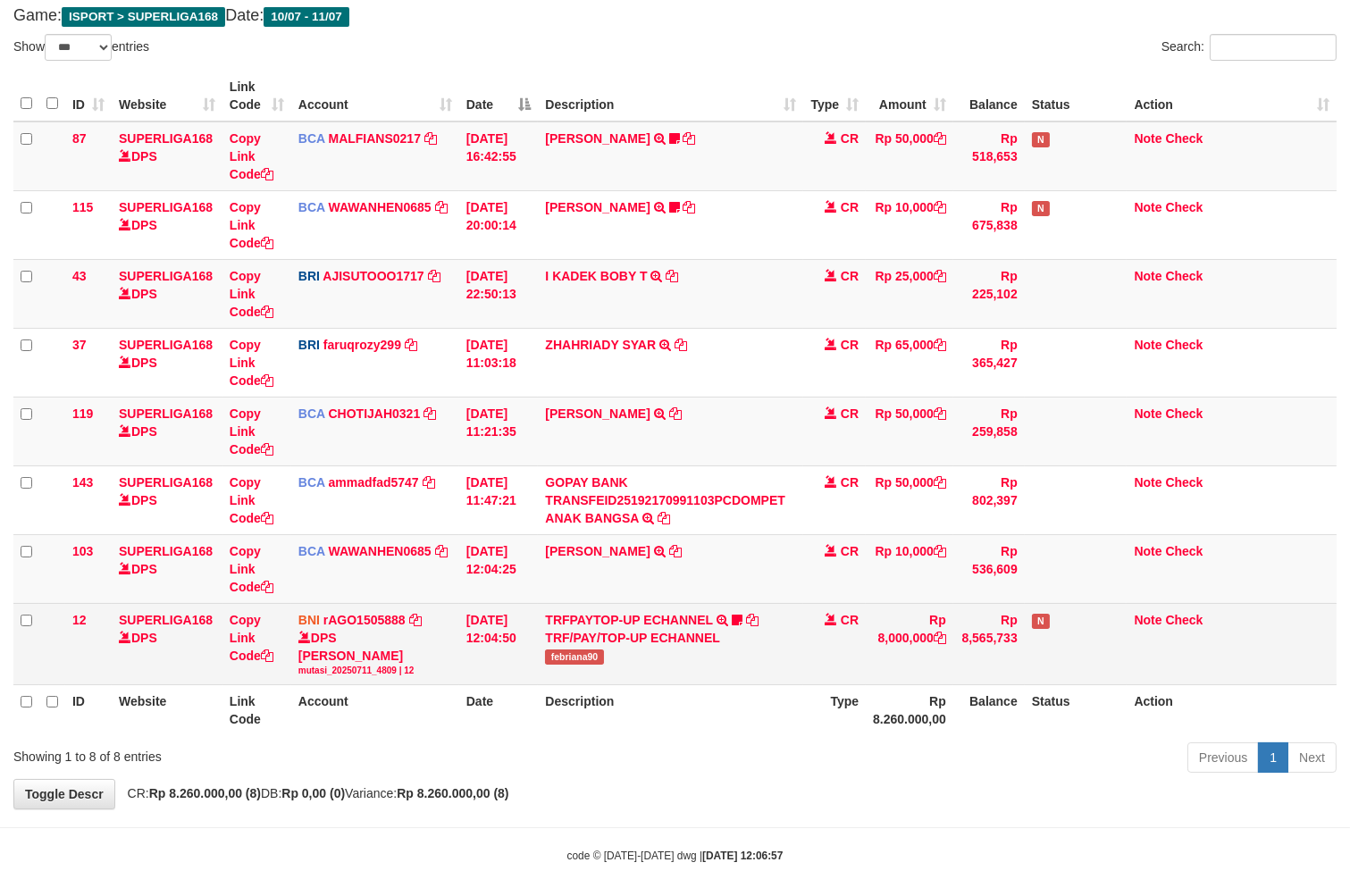 click on "febriana90" at bounding box center [574, 657] 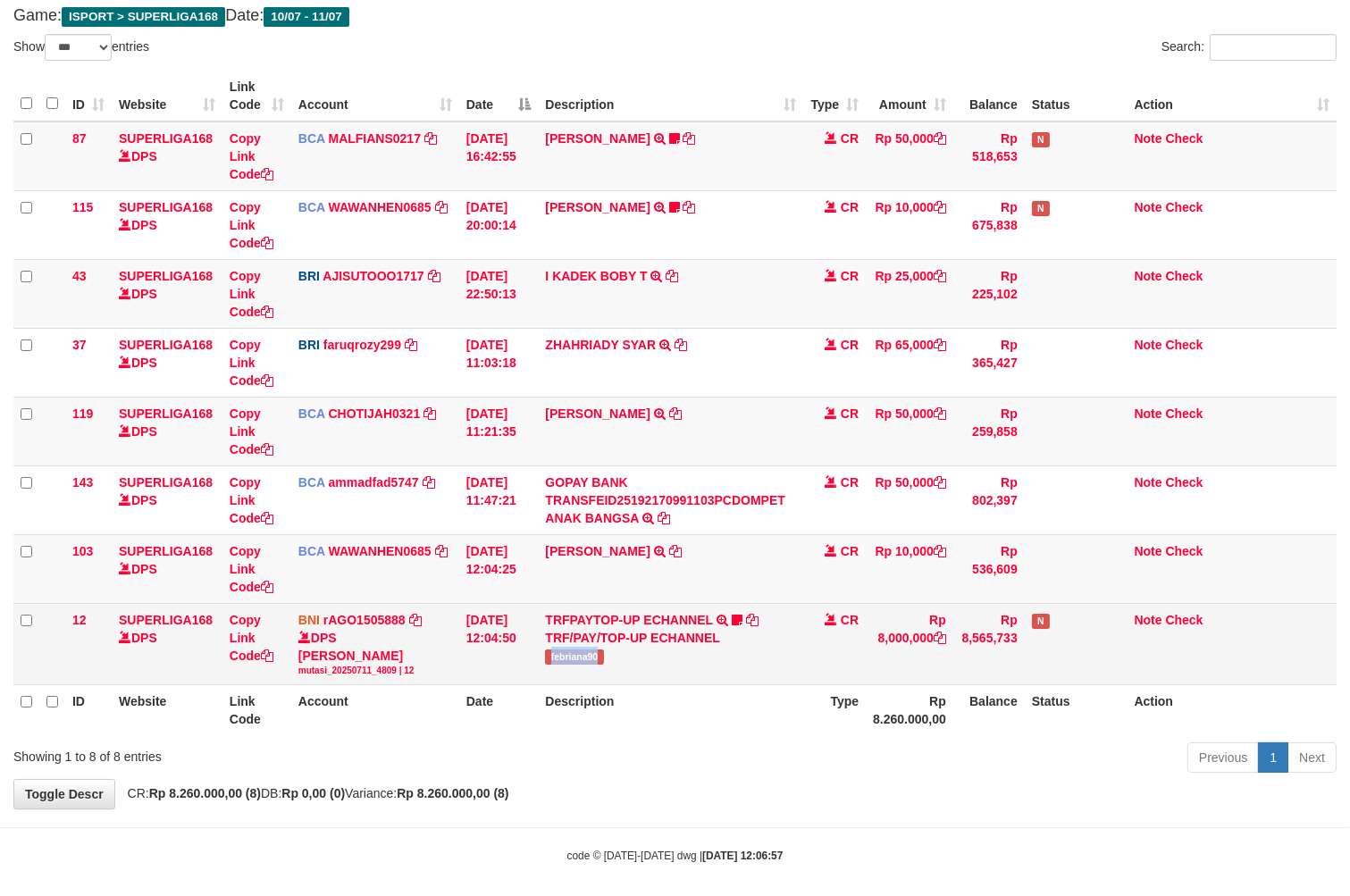 click on "febriana90" at bounding box center (574, 657) 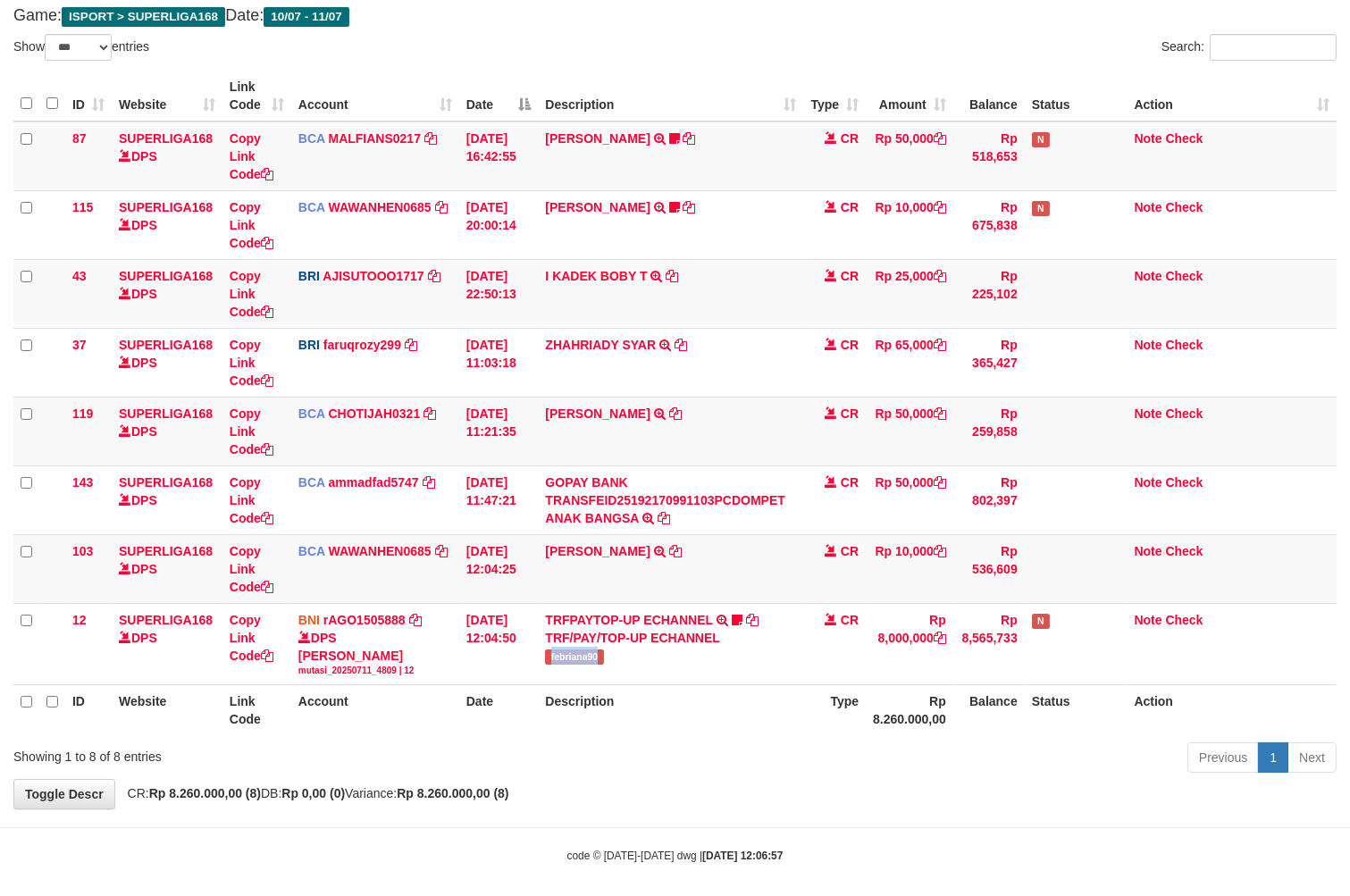 copy on "febriana90" 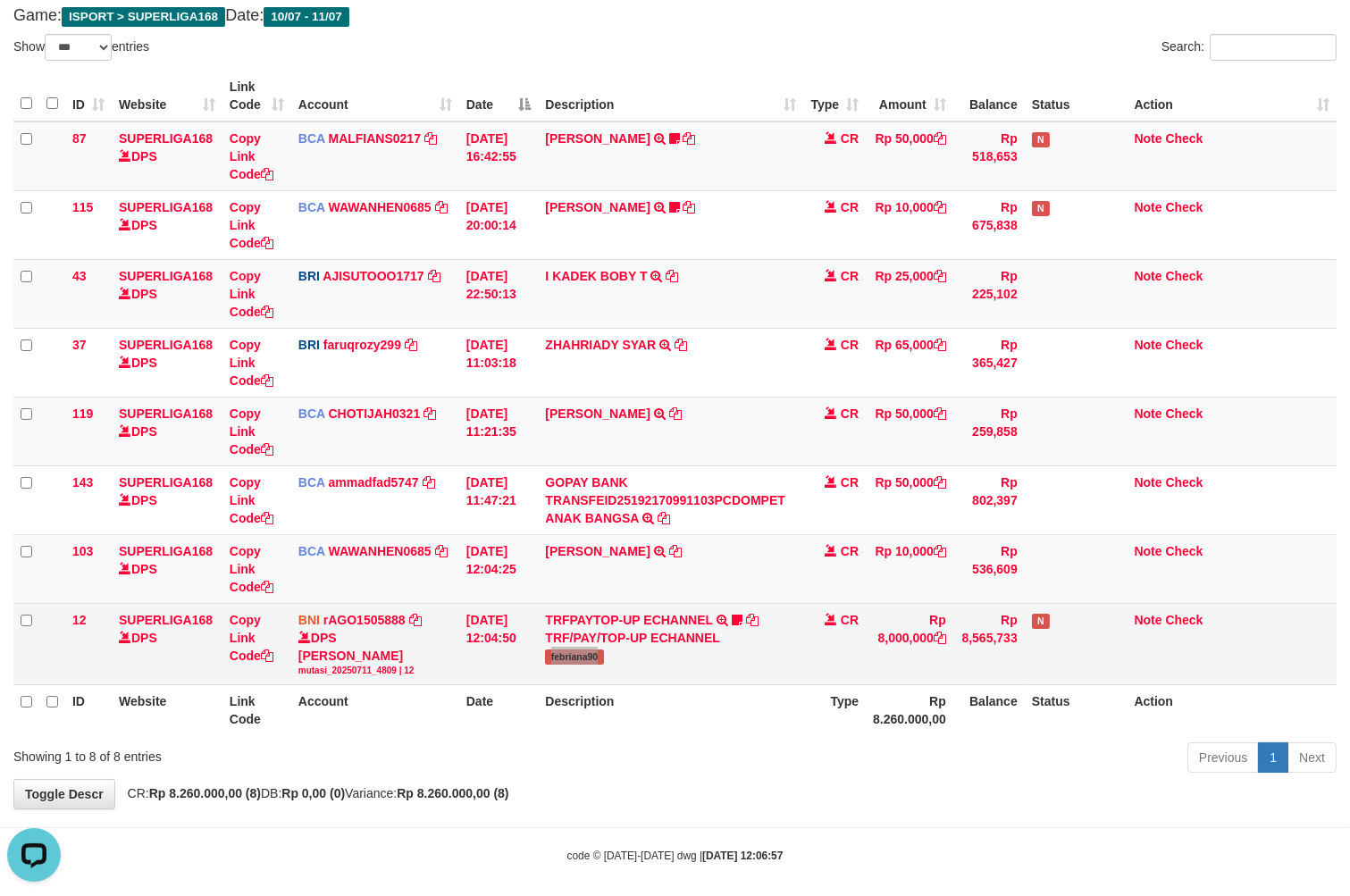 scroll, scrollTop: 0, scrollLeft: 0, axis: both 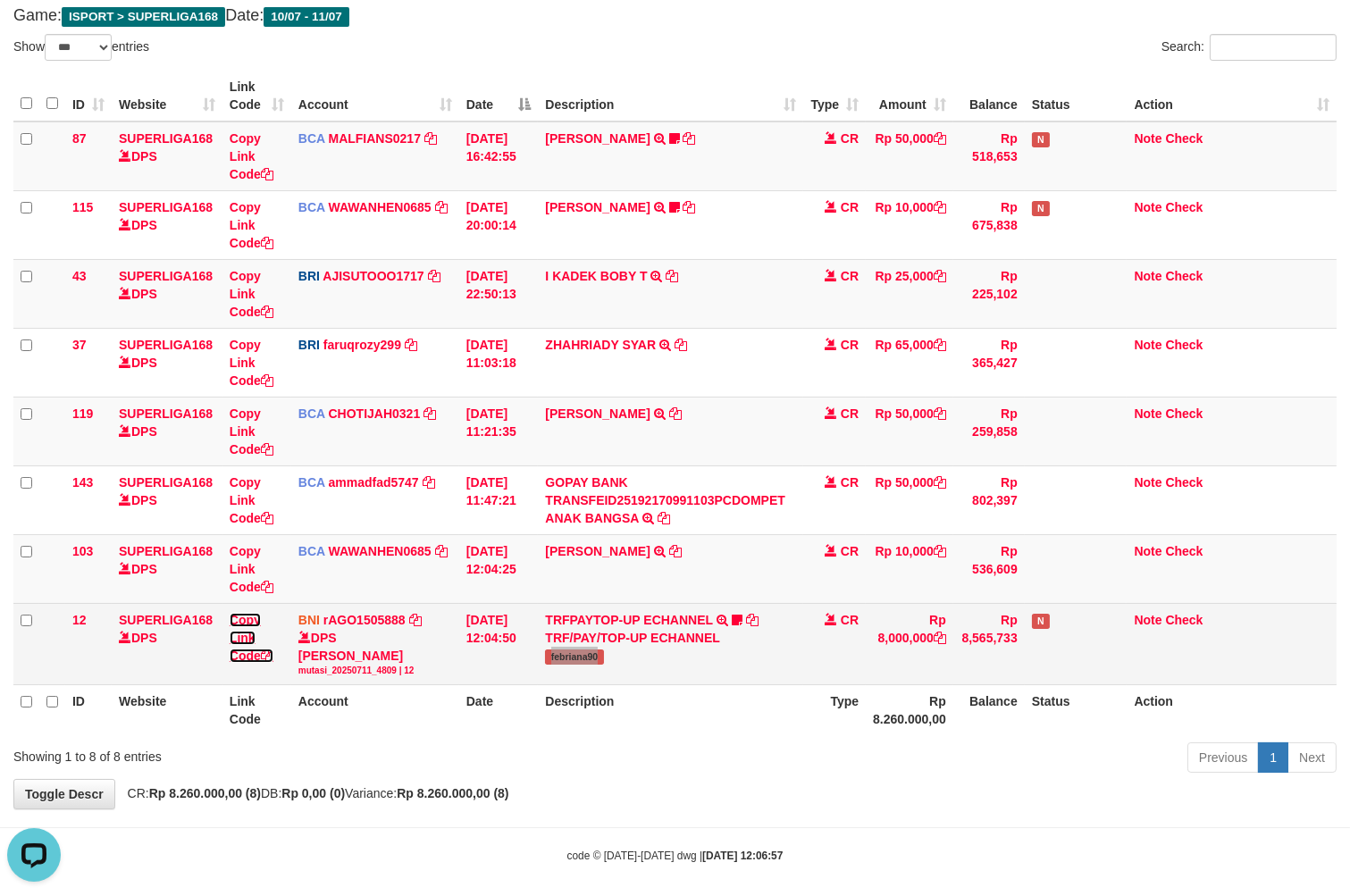 click on "Copy Link Code" at bounding box center [251, 638] 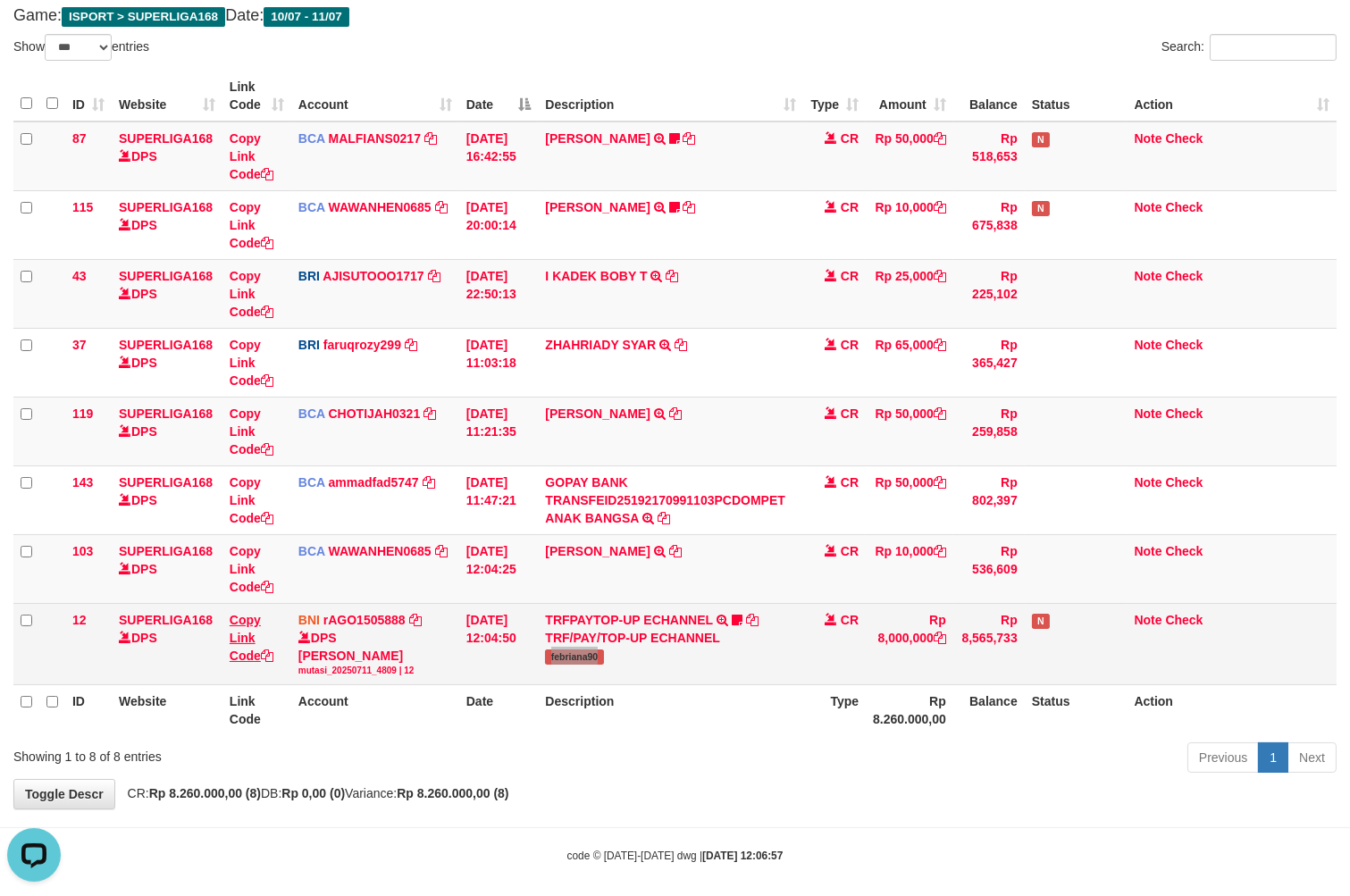 copy on "febriana90" 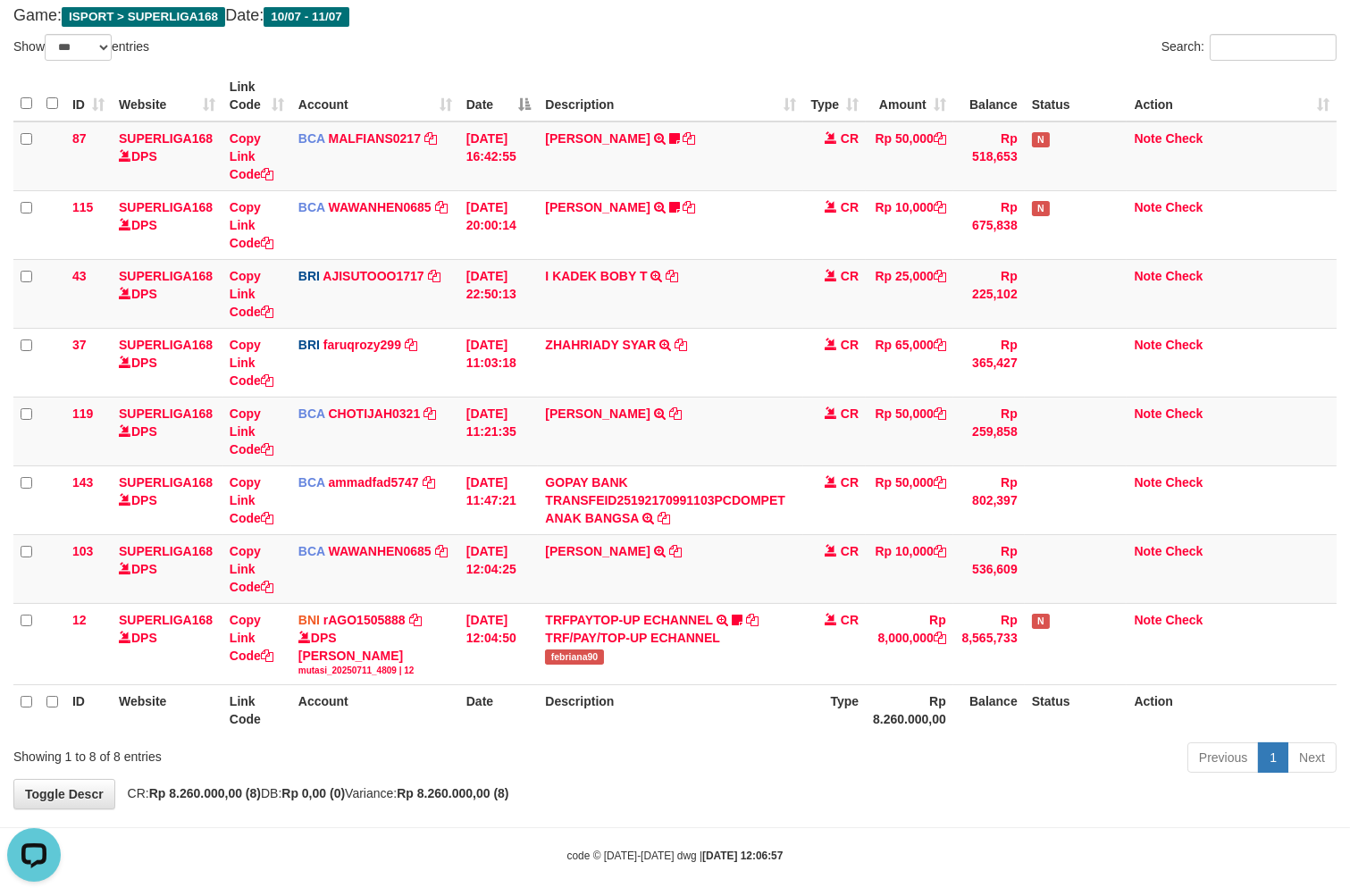 scroll, scrollTop: 225, scrollLeft: 0, axis: vertical 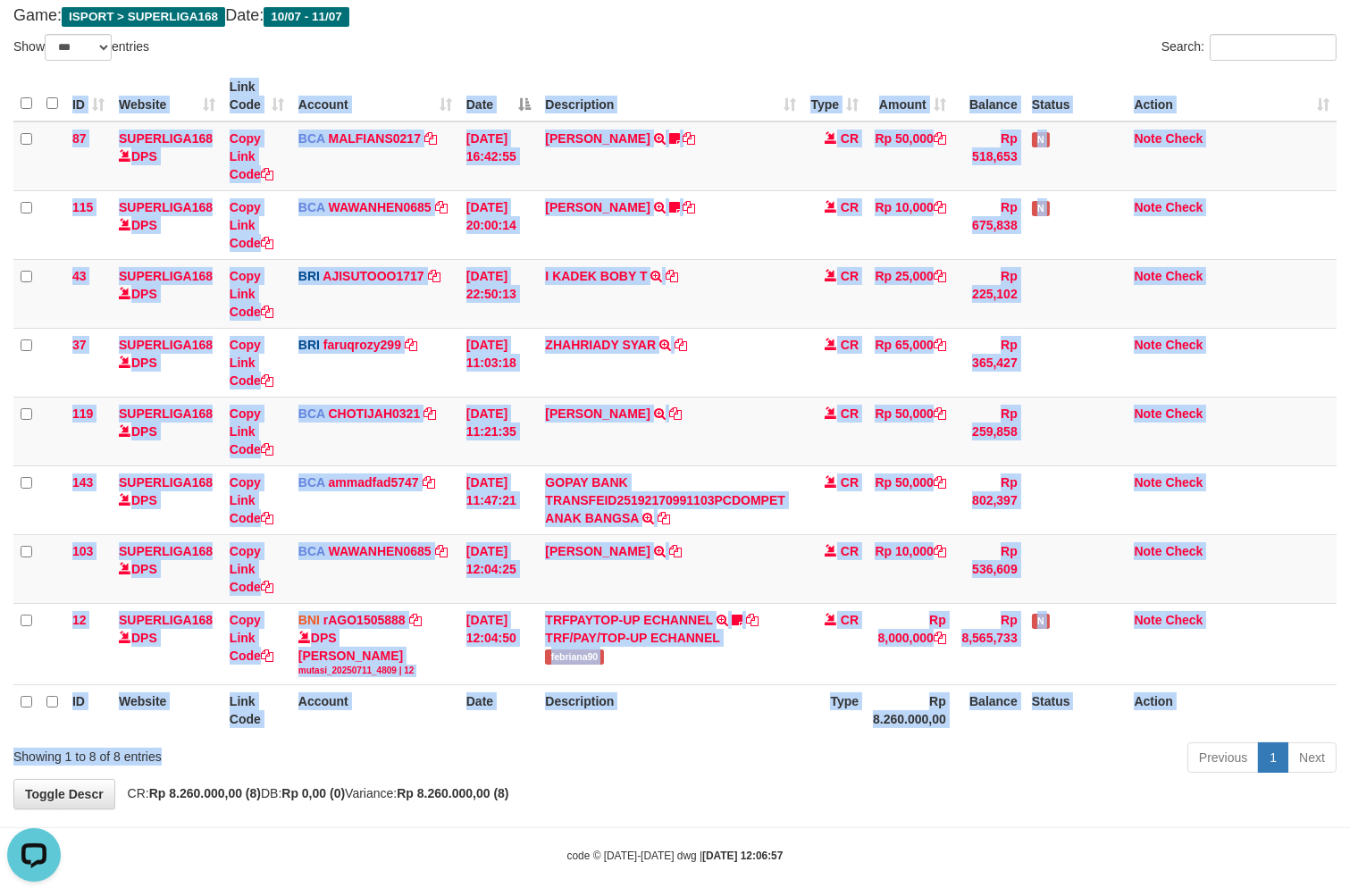 click on "Show  ** ** ** ***  entries Search:
ID Website Link Code Account Date Description Type Amount Balance Status Action
87
SUPERLIGA168    DPS
Copy Link Code
BCA
MALFIANS0217
DPS
M ALFIANSYAH
mutasi_20250710_4786 | 87
mutasi_20250710_4786 | 87
10/07/2025 16:42:55
IRFAN HILMI            TRSF E-BANKING CR 1007/FTSCY/WS95031
50000.00IRFAN HILMI    HLMFN21 wait bukti
CR
Rp 50,000
Rp 518,653
N
Note
Check
115
SUPERLIGA168    DPS
Copy Link Code
BCA" at bounding box center [675, 406] 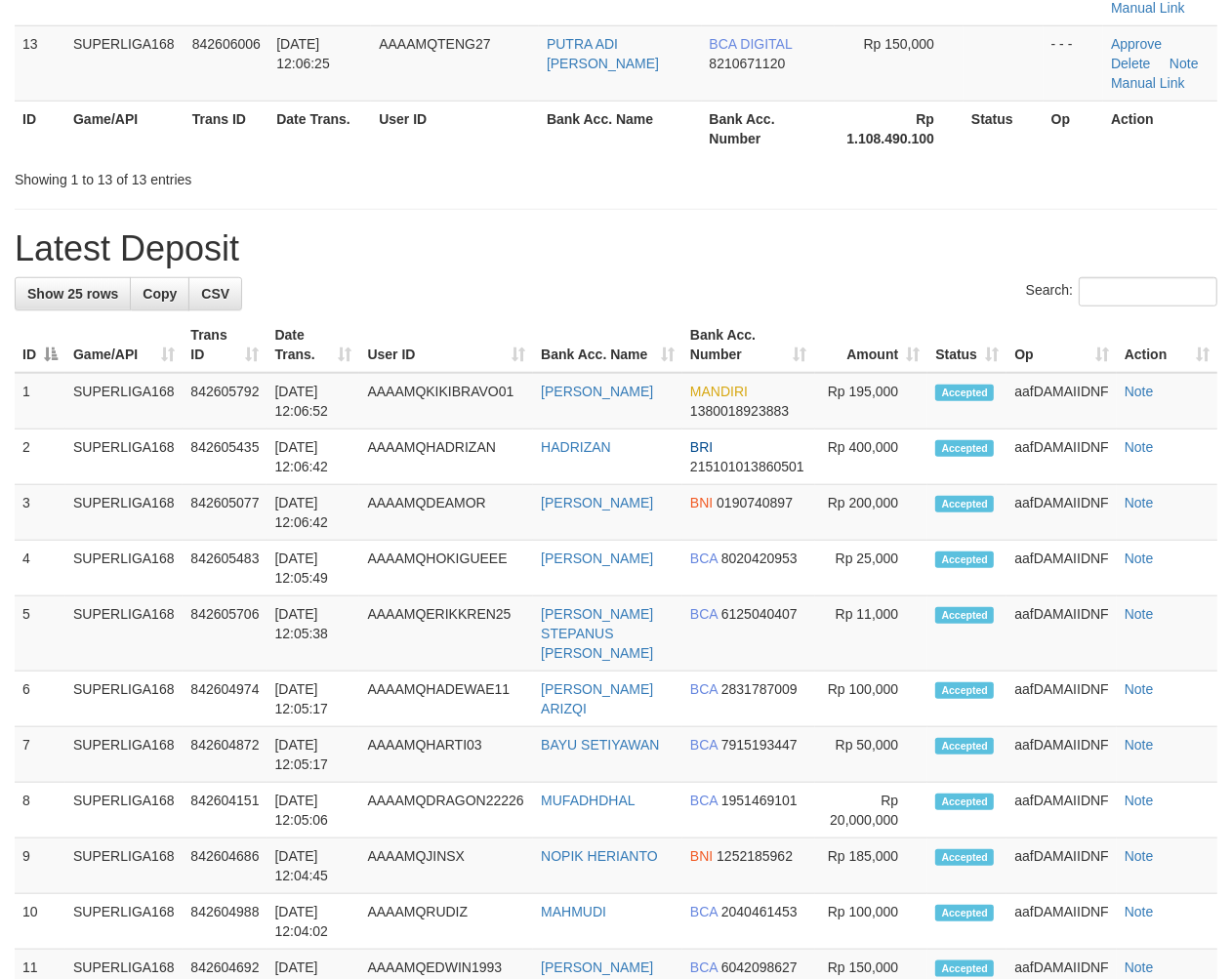 scroll, scrollTop: 795, scrollLeft: 0, axis: vertical 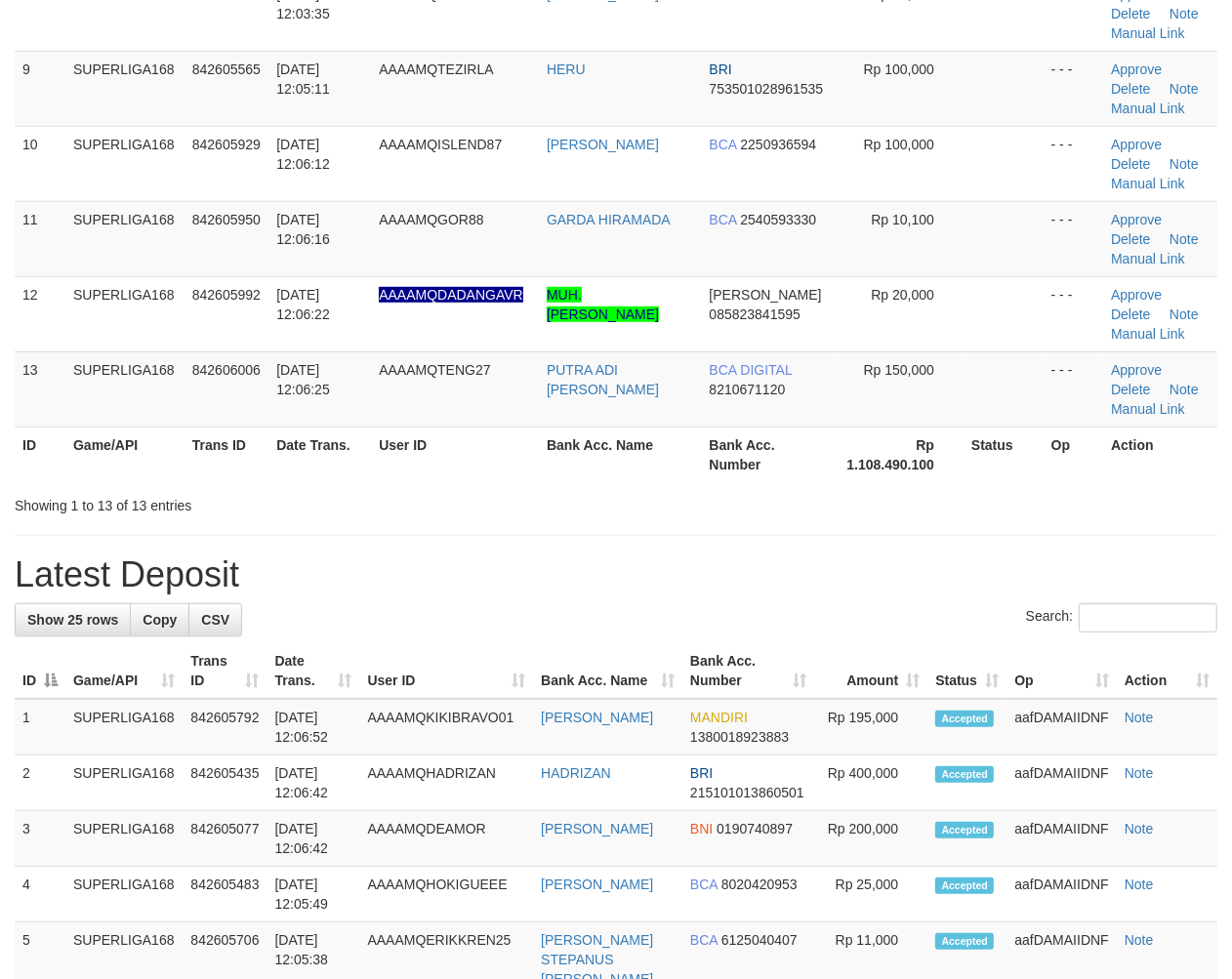 click on "Latest Deposit" at bounding box center [616, 575] 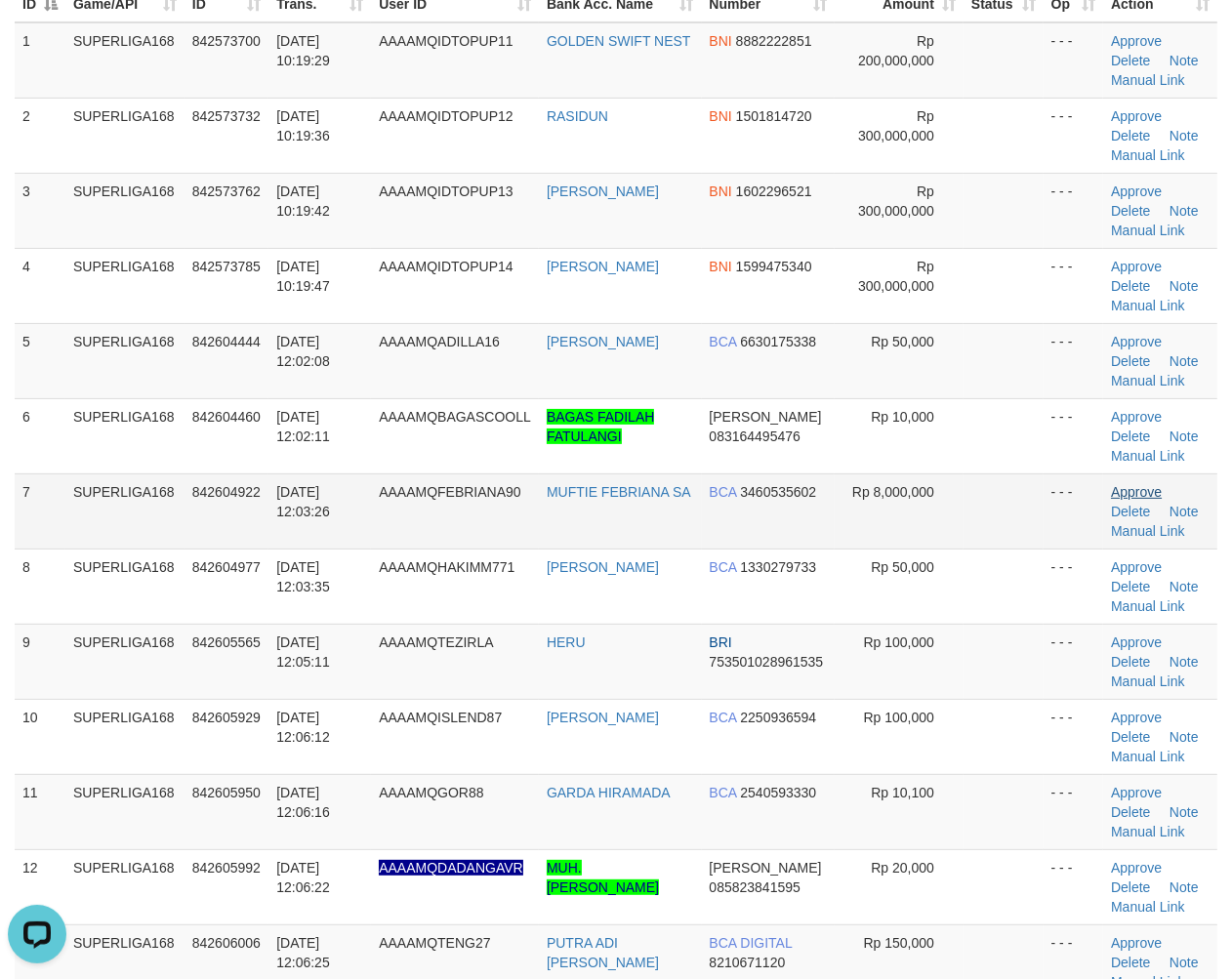 scroll, scrollTop: 0, scrollLeft: 0, axis: both 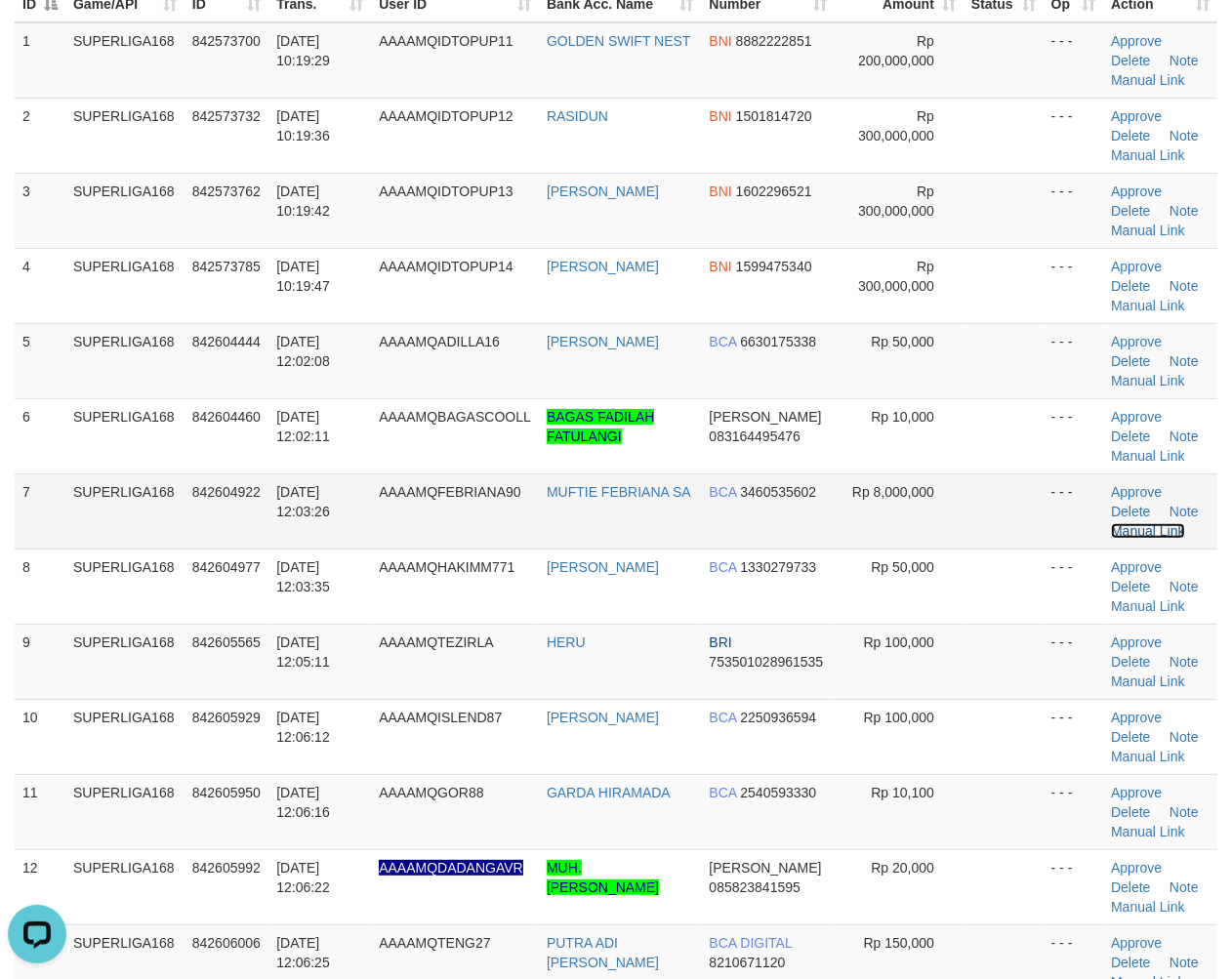 click on "Manual Link" at bounding box center (1148, 531) 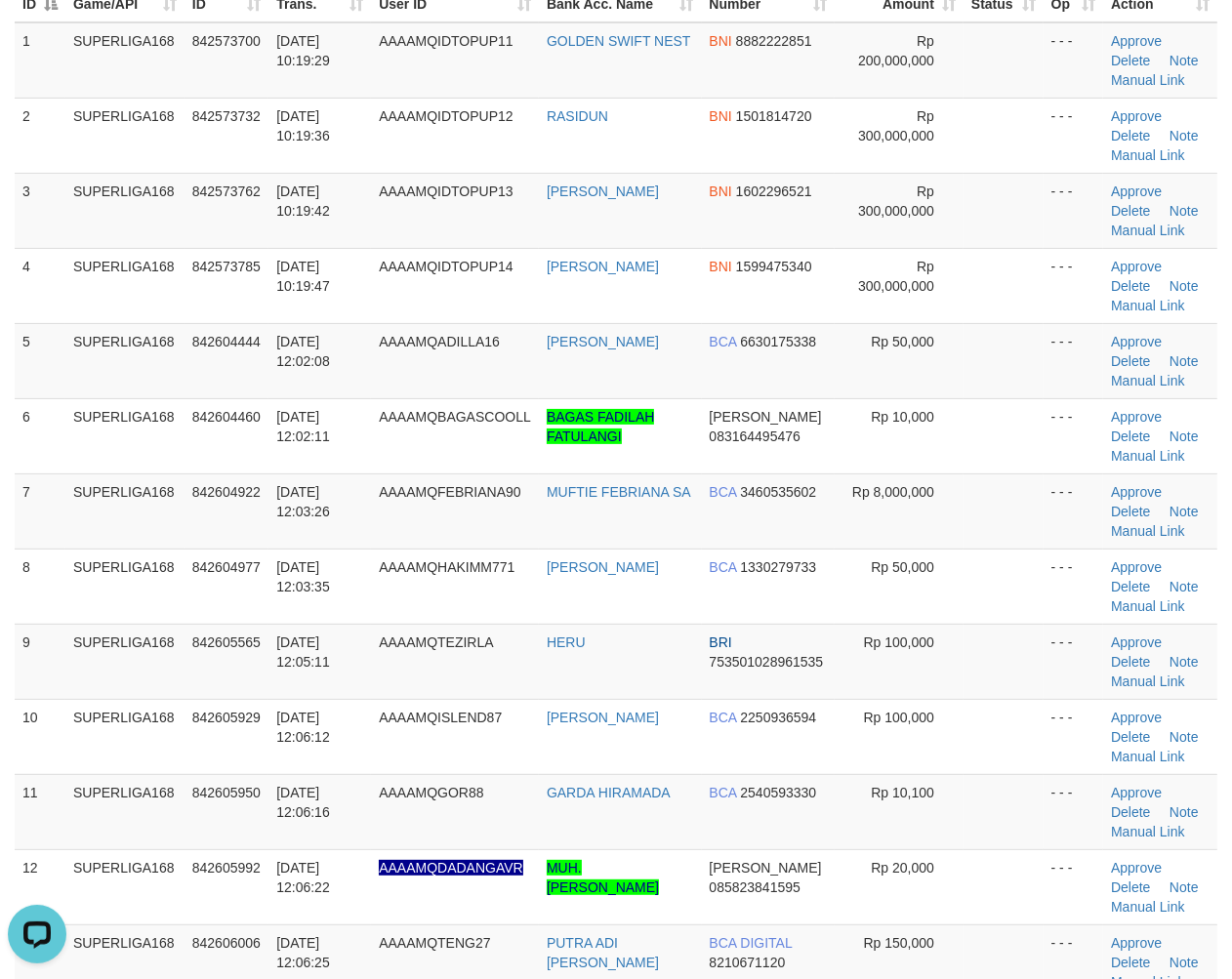 drag, startPoint x: 948, startPoint y: 469, endPoint x: 1240, endPoint y: 612, distance: 325.13536 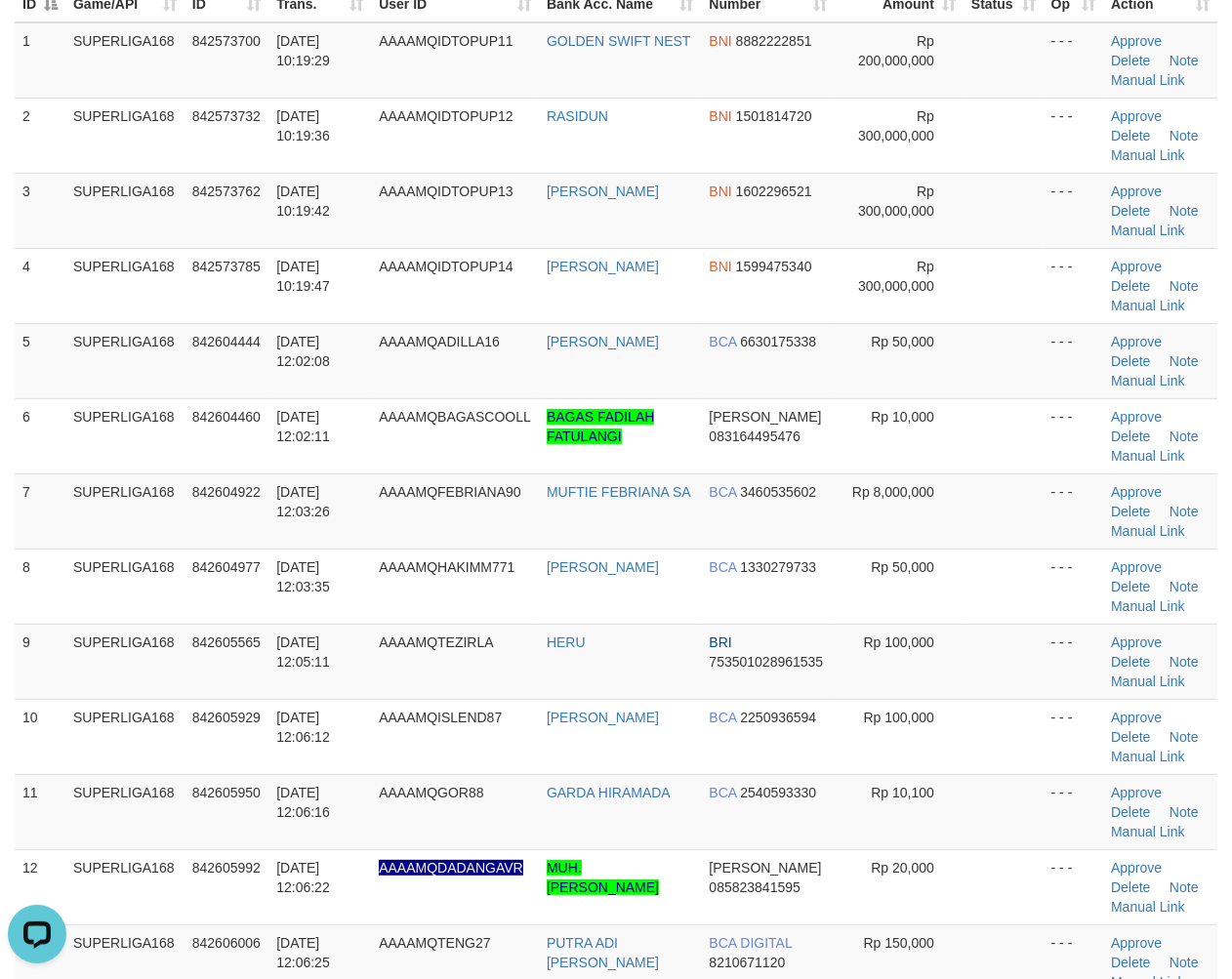 drag, startPoint x: 745, startPoint y: 587, endPoint x: 1236, endPoint y: 675, distance: 498.82362 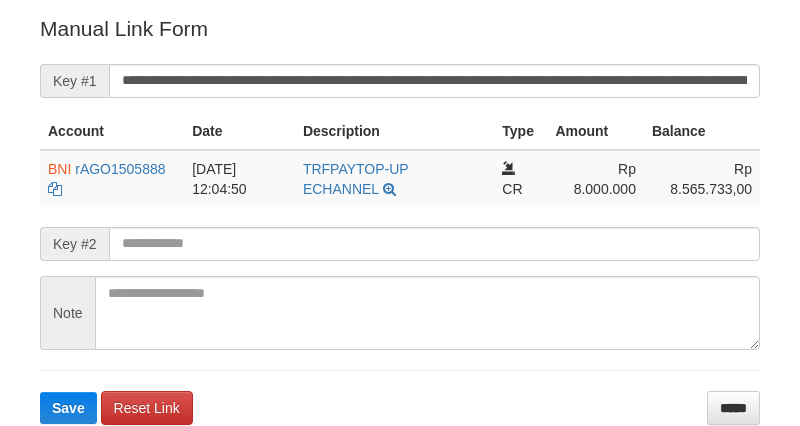 scroll, scrollTop: 412, scrollLeft: 0, axis: vertical 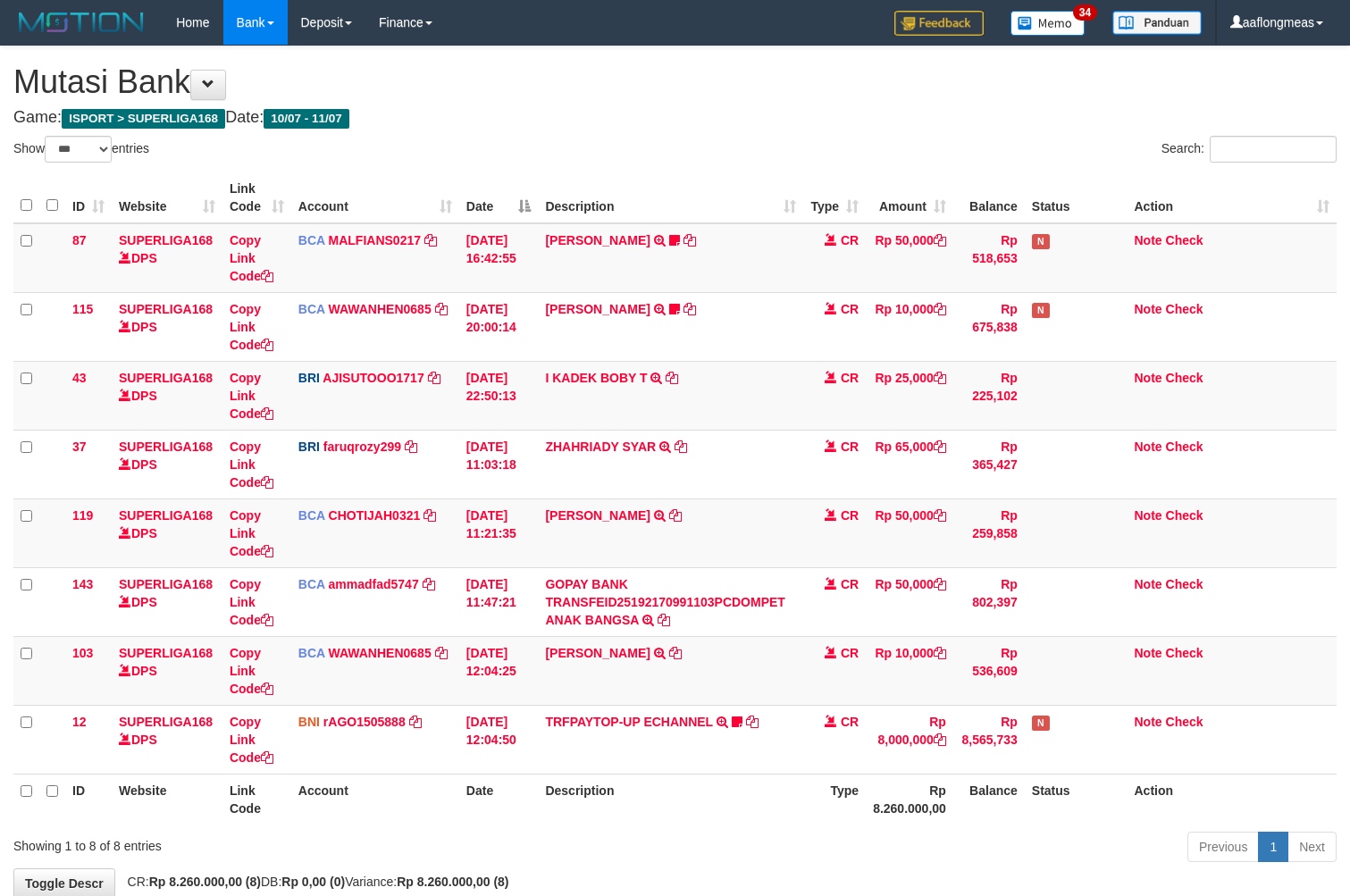select on "***" 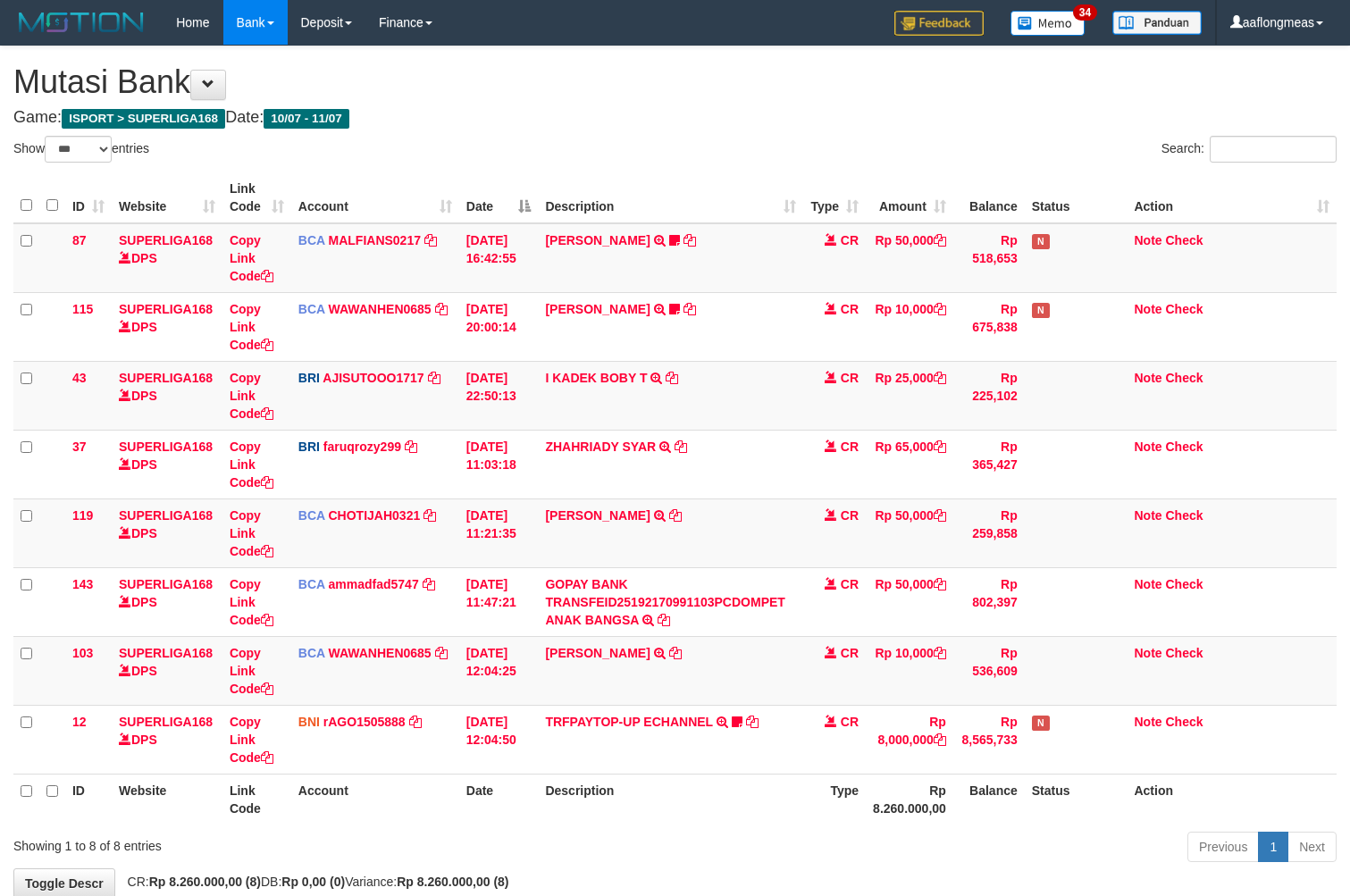 scroll, scrollTop: 102, scrollLeft: 0, axis: vertical 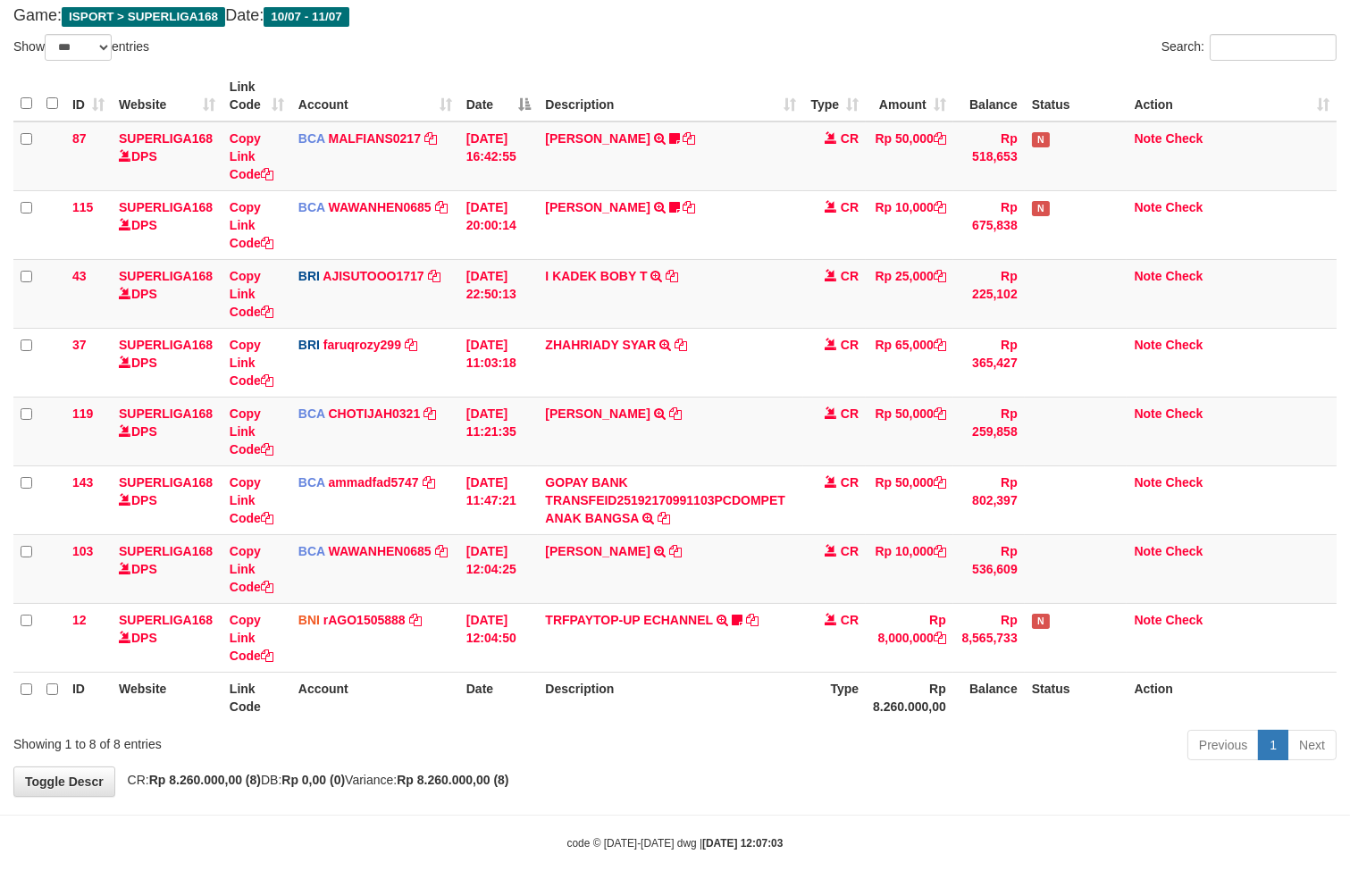 click on "Previous 1 Next" at bounding box center [956, 747] 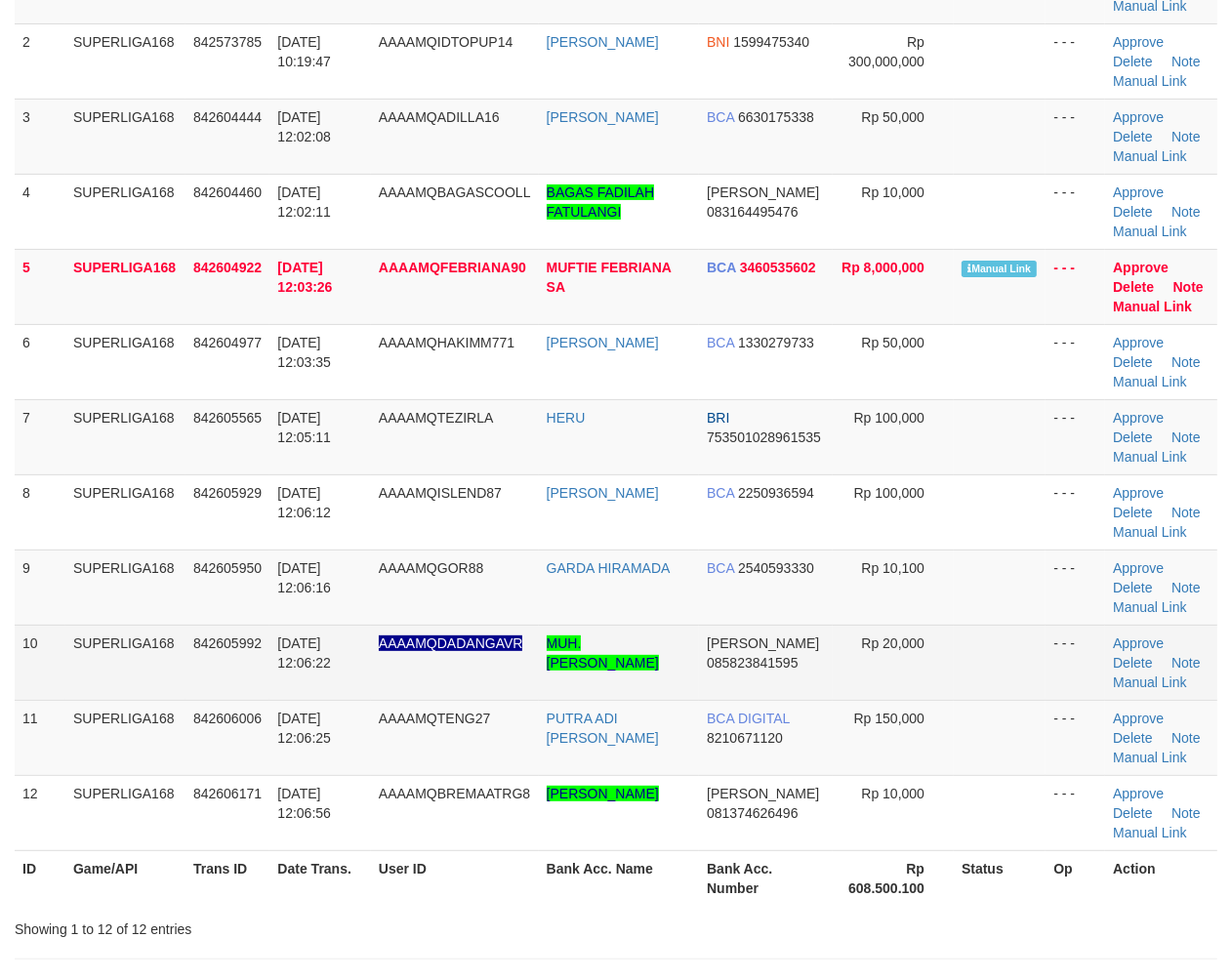 scroll, scrollTop: 222, scrollLeft: 0, axis: vertical 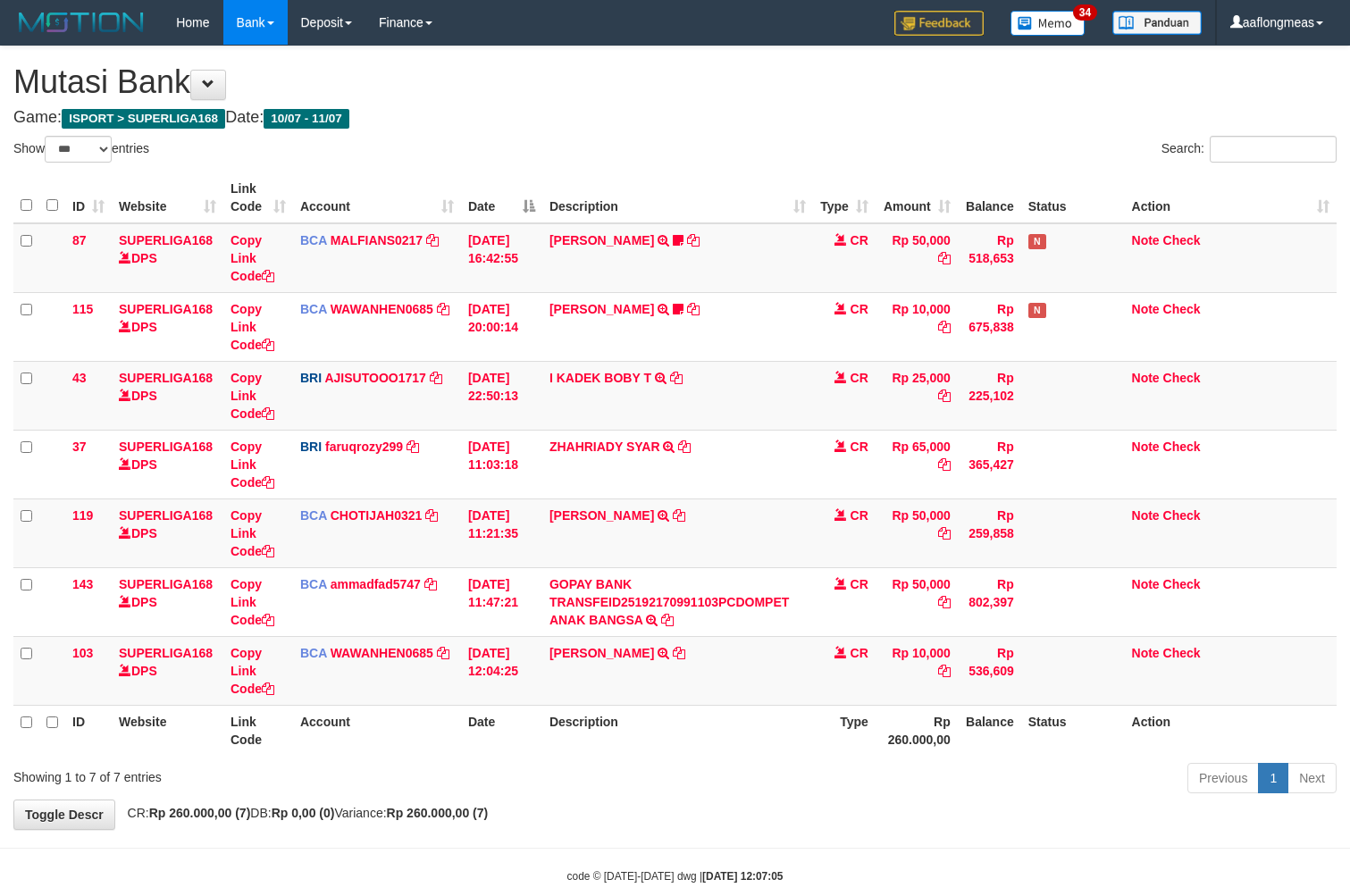 select on "***" 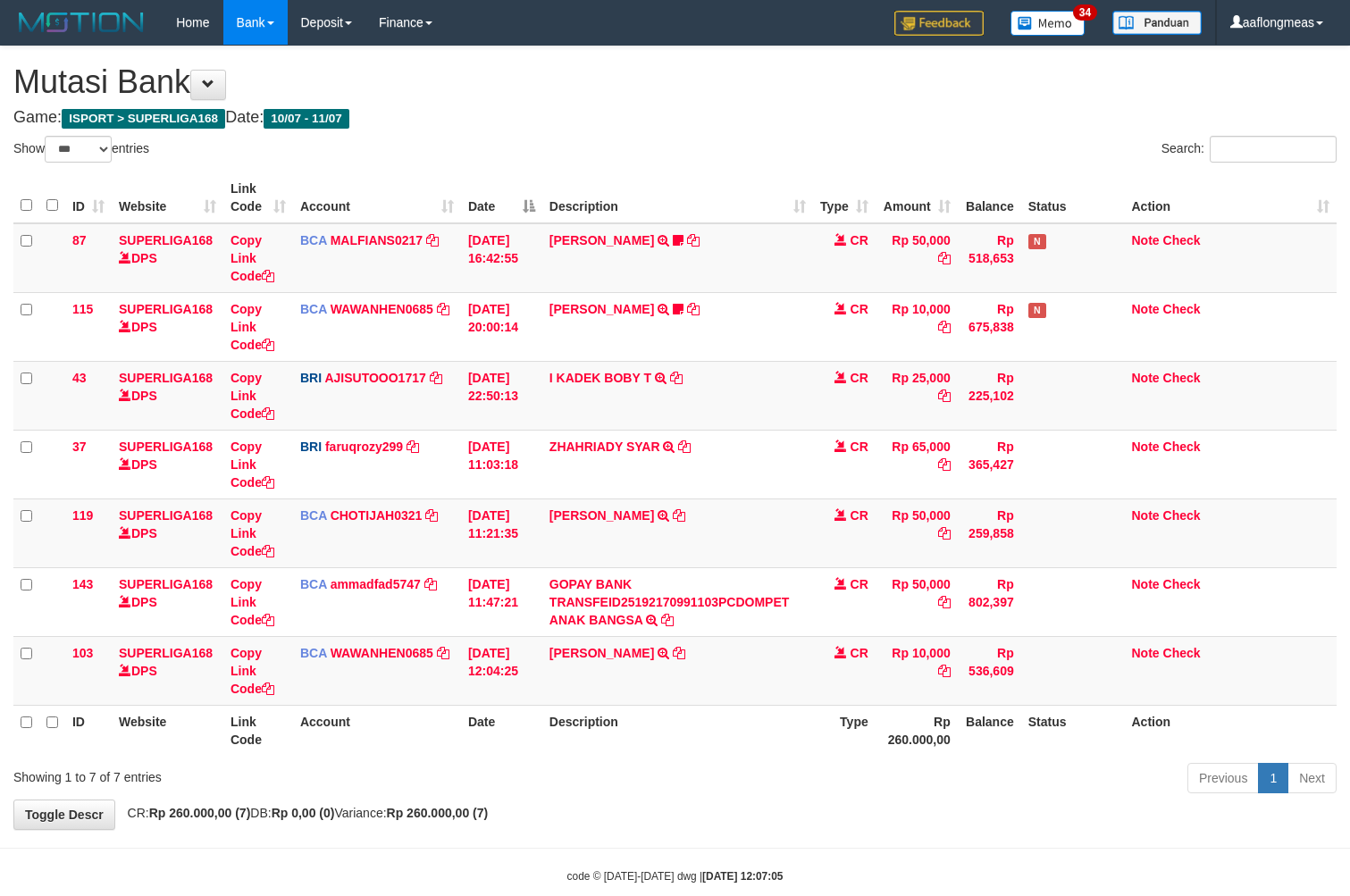 scroll, scrollTop: 0, scrollLeft: 0, axis: both 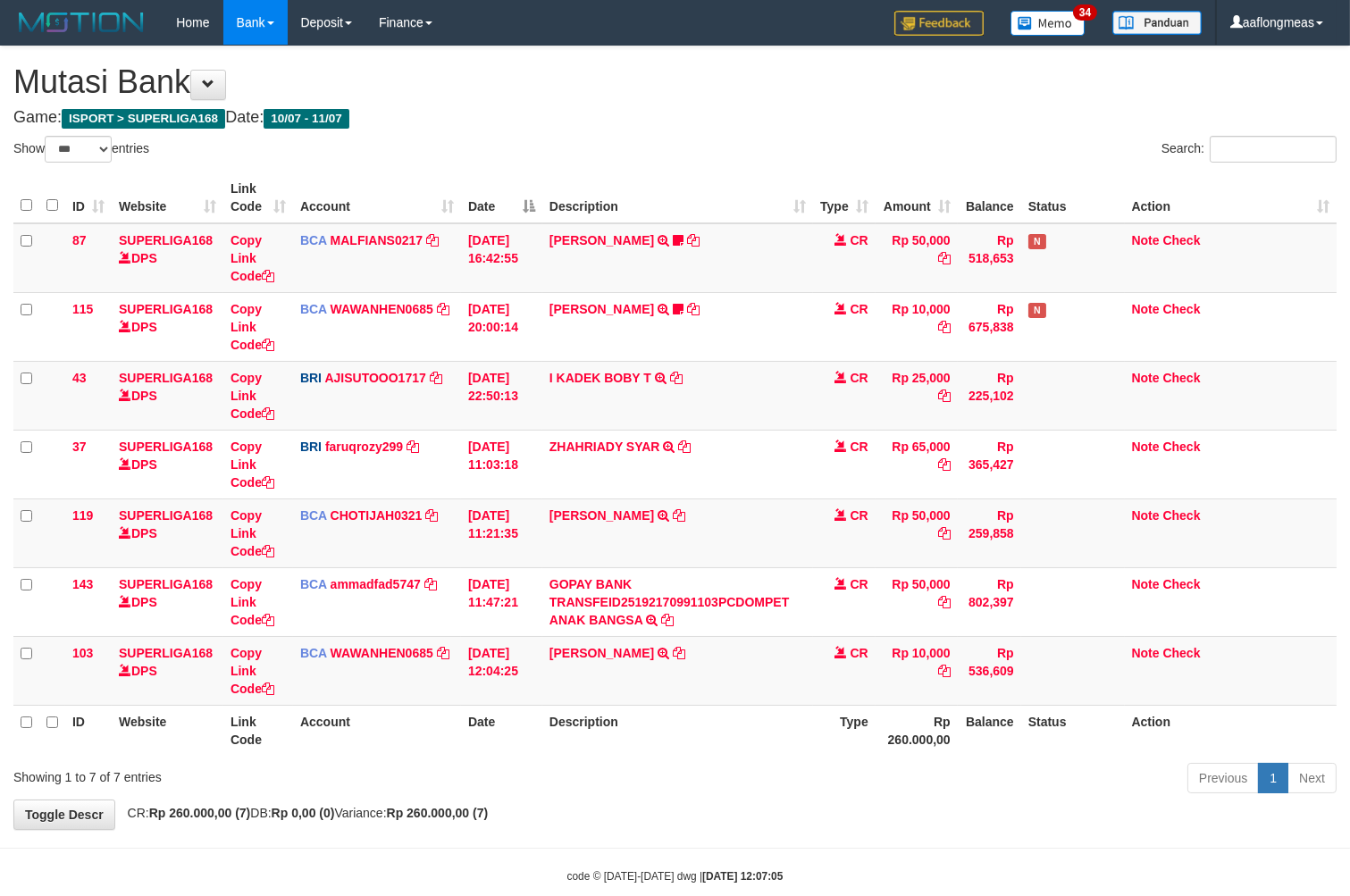 click on "ID Website Link Code Account Date Description Type Amount Balance Status Action
87
SUPERLIGA168    DPS
Copy Link Code
BCA
MALFIANS0217
DPS
M ALFIANSYAH
mutasi_20250710_4786 | 87
mutasi_20250710_4786 | 87
10/07/2025 16:42:55
IRFAN HILMI            TRSF E-BANKING CR 1007/FTSCY/WS95031
50000.00IRFAN HILMI    HLMFN21 wait bukti
CR
Rp 50,000
Rp 518,653
N
Note
Check
115
SUPERLIGA168    DPS
Copy Link Code
BCA
WAWANHEN0685" at bounding box center [675, 464] 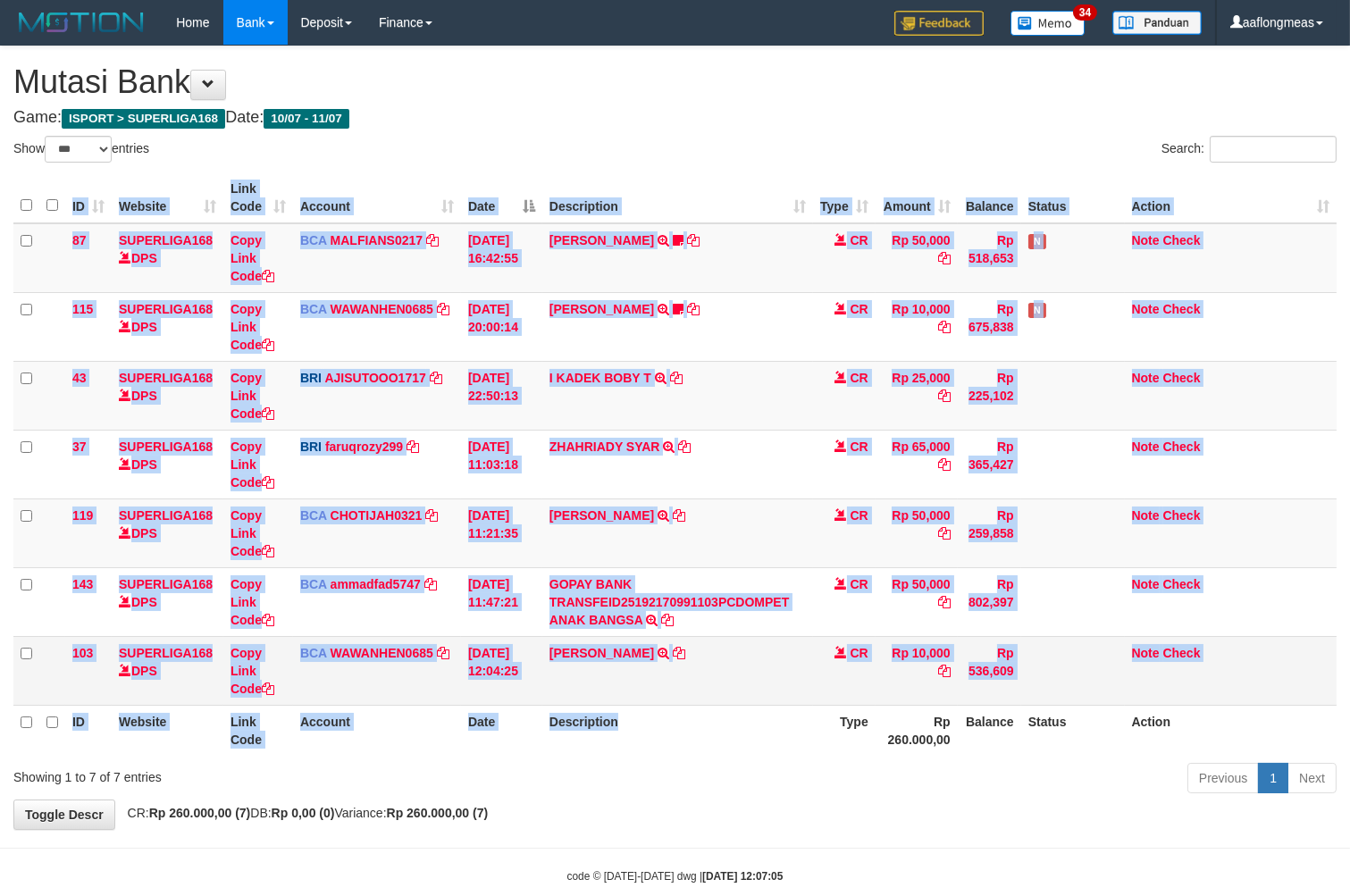 scroll, scrollTop: 33, scrollLeft: 0, axis: vertical 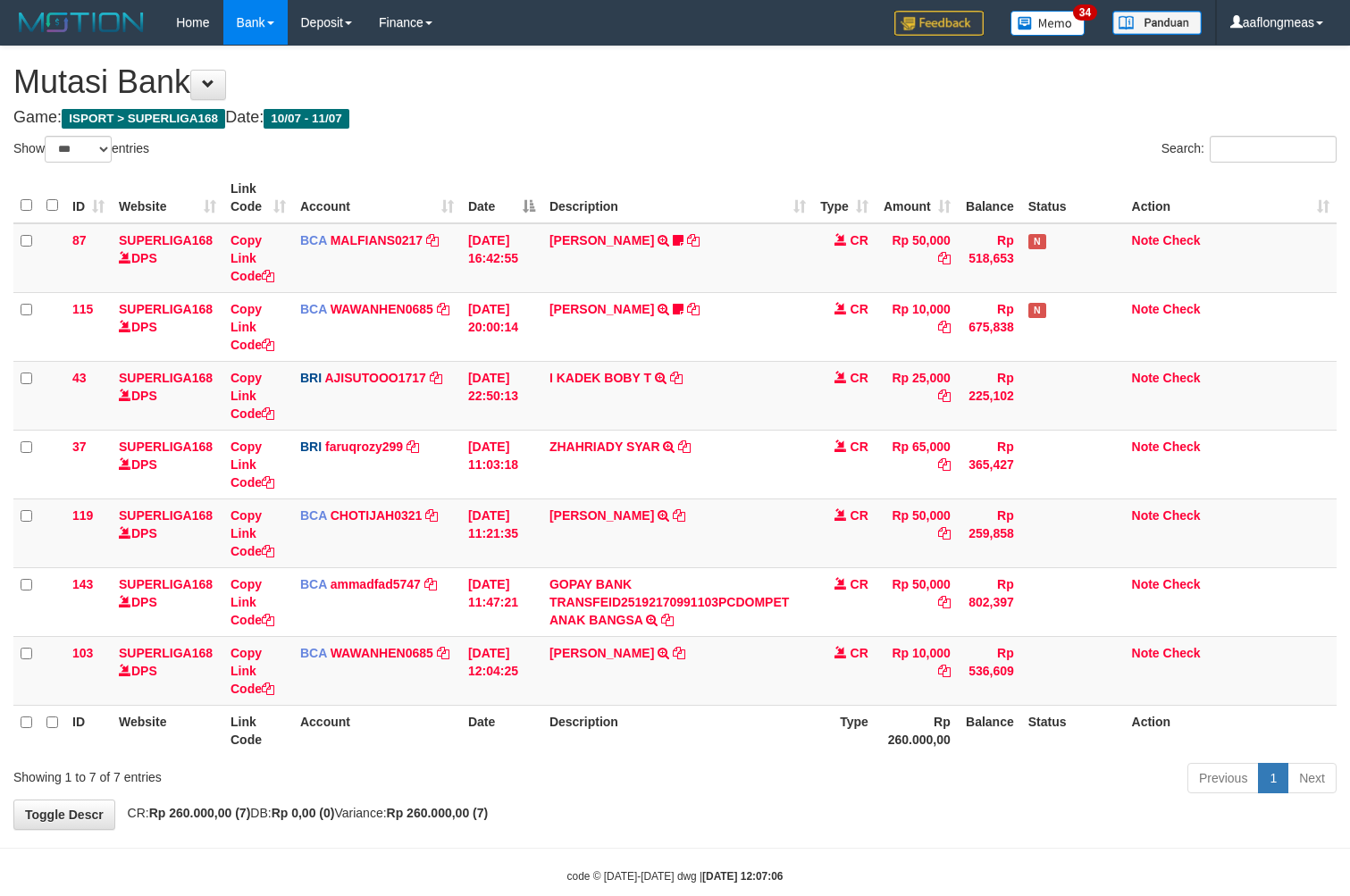 select on "***" 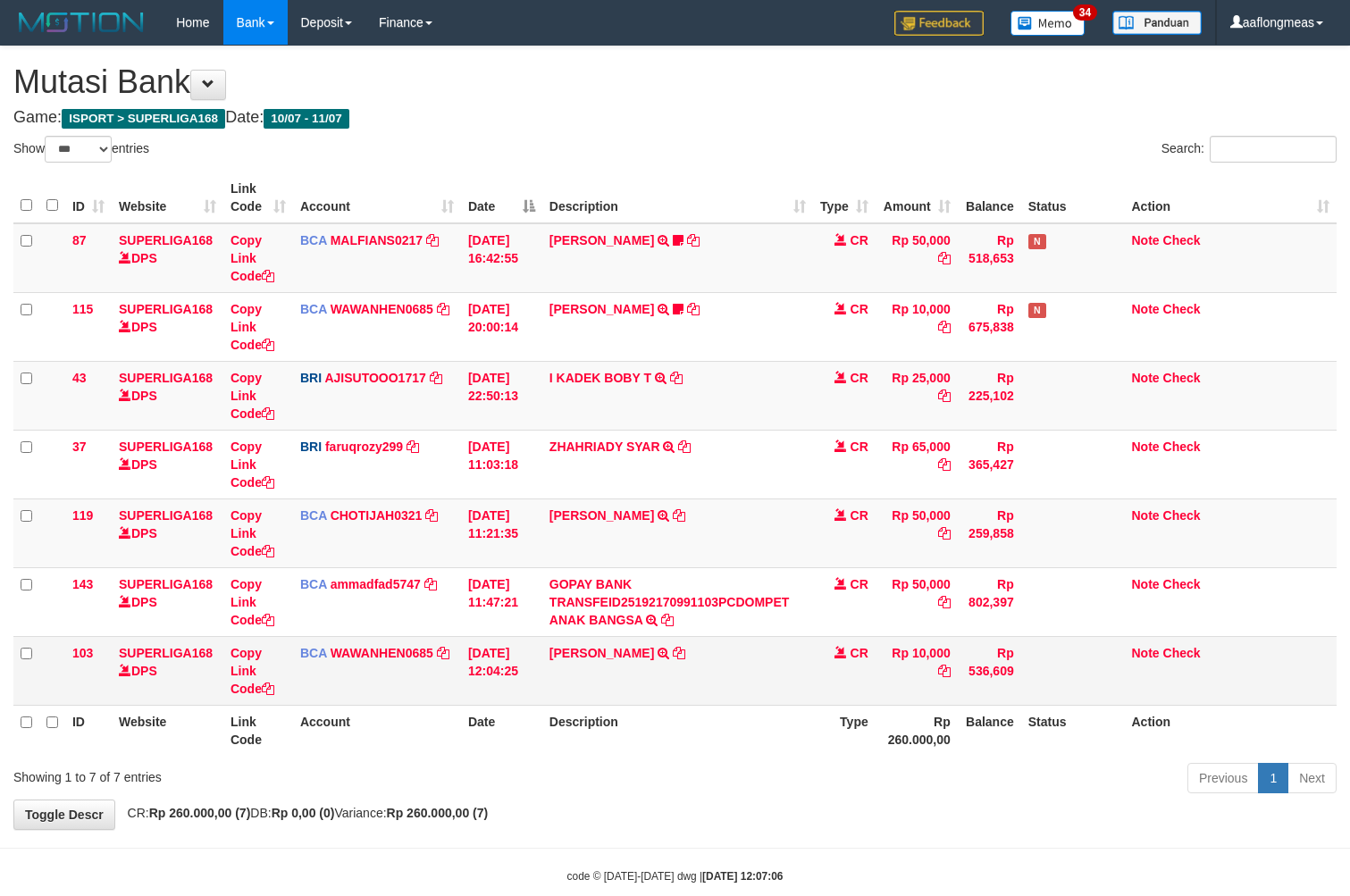 scroll, scrollTop: 33, scrollLeft: 0, axis: vertical 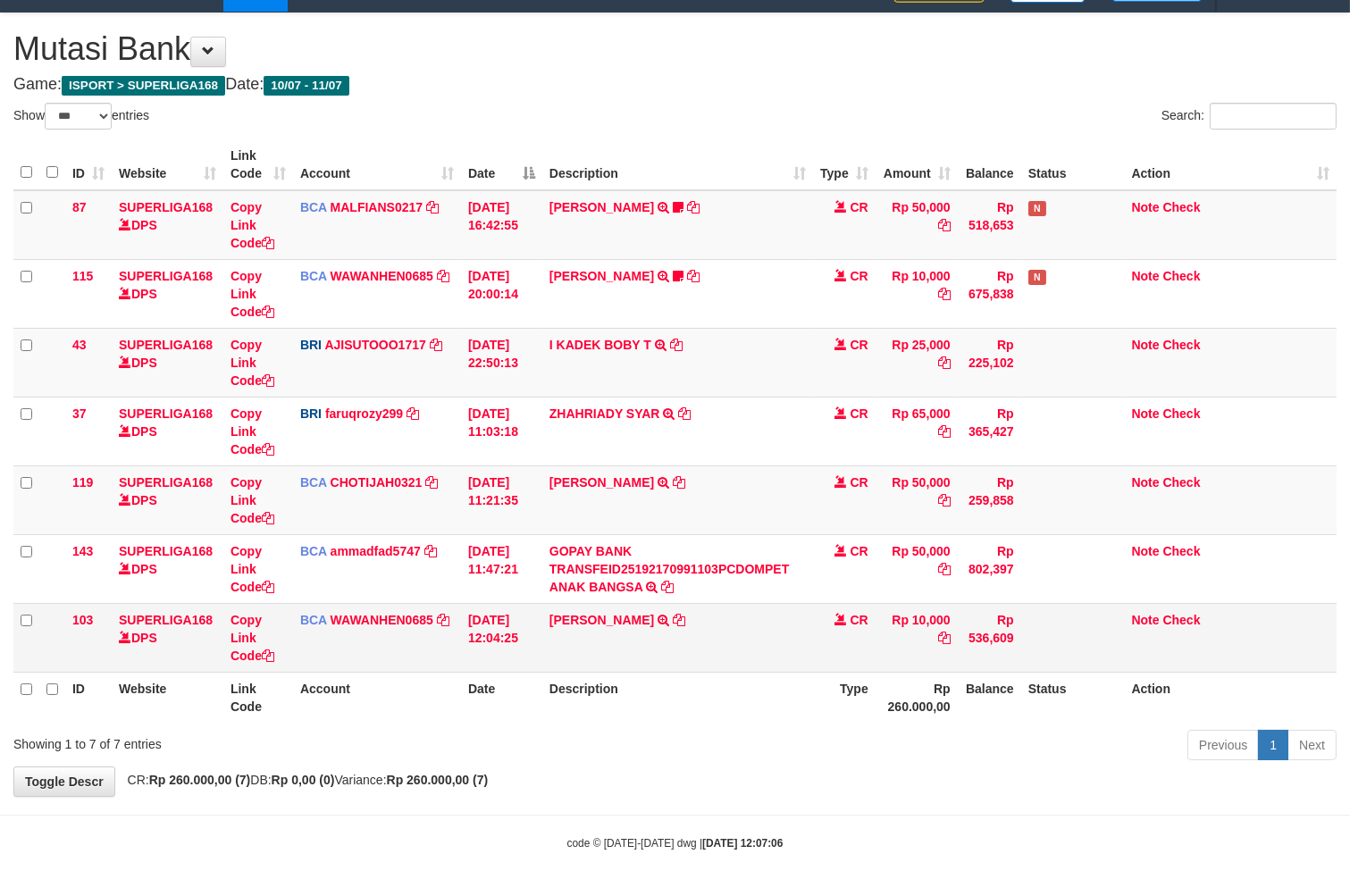 click on "AMANDA BEREM         TRSF E-BANKING CR 1107/FTSCY/WS95051
10000.002025071143747999 TRFDN-AMANDA BEREMESPAY DEBIT INDONE" at bounding box center (677, 637) 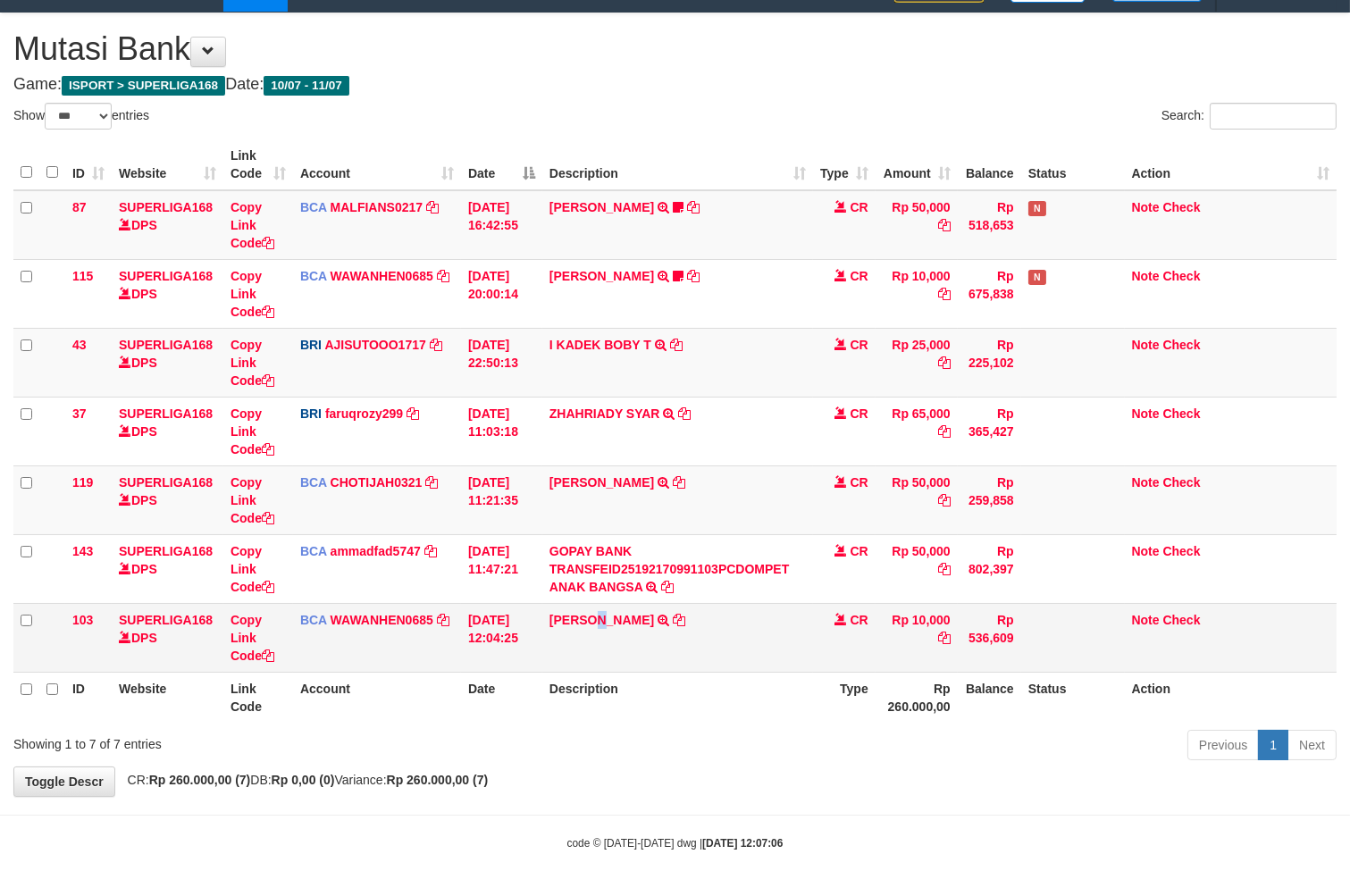 click on "AMANDA BEREM         TRSF E-BANKING CR 1107/FTSCY/WS95051
10000.002025071143747999 TRFDN-AMANDA BEREMESPAY DEBIT INDONE" at bounding box center (677, 637) 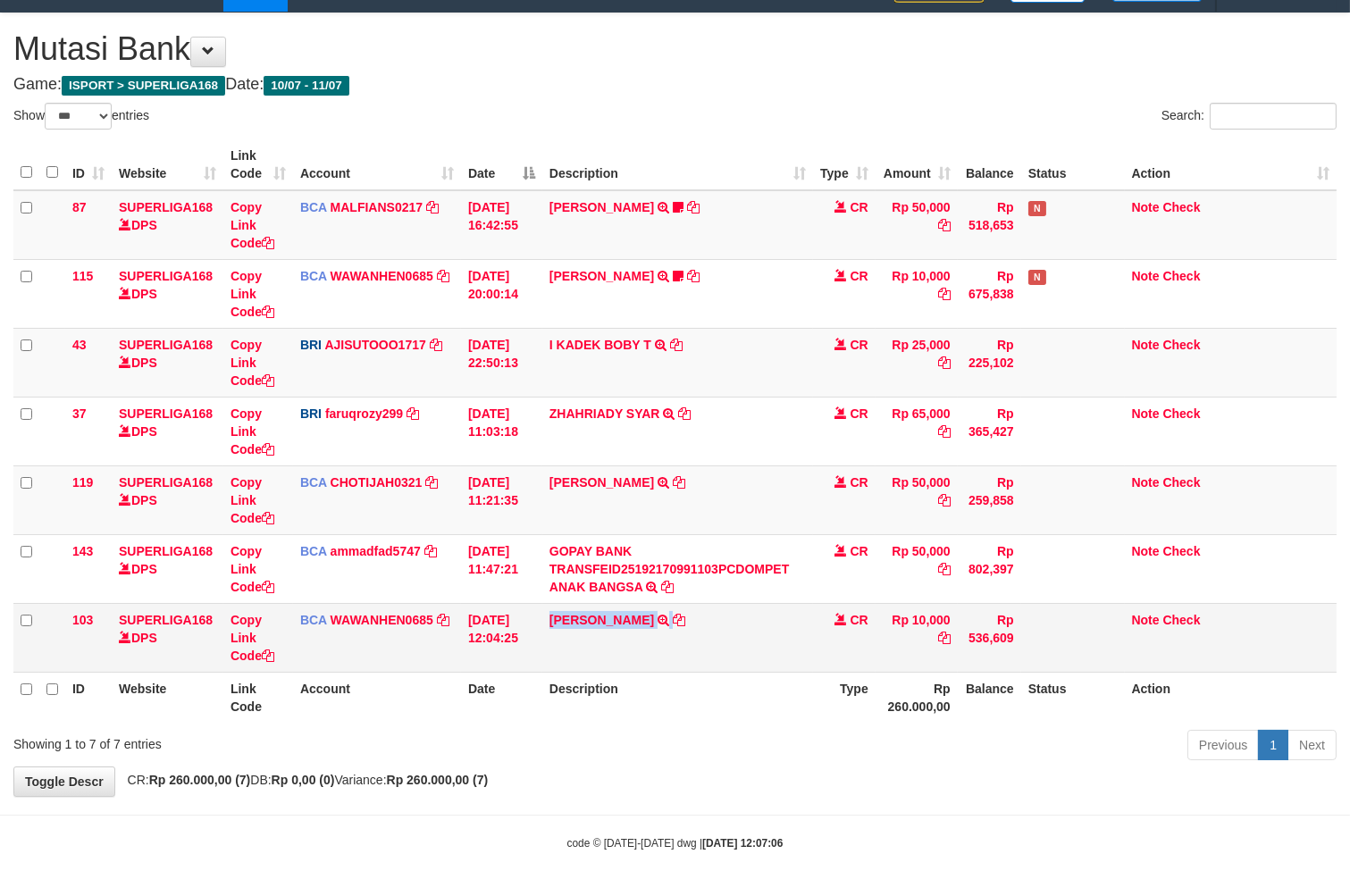 click on "AMANDA BEREM         TRSF E-BANKING CR 1107/FTSCY/WS95051
10000.002025071143747999 TRFDN-AMANDA BEREMESPAY DEBIT INDONE" at bounding box center (677, 637) 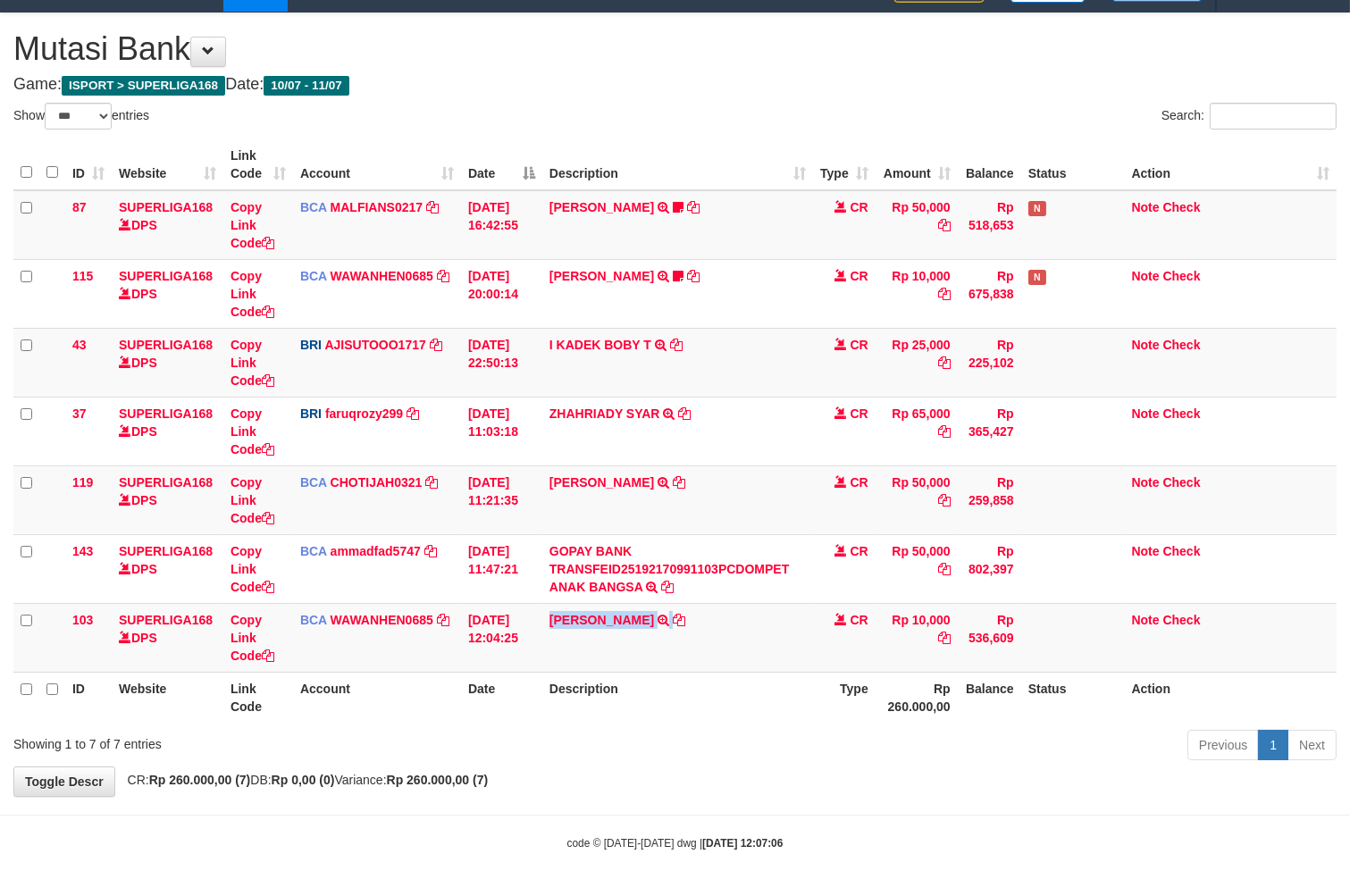 copy on "AMANDA BEREM" 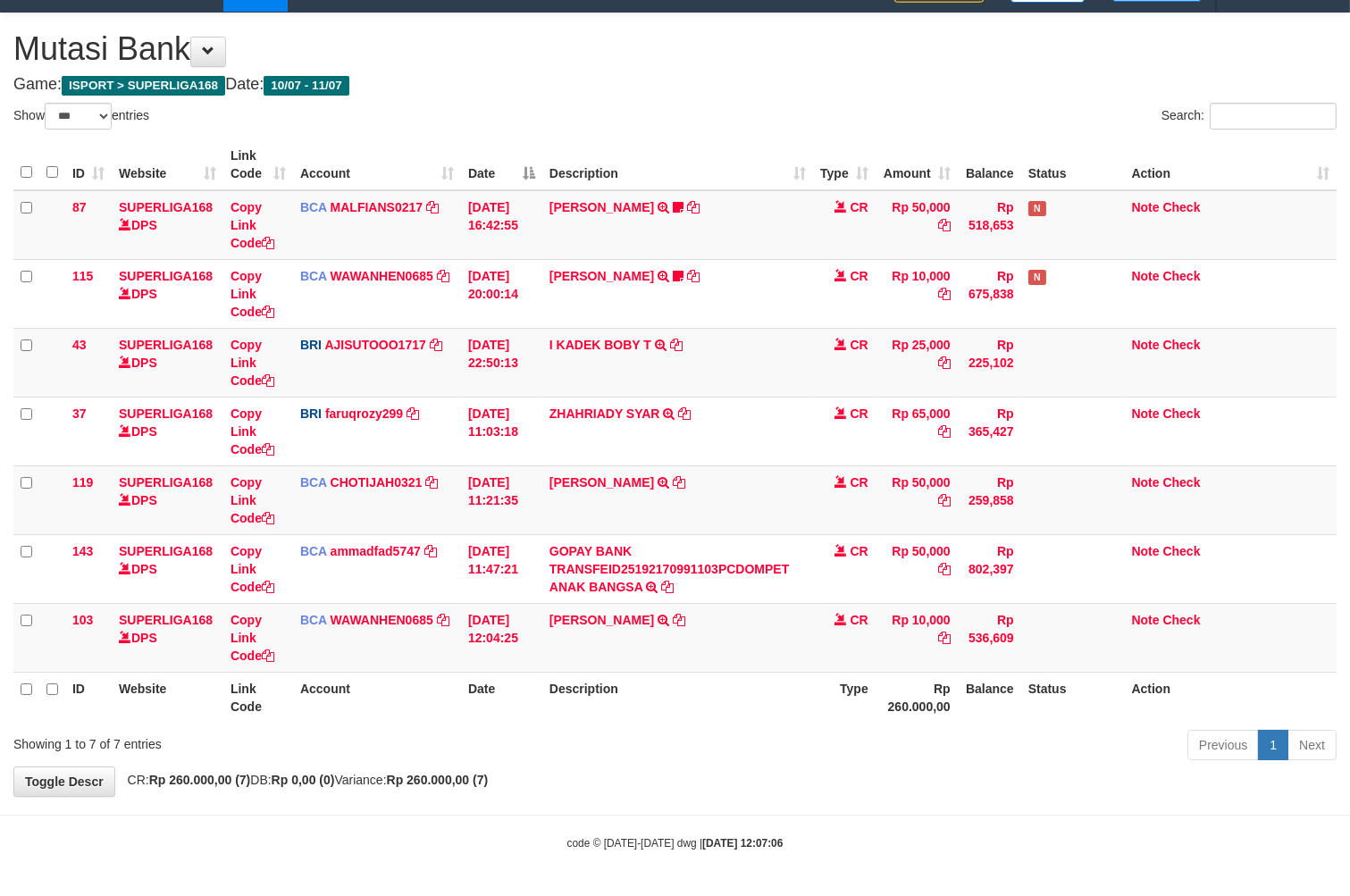 click on "**********" at bounding box center [675, 405] 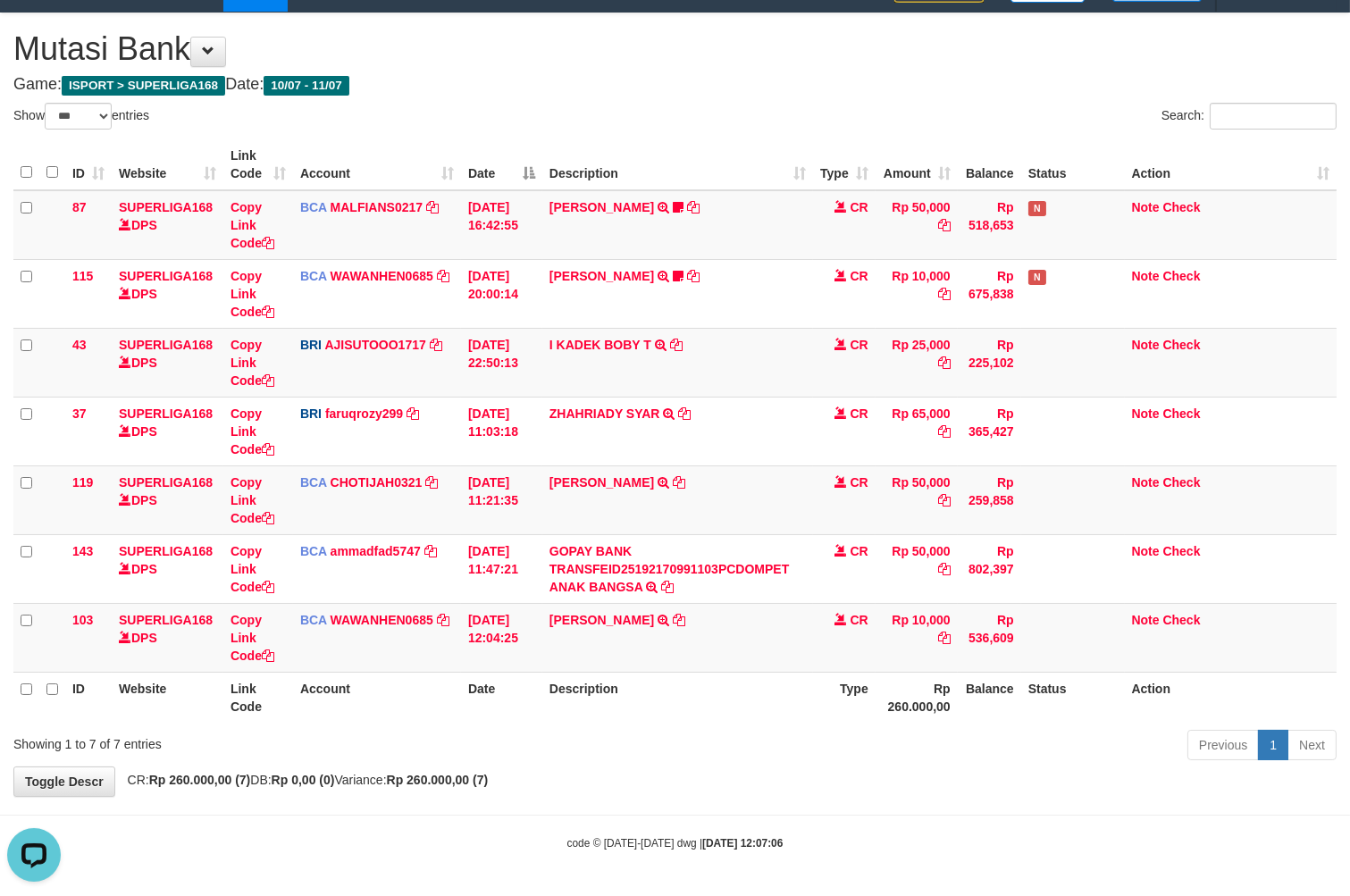 scroll, scrollTop: 0, scrollLeft: 0, axis: both 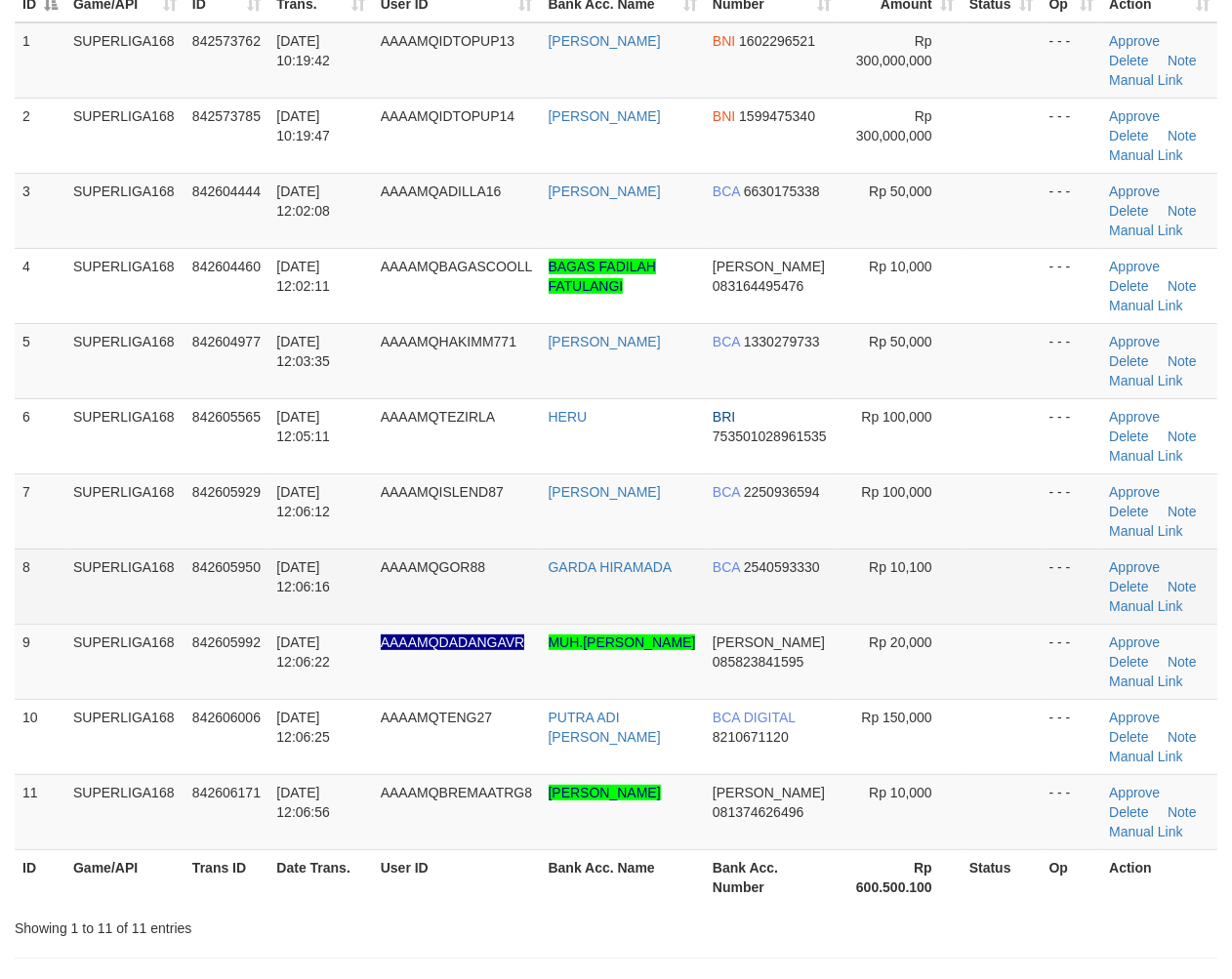 click at bounding box center [1002, 586] 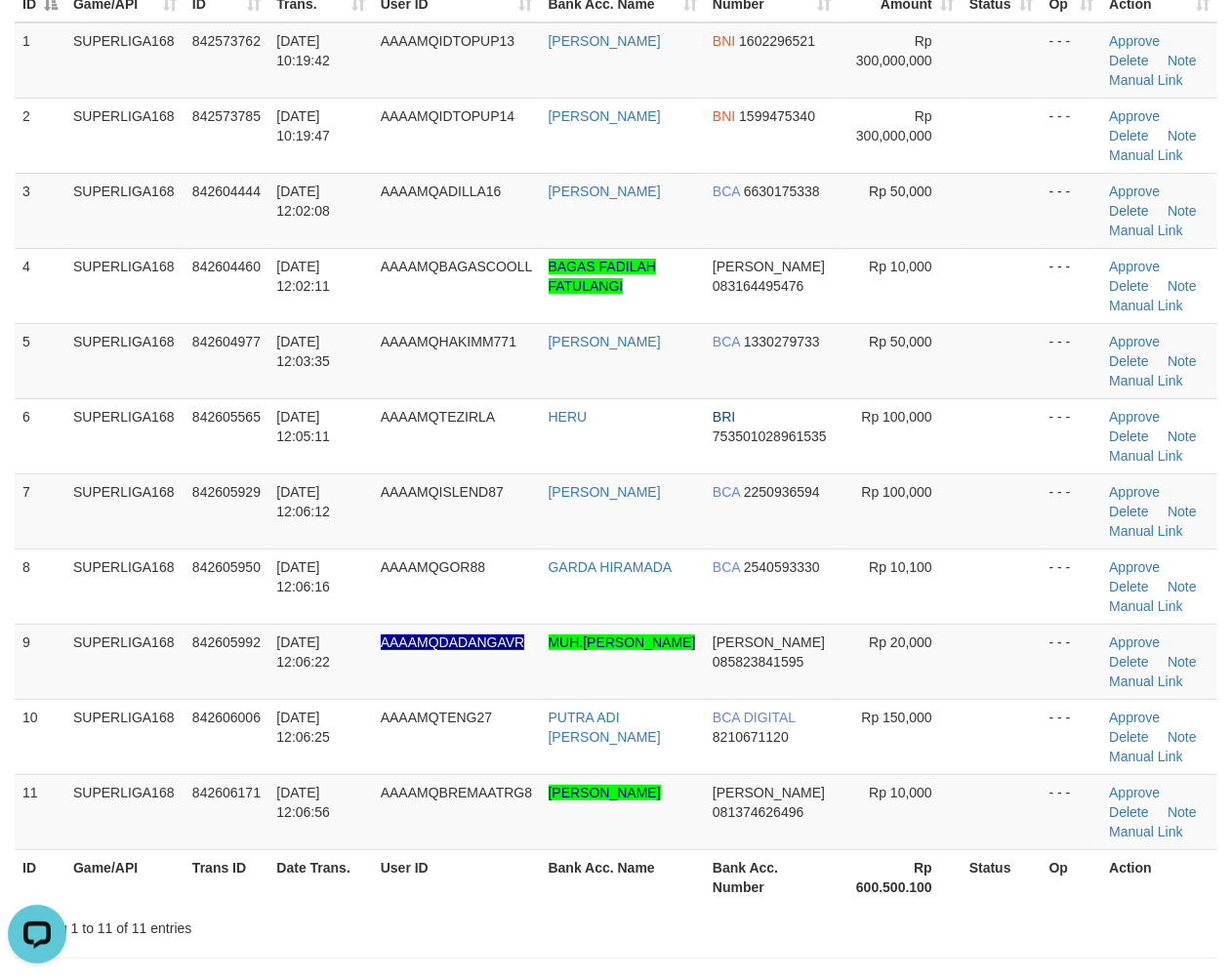 scroll, scrollTop: 0, scrollLeft: 0, axis: both 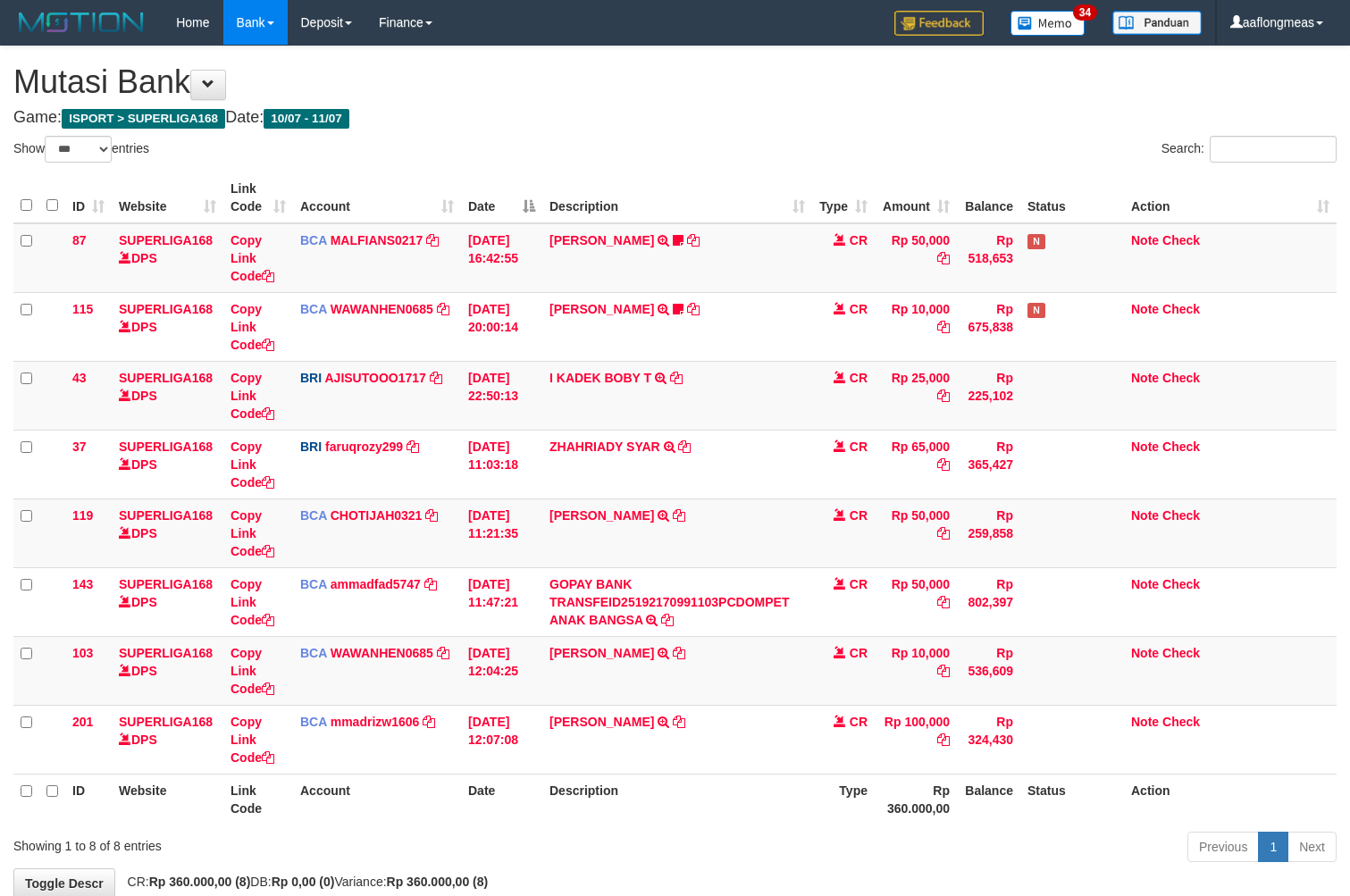 select on "***" 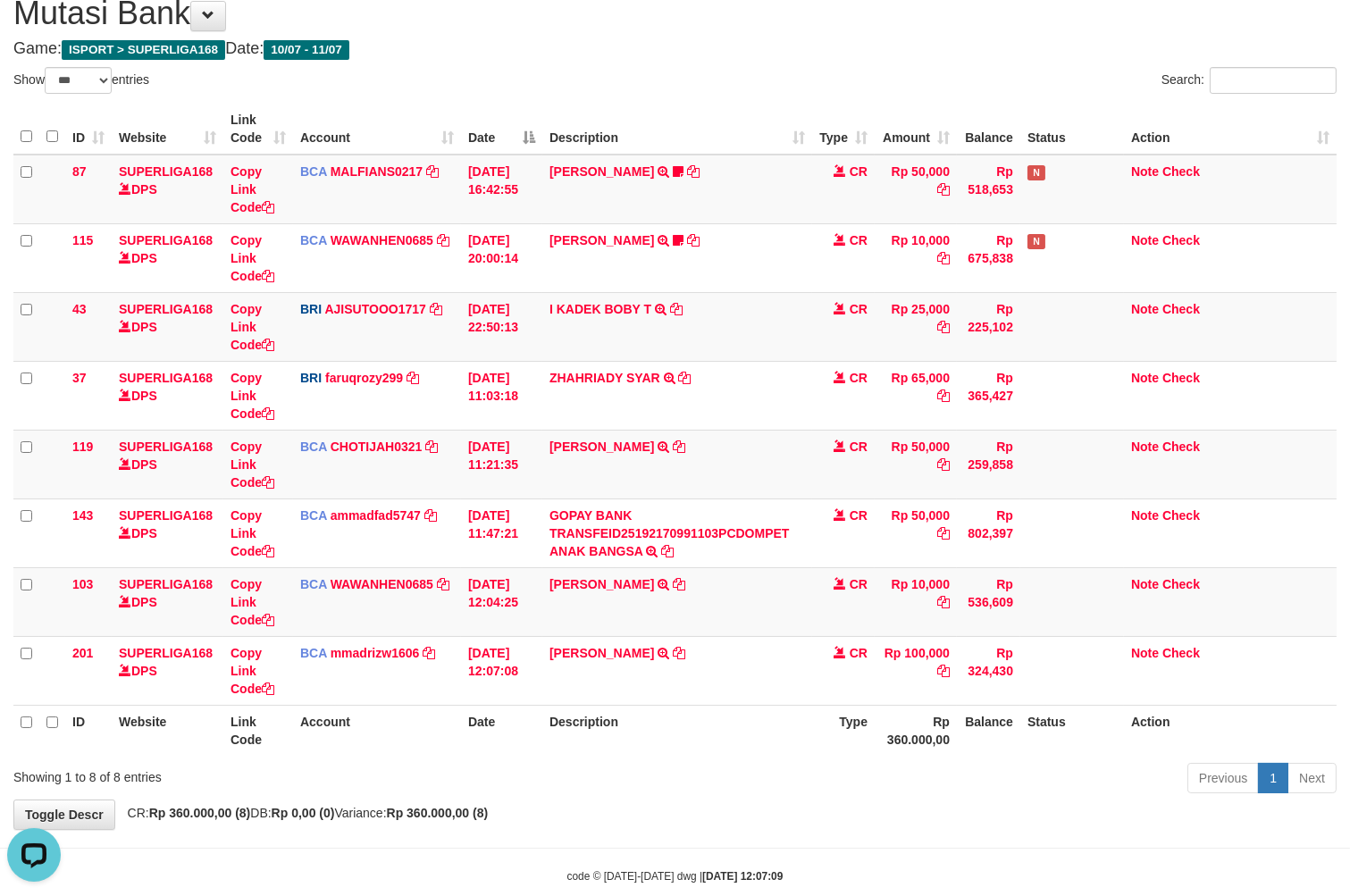 scroll, scrollTop: 0, scrollLeft: 0, axis: both 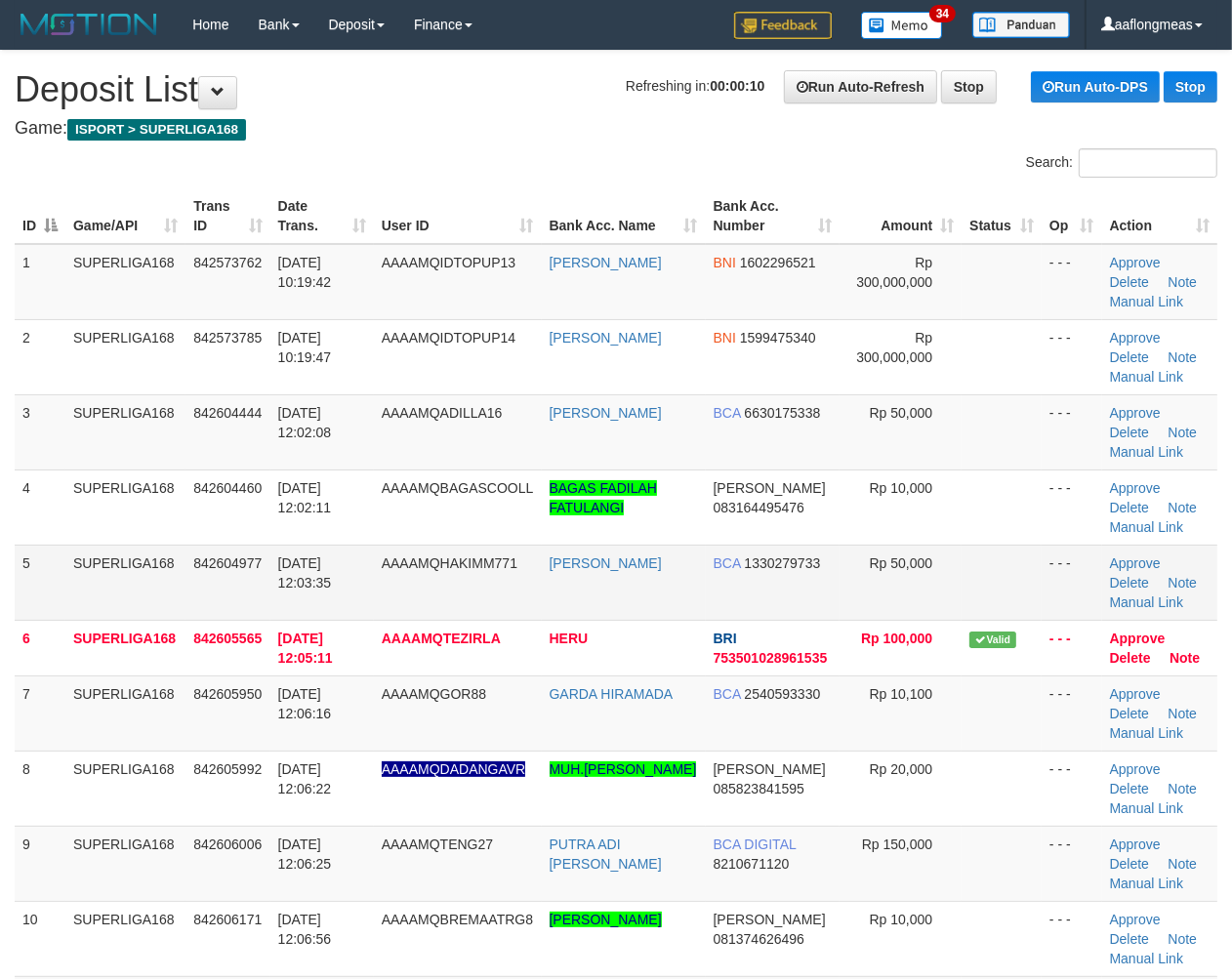 click on "Rp 50,000" at bounding box center (900, 582) 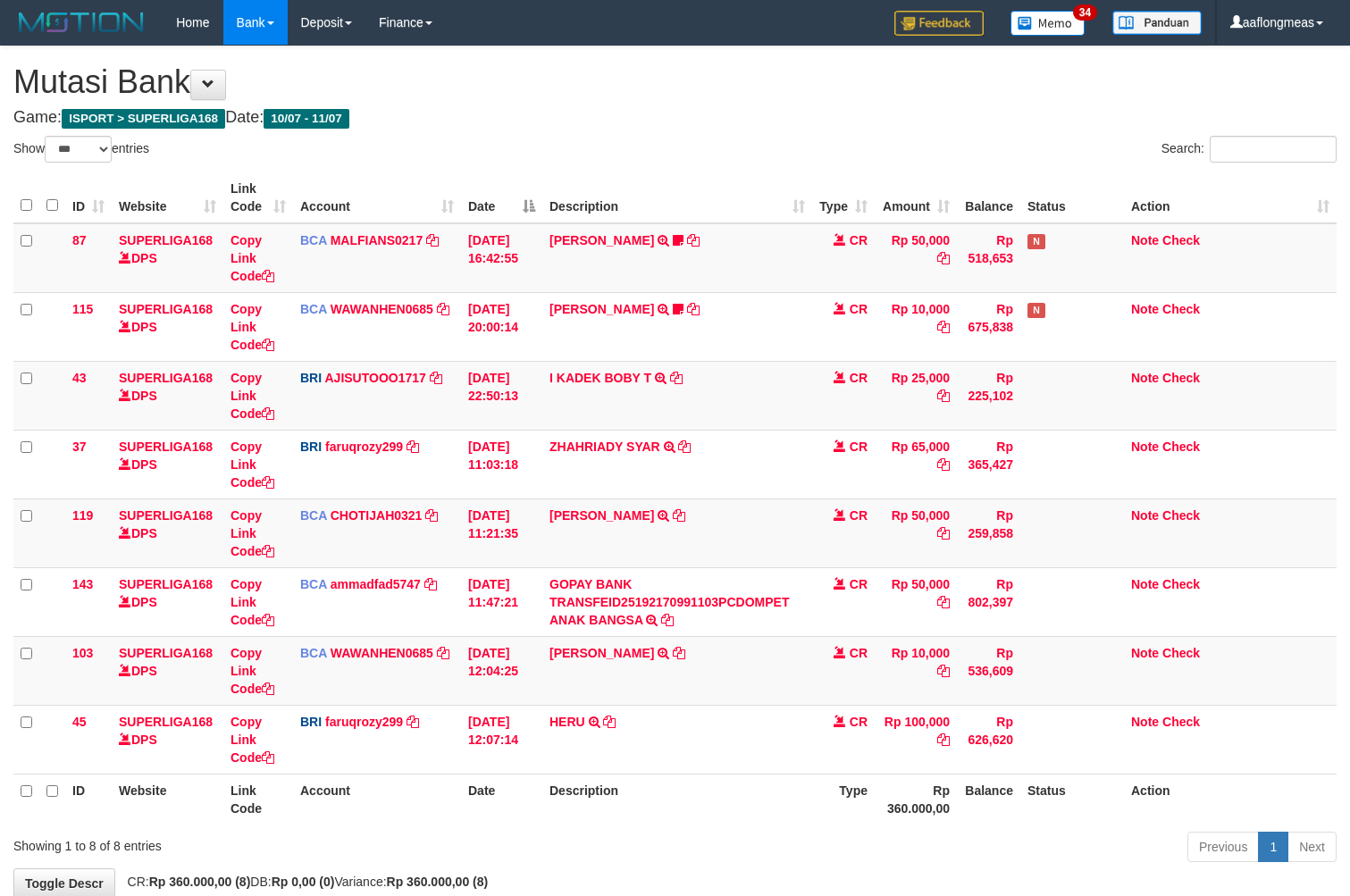 select on "***" 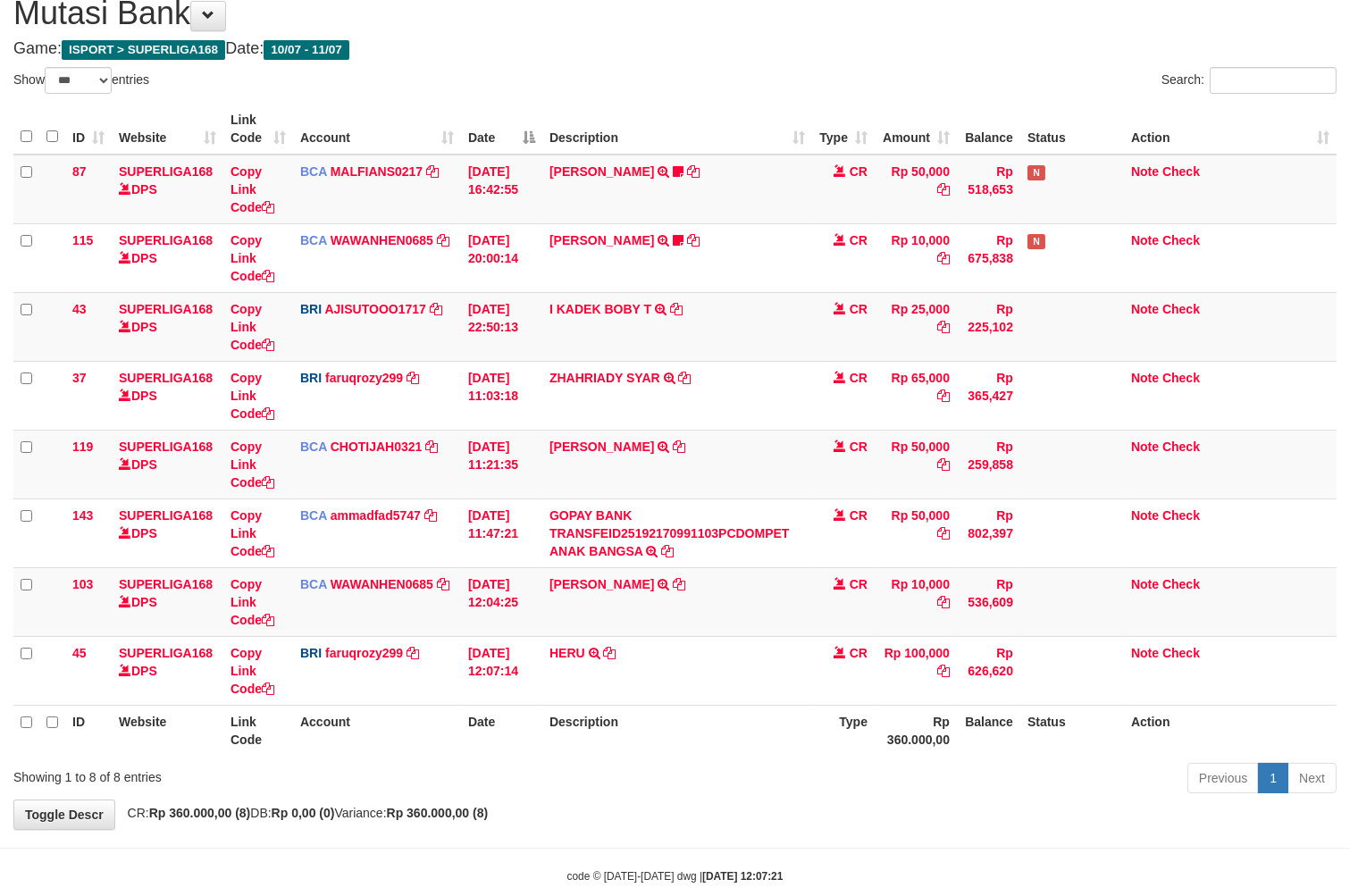 drag, startPoint x: 677, startPoint y: 802, endPoint x: 602, endPoint y: 809, distance: 75.32596 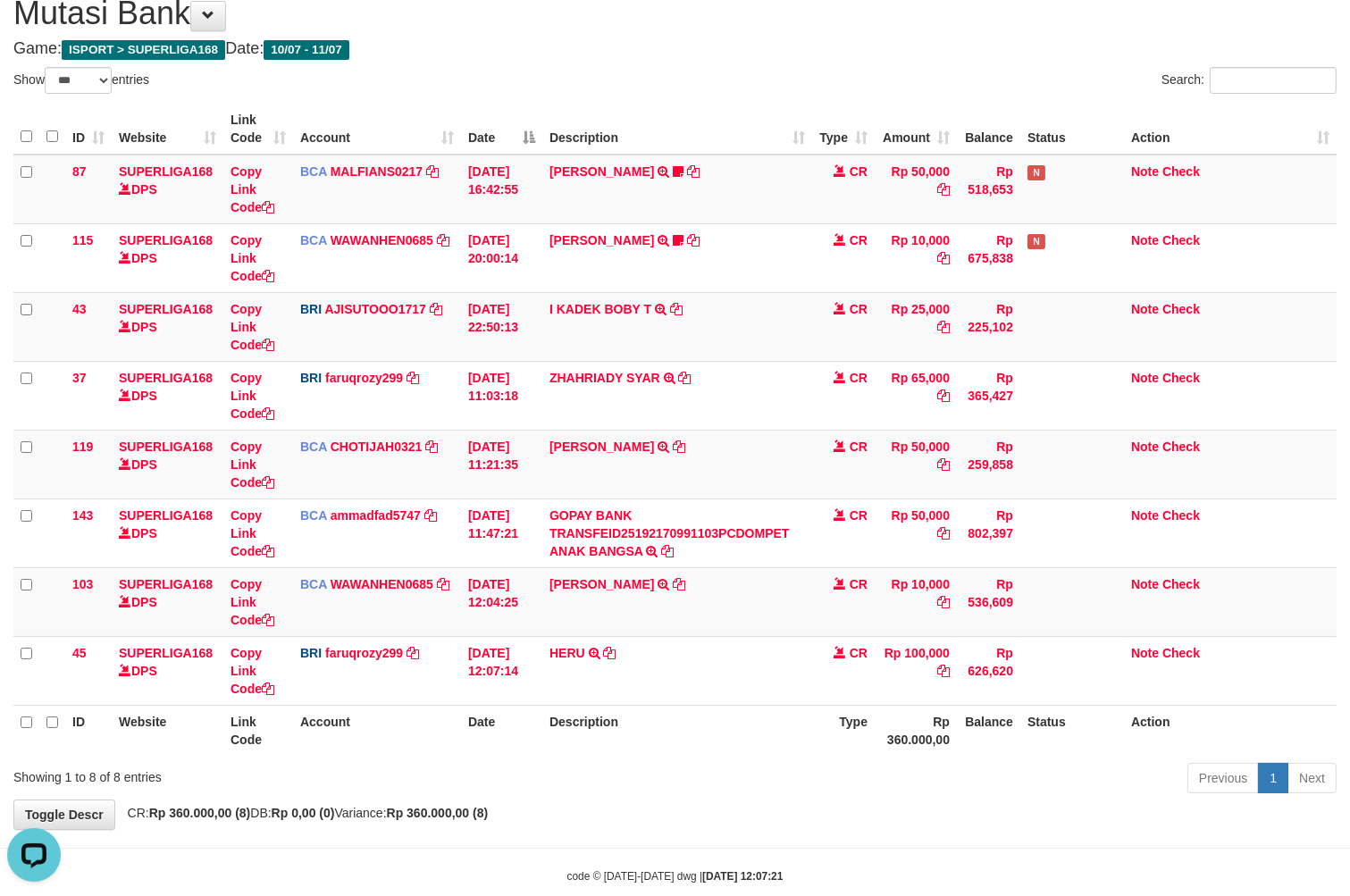 scroll, scrollTop: 0, scrollLeft: 0, axis: both 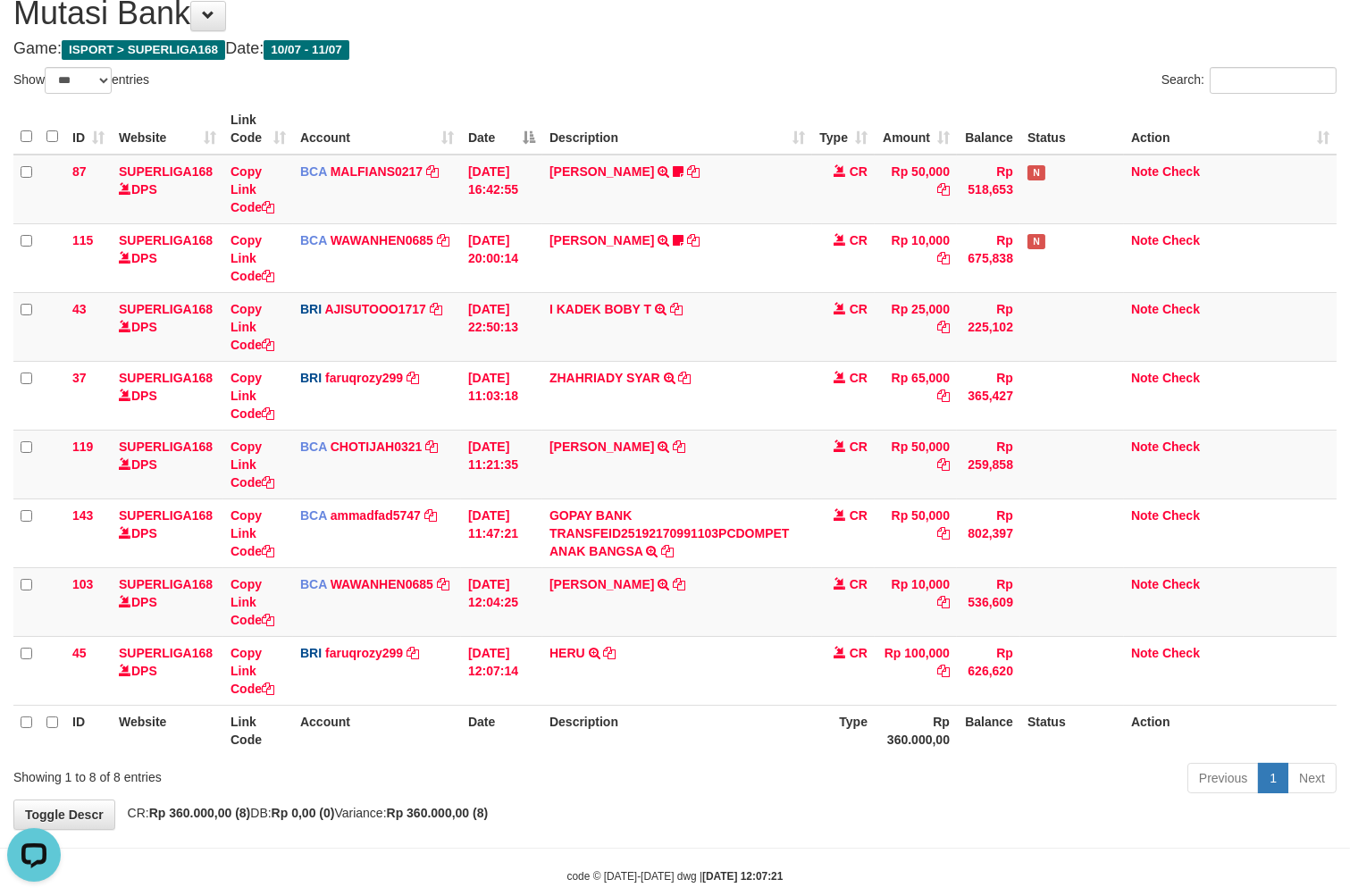 drag, startPoint x: 725, startPoint y: 746, endPoint x: 707, endPoint y: 766, distance: 26.907248 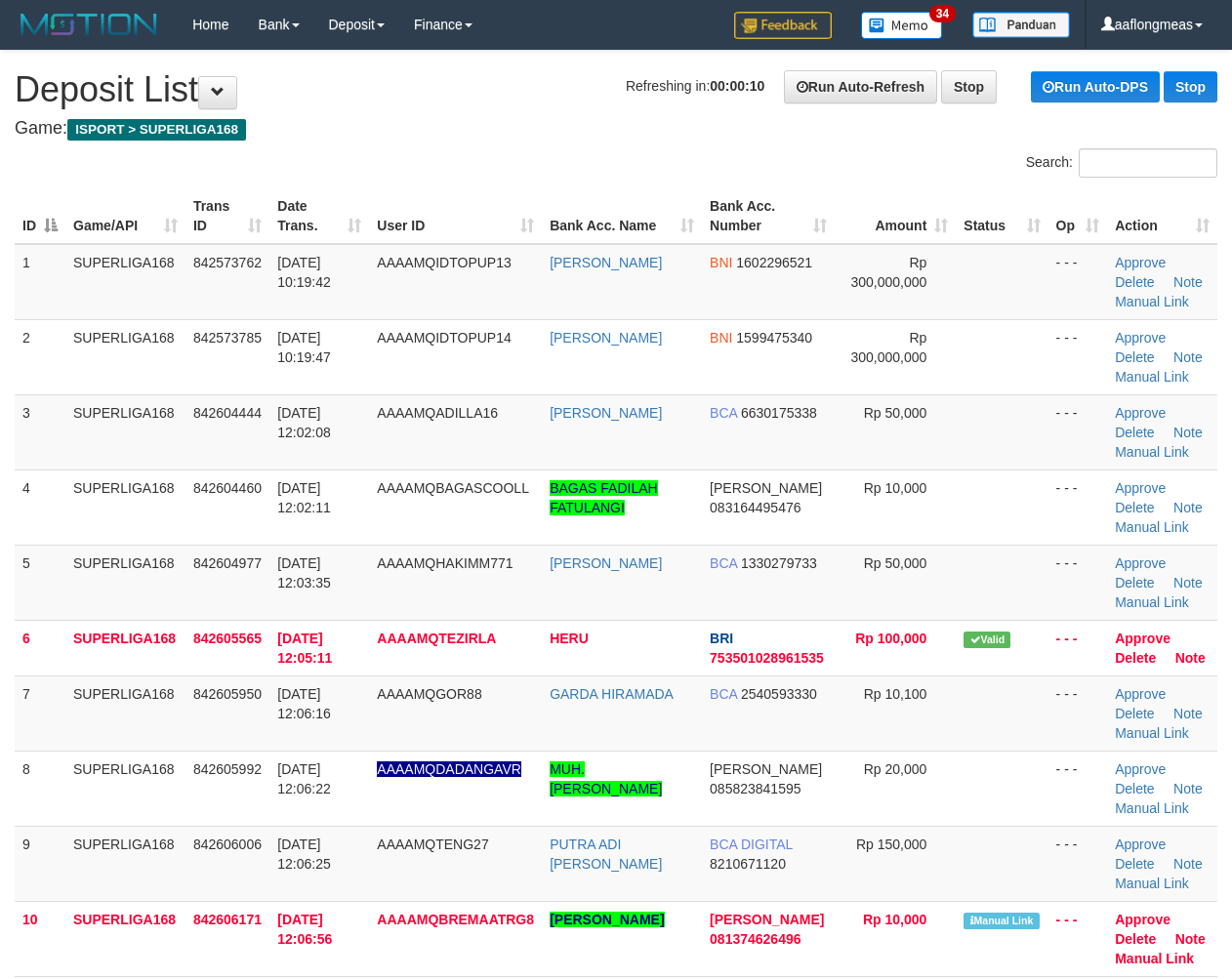 scroll, scrollTop: 0, scrollLeft: 0, axis: both 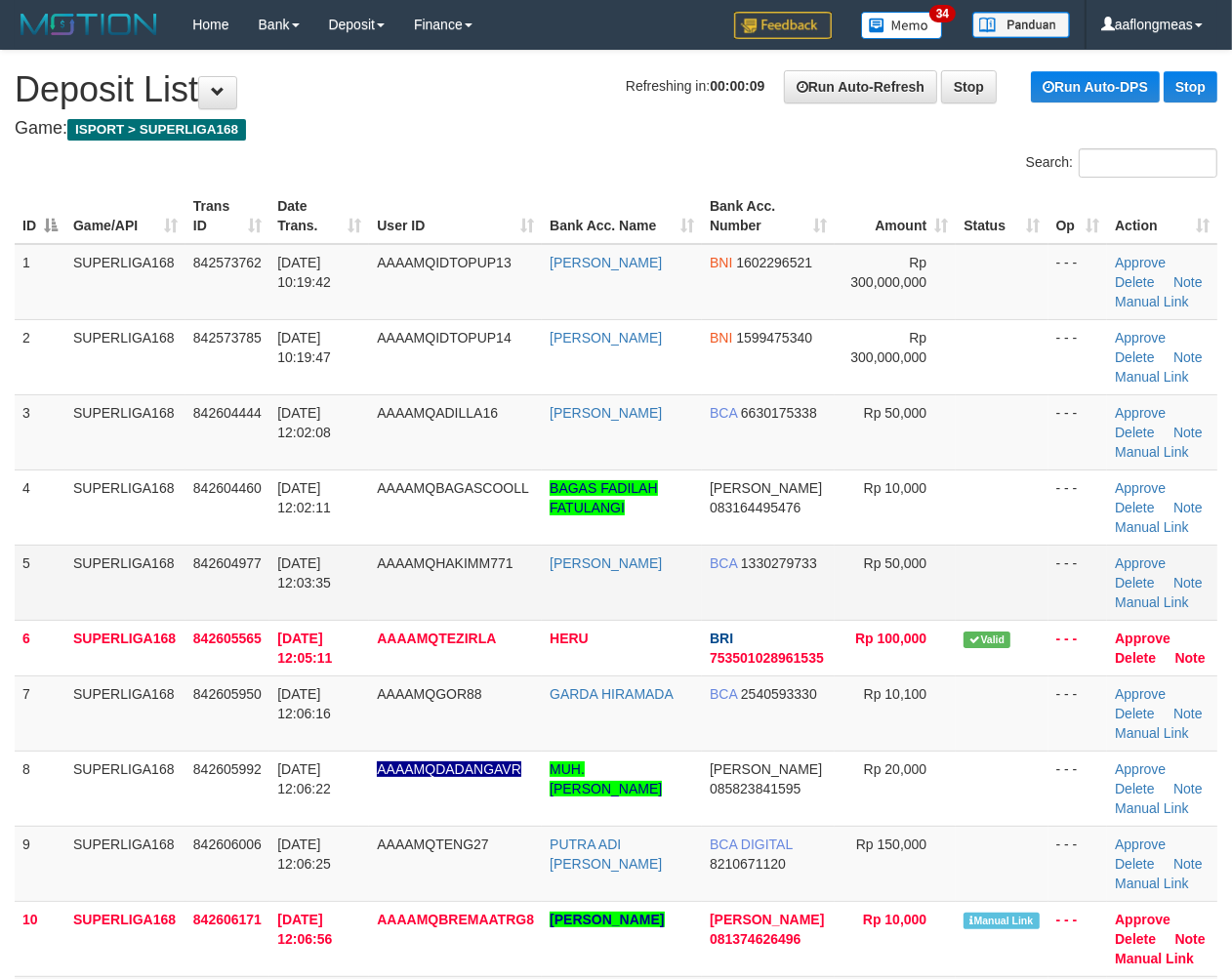 click at bounding box center [1002, 582] 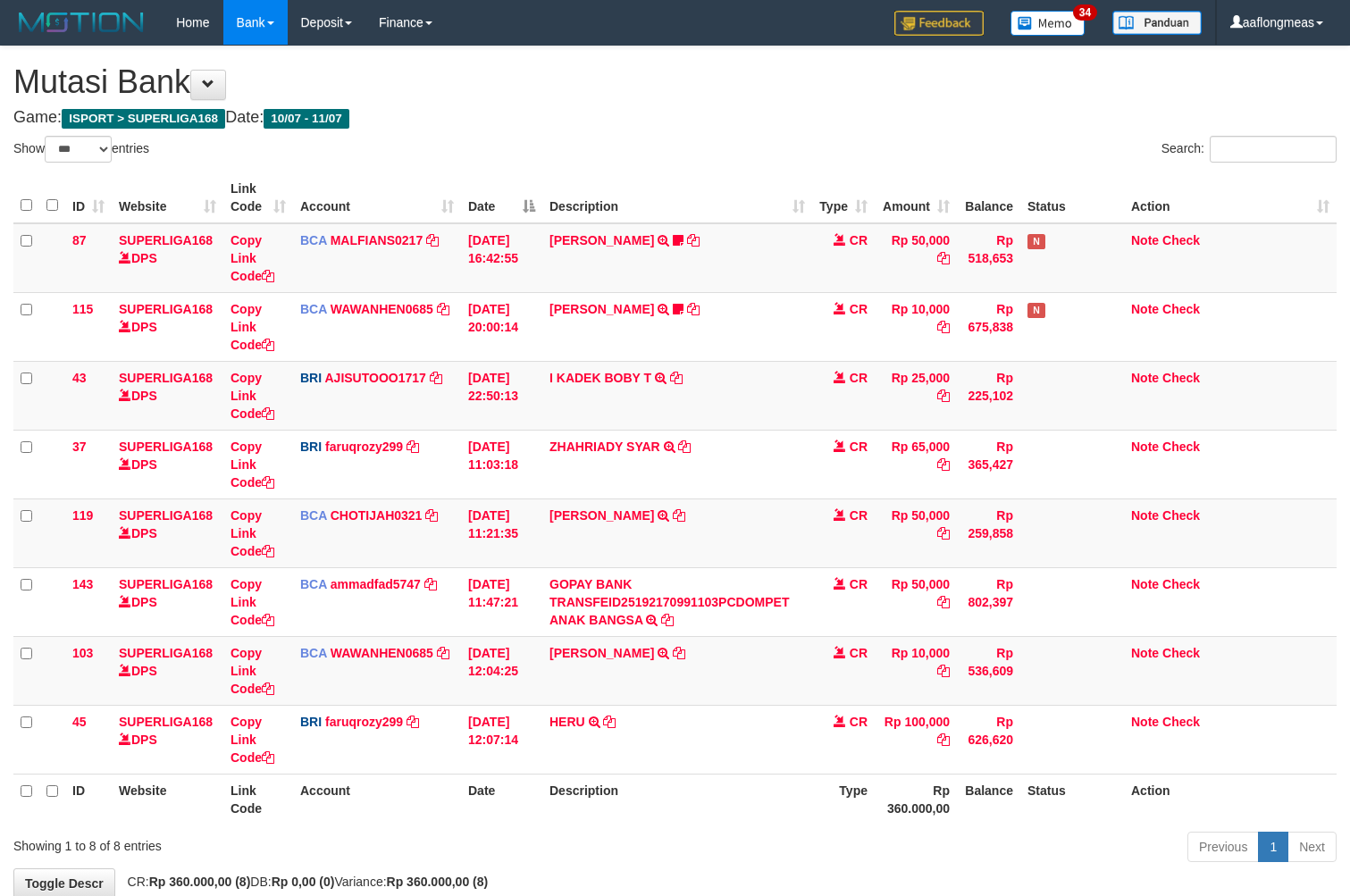 select on "***" 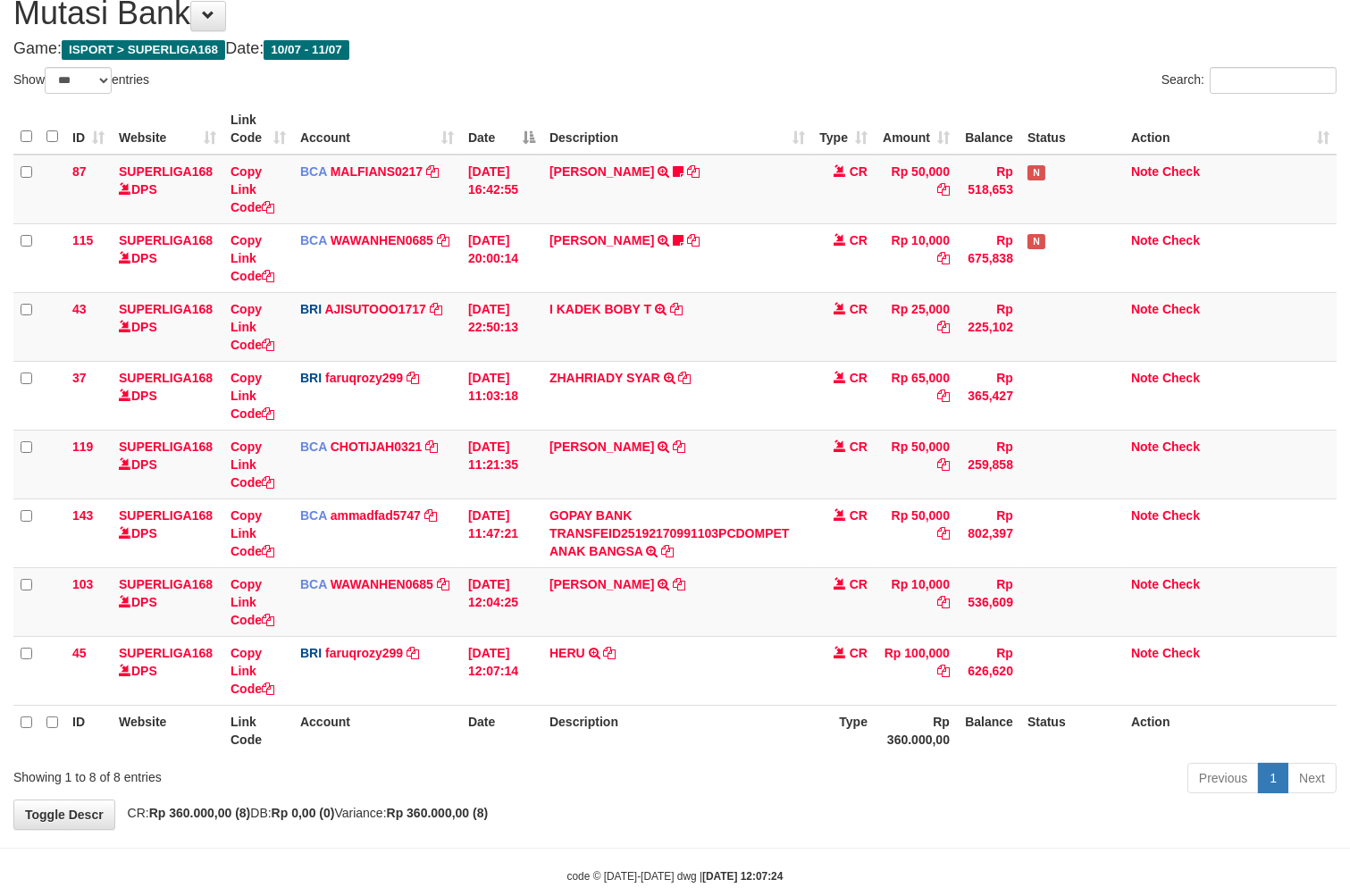 click on "Previous 1 Next" at bounding box center [956, 780] 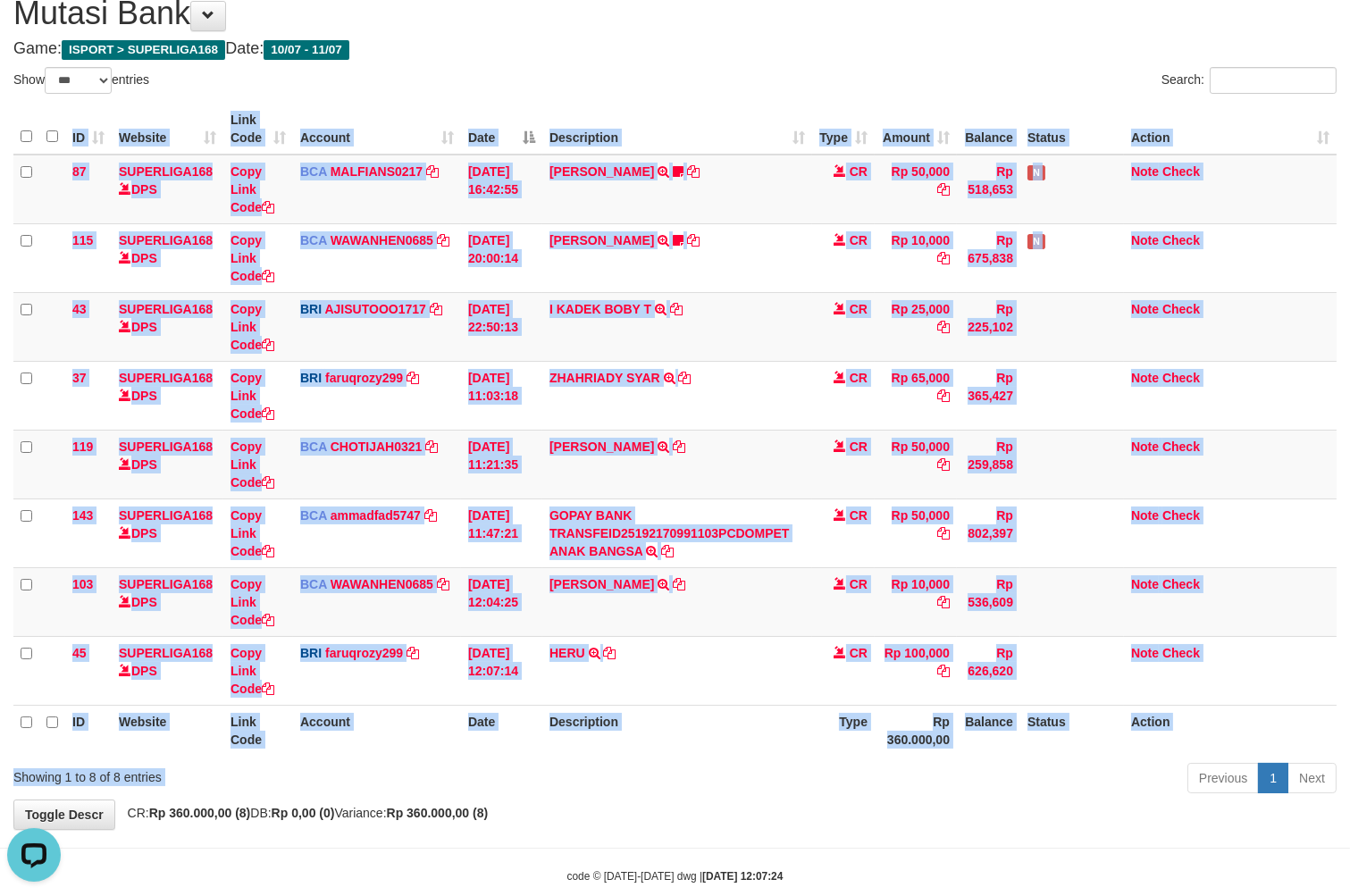 scroll, scrollTop: 0, scrollLeft: 0, axis: both 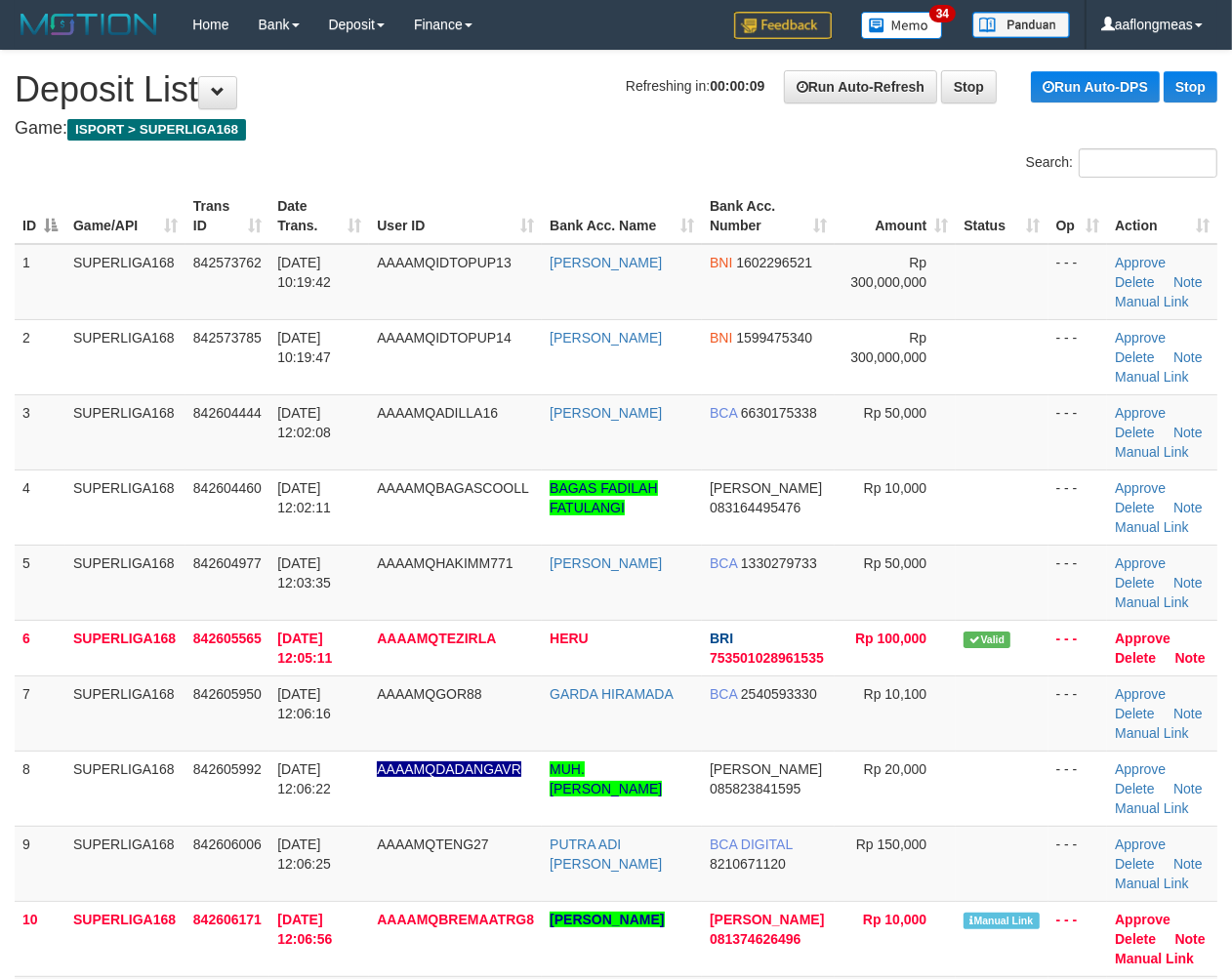 drag, startPoint x: 1007, startPoint y: 564, endPoint x: 1240, endPoint y: 609, distance: 237.30571 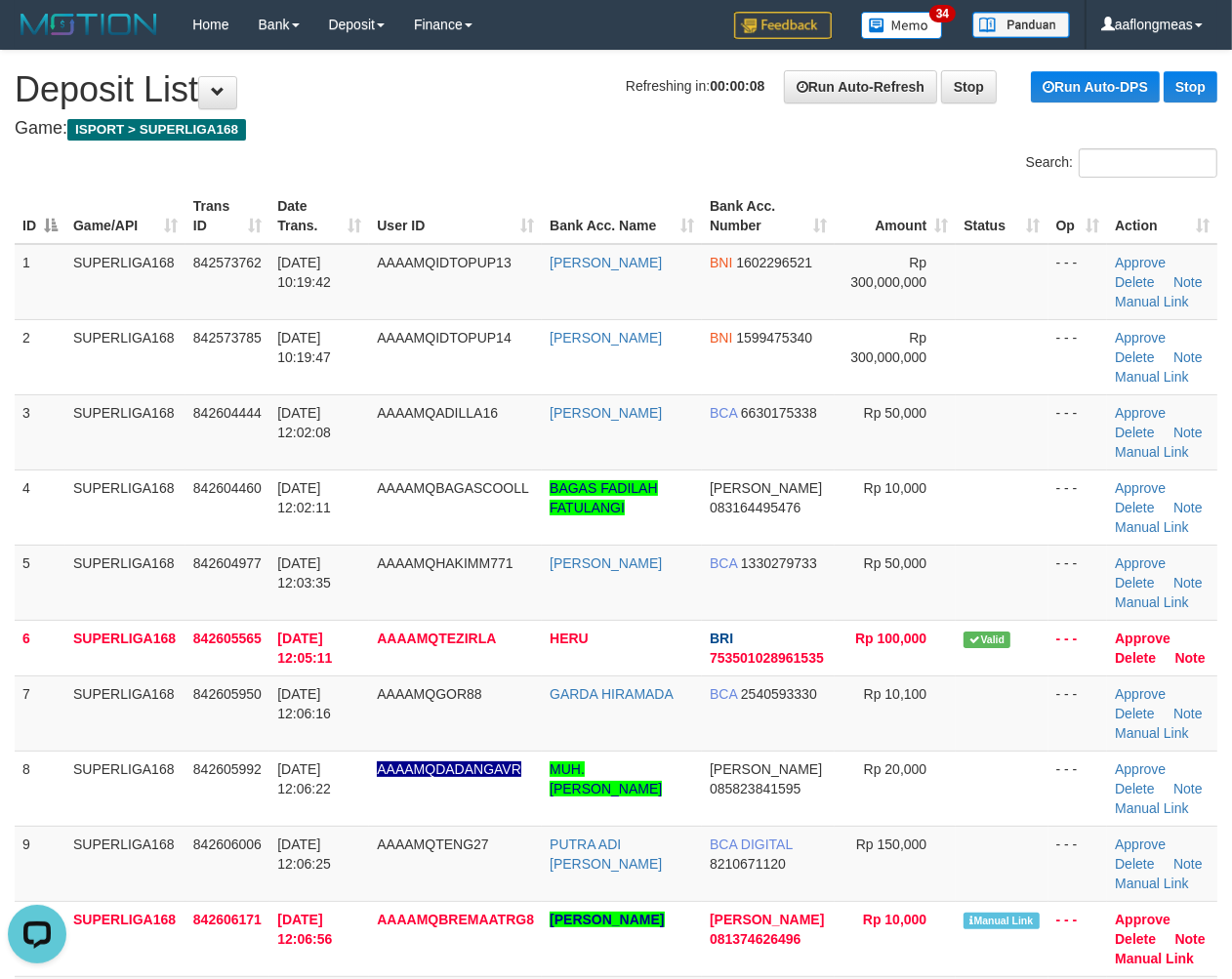 scroll, scrollTop: 0, scrollLeft: 0, axis: both 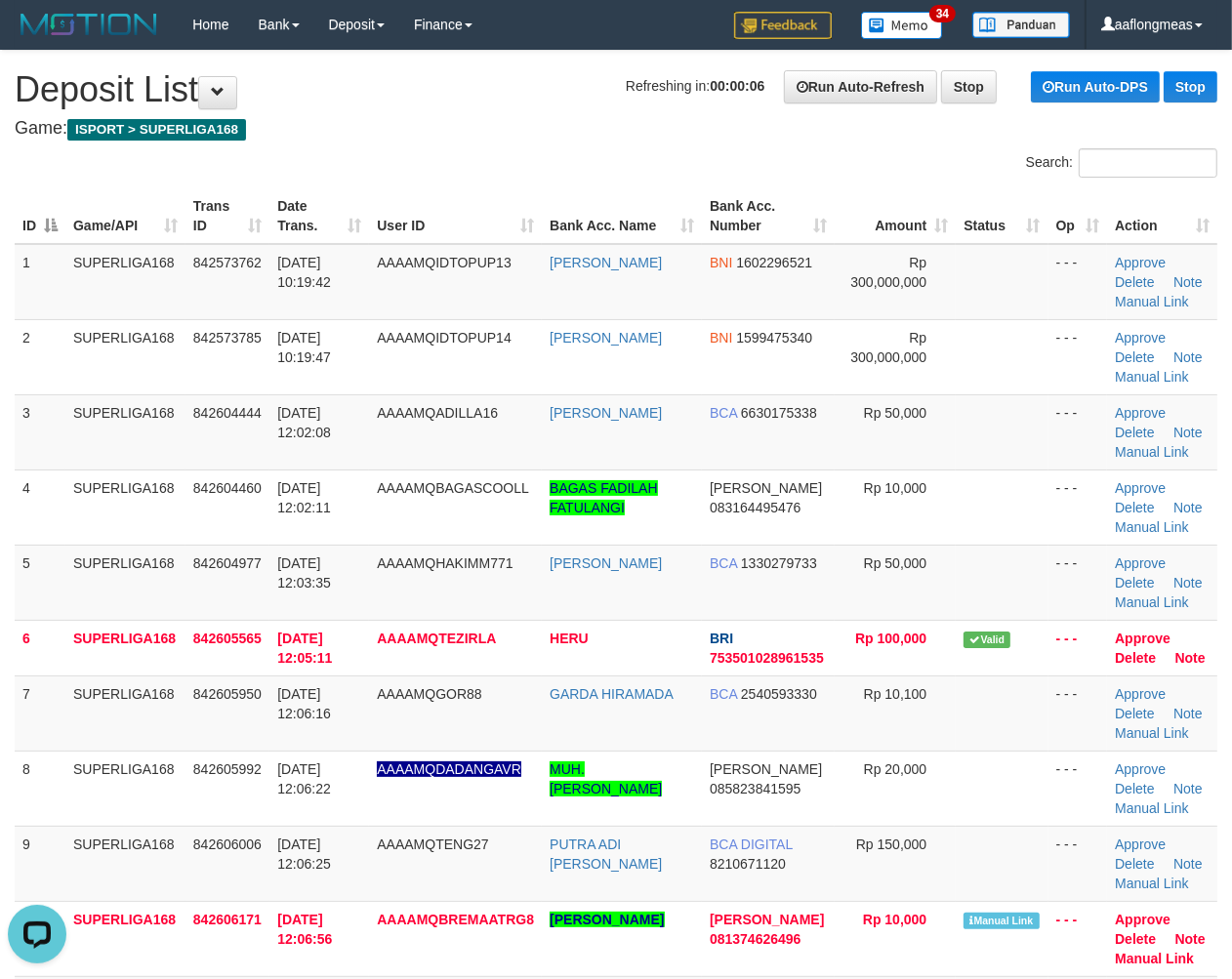 drag, startPoint x: 957, startPoint y: 510, endPoint x: 1246, endPoint y: 557, distance: 292.79686 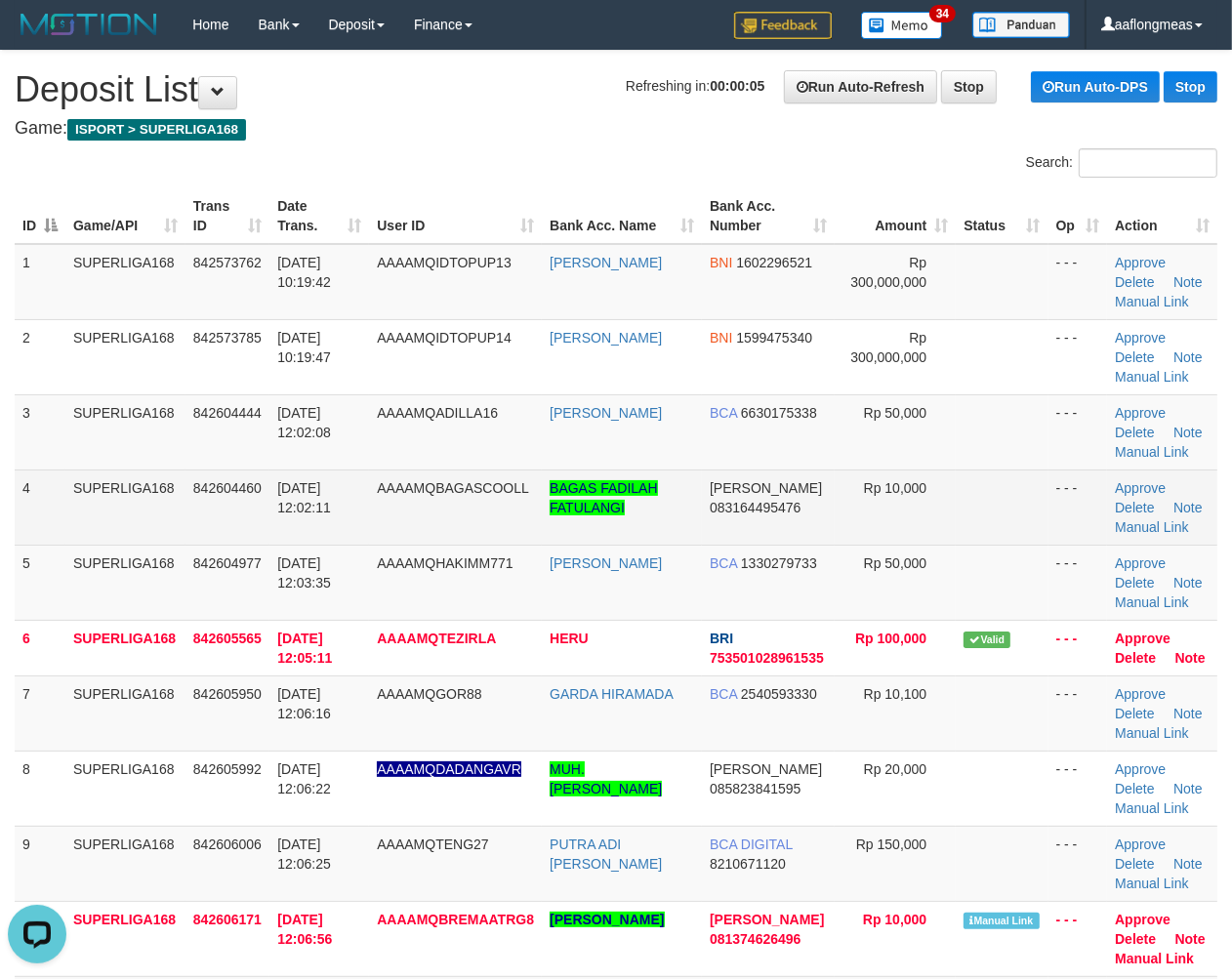 click at bounding box center [1002, 507] 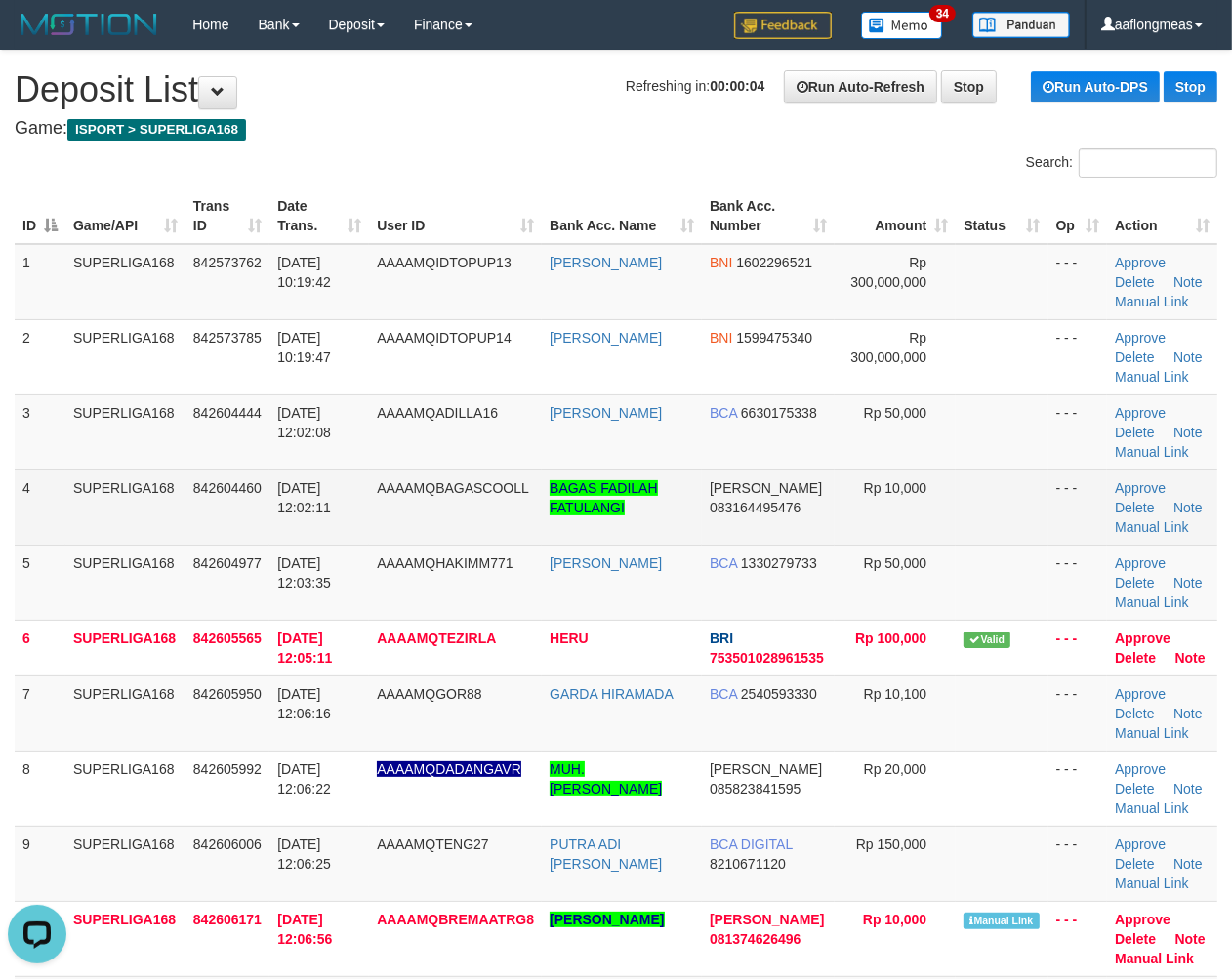 click at bounding box center [1002, 507] 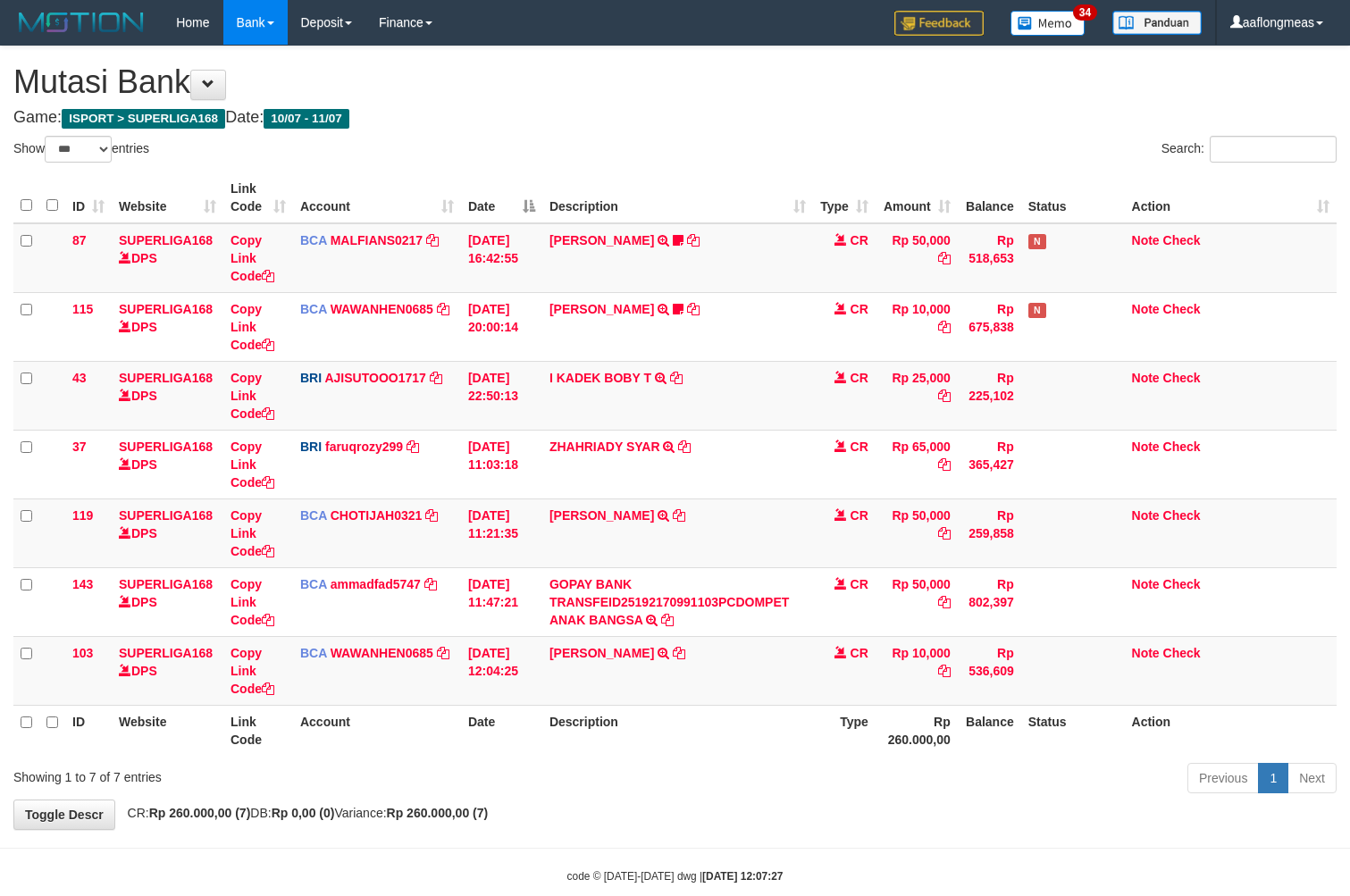 select on "***" 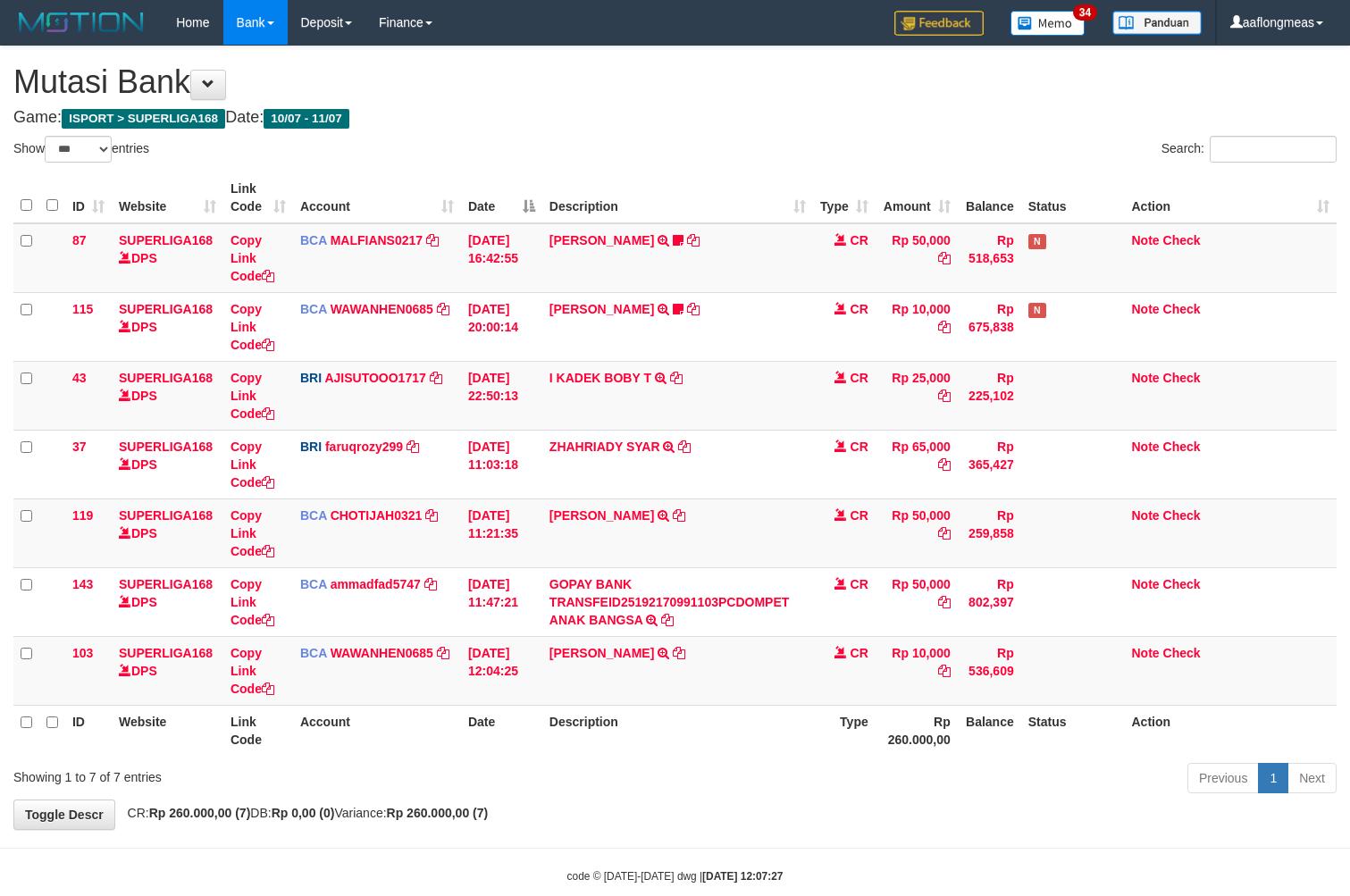 scroll, scrollTop: 0, scrollLeft: 0, axis: both 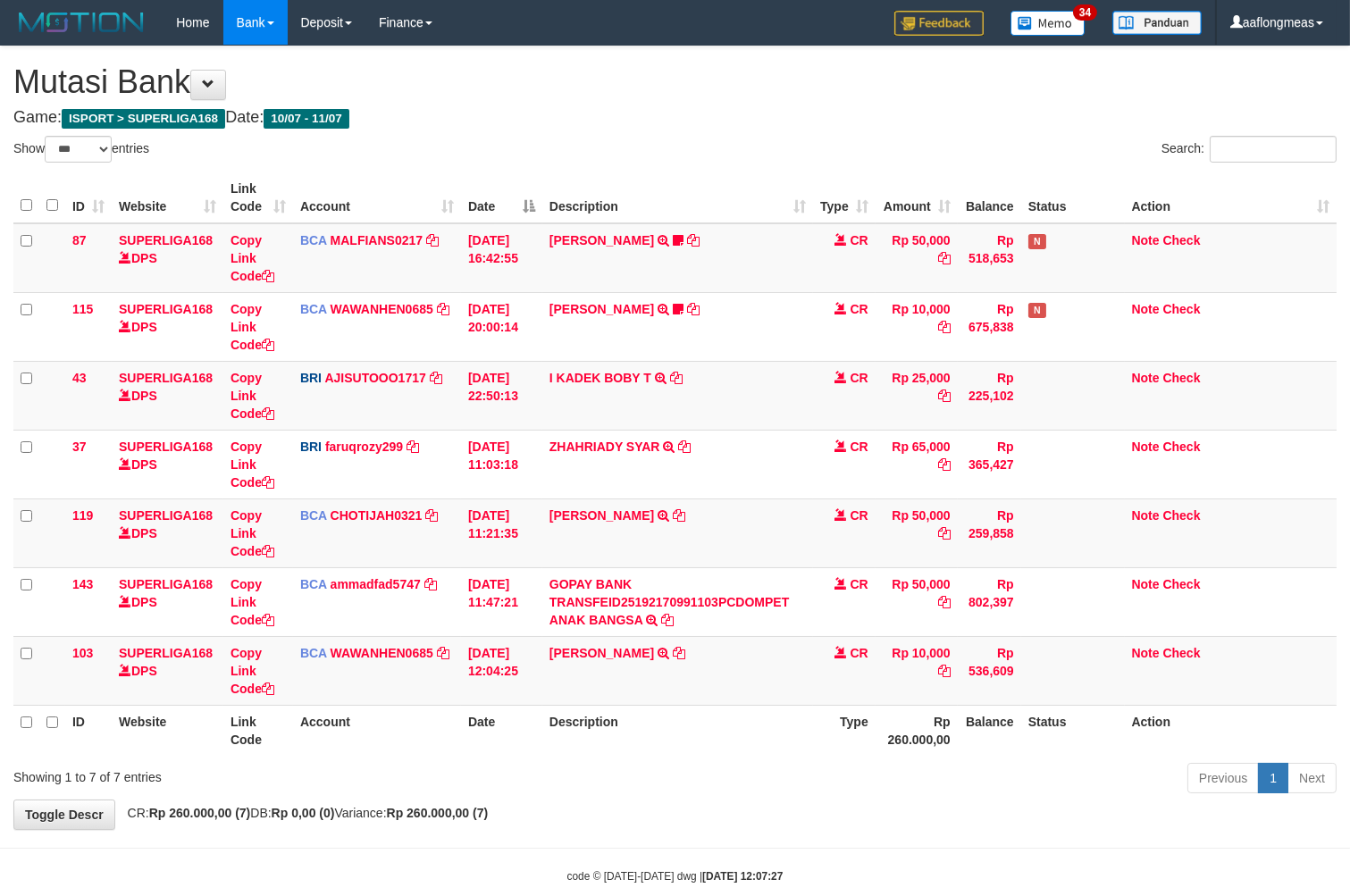 click on "Previous 1 Next" at bounding box center (956, 780) 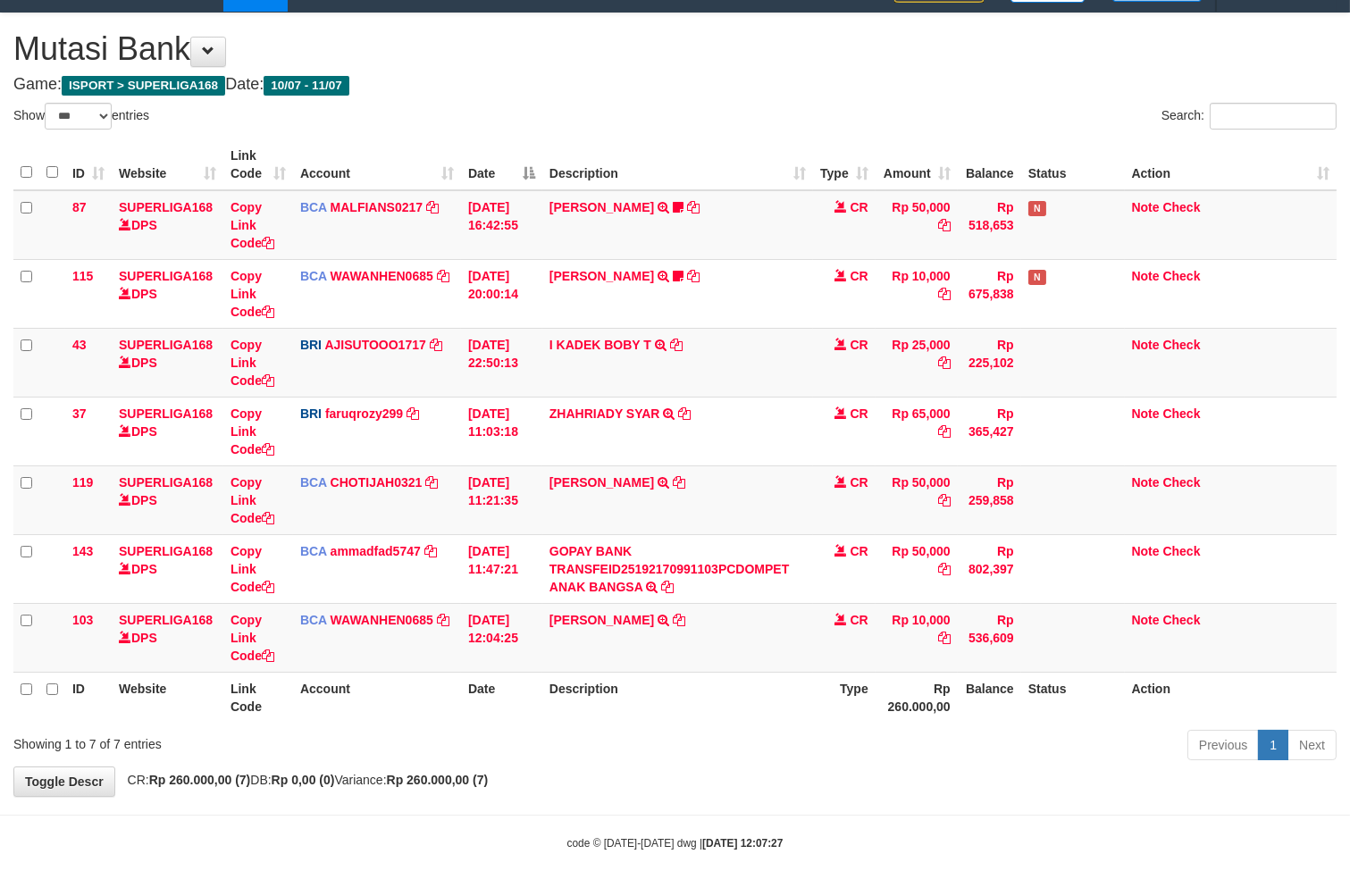 click on "Previous 1 Next" at bounding box center (956, 747) 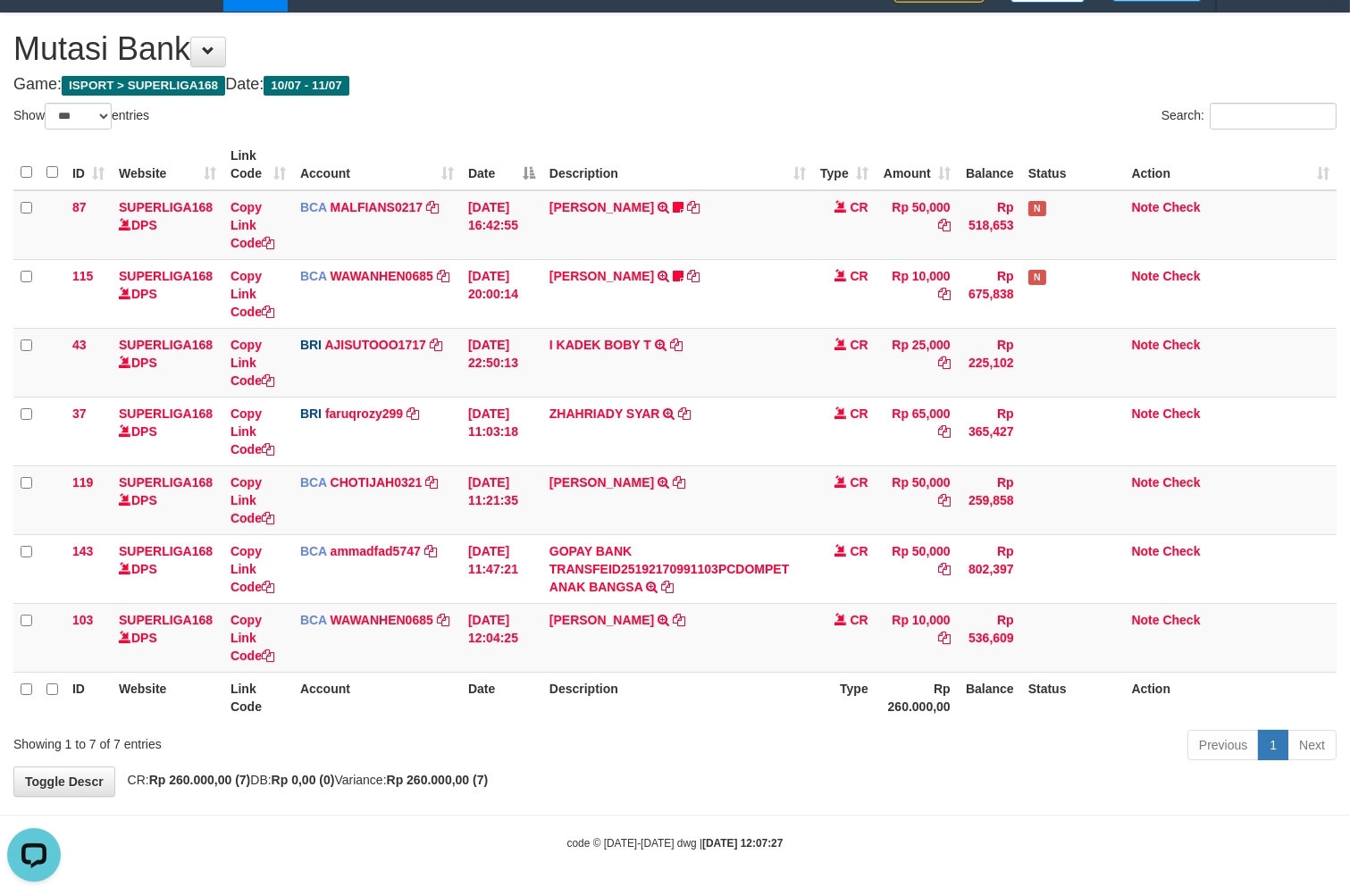 scroll, scrollTop: 0, scrollLeft: 0, axis: both 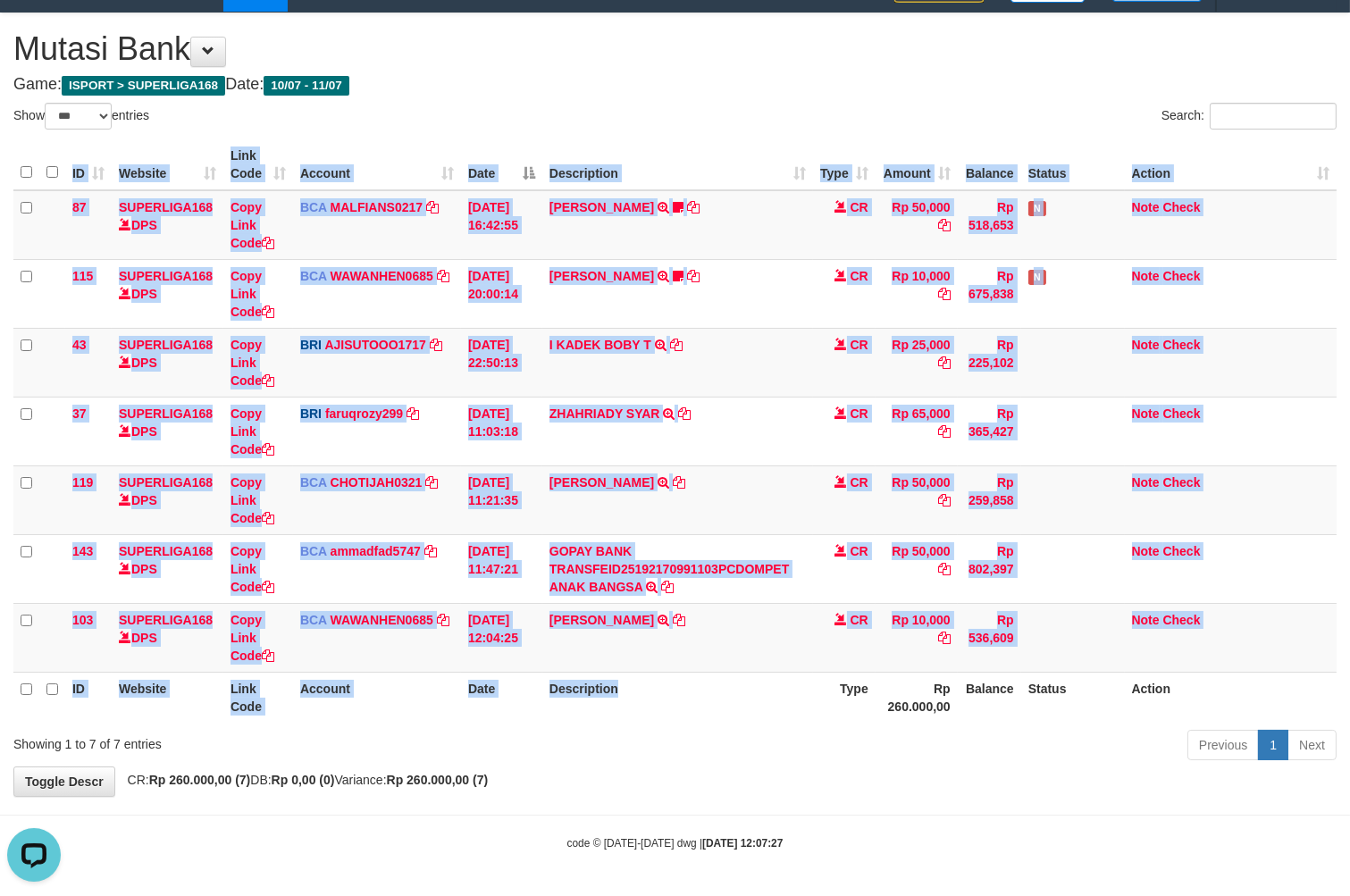 drag, startPoint x: 719, startPoint y: 722, endPoint x: 620, endPoint y: 744, distance: 101.41499 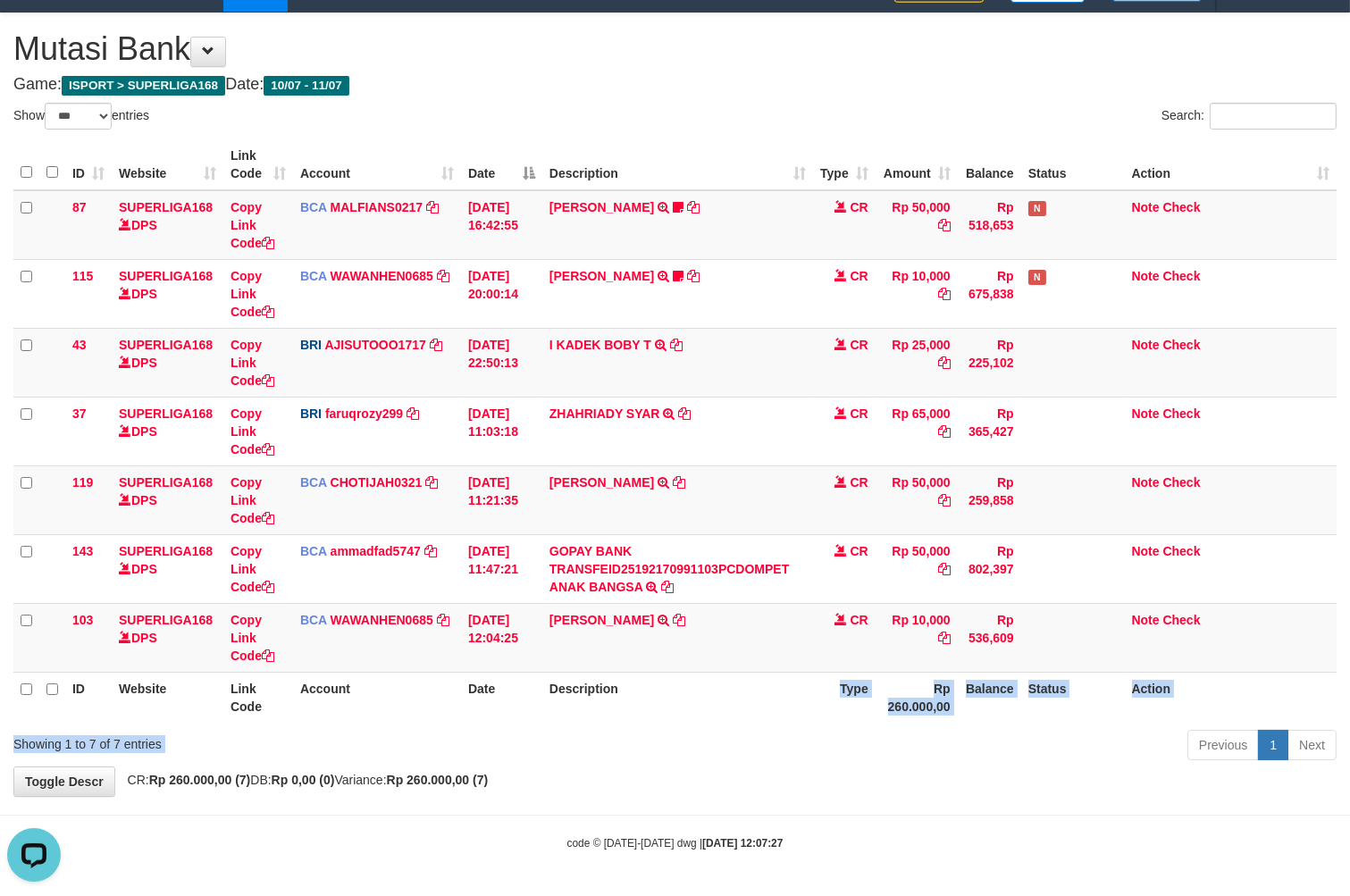 click on "Previous 1 Next" at bounding box center [956, 747] 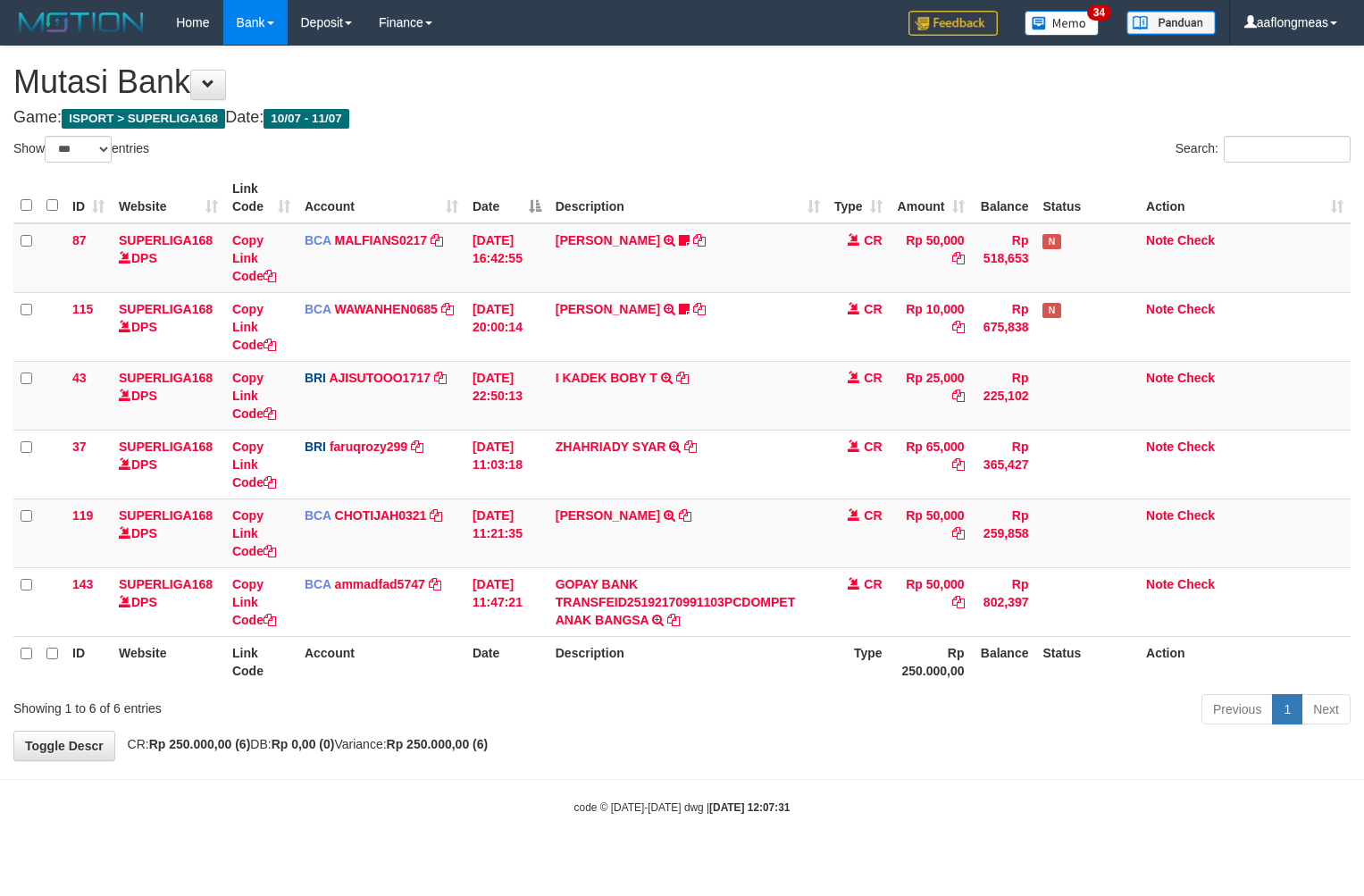 select on "***" 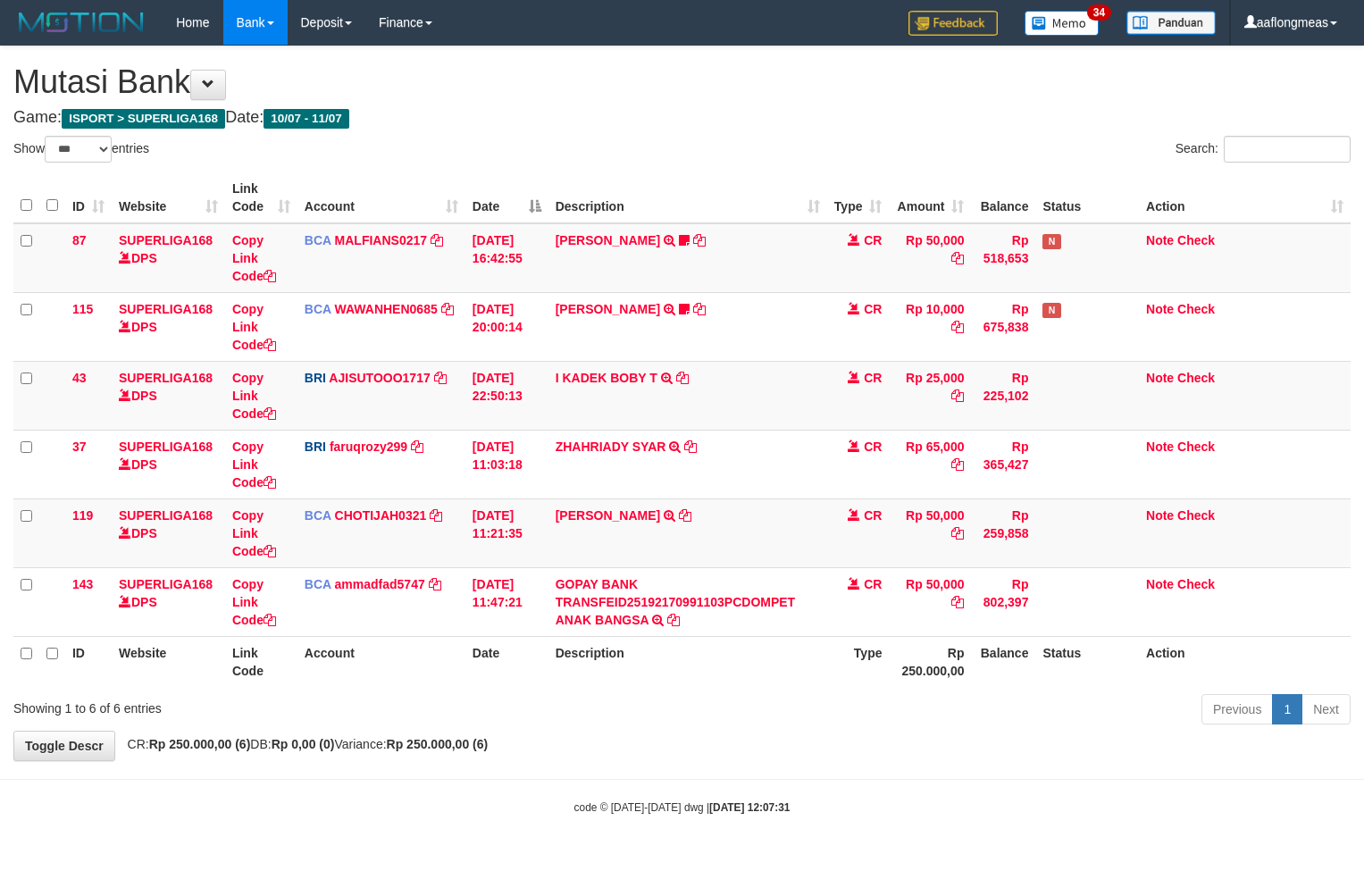 scroll, scrollTop: 0, scrollLeft: 0, axis: both 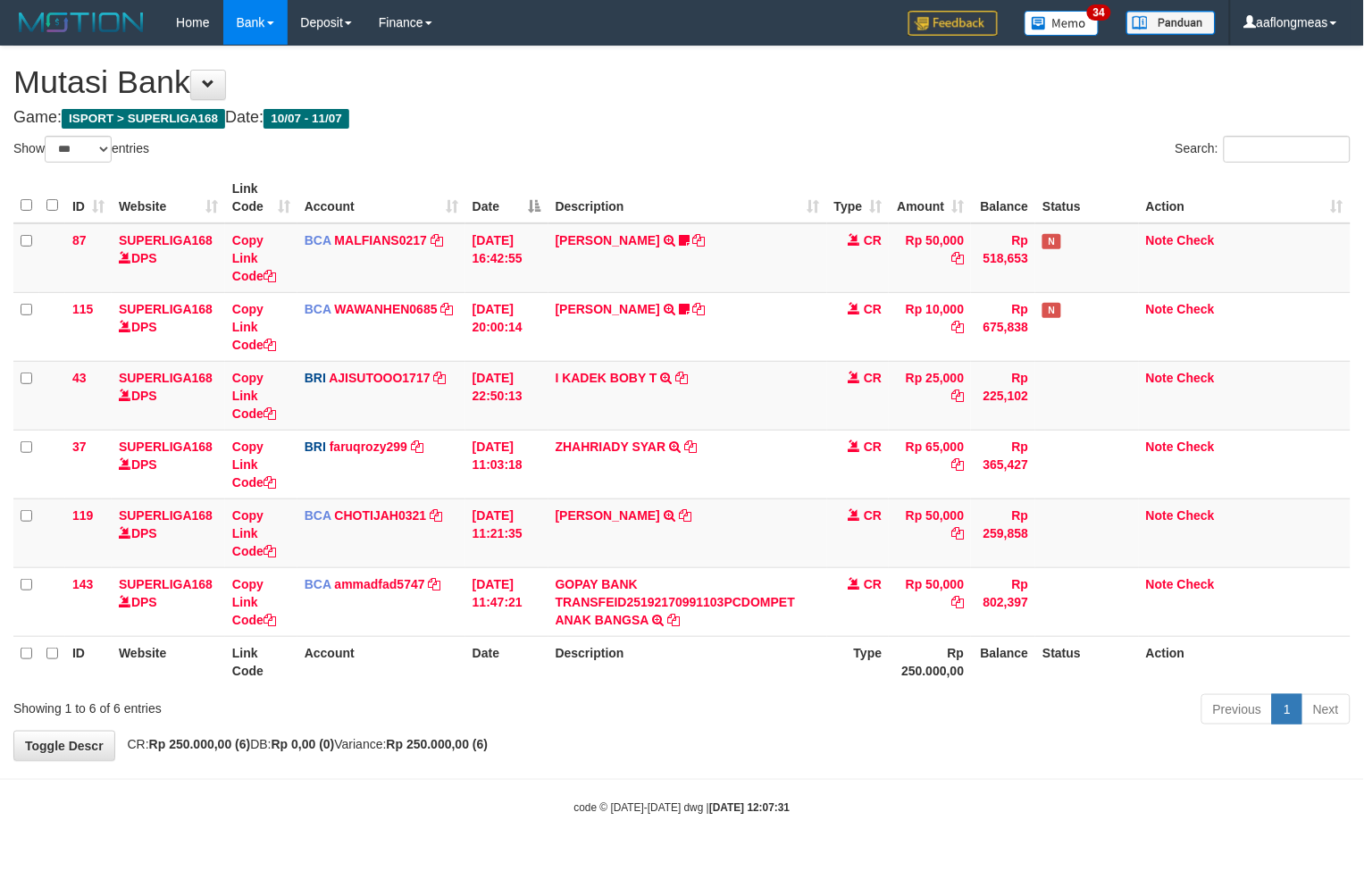 click on "**********" at bounding box center (682, 403) 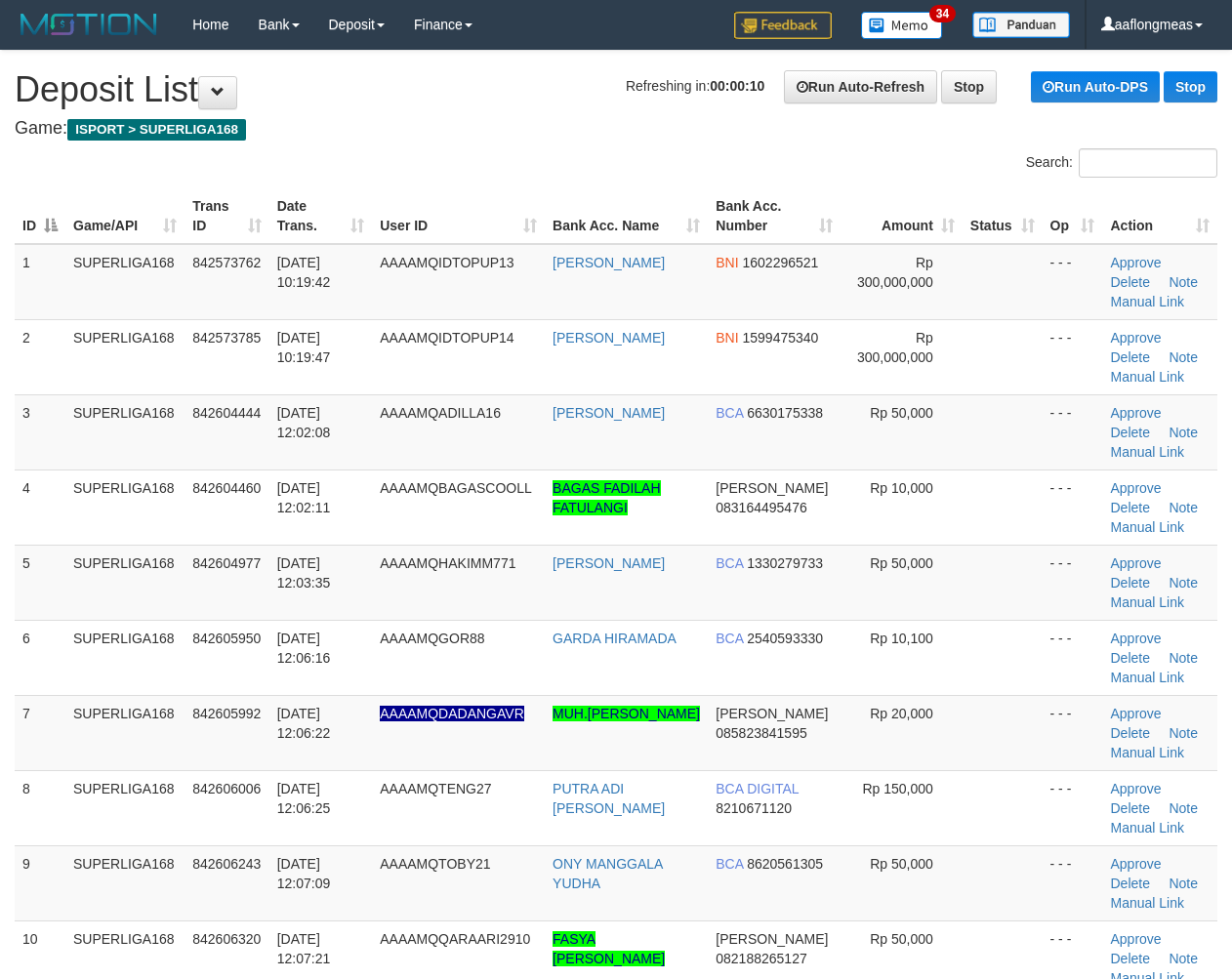 scroll, scrollTop: 0, scrollLeft: 0, axis: both 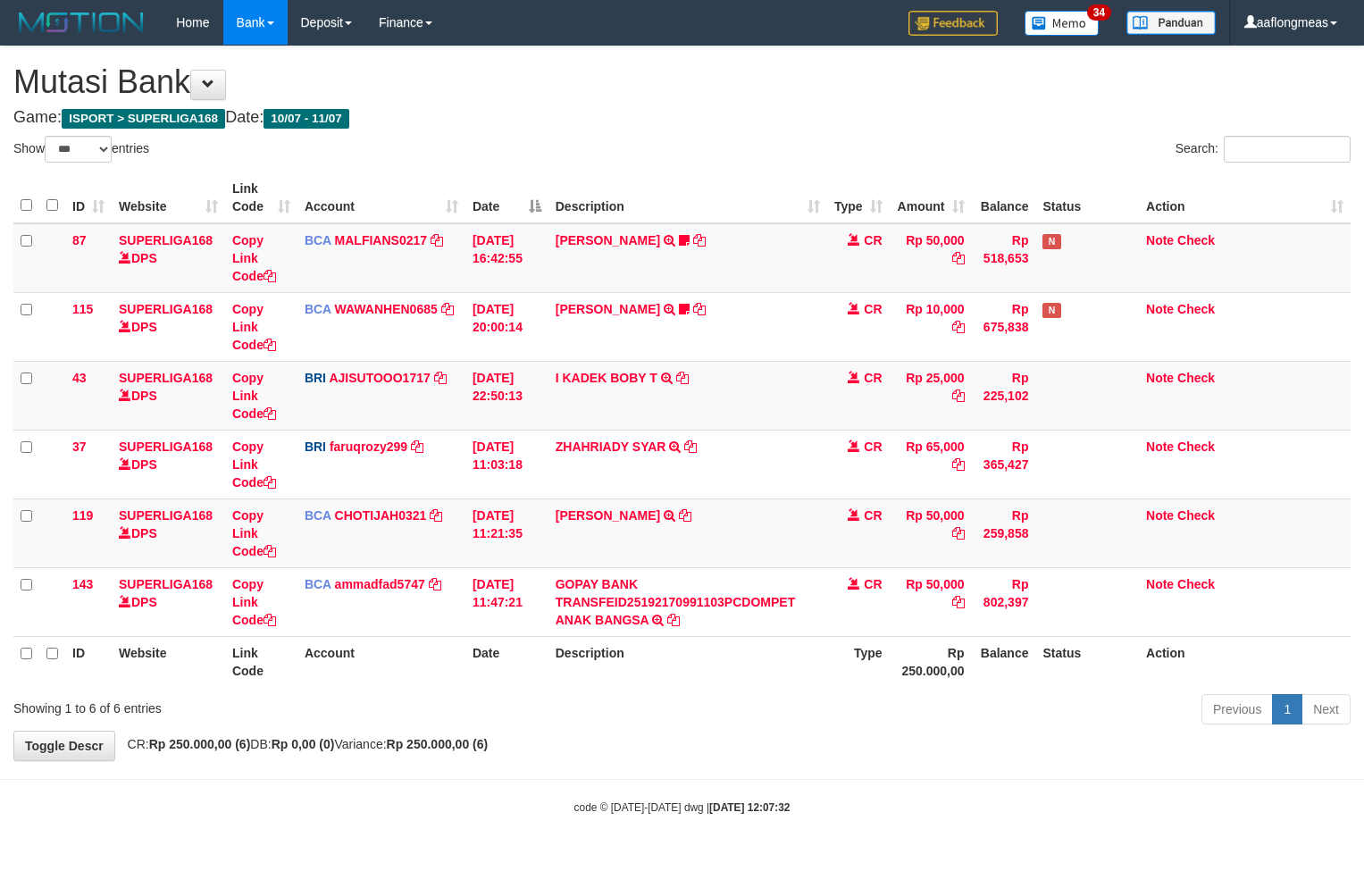 select on "***" 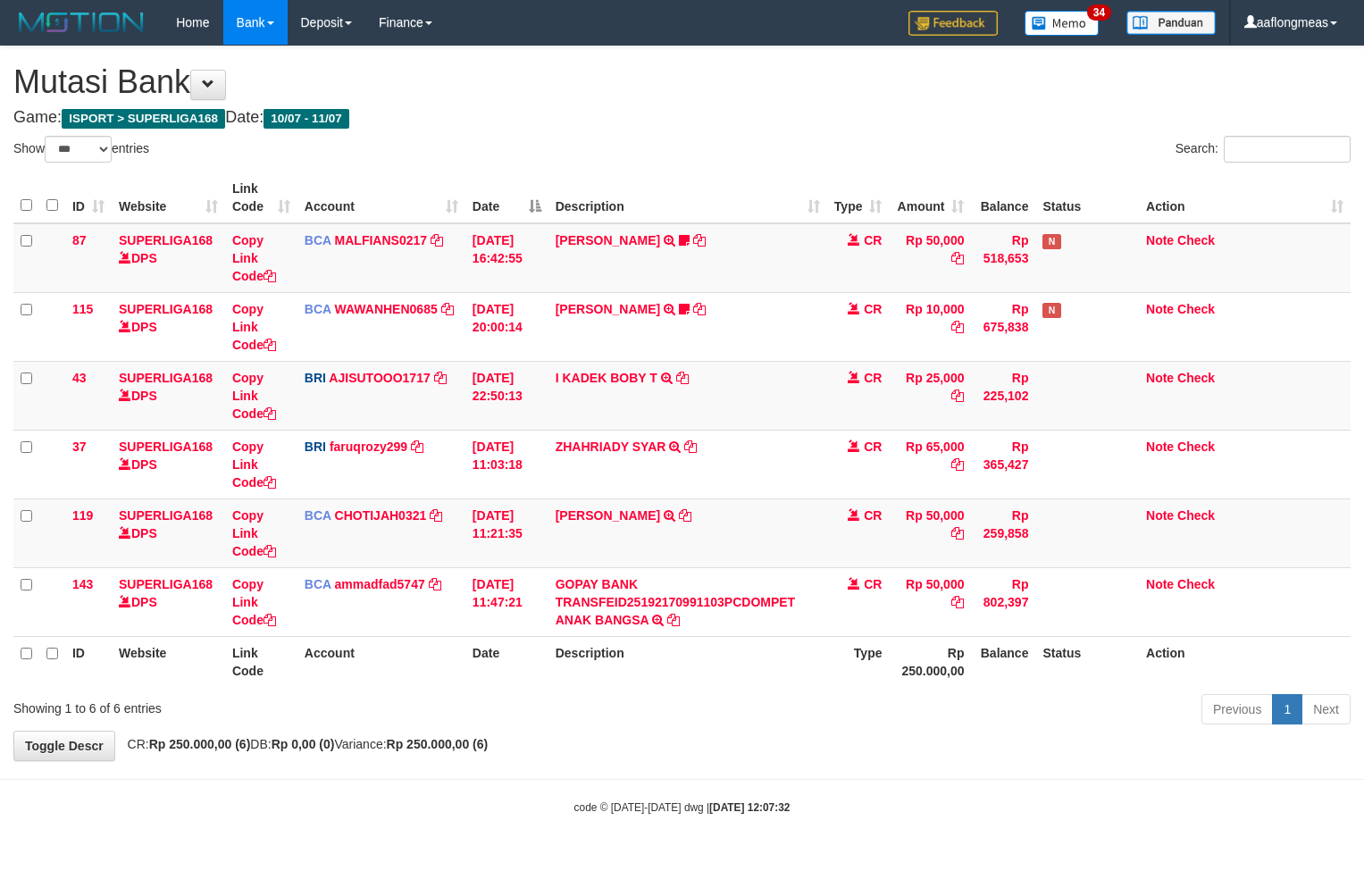 scroll, scrollTop: 0, scrollLeft: 0, axis: both 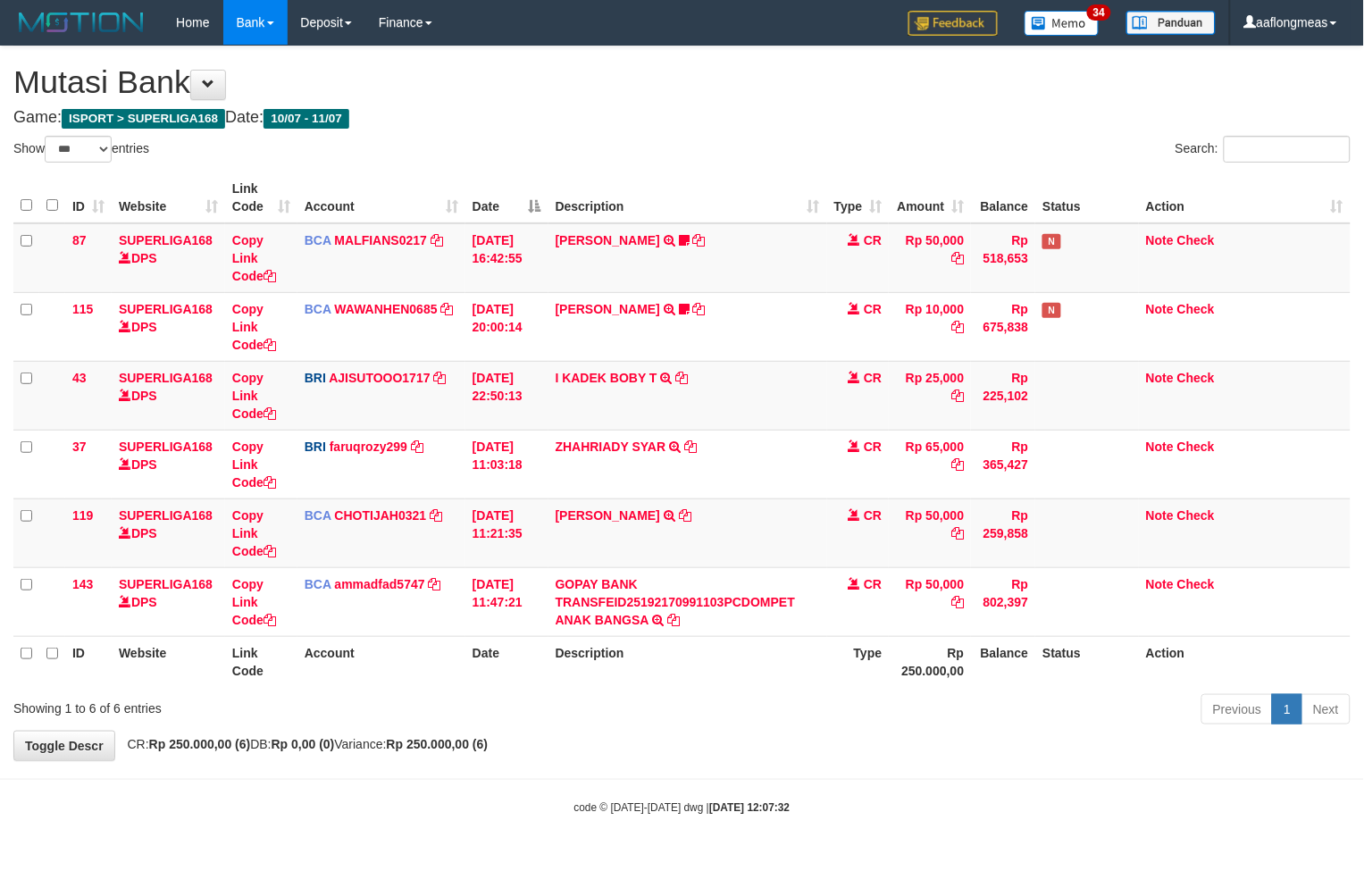 drag, startPoint x: 734, startPoint y: 758, endPoint x: 397, endPoint y: 713, distance: 339.99118 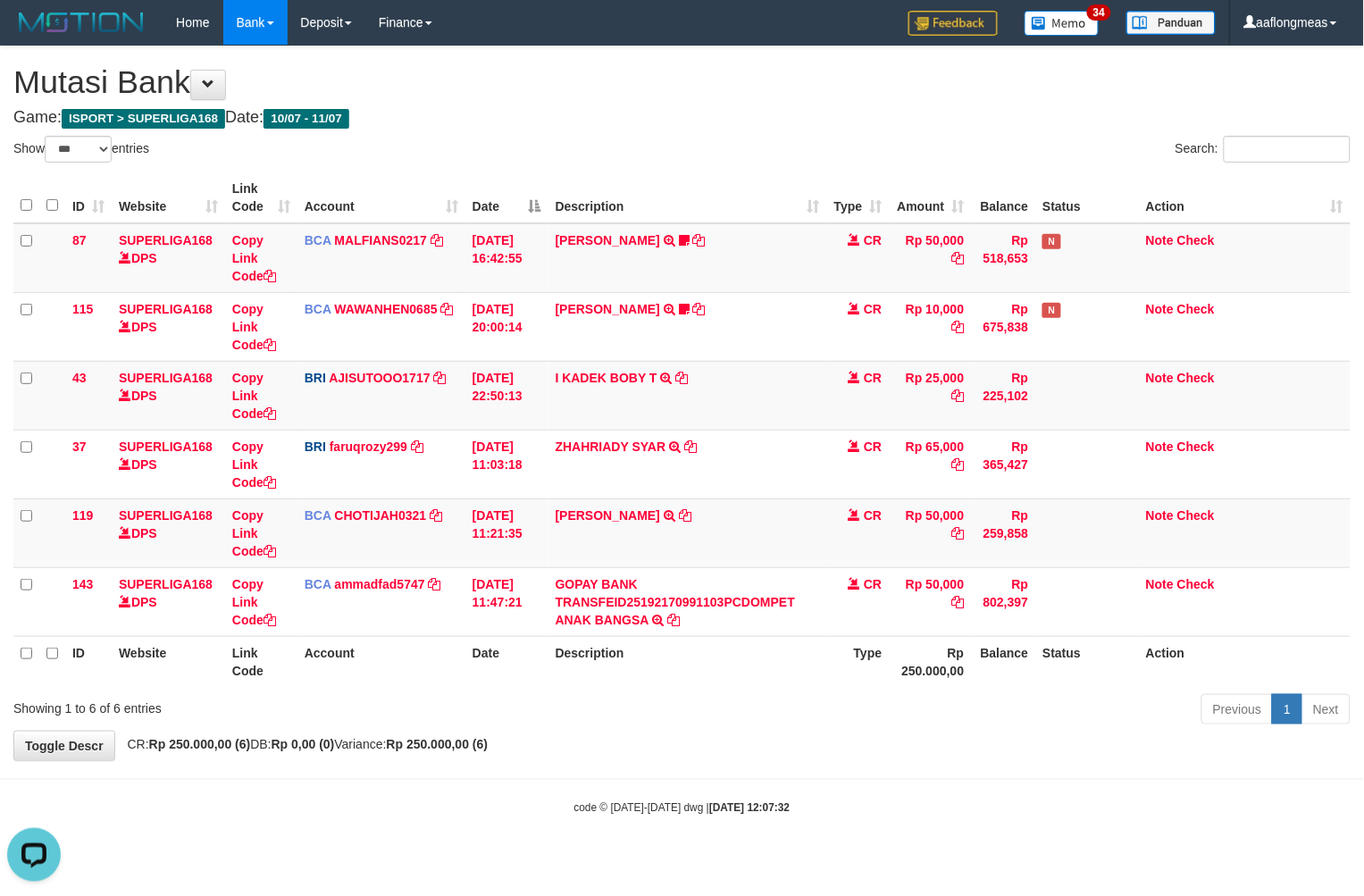 scroll, scrollTop: 0, scrollLeft: 0, axis: both 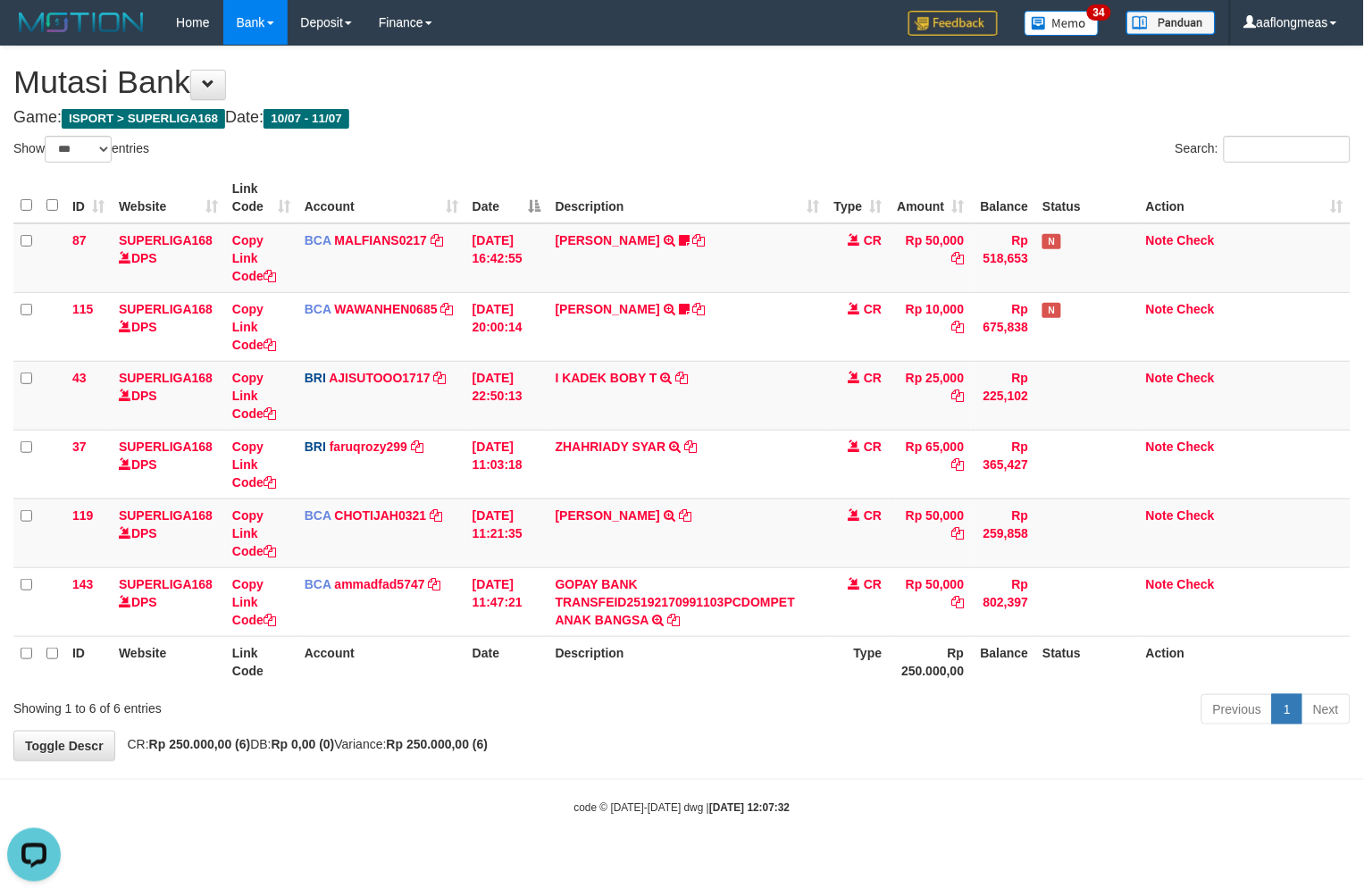 click on "**********" at bounding box center (682, 403) 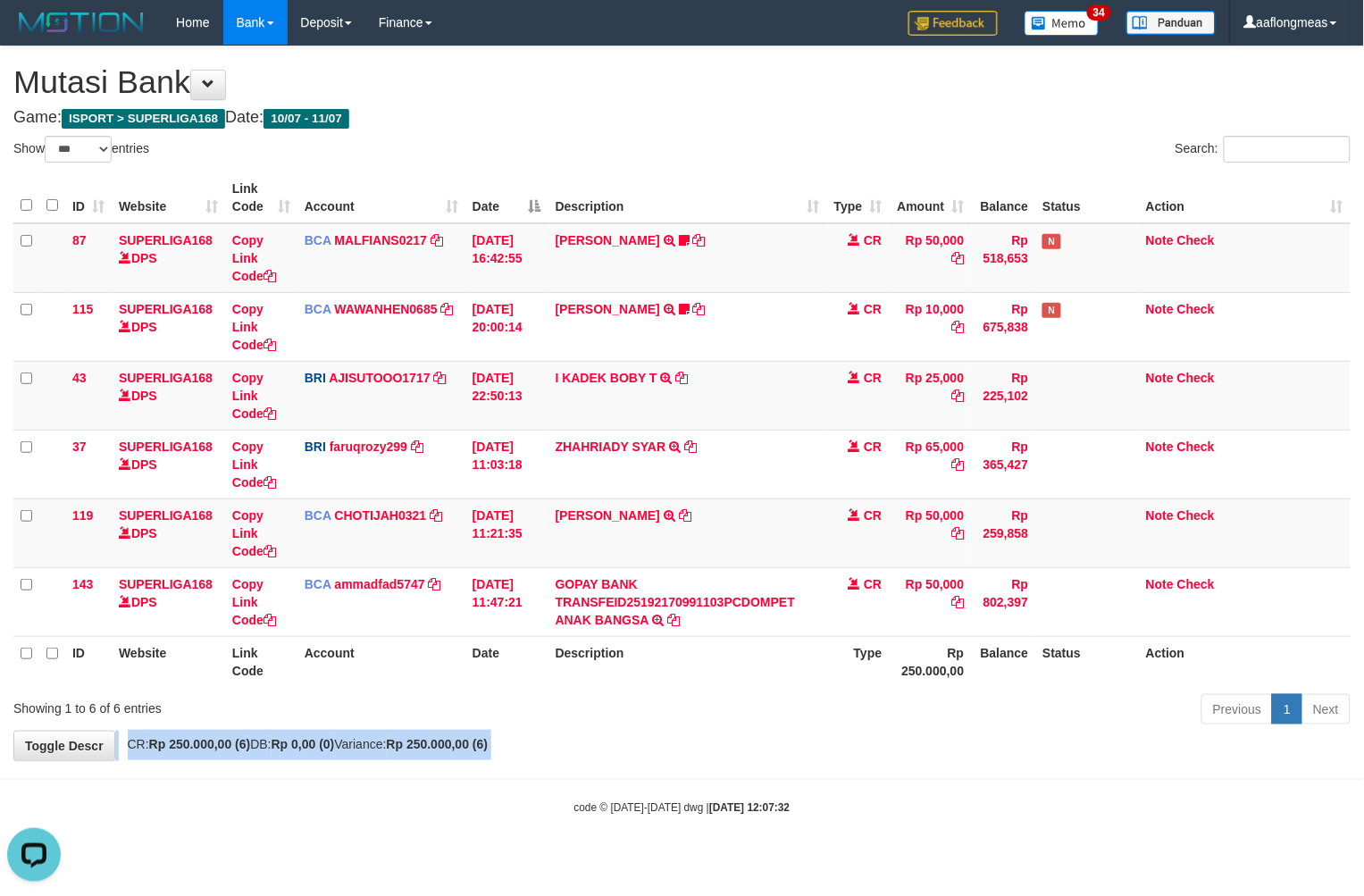 click on "**********" at bounding box center [682, 403] 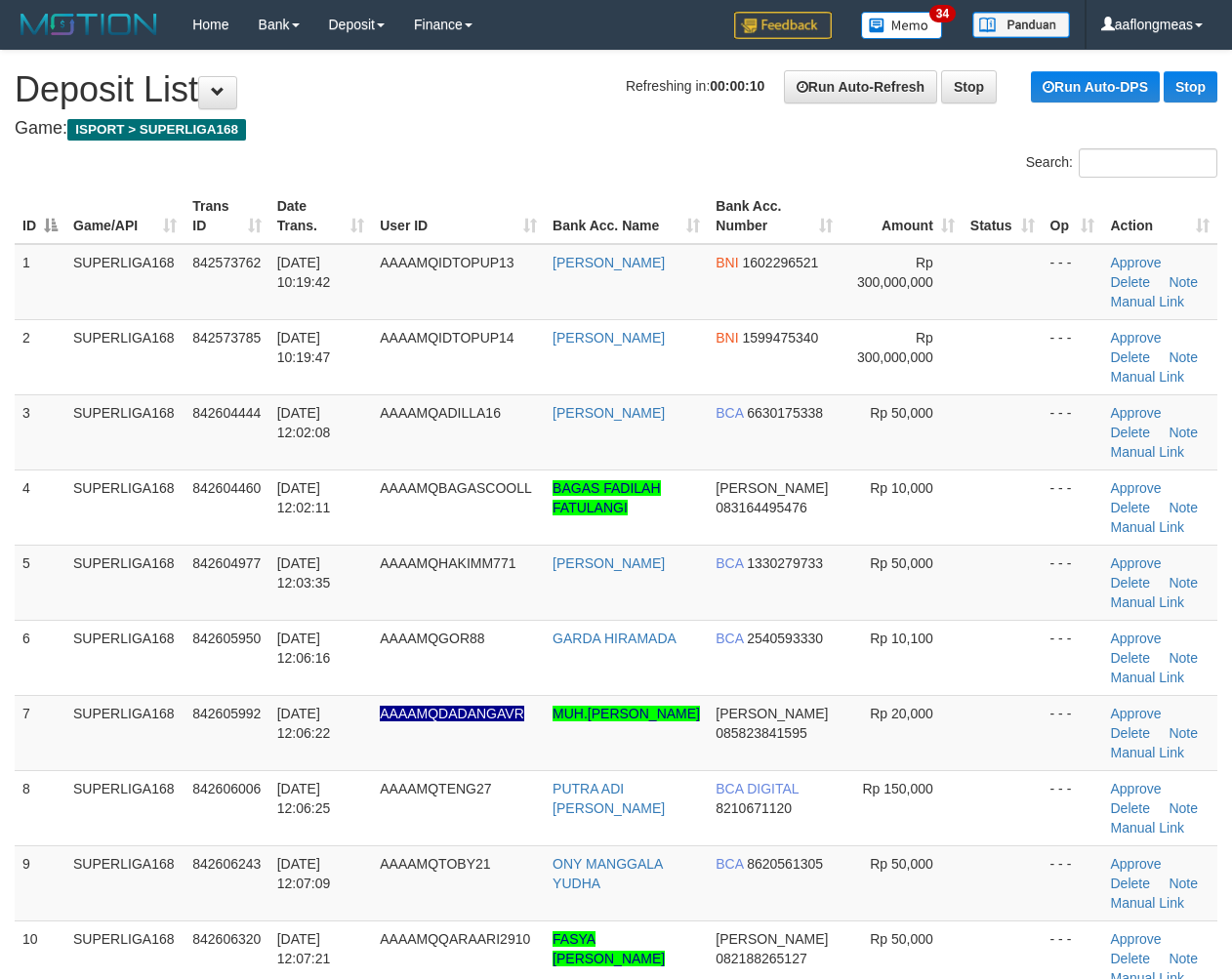 scroll, scrollTop: 0, scrollLeft: 0, axis: both 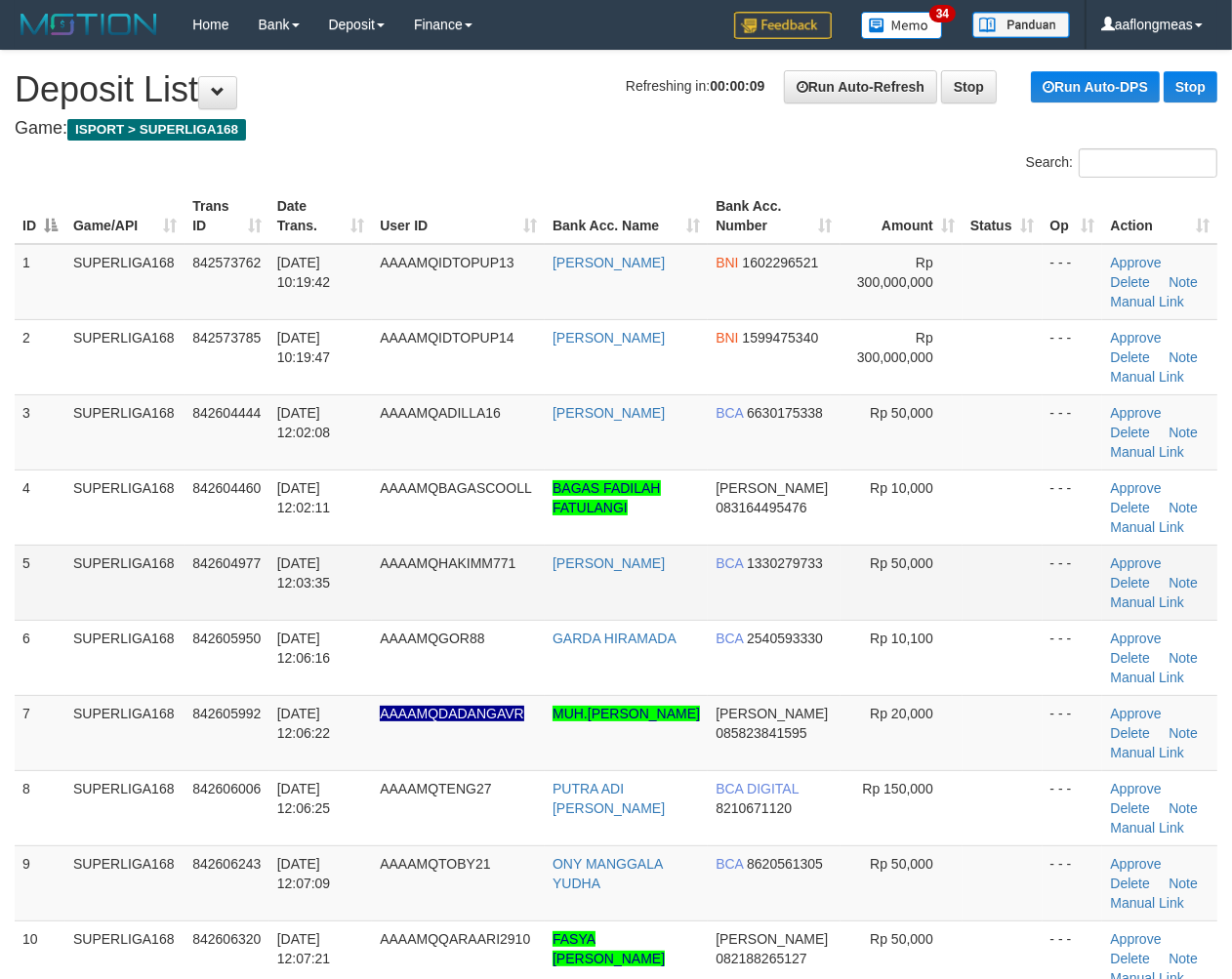 click at bounding box center [1003, 582] 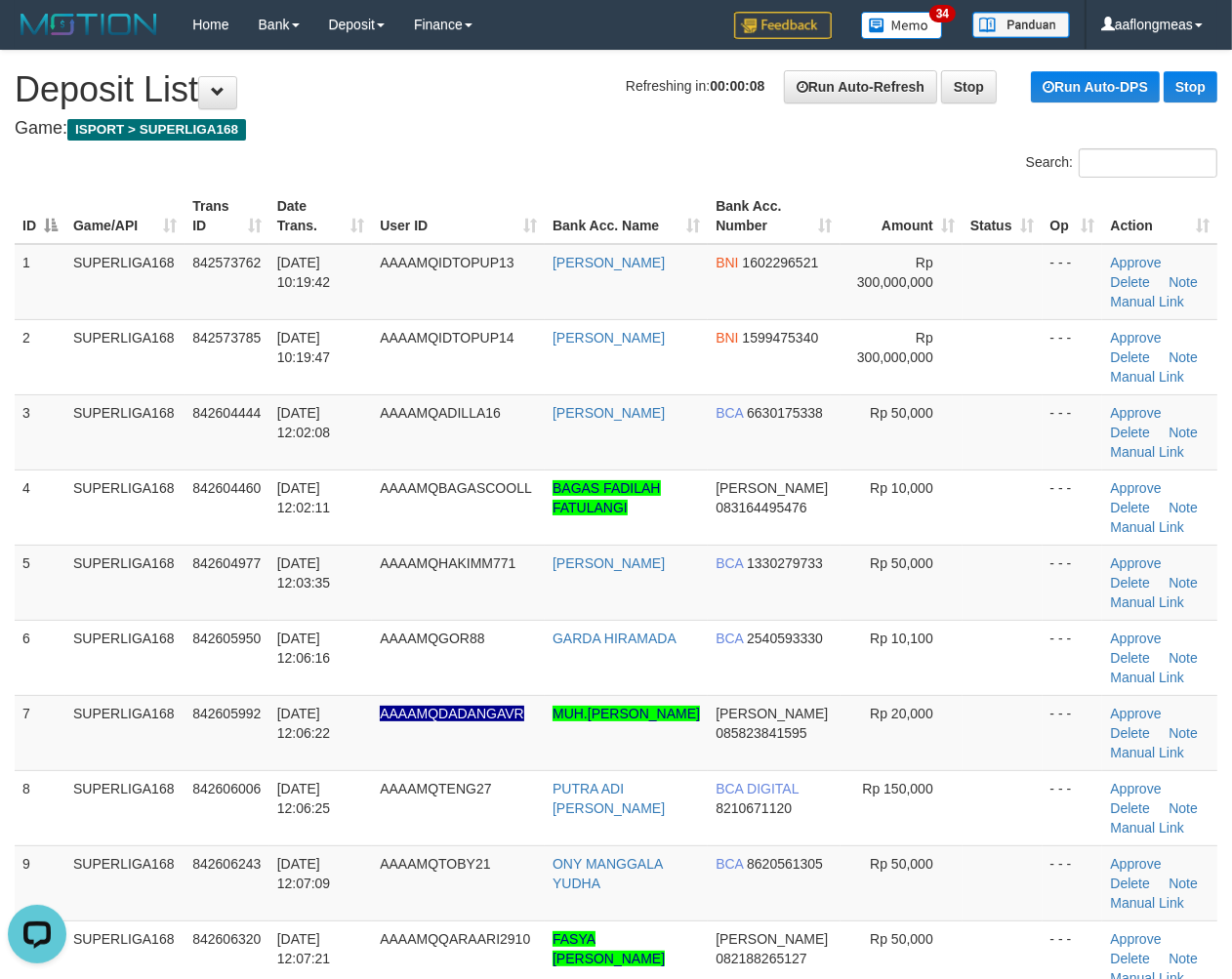 scroll, scrollTop: 0, scrollLeft: 0, axis: both 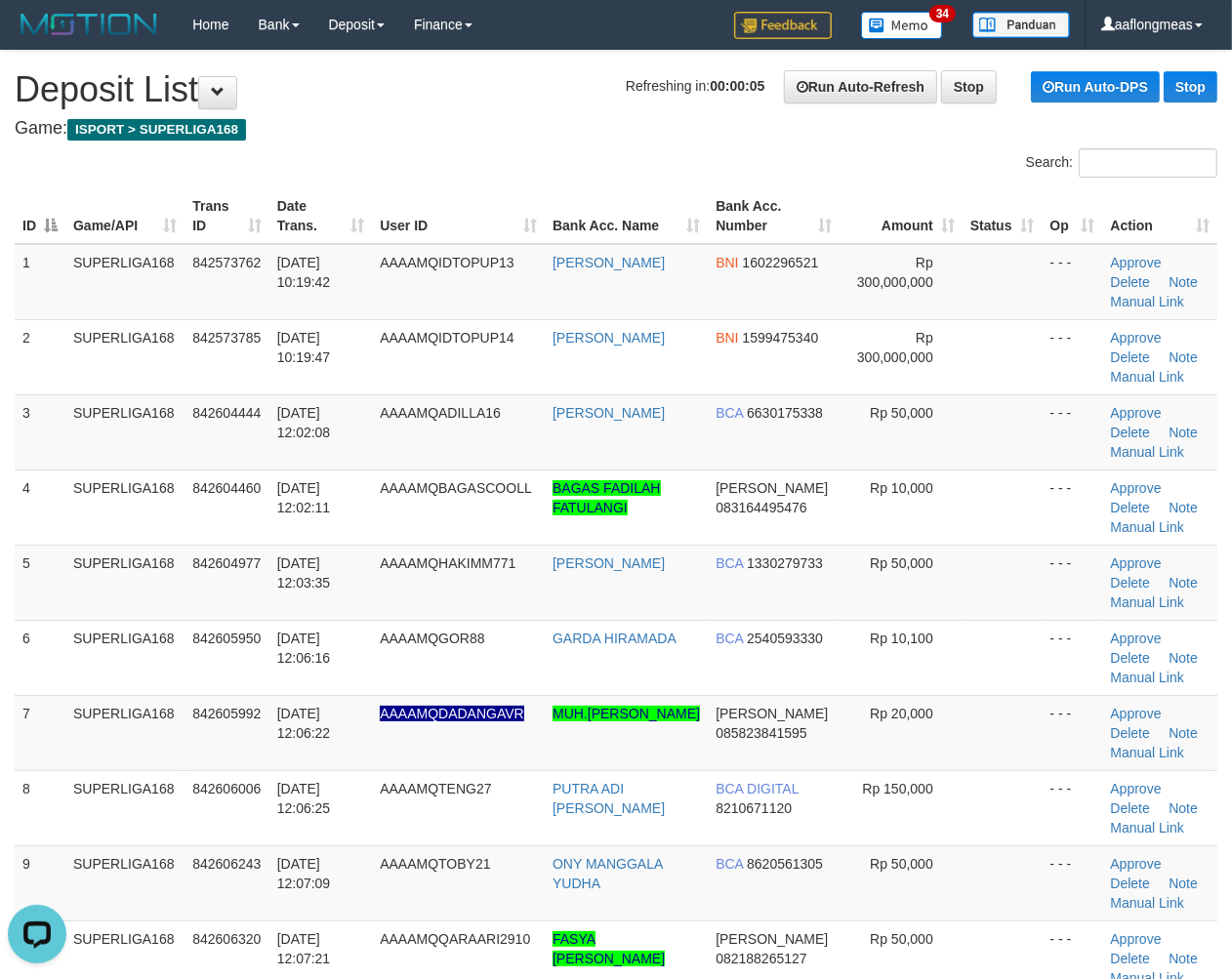 drag, startPoint x: 965, startPoint y: 577, endPoint x: 1241, endPoint y: 612, distance: 278.21035 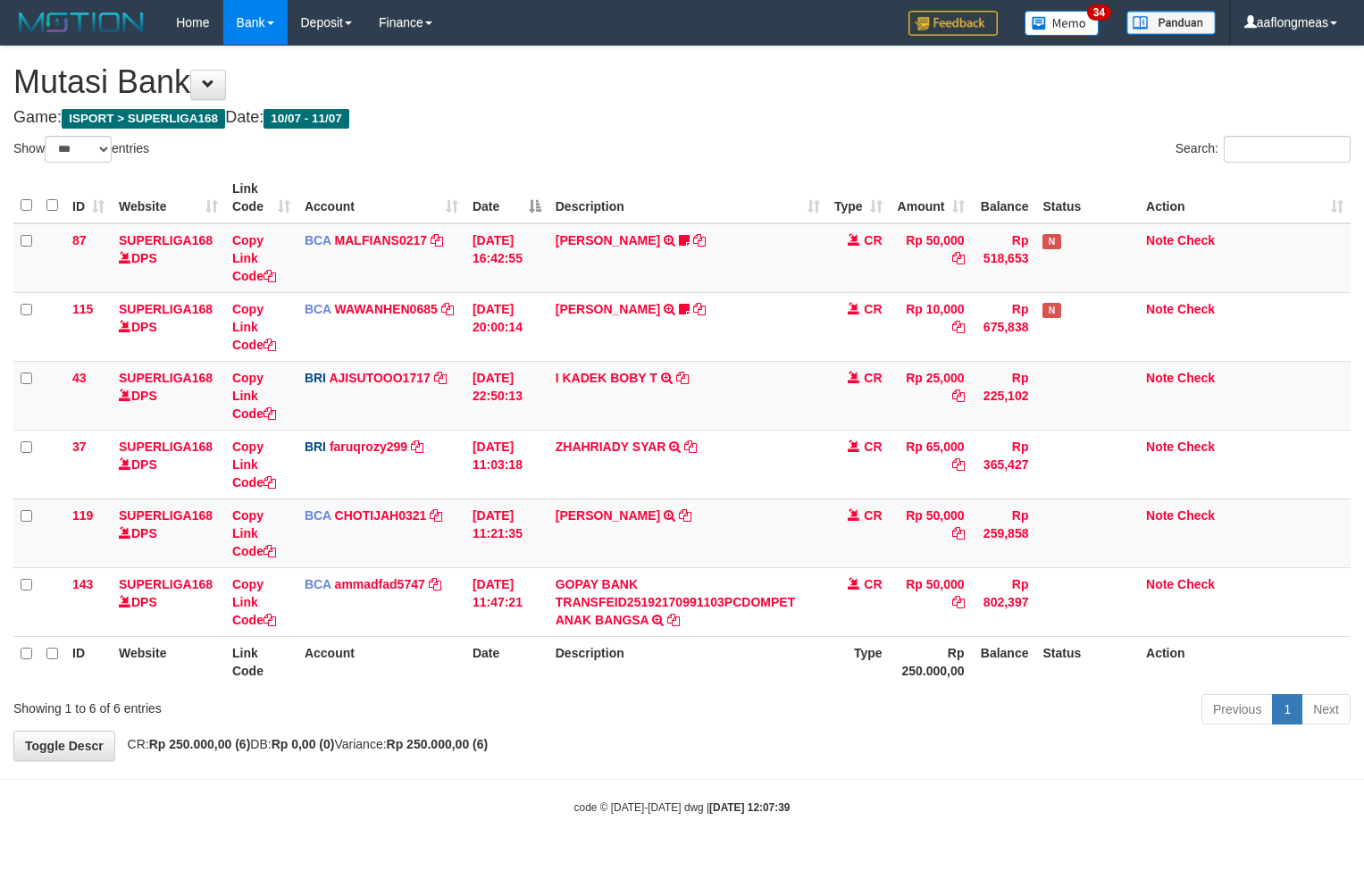 select on "***" 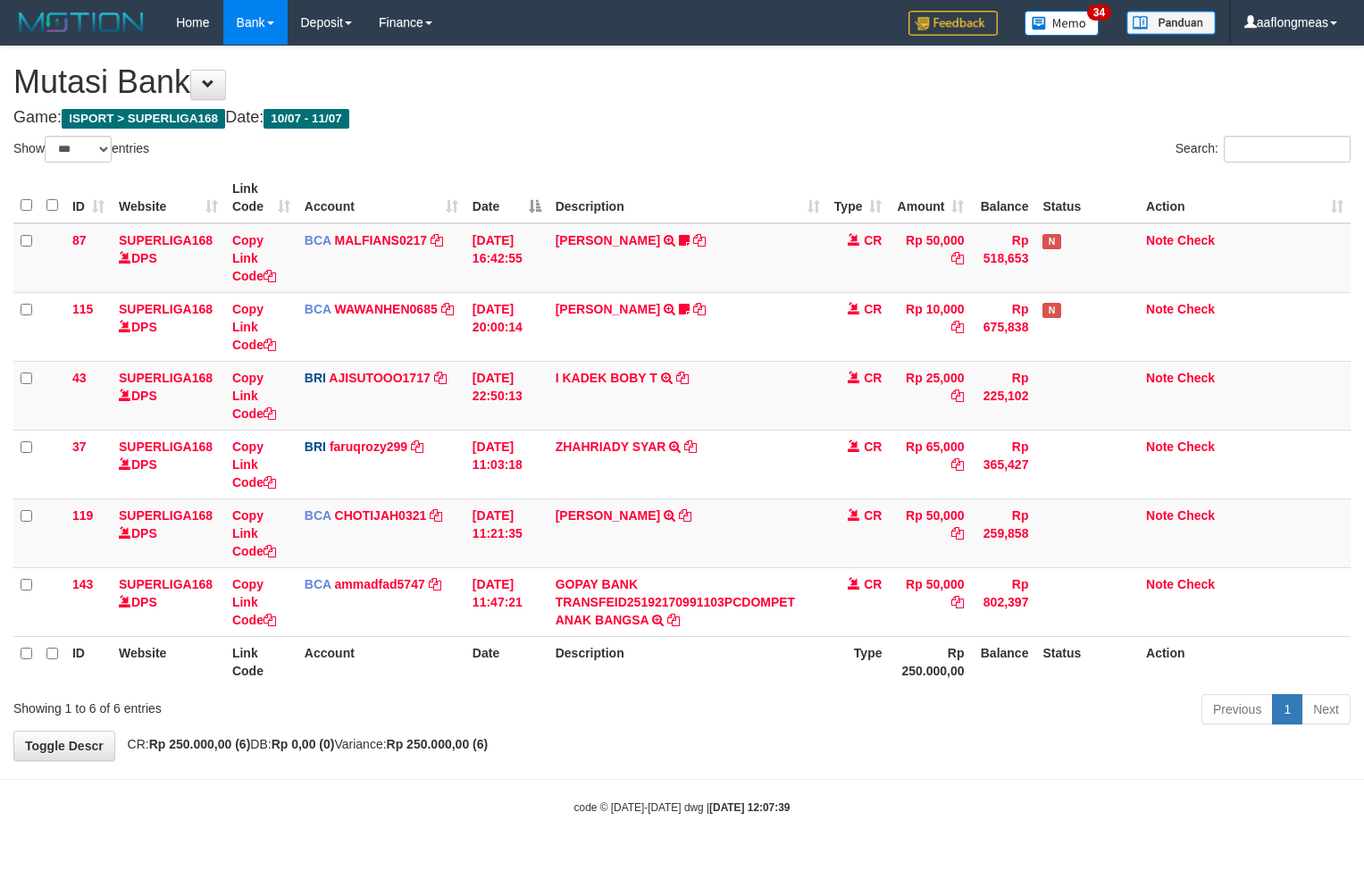 scroll, scrollTop: 0, scrollLeft: 0, axis: both 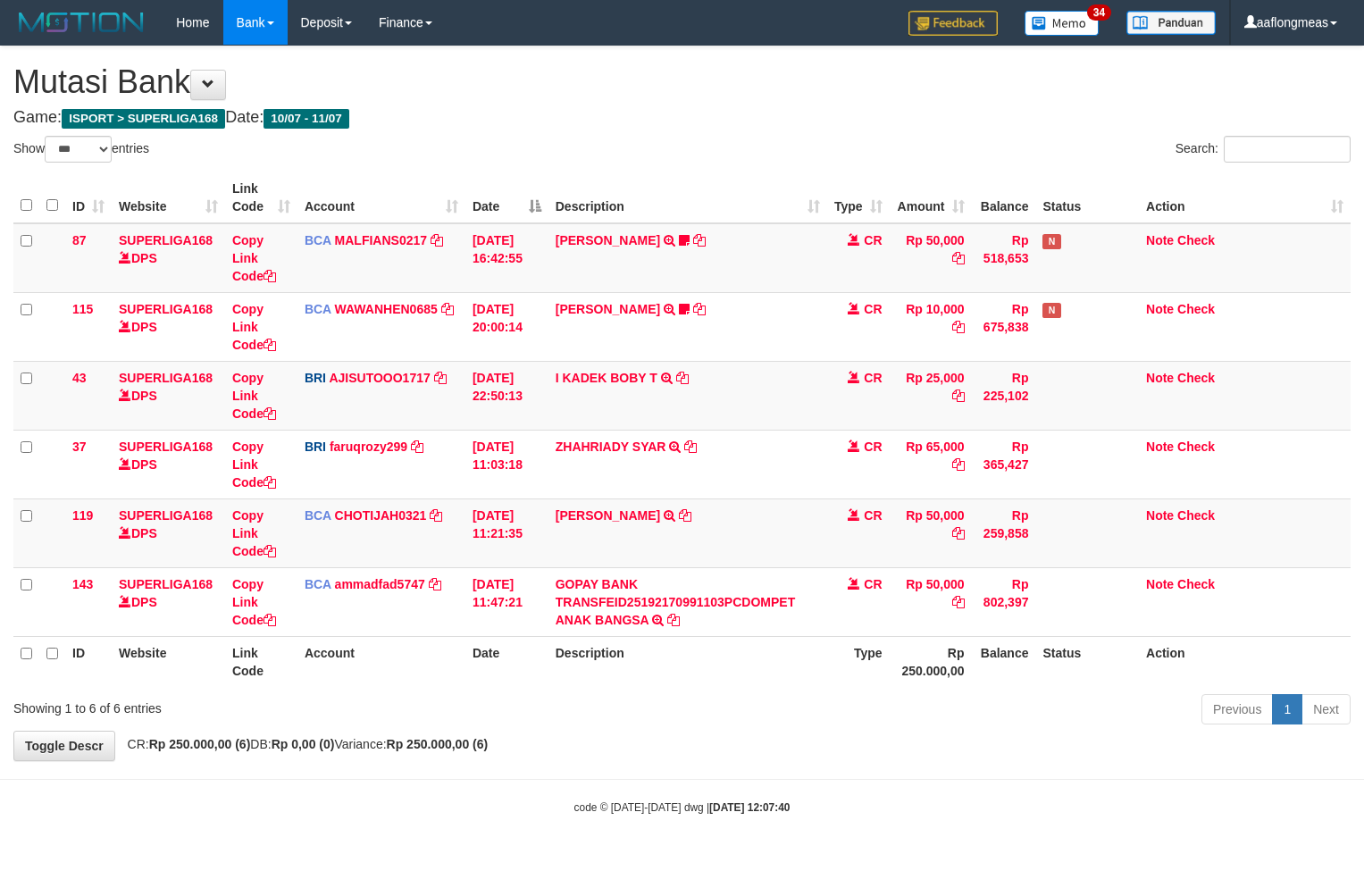 select on "***" 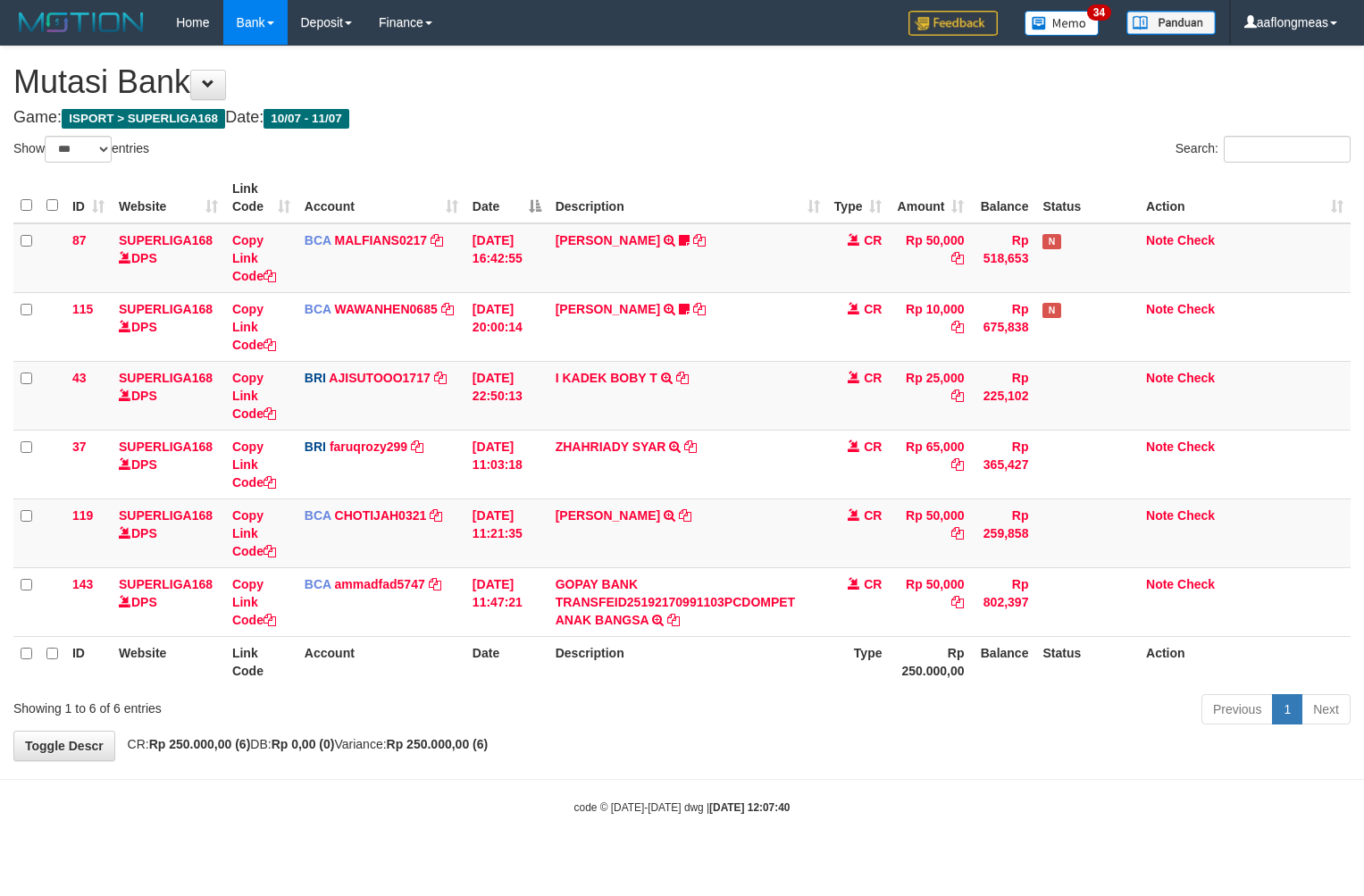 scroll, scrollTop: 0, scrollLeft: 0, axis: both 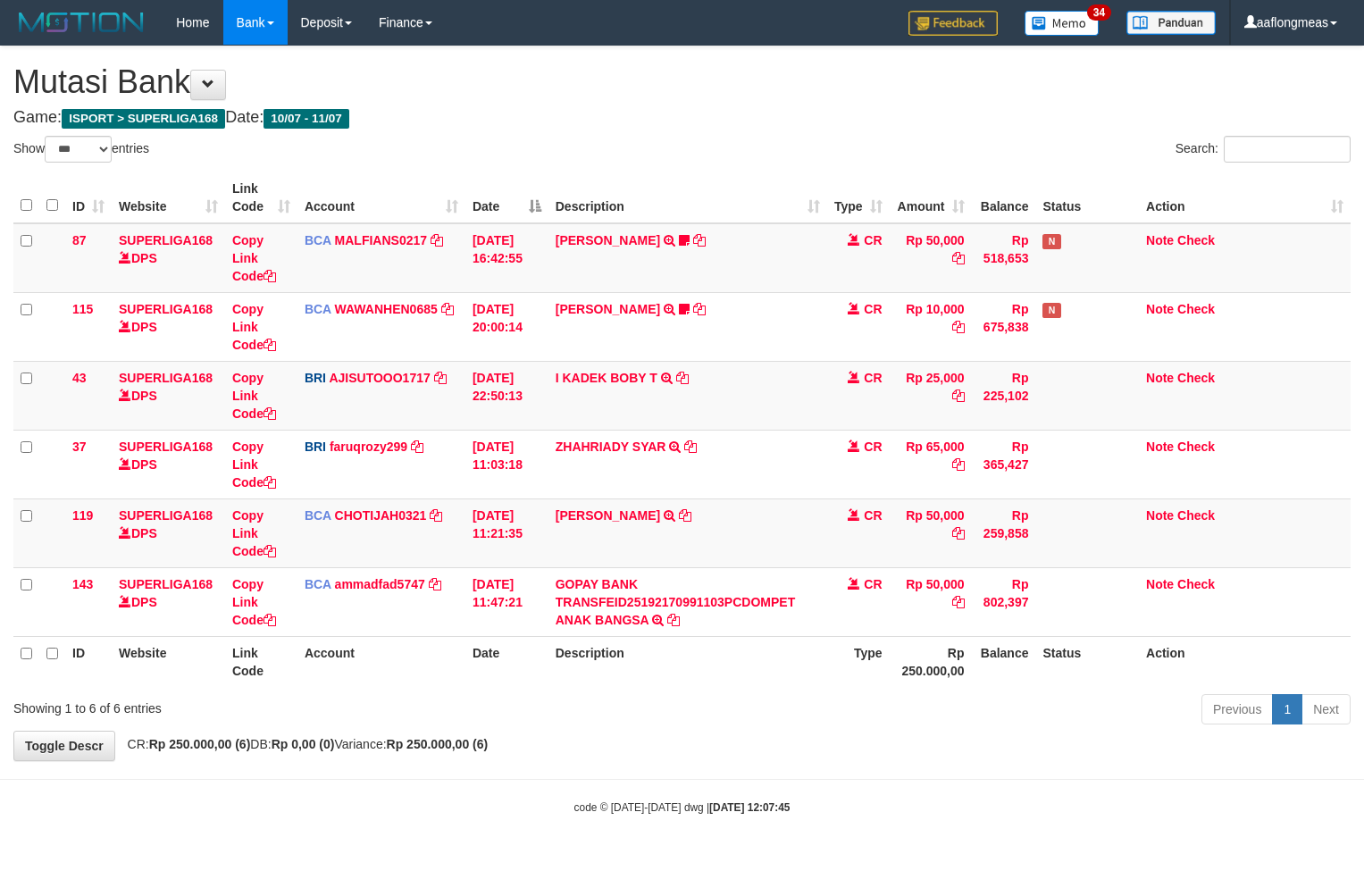 select on "***" 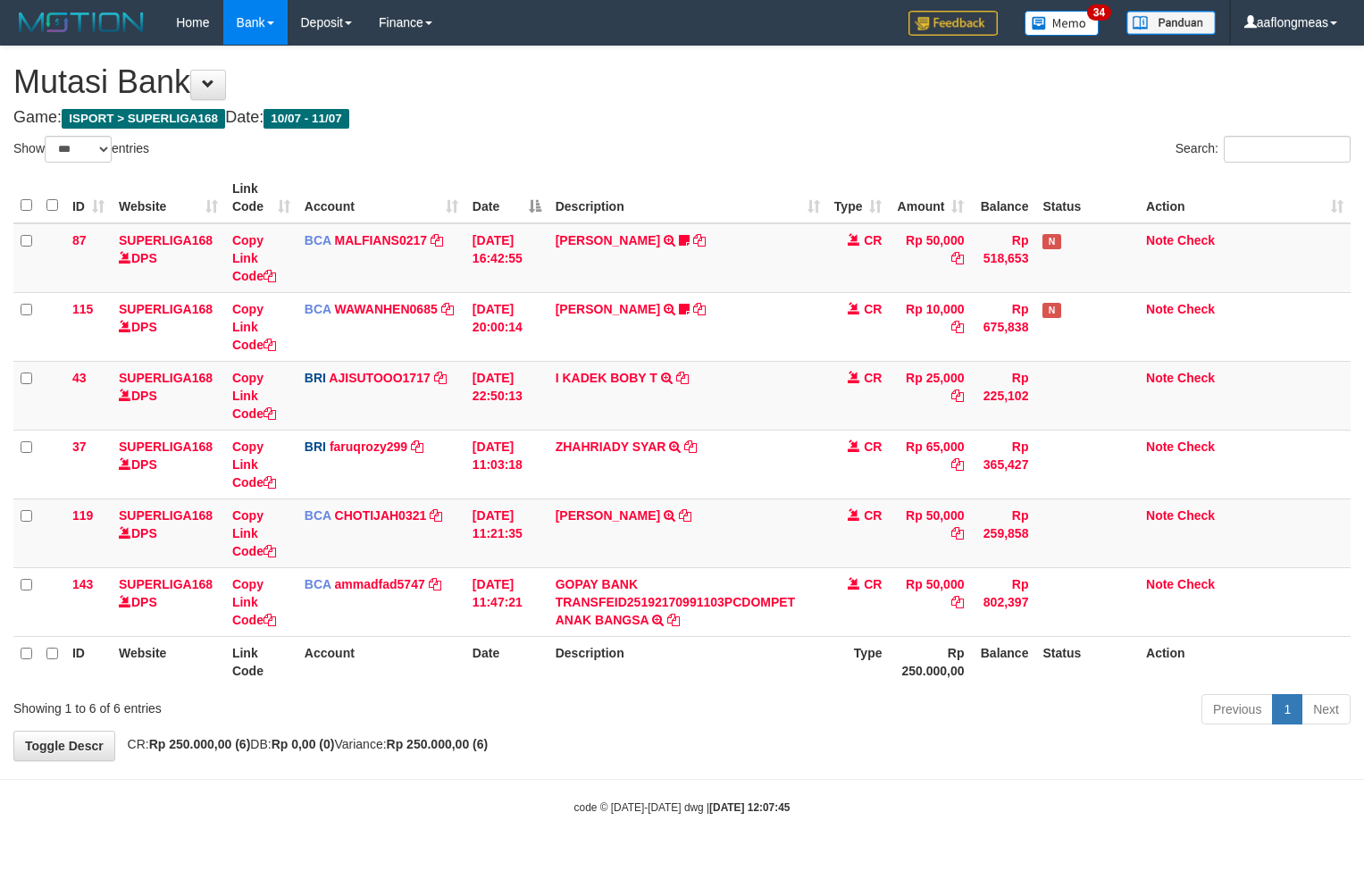 scroll, scrollTop: 0, scrollLeft: 0, axis: both 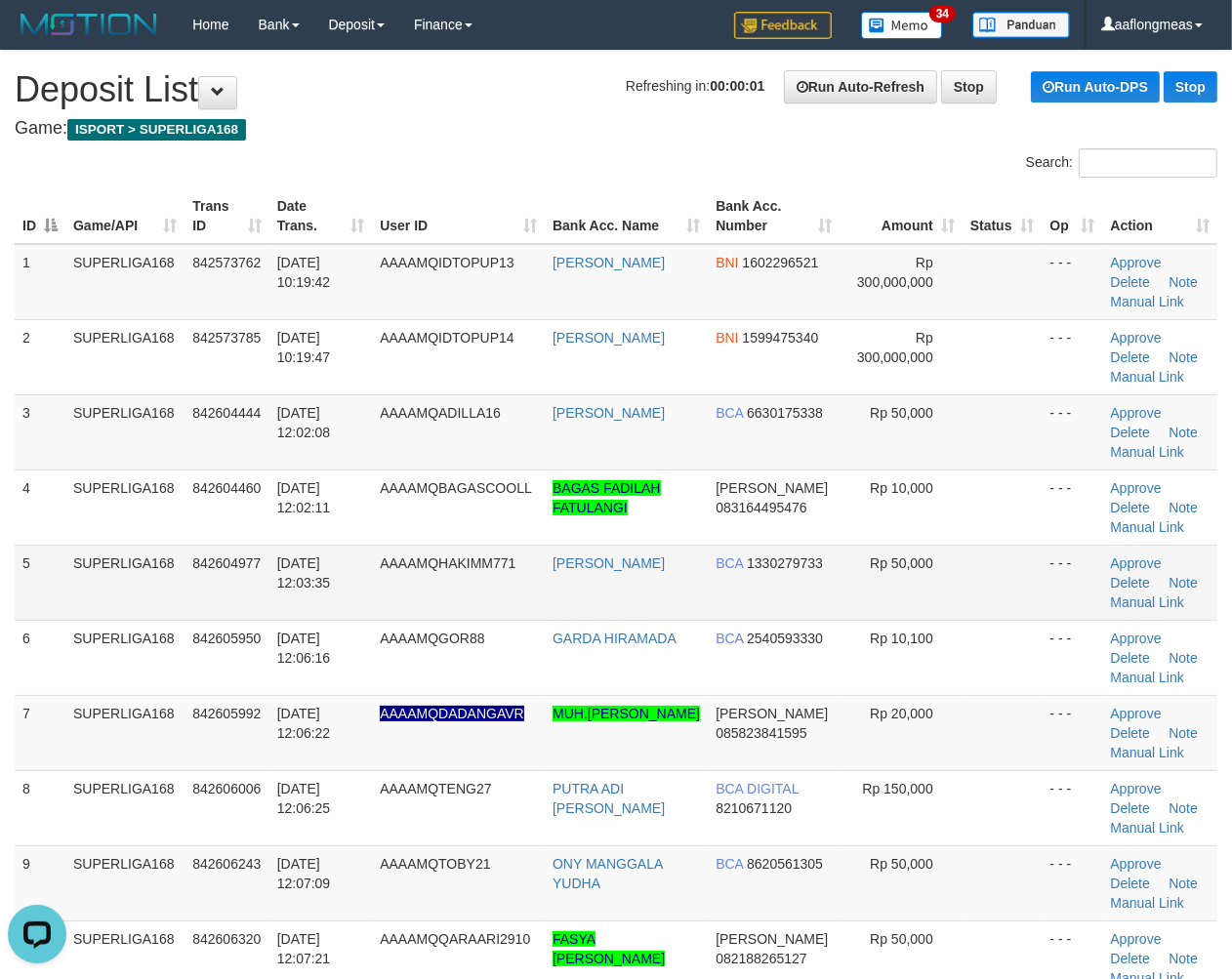 click at bounding box center (1003, 582) 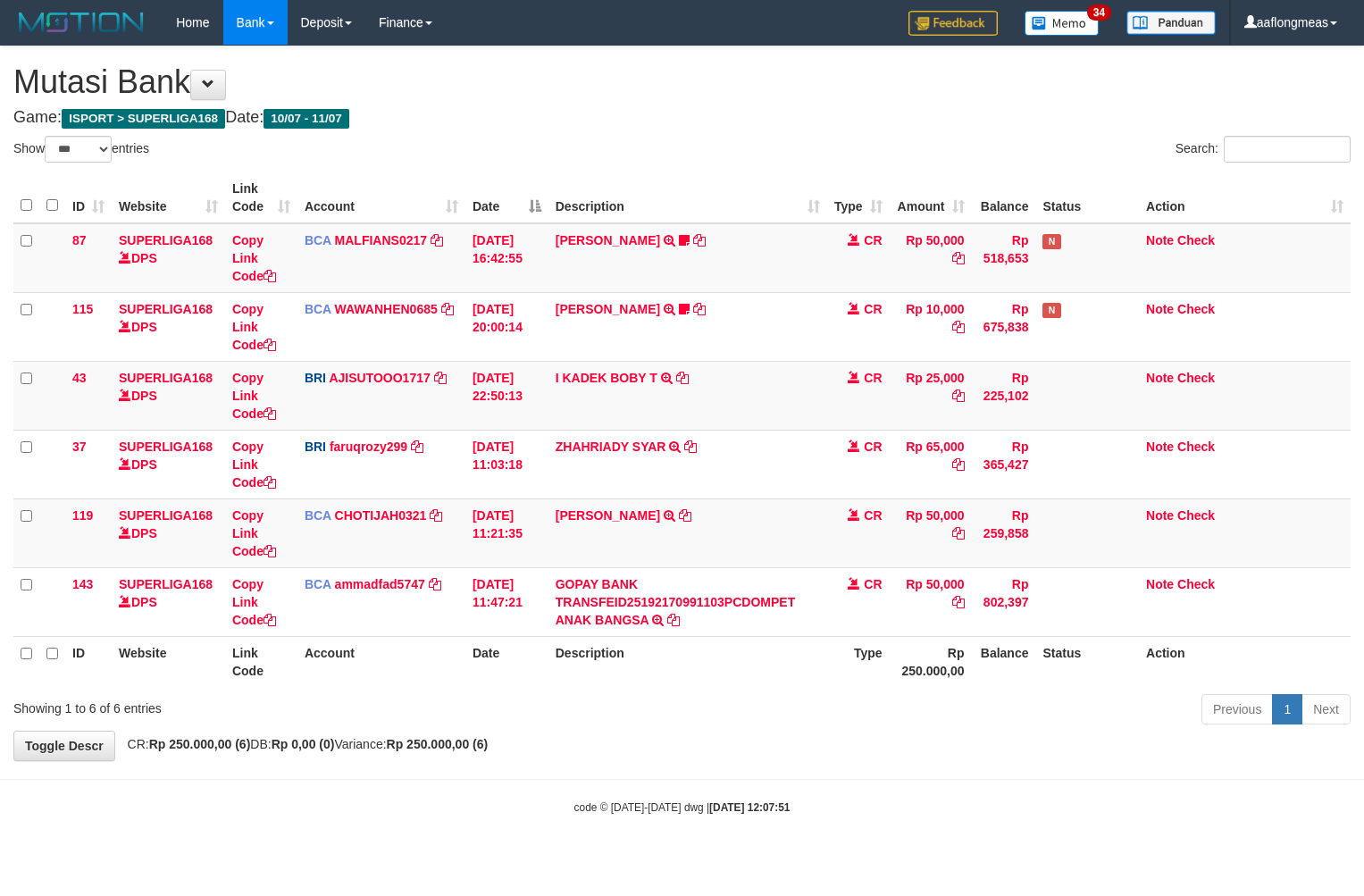 select on "***" 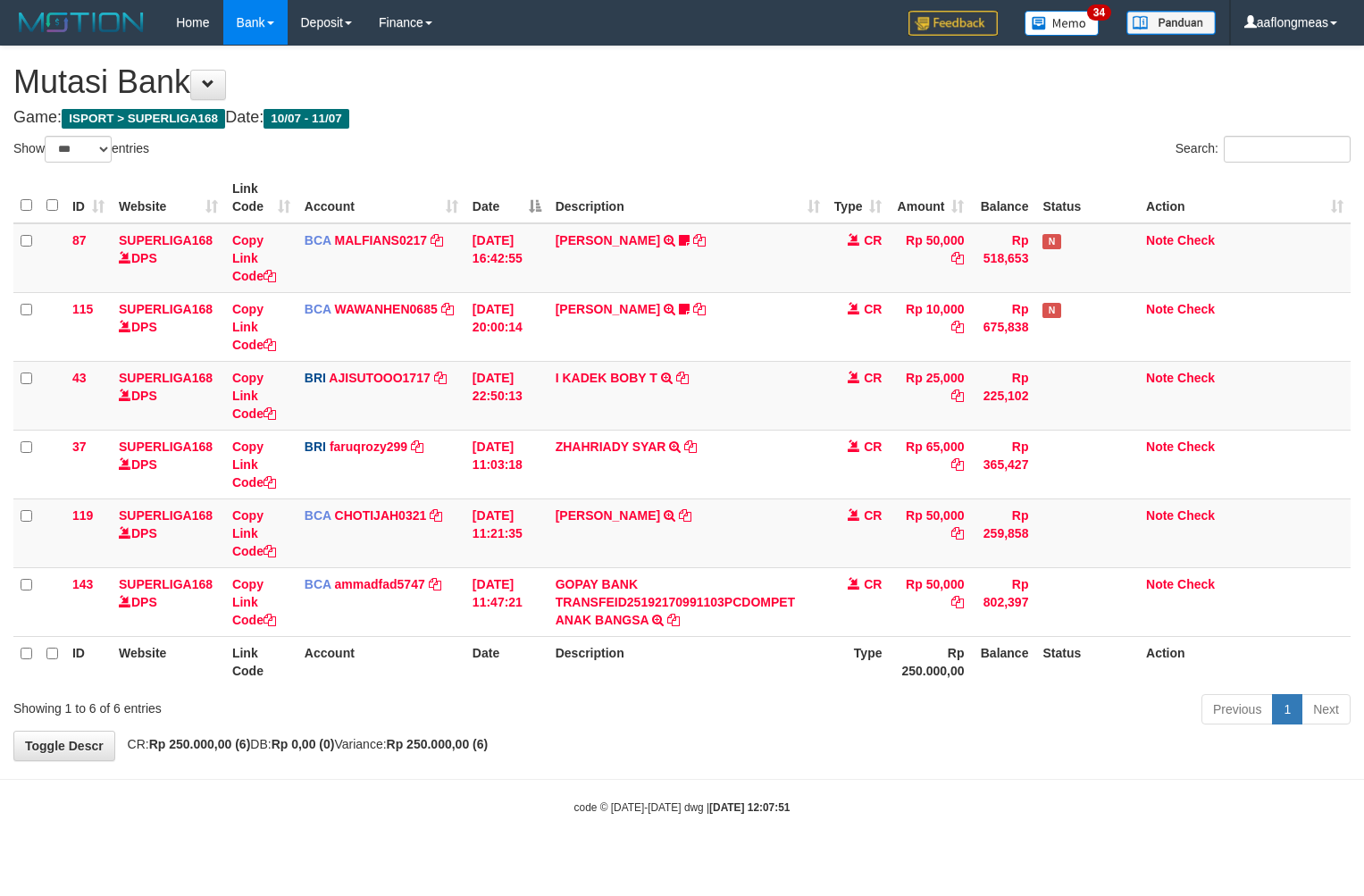 scroll, scrollTop: 0, scrollLeft: 0, axis: both 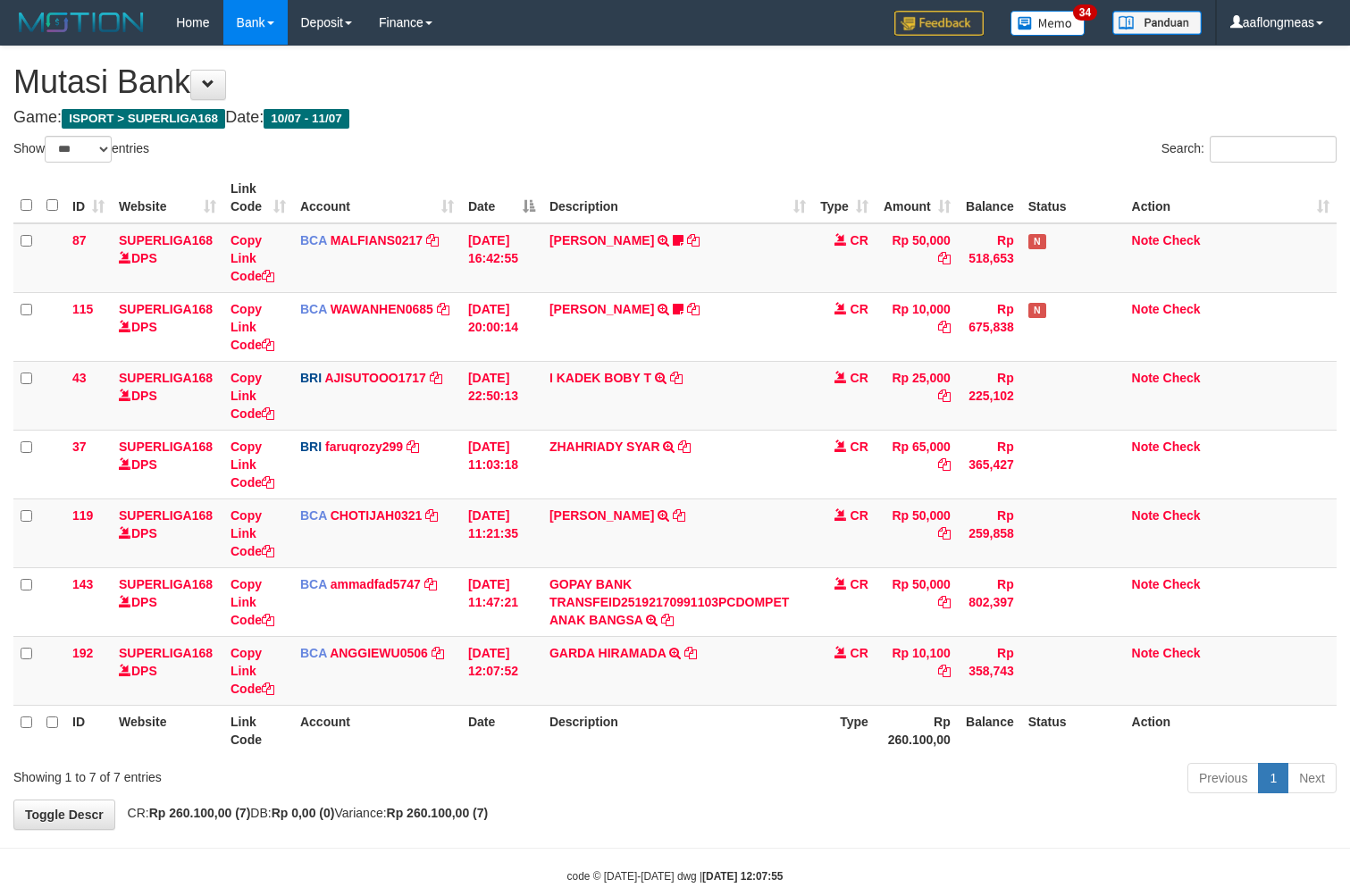 select on "***" 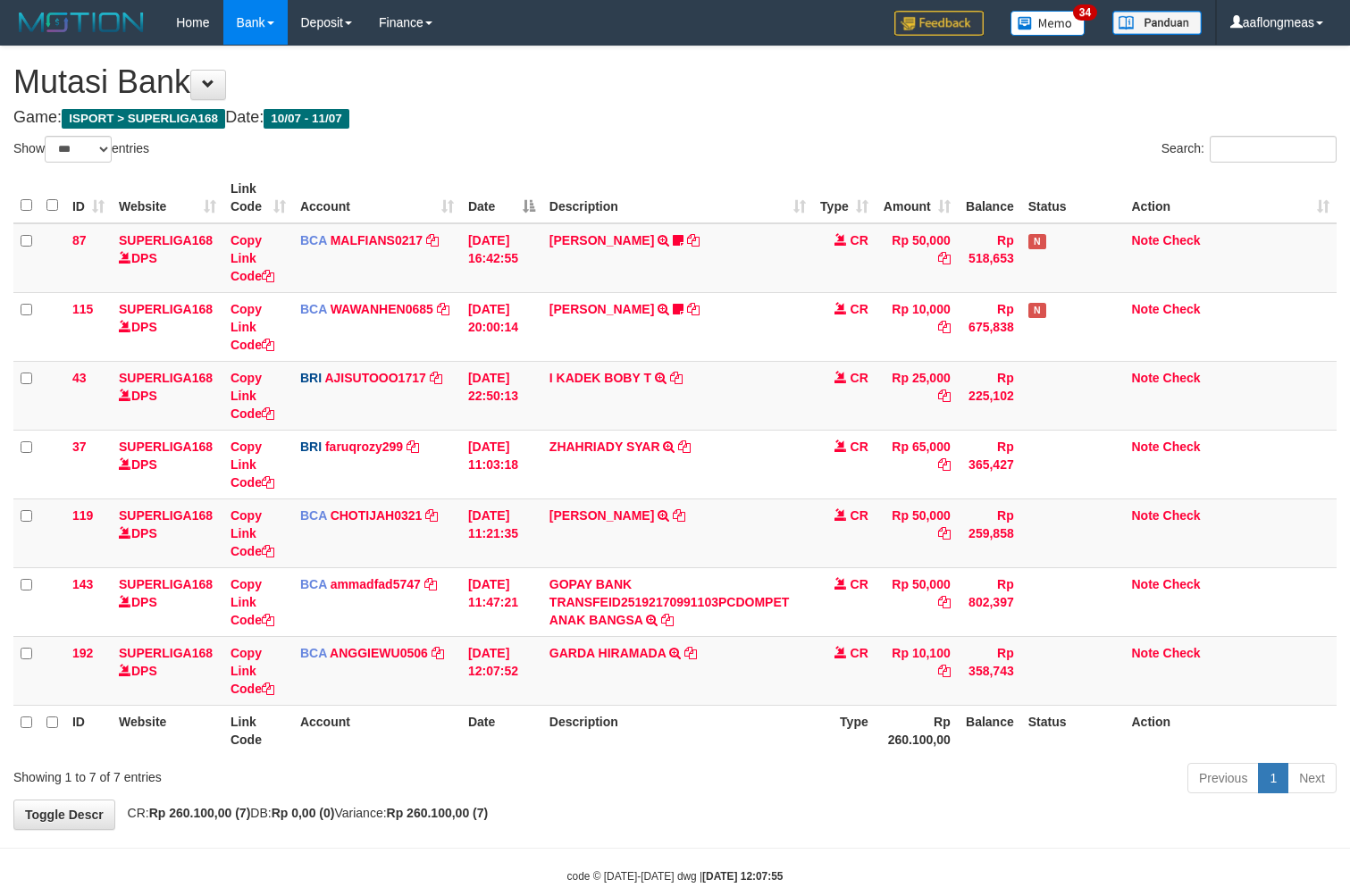 scroll, scrollTop: 0, scrollLeft: 0, axis: both 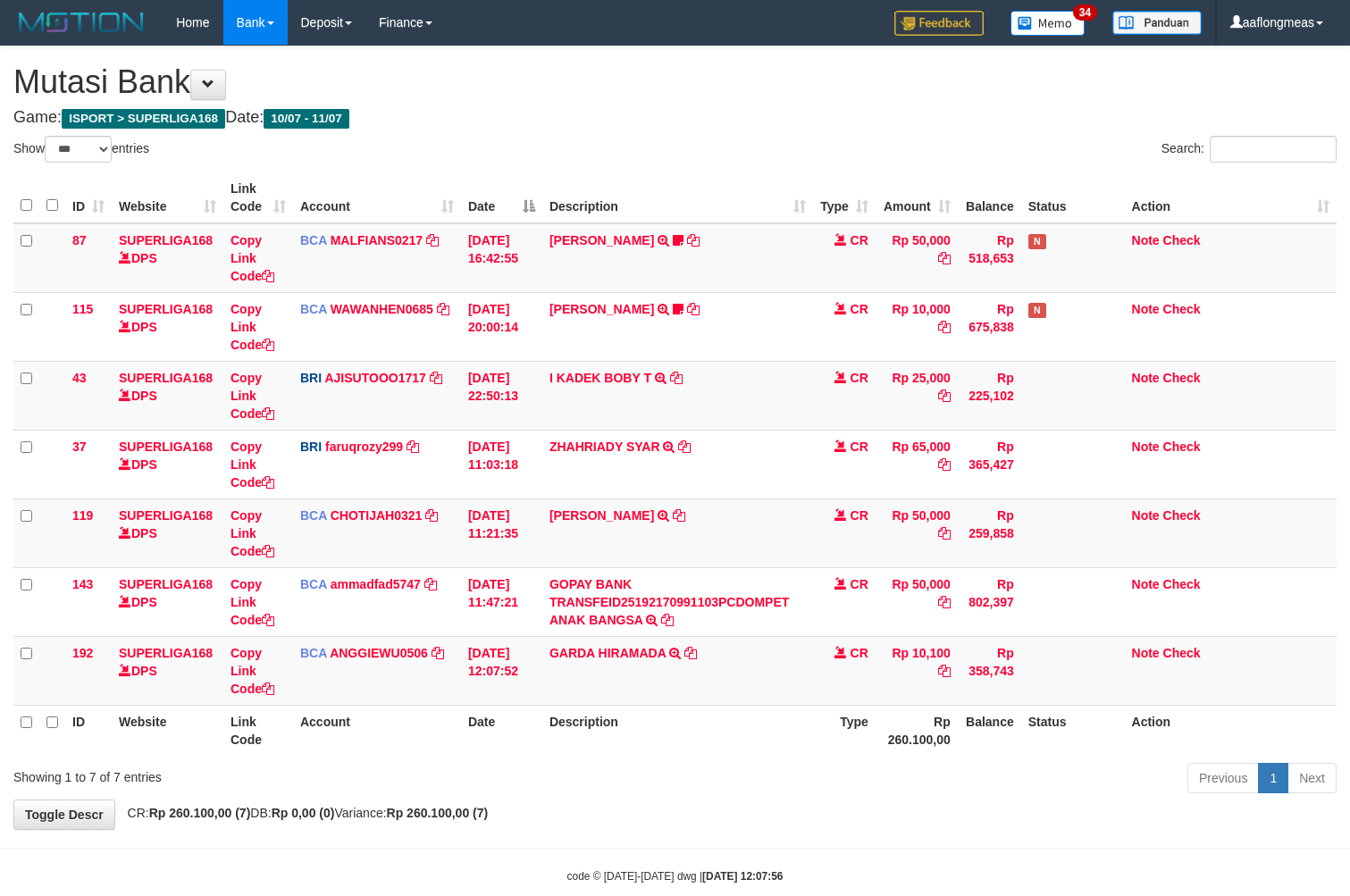 select on "***" 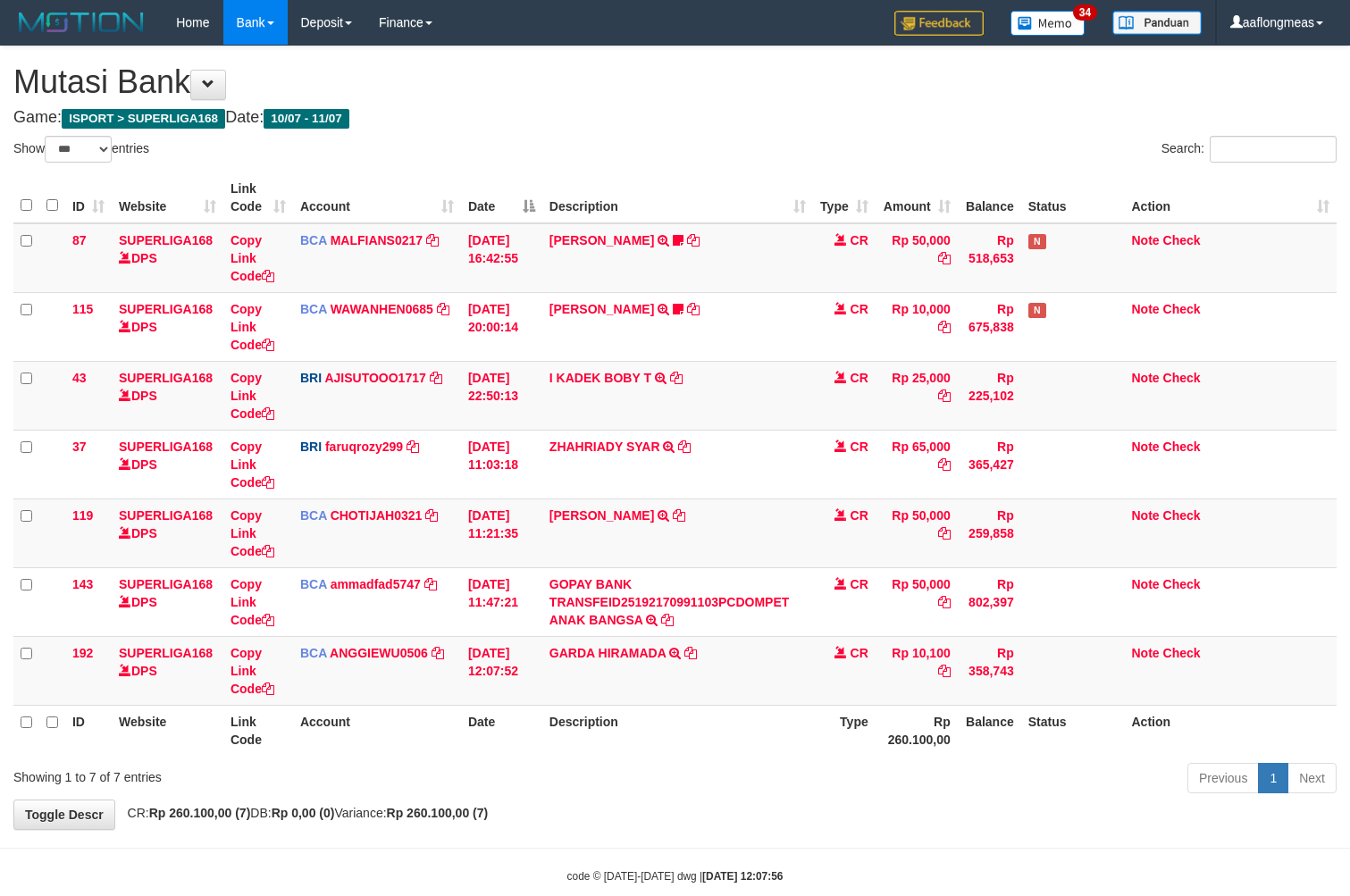 scroll, scrollTop: 0, scrollLeft: 0, axis: both 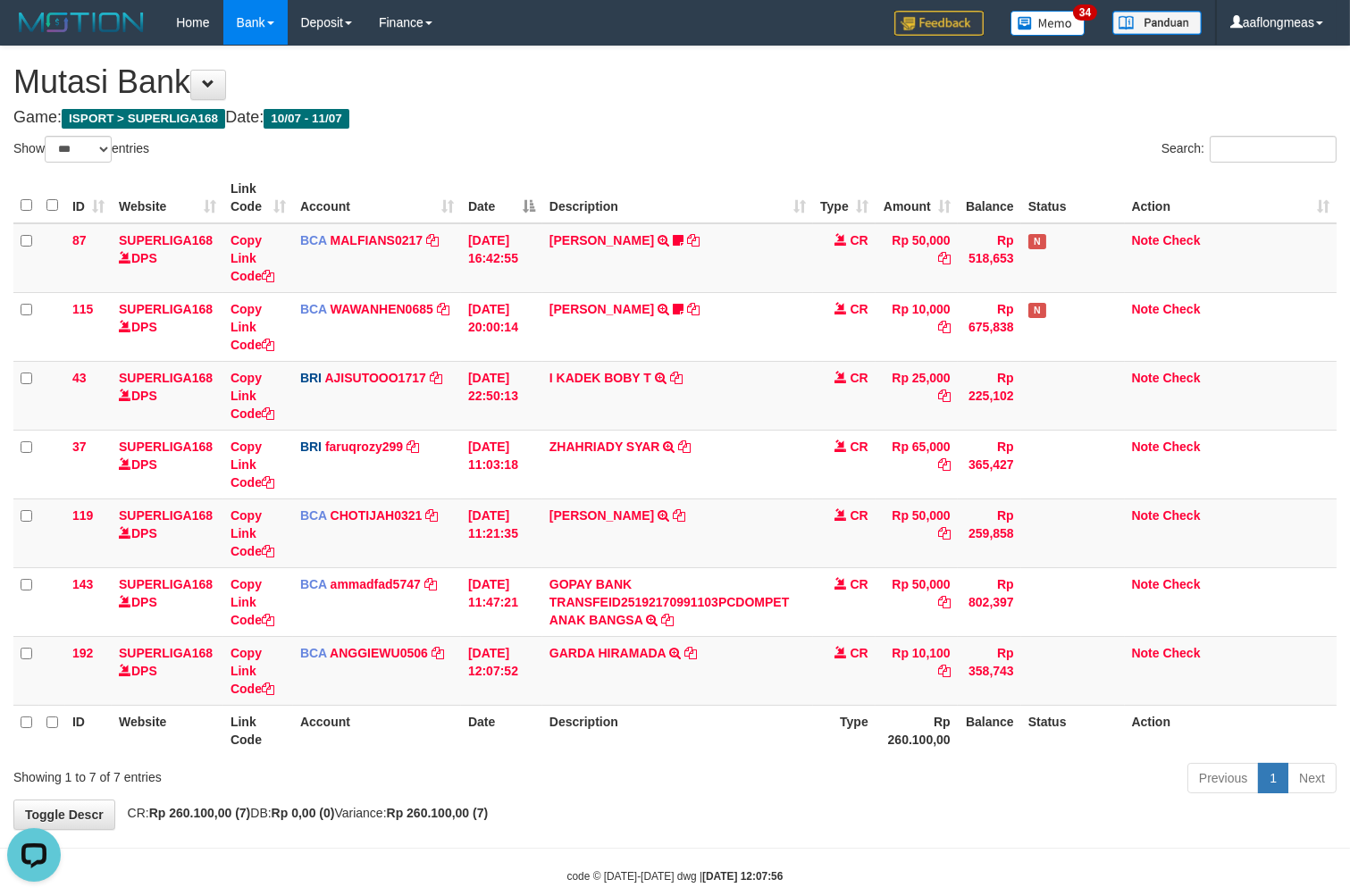 click on "Description" at bounding box center [677, 730] 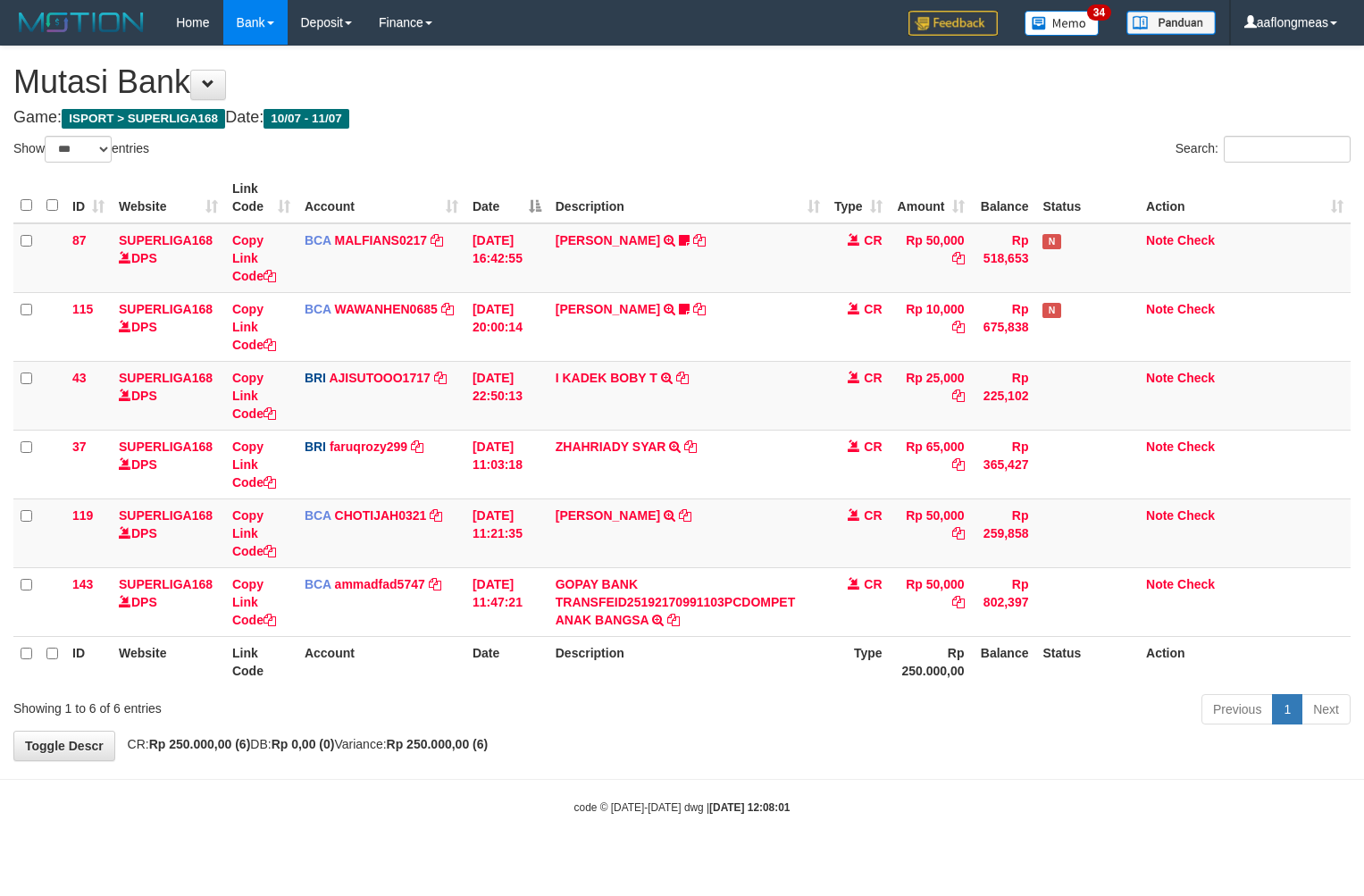 select on "***" 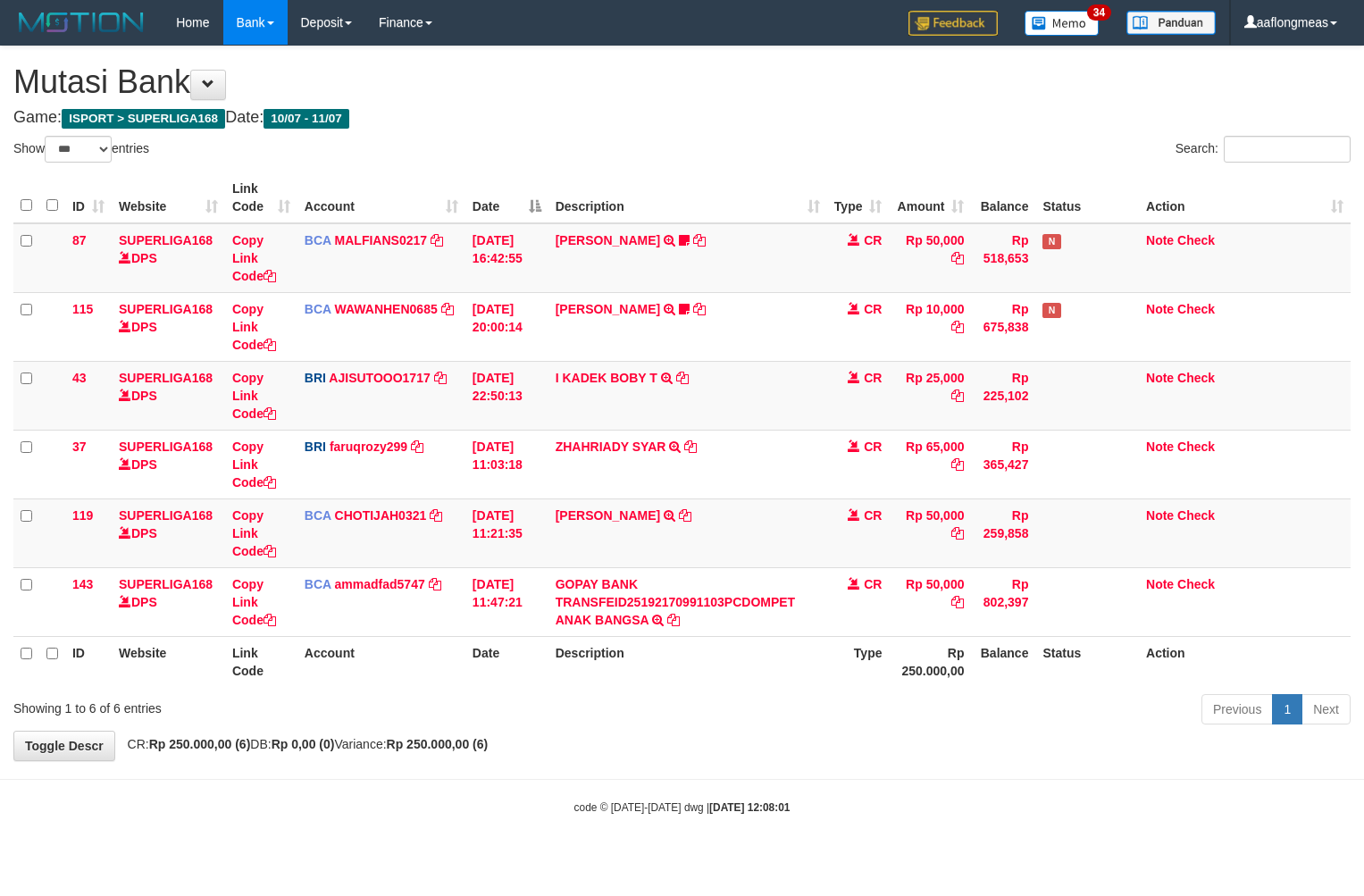 scroll, scrollTop: 0, scrollLeft: 0, axis: both 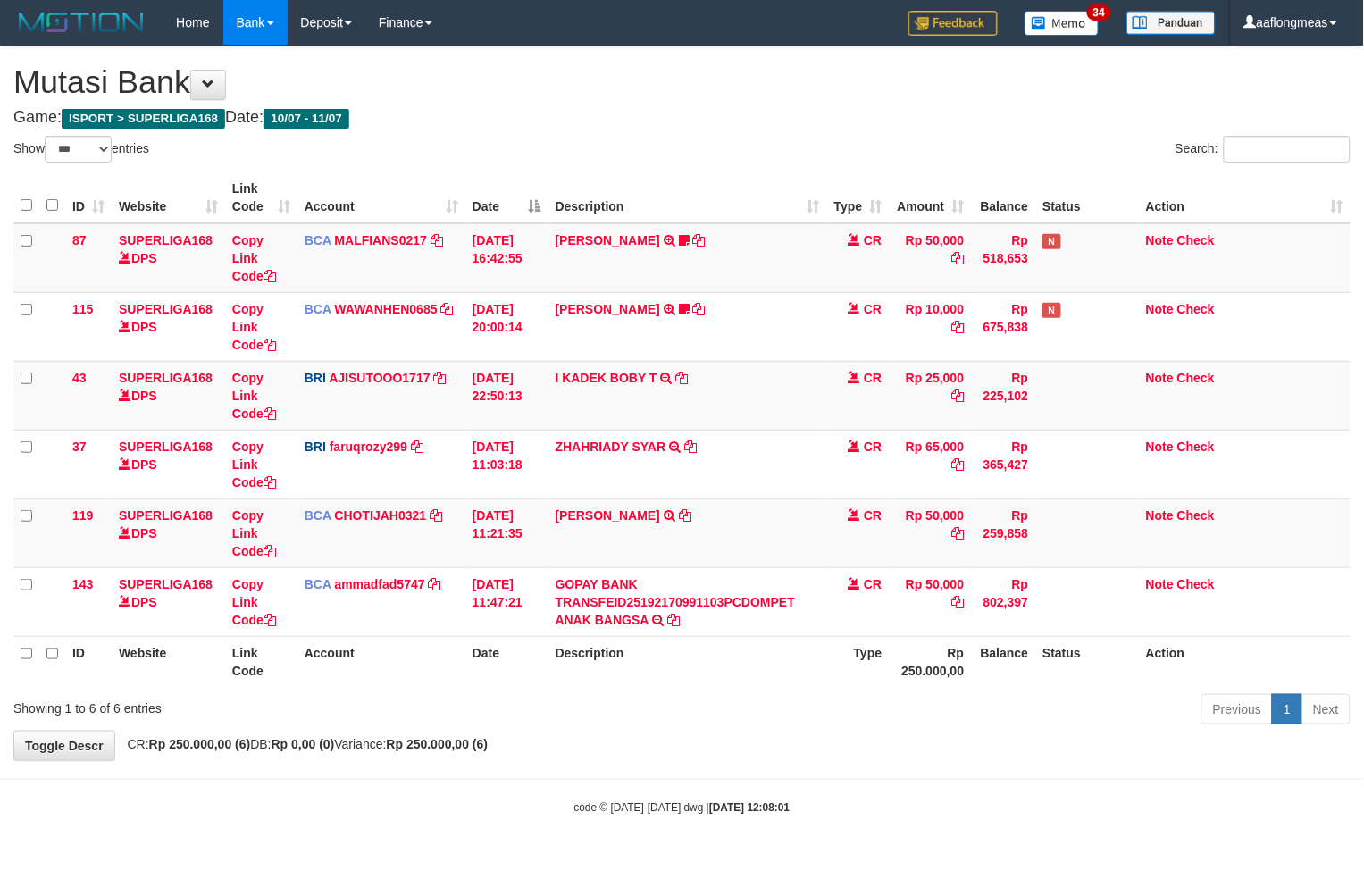 drag, startPoint x: 755, startPoint y: 743, endPoint x: 727, endPoint y: 747, distance: 28.284 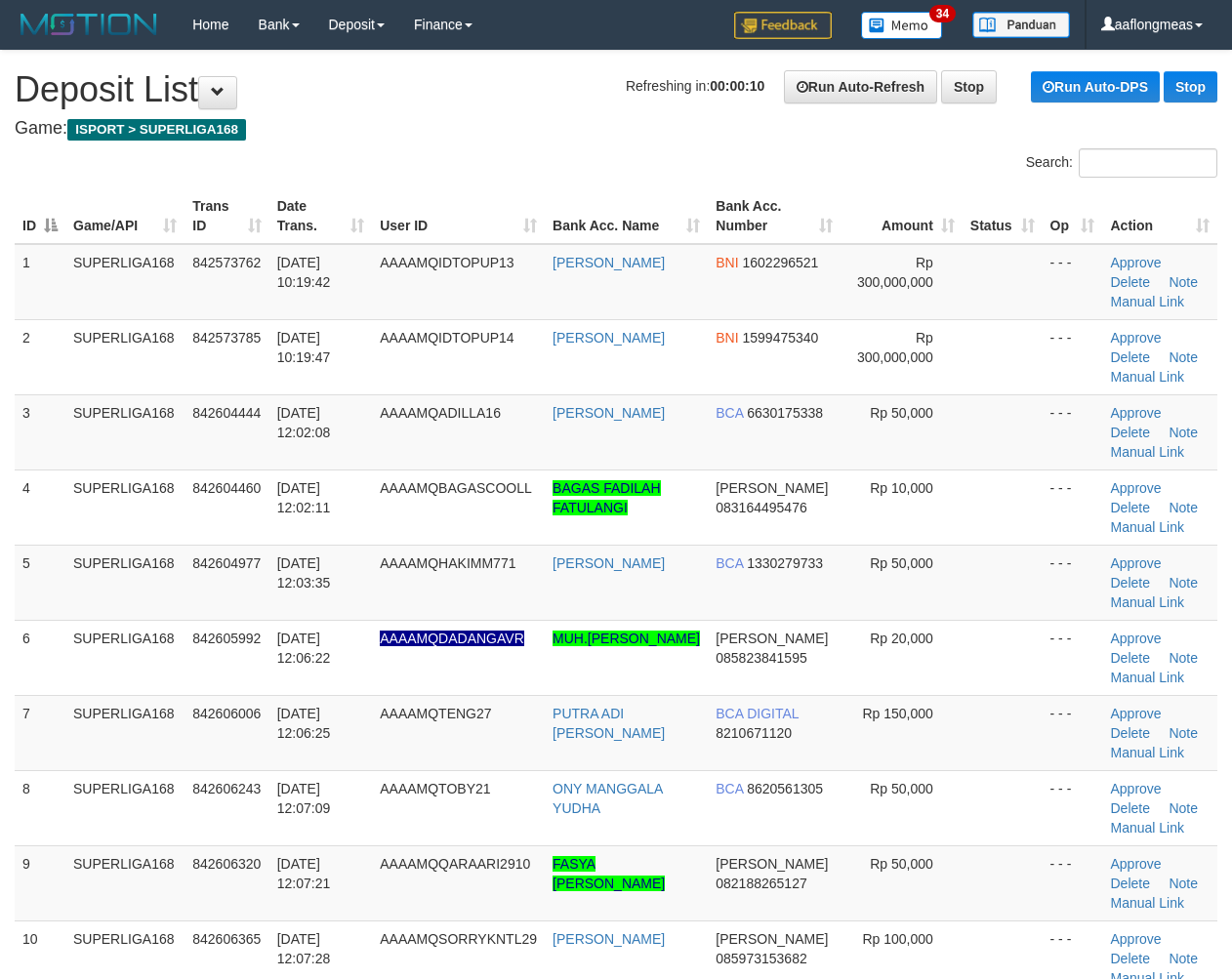 scroll, scrollTop: 0, scrollLeft: 0, axis: both 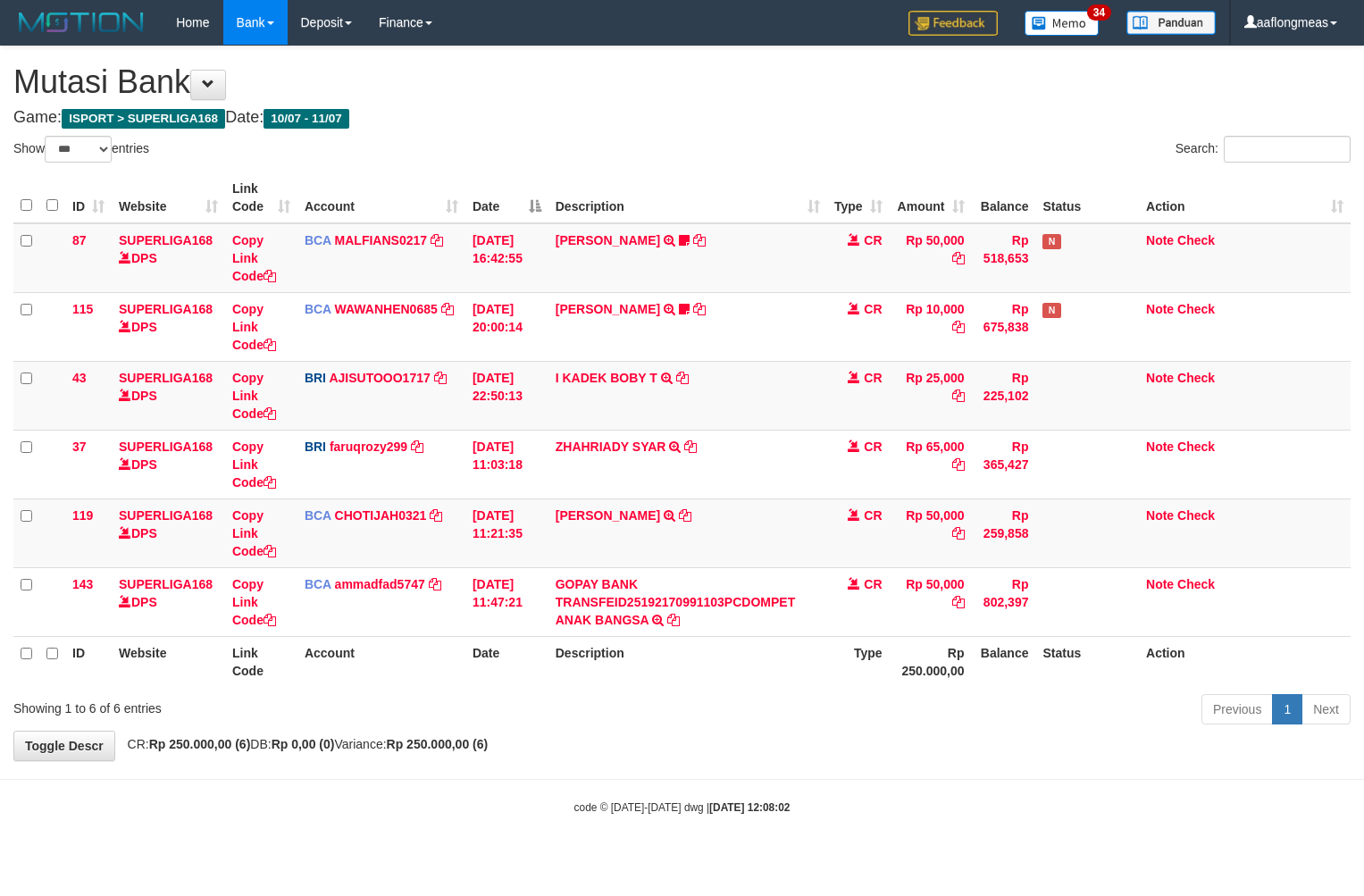 select on "***" 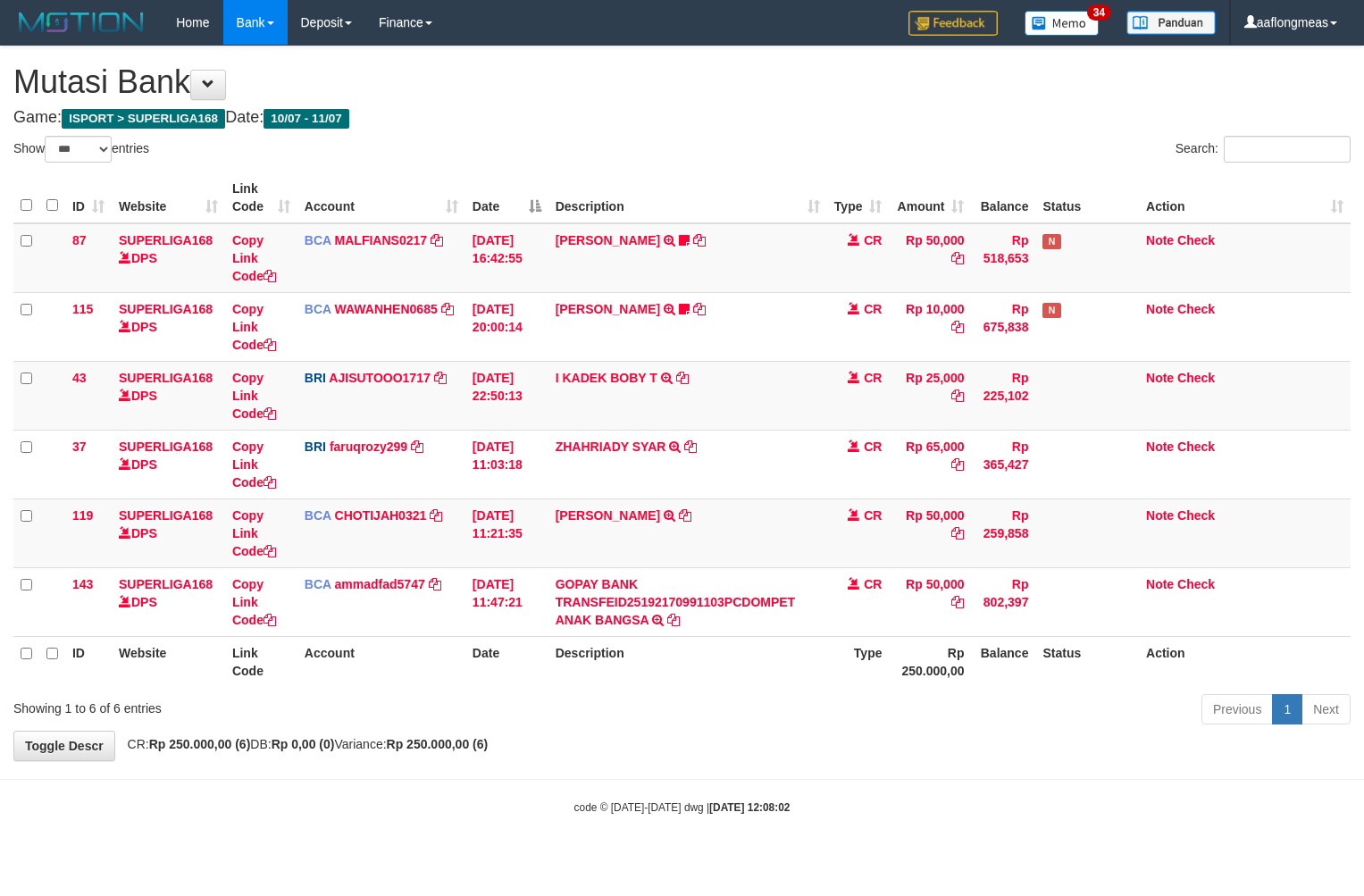 scroll, scrollTop: 0, scrollLeft: 0, axis: both 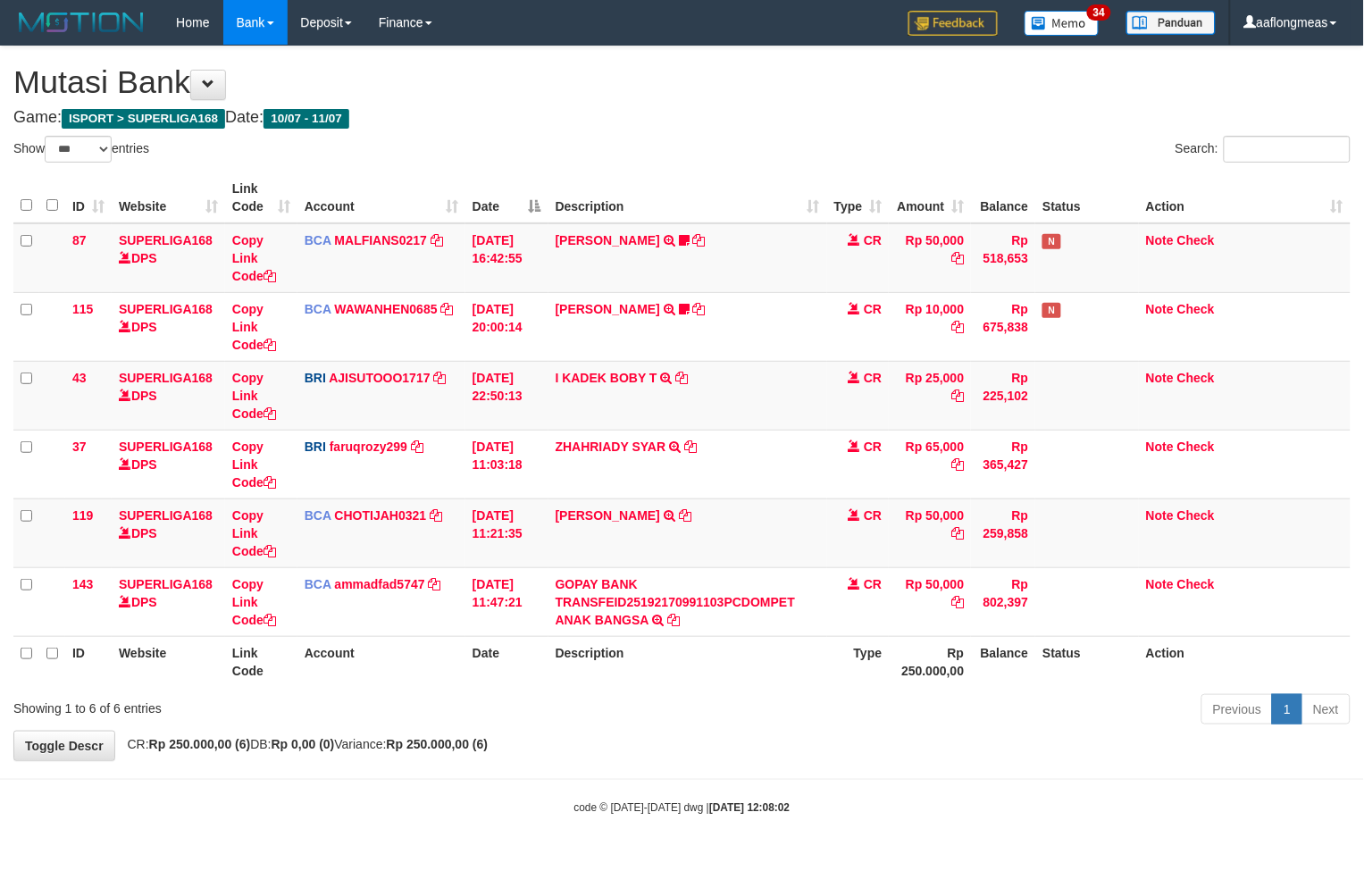 click on "Toggle navigation
Home
Bank
Account List
Load
By Website
Group
[ISPORT]													SUPERLIGA168
By Load Group (DPS)
34" at bounding box center [682, 430] 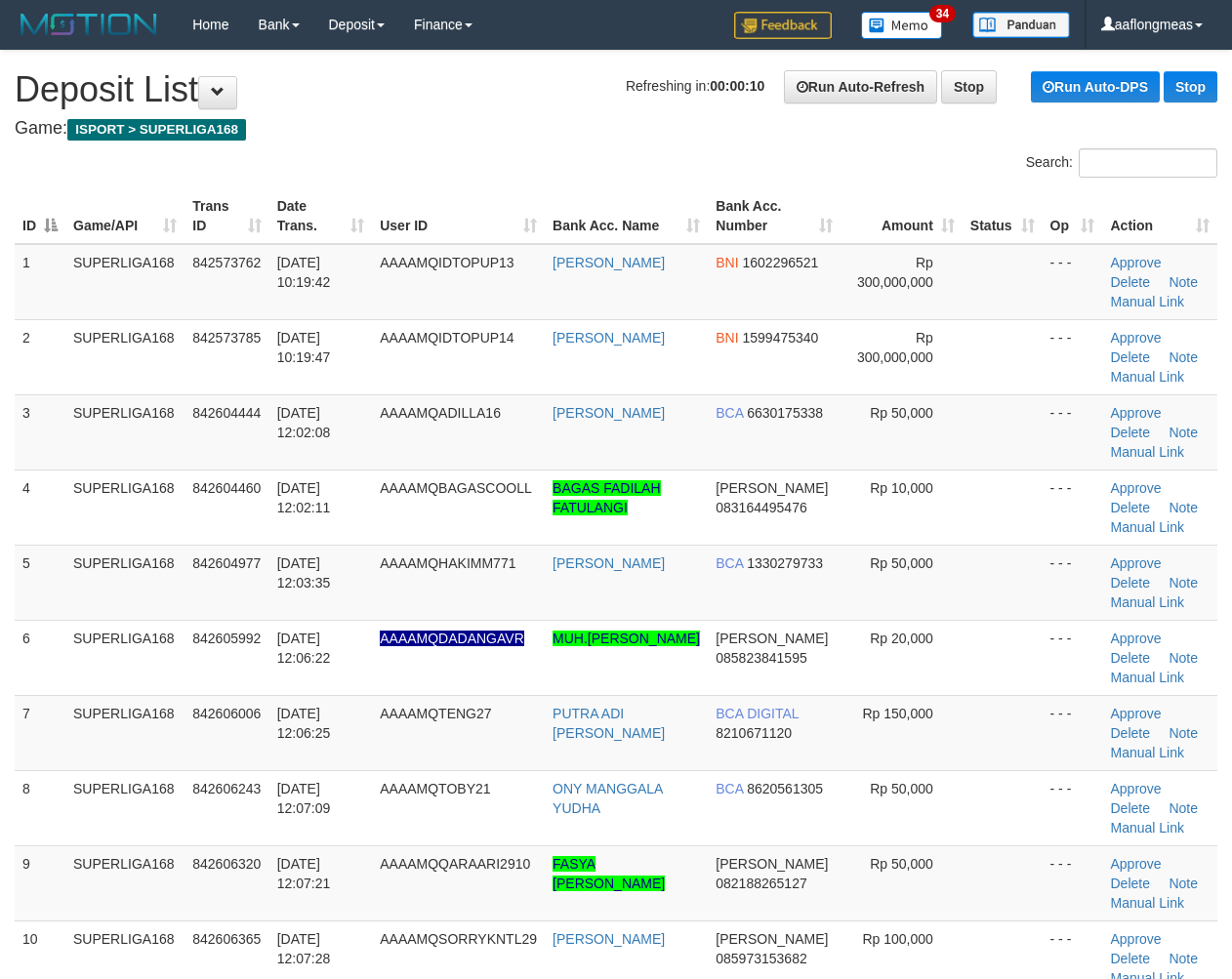 scroll, scrollTop: 0, scrollLeft: 0, axis: both 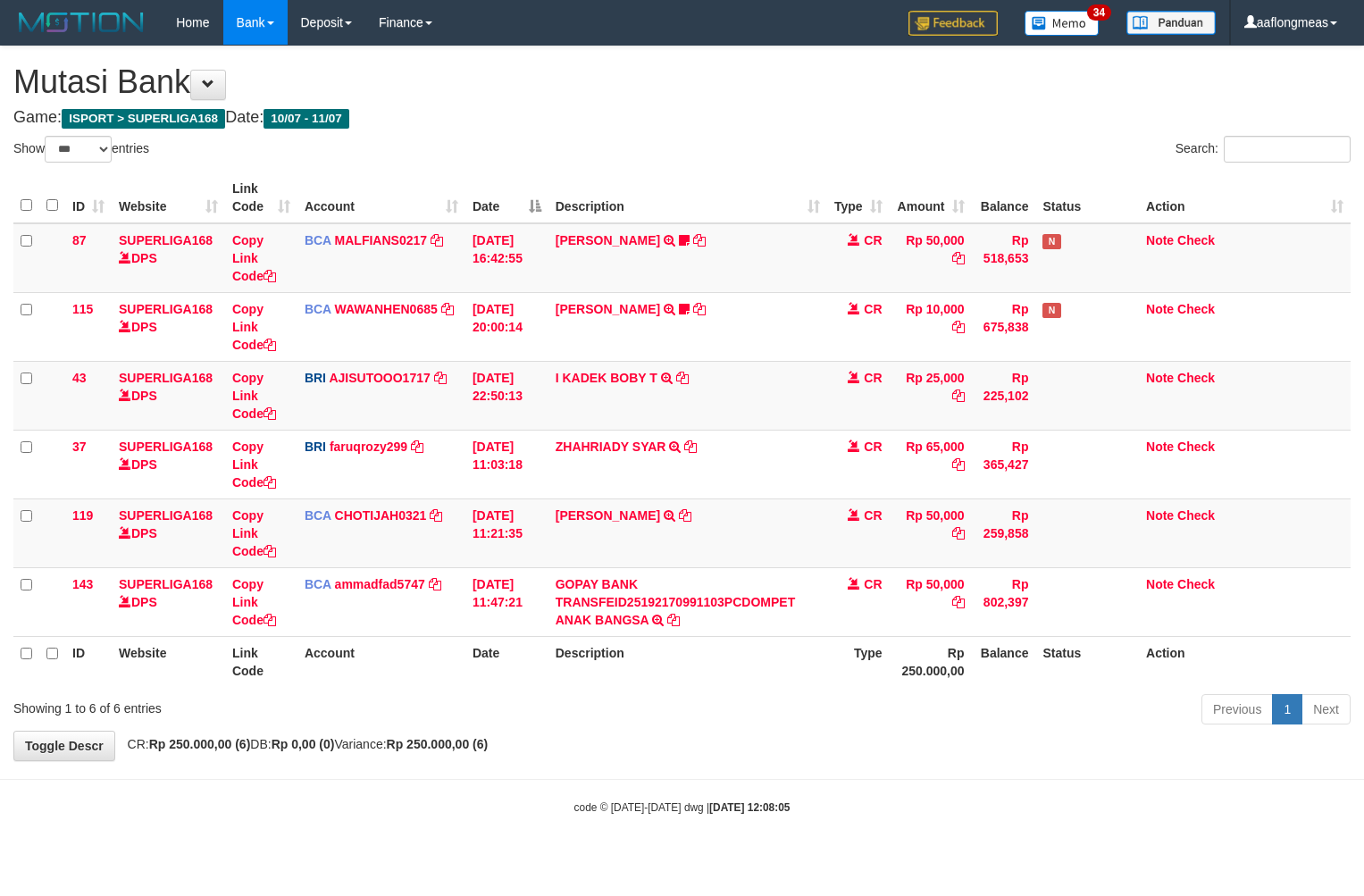 select on "***" 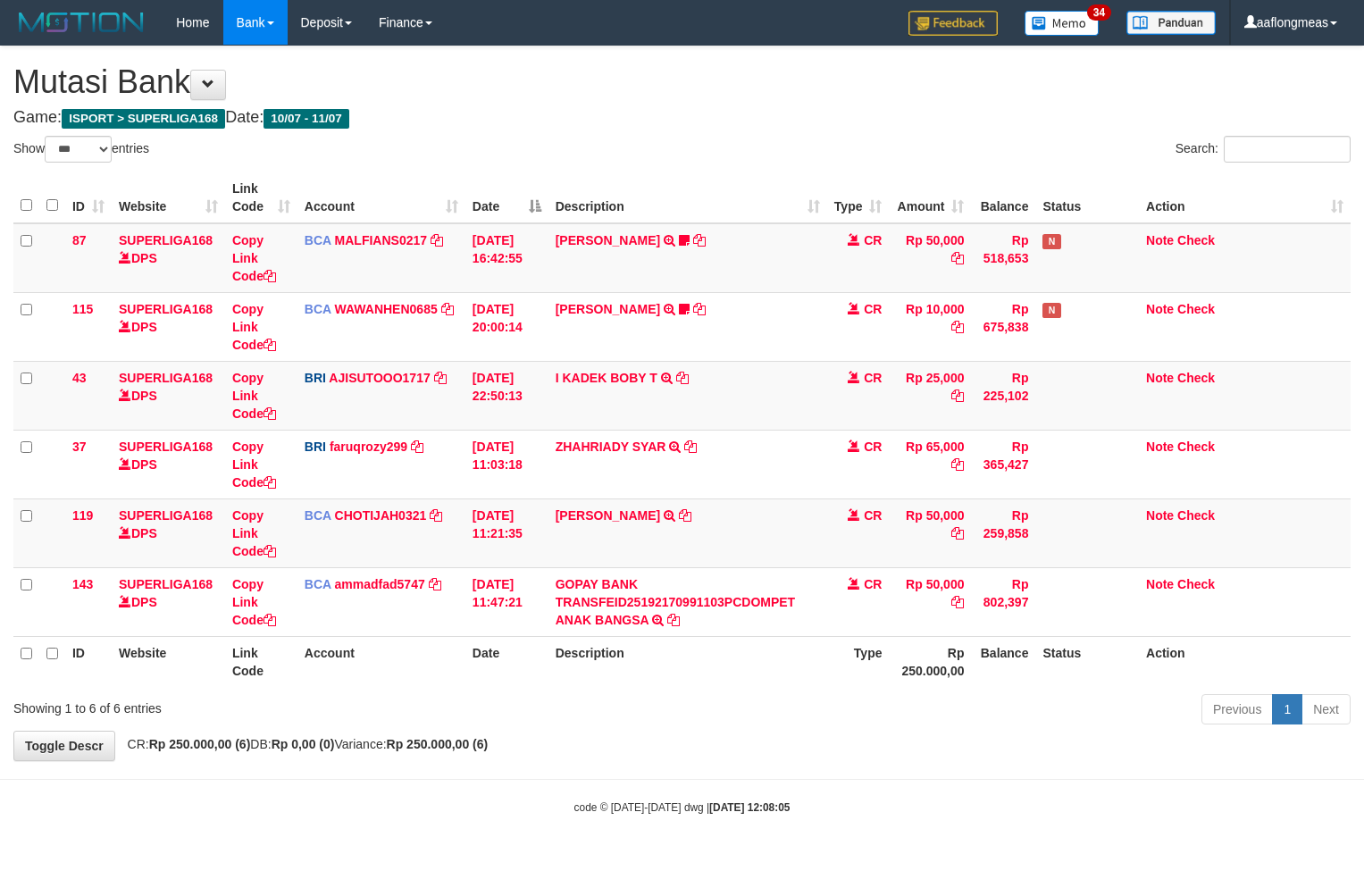 scroll, scrollTop: 0, scrollLeft: 0, axis: both 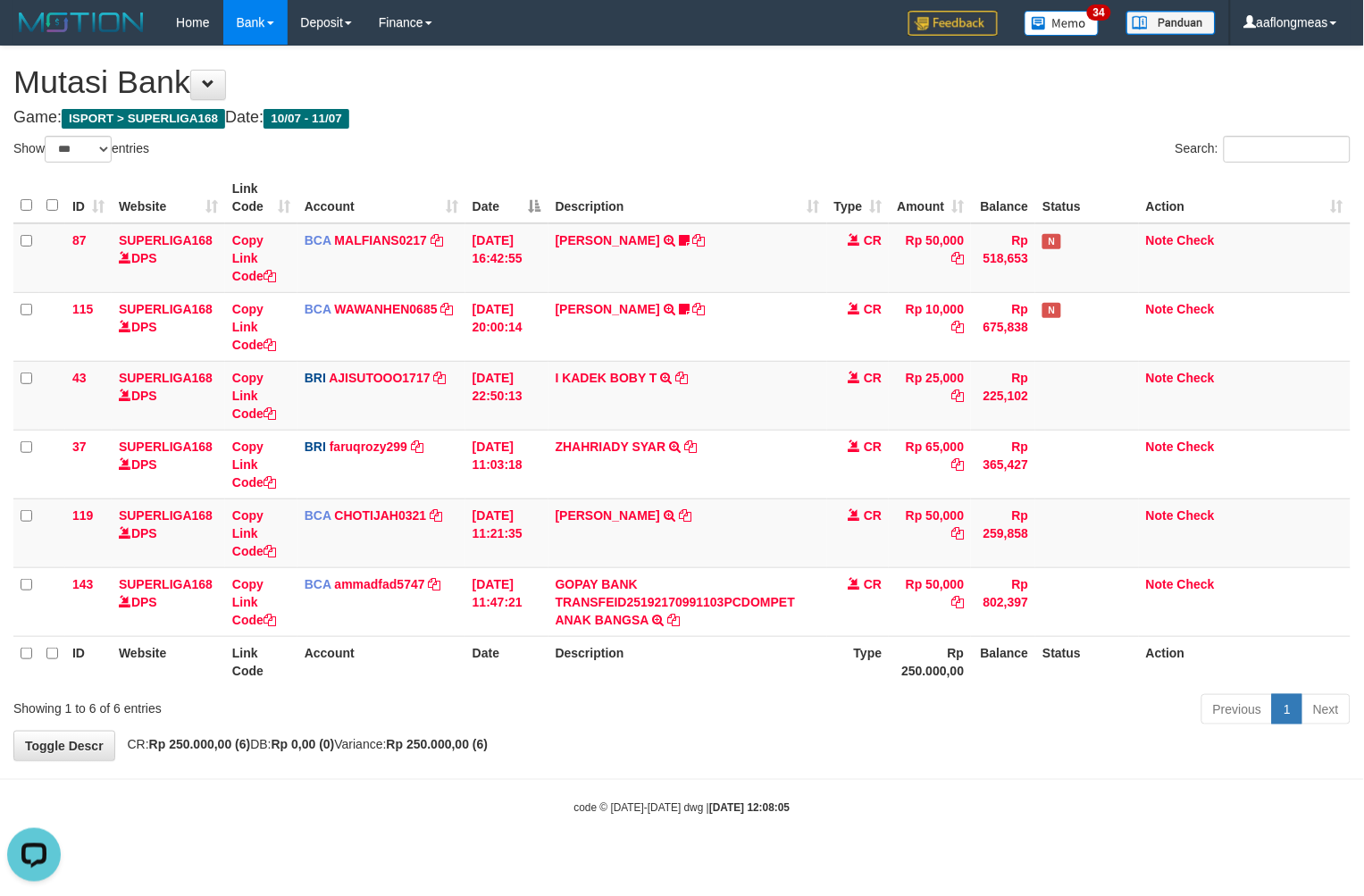 click on "**********" at bounding box center (682, 403) 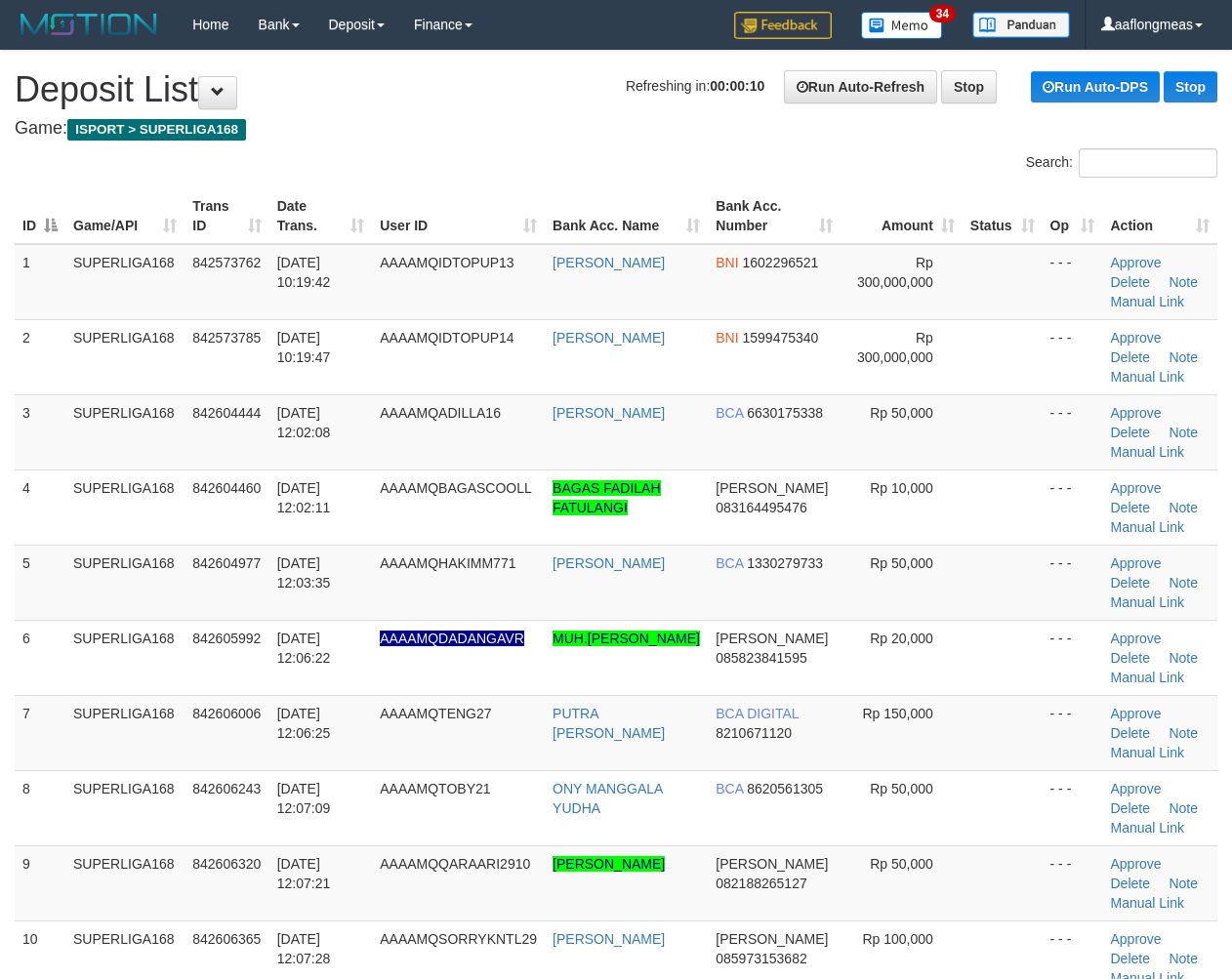 scroll, scrollTop: 0, scrollLeft: 0, axis: both 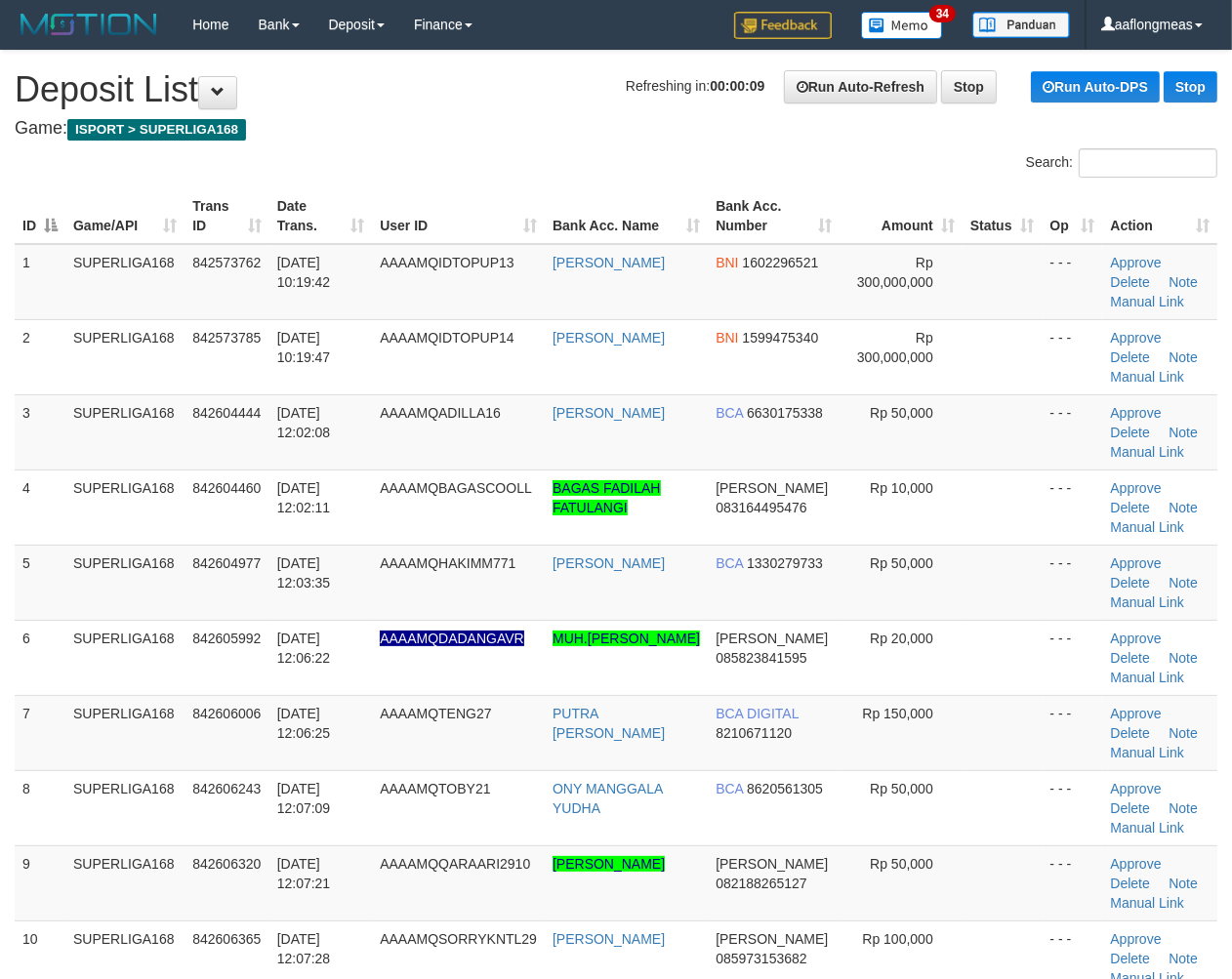 drag, startPoint x: 970, startPoint y: 592, endPoint x: 1240, endPoint y: 631, distance: 272.80213 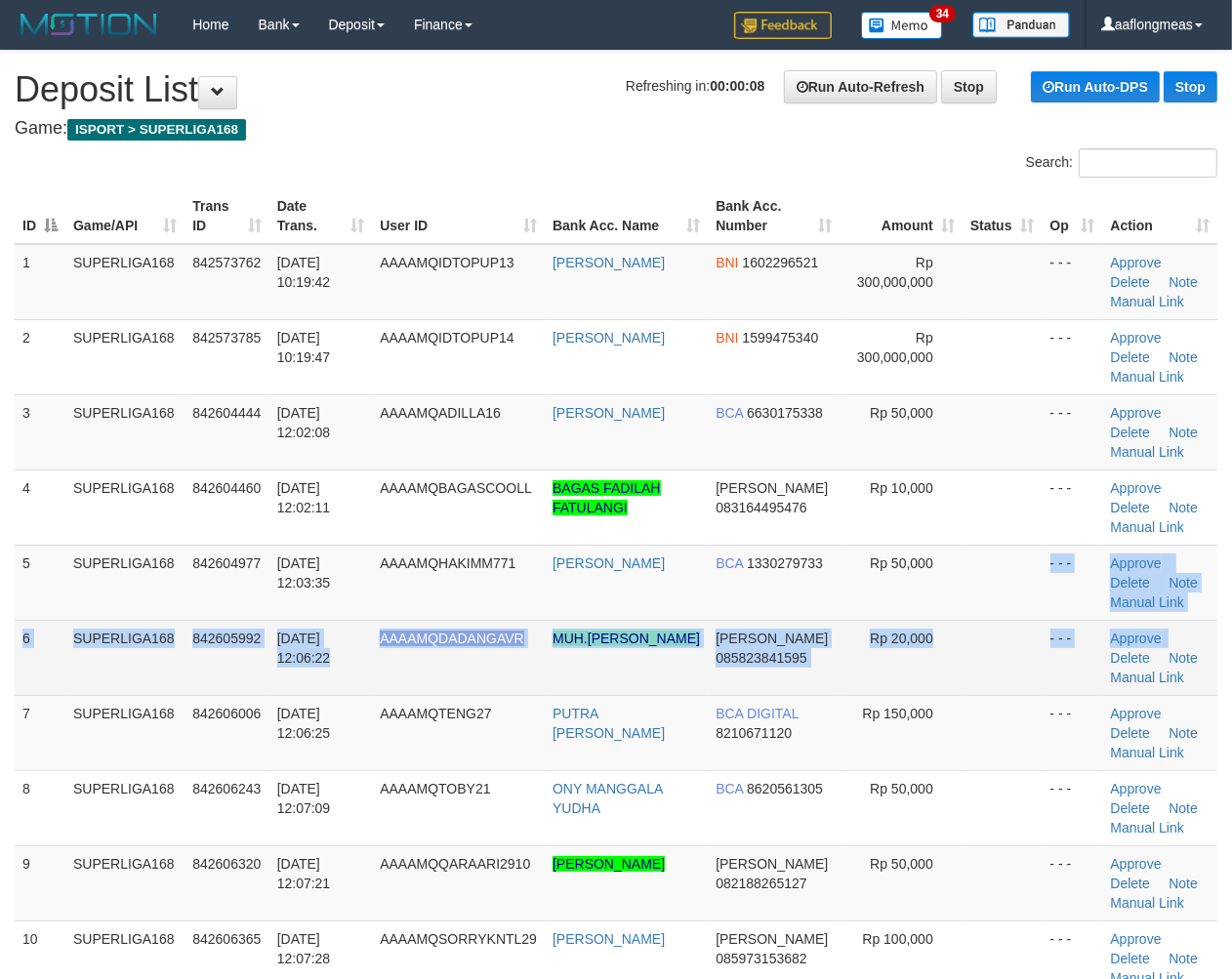 click at bounding box center (1003, 657) 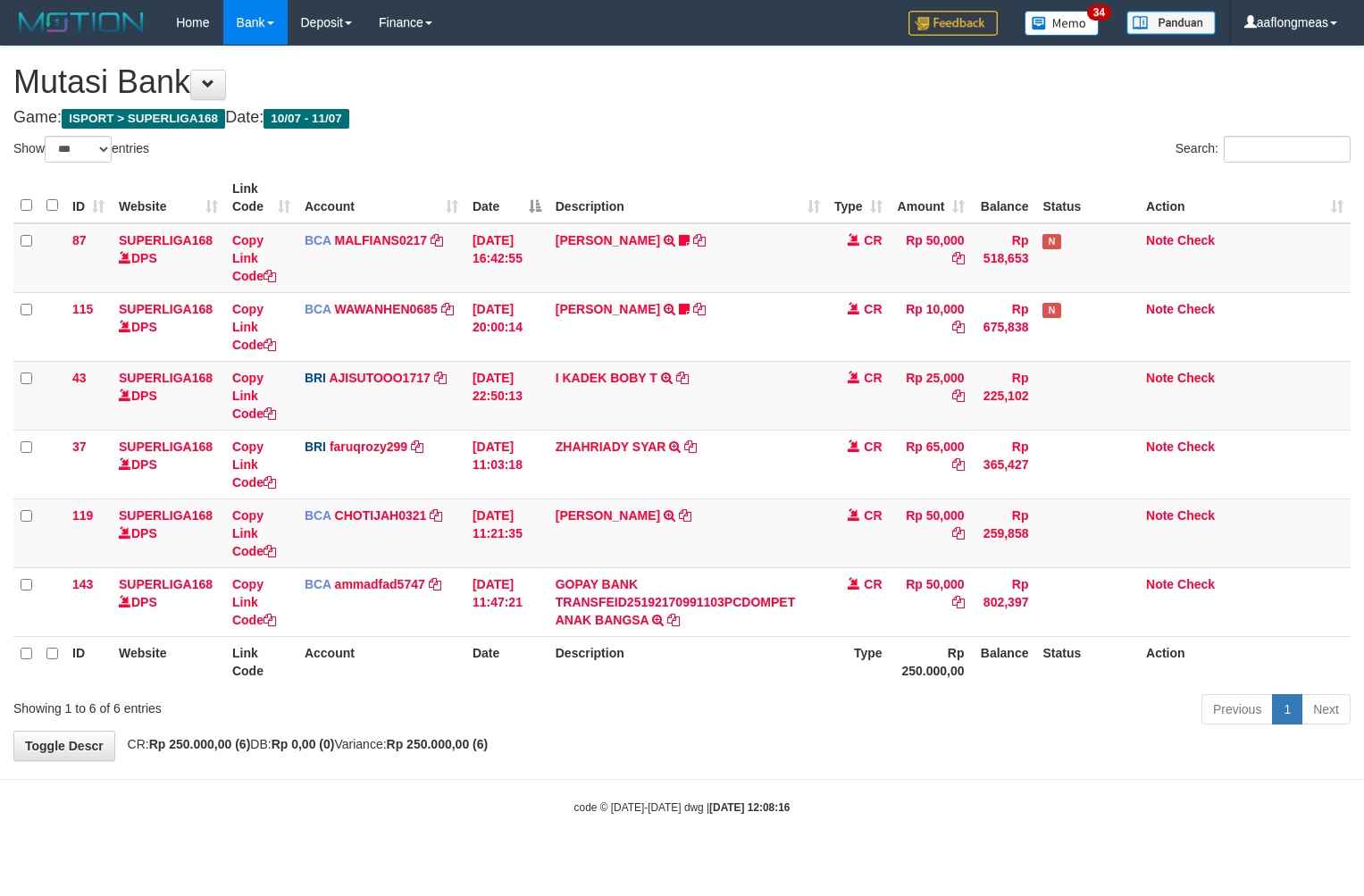 select on "***" 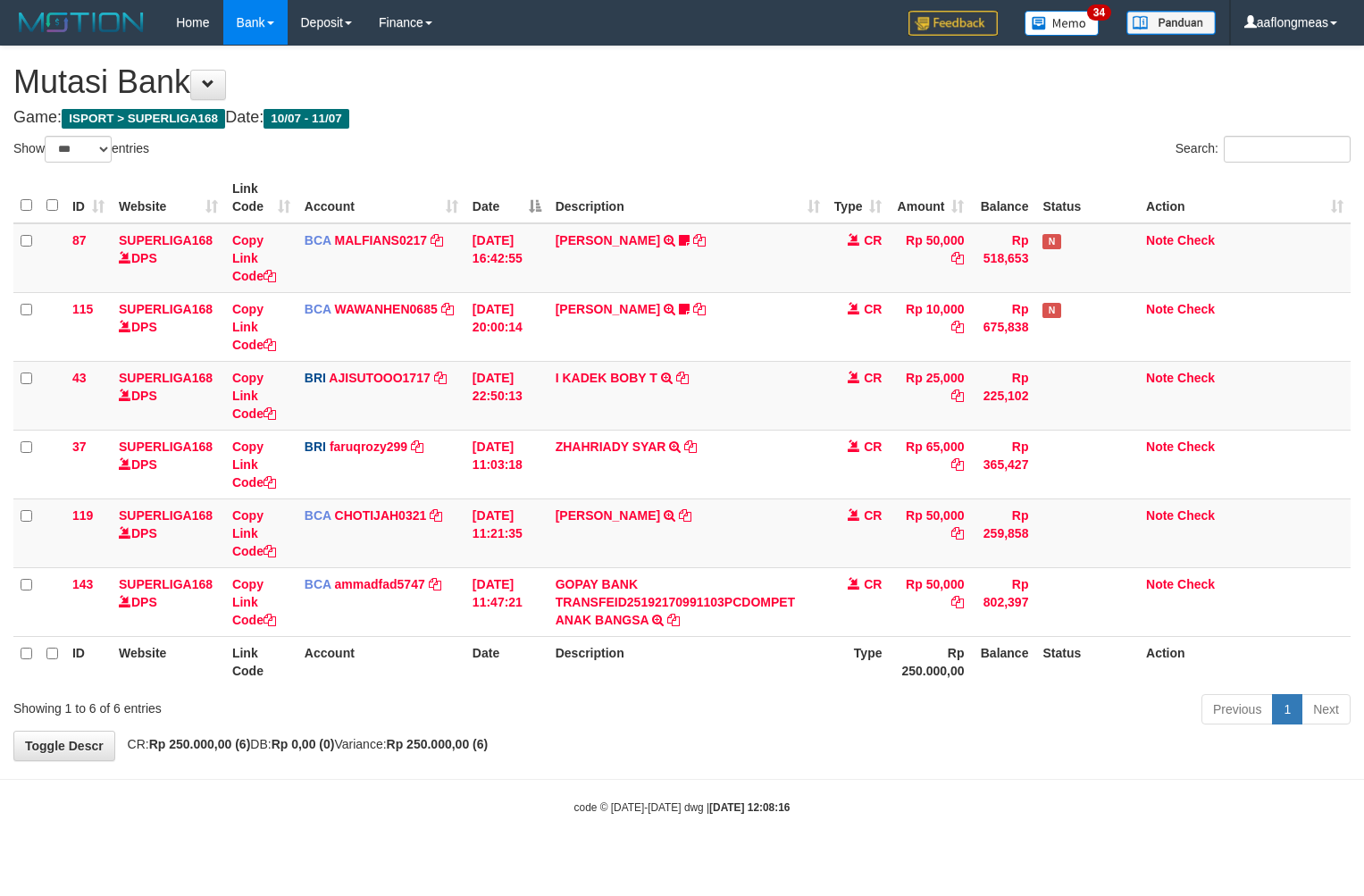 scroll, scrollTop: 0, scrollLeft: 0, axis: both 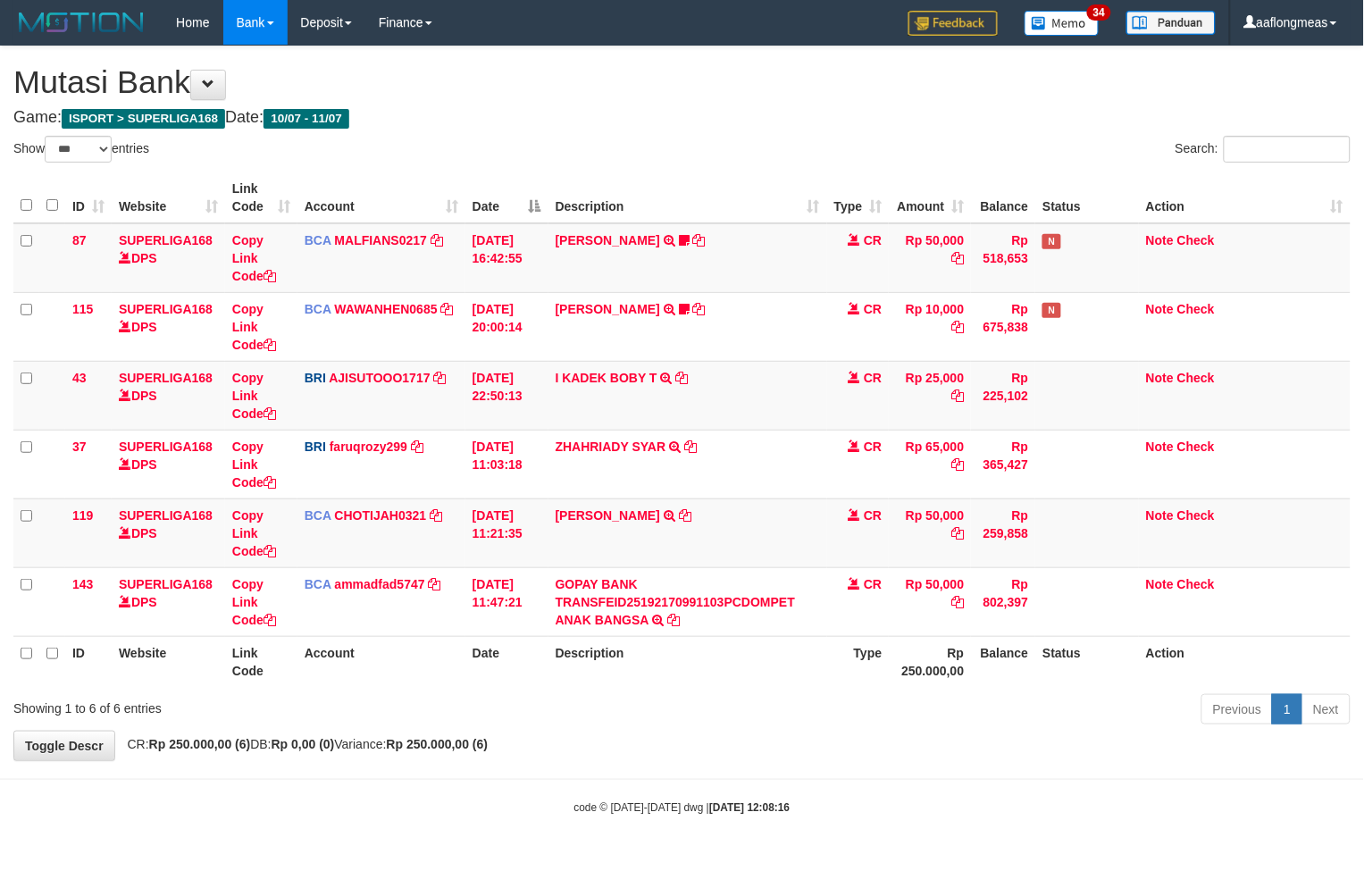 click on "**********" at bounding box center [682, 403] 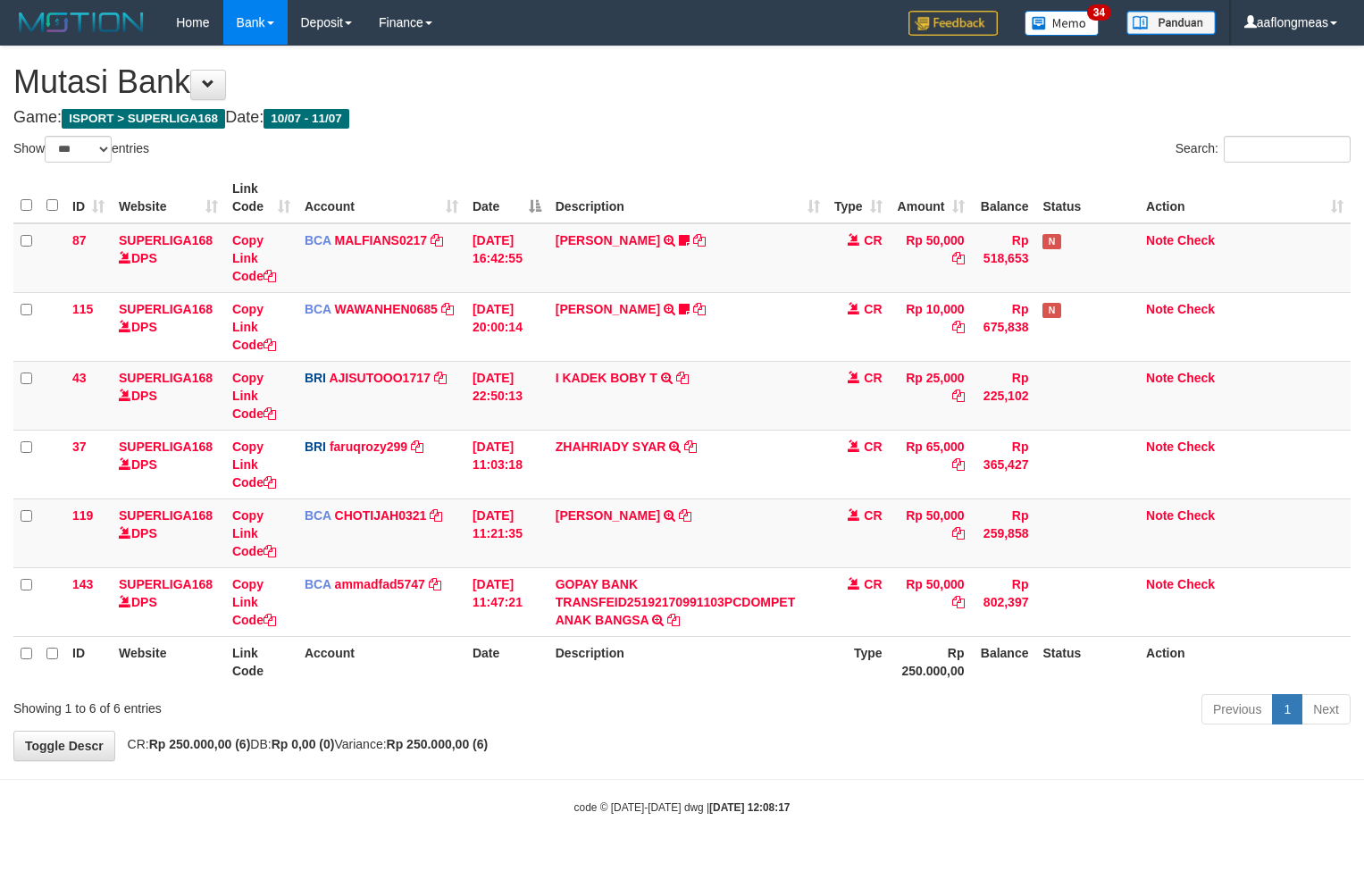 select on "***" 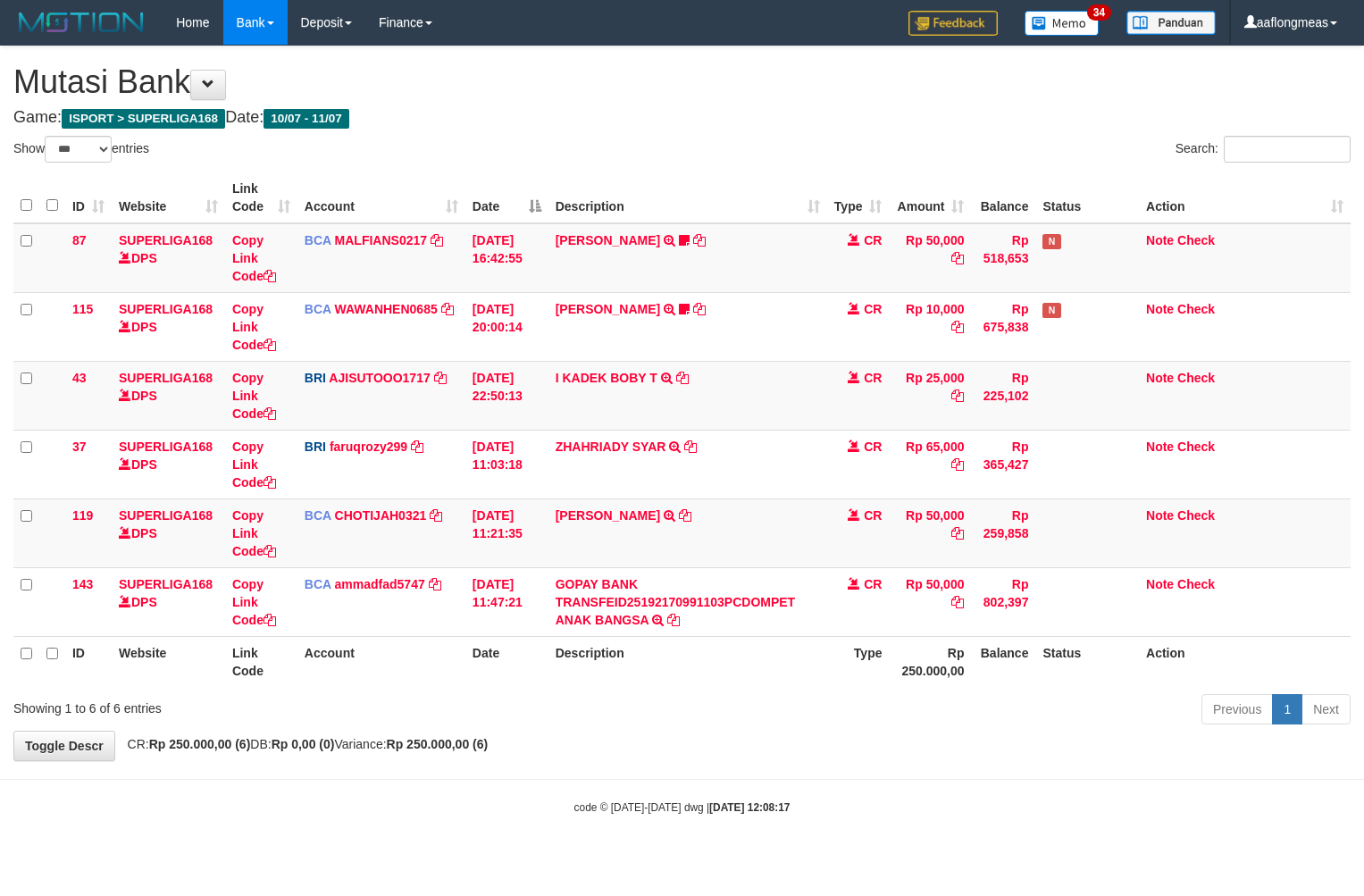 scroll, scrollTop: 0, scrollLeft: 0, axis: both 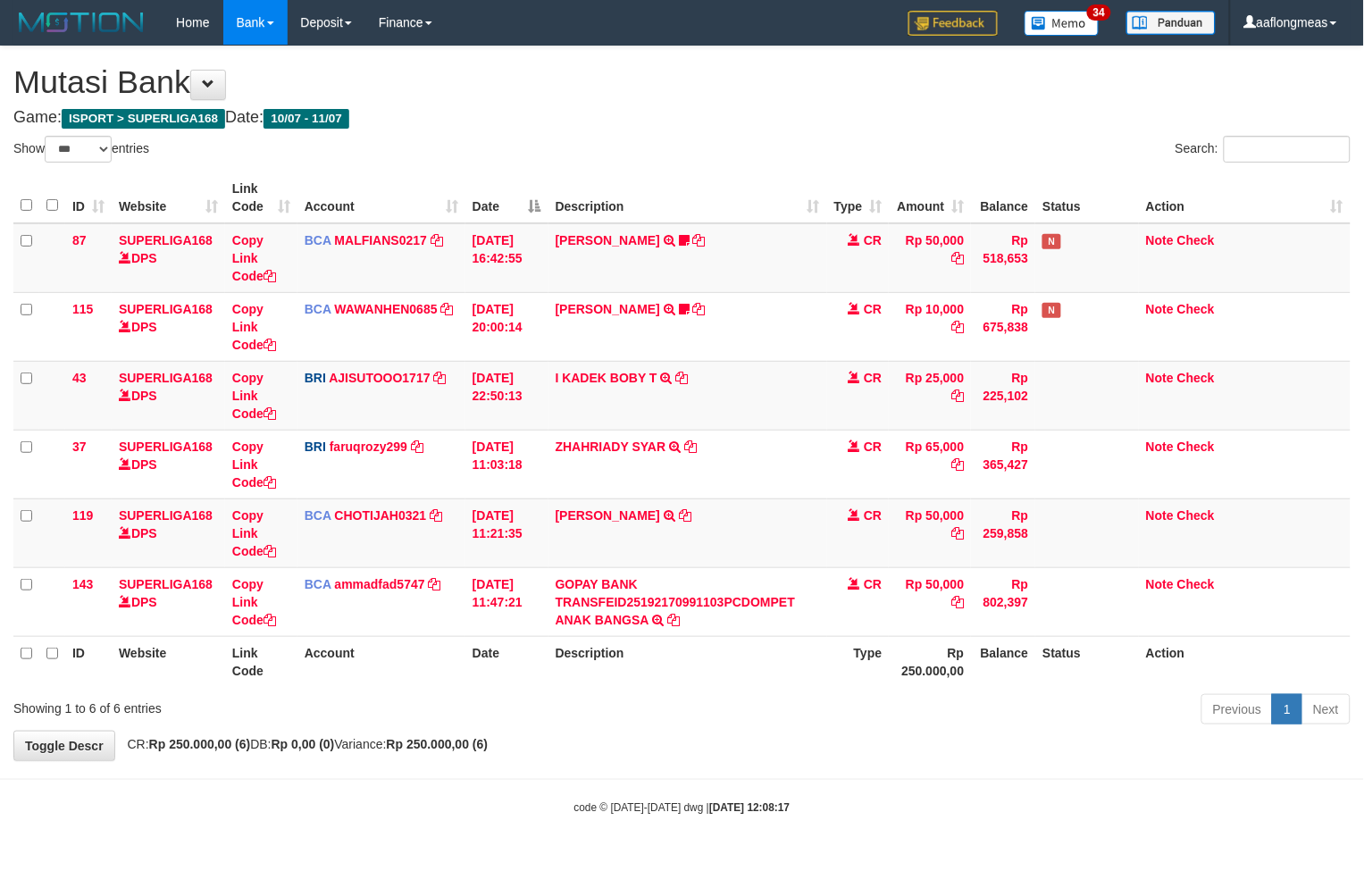 drag, startPoint x: 736, startPoint y: 736, endPoint x: 688, endPoint y: 749, distance: 49.7293 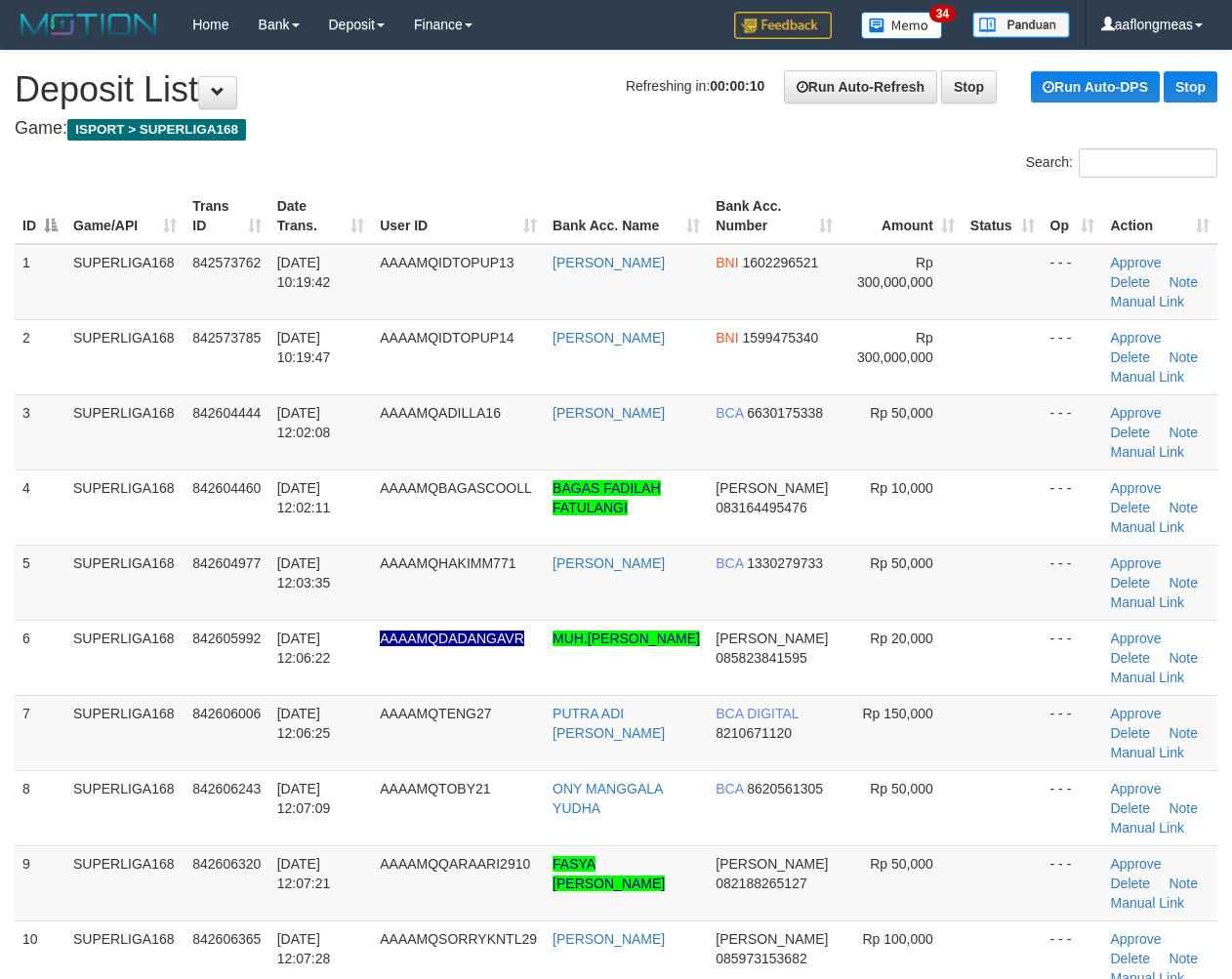 scroll, scrollTop: 0, scrollLeft: 0, axis: both 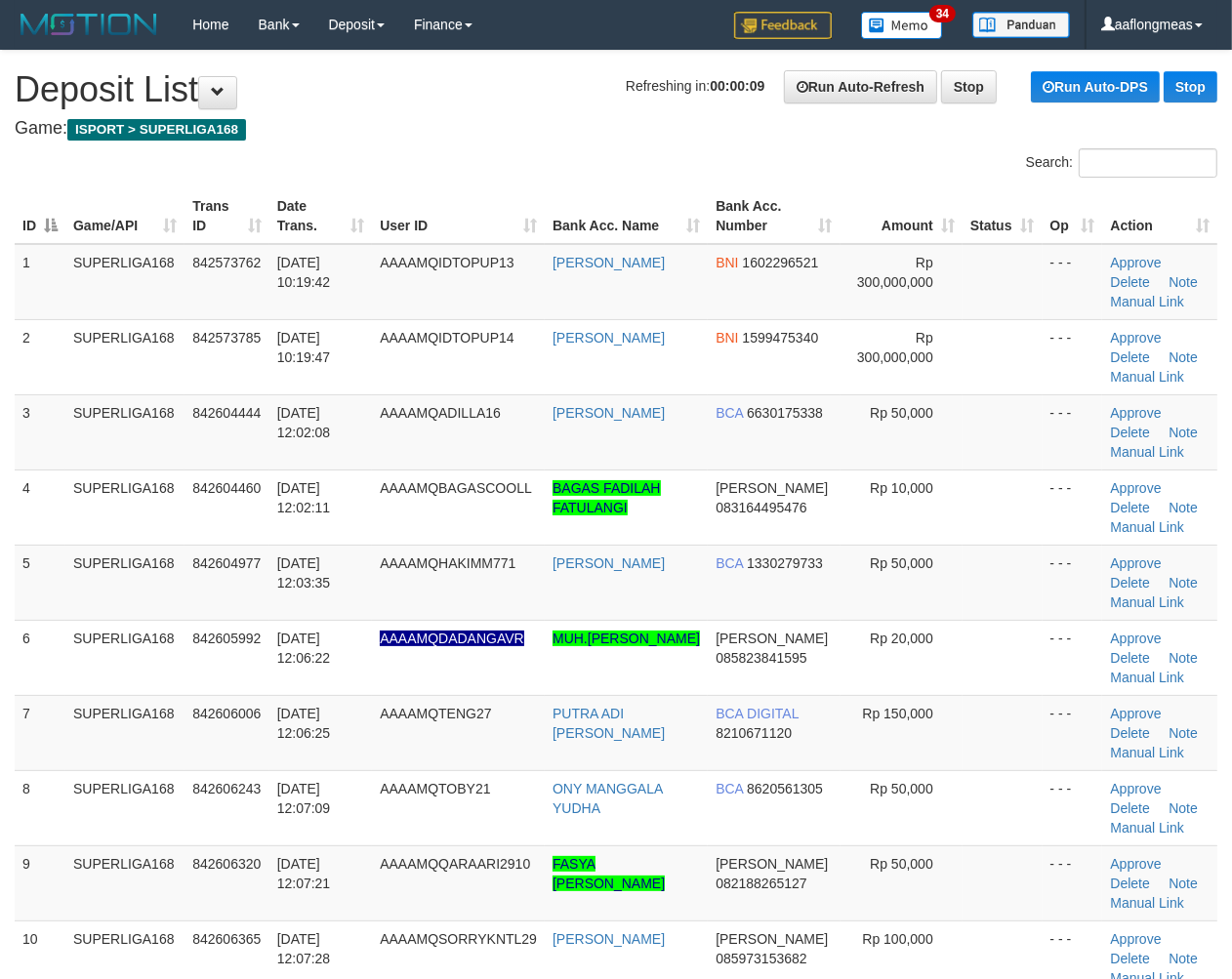 drag, startPoint x: 987, startPoint y: 597, endPoint x: 1245, endPoint y: 640, distance: 261.55879 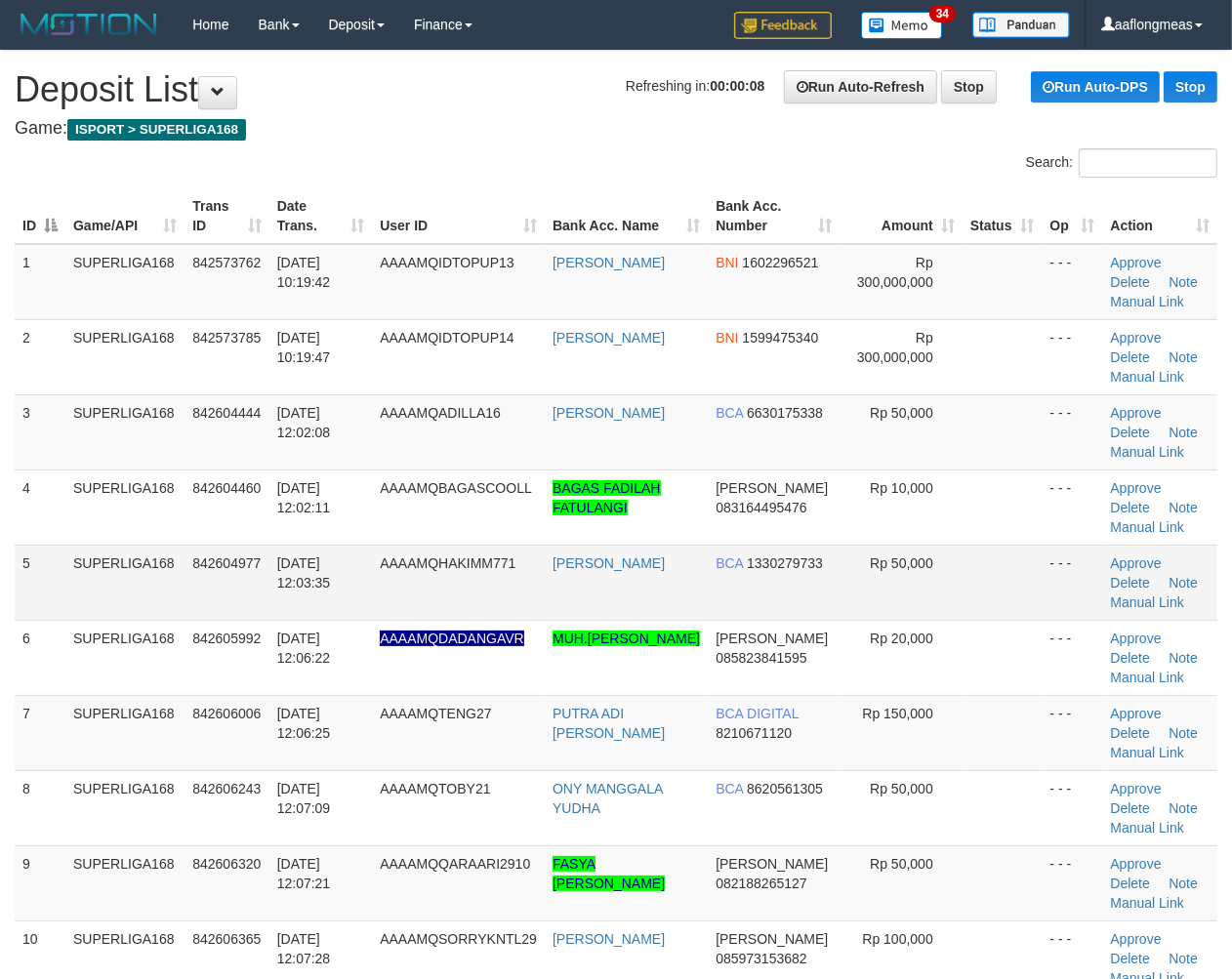 click at bounding box center [1003, 582] 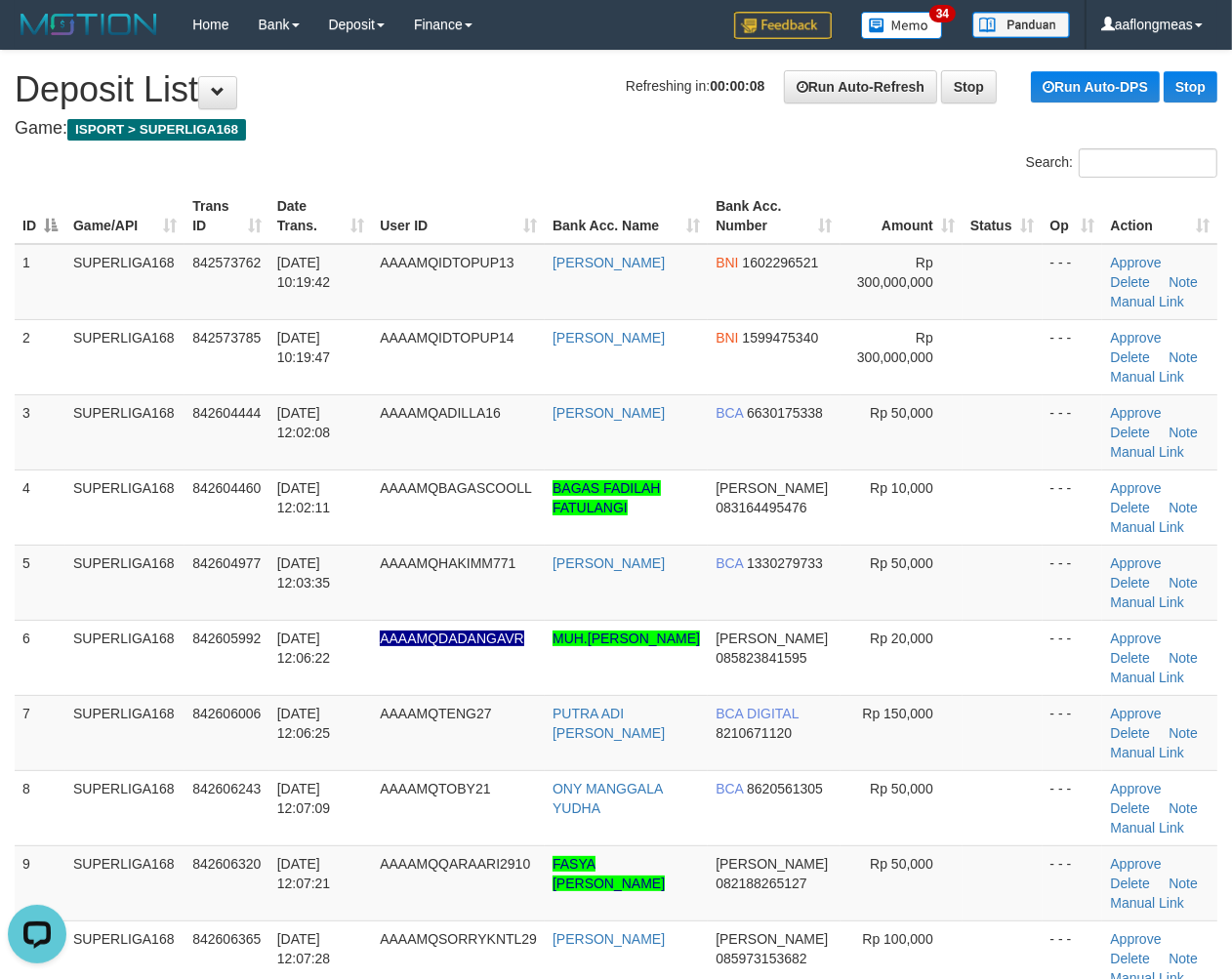 scroll, scrollTop: 0, scrollLeft: 0, axis: both 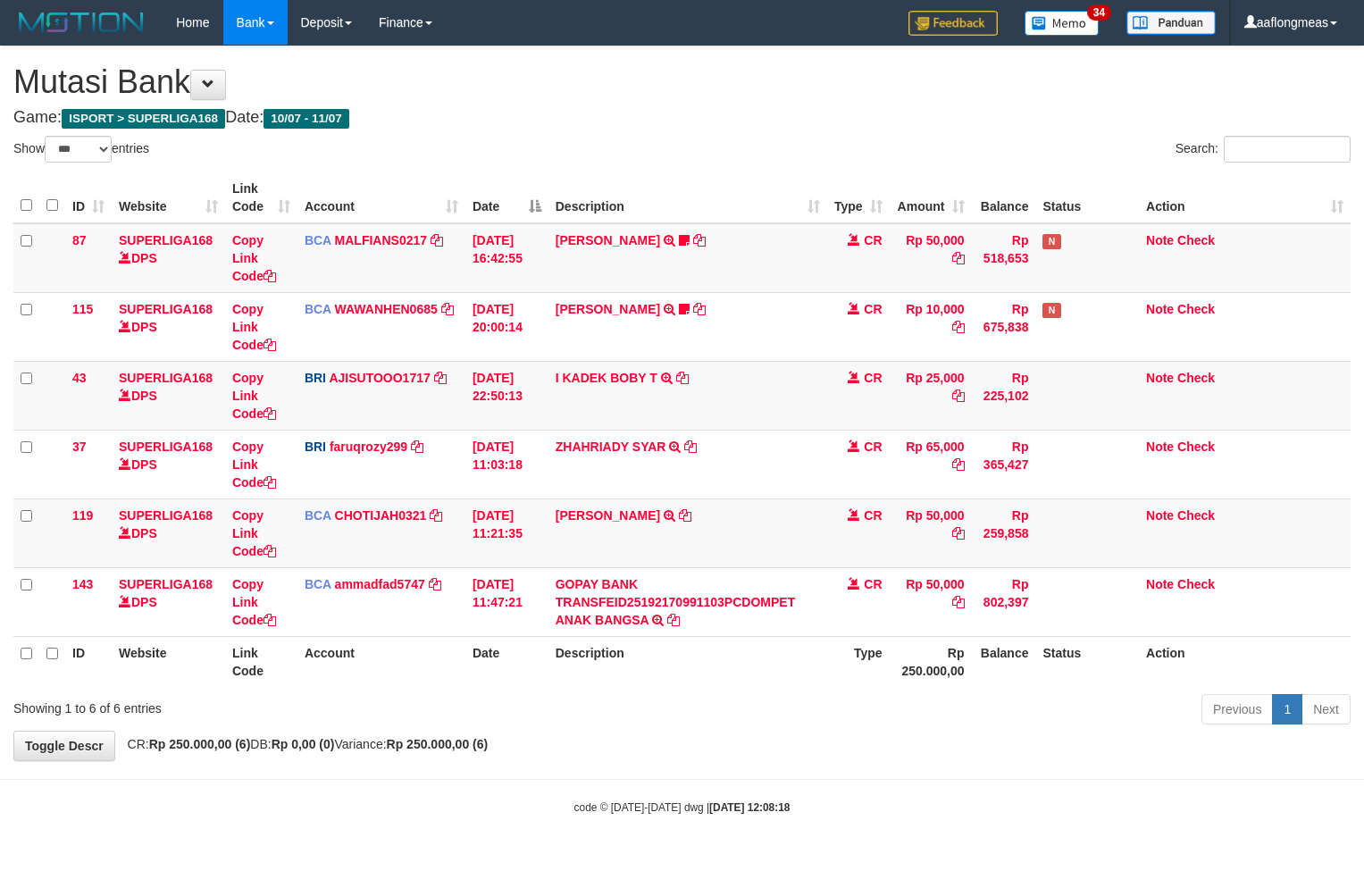 select on "***" 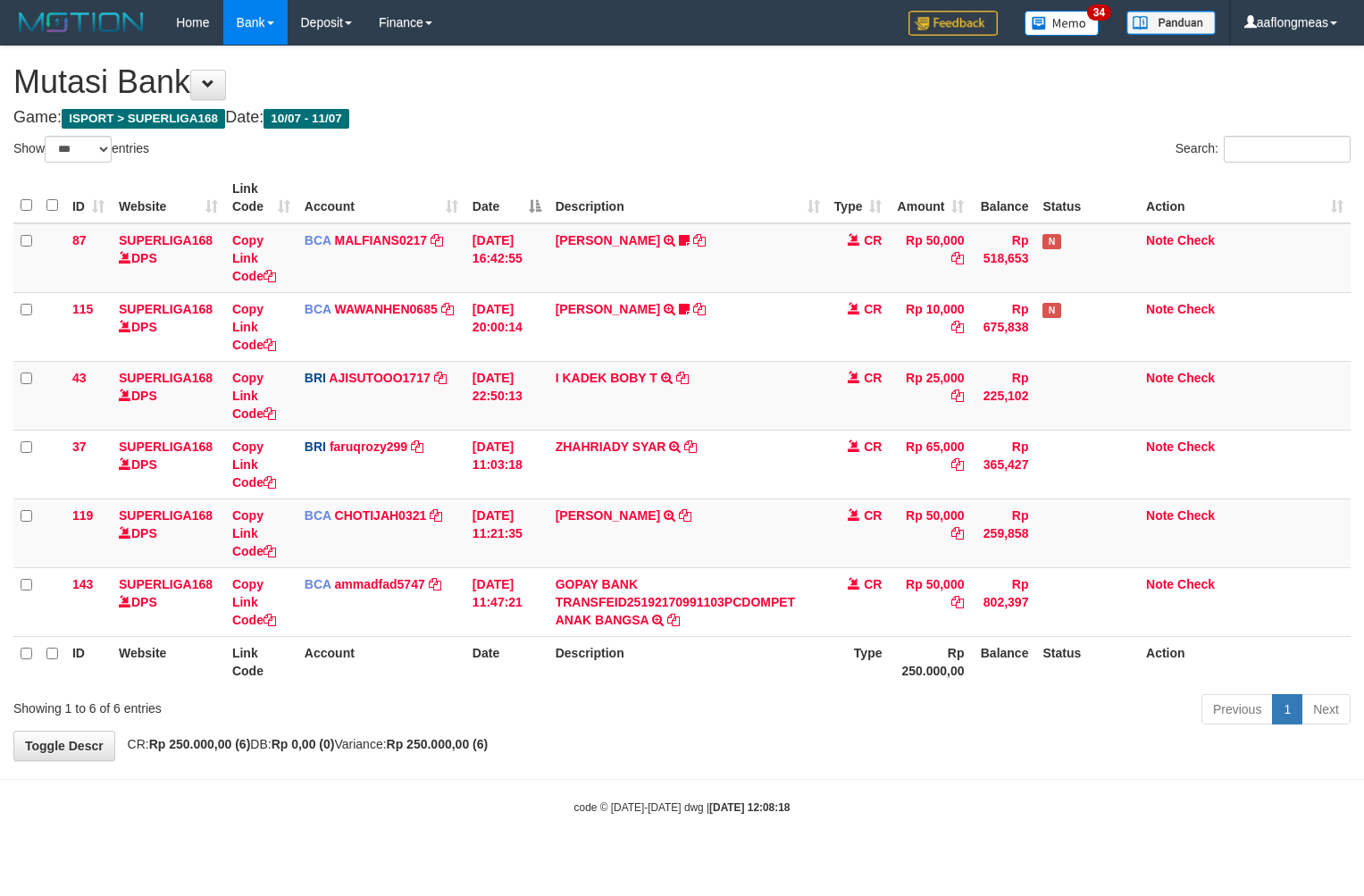 scroll, scrollTop: 0, scrollLeft: 0, axis: both 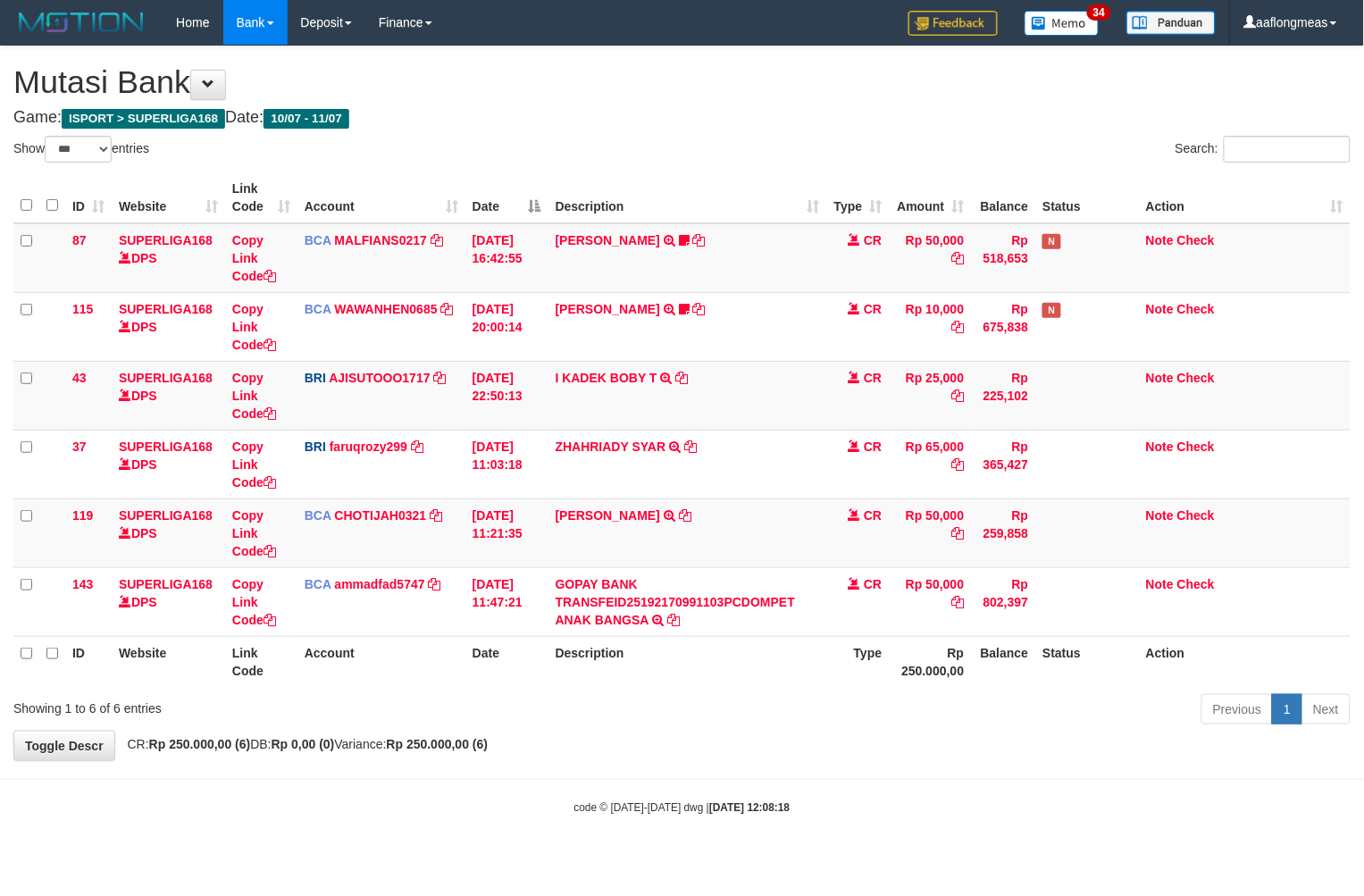 drag, startPoint x: 761, startPoint y: 774, endPoint x: 635, endPoint y: 780, distance: 126.14278 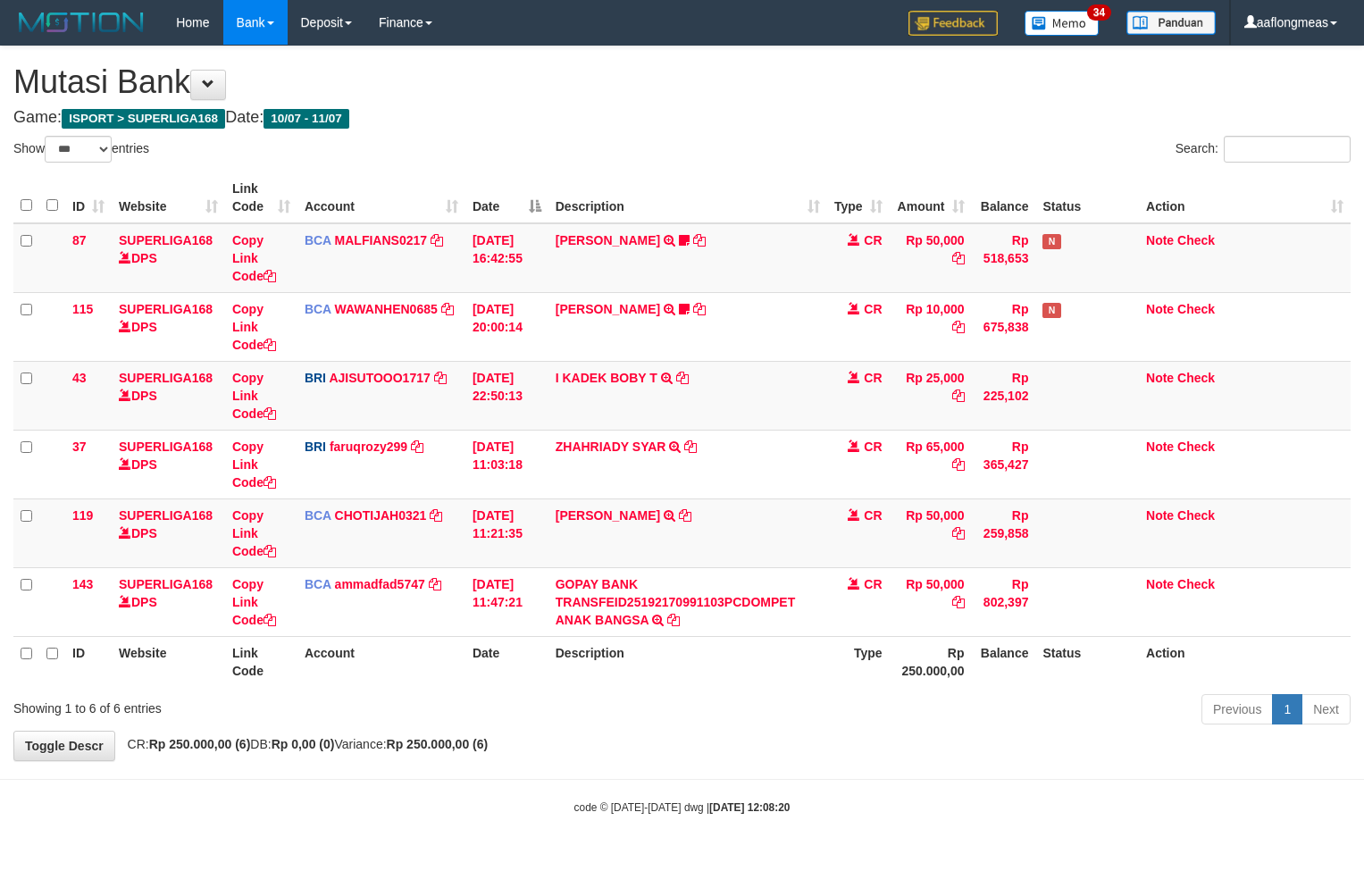 select on "***" 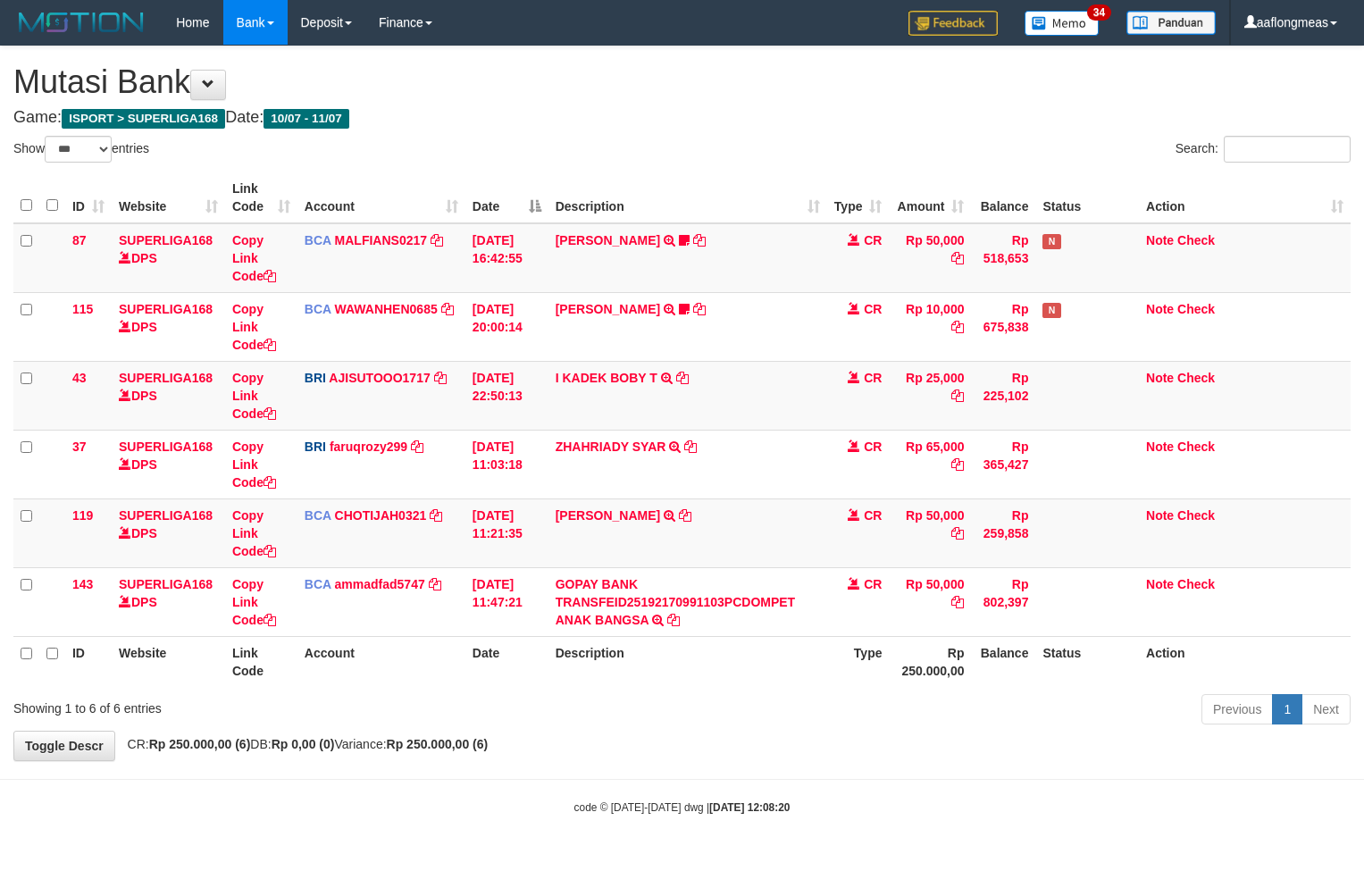scroll, scrollTop: 0, scrollLeft: 0, axis: both 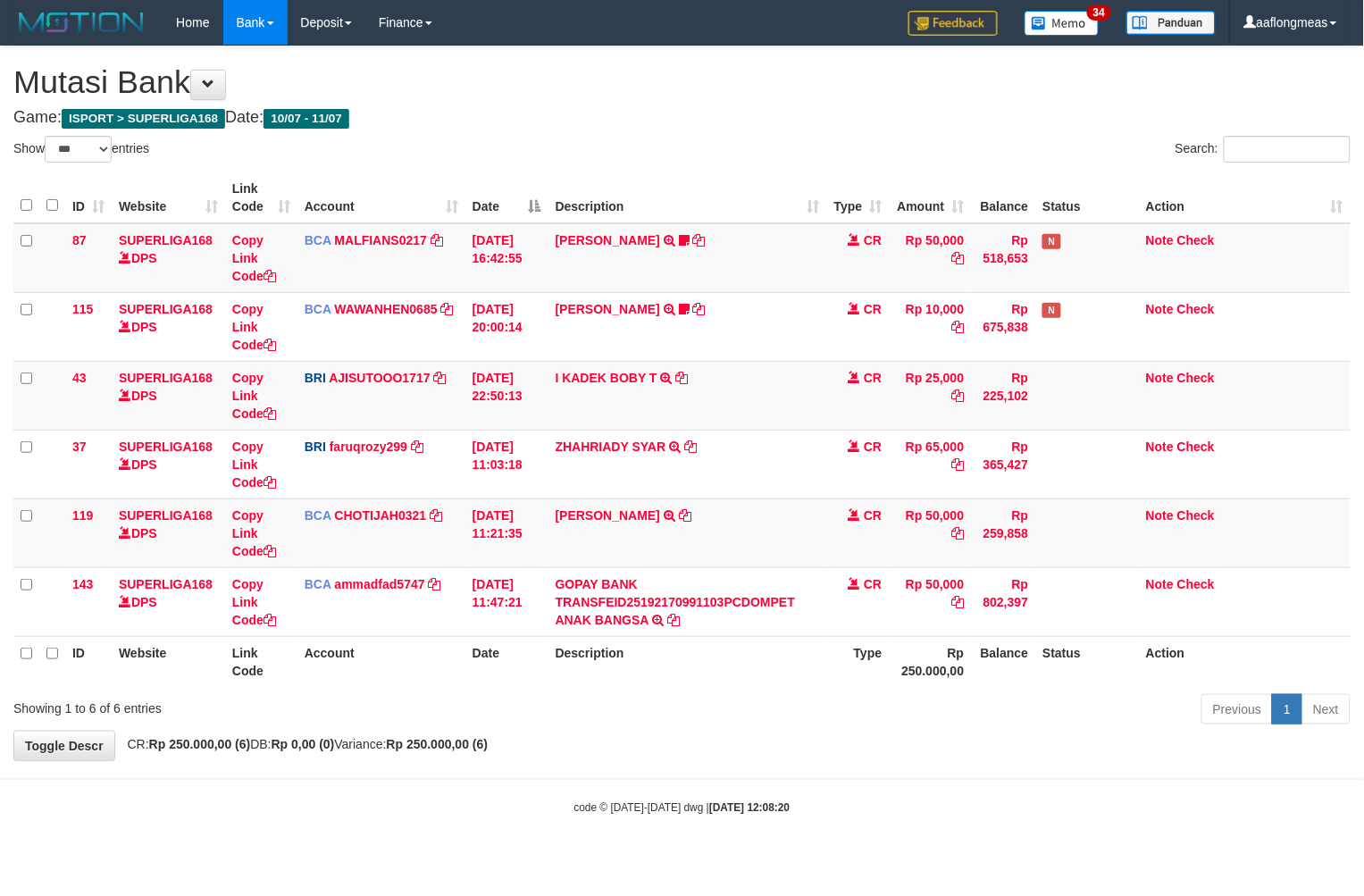 click on "Toggle navigation
Home
Bank
Account List
Load
By Website
Group
[ISPORT]													SUPERLIGA168
By Load Group (DPS)
34" at bounding box center [682, 430] 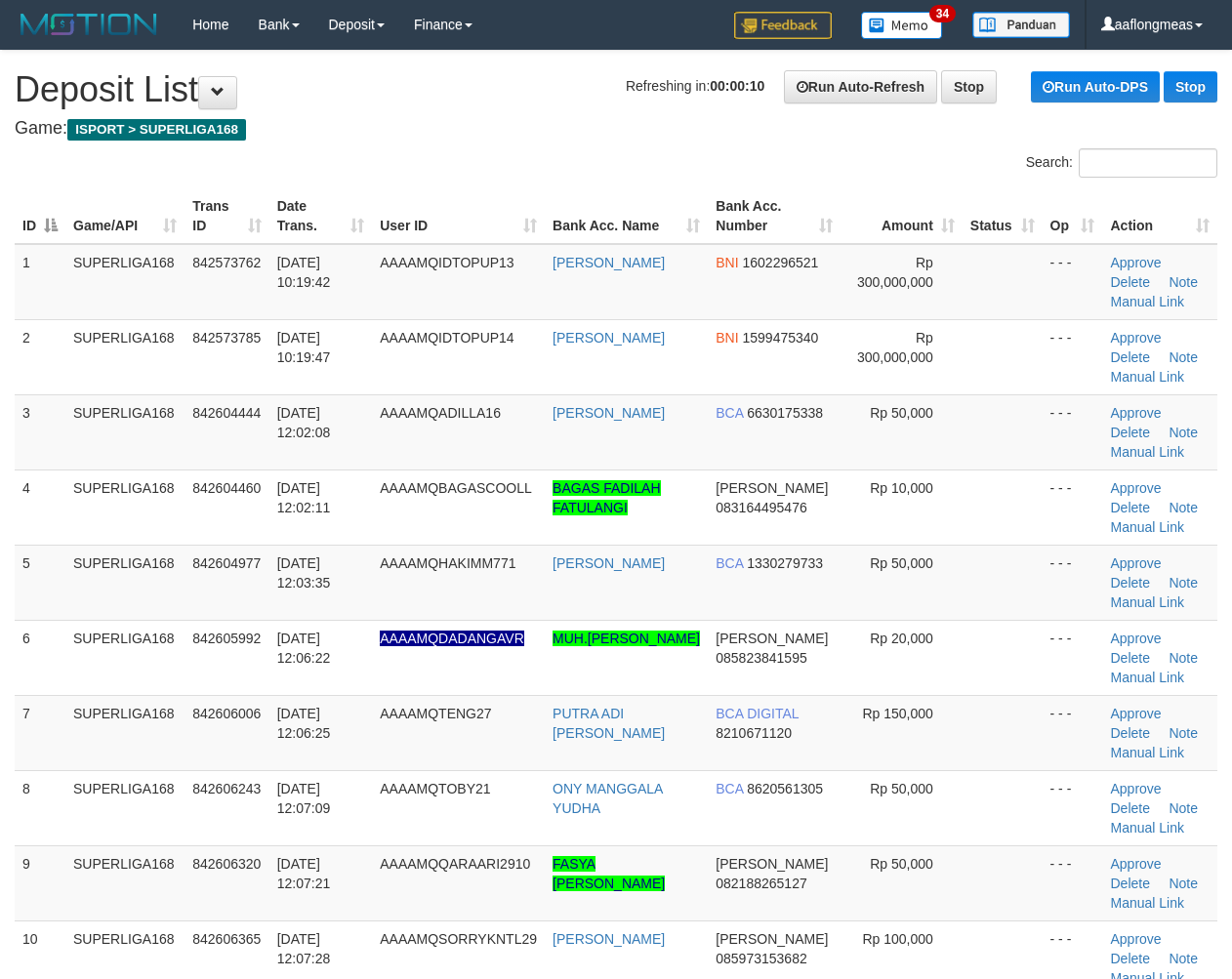 scroll, scrollTop: 0, scrollLeft: 0, axis: both 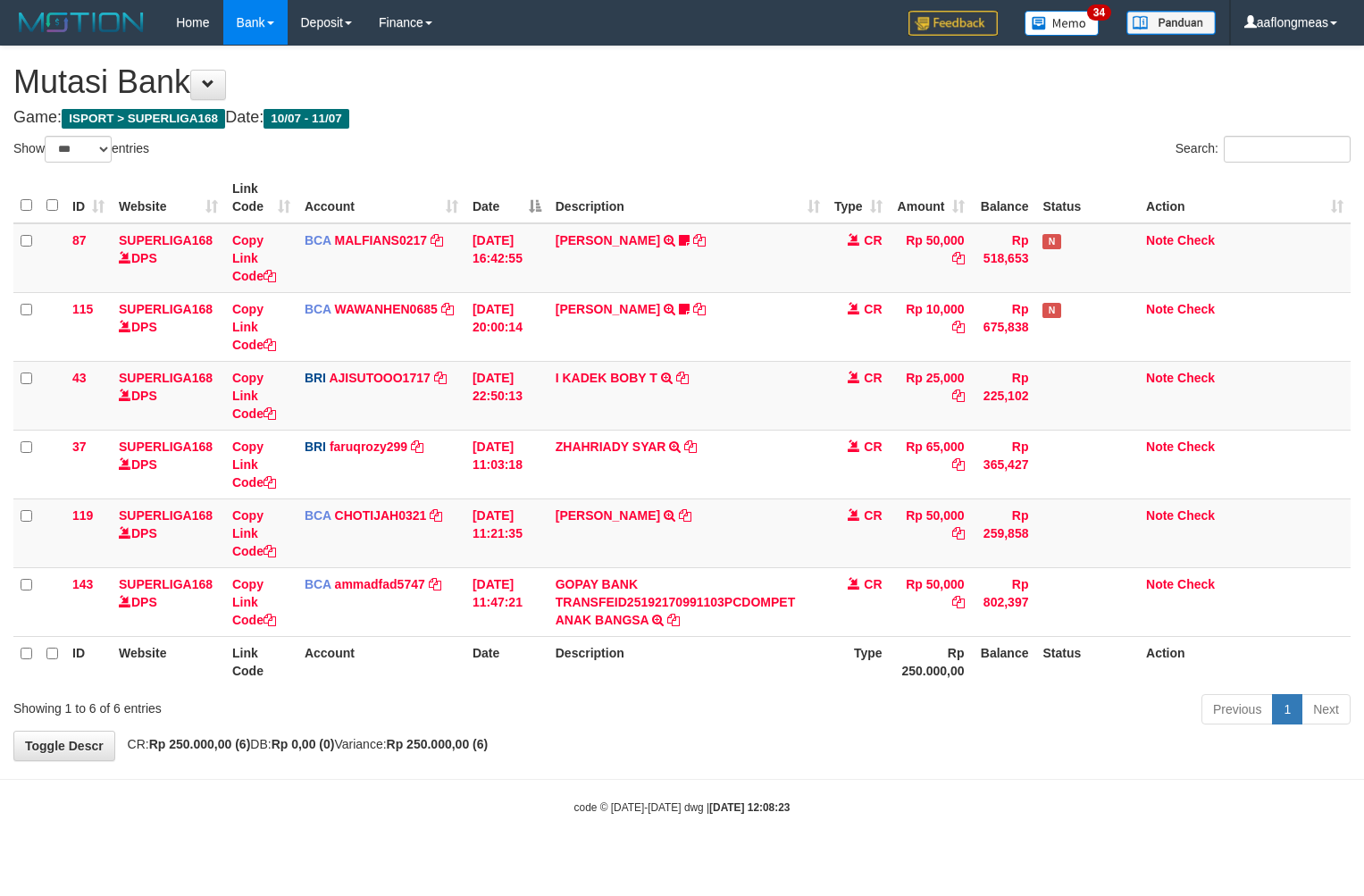 select on "***" 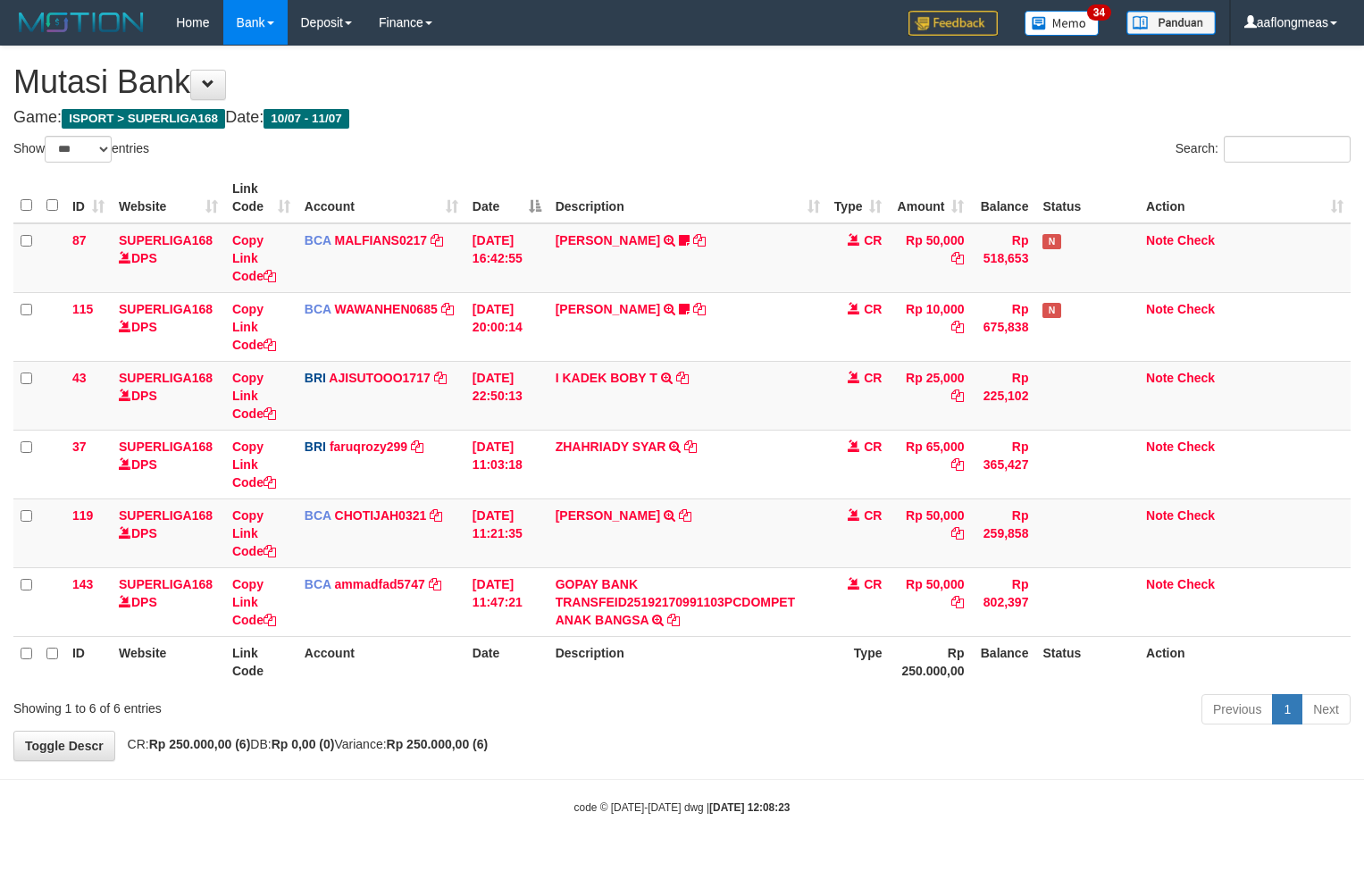scroll, scrollTop: 0, scrollLeft: 0, axis: both 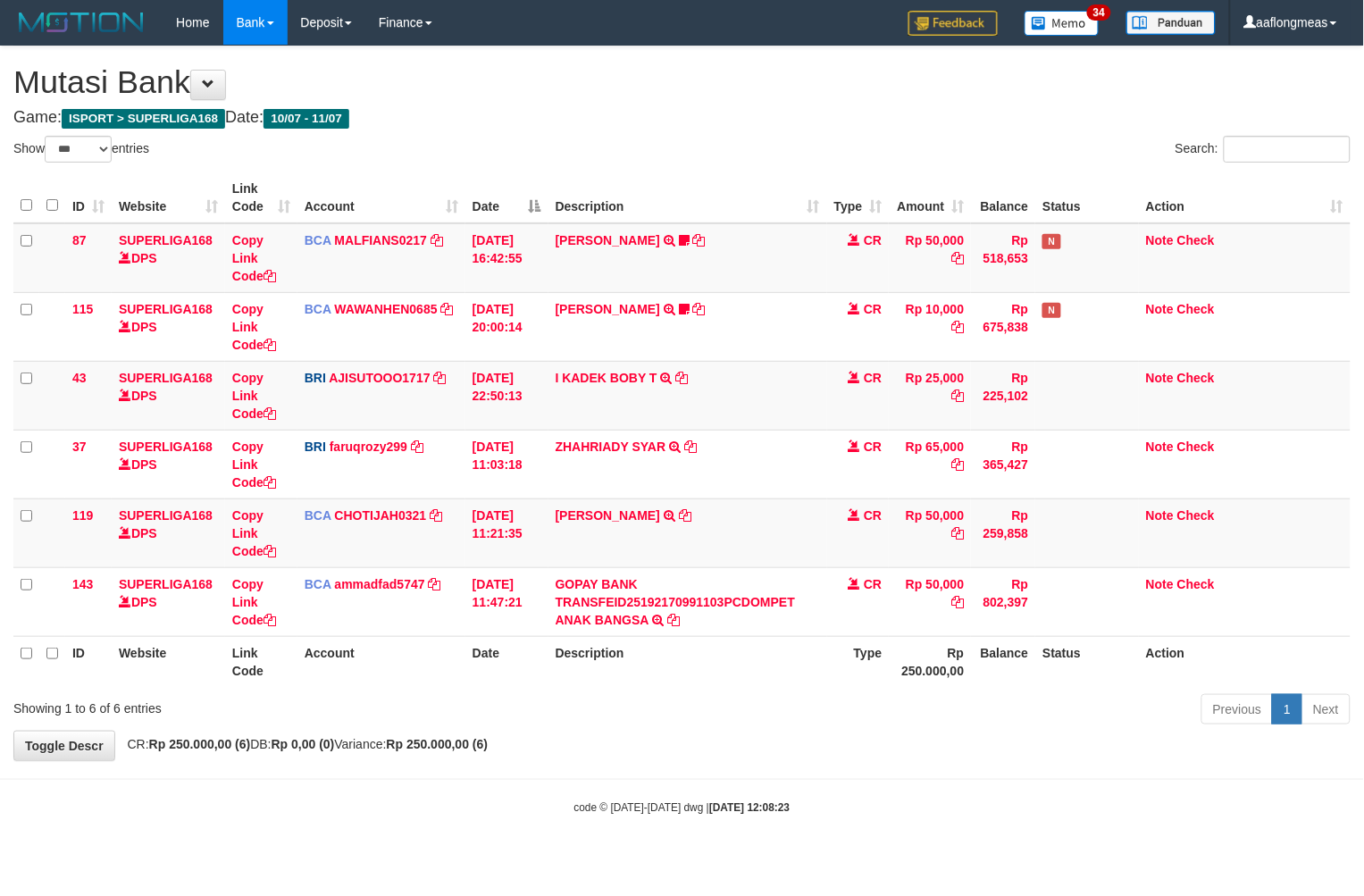 drag, startPoint x: 733, startPoint y: 753, endPoint x: 708, endPoint y: 760, distance: 25.96151 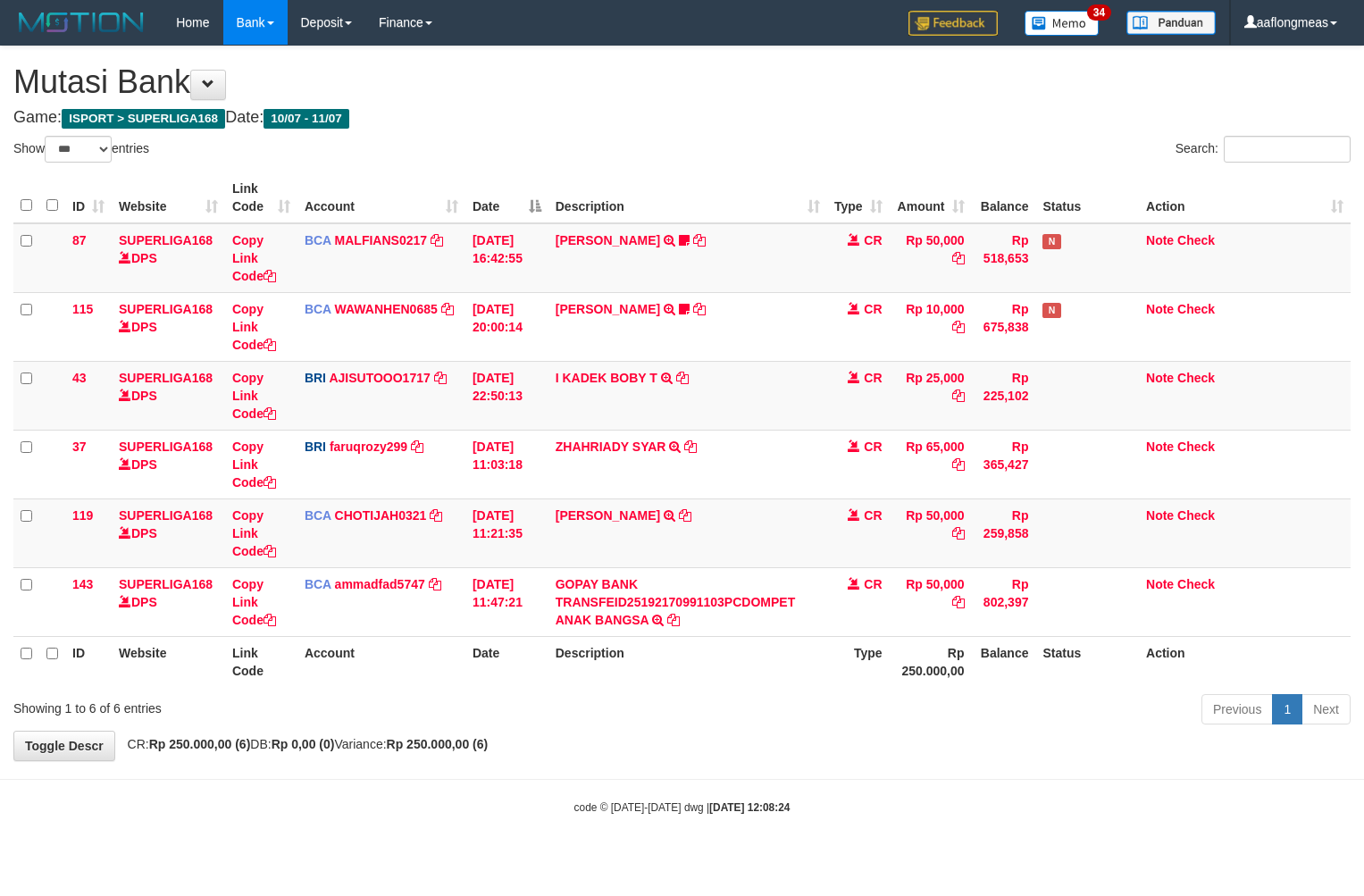select on "***" 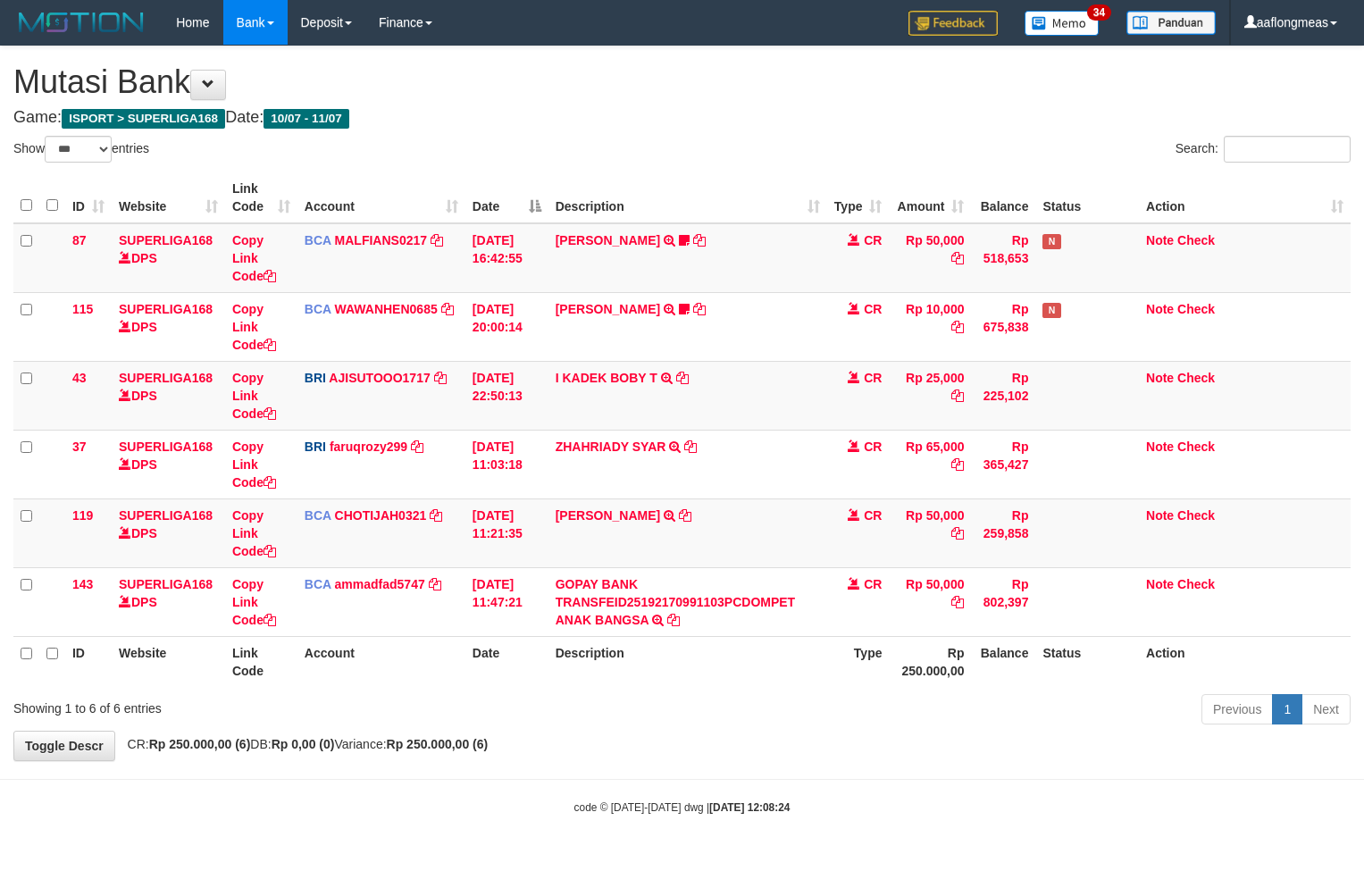scroll, scrollTop: 0, scrollLeft: 0, axis: both 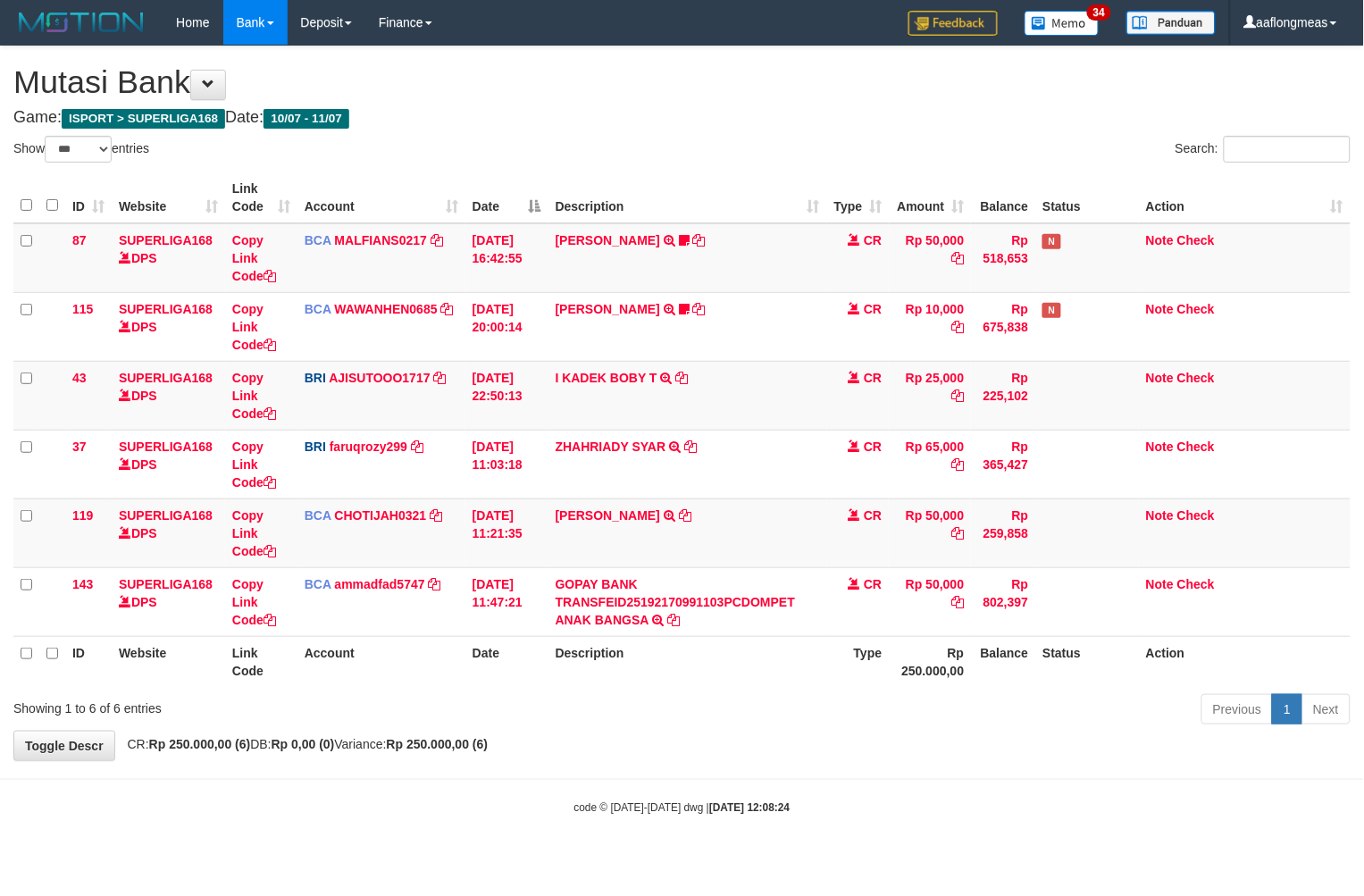 drag, startPoint x: 733, startPoint y: 743, endPoint x: 599, endPoint y: 756, distance: 134.62912 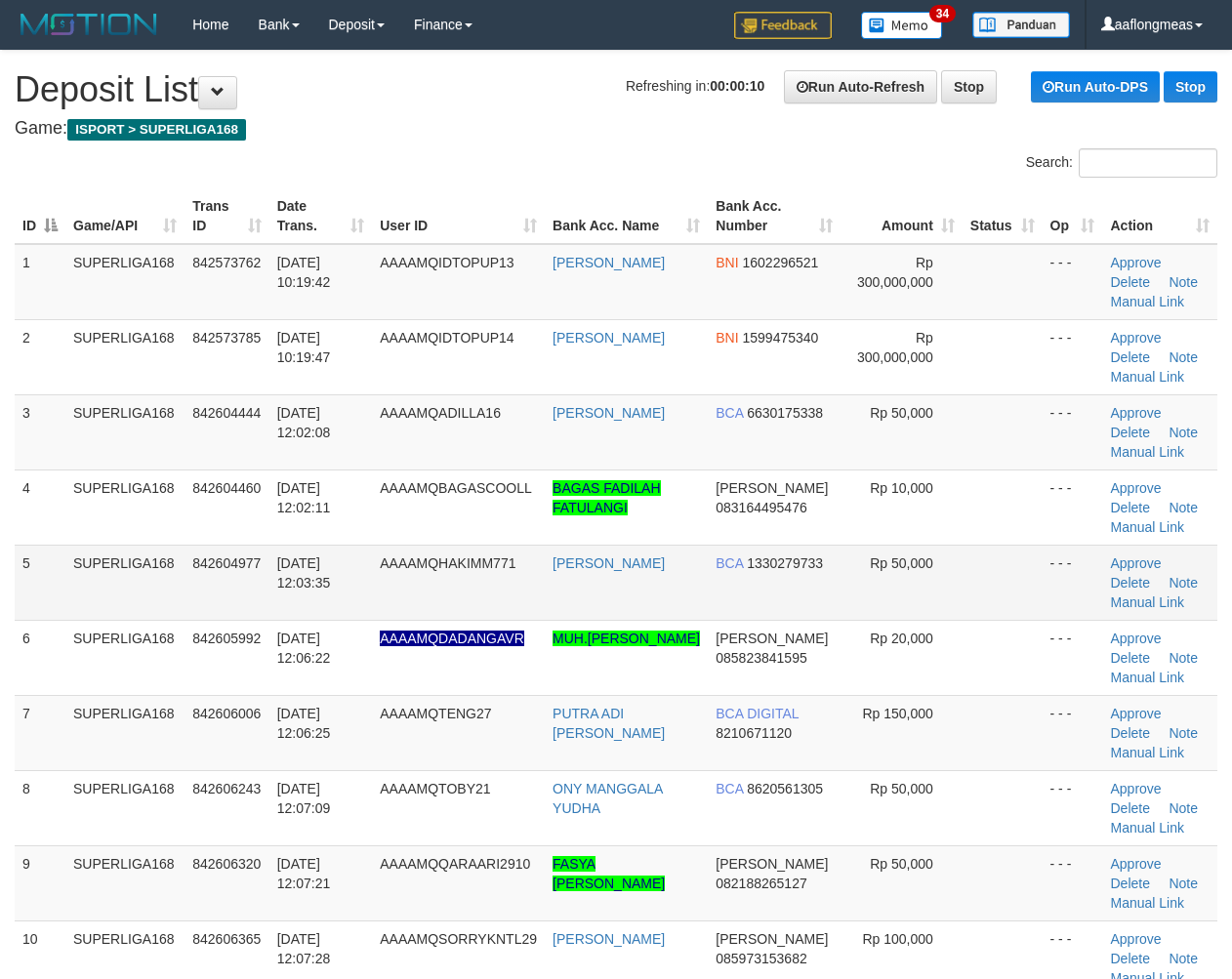 scroll, scrollTop: 0, scrollLeft: 0, axis: both 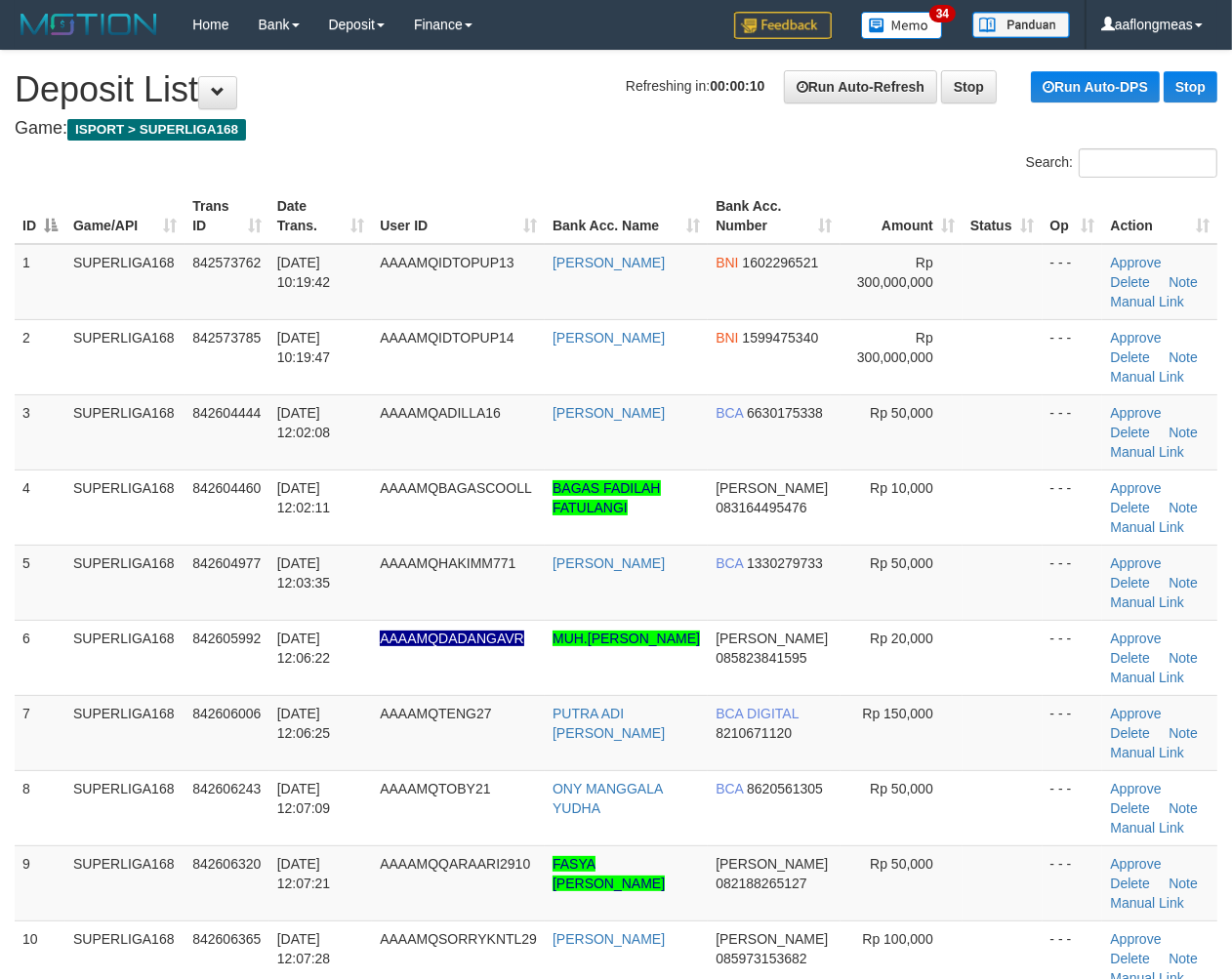 drag, startPoint x: 993, startPoint y: 607, endPoint x: 1243, endPoint y: 646, distance: 253.02371 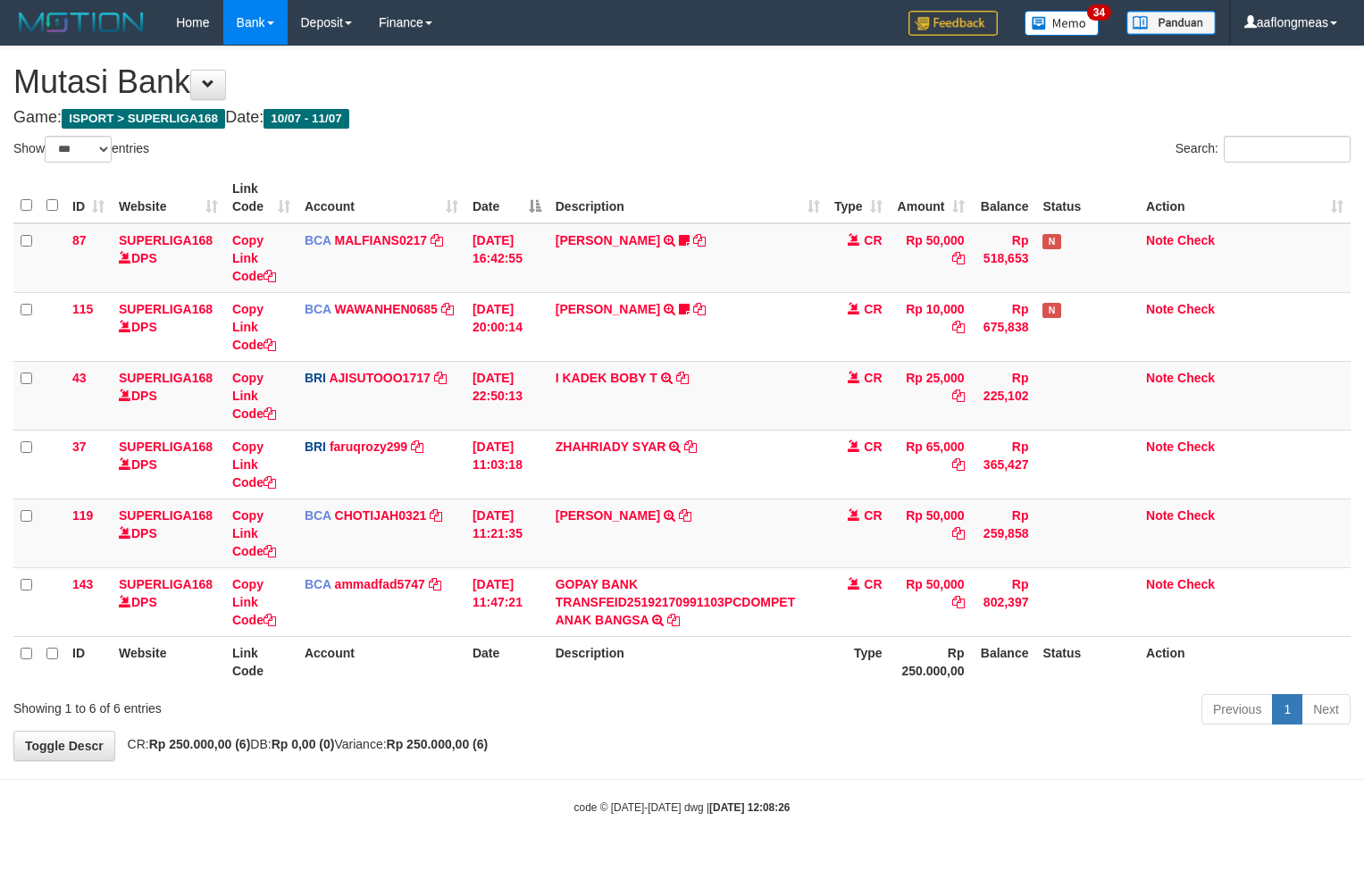 select on "***" 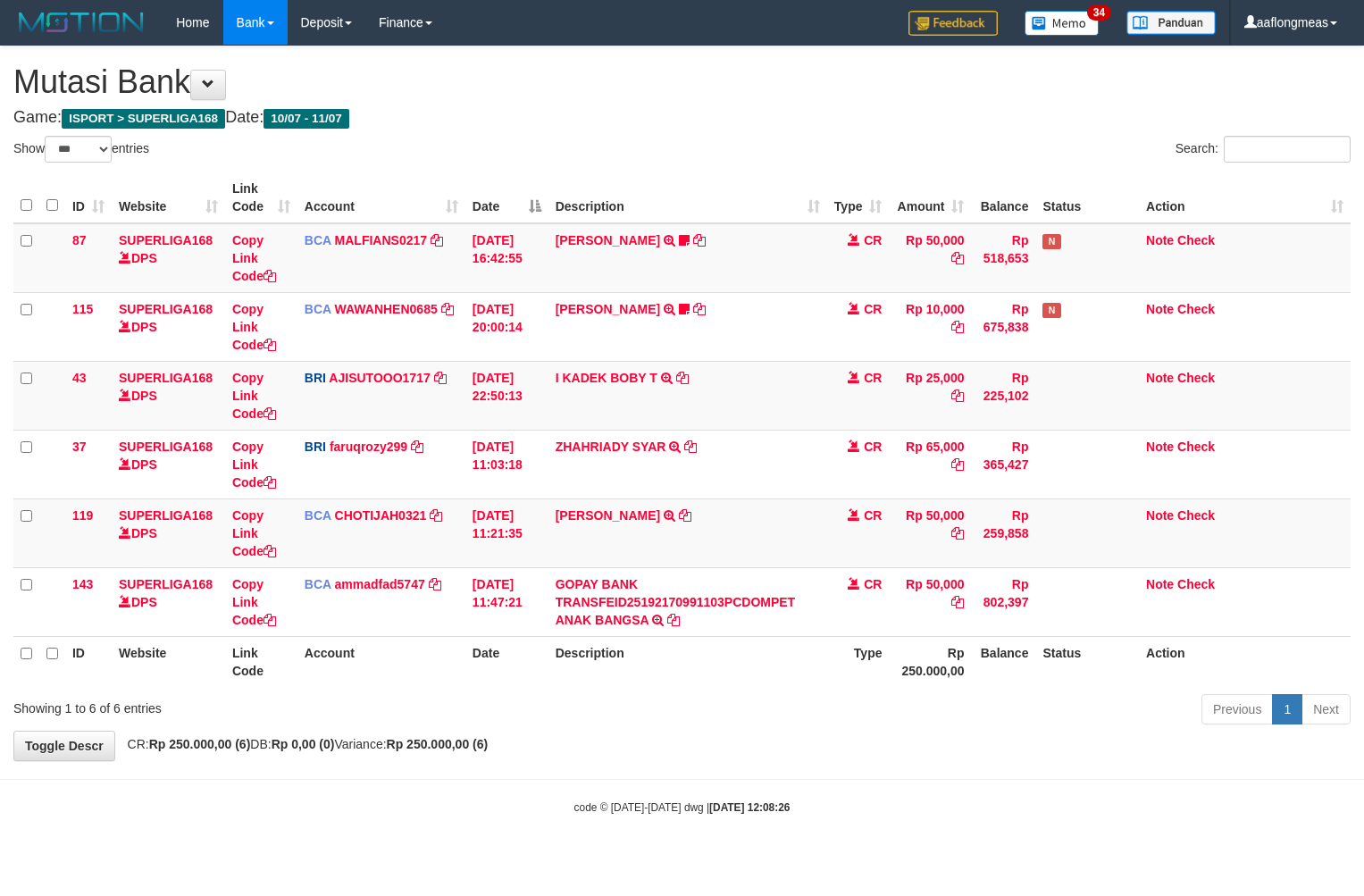 scroll, scrollTop: 0, scrollLeft: 0, axis: both 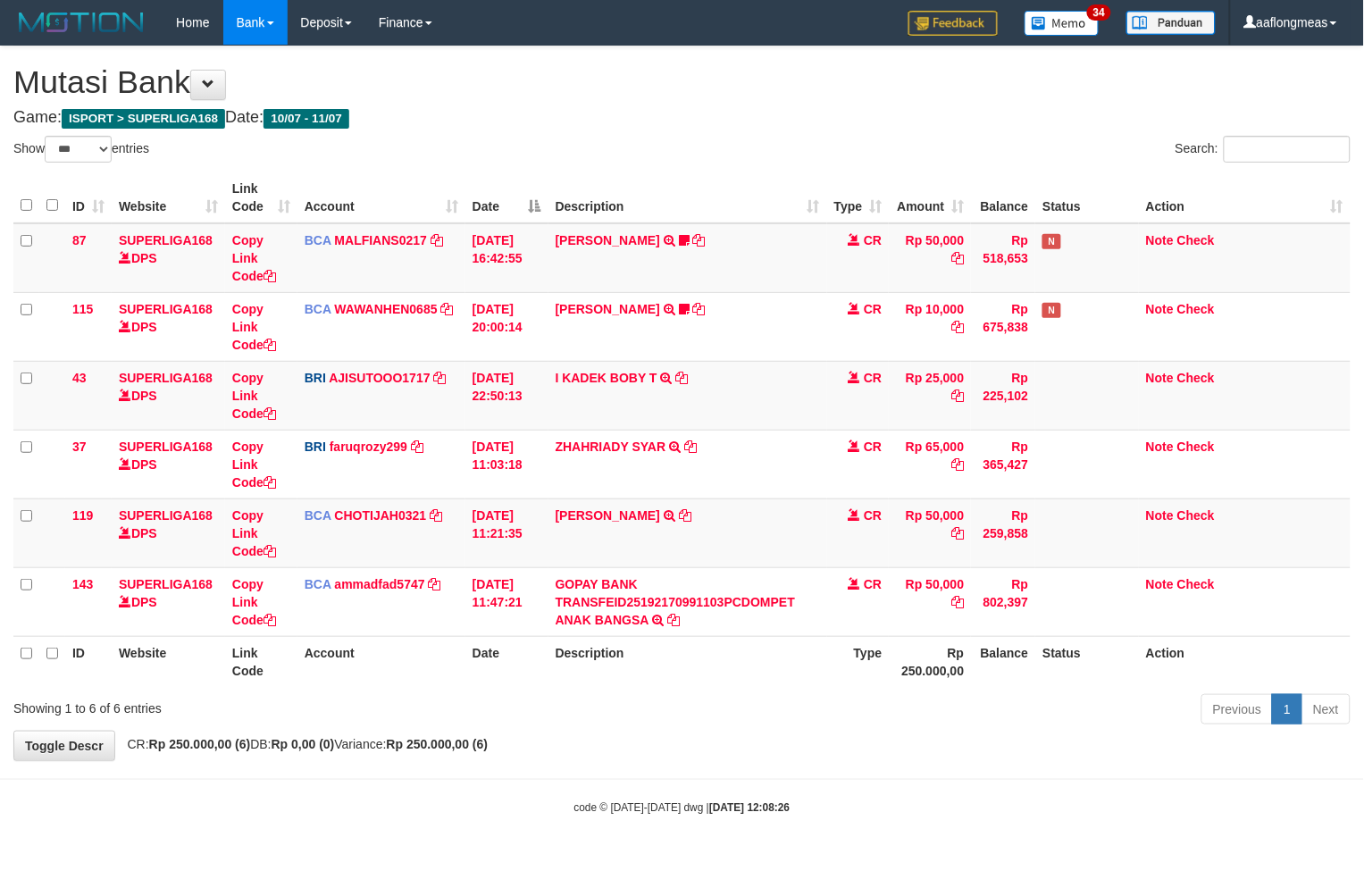 drag, startPoint x: 790, startPoint y: 760, endPoint x: 167, endPoint y: 702, distance: 625.694 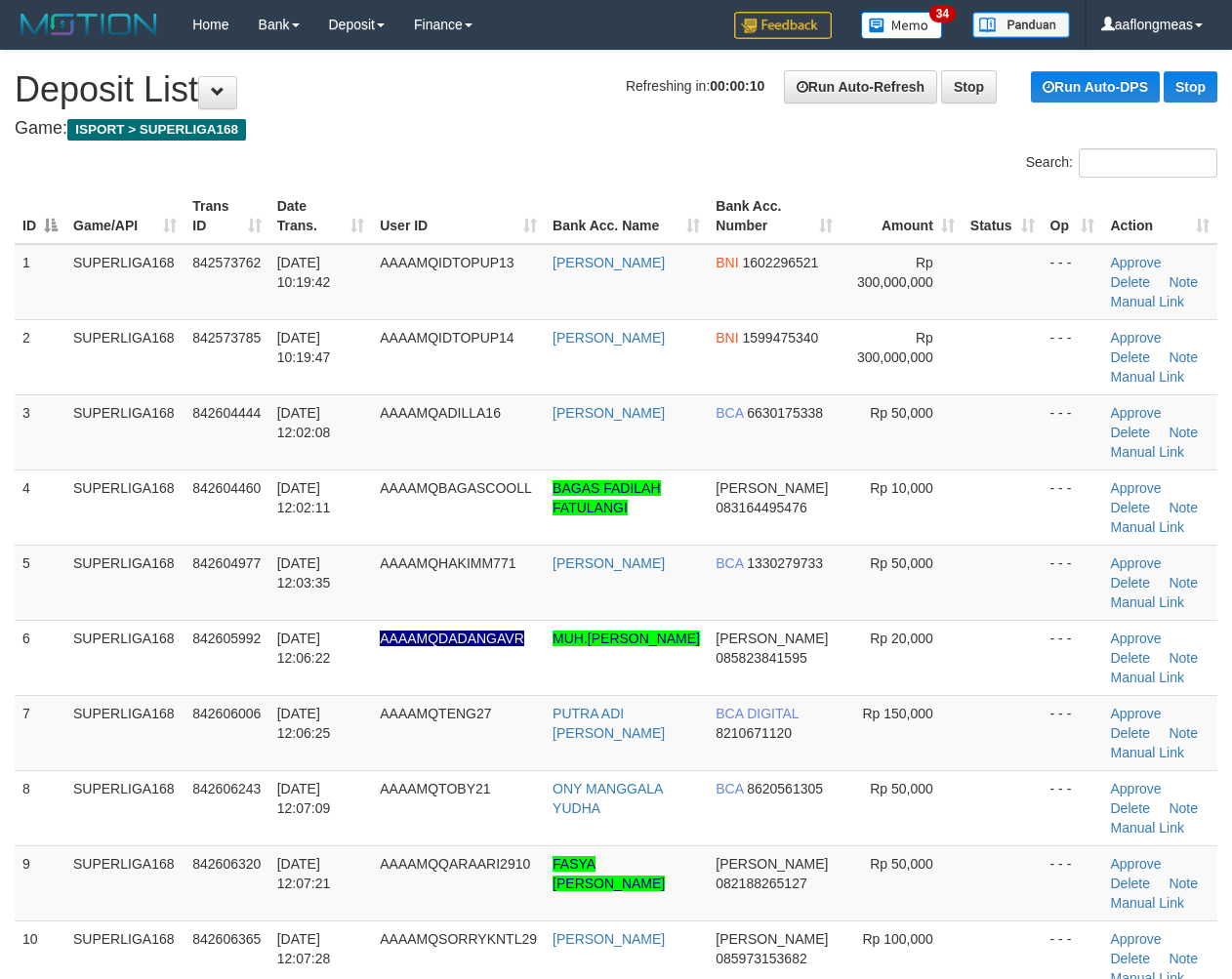 scroll, scrollTop: 0, scrollLeft: 0, axis: both 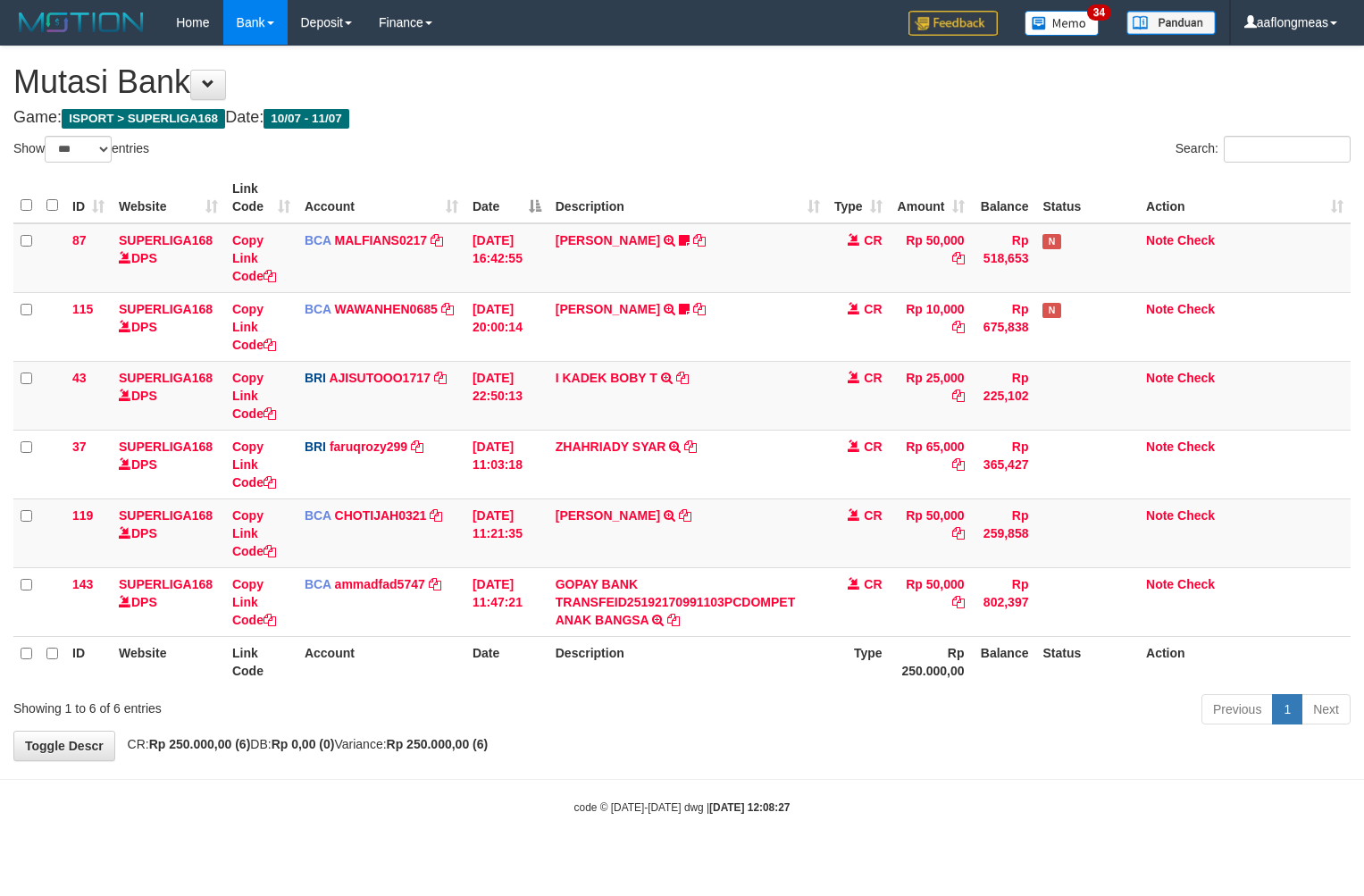 select on "***" 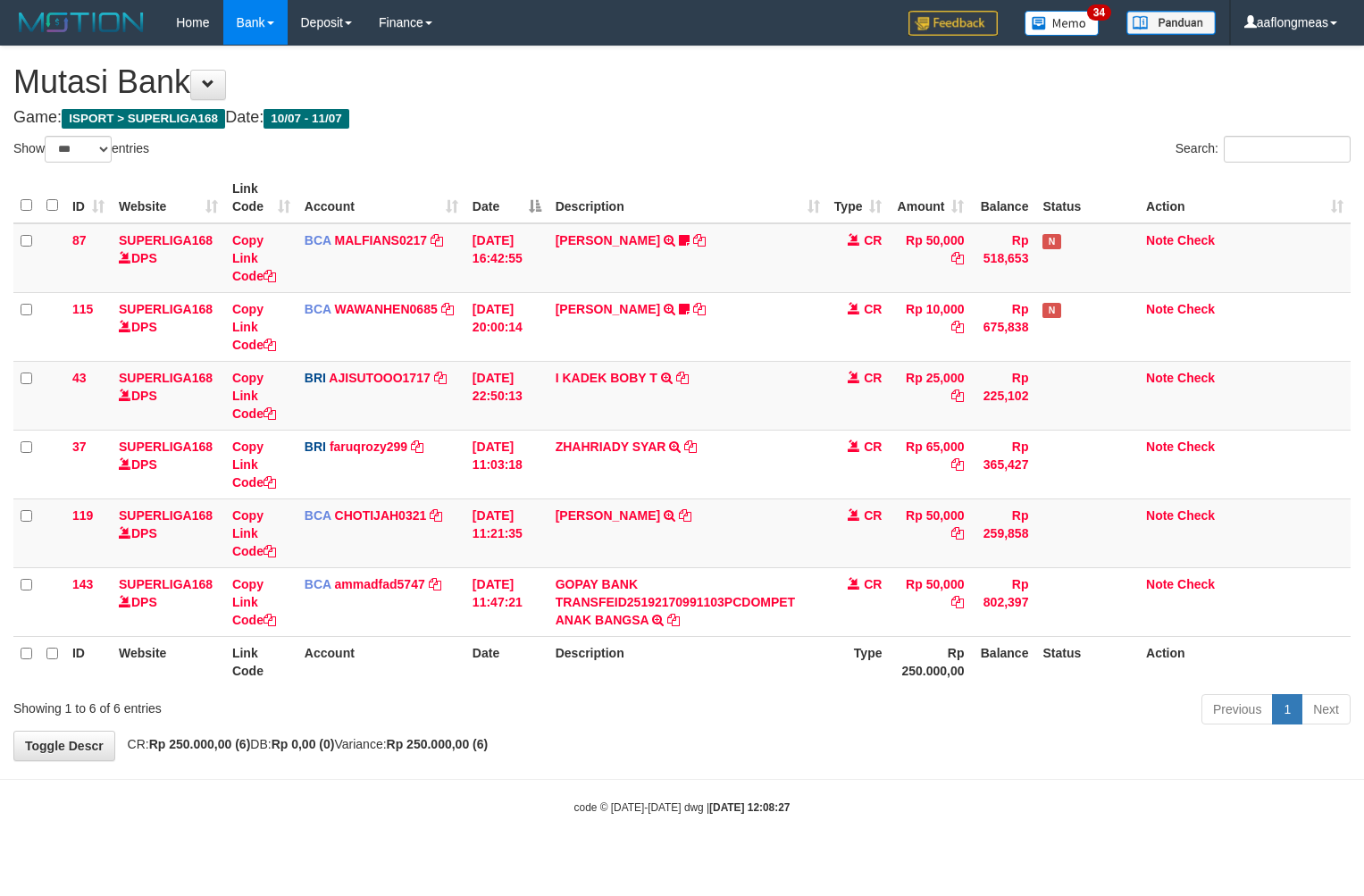 scroll, scrollTop: 0, scrollLeft: 0, axis: both 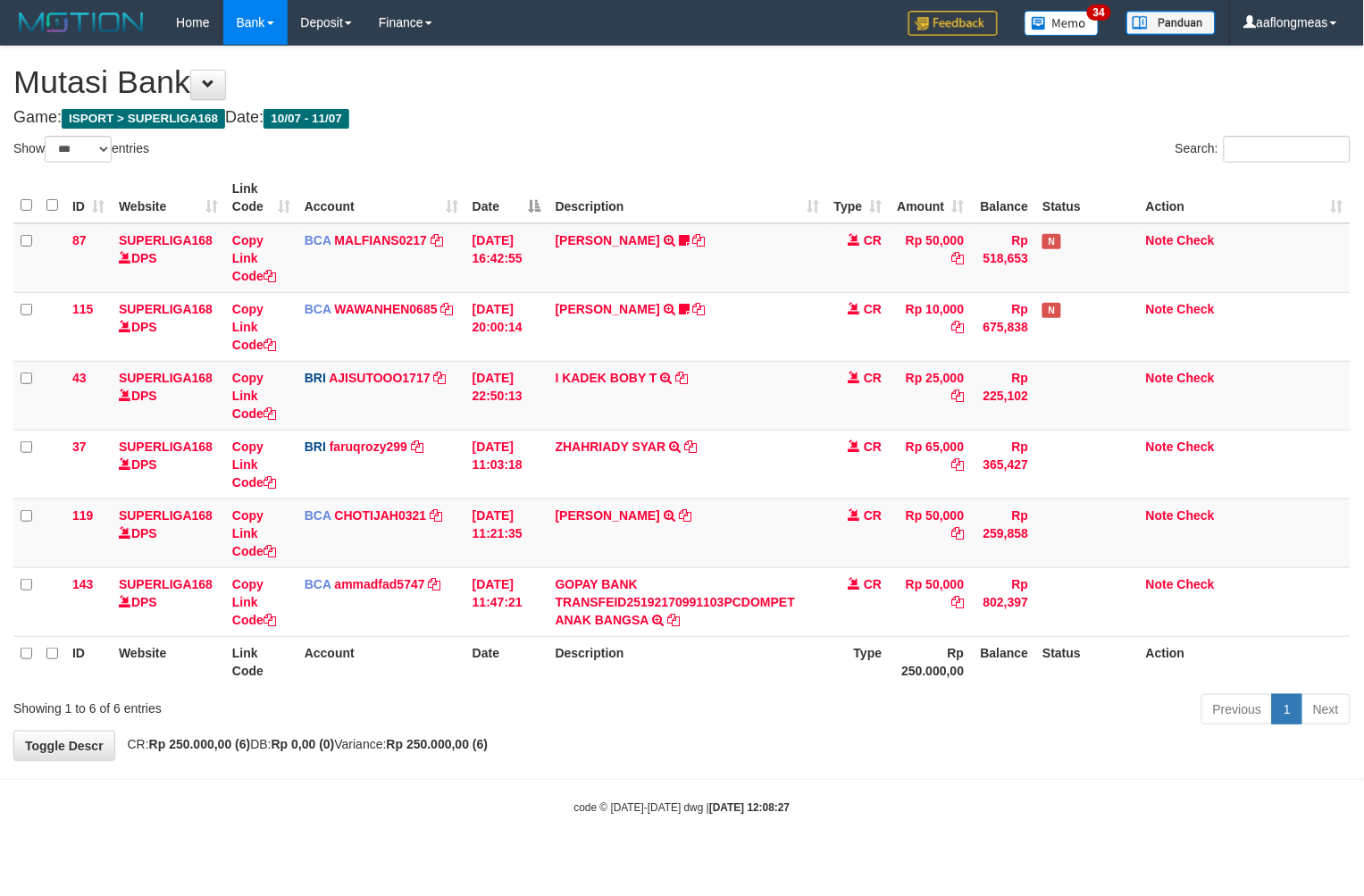 drag, startPoint x: 694, startPoint y: 741, endPoint x: 422, endPoint y: 758, distance: 272.5307 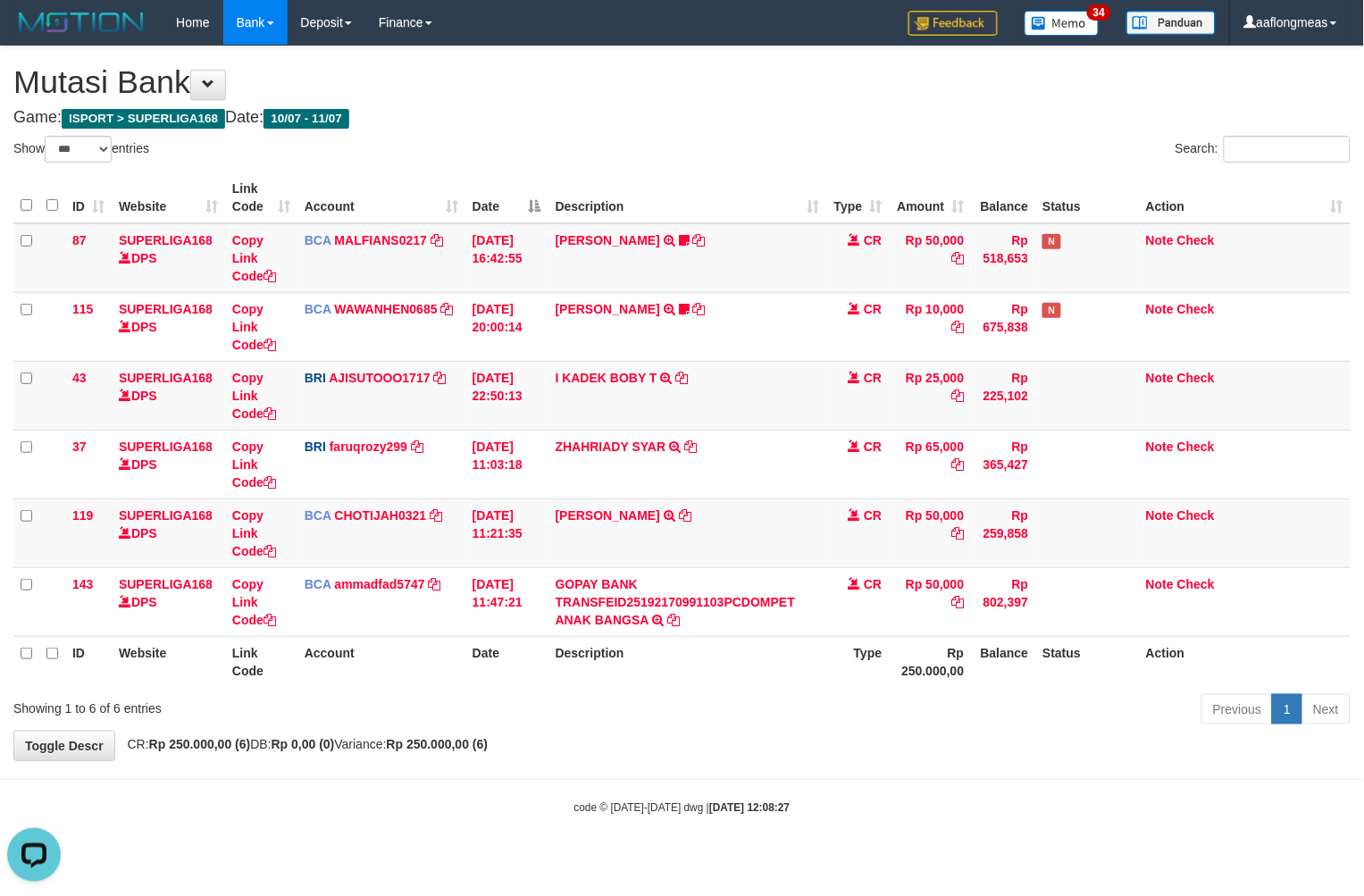 scroll, scrollTop: 0, scrollLeft: 0, axis: both 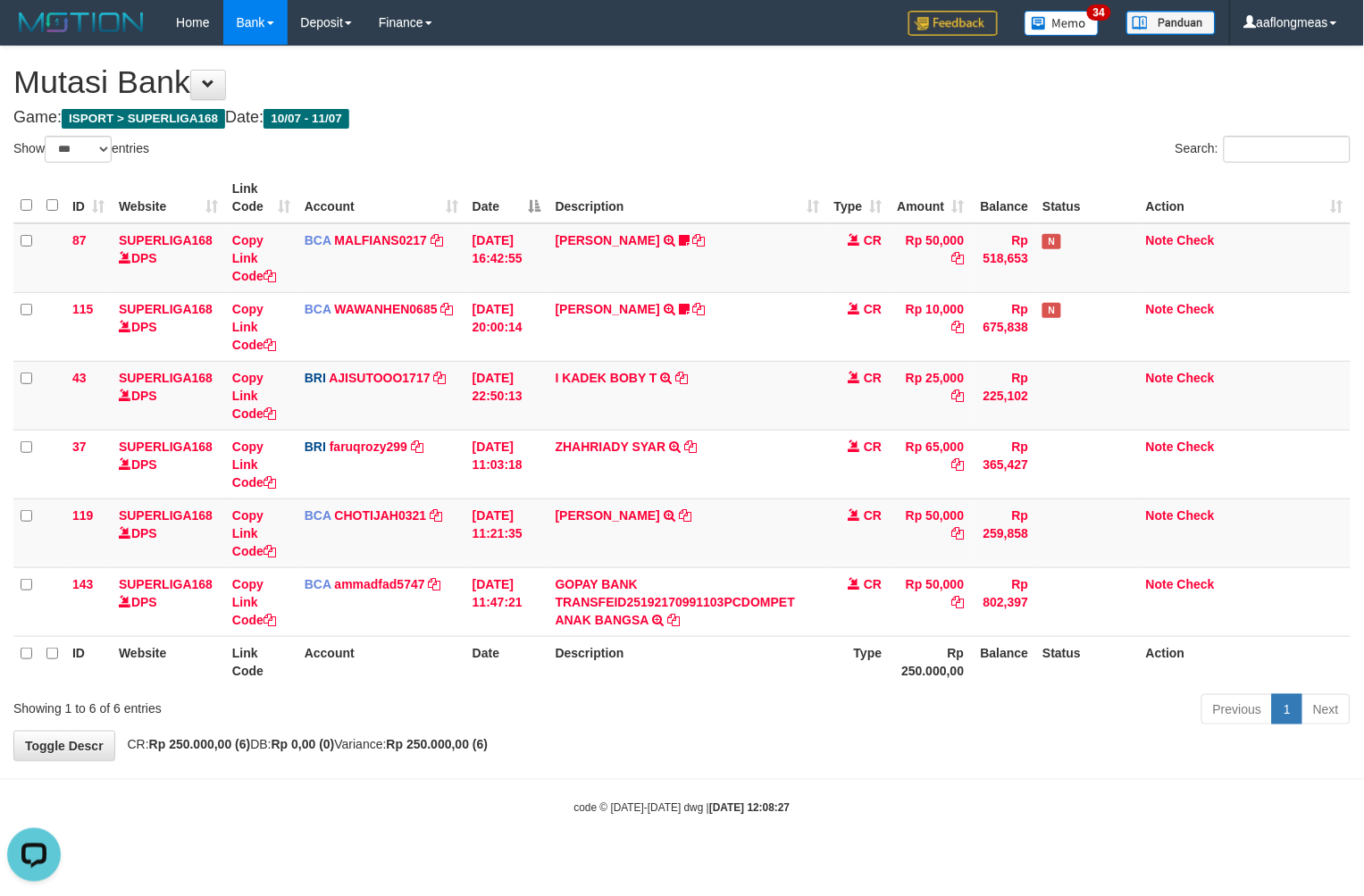 click on "**********" at bounding box center (682, 403) 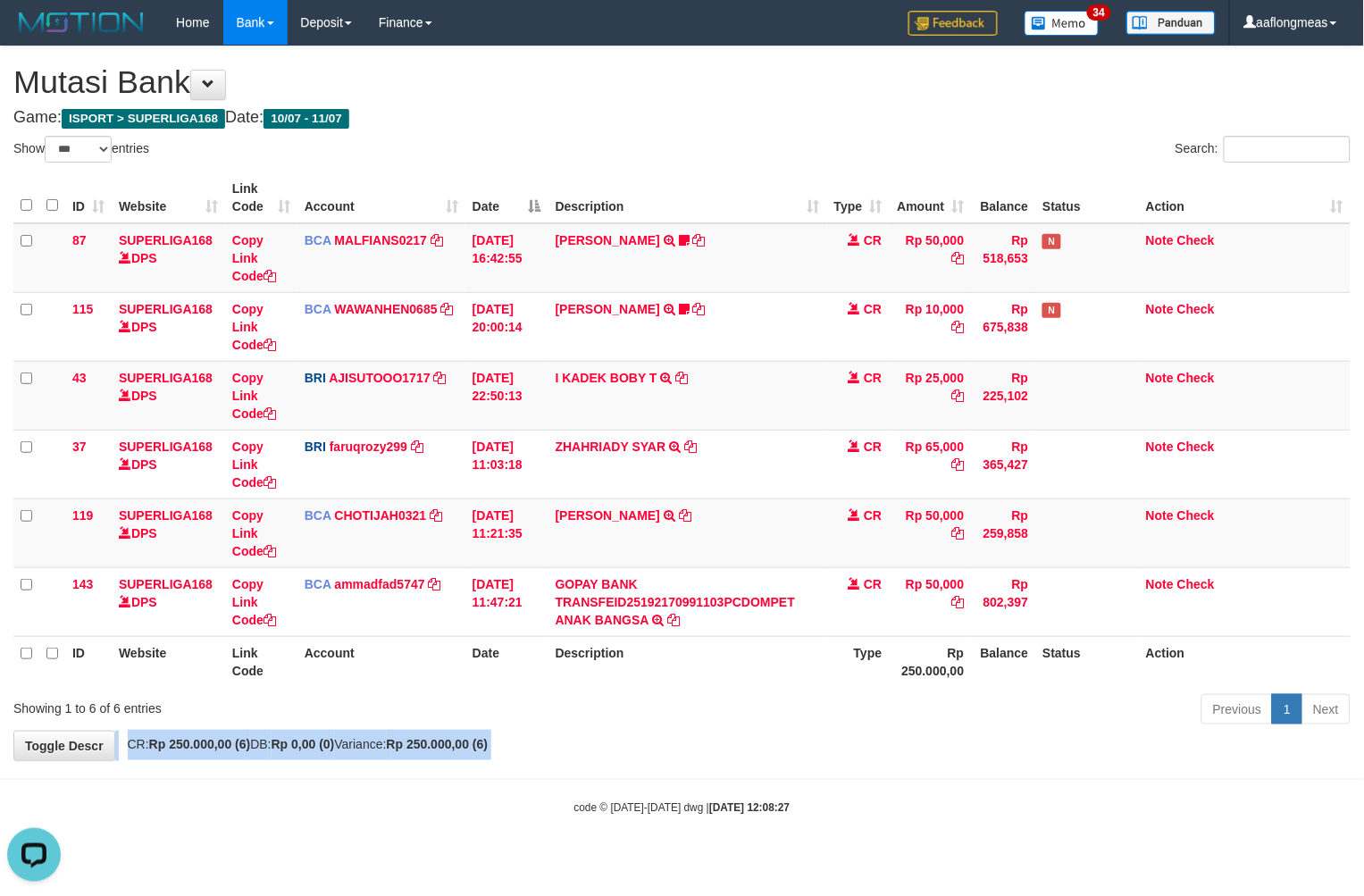 click on "**********" at bounding box center [682, 403] 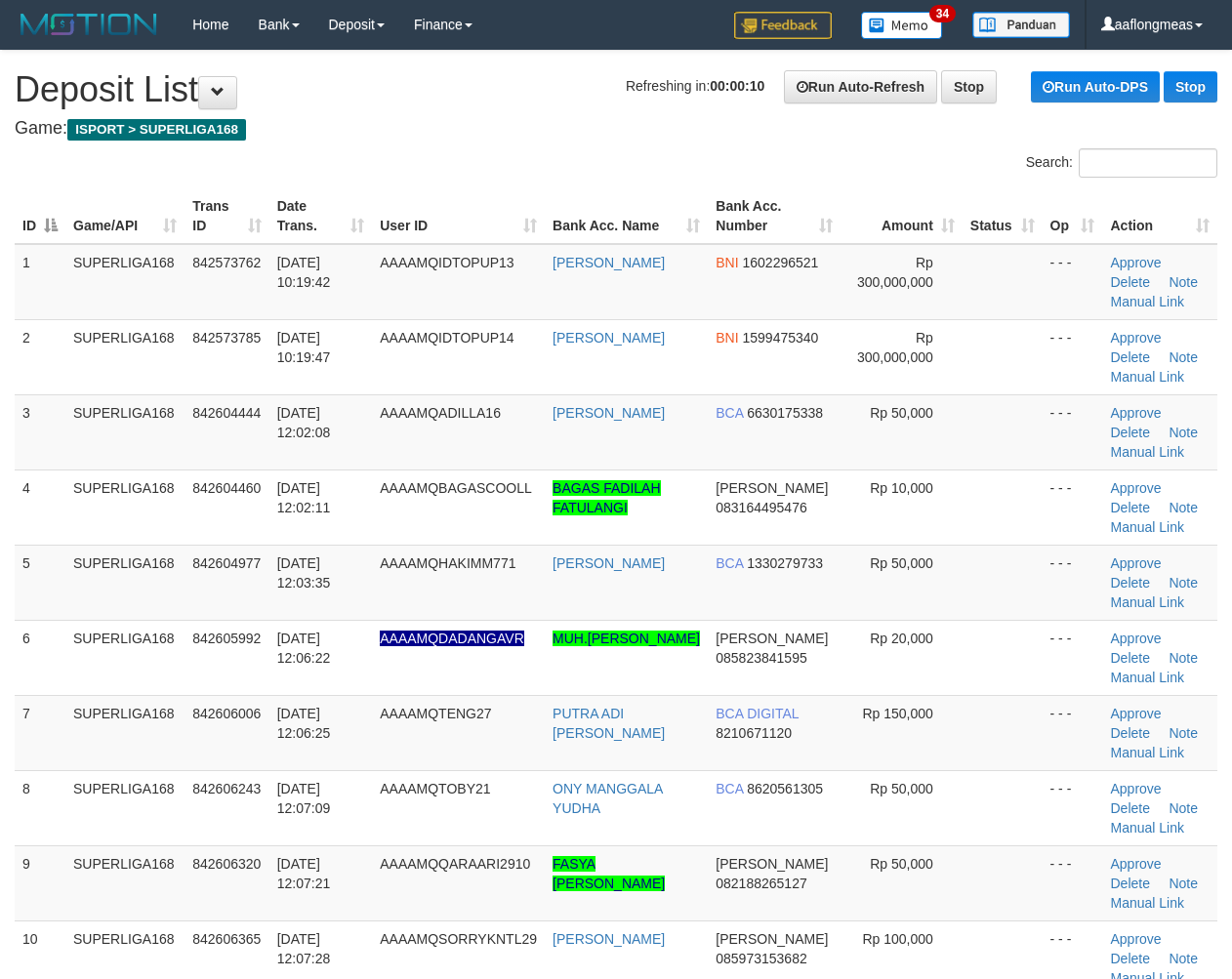 scroll, scrollTop: 0, scrollLeft: 0, axis: both 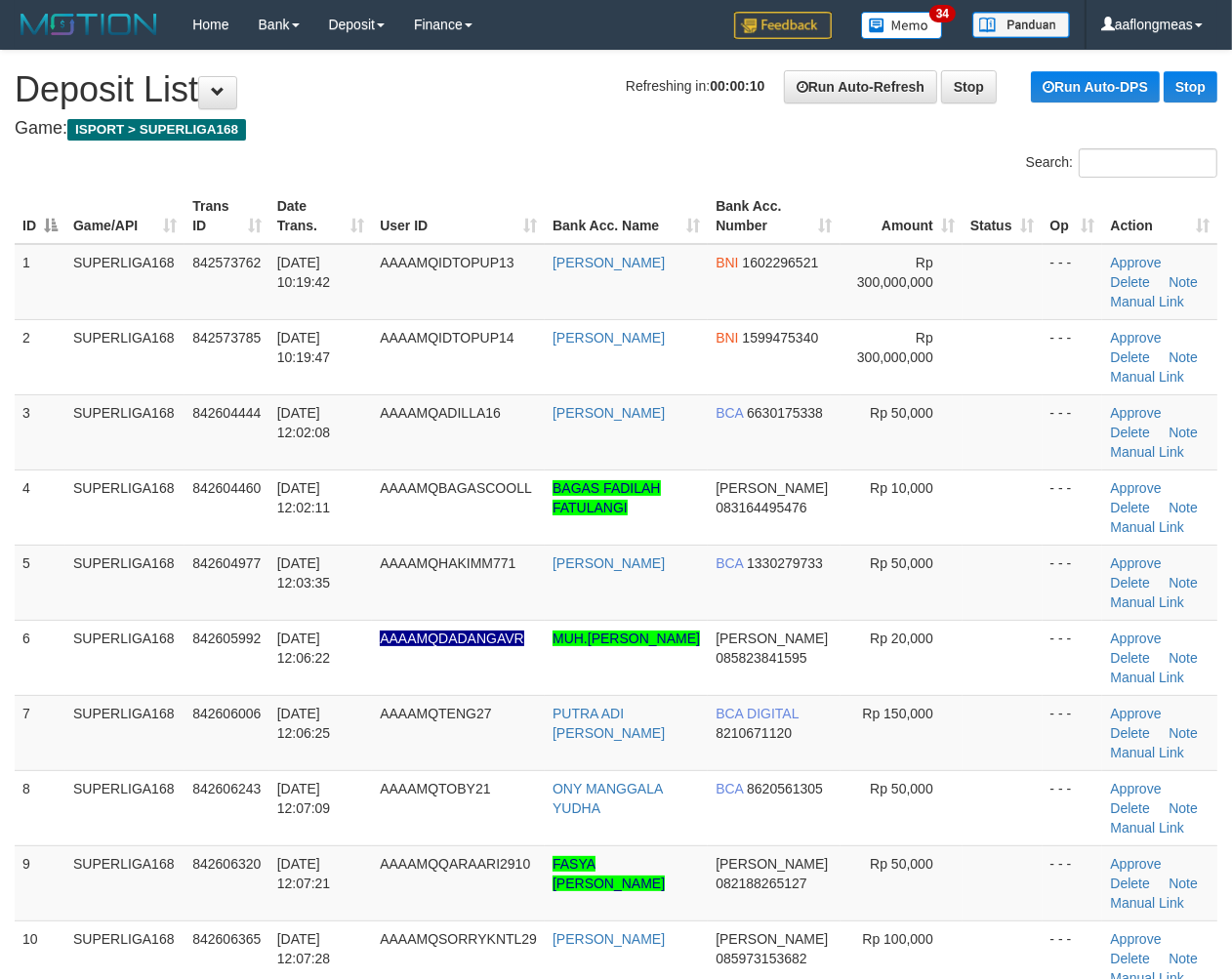 click on "Rp 50,000" at bounding box center (901, 582) 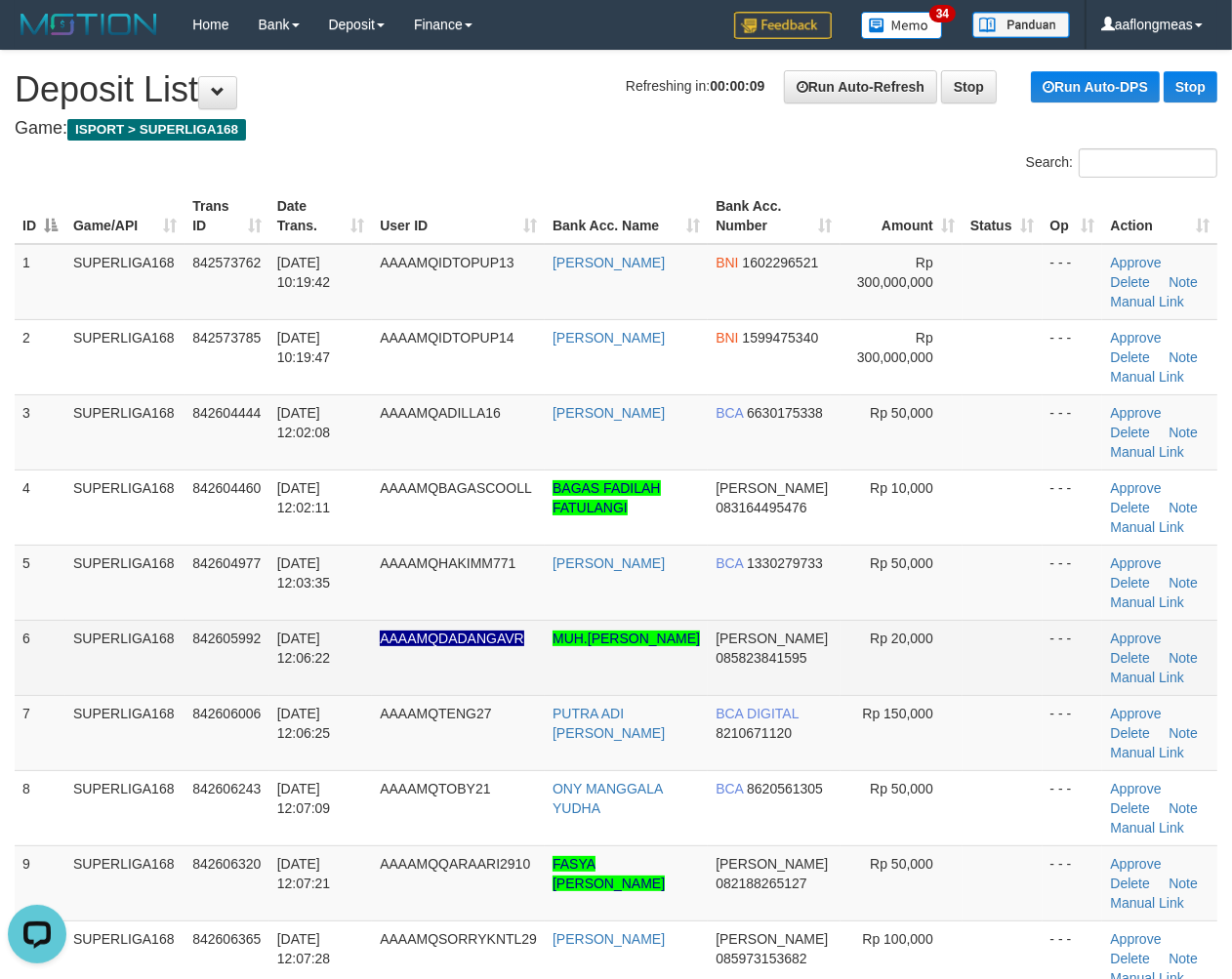 scroll, scrollTop: 0, scrollLeft: 0, axis: both 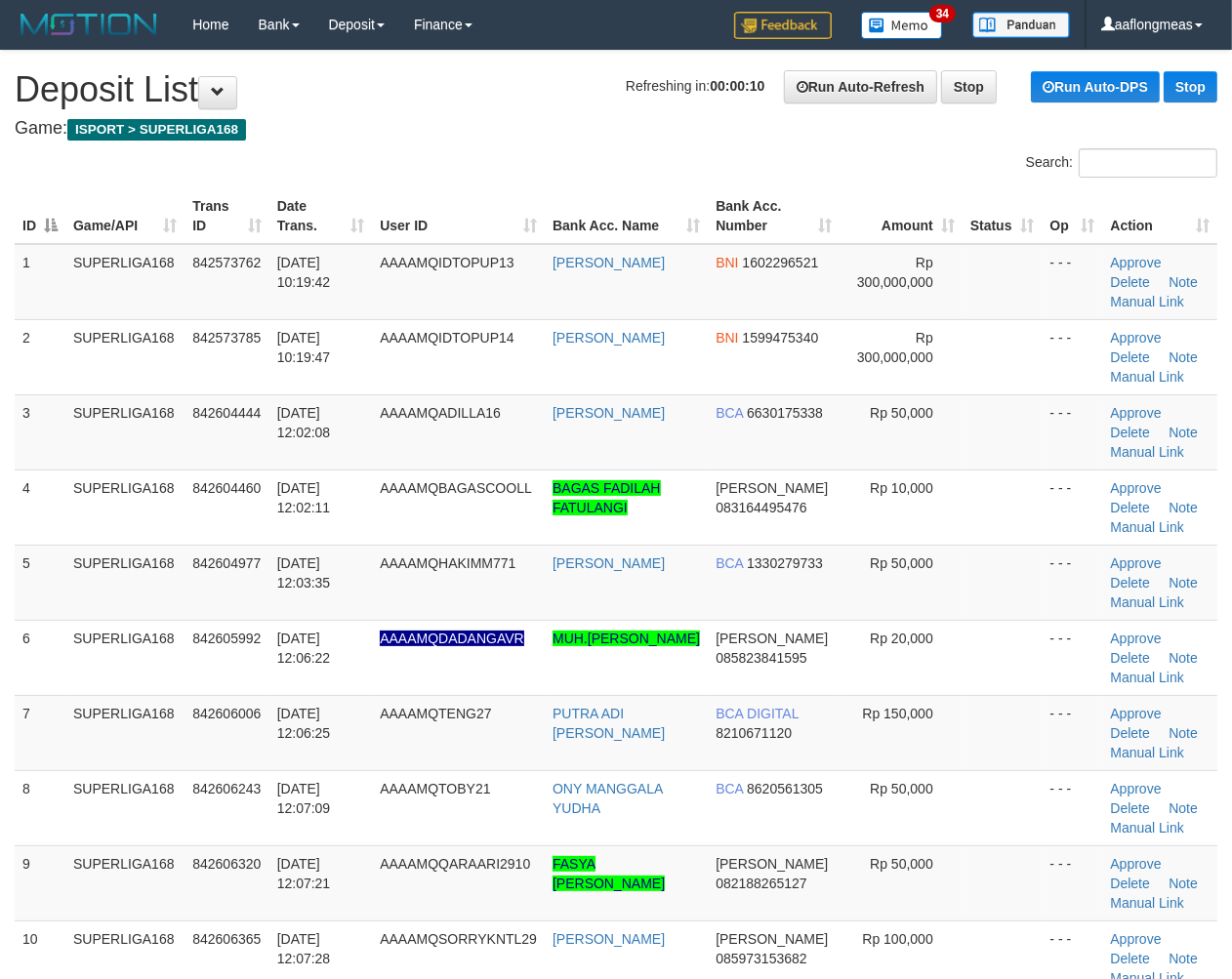 click on "Rp 50,000" at bounding box center [901, 582] 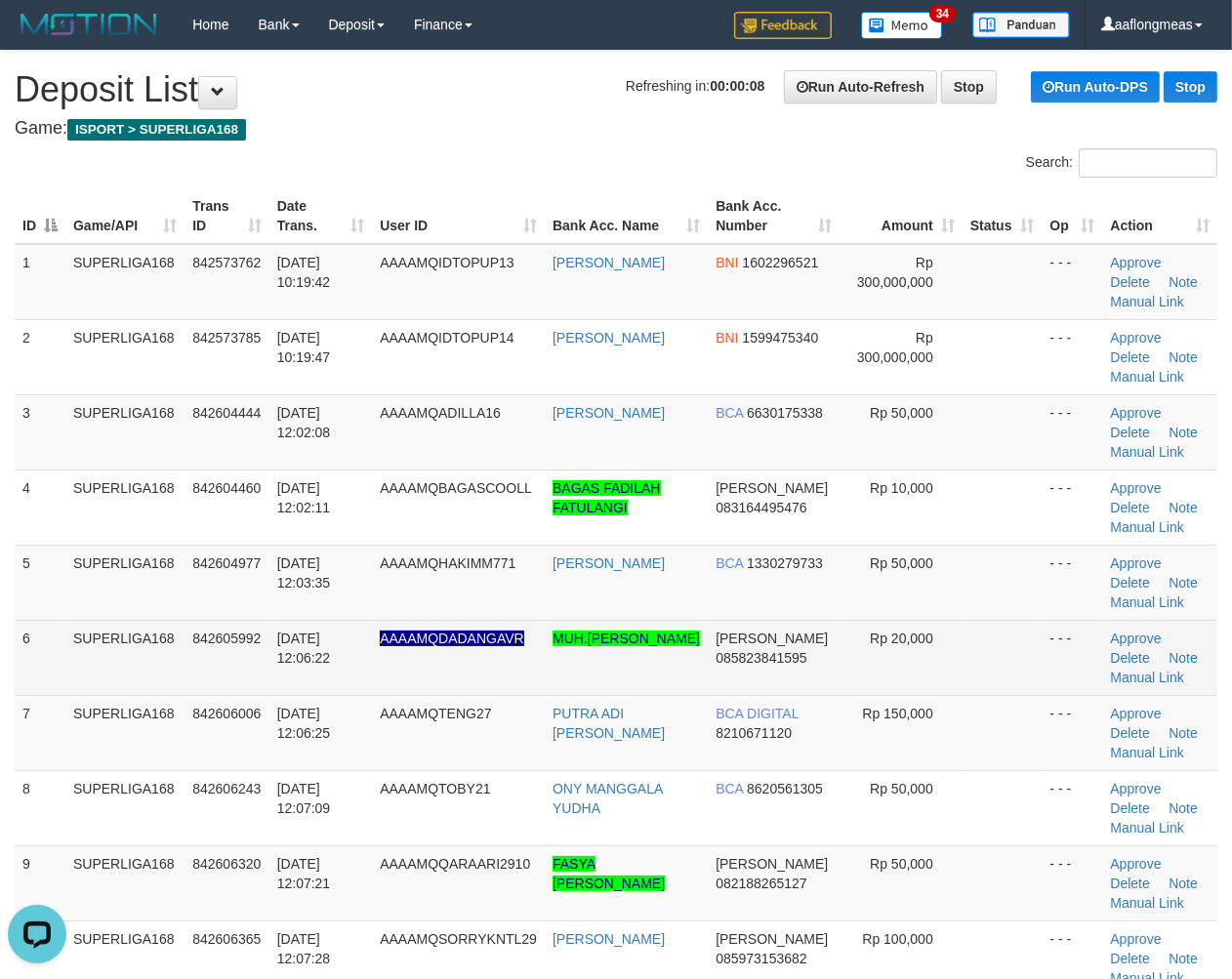 scroll, scrollTop: 0, scrollLeft: 0, axis: both 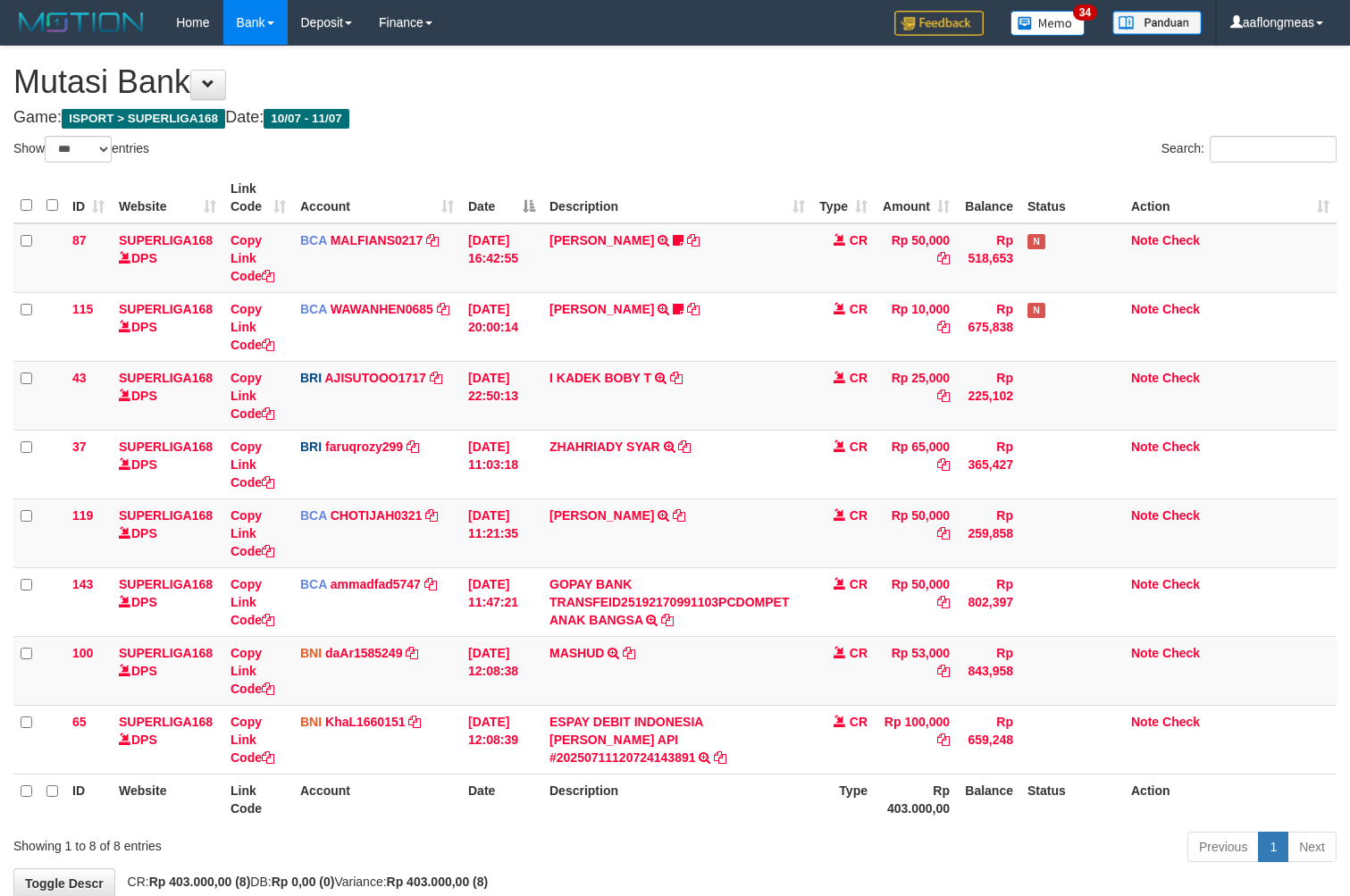 select on "***" 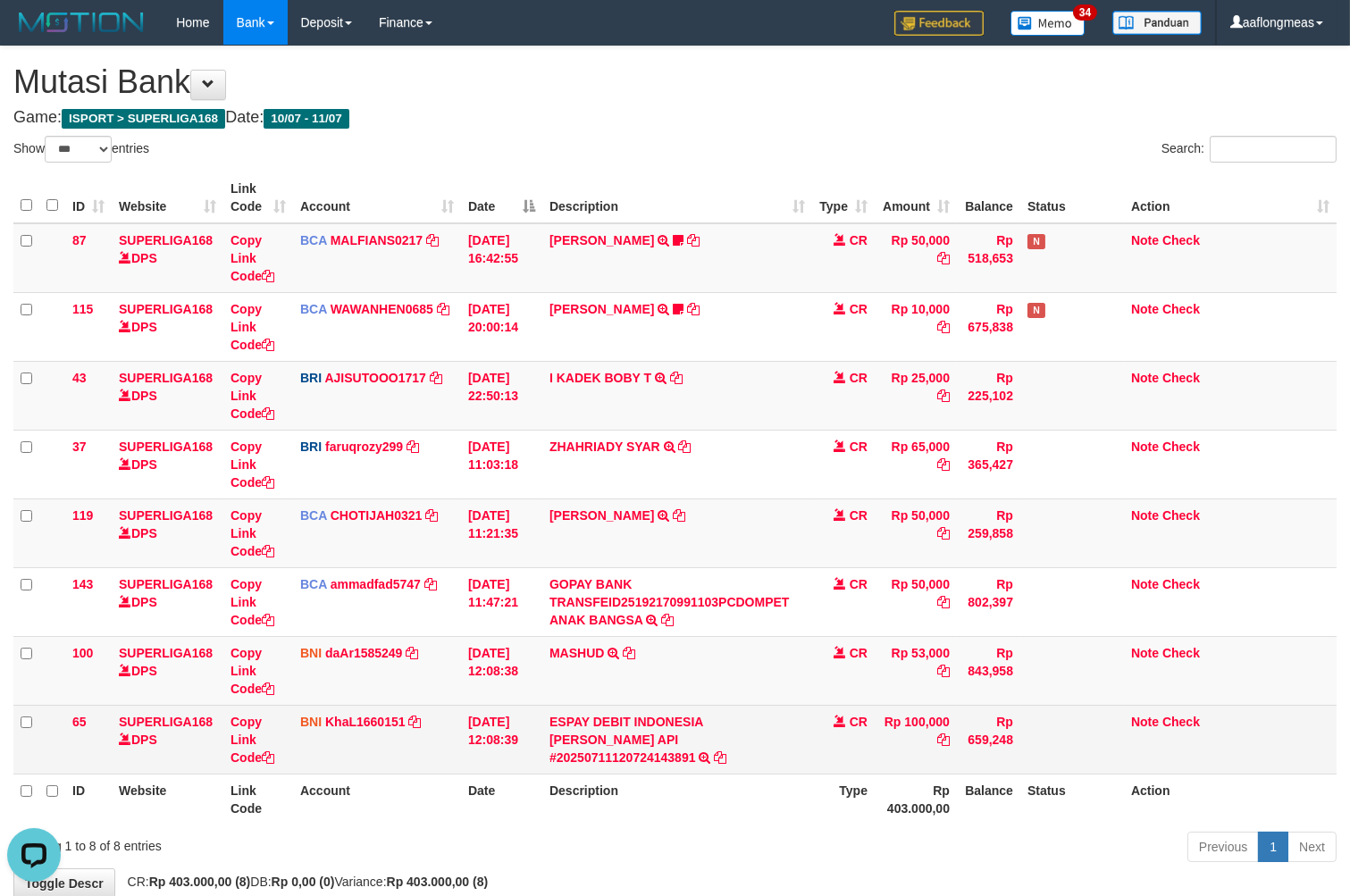 scroll, scrollTop: 0, scrollLeft: 0, axis: both 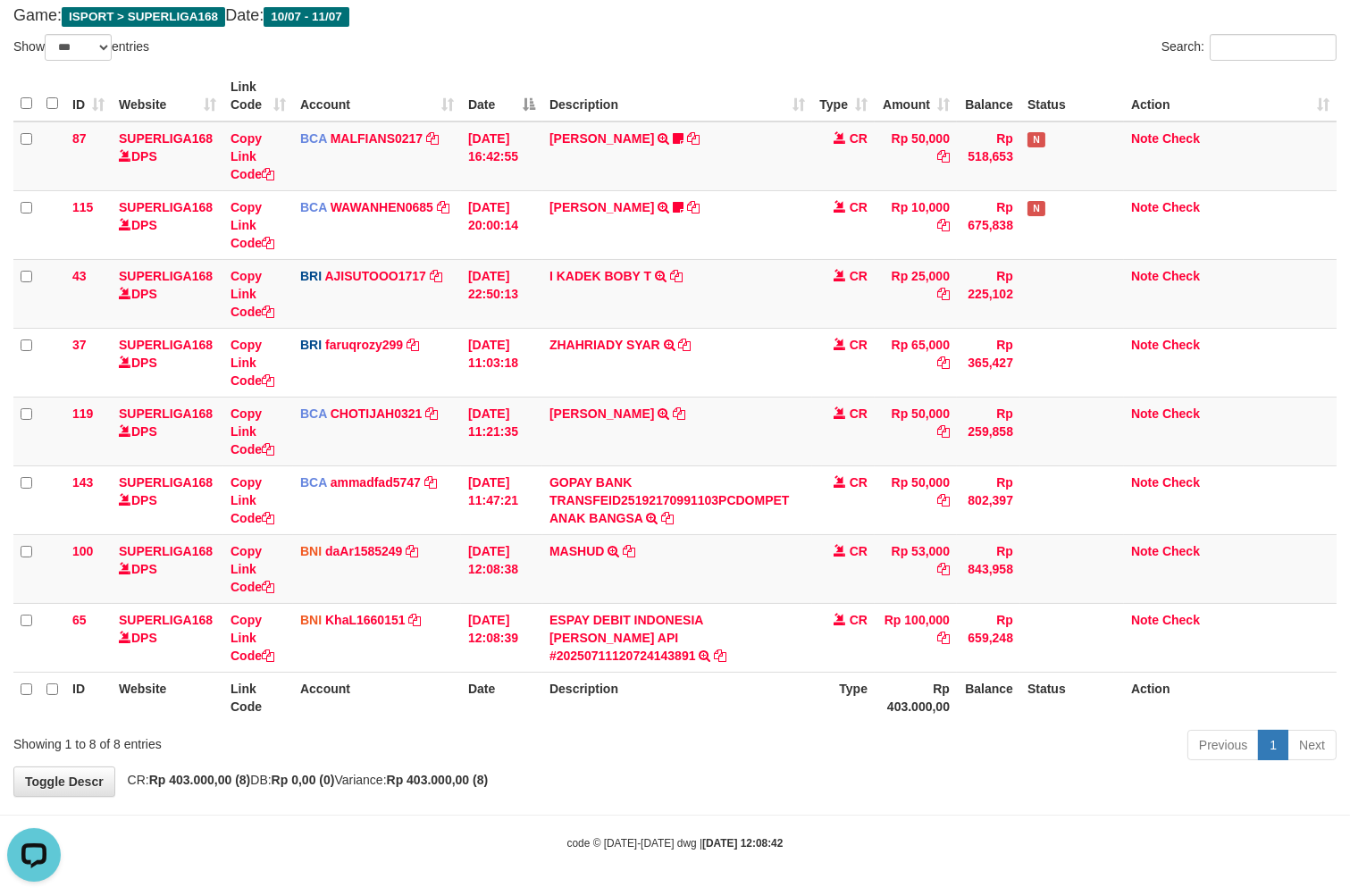click on "Previous 1 Next" at bounding box center [956, 747] 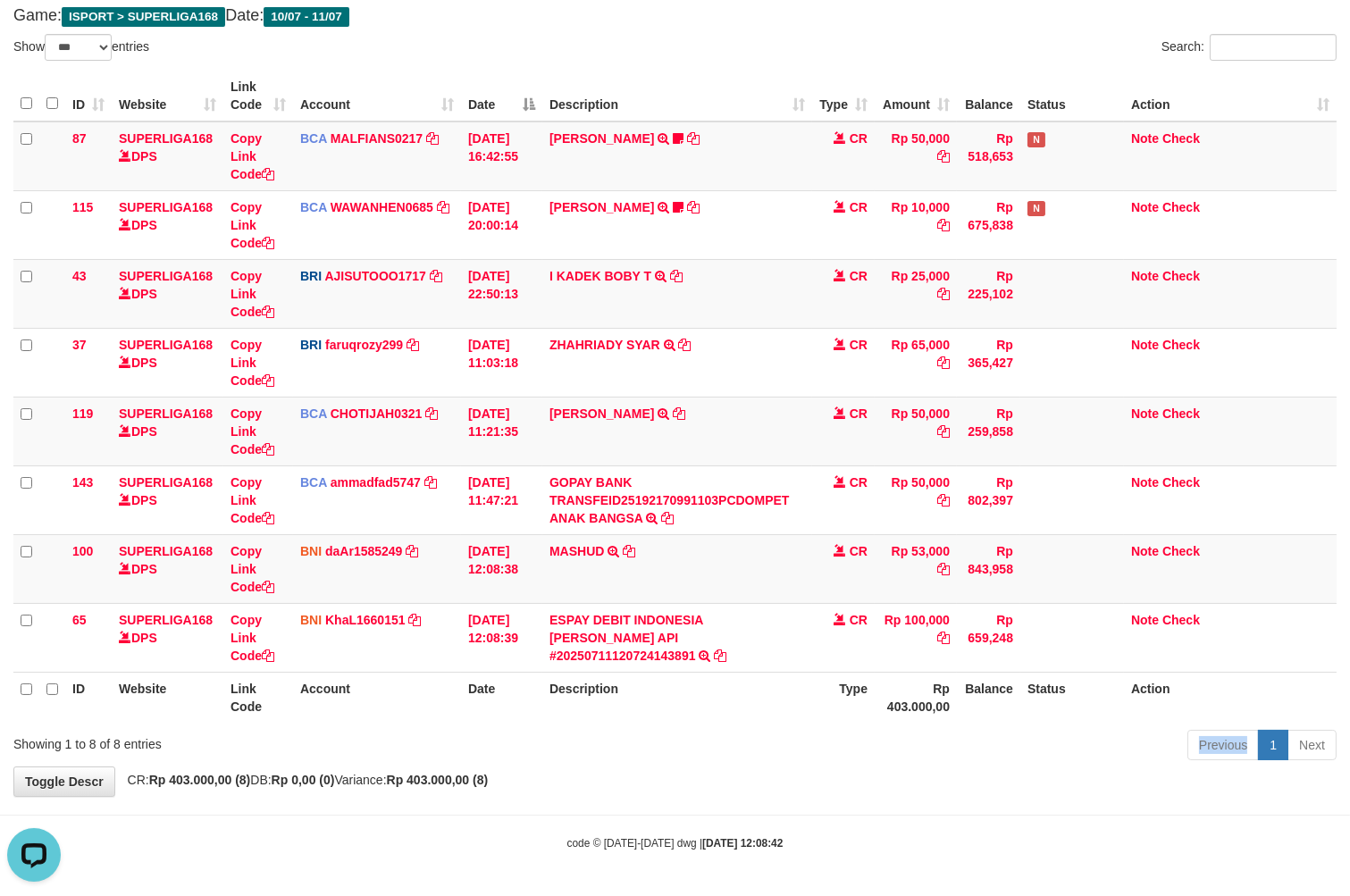 click on "Previous 1 Next" at bounding box center (956, 747) 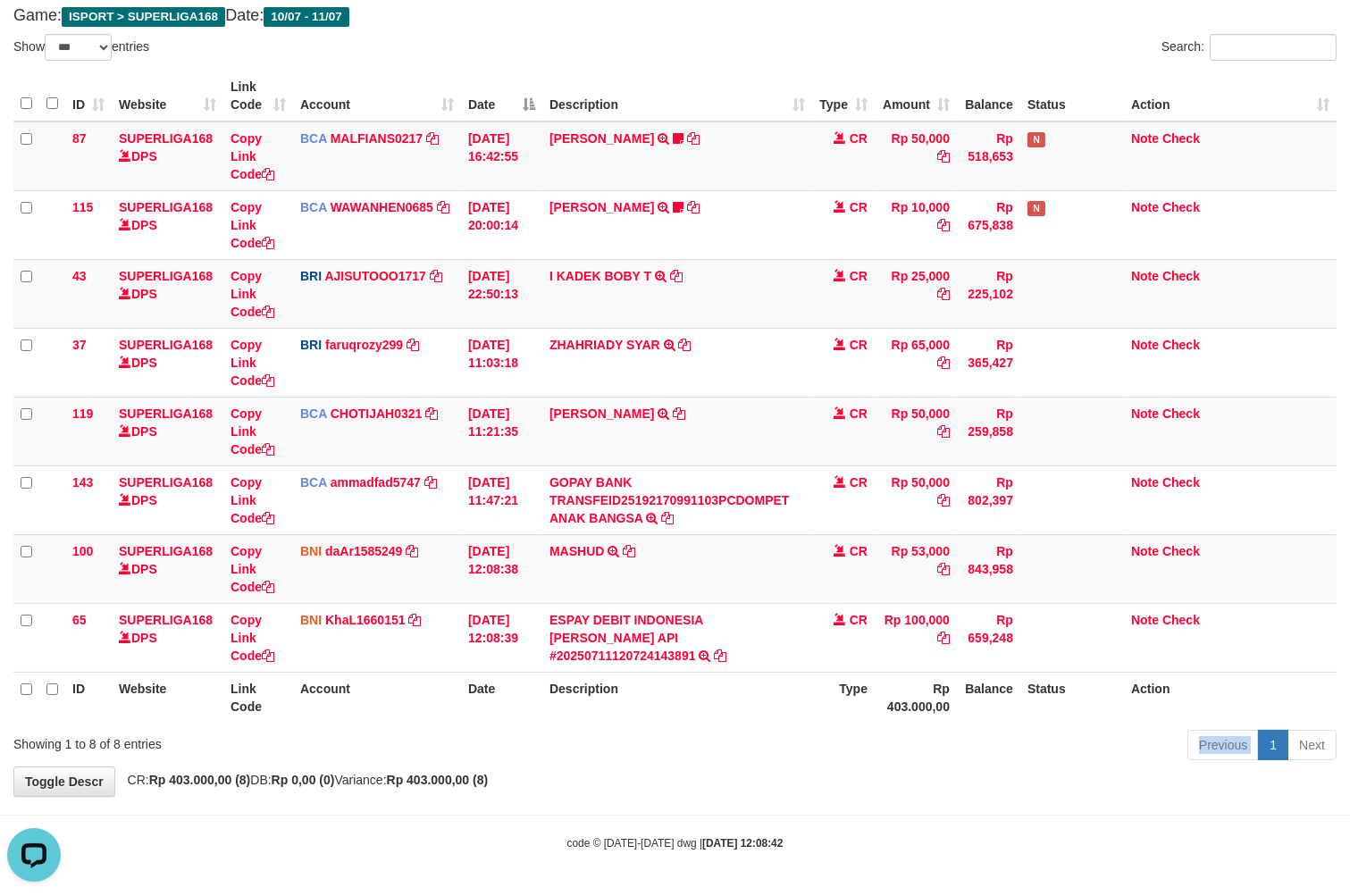 click on "Previous 1 Next" at bounding box center [956, 747] 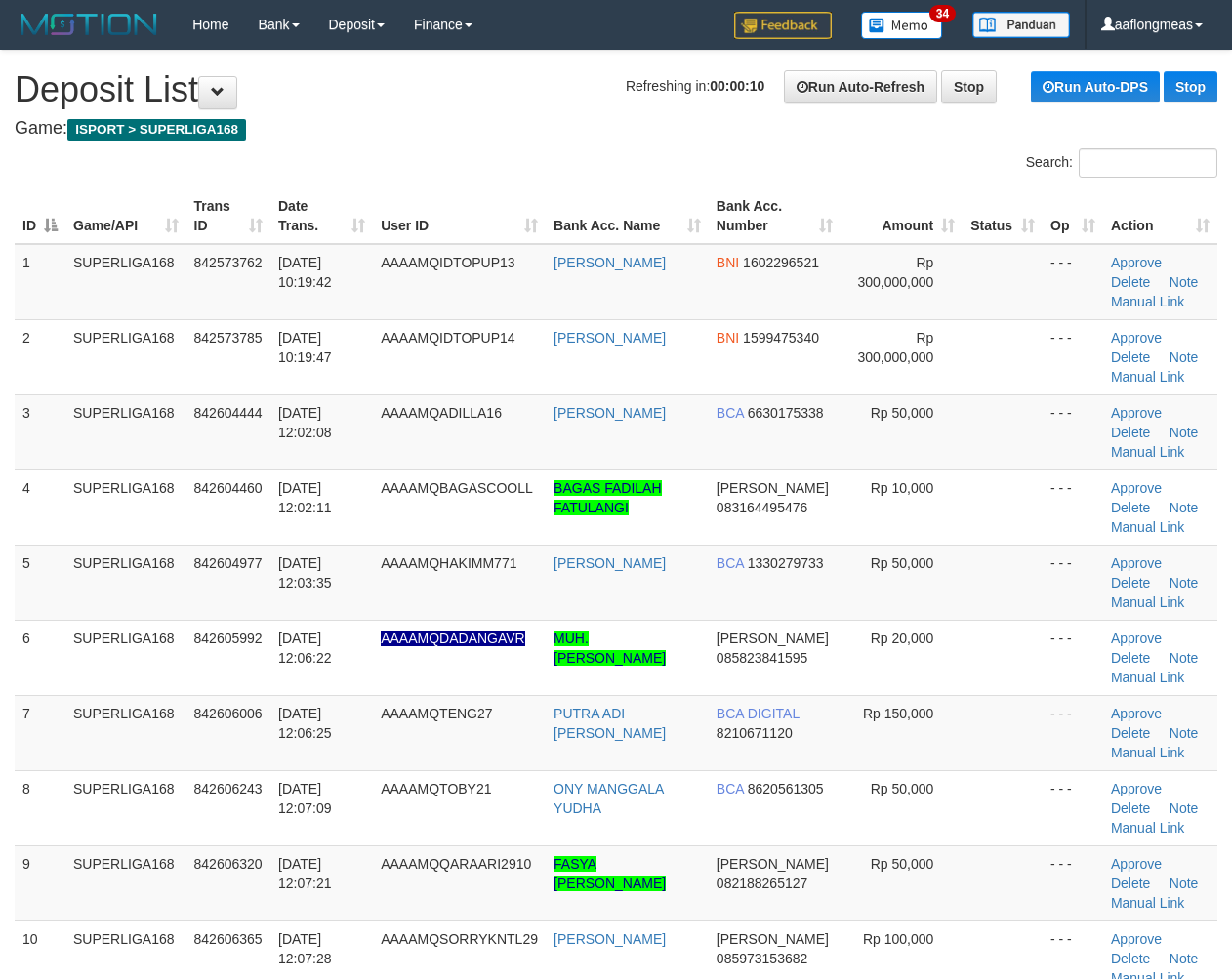 scroll, scrollTop: 0, scrollLeft: 0, axis: both 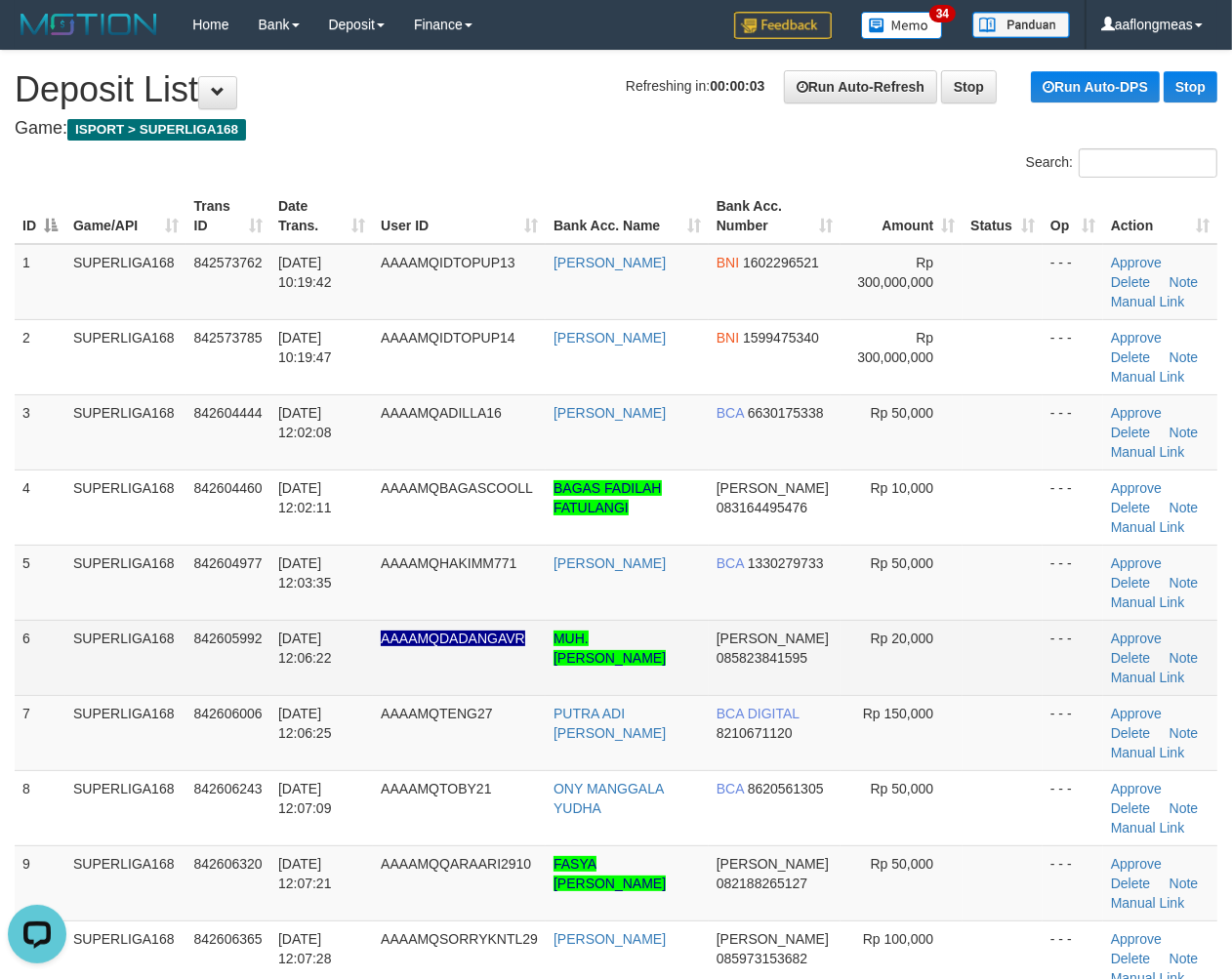 click on "Rp 20,000" at bounding box center [901, 657] 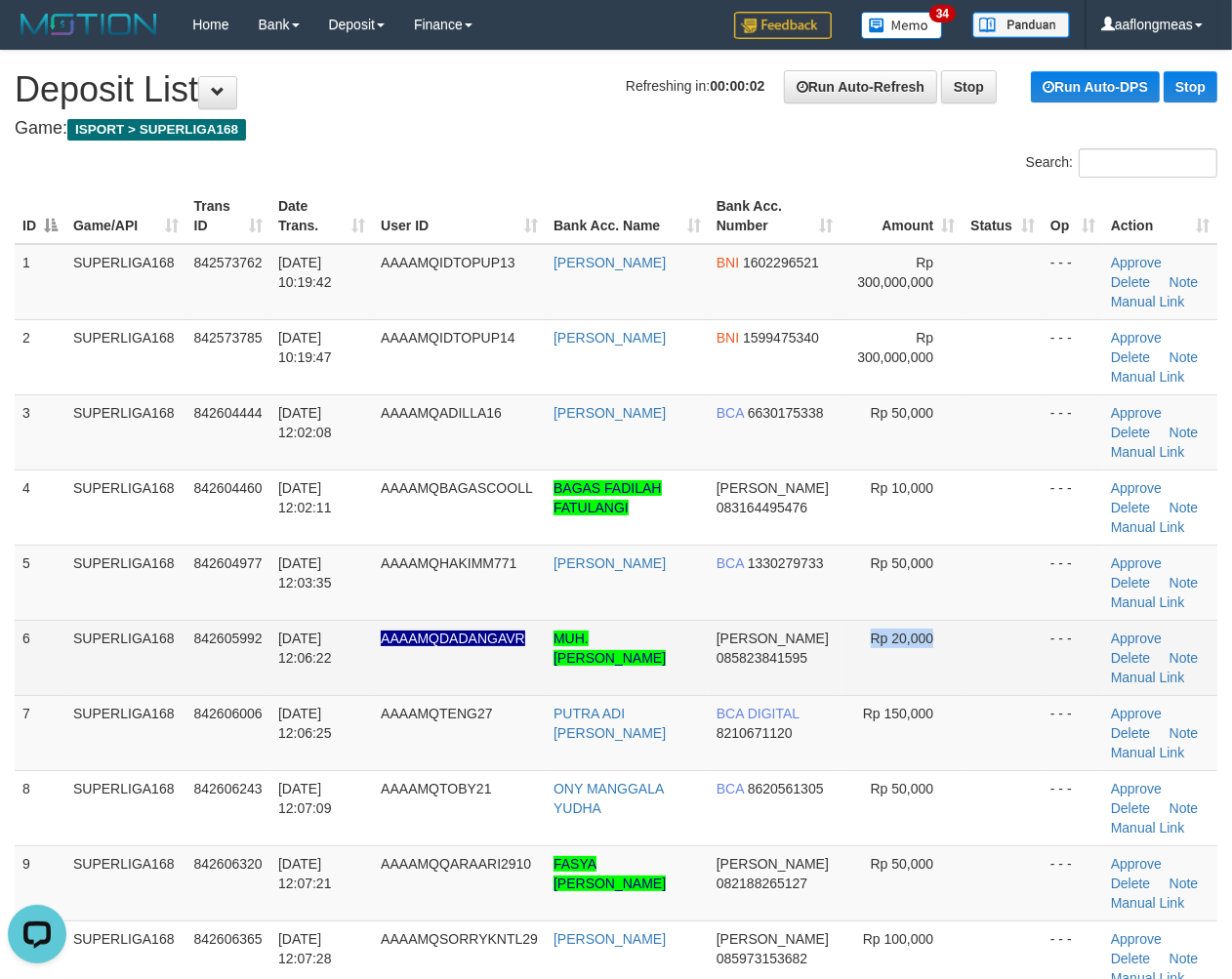 click on "Rp 20,000" at bounding box center (901, 657) 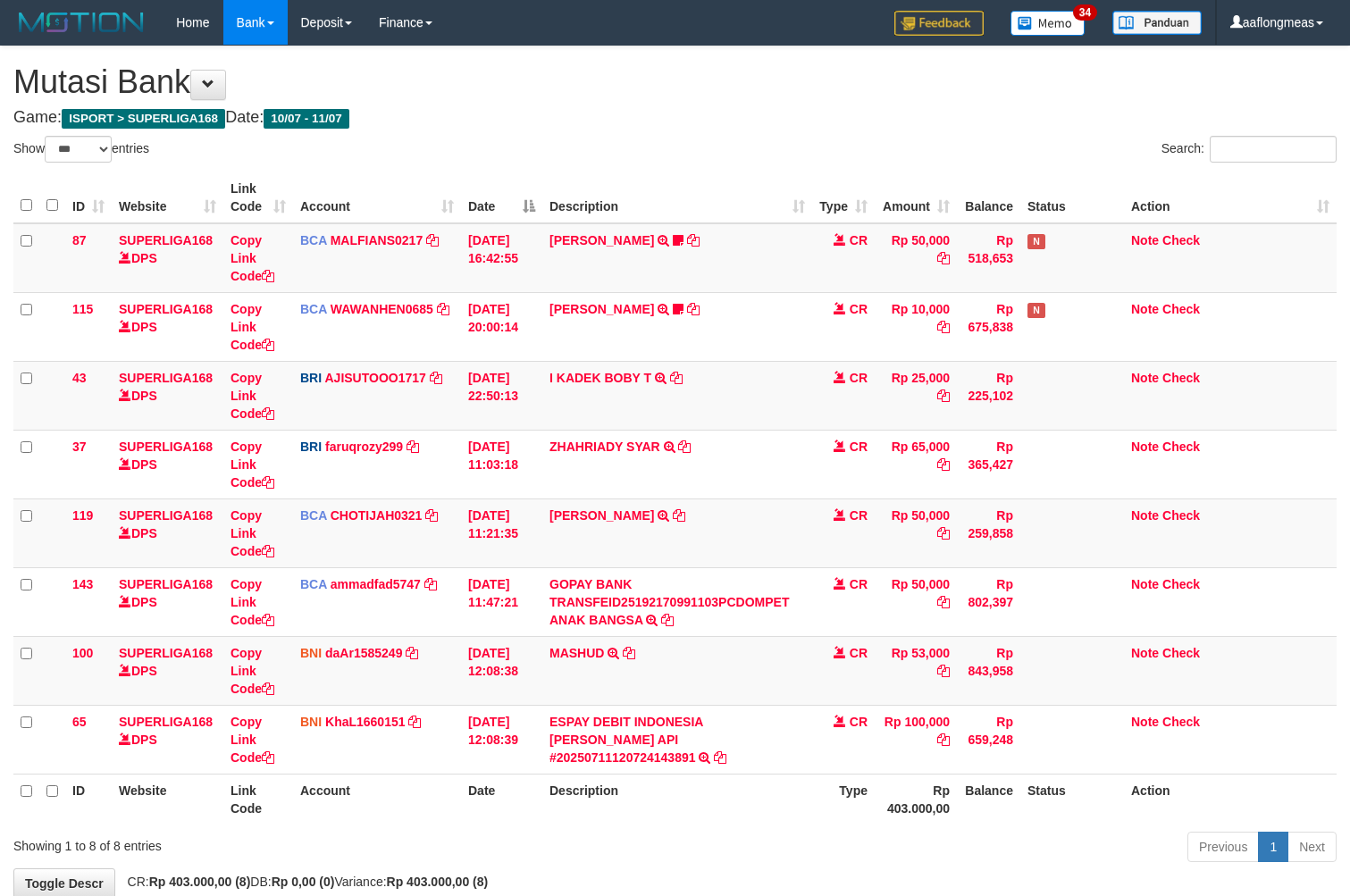 select on "***" 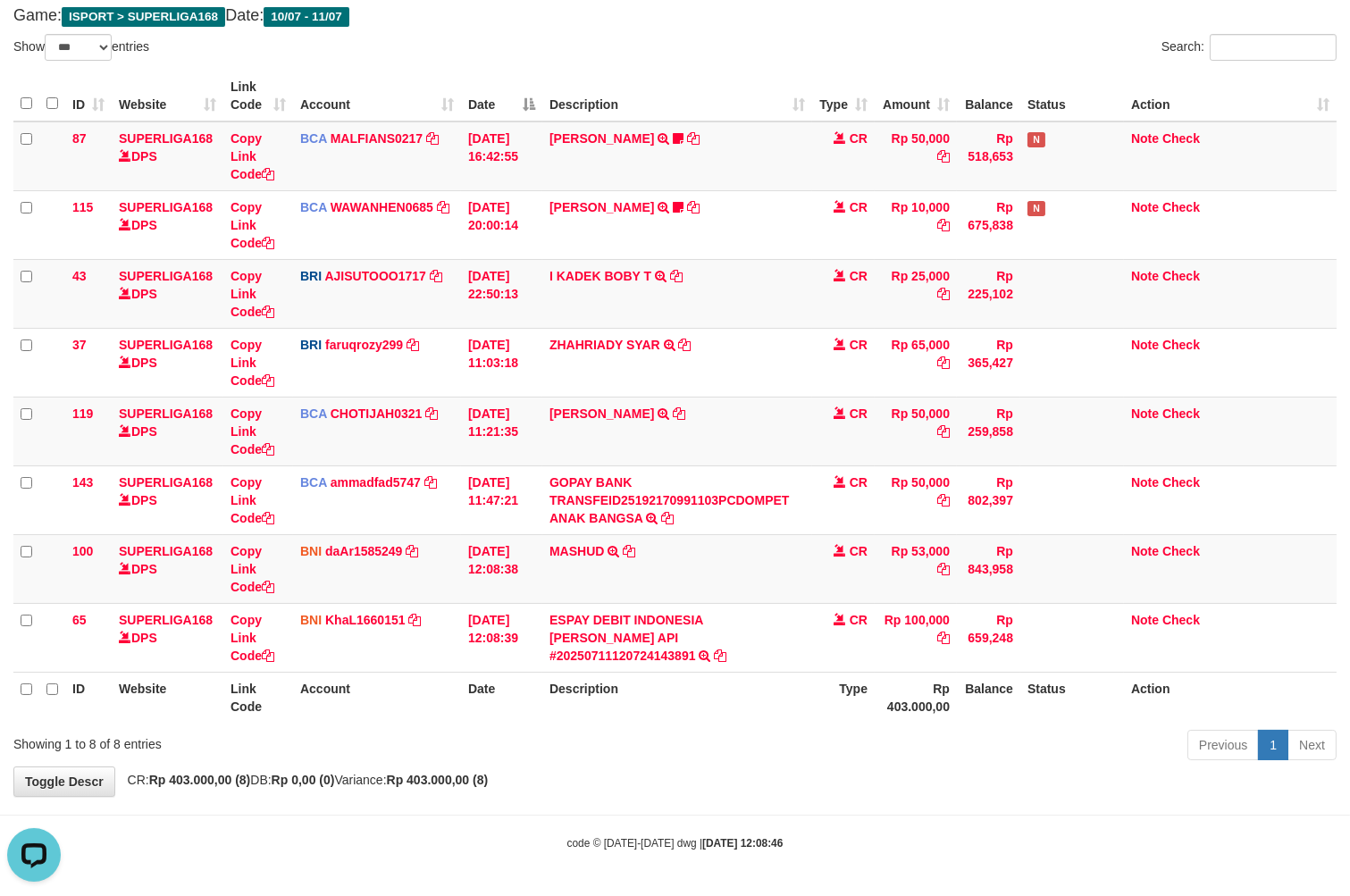scroll, scrollTop: 0, scrollLeft: 0, axis: both 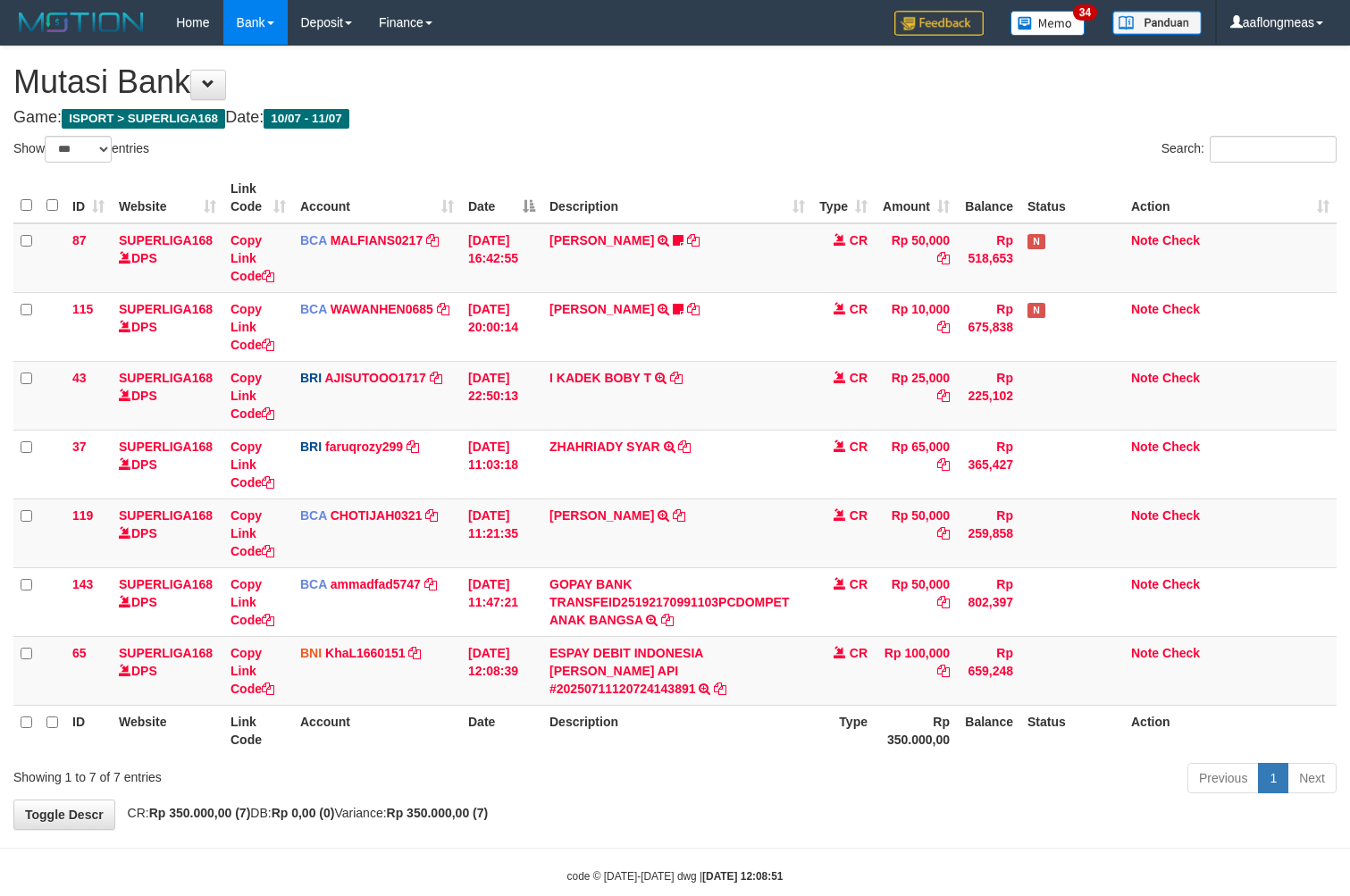 select on "***" 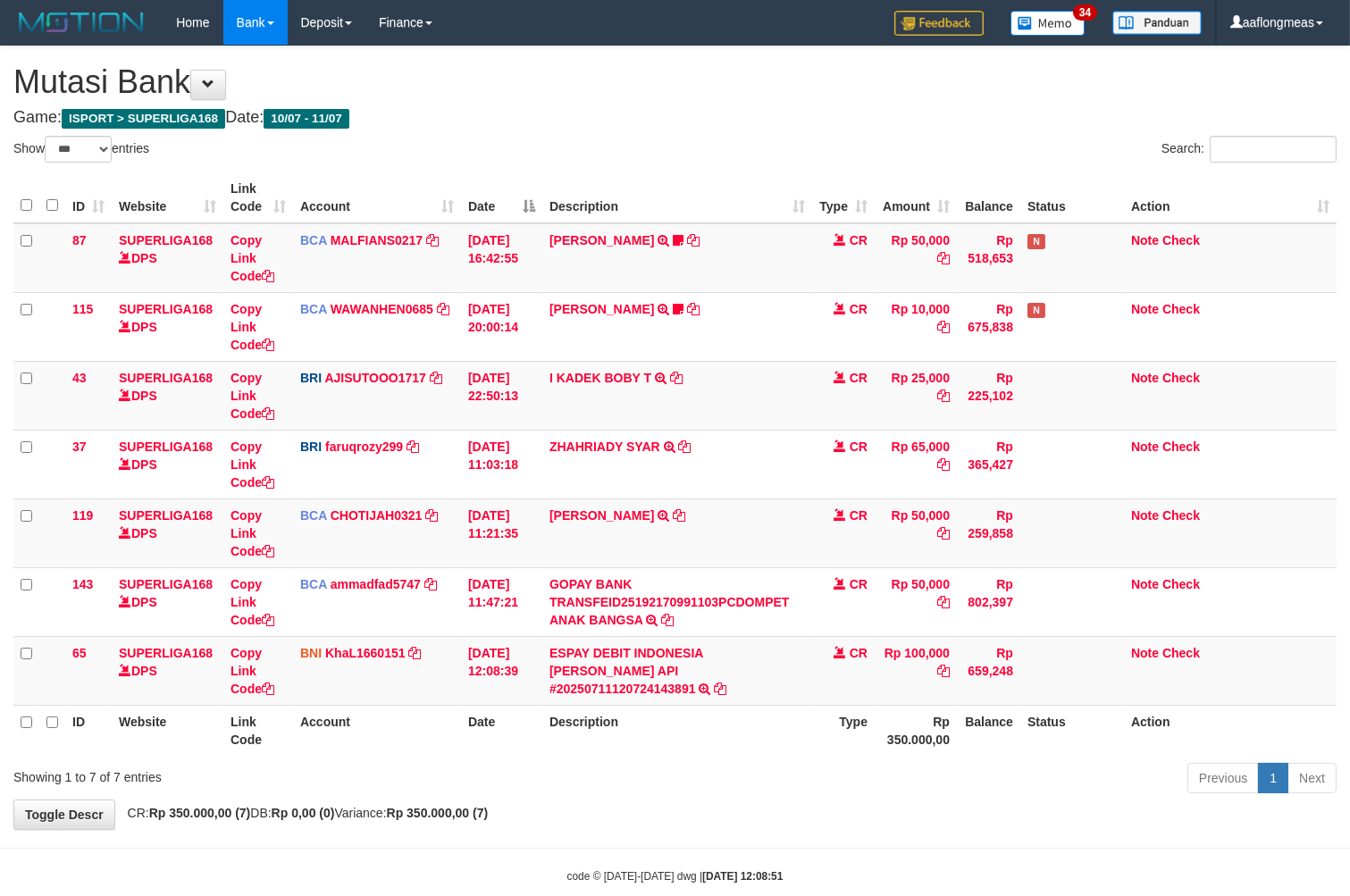 scroll, scrollTop: 33, scrollLeft: 0, axis: vertical 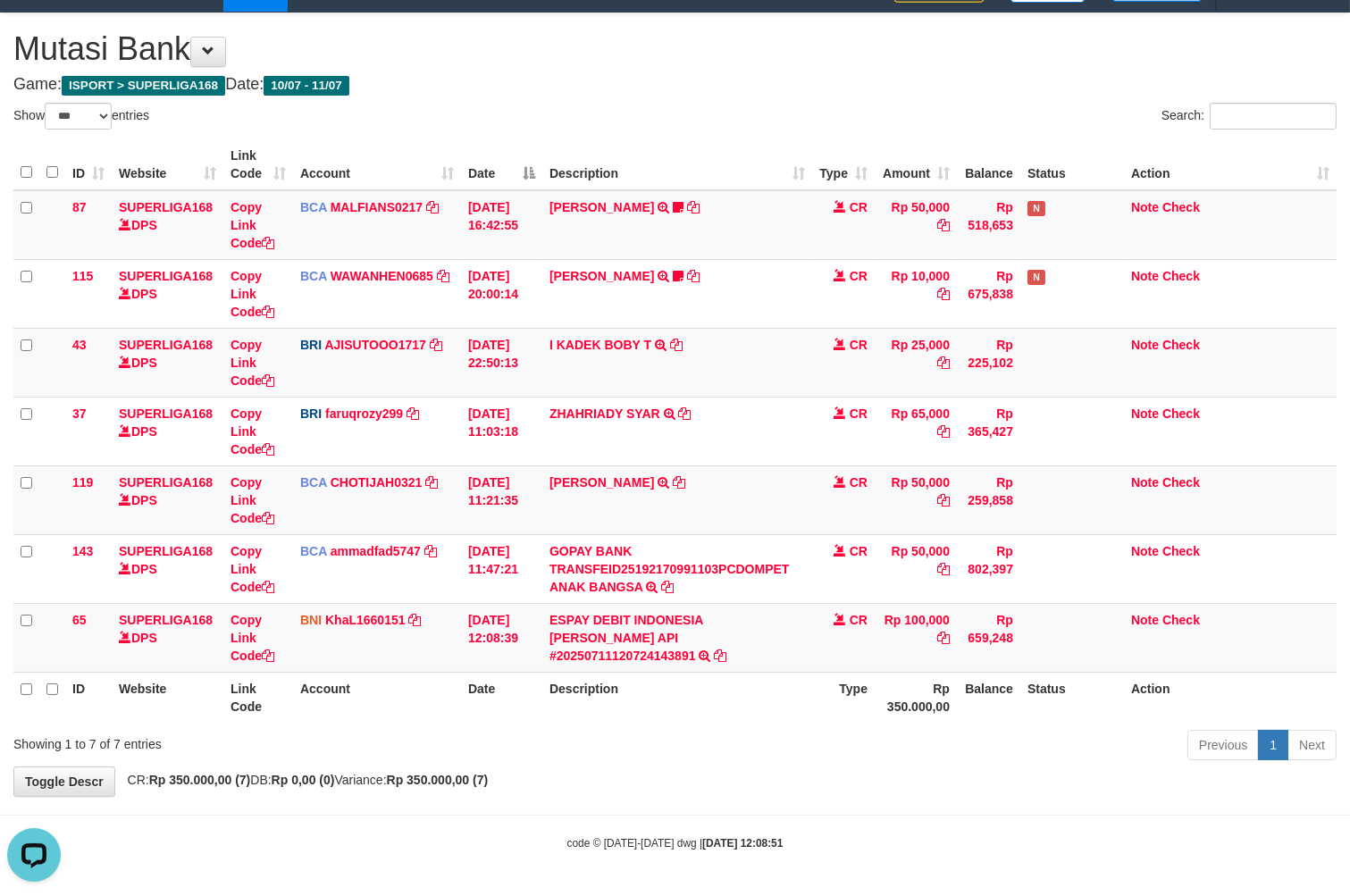 drag, startPoint x: 854, startPoint y: 791, endPoint x: 782, endPoint y: 800, distance: 72.56032 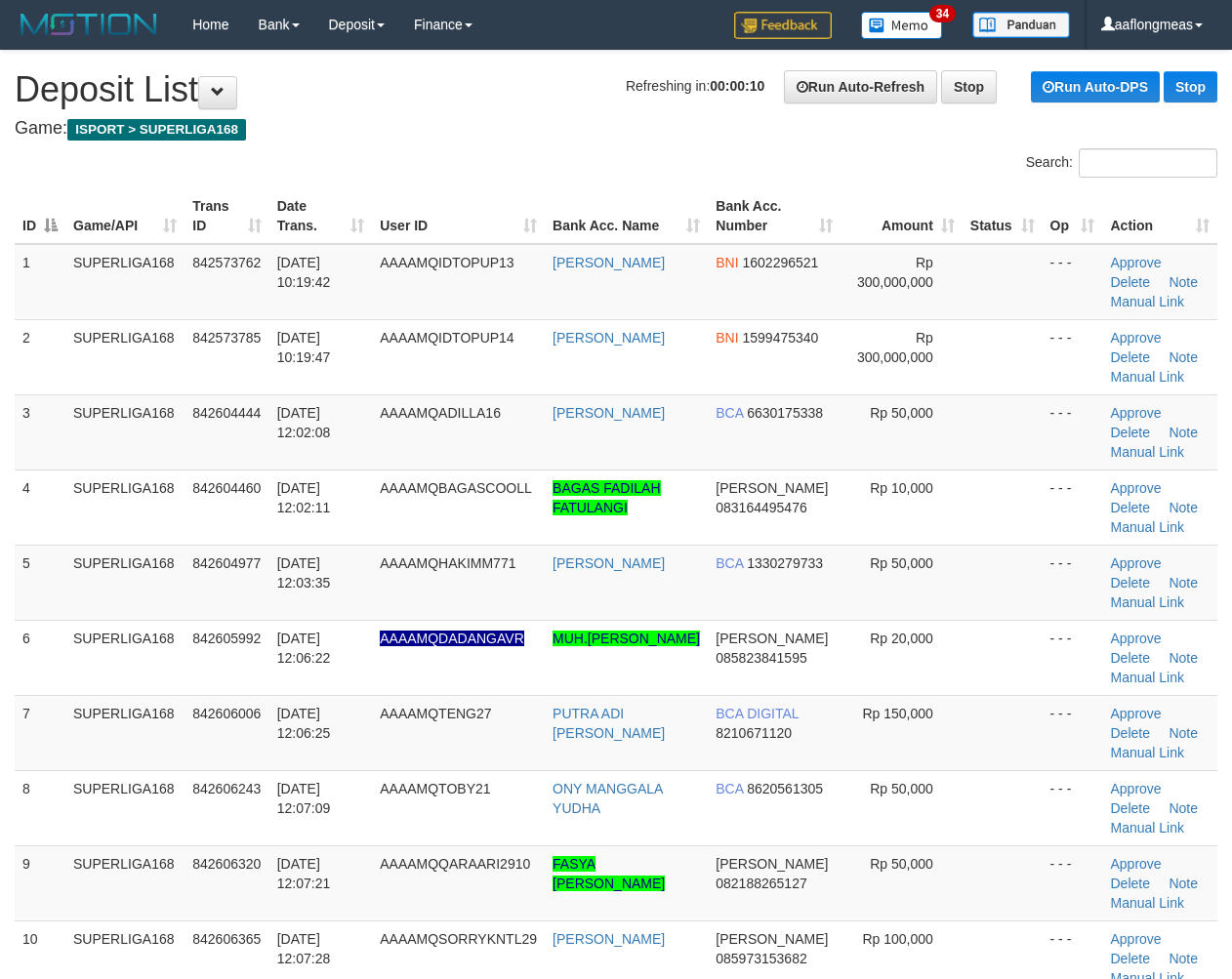 scroll, scrollTop: 0, scrollLeft: 0, axis: both 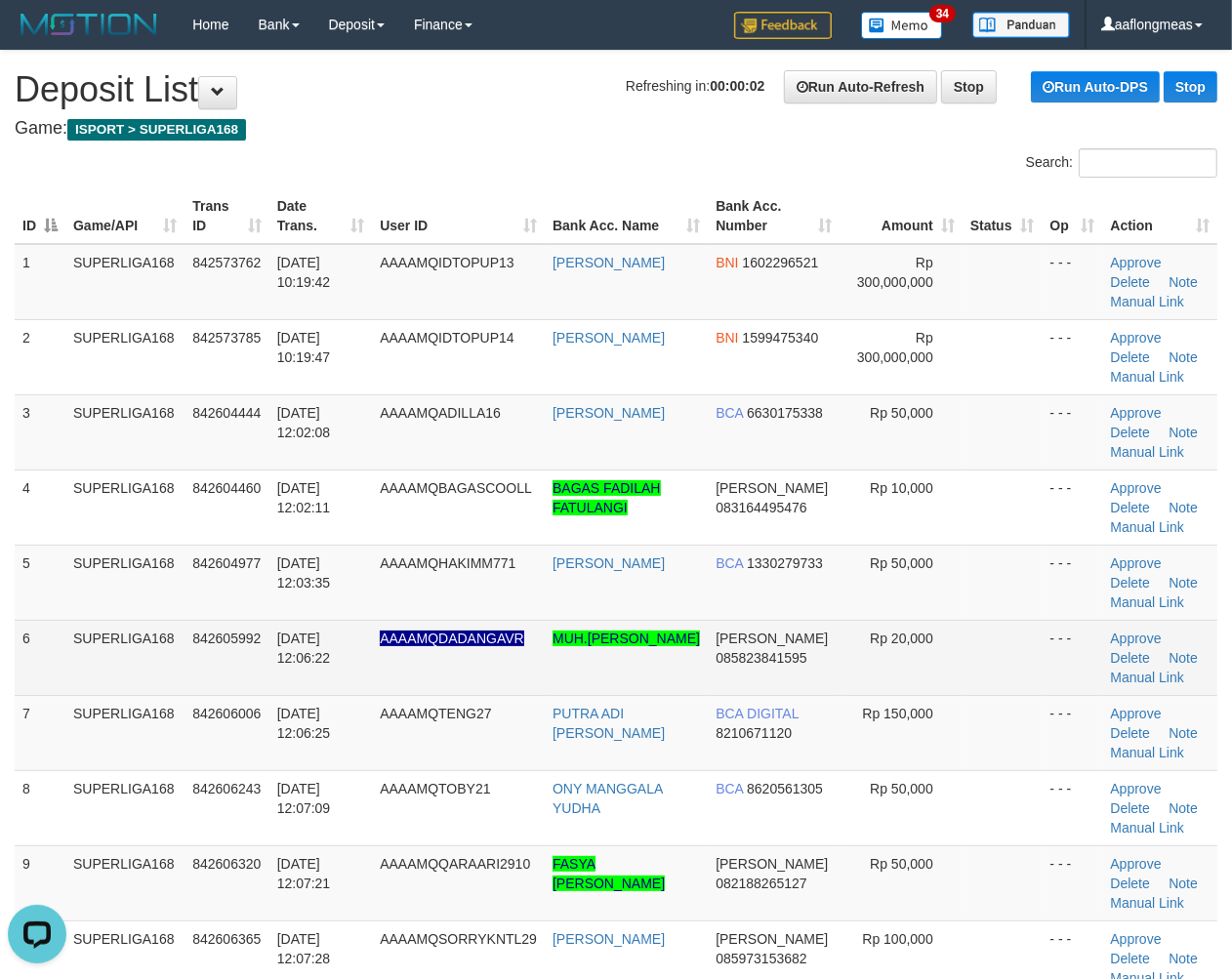 drag, startPoint x: 875, startPoint y: 660, endPoint x: 916, endPoint y: 659, distance: 41.0122 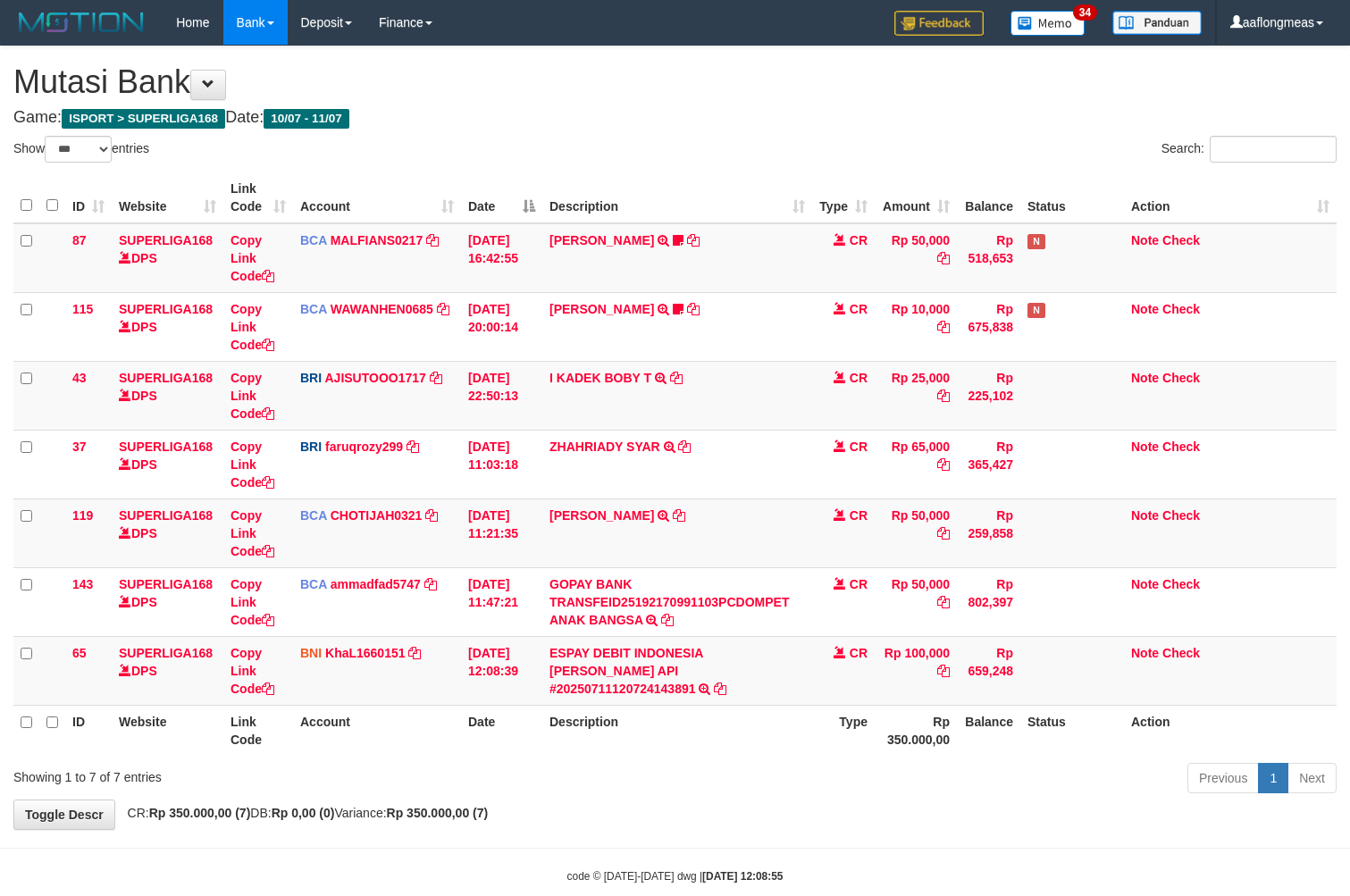 select on "***" 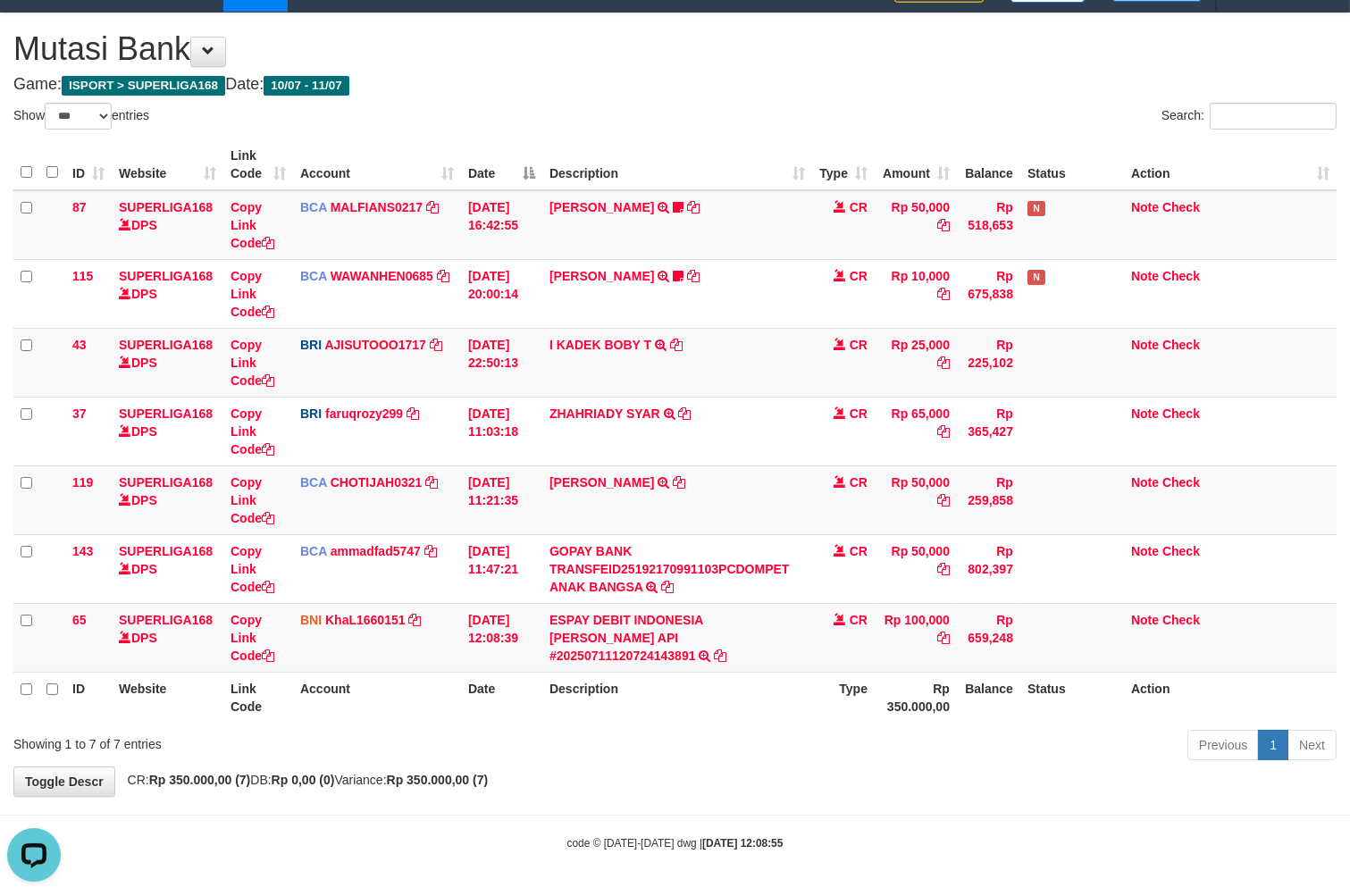 scroll, scrollTop: 0, scrollLeft: 0, axis: both 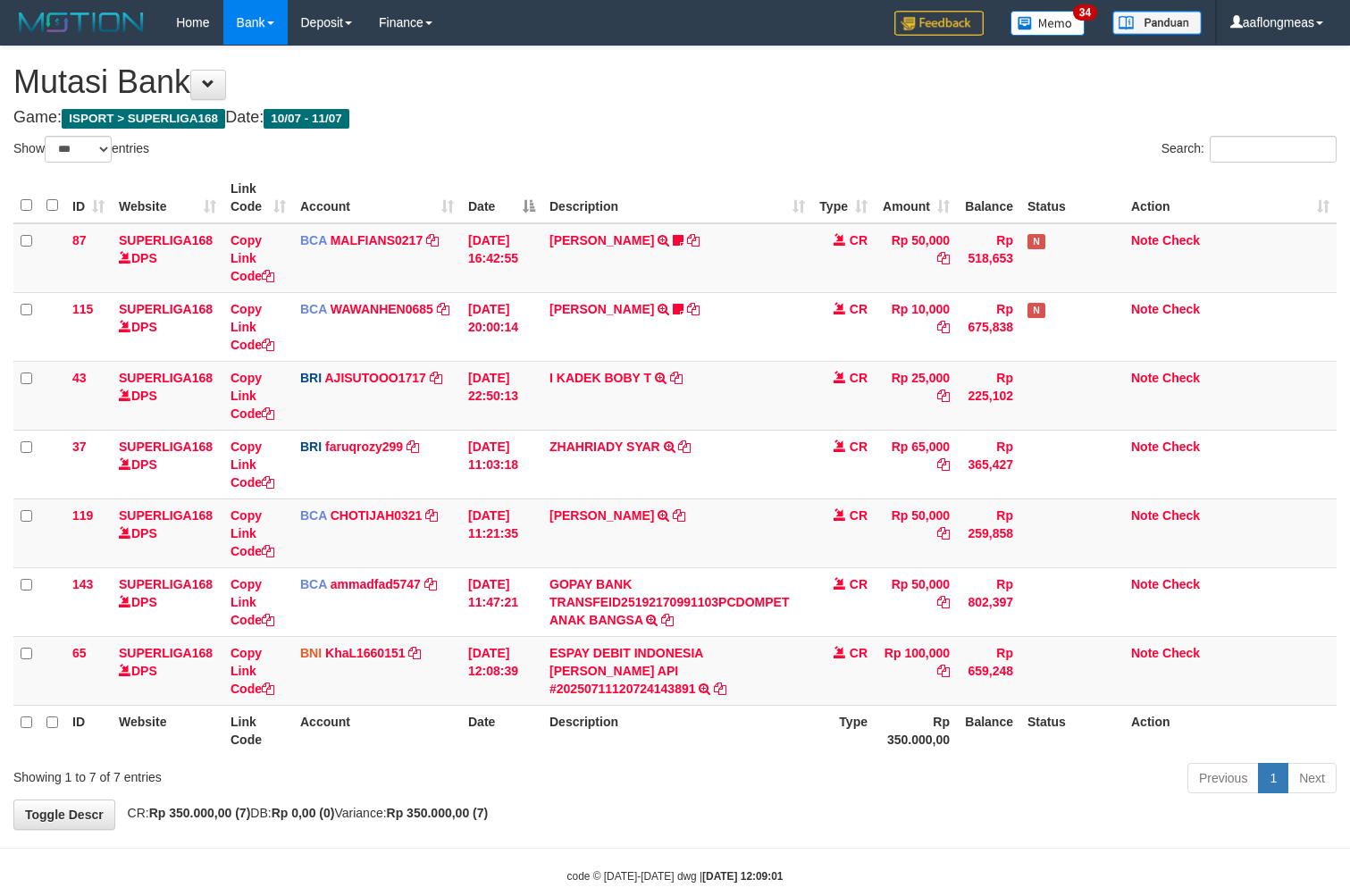 select on "***" 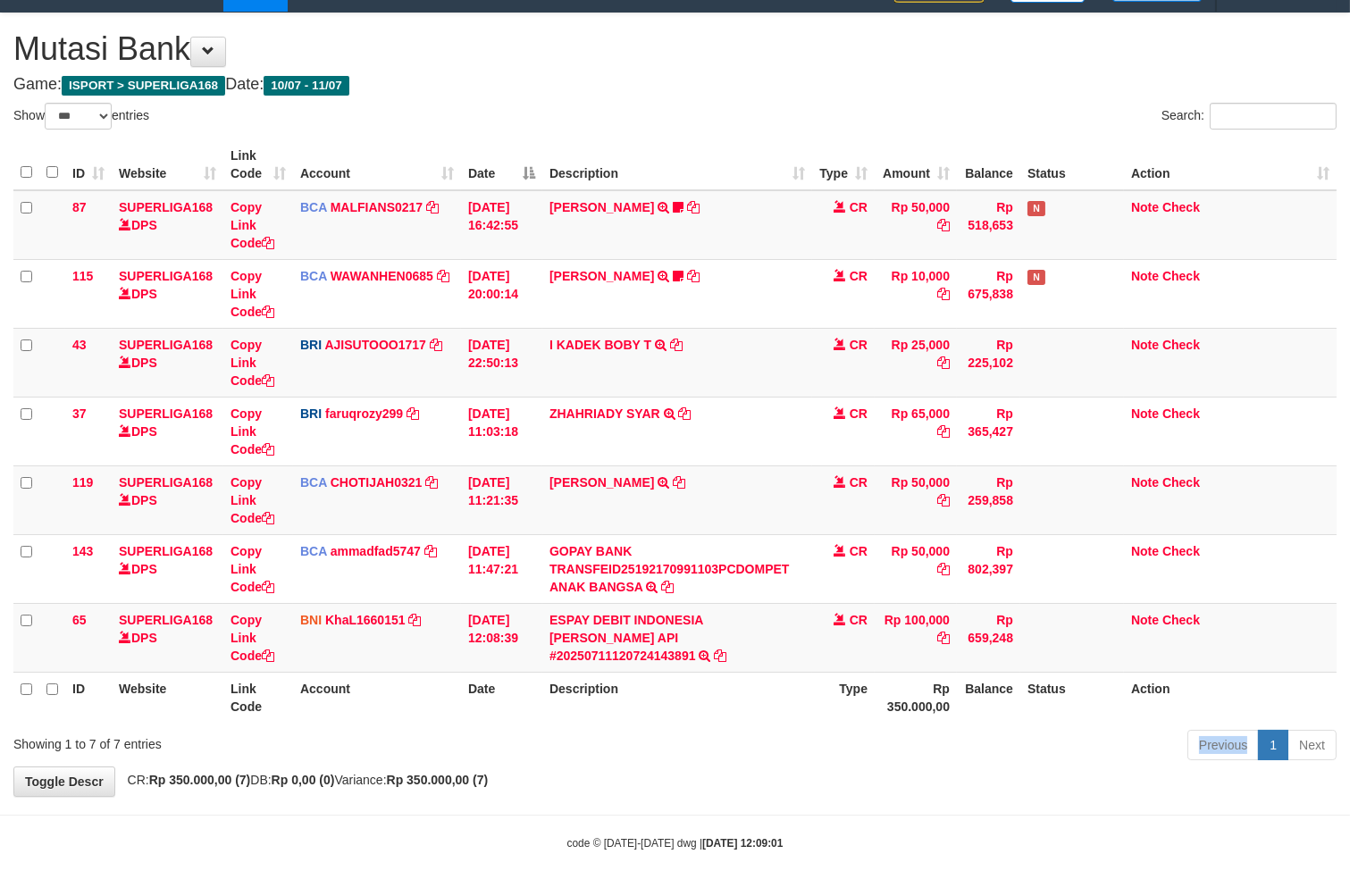 click on "Previous 1 Next" at bounding box center (956, 747) 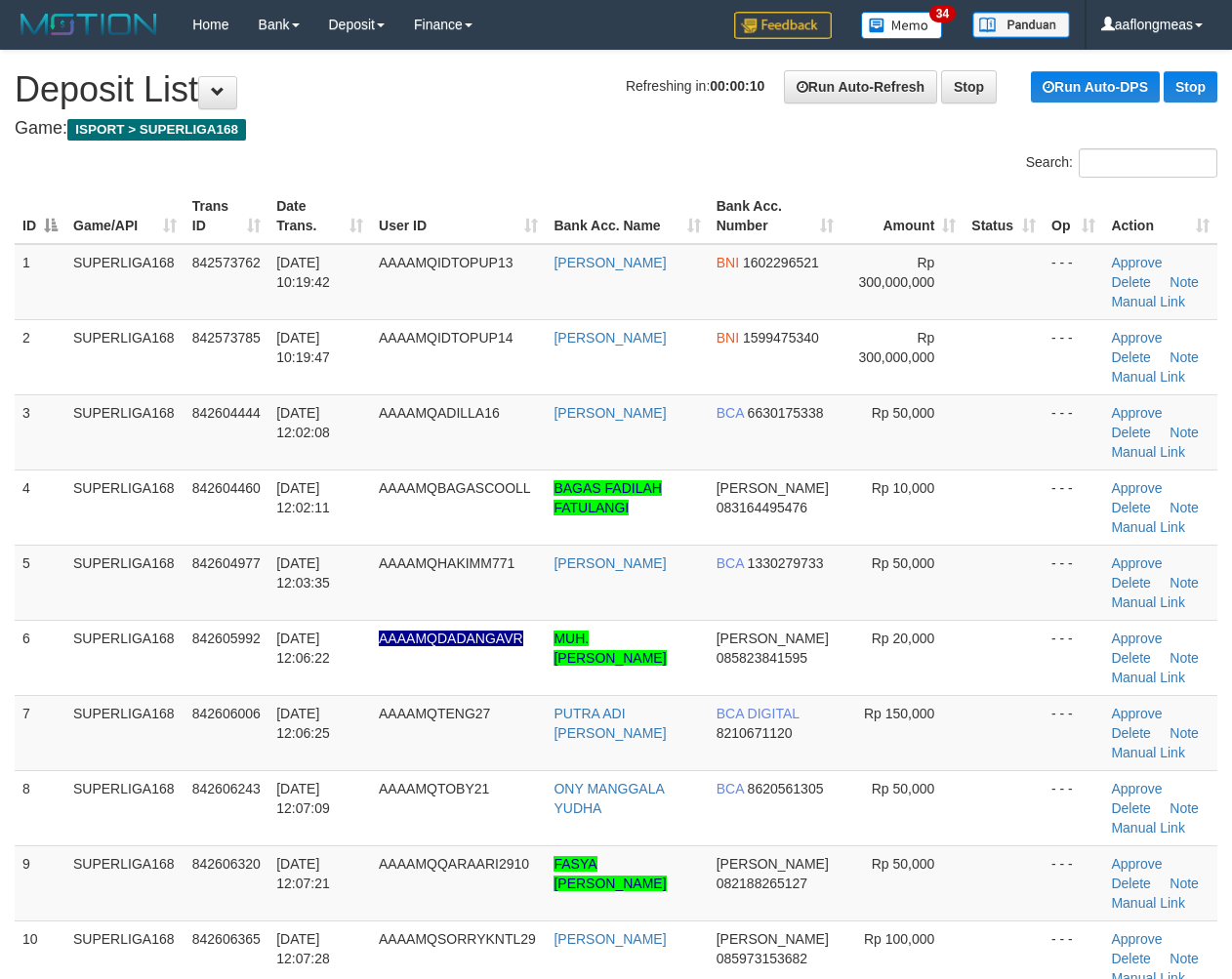 scroll, scrollTop: 0, scrollLeft: 0, axis: both 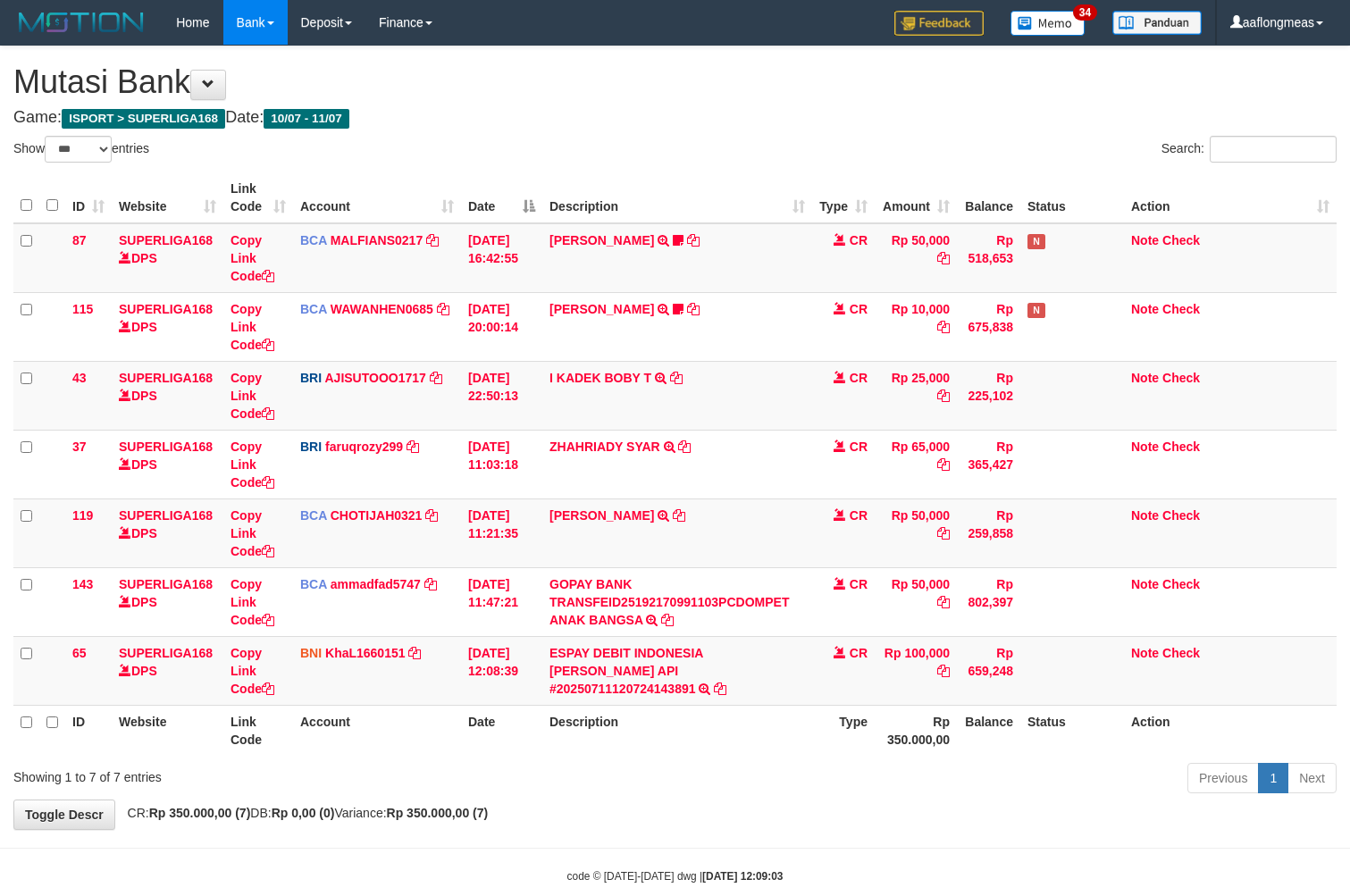 select on "***" 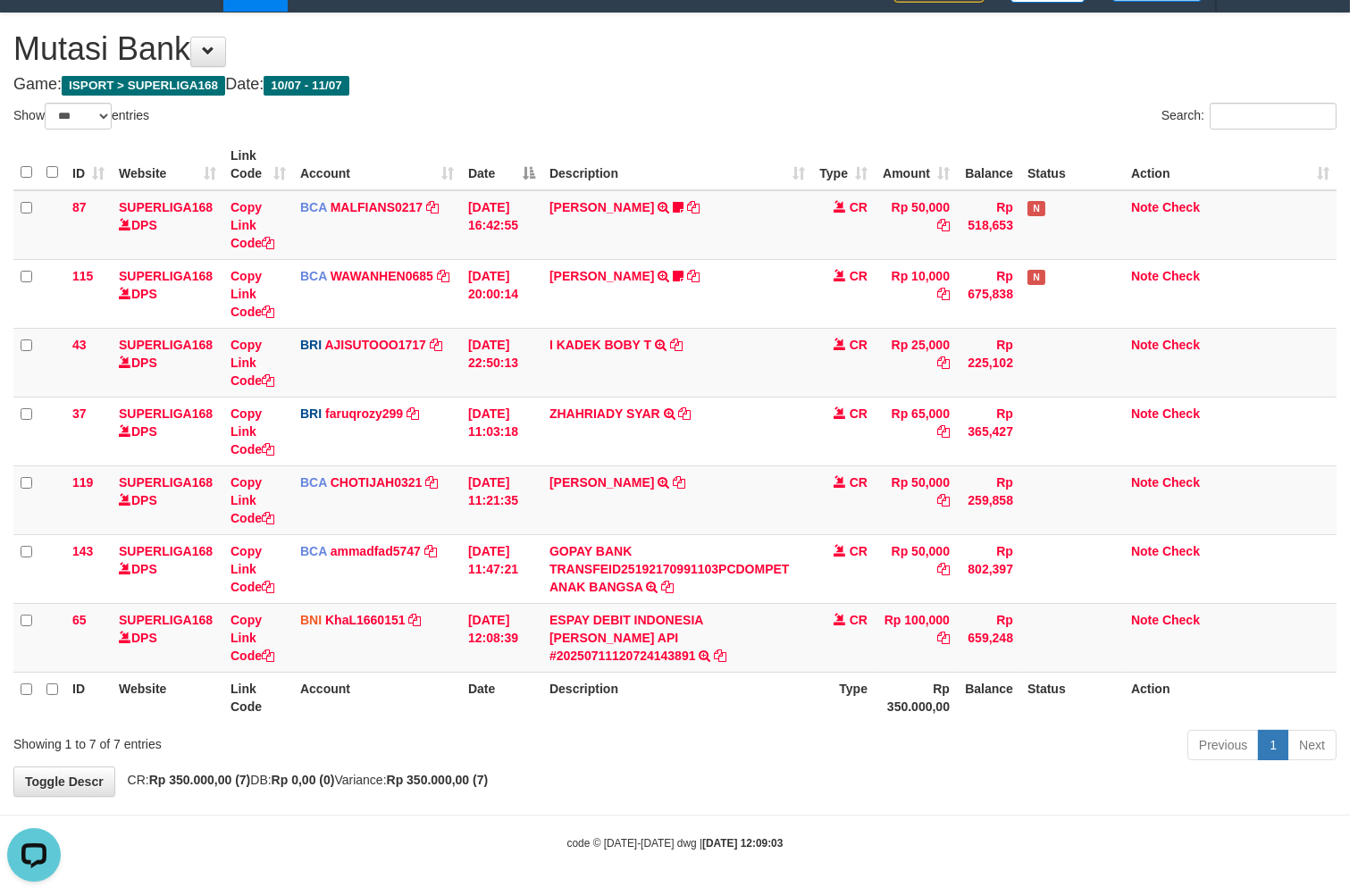 scroll, scrollTop: 0, scrollLeft: 0, axis: both 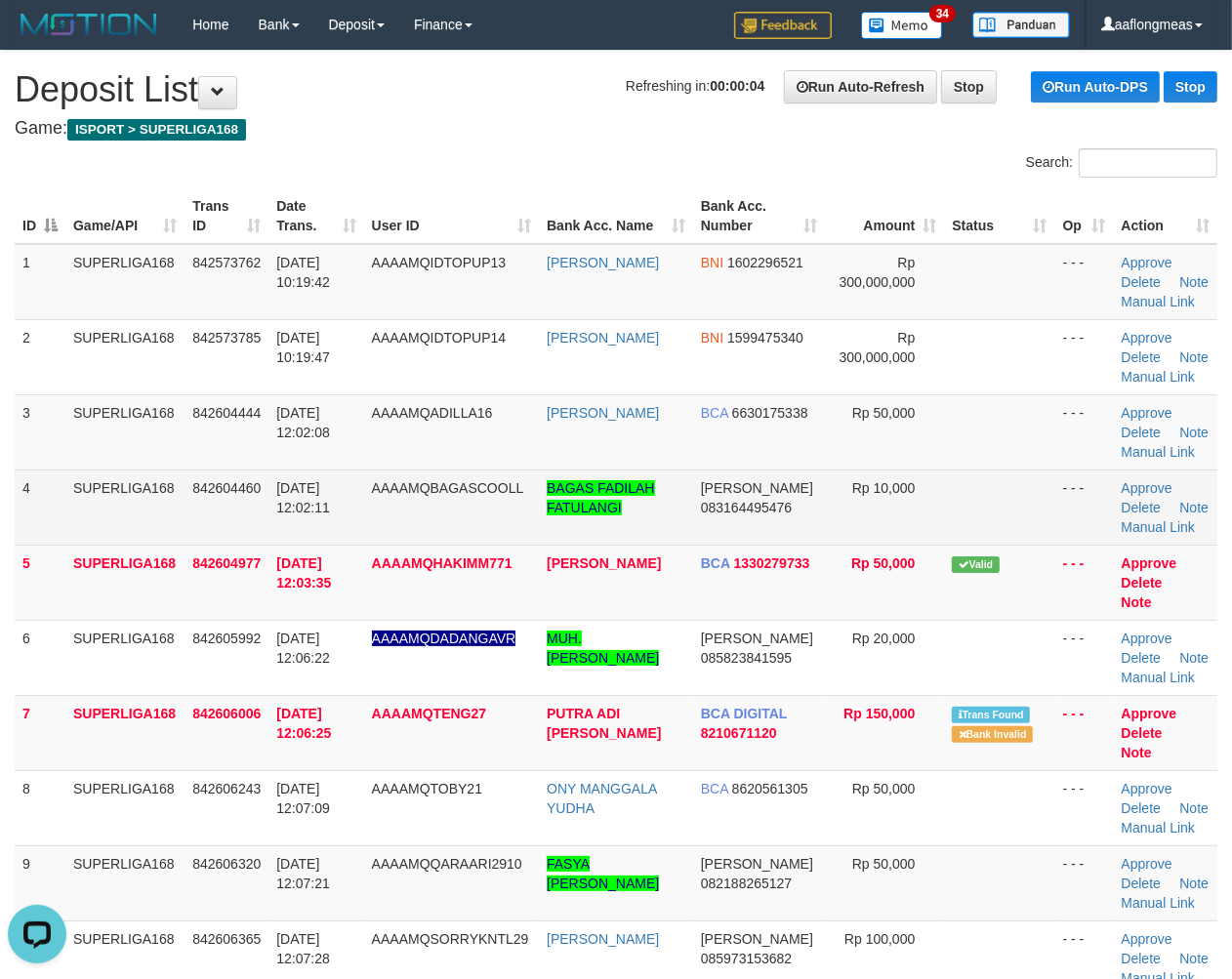 click at bounding box center (999, 507) 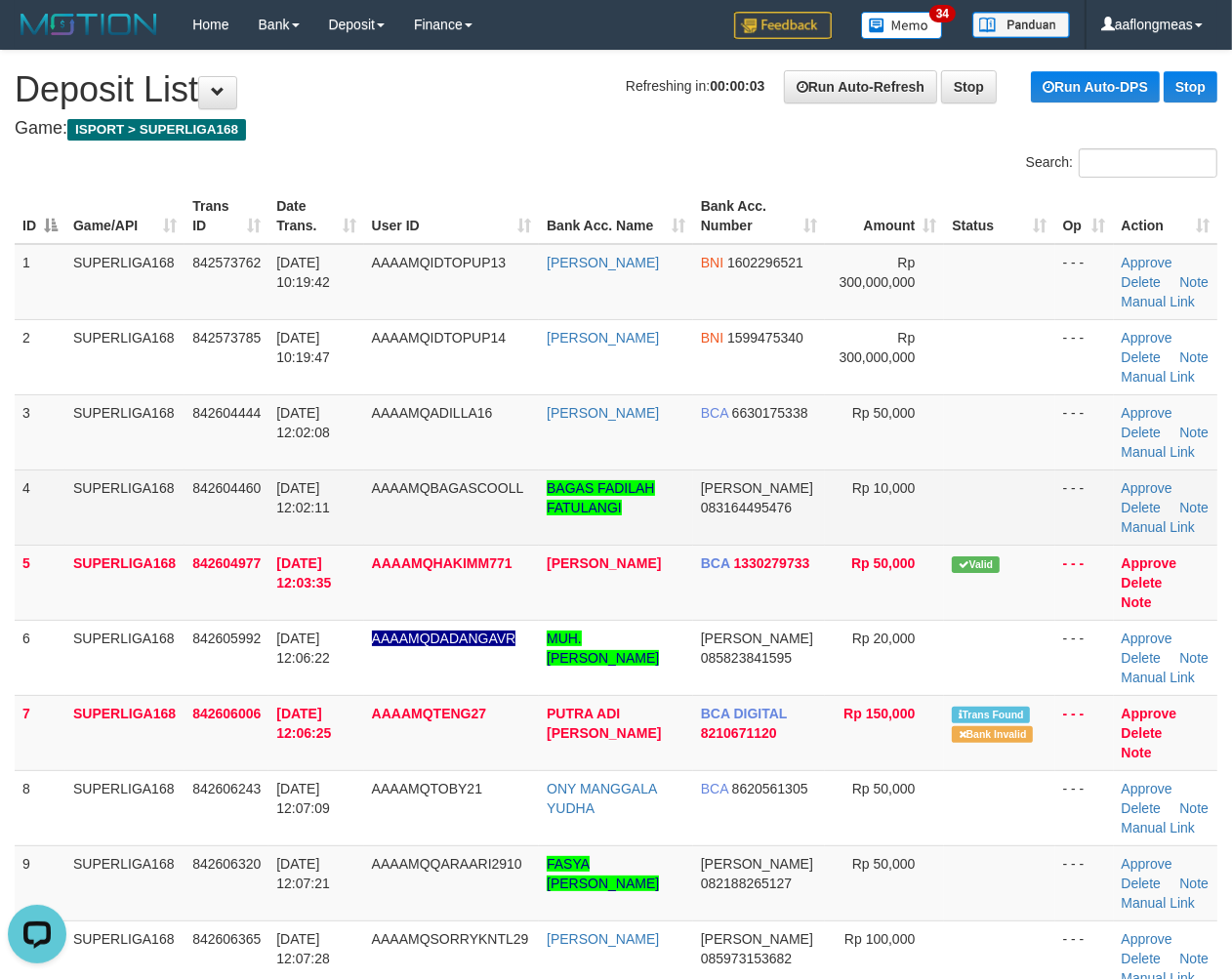drag, startPoint x: 891, startPoint y: 436, endPoint x: 959, endPoint y: 473, distance: 77.41447 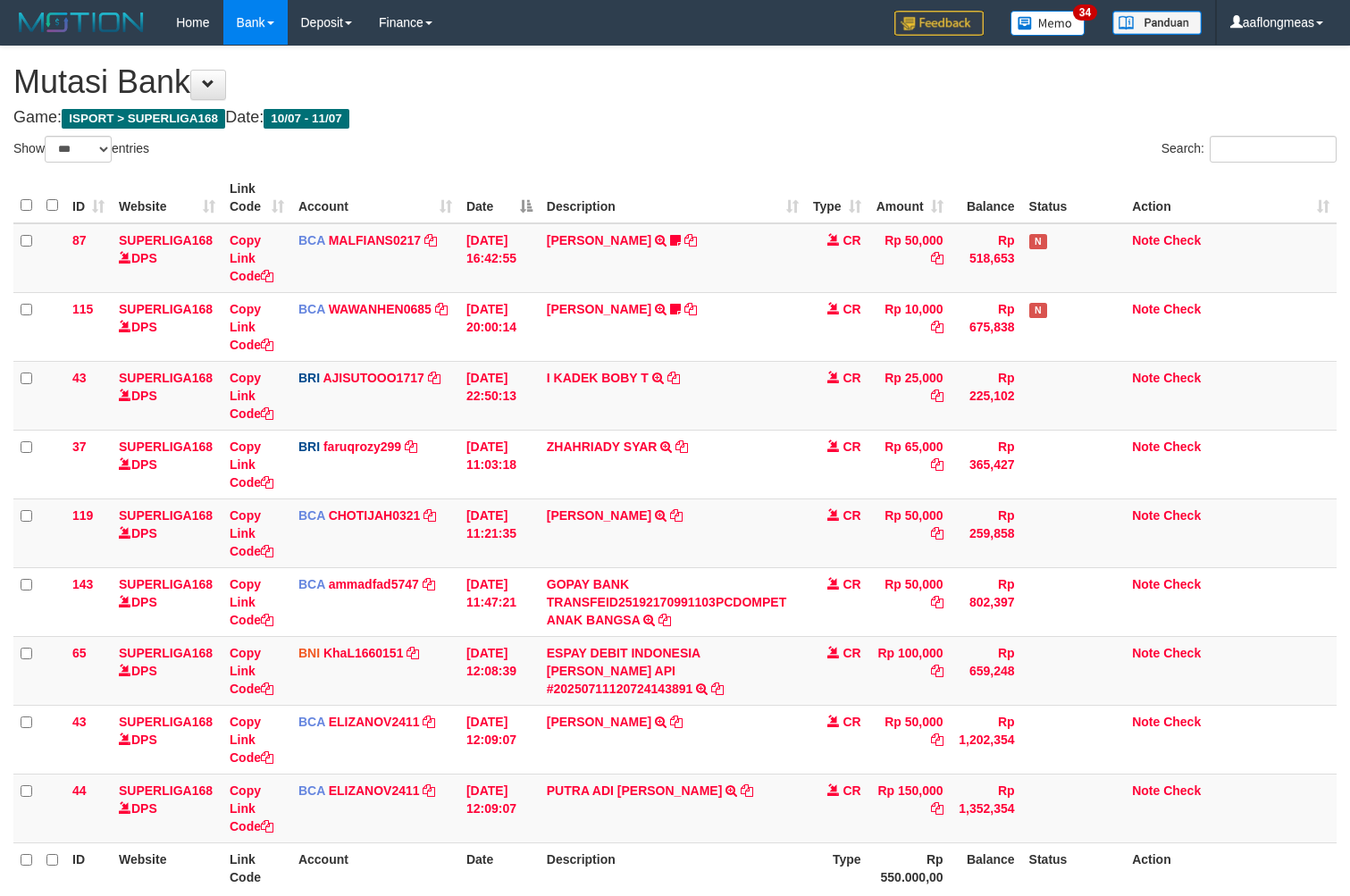 select on "***" 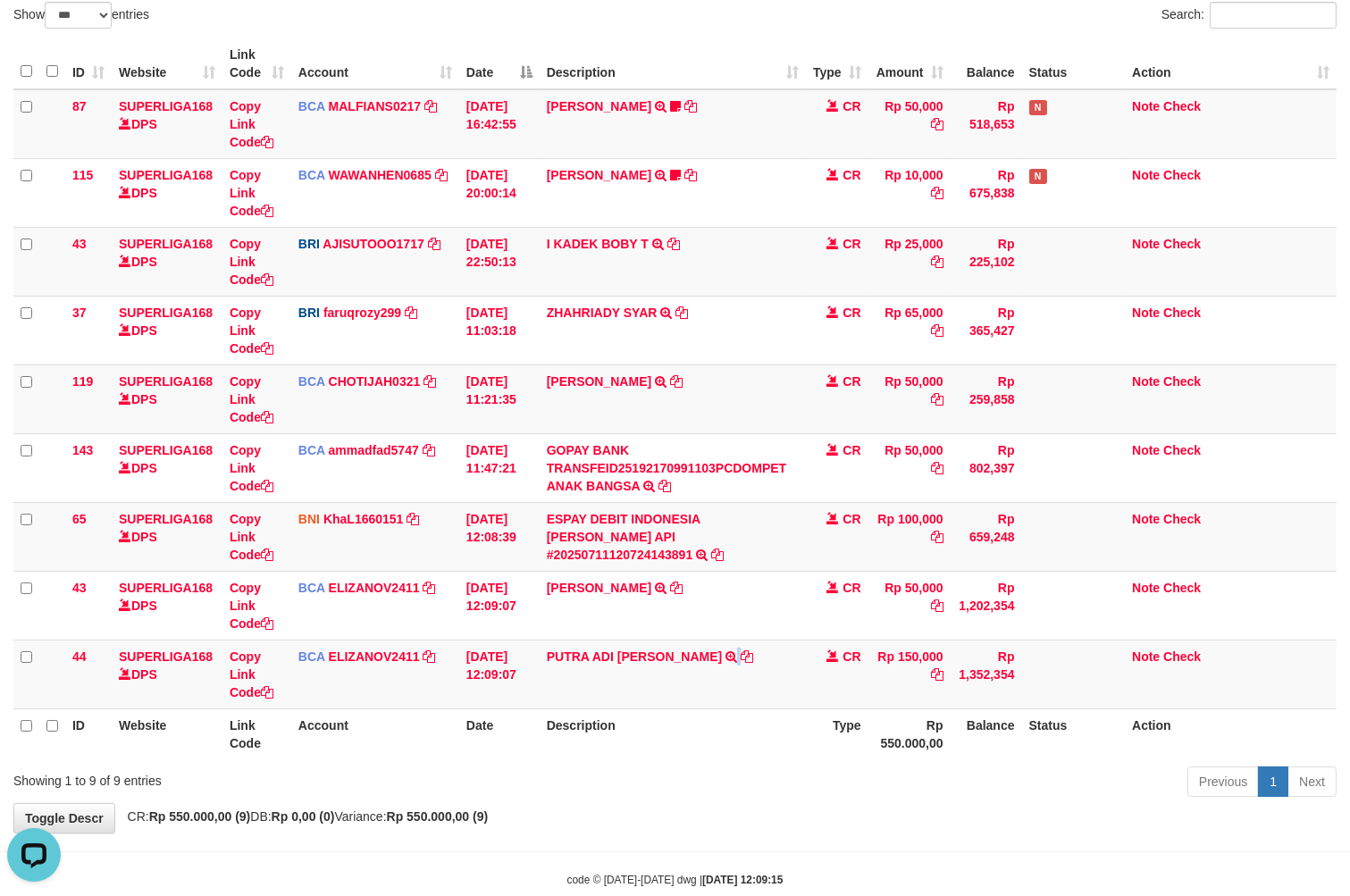 scroll, scrollTop: 0, scrollLeft: 0, axis: both 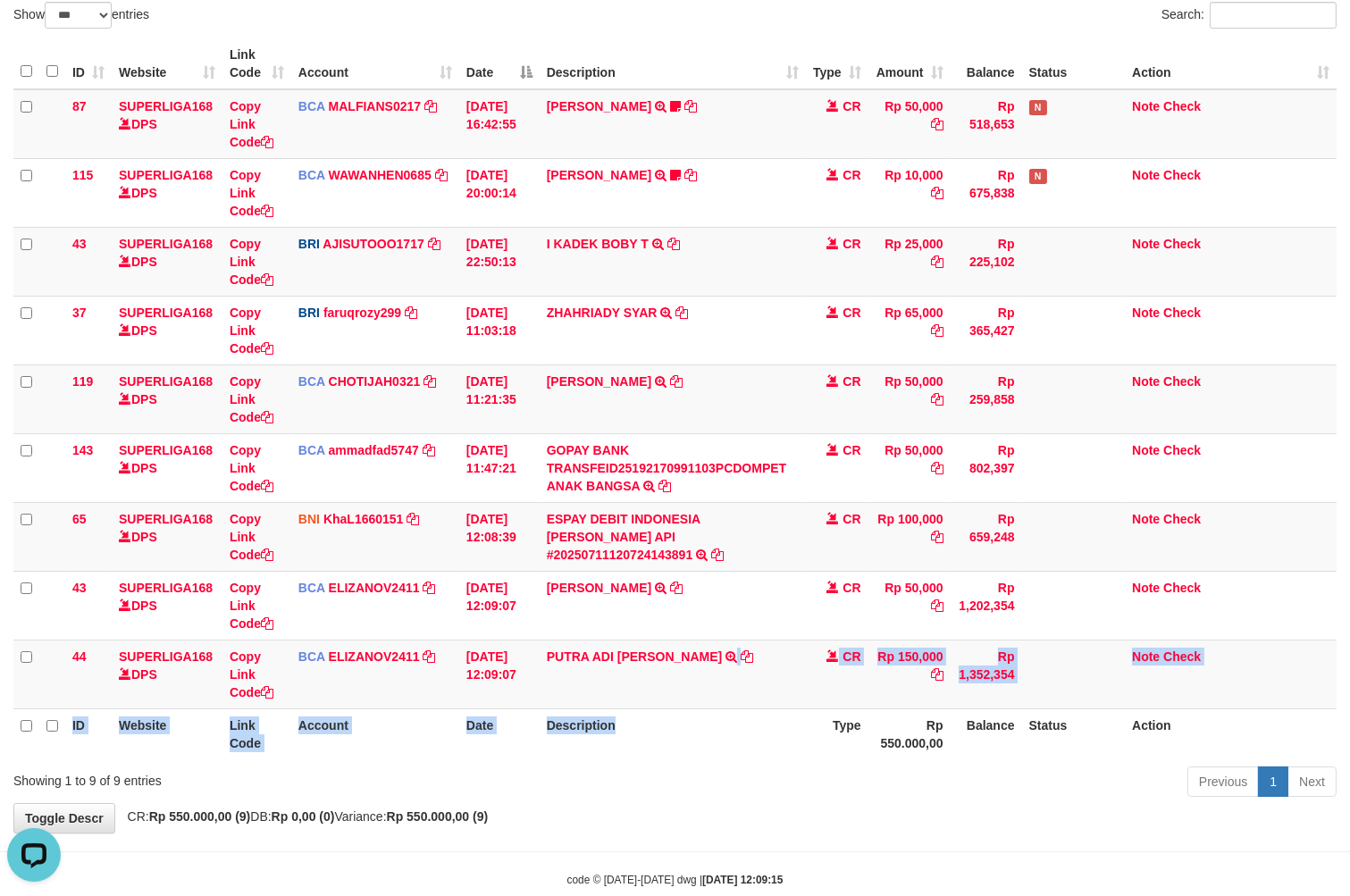 click on "Description" at bounding box center [673, 733] 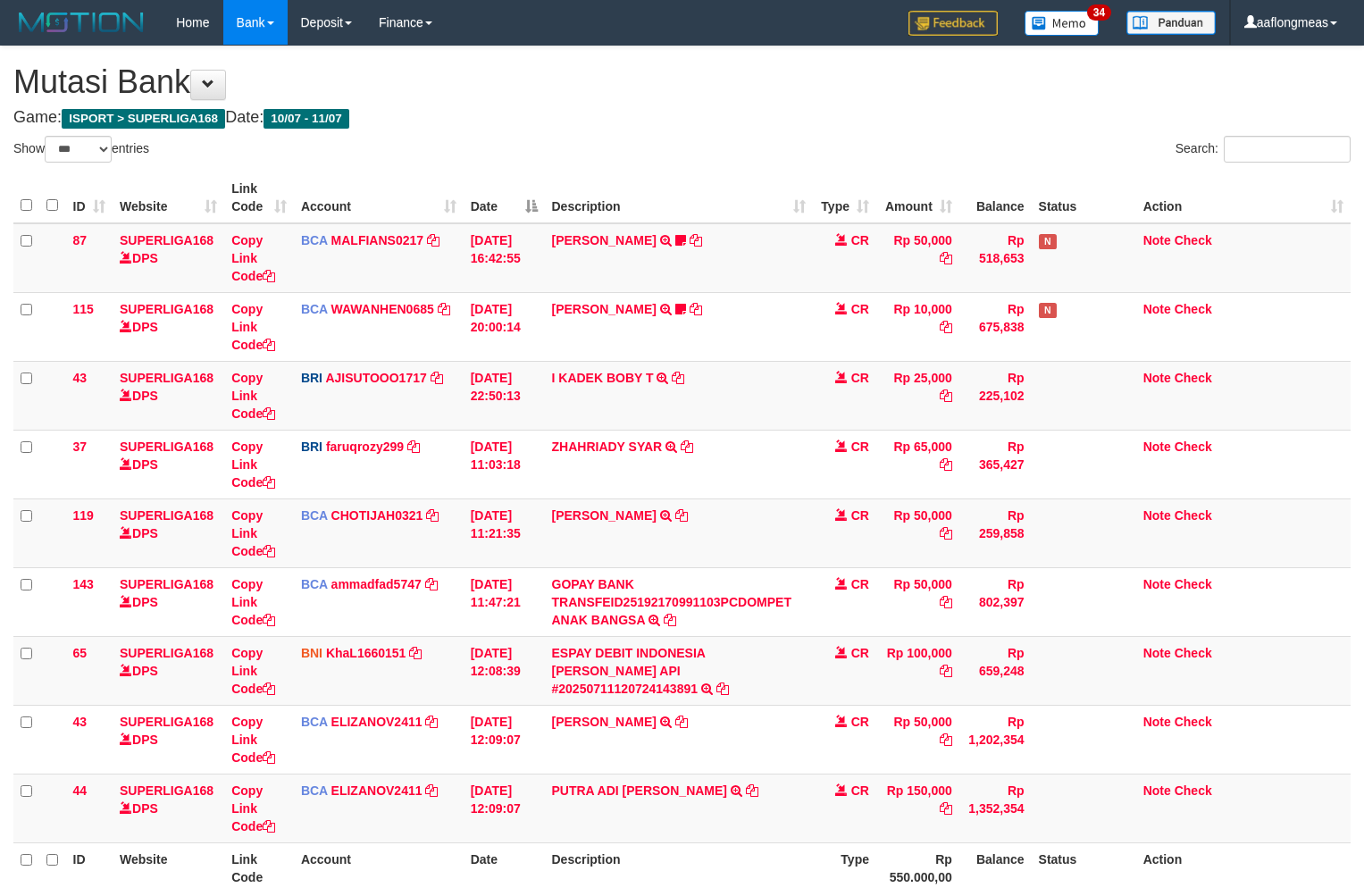 select on "***" 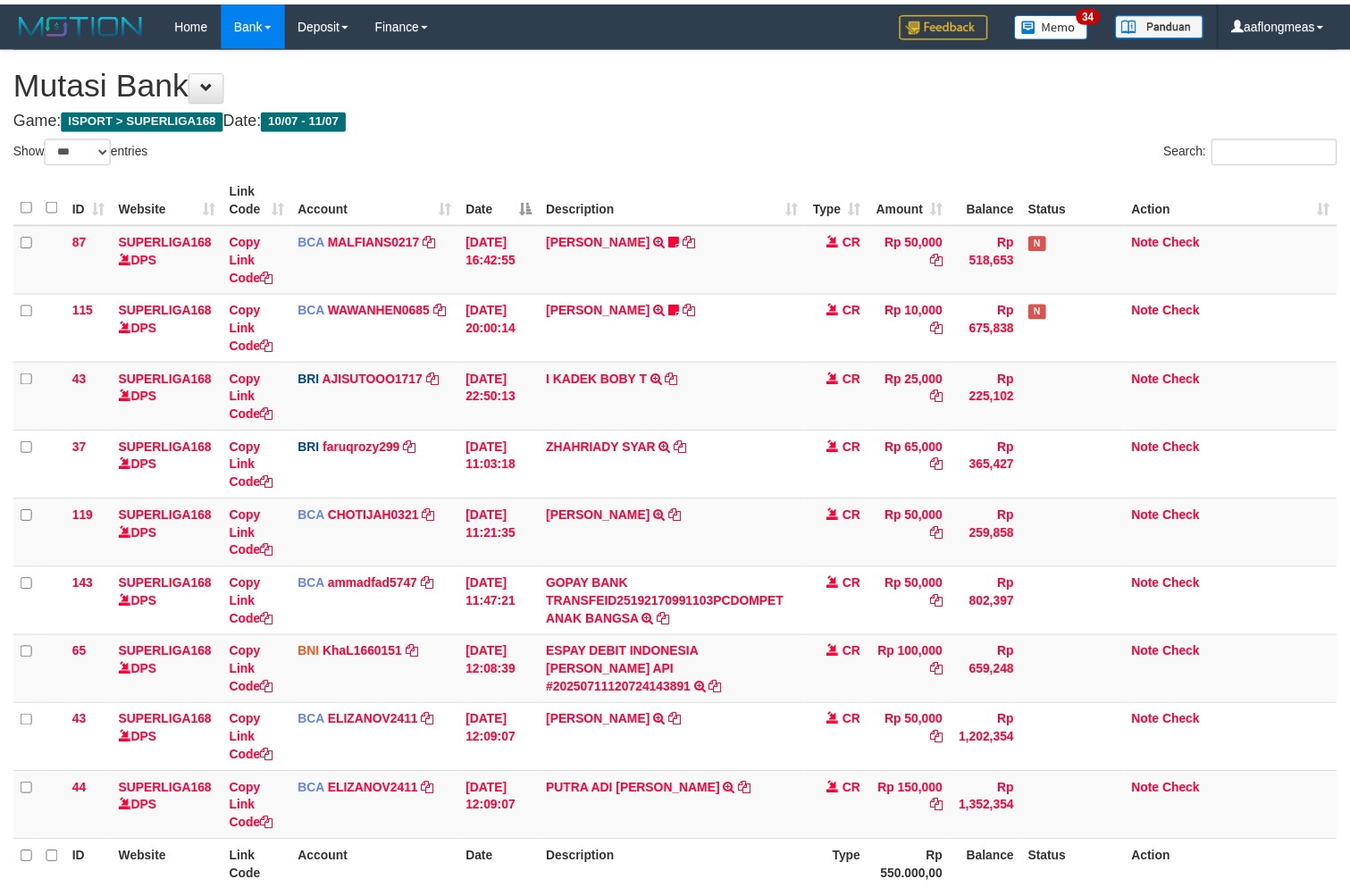 scroll, scrollTop: 107, scrollLeft: 0, axis: vertical 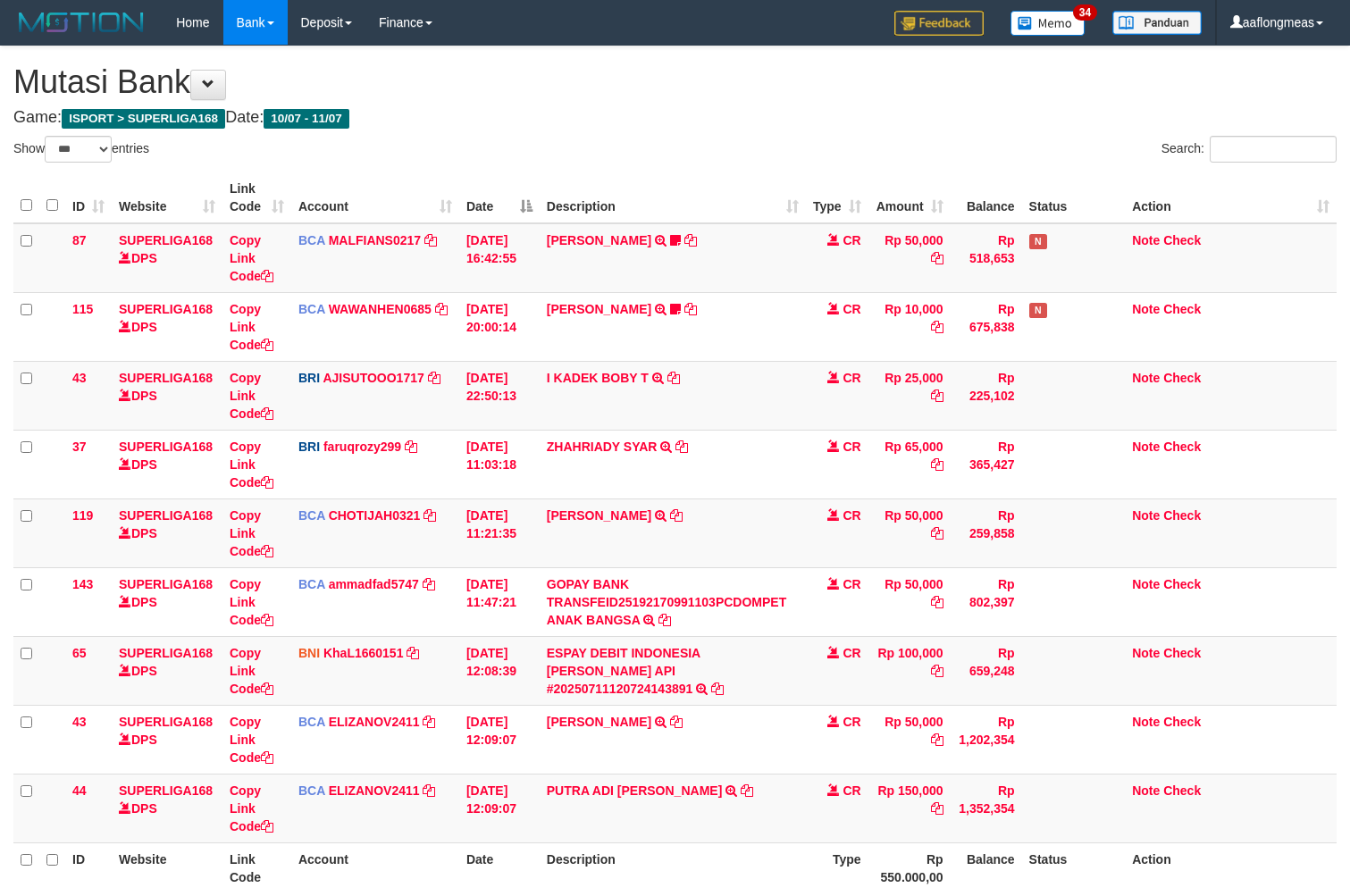 select on "***" 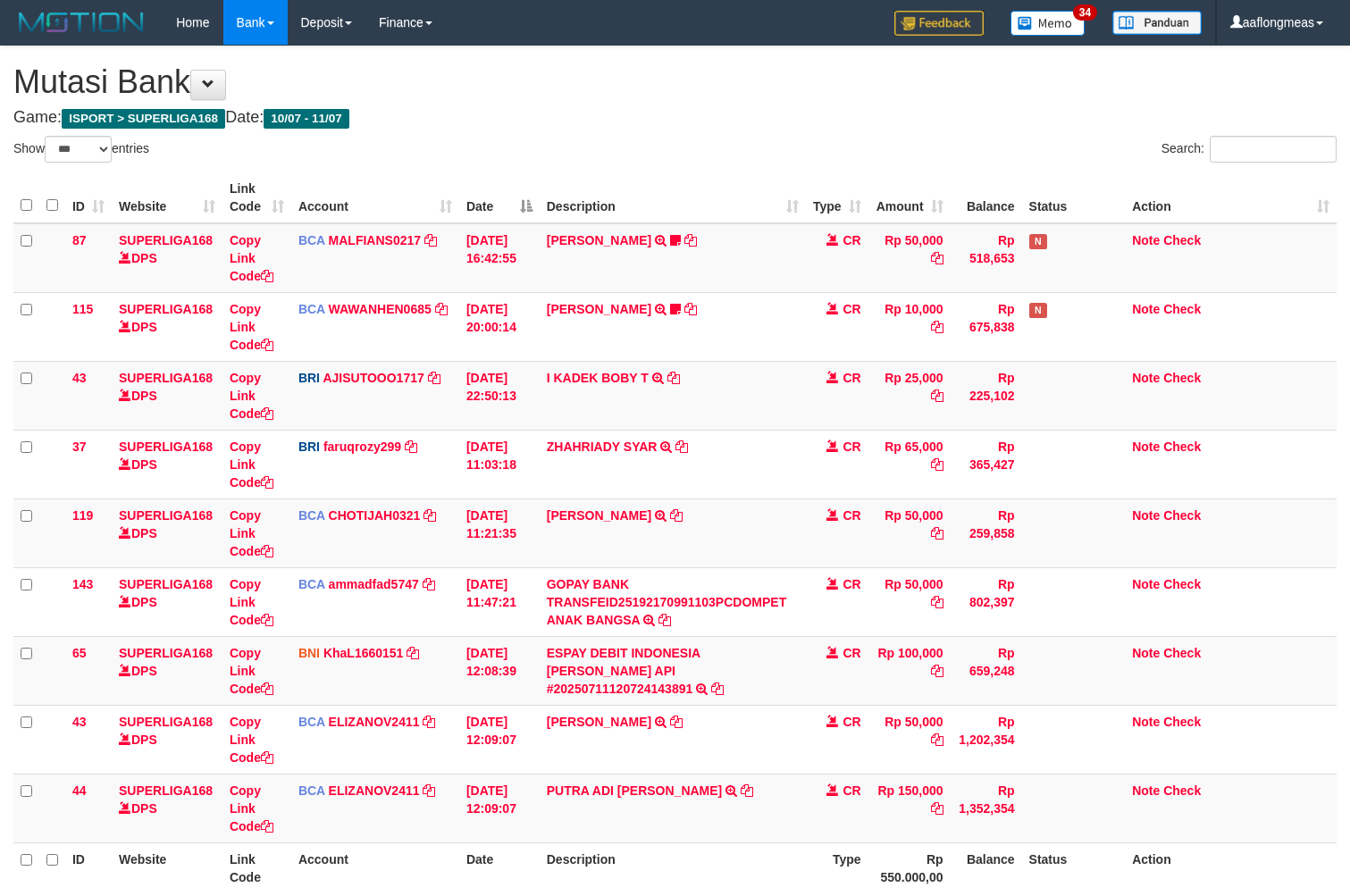 click on "[PERSON_NAME]         TRSF E-BANKING CR 1107/FTSCY/WS95031
50000.00[PERSON_NAME]" at bounding box center [673, 739] 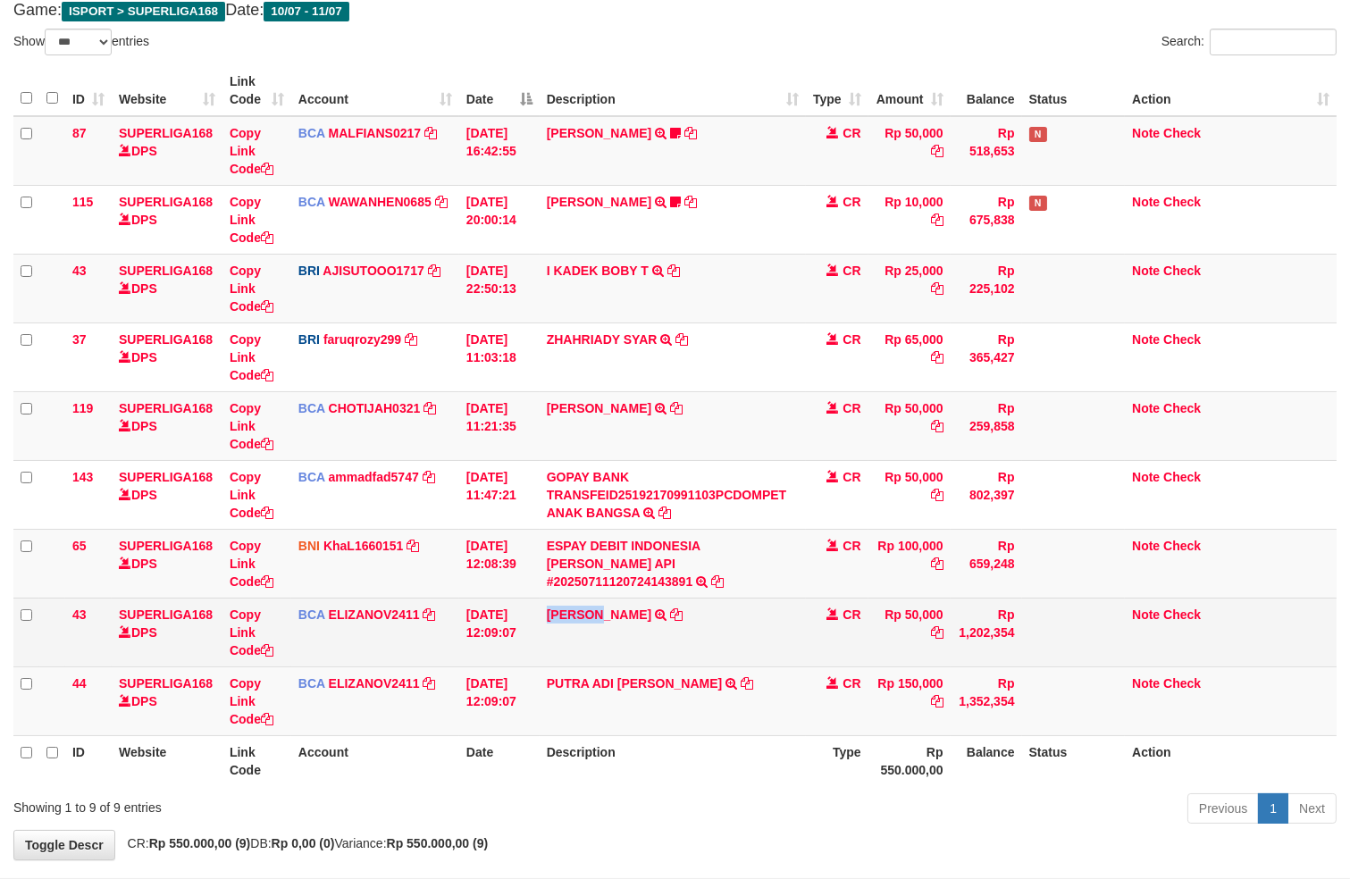 click on "LUKMAN HAKIM         TRSF E-BANKING CR 1107/FTSCY/WS95031
50000.00LUKMAN HAKIM" at bounding box center (673, 632) 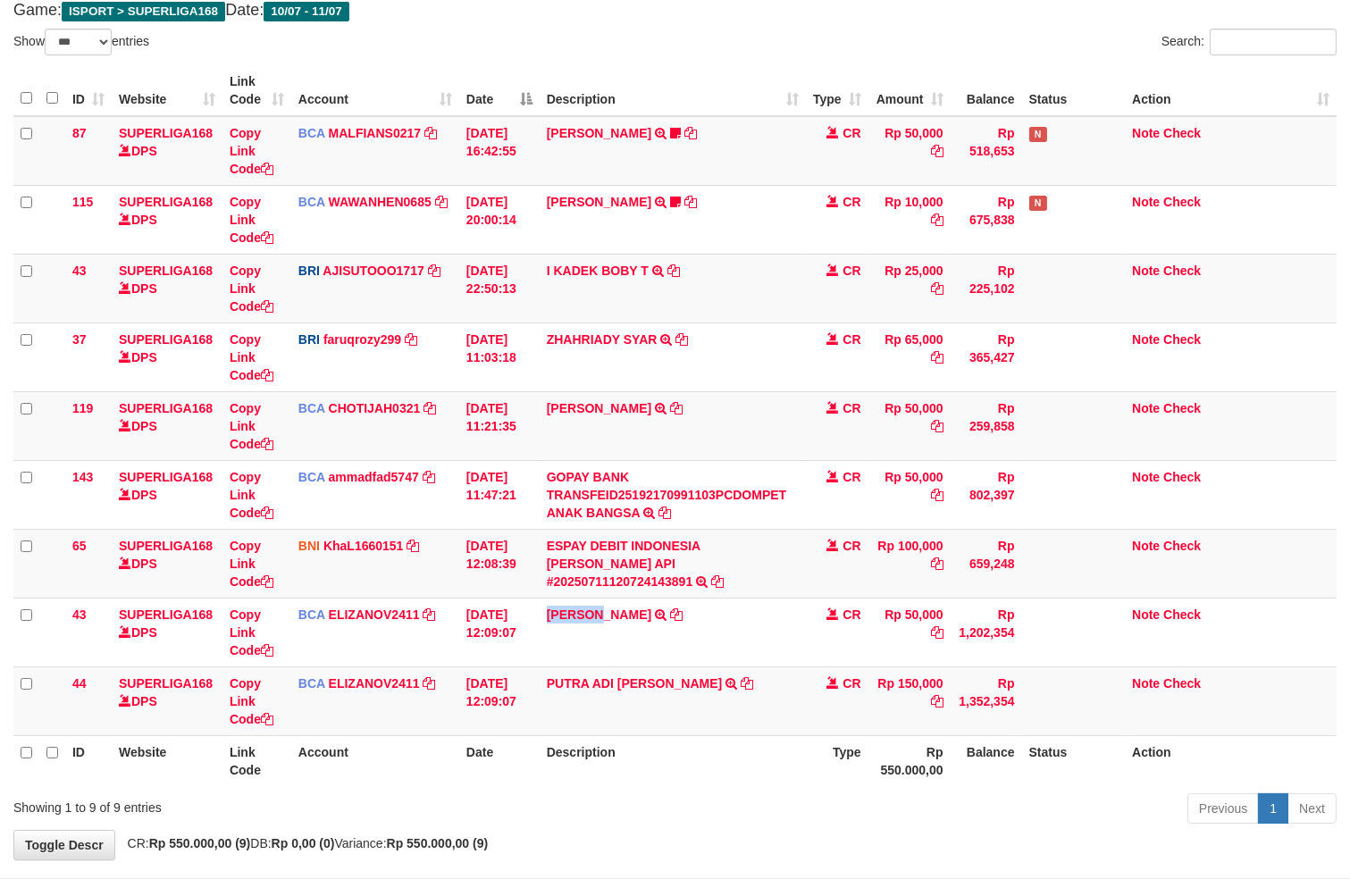 copy on "LUKMAN" 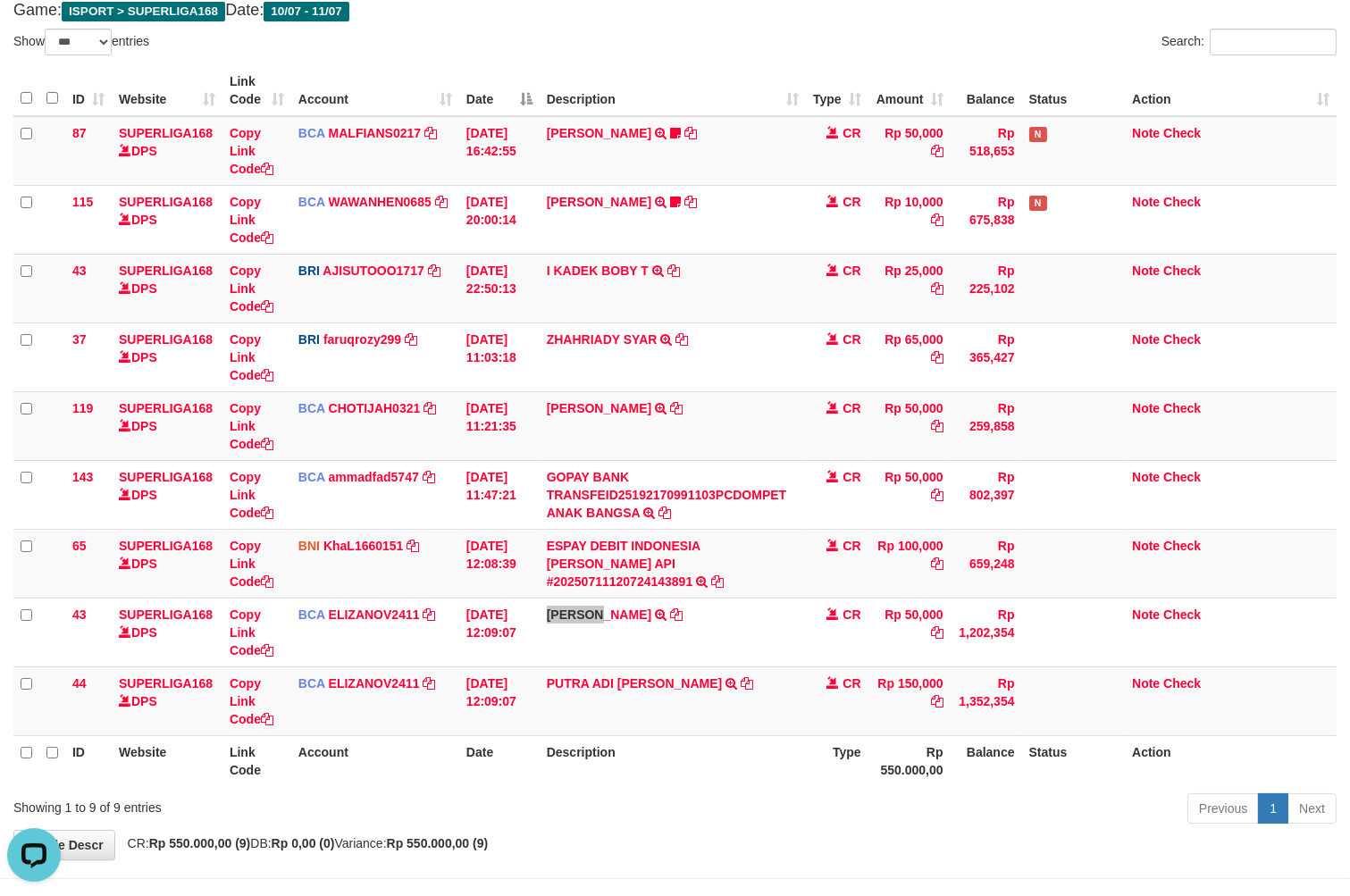 scroll, scrollTop: 0, scrollLeft: 0, axis: both 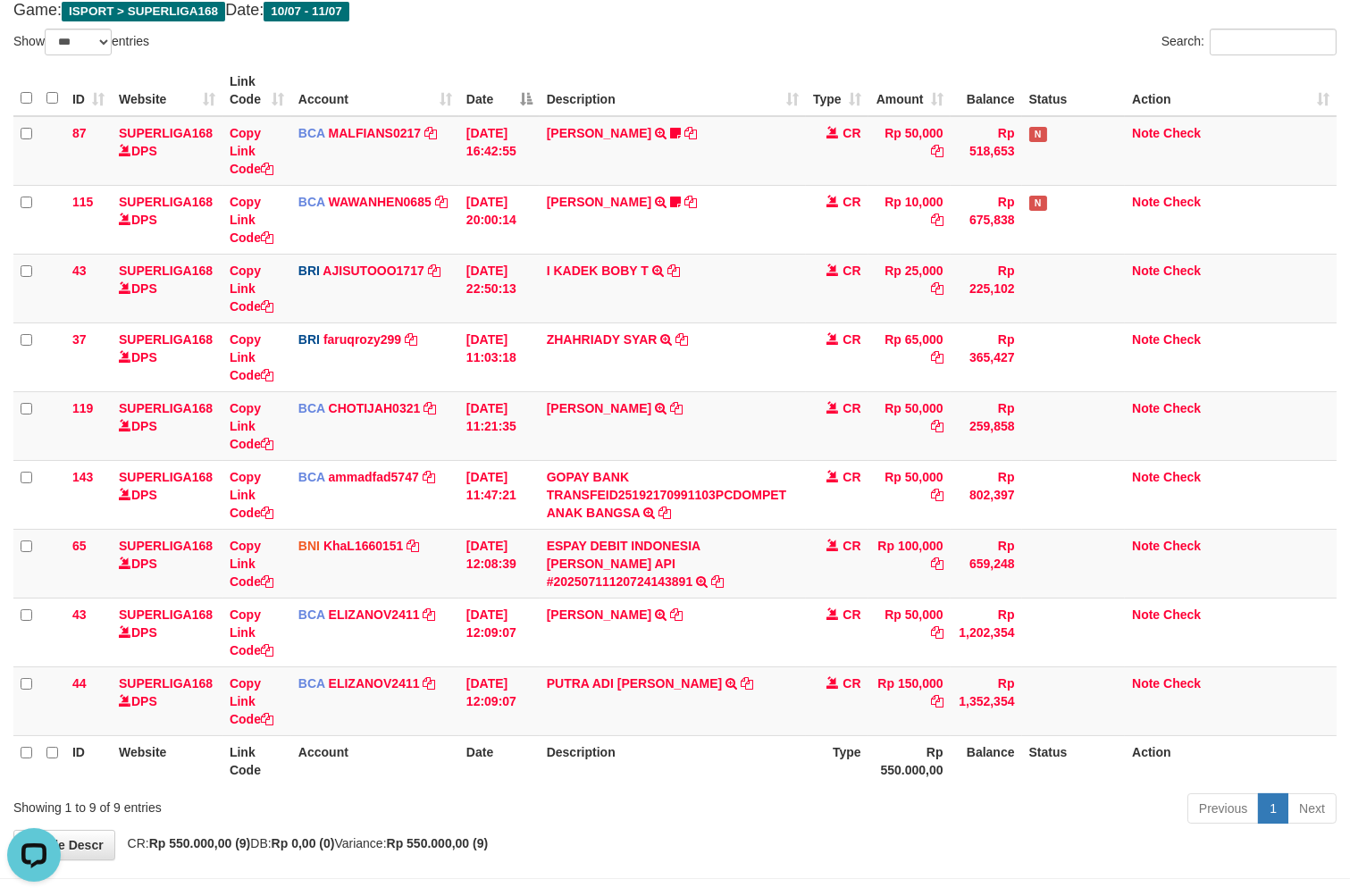 drag, startPoint x: 737, startPoint y: 755, endPoint x: 546, endPoint y: 778, distance: 192.37983 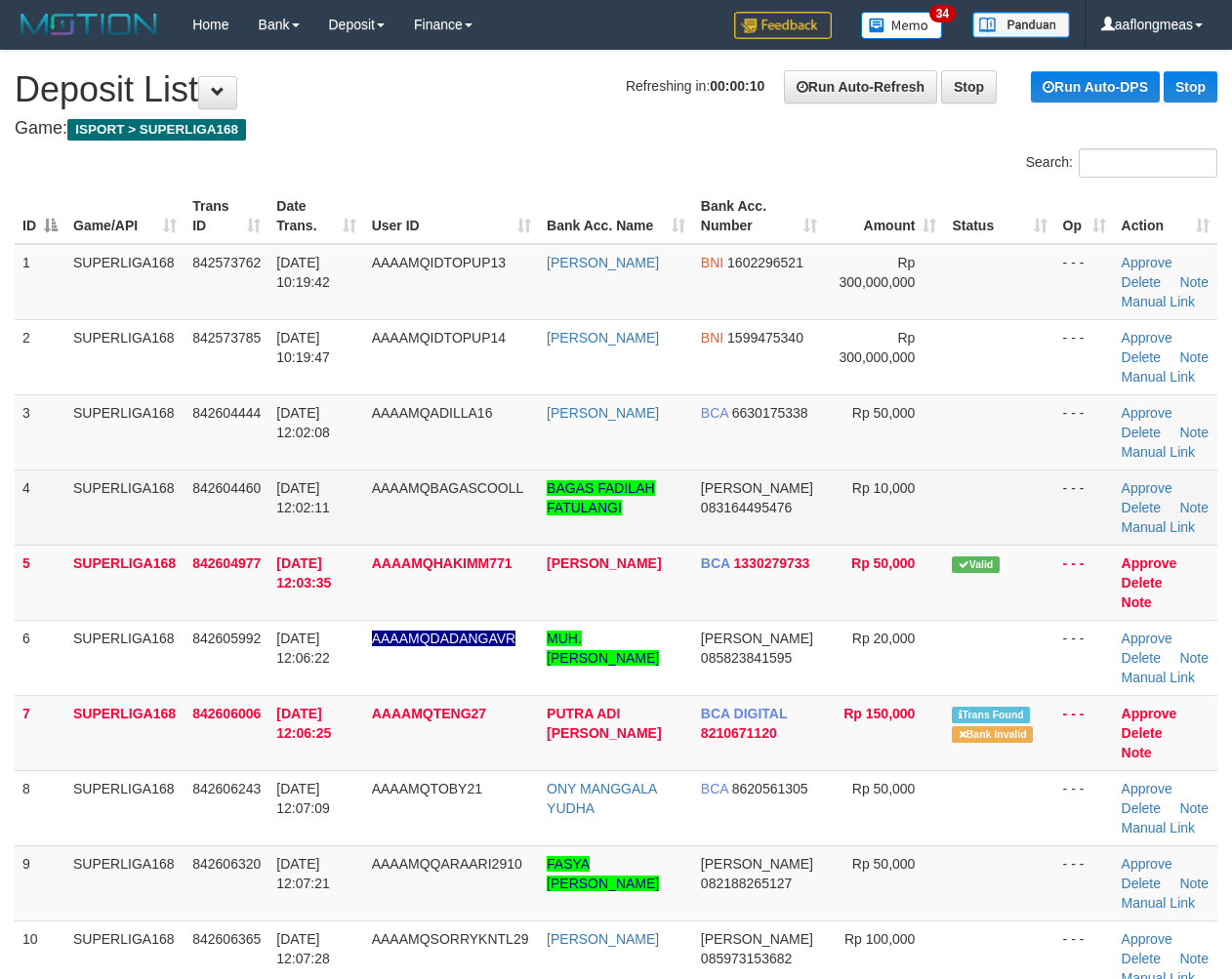 scroll, scrollTop: 0, scrollLeft: 0, axis: both 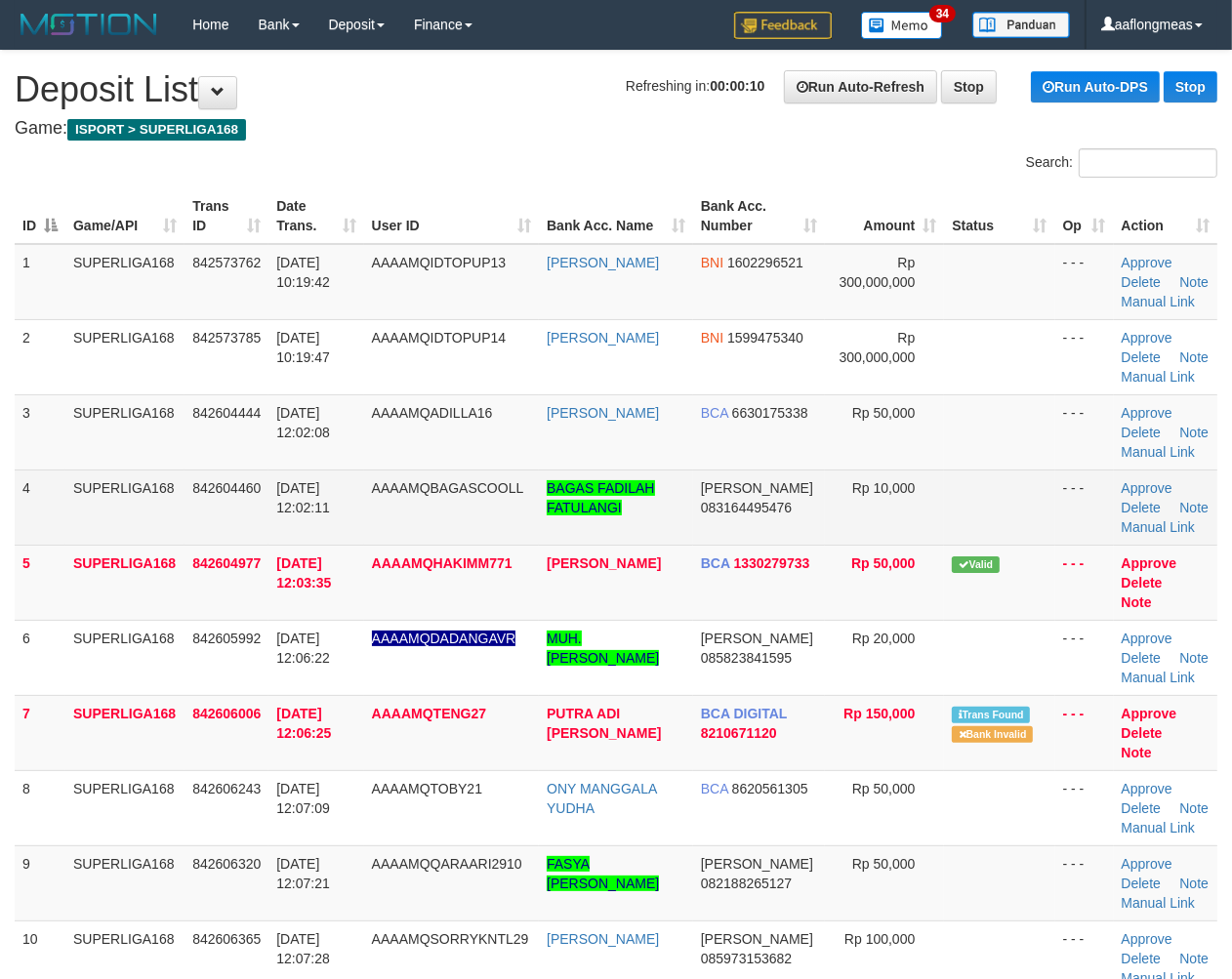 drag, startPoint x: 949, startPoint y: 474, endPoint x: 1100, endPoint y: 509, distance: 155.00323 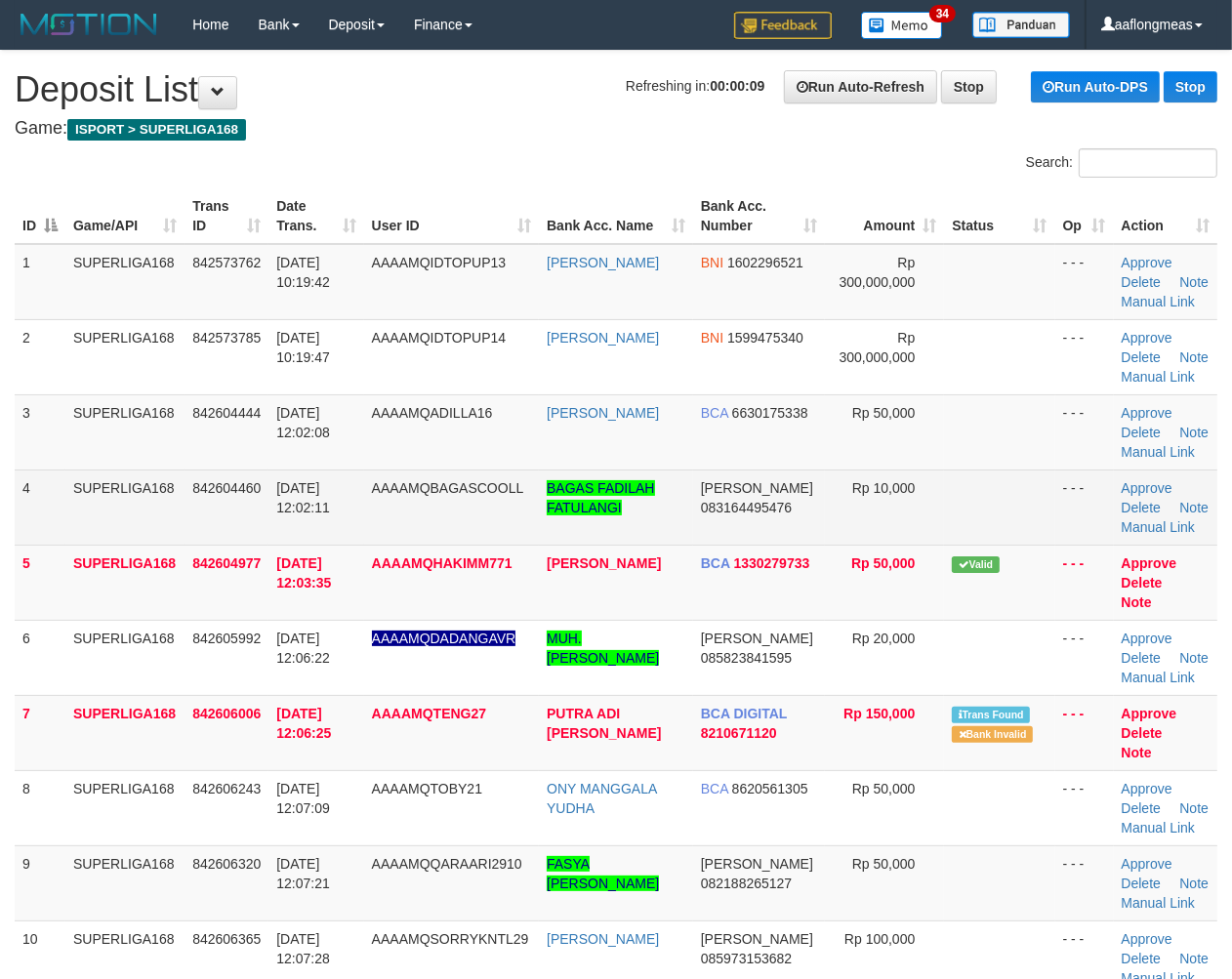 click at bounding box center [999, 507] 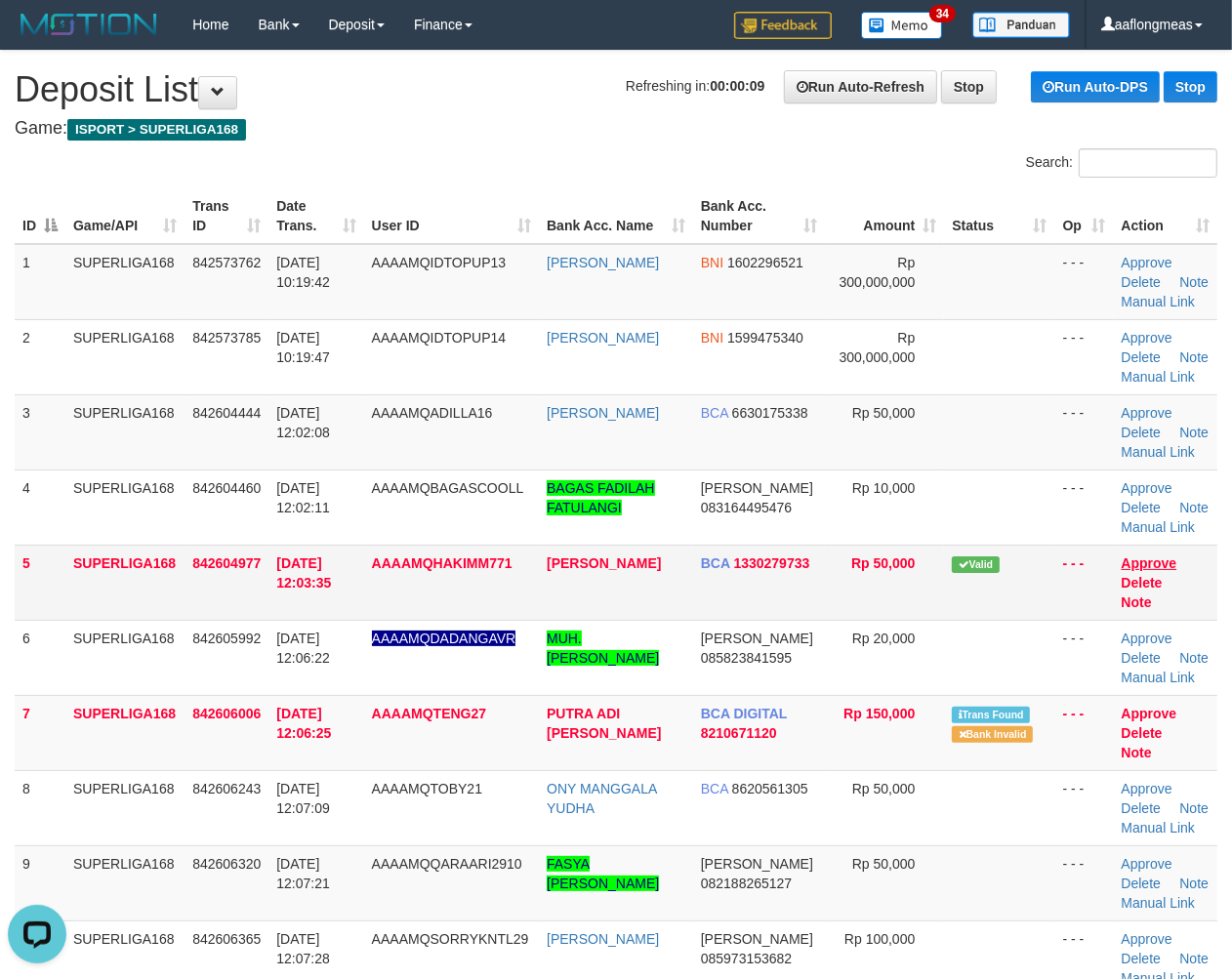 scroll, scrollTop: 0, scrollLeft: 0, axis: both 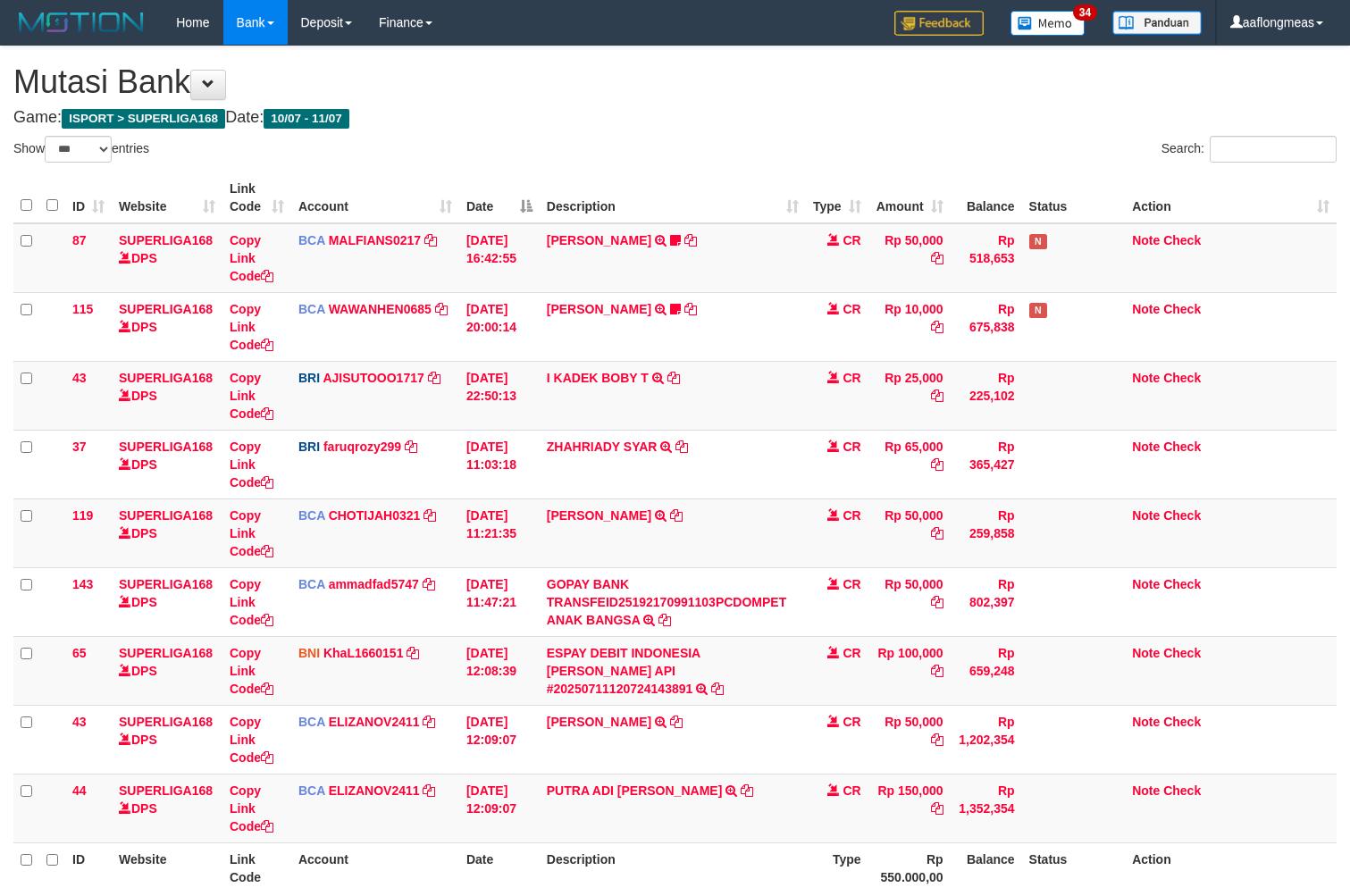 select on "***" 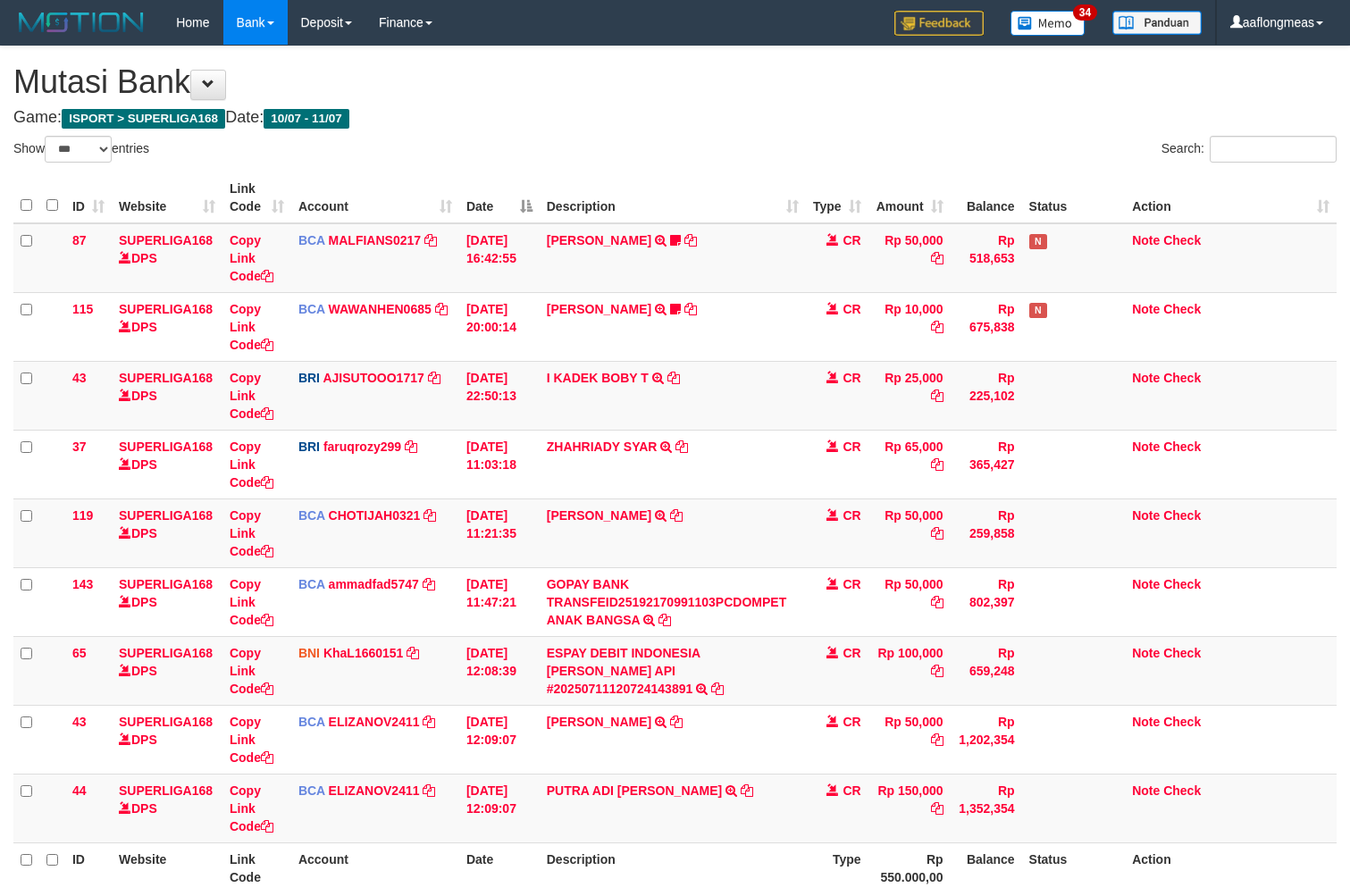 scroll, scrollTop: 107, scrollLeft: 0, axis: vertical 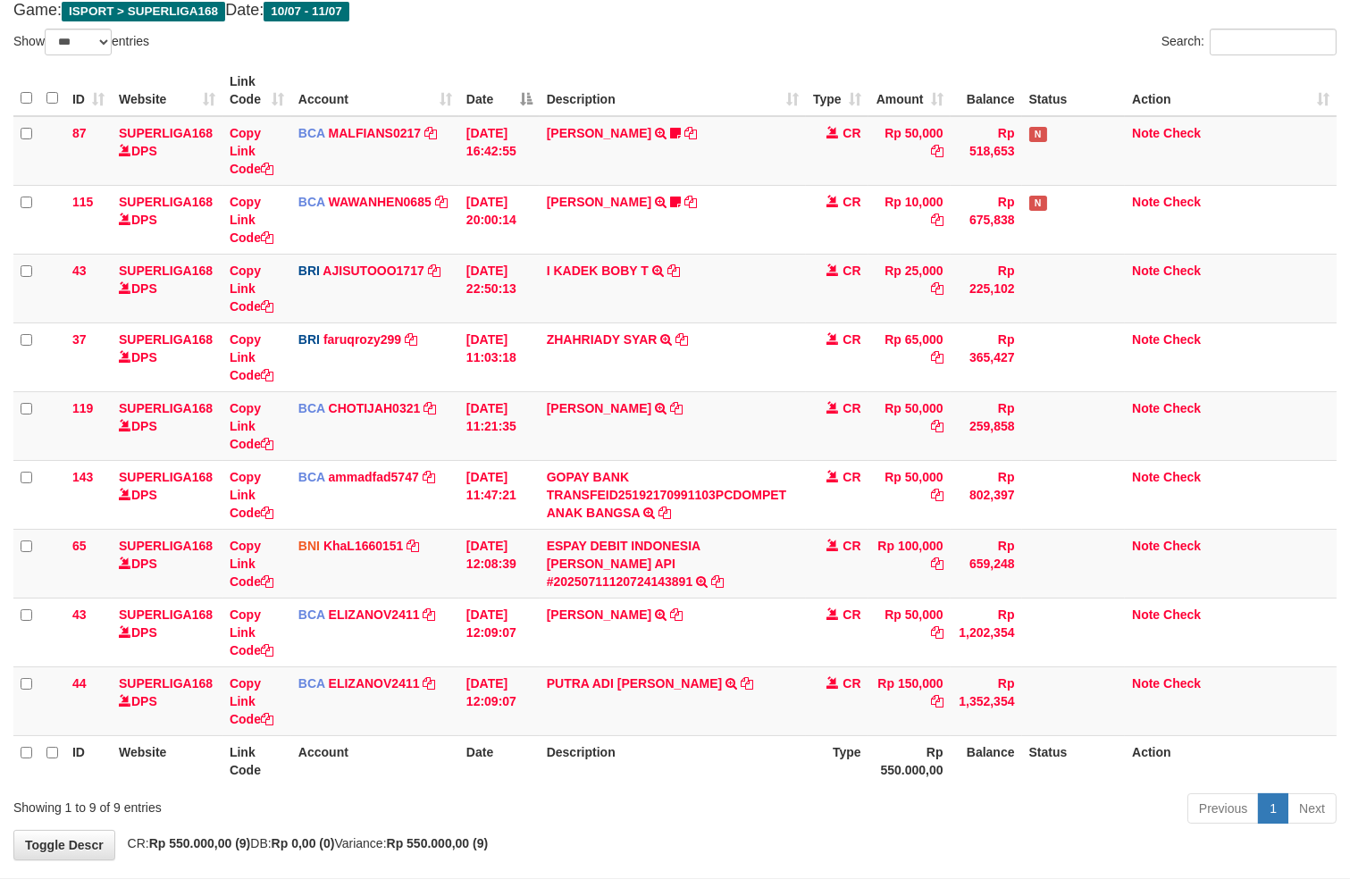 drag, startPoint x: 662, startPoint y: 800, endPoint x: 694, endPoint y: 807, distance: 32.75668 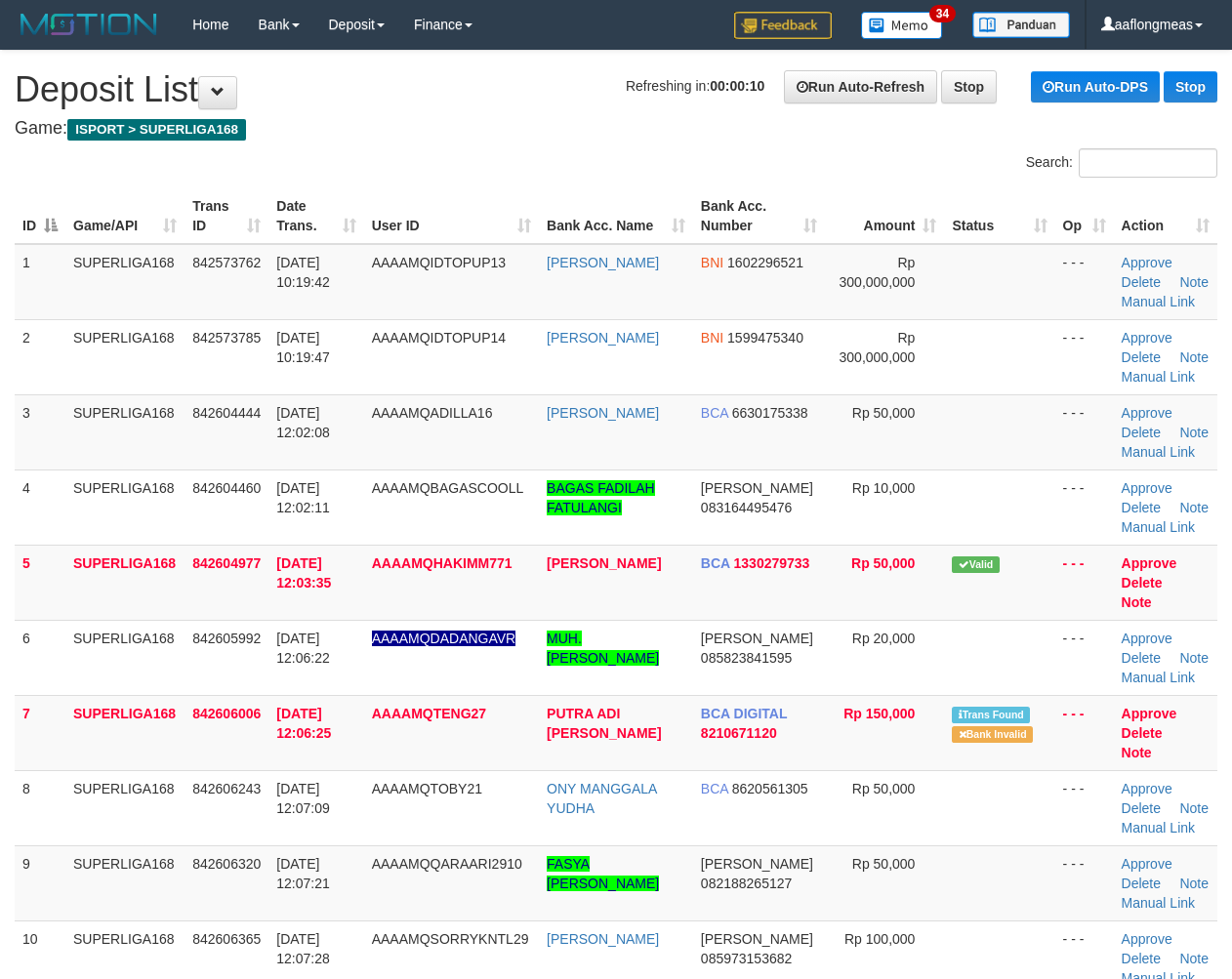 scroll, scrollTop: 0, scrollLeft: 0, axis: both 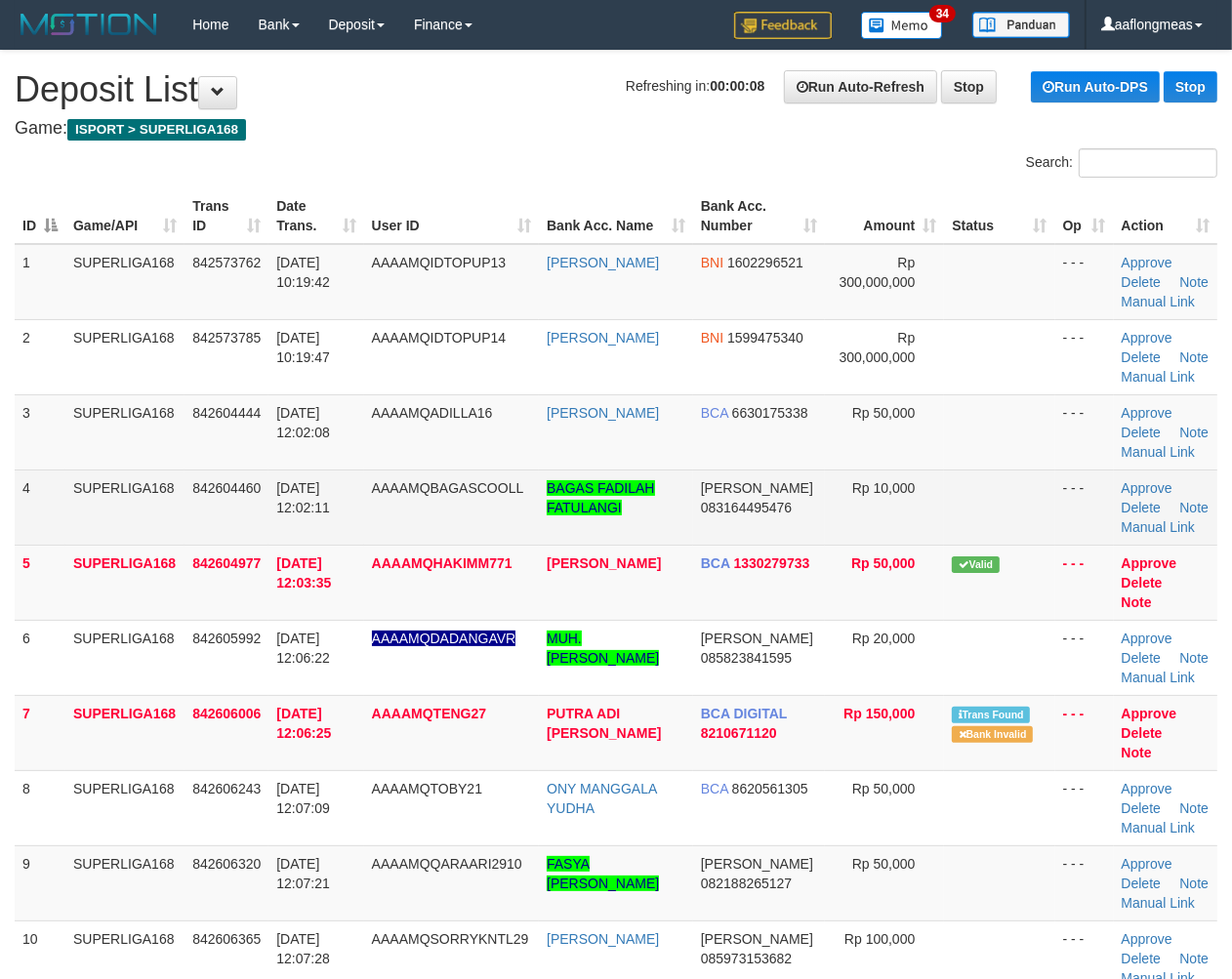 click at bounding box center [999, 507] 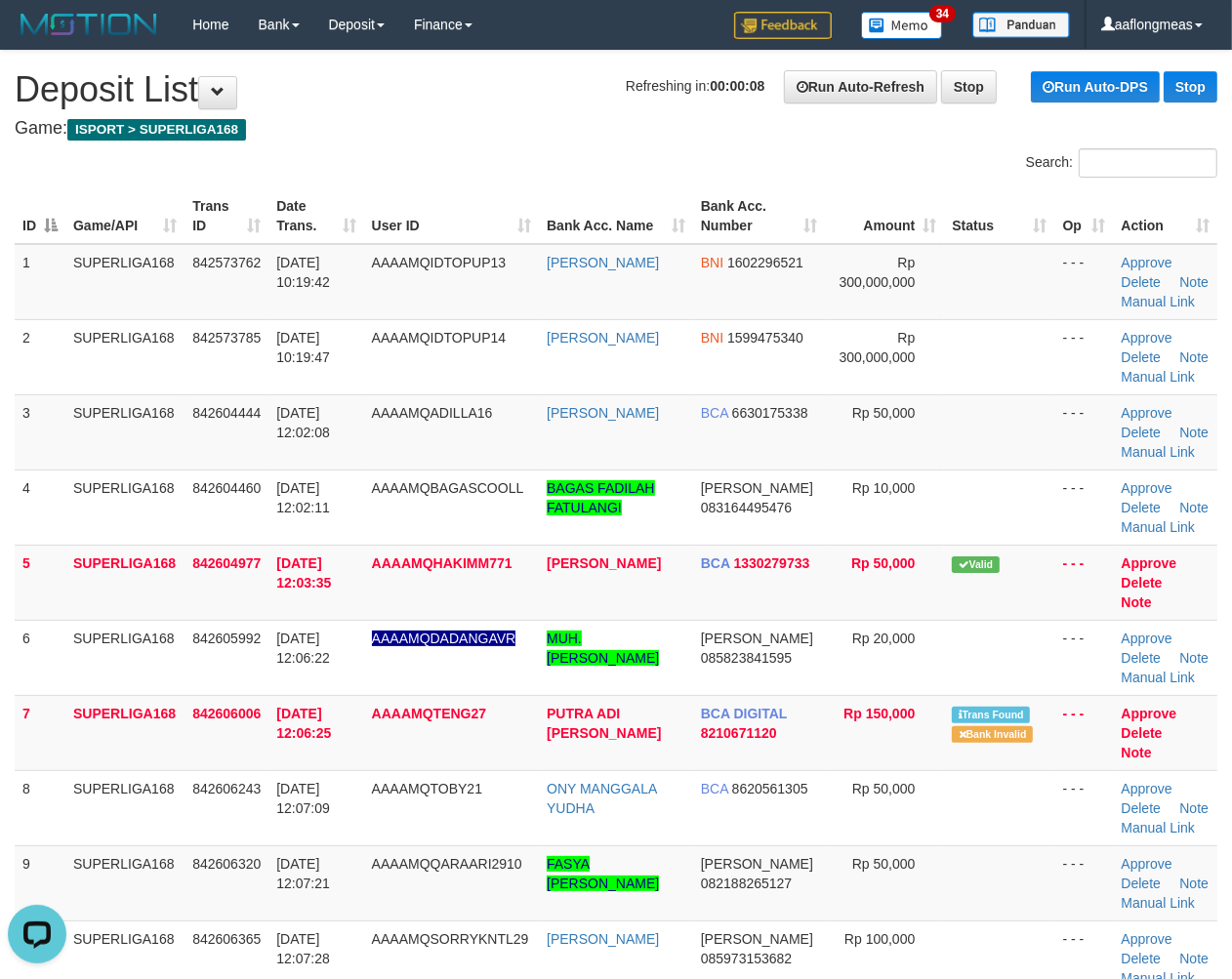 scroll, scrollTop: 0, scrollLeft: 0, axis: both 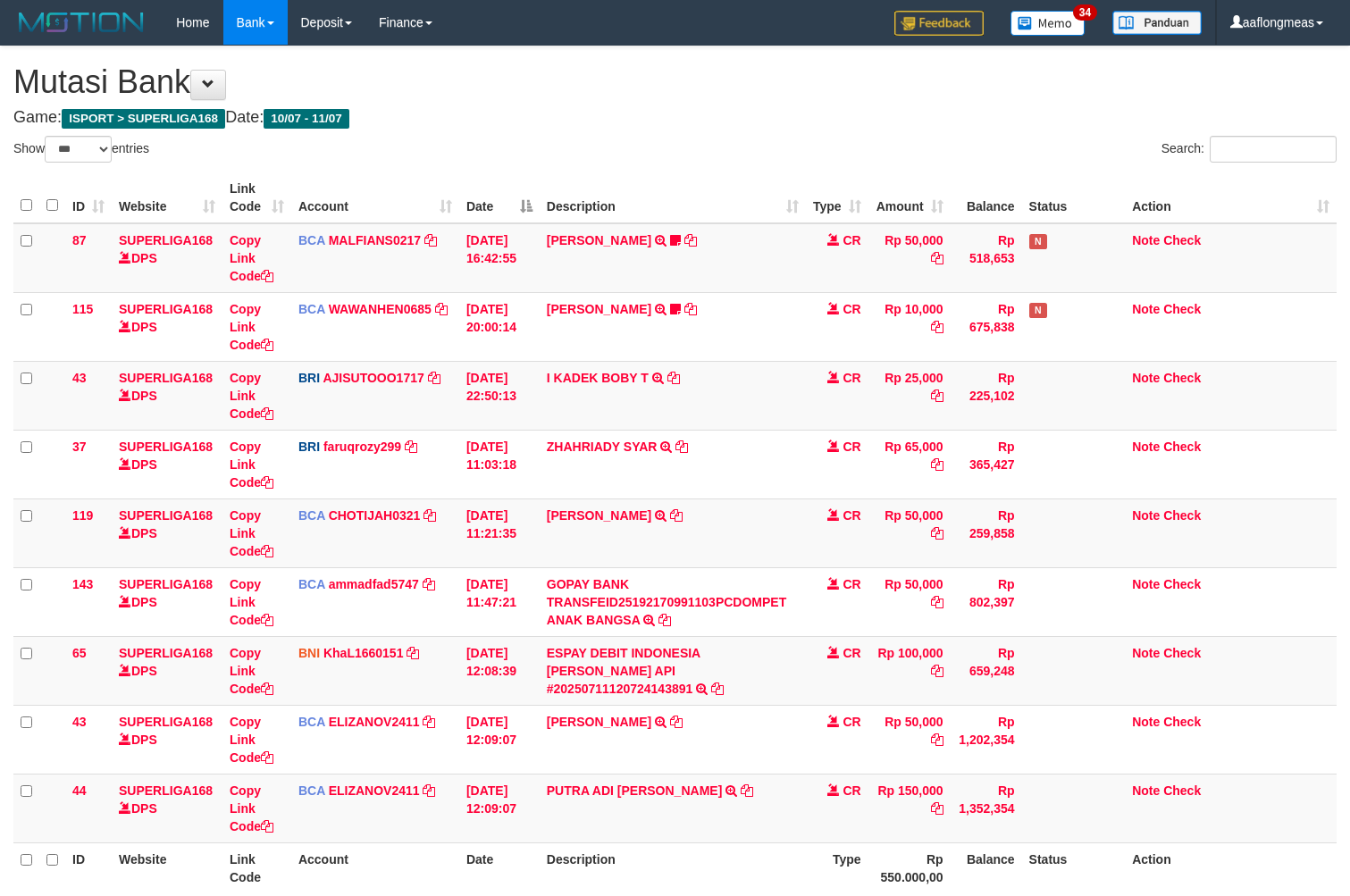 select on "***" 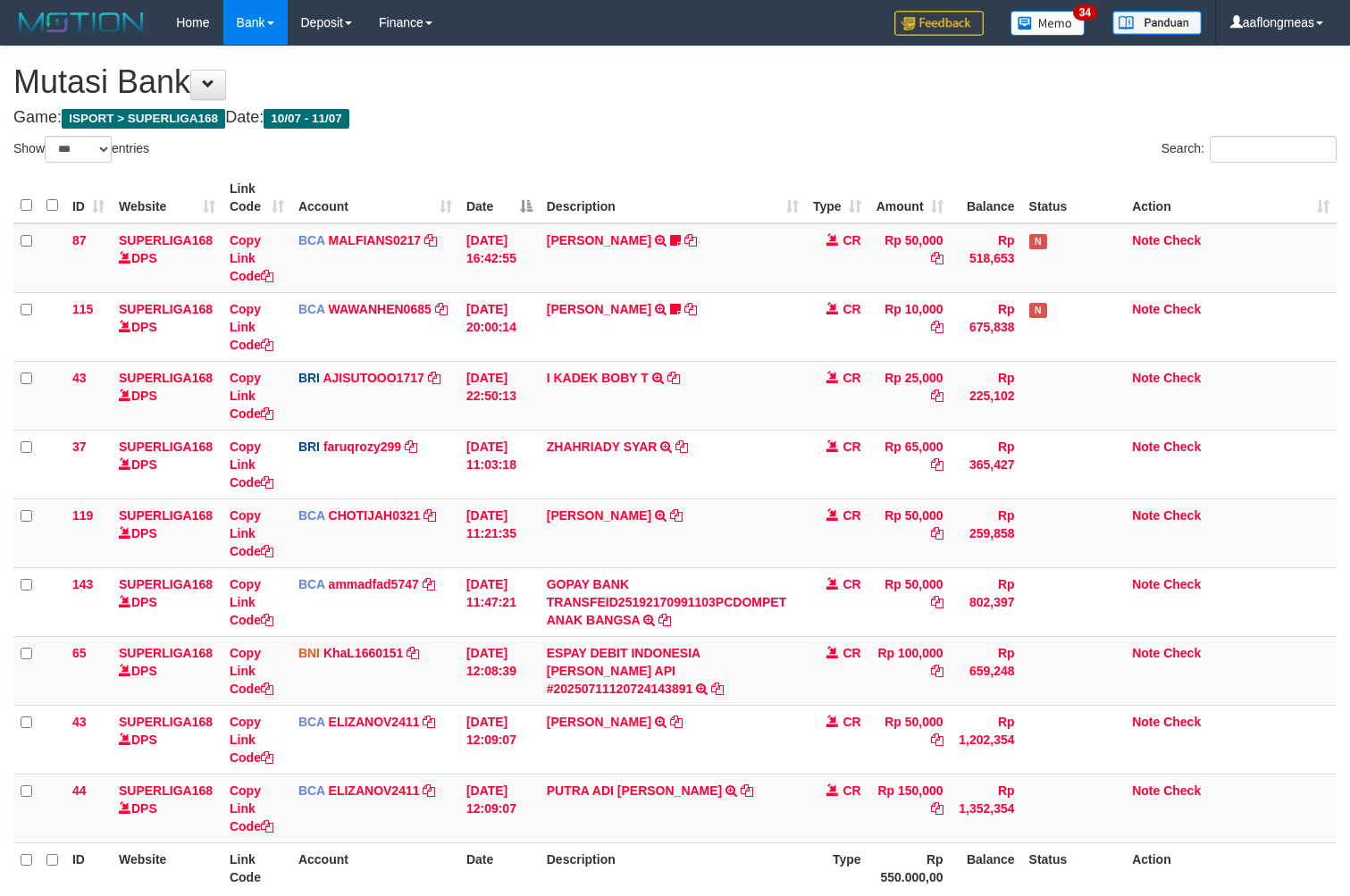 scroll, scrollTop: 107, scrollLeft: 0, axis: vertical 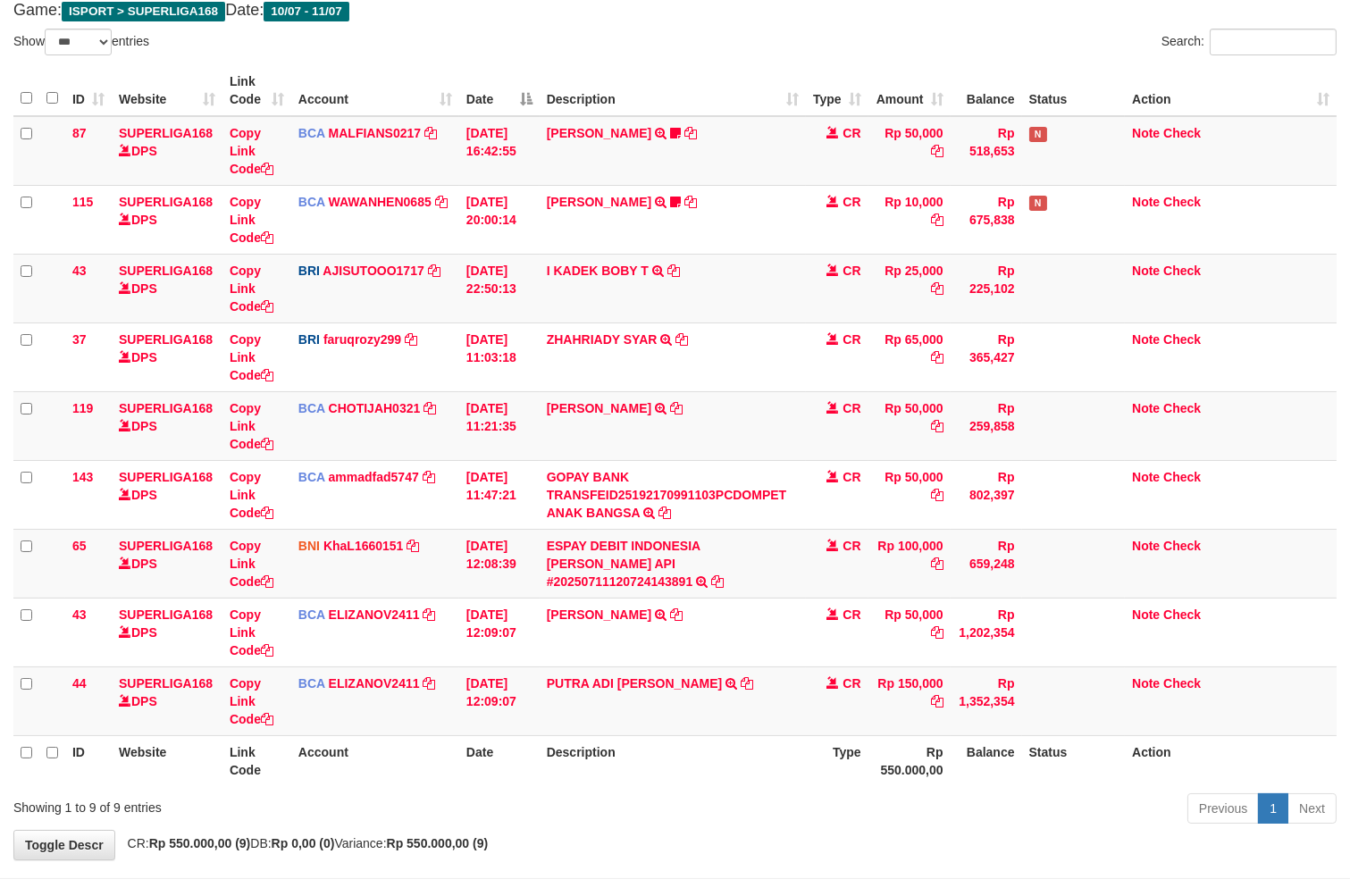 click on "Previous 1 Next" at bounding box center (956, 810) 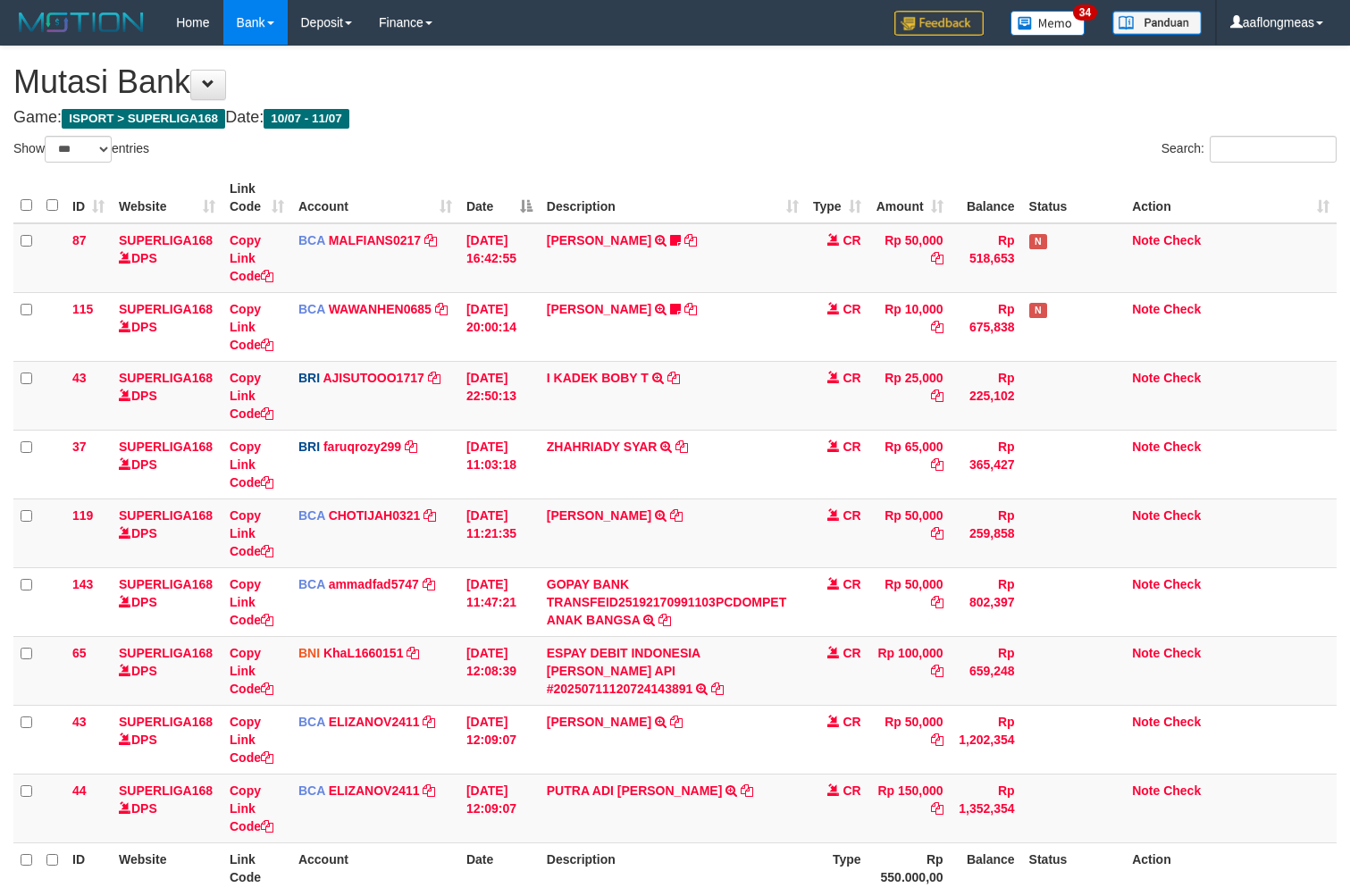 select on "***" 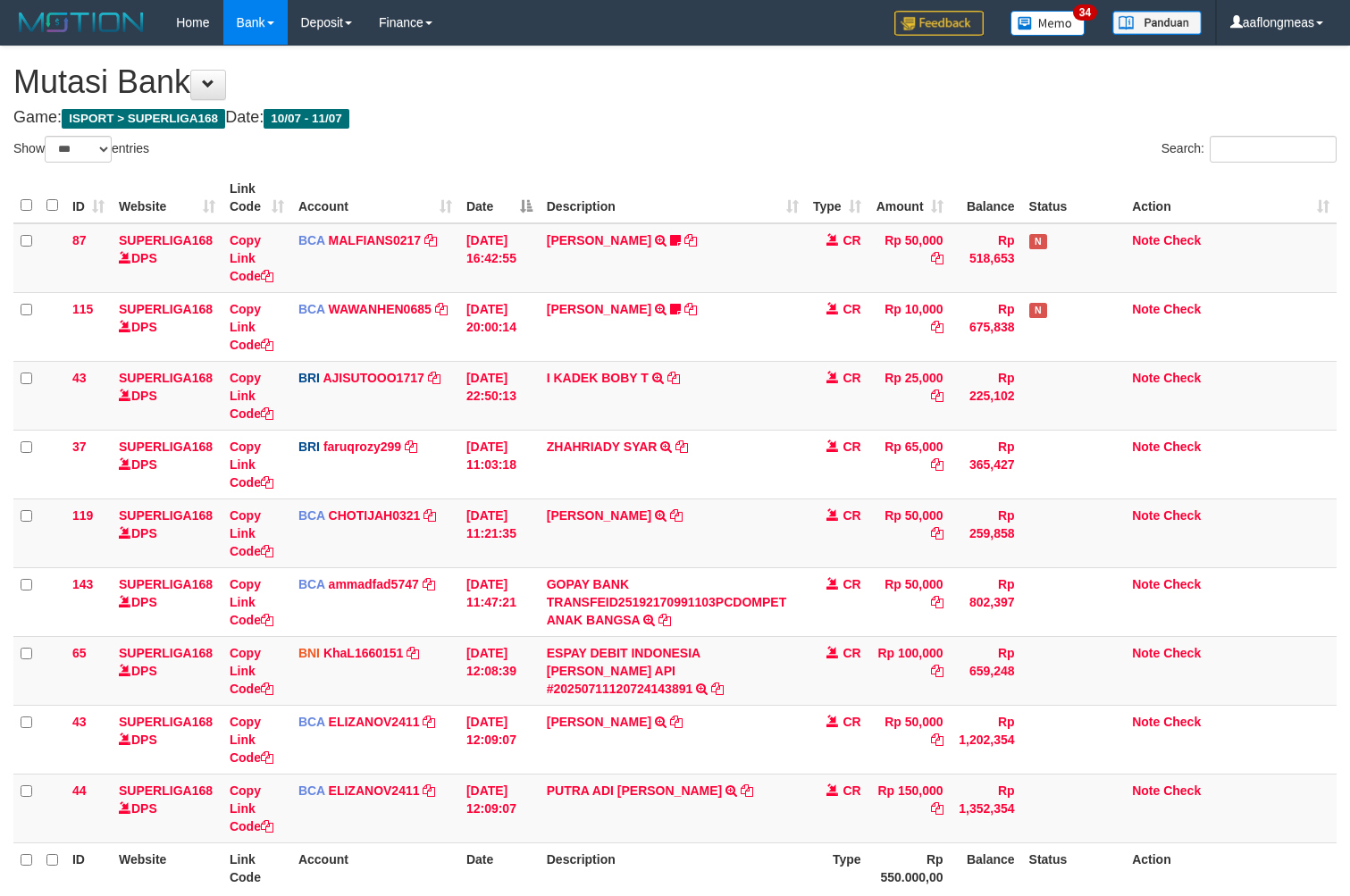 scroll, scrollTop: 107, scrollLeft: 0, axis: vertical 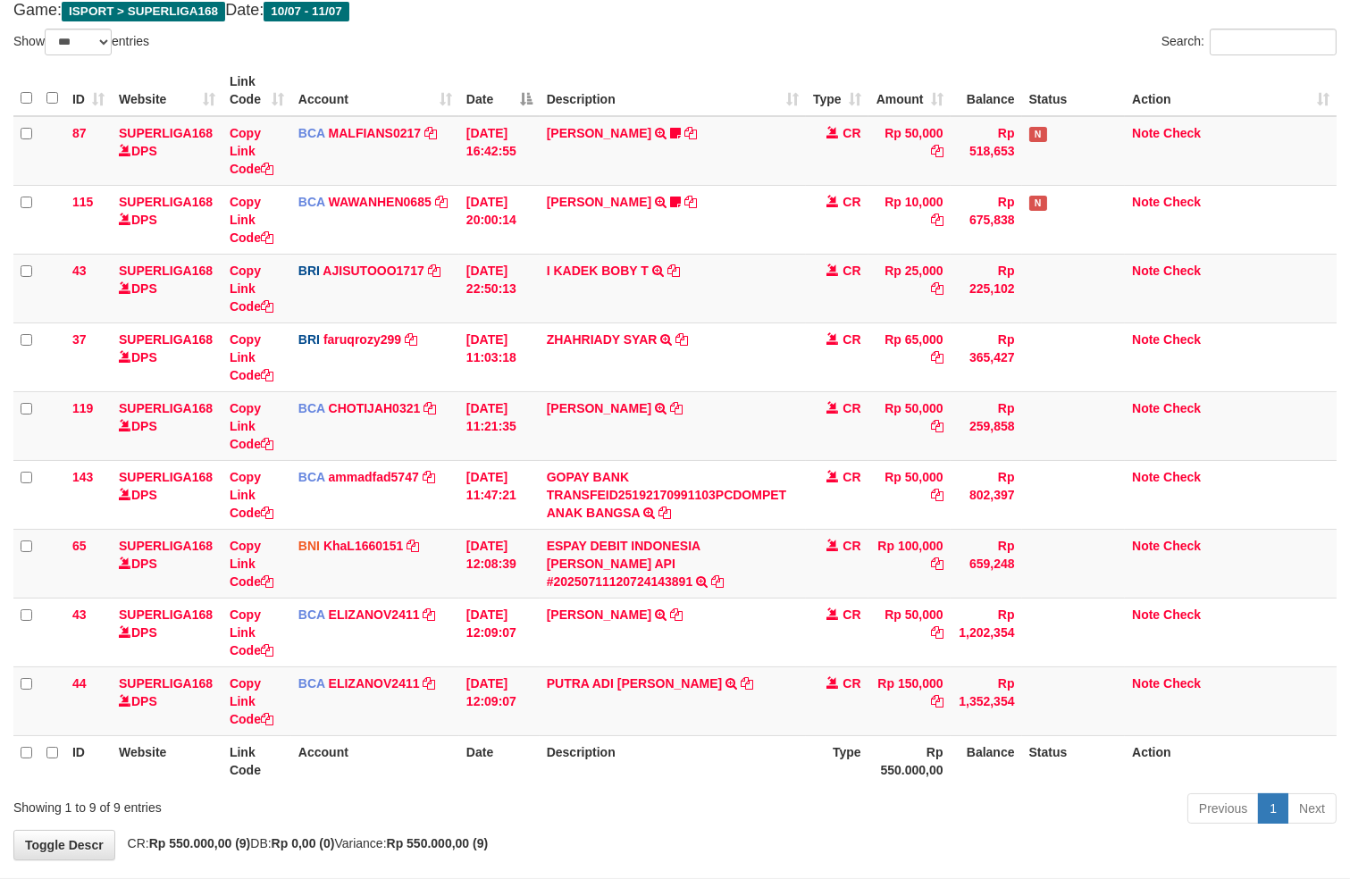 click on "Previous 1 Next" at bounding box center (956, 810) 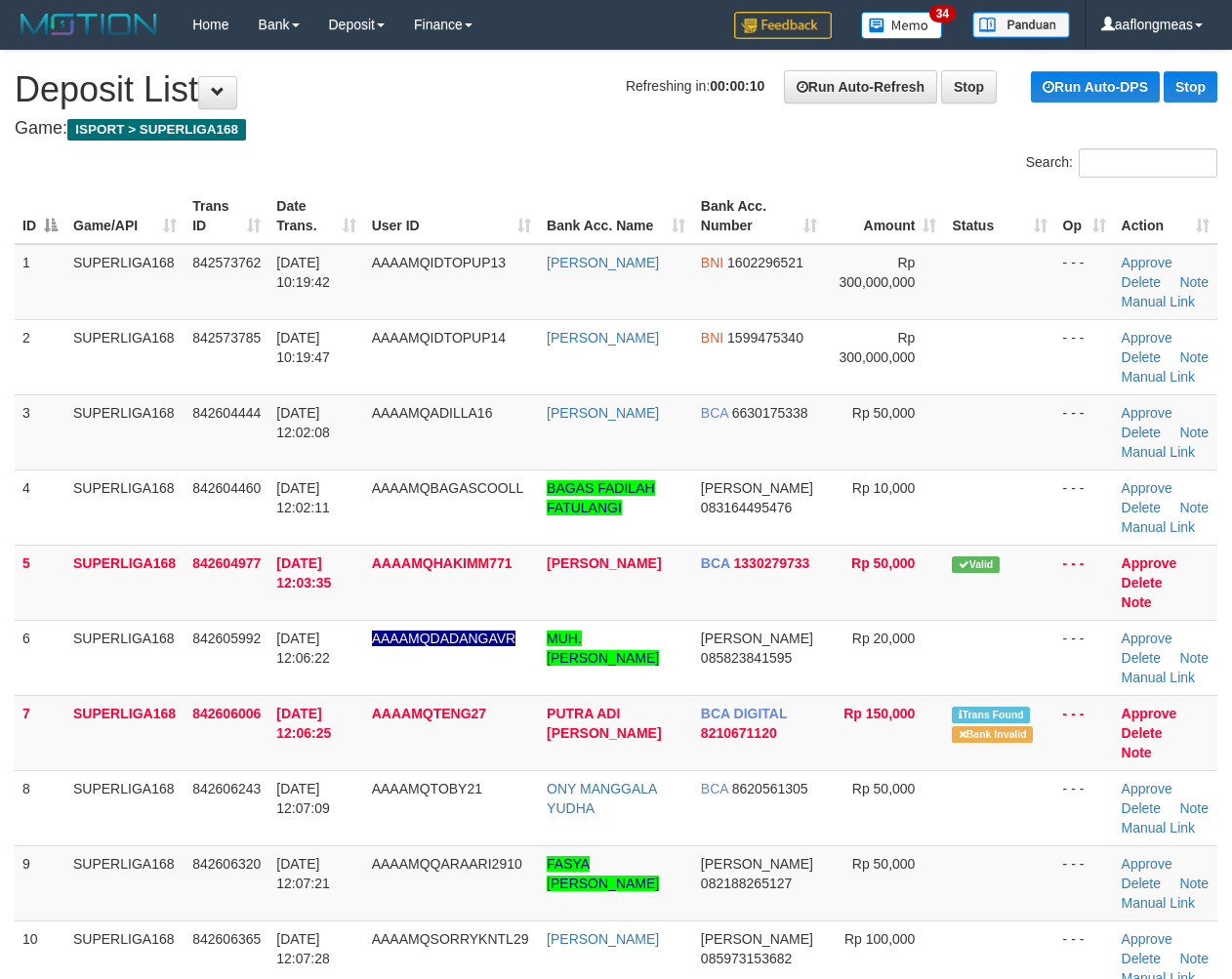 scroll, scrollTop: 0, scrollLeft: 0, axis: both 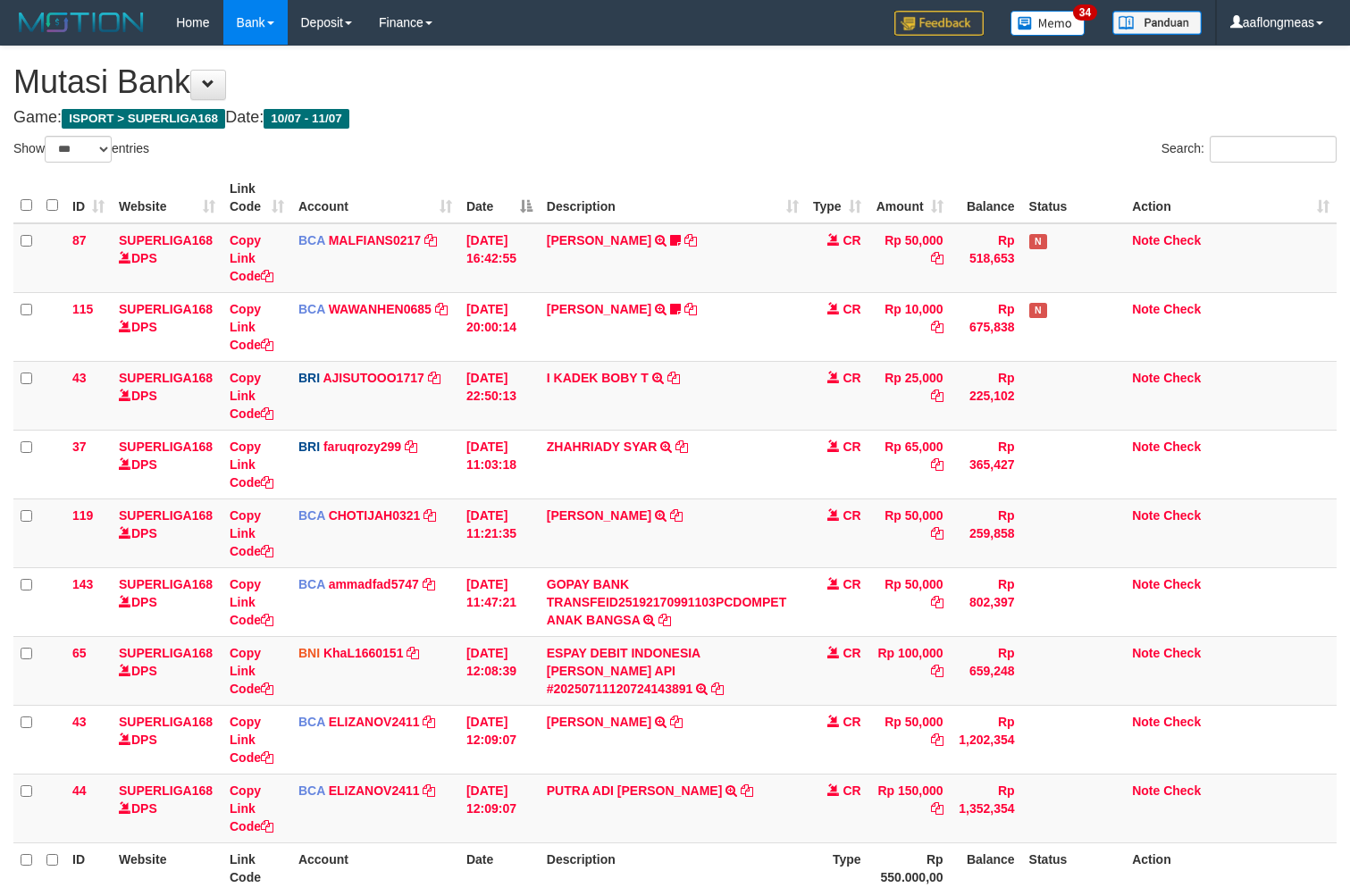 select on "***" 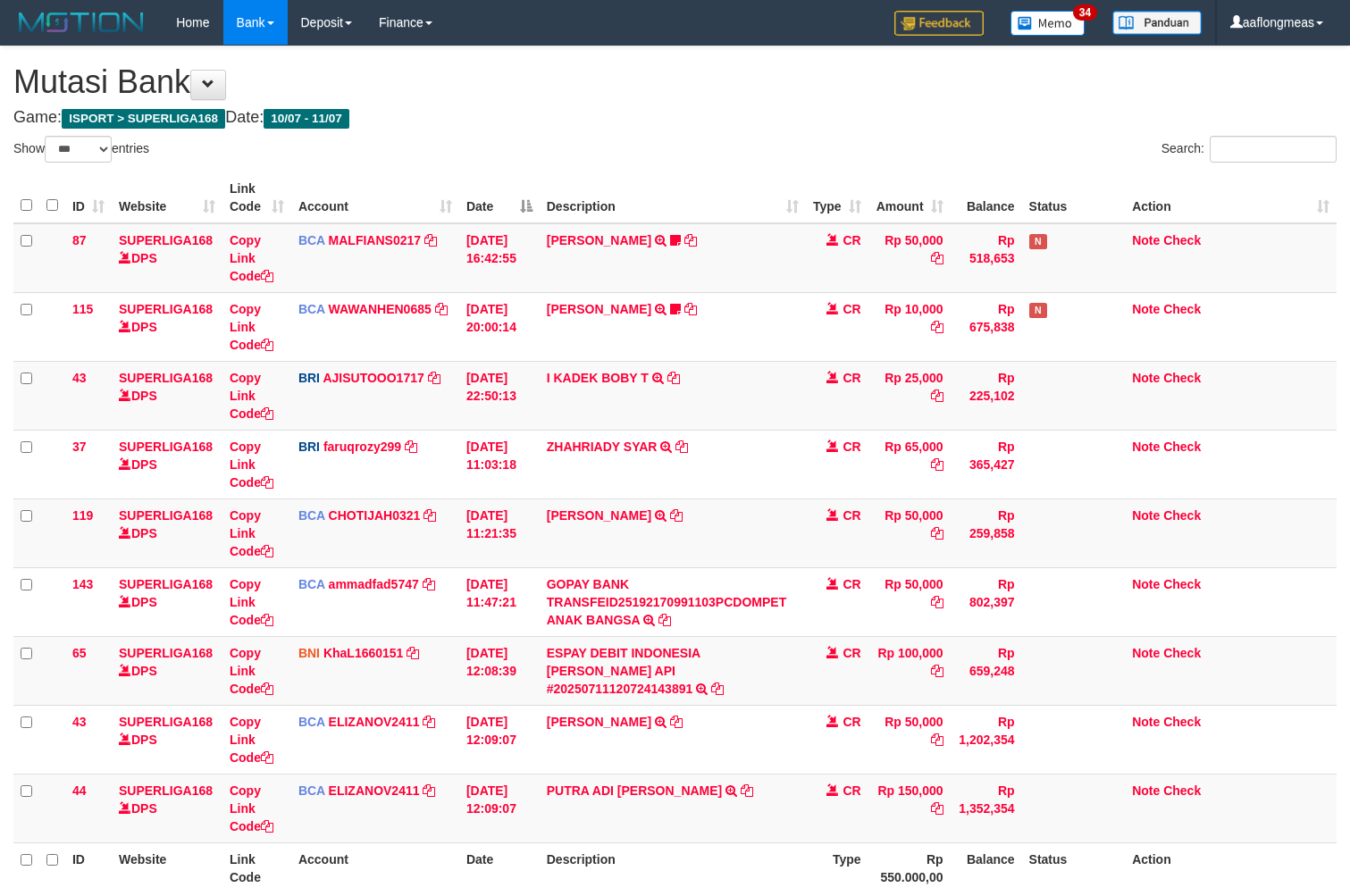 scroll, scrollTop: 107, scrollLeft: 0, axis: vertical 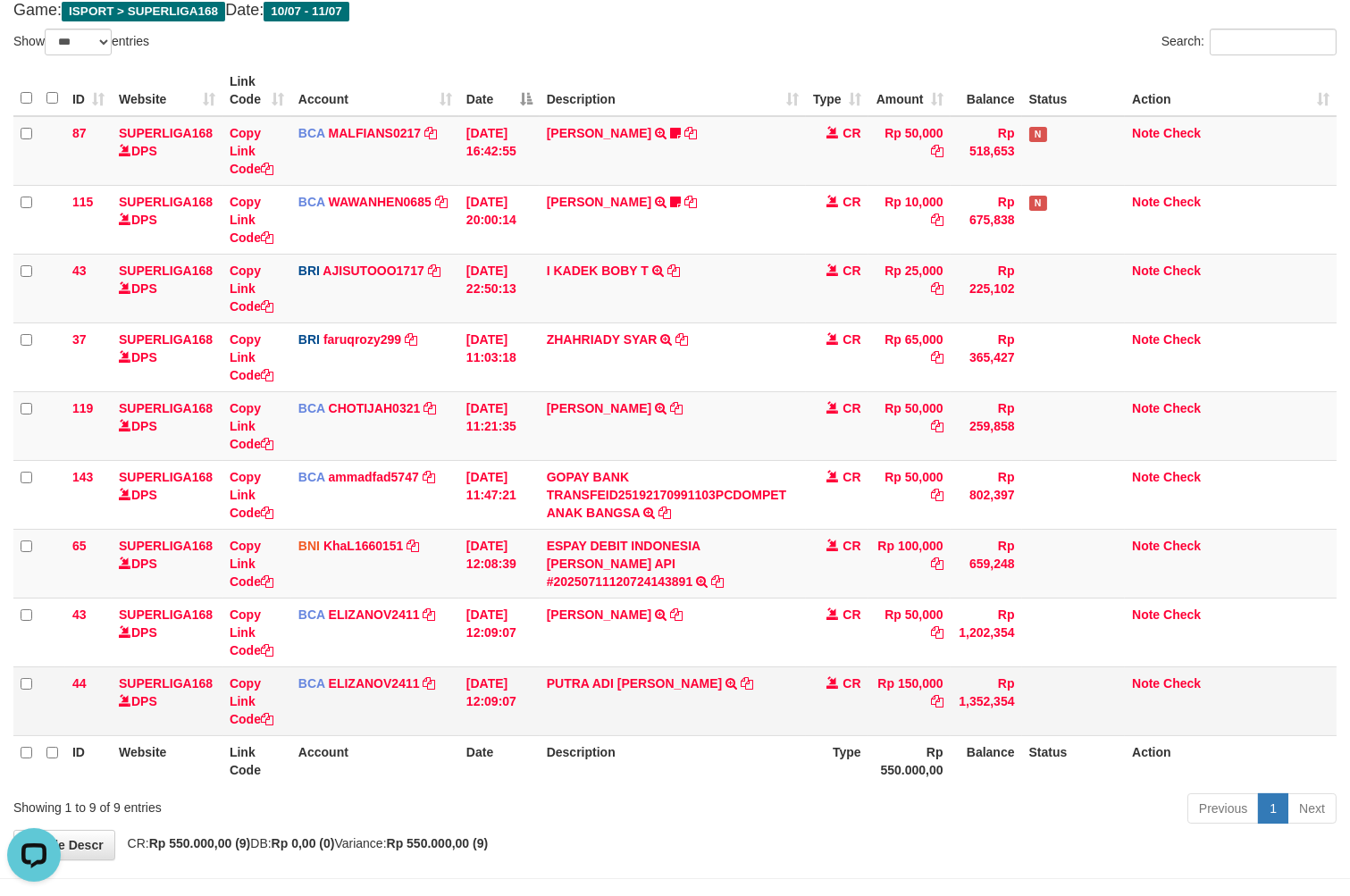 drag, startPoint x: 743, startPoint y: 727, endPoint x: 68, endPoint y: 698, distance: 675.6227 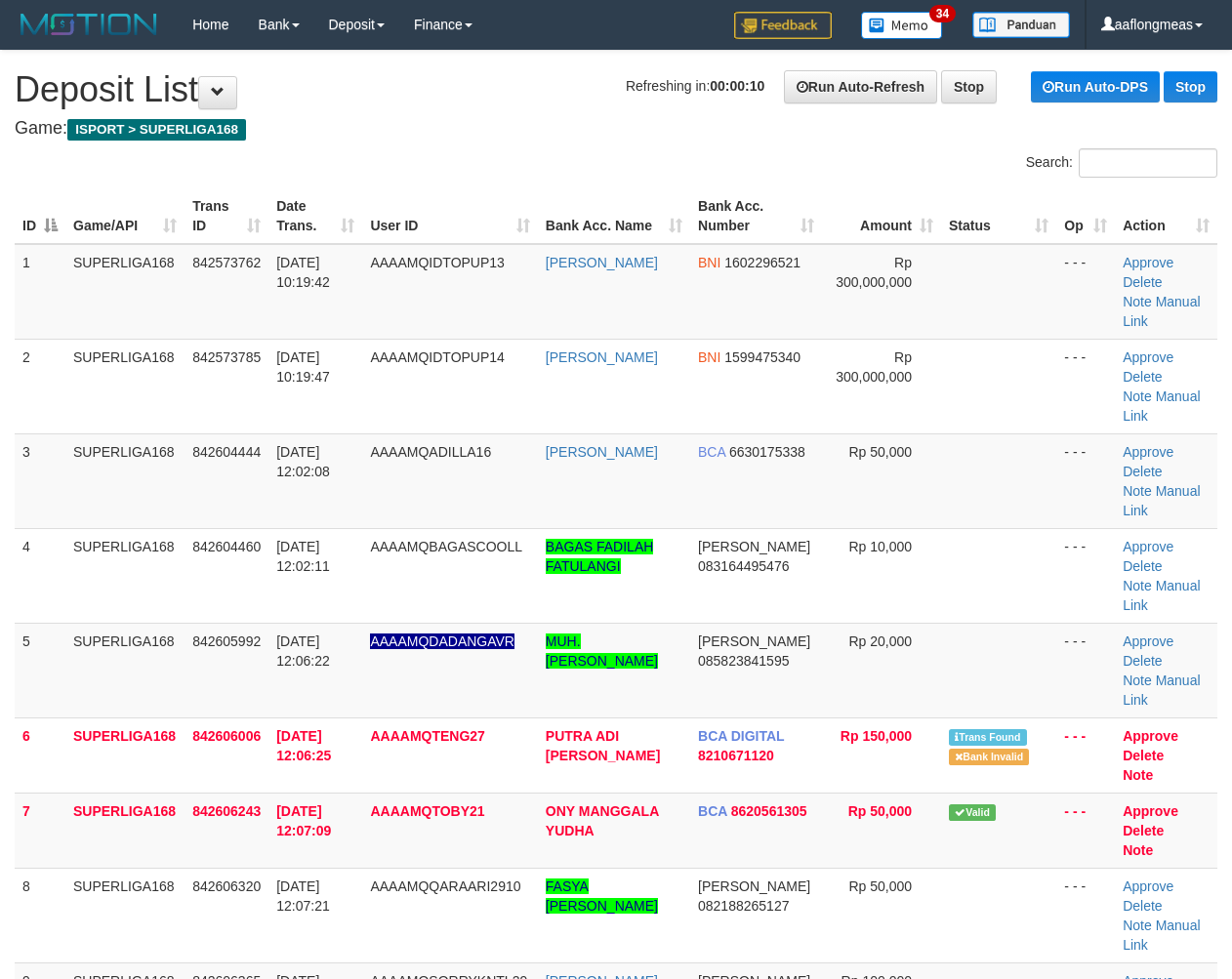 scroll, scrollTop: 0, scrollLeft: 0, axis: both 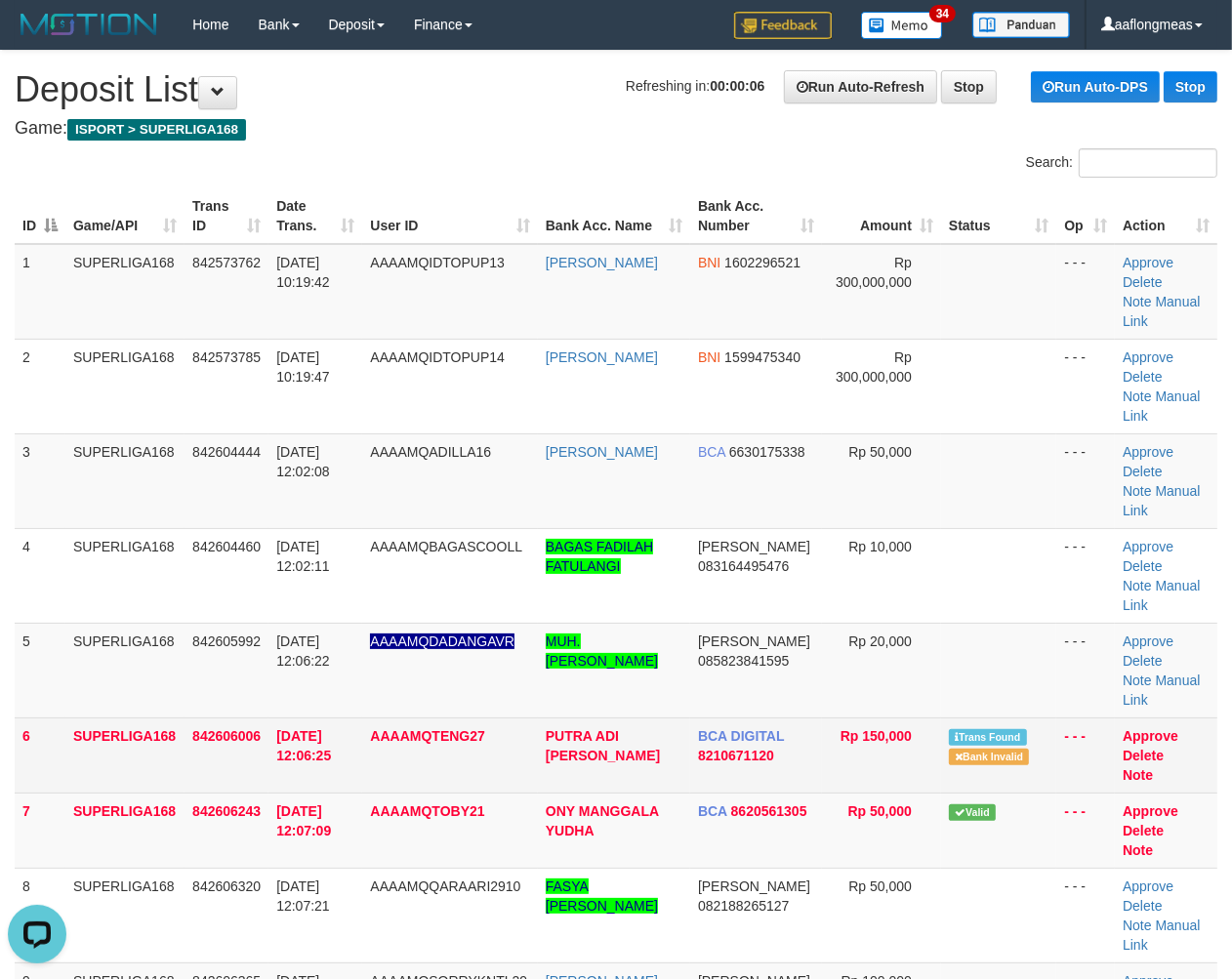 drag, startPoint x: 964, startPoint y: 591, endPoint x: 1175, endPoint y: 631, distance: 214.758 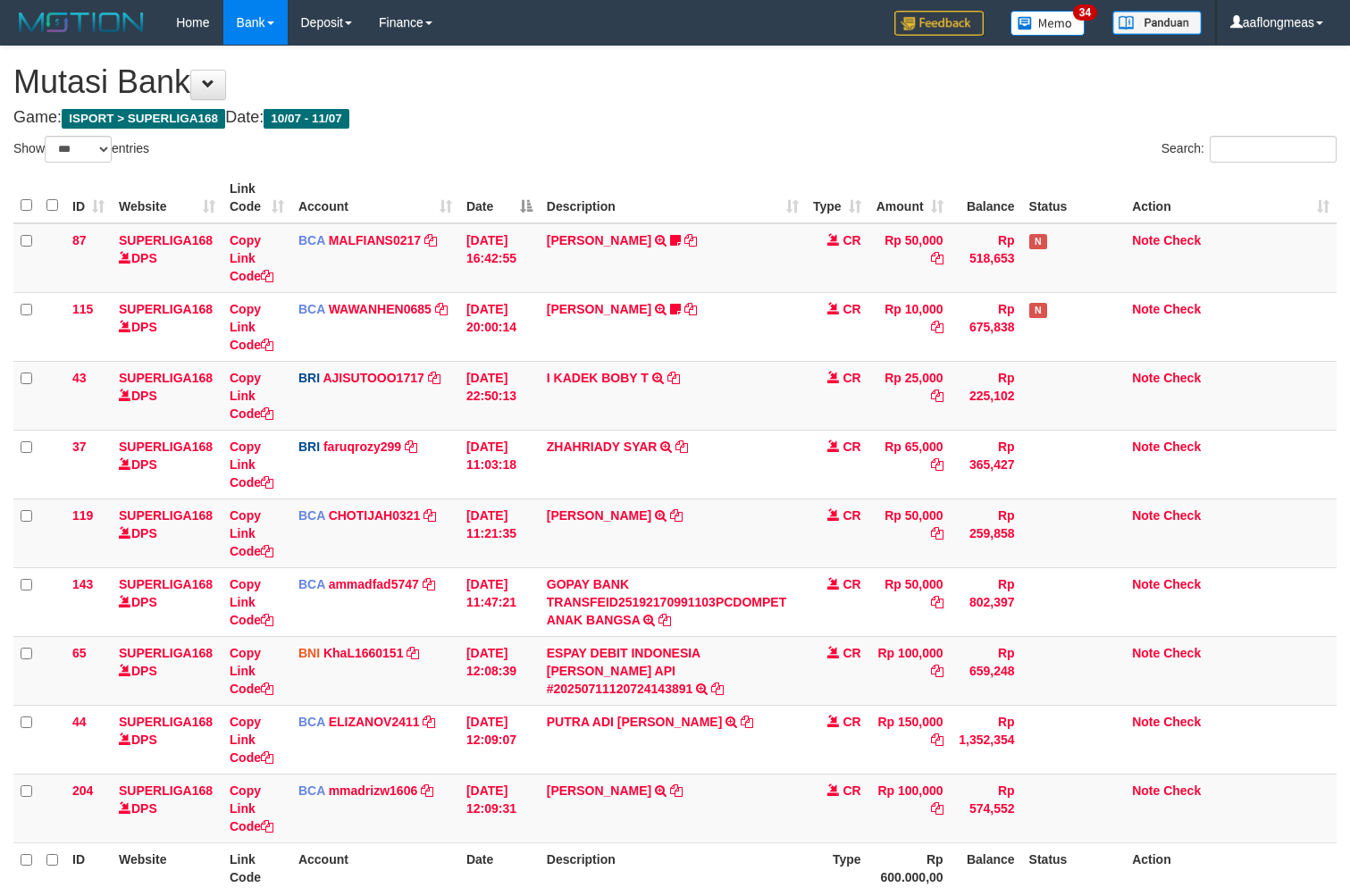 select on "***" 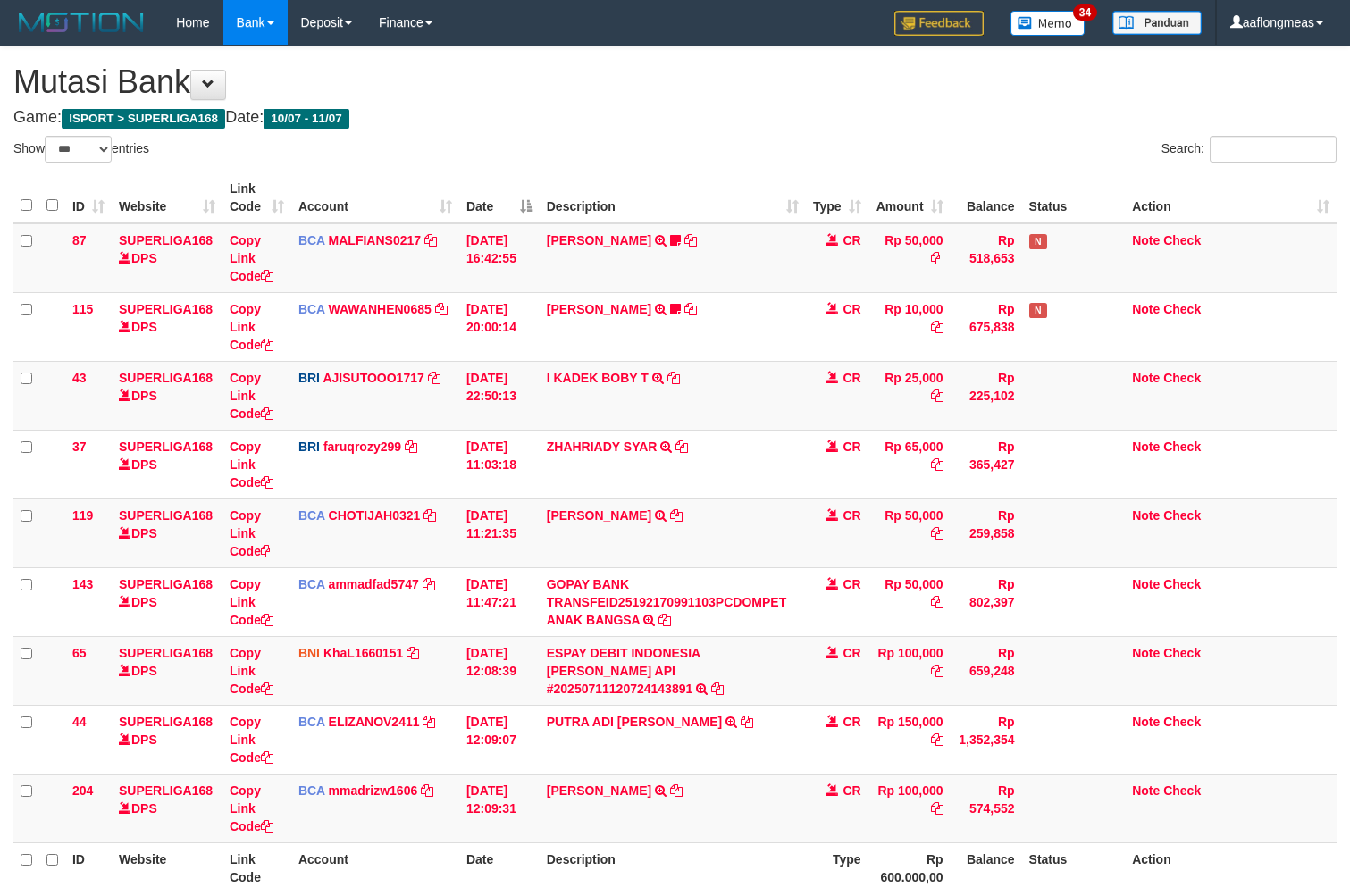 scroll, scrollTop: 107, scrollLeft: 0, axis: vertical 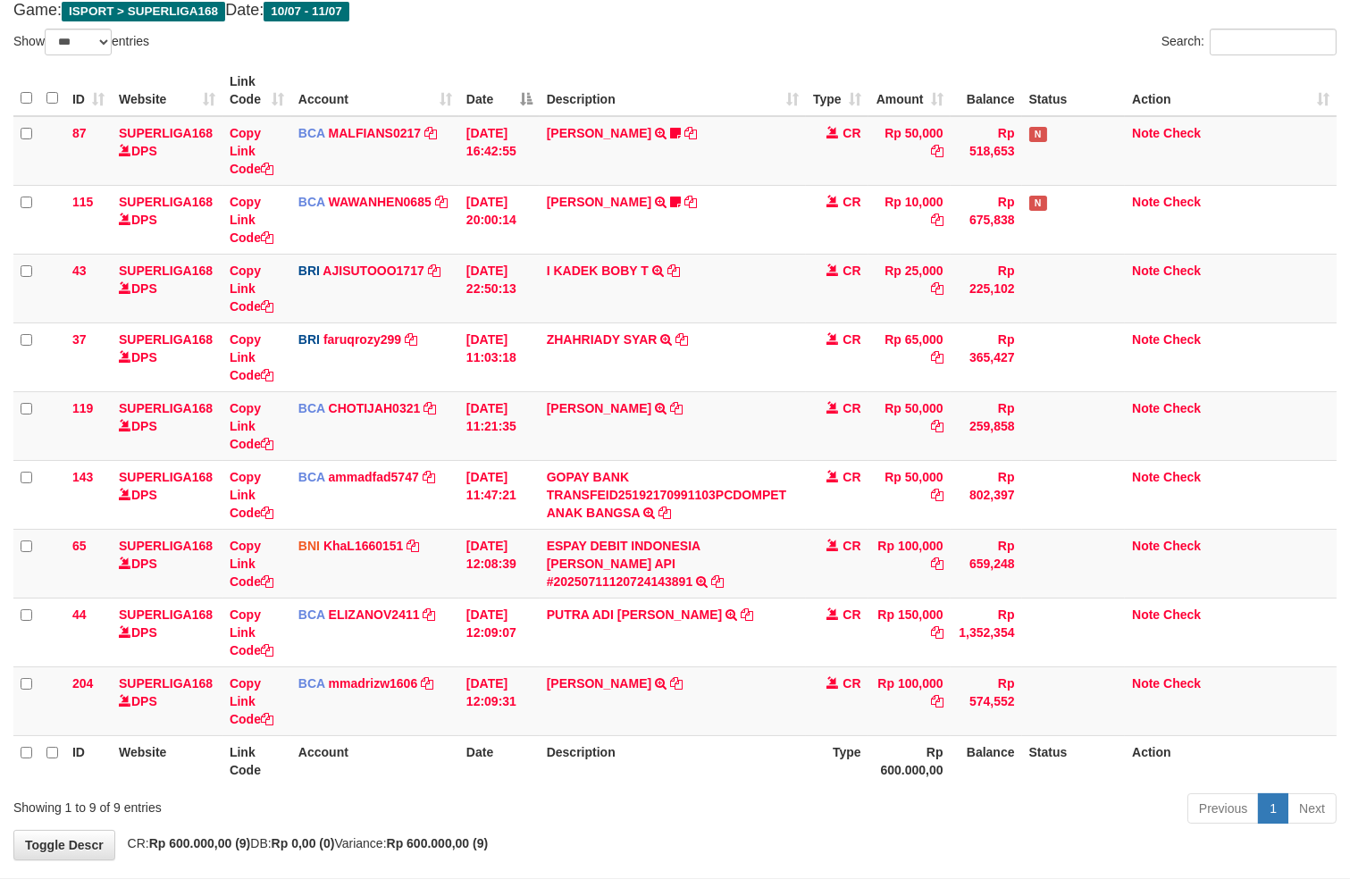 click on "Description" at bounding box center (673, 760) 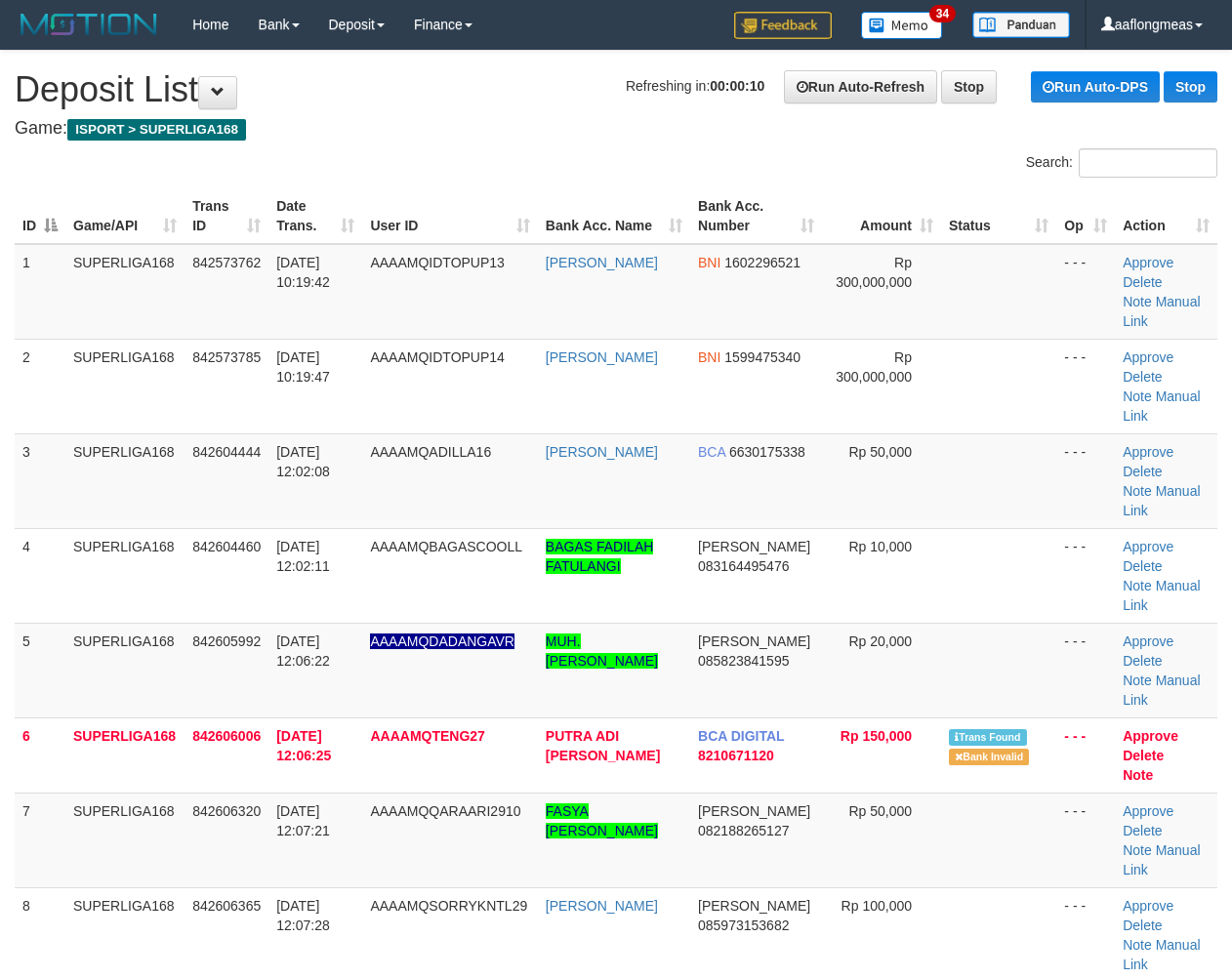 click at bounding box center (999, 670) 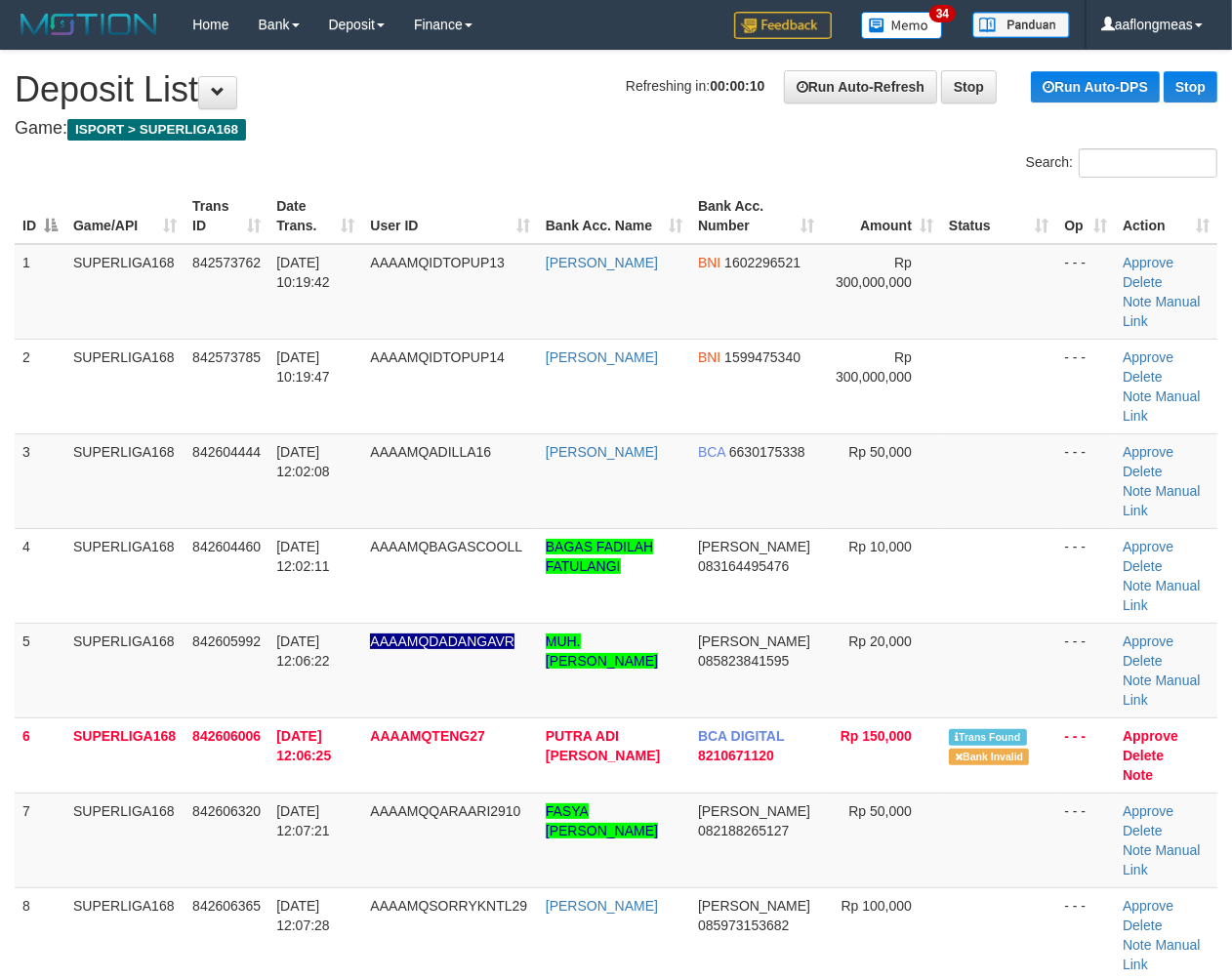 click at bounding box center [999, 670] 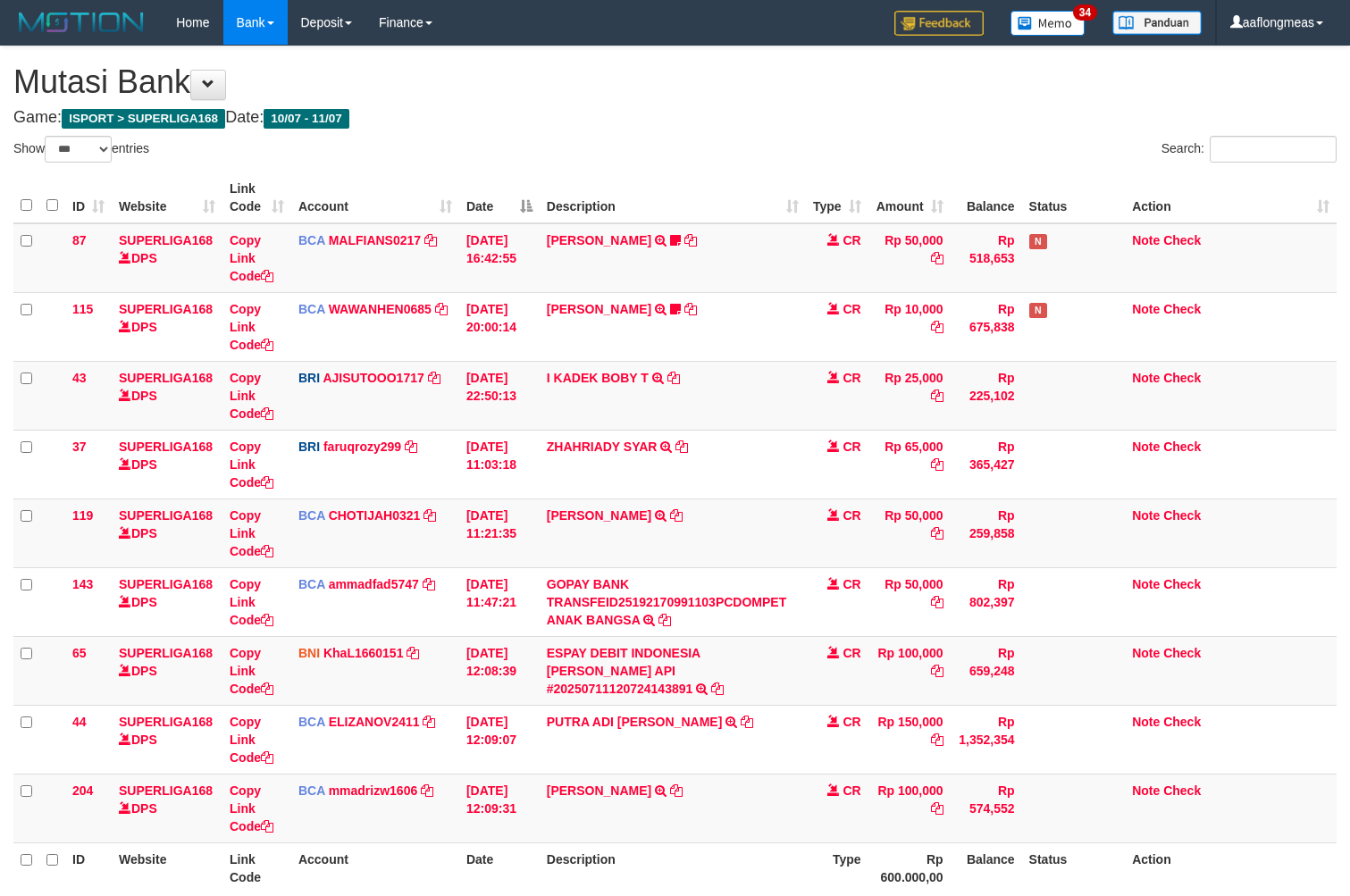 select on "***" 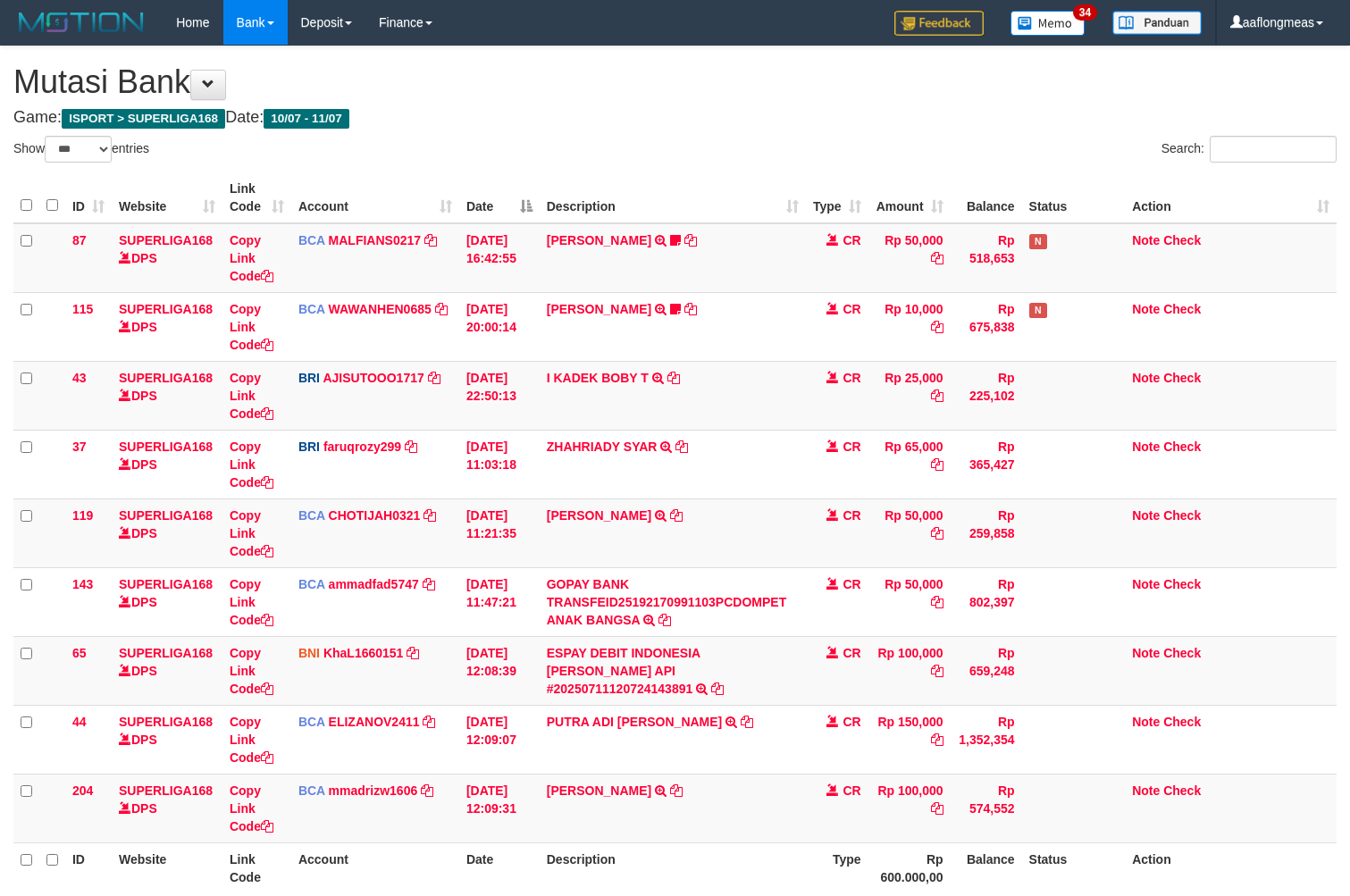 scroll, scrollTop: 107, scrollLeft: 0, axis: vertical 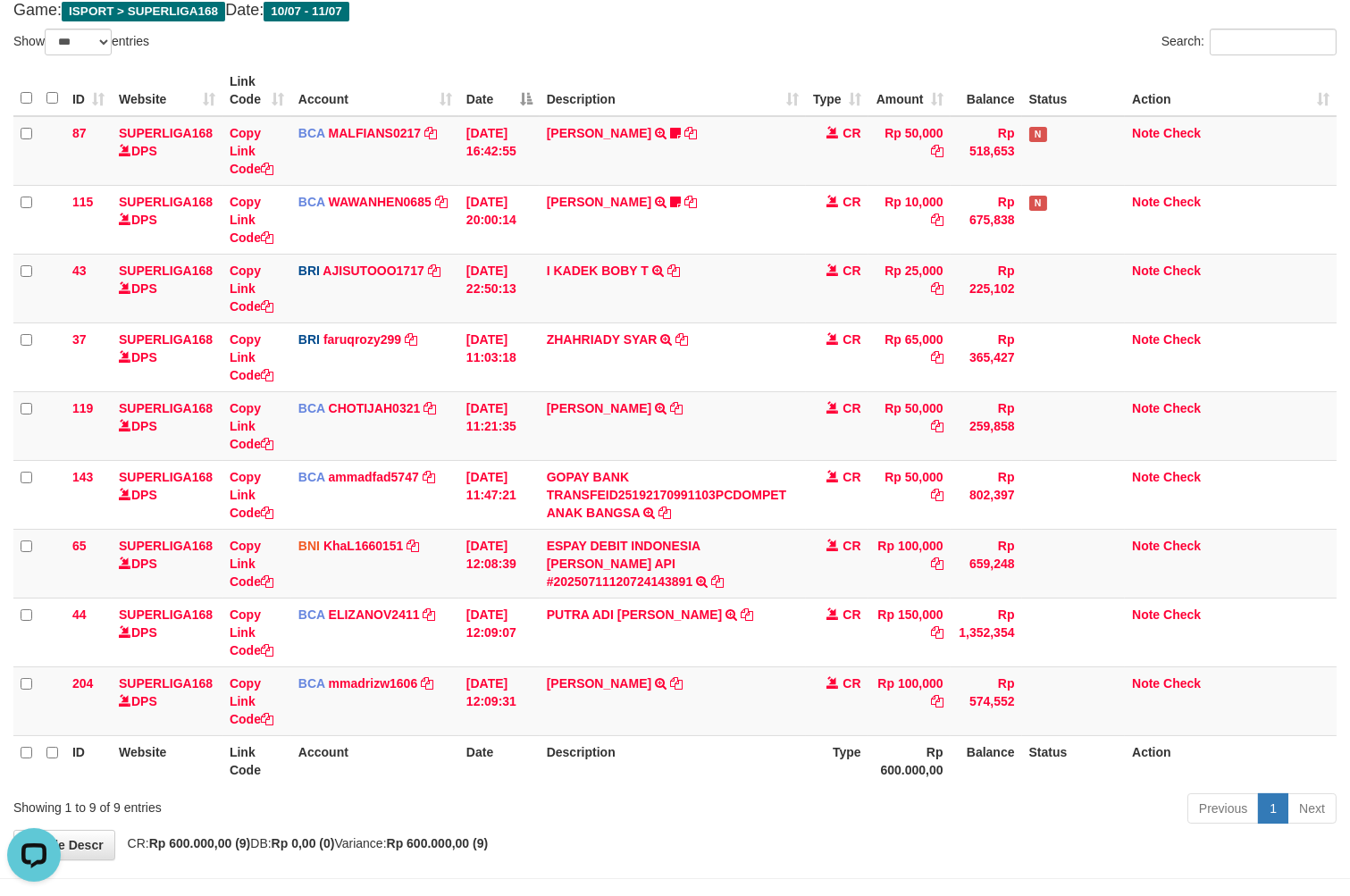 drag, startPoint x: 737, startPoint y: 772, endPoint x: 501, endPoint y: 766, distance: 236.07626 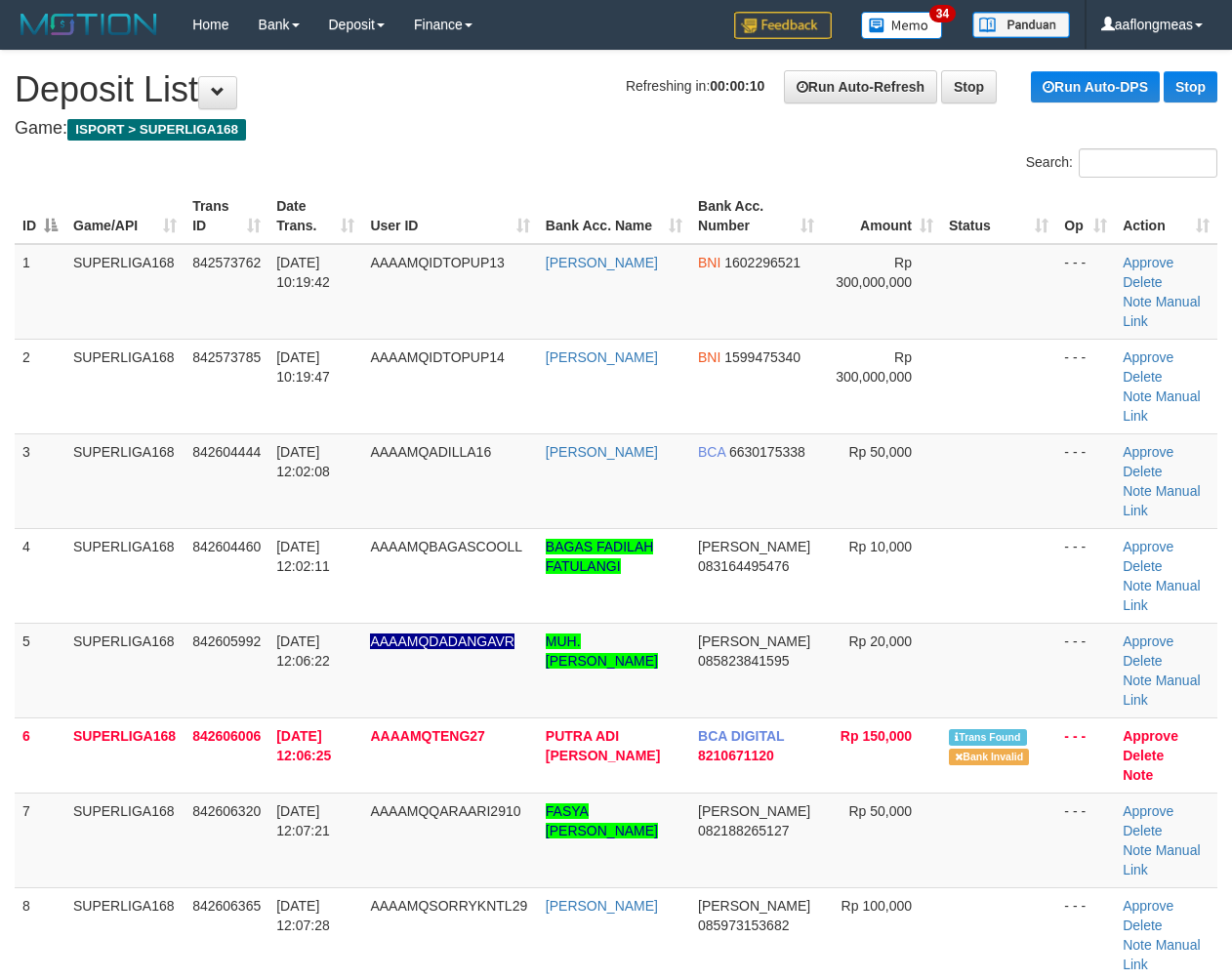 scroll, scrollTop: 0, scrollLeft: 0, axis: both 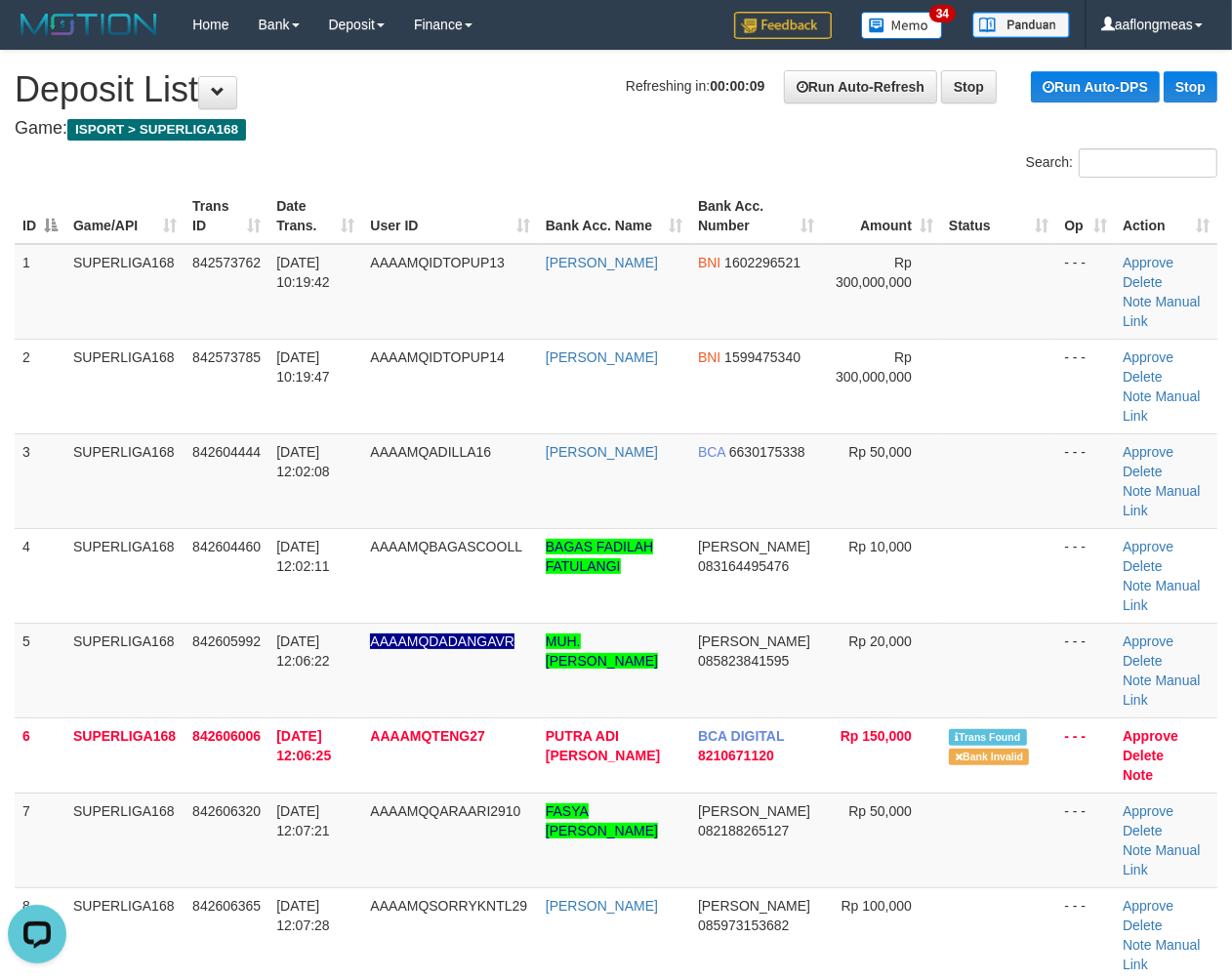 drag, startPoint x: 1039, startPoint y: 547, endPoint x: 1246, endPoint y: 607, distance: 215.5203 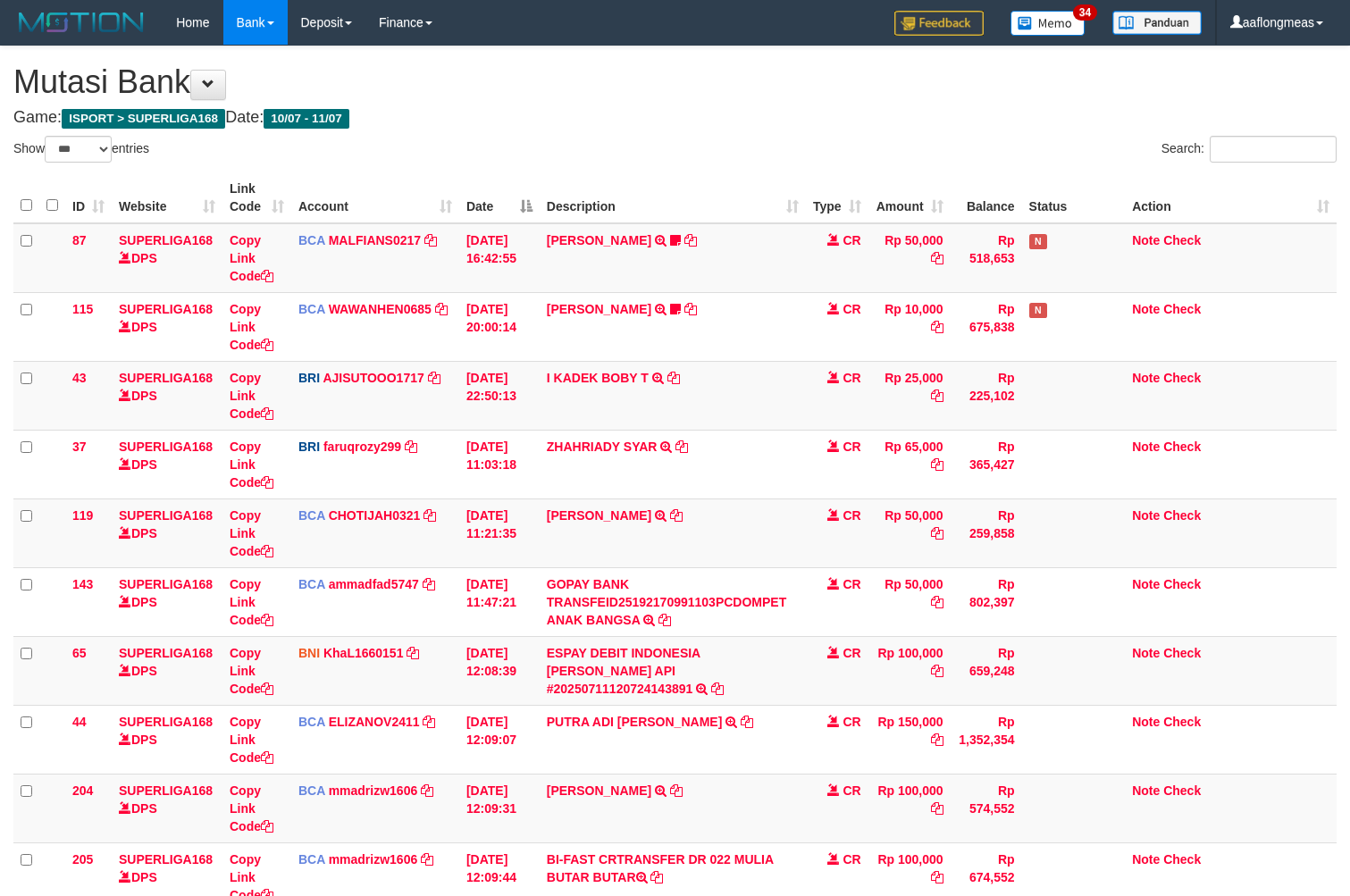 select on "***" 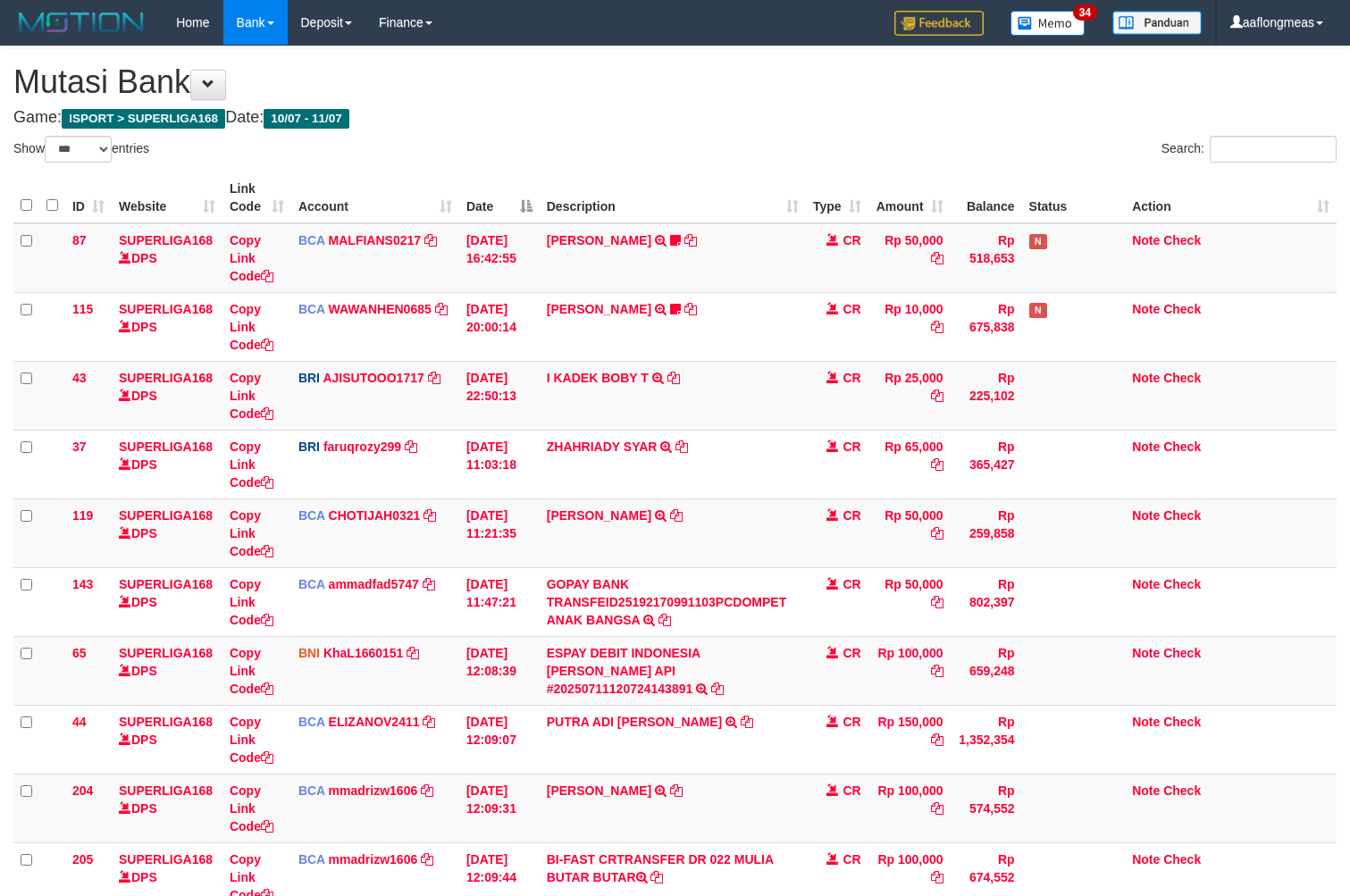 scroll, scrollTop: 107, scrollLeft: 0, axis: vertical 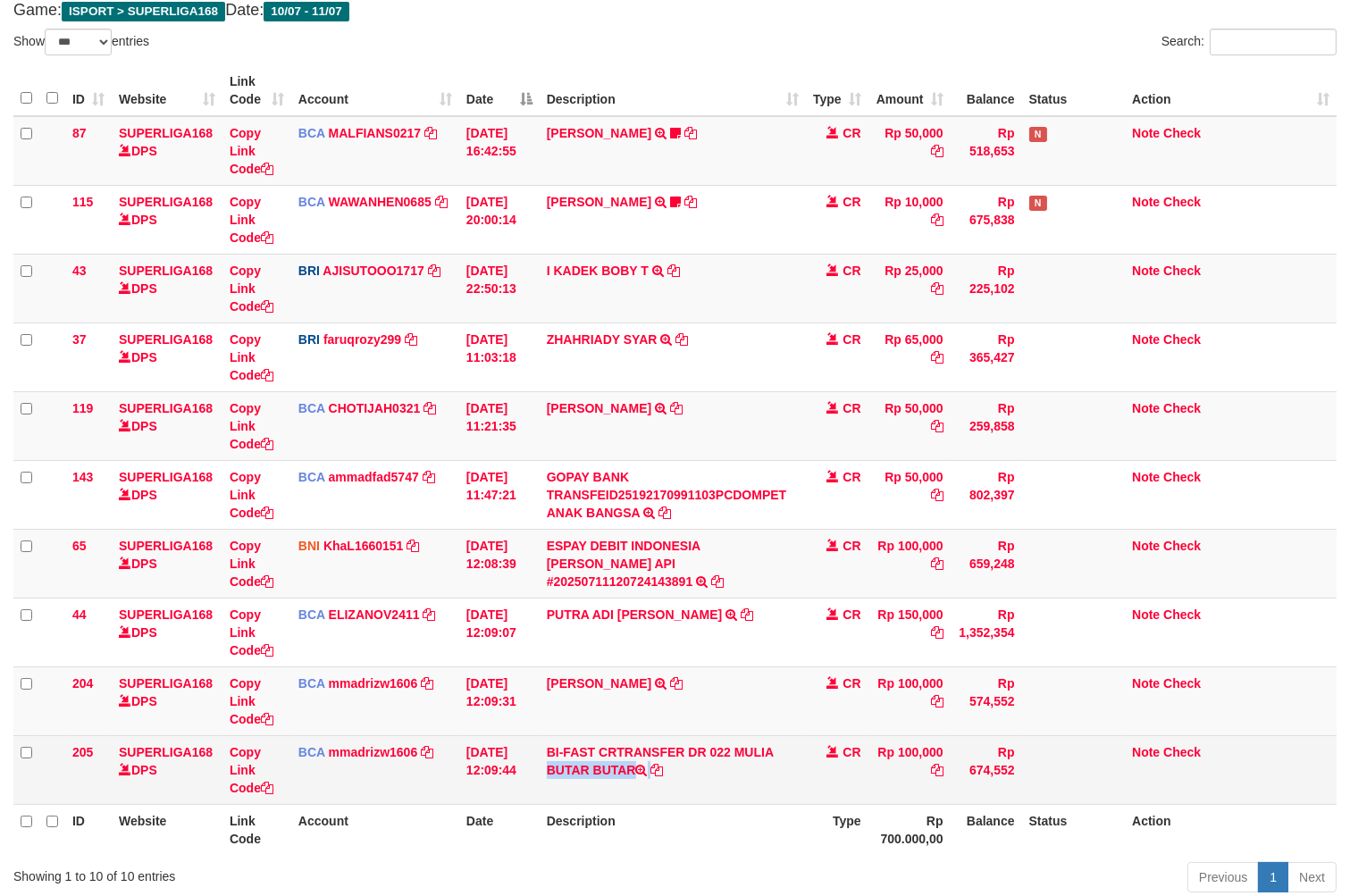 drag, startPoint x: 735, startPoint y: 748, endPoint x: 735, endPoint y: 774, distance: 26 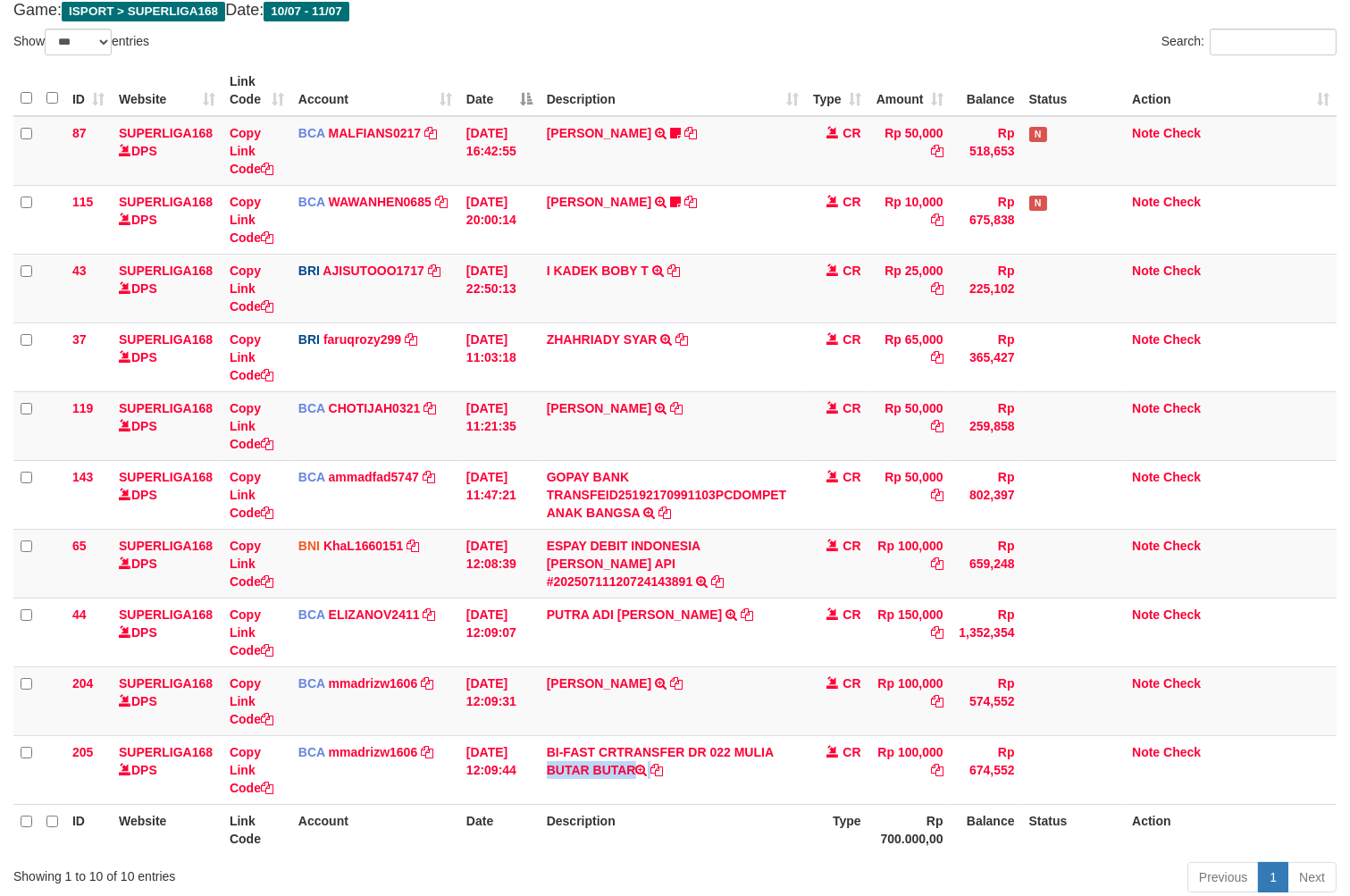 copy on "MULIA BUTAR BUTAR" 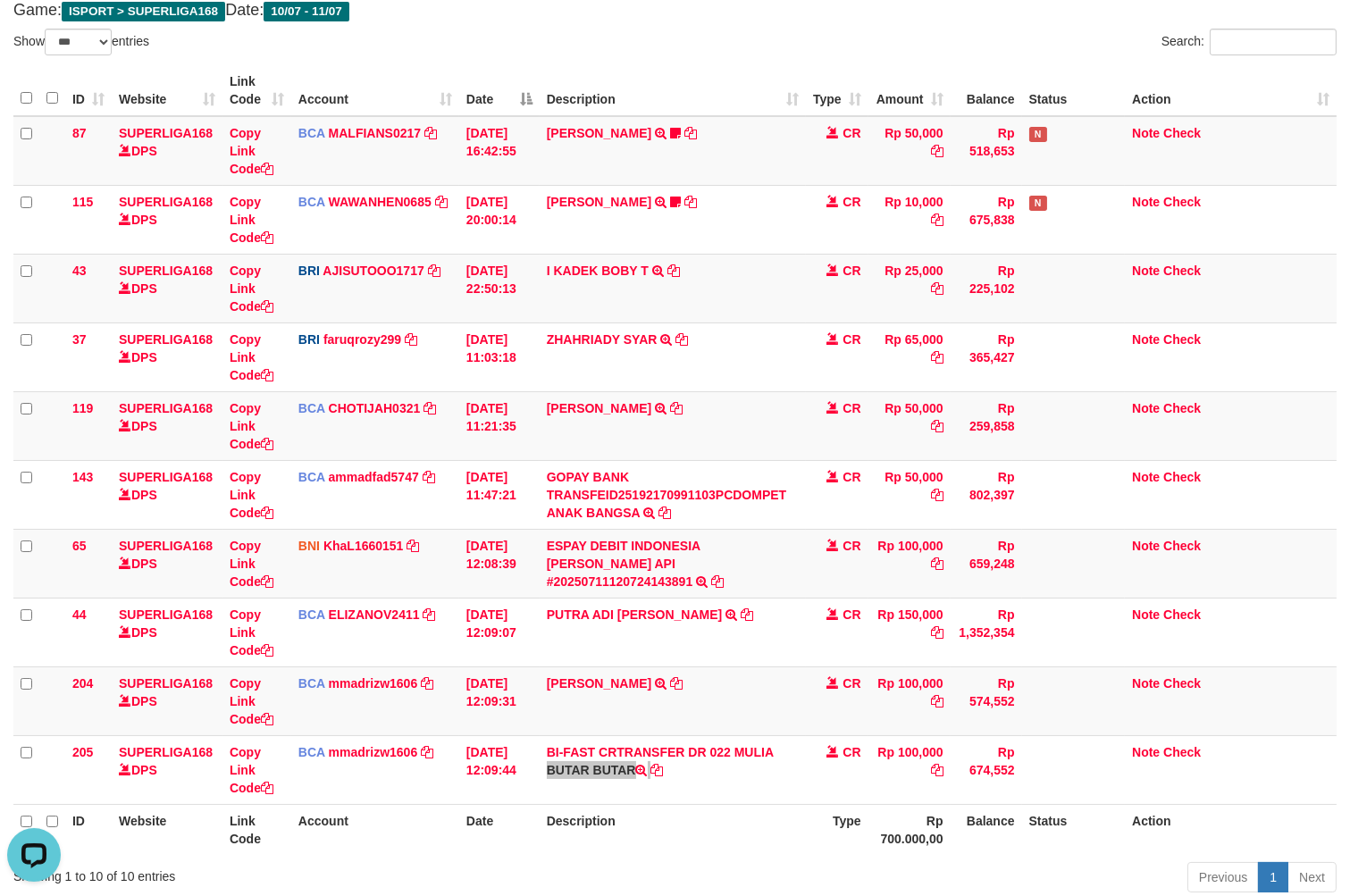 scroll, scrollTop: 0, scrollLeft: 0, axis: both 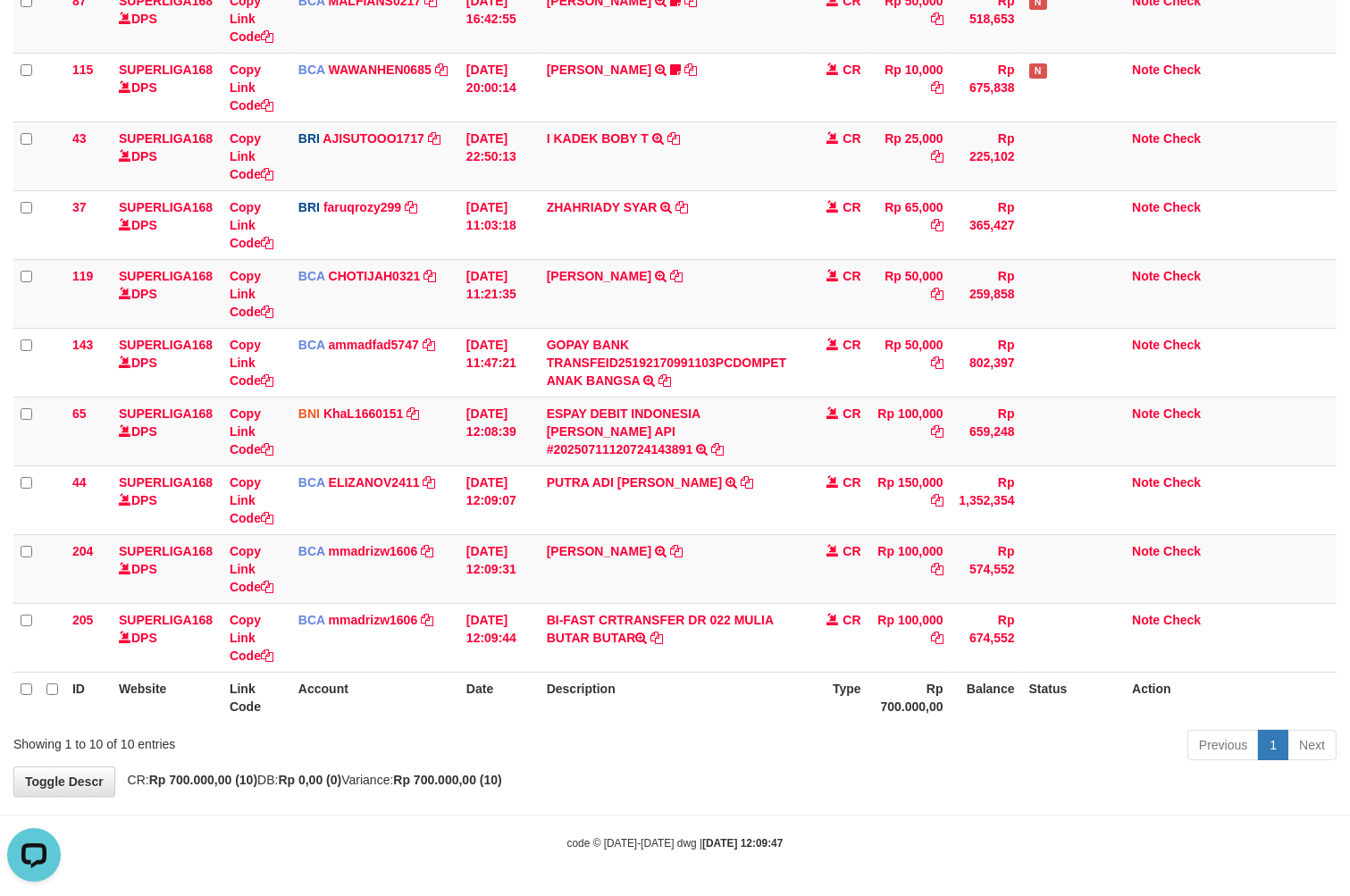 click on "Toggle navigation
Home
Bank
Account List
Load
By Website
Group
[ISPORT]													SUPERLIGA168
By Load Group (DPS)
34" at bounding box center [675, 328] 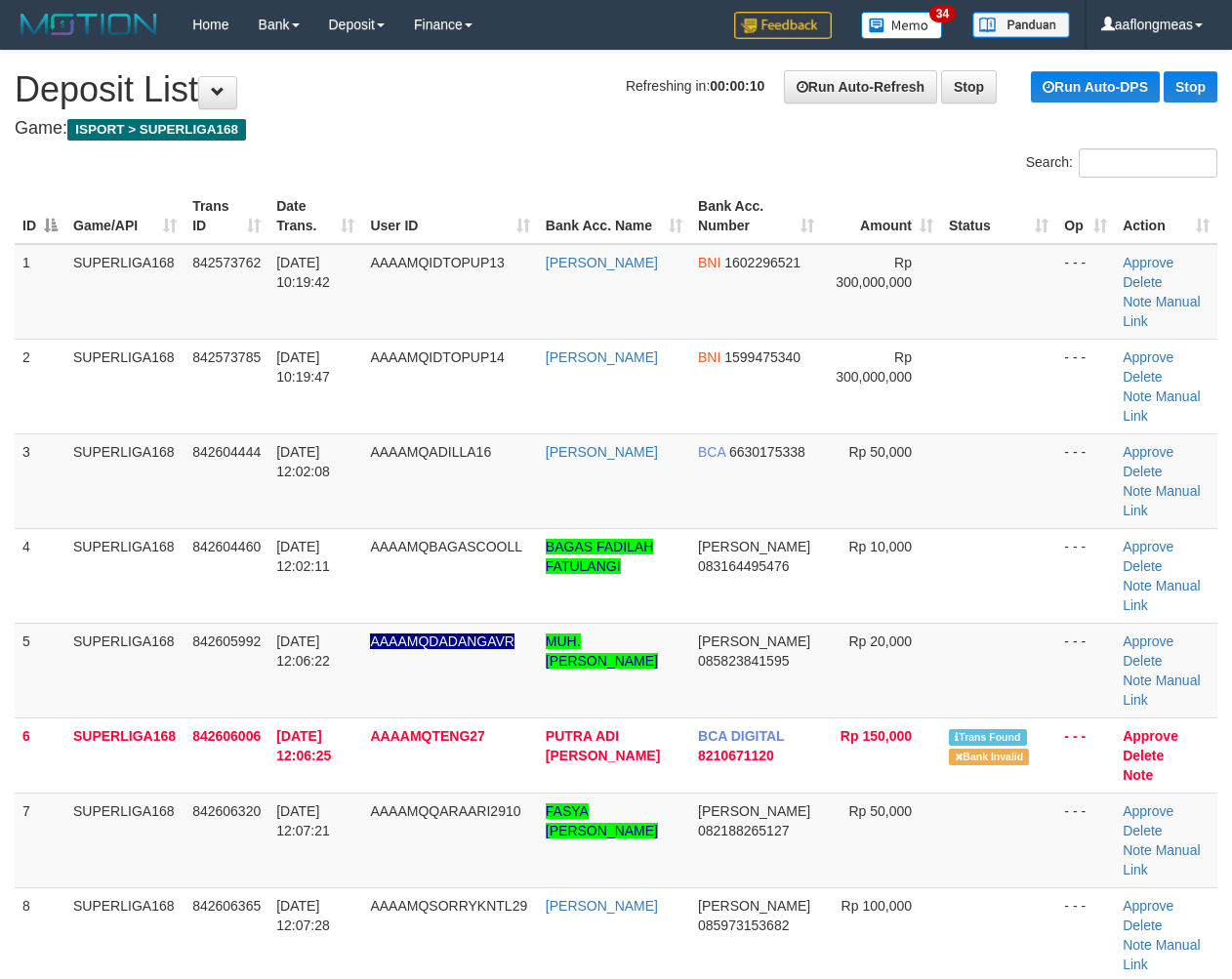 scroll, scrollTop: 0, scrollLeft: 0, axis: both 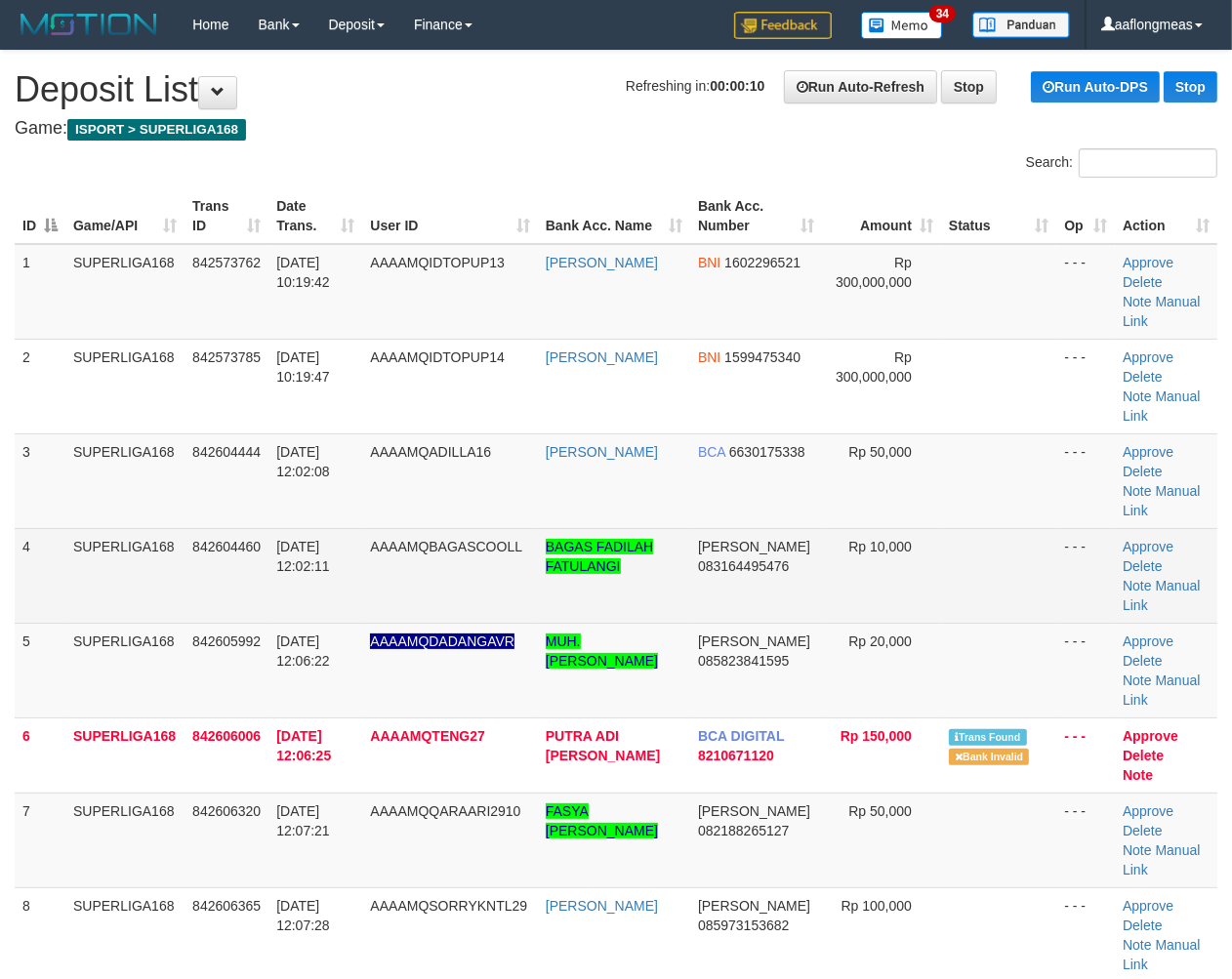 click at bounding box center (999, 575) 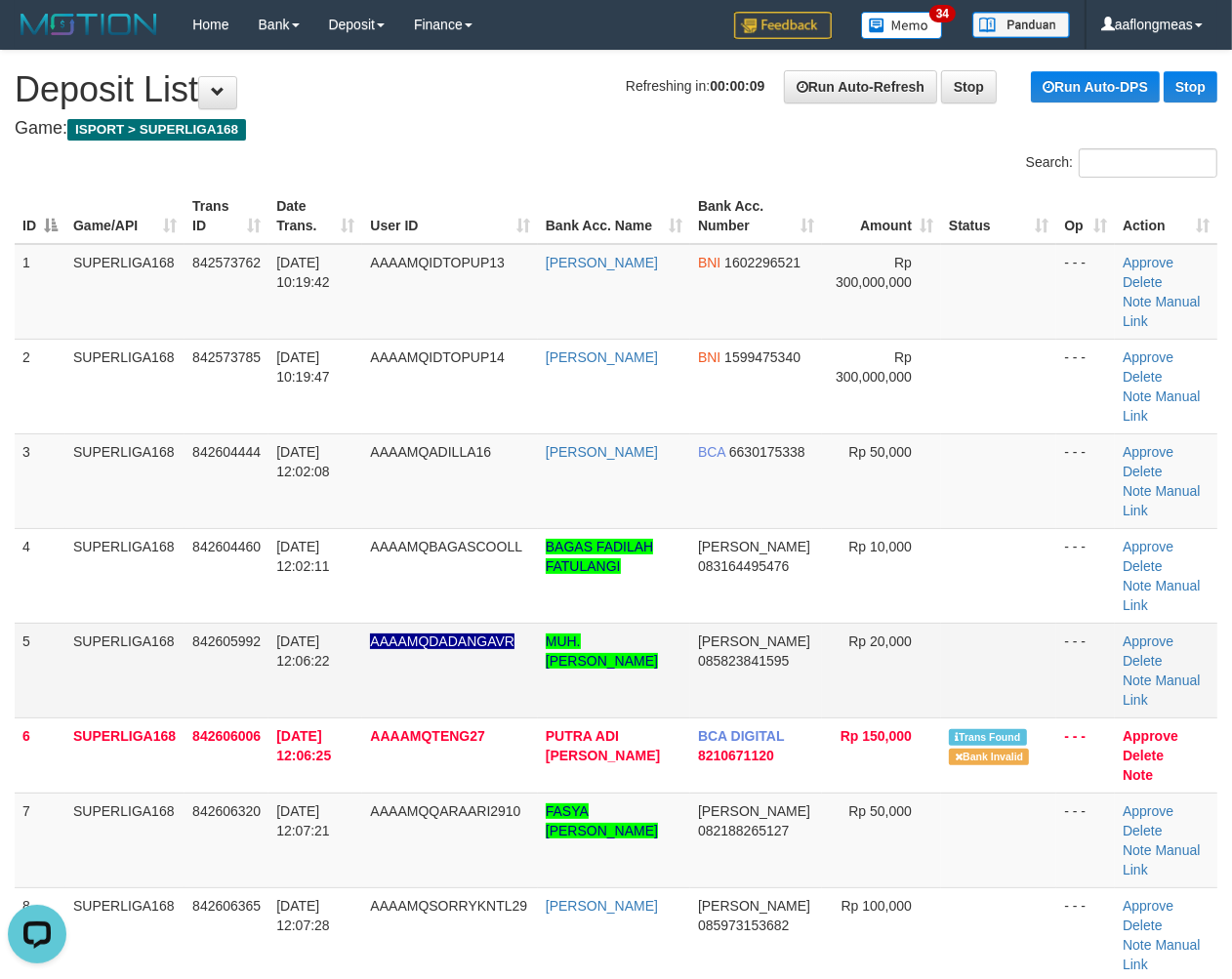 scroll, scrollTop: 0, scrollLeft: 0, axis: both 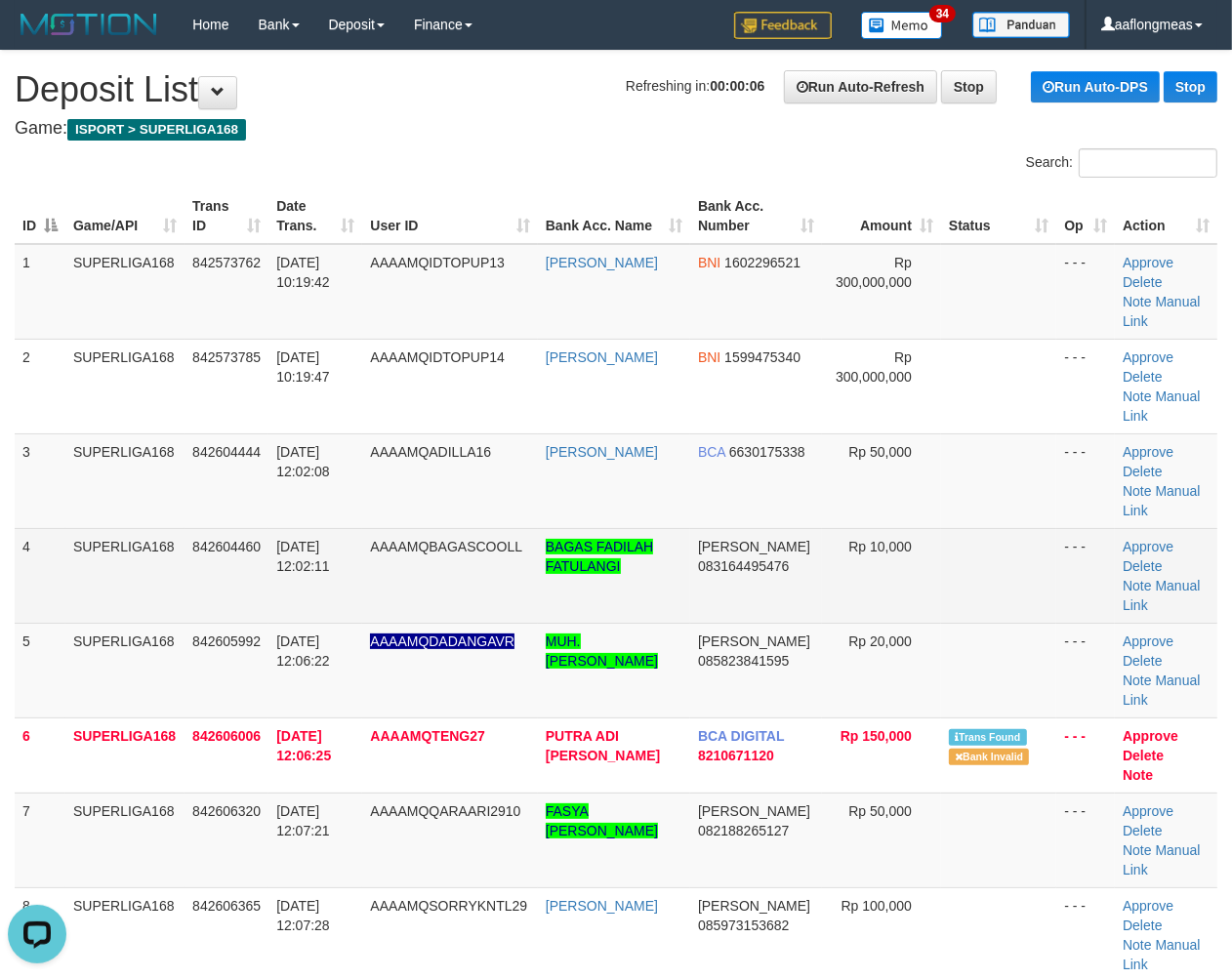 click at bounding box center (999, 575) 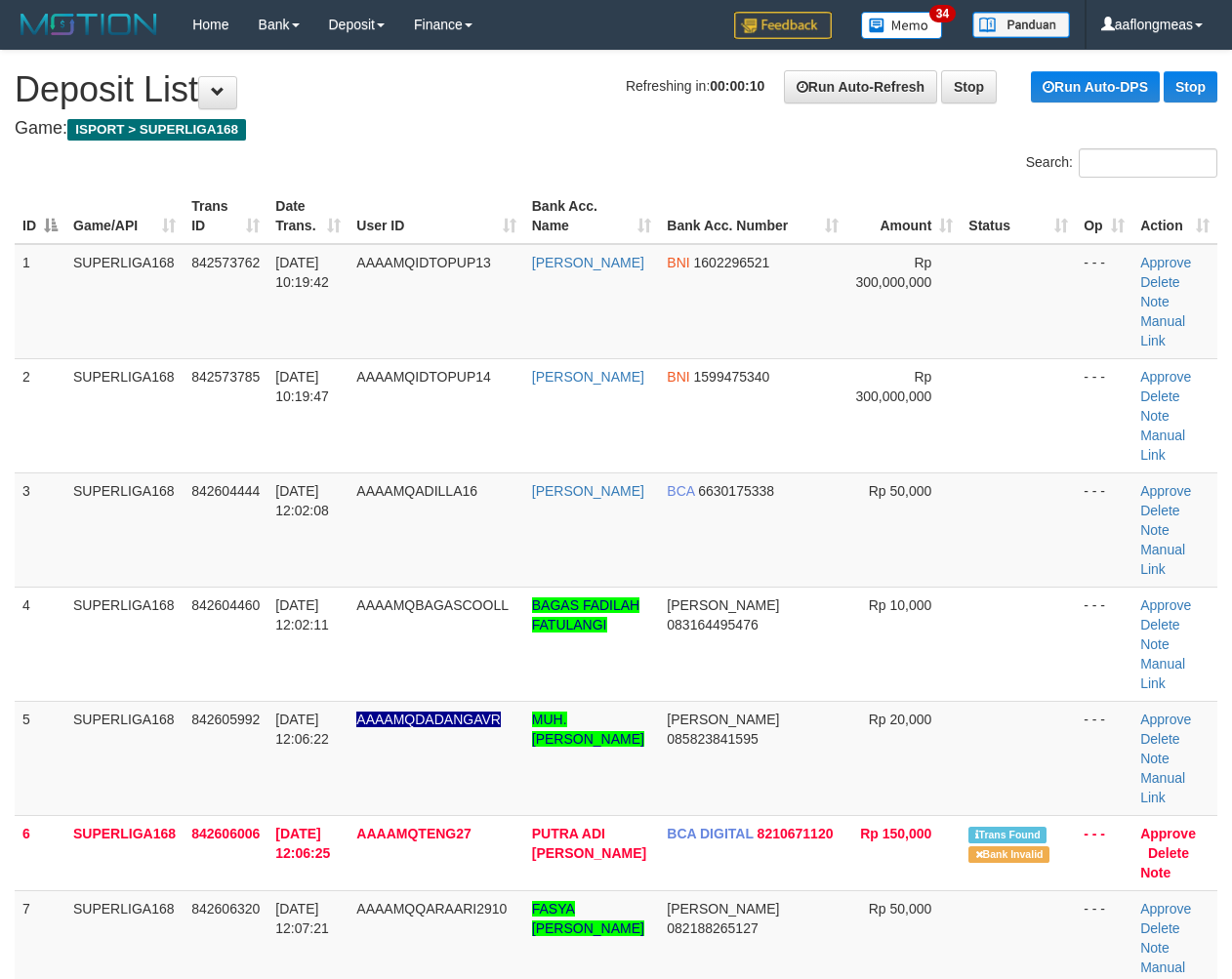 scroll, scrollTop: 0, scrollLeft: 0, axis: both 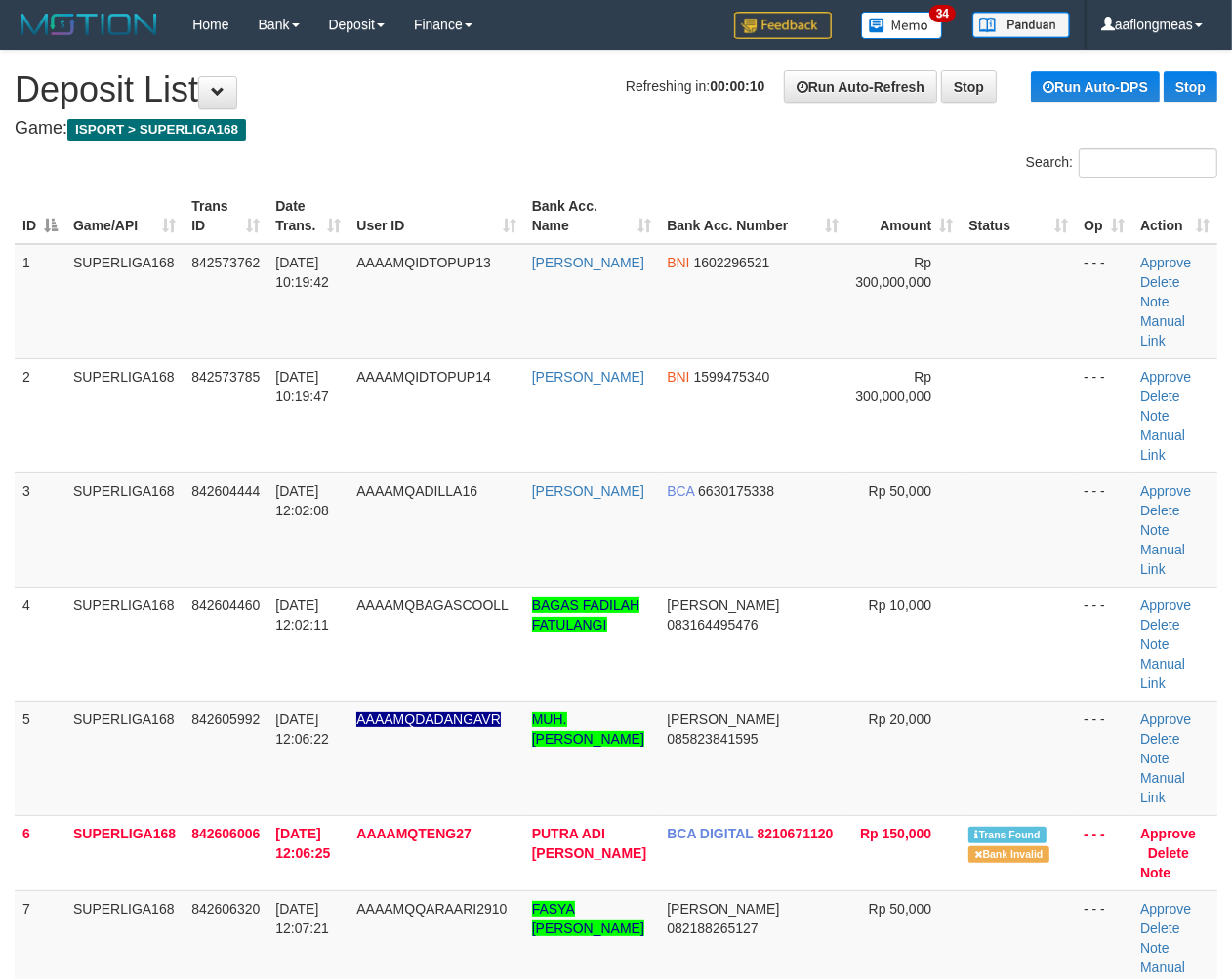 click at bounding box center (1018, 643) 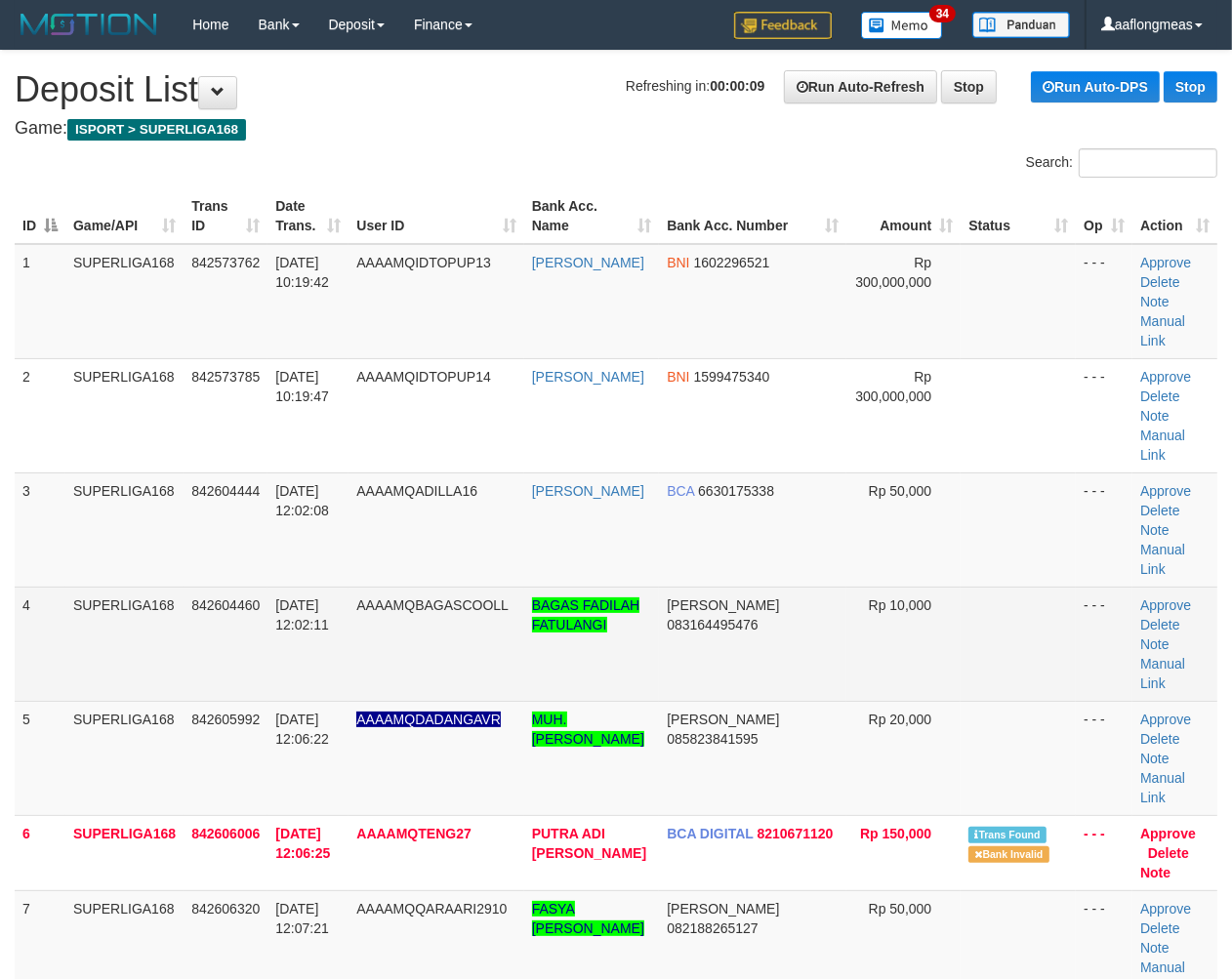click at bounding box center (1018, 643) 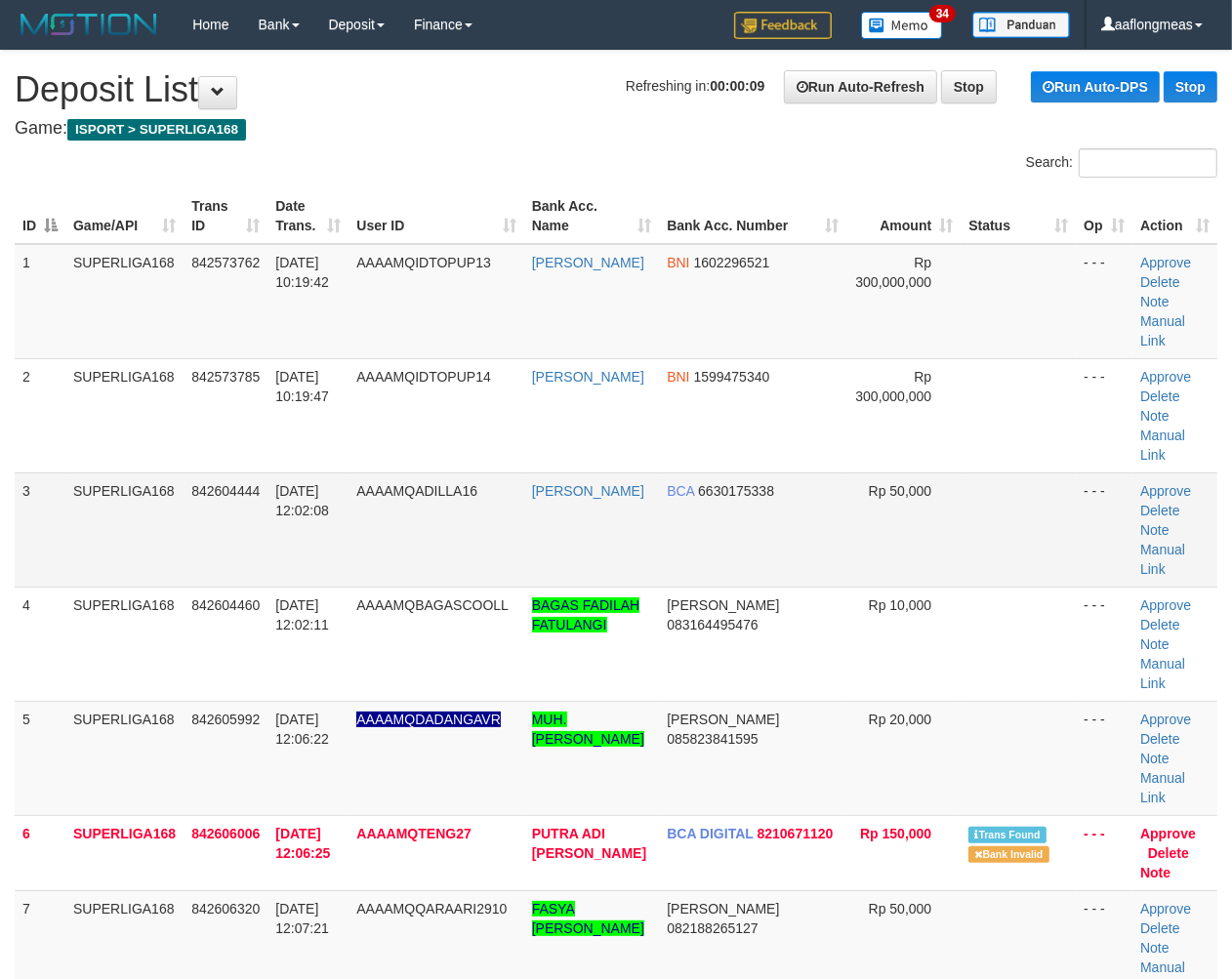 scroll, scrollTop: 1987, scrollLeft: 0, axis: vertical 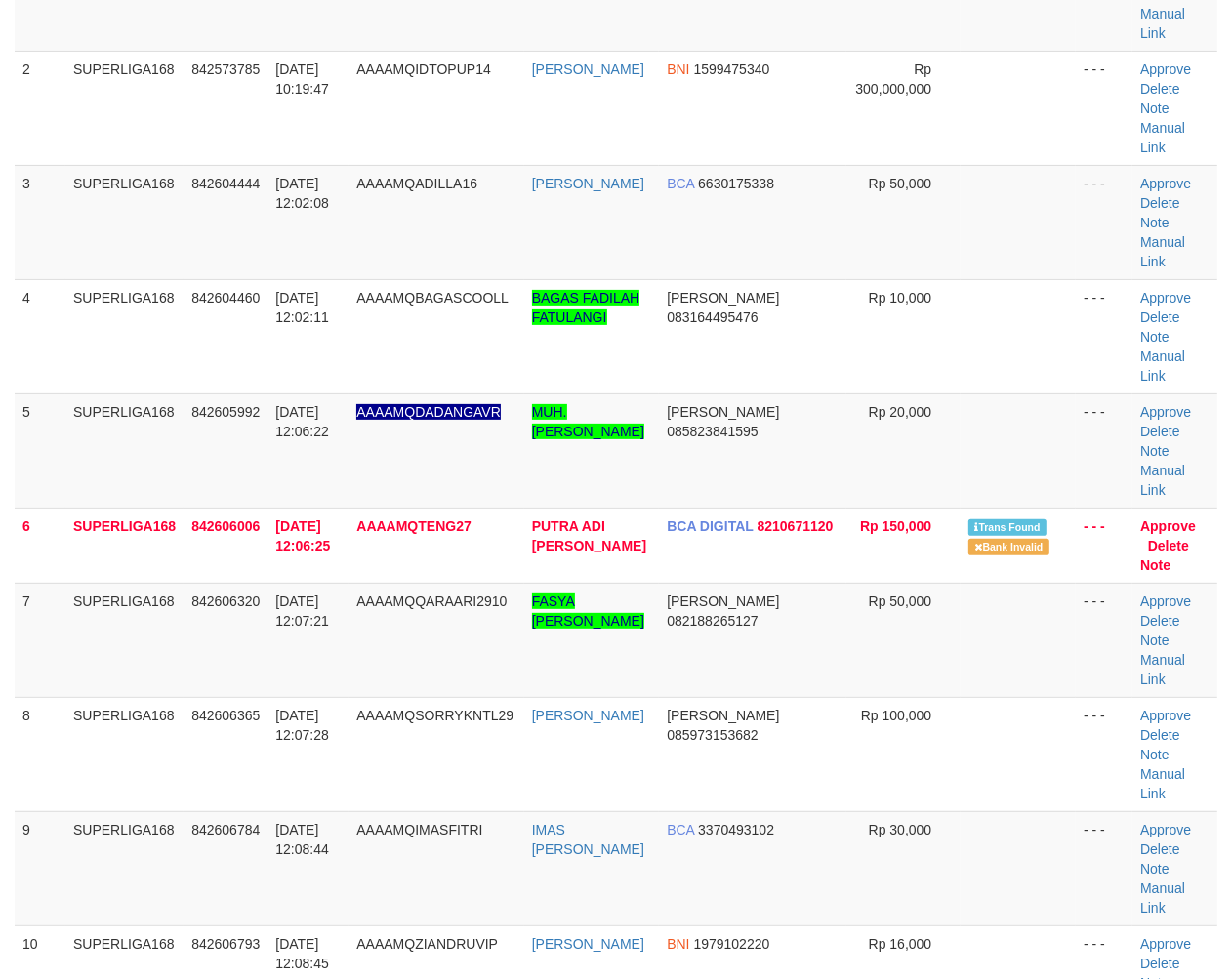 click at bounding box center (1018, 754) 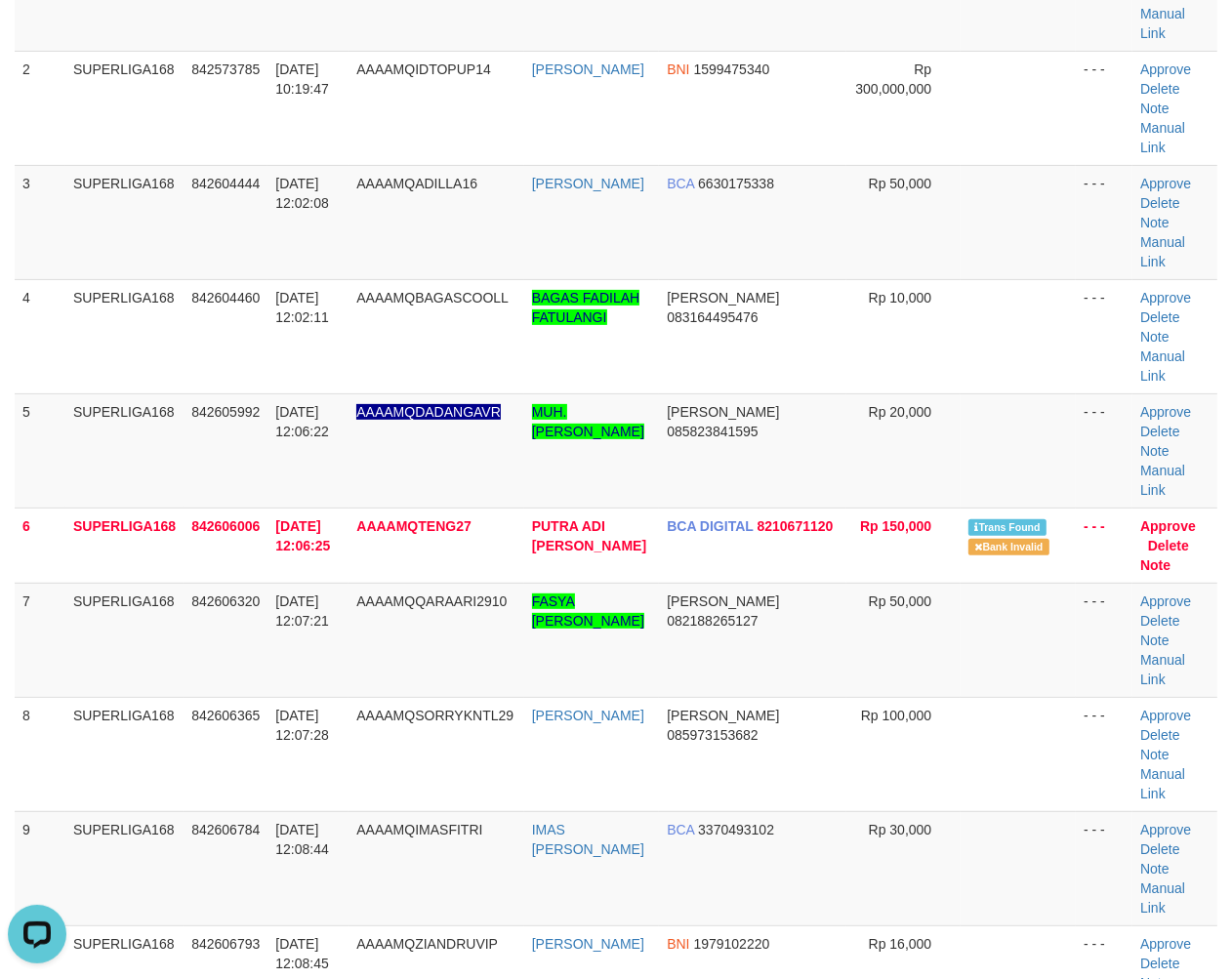 scroll, scrollTop: 0, scrollLeft: 0, axis: both 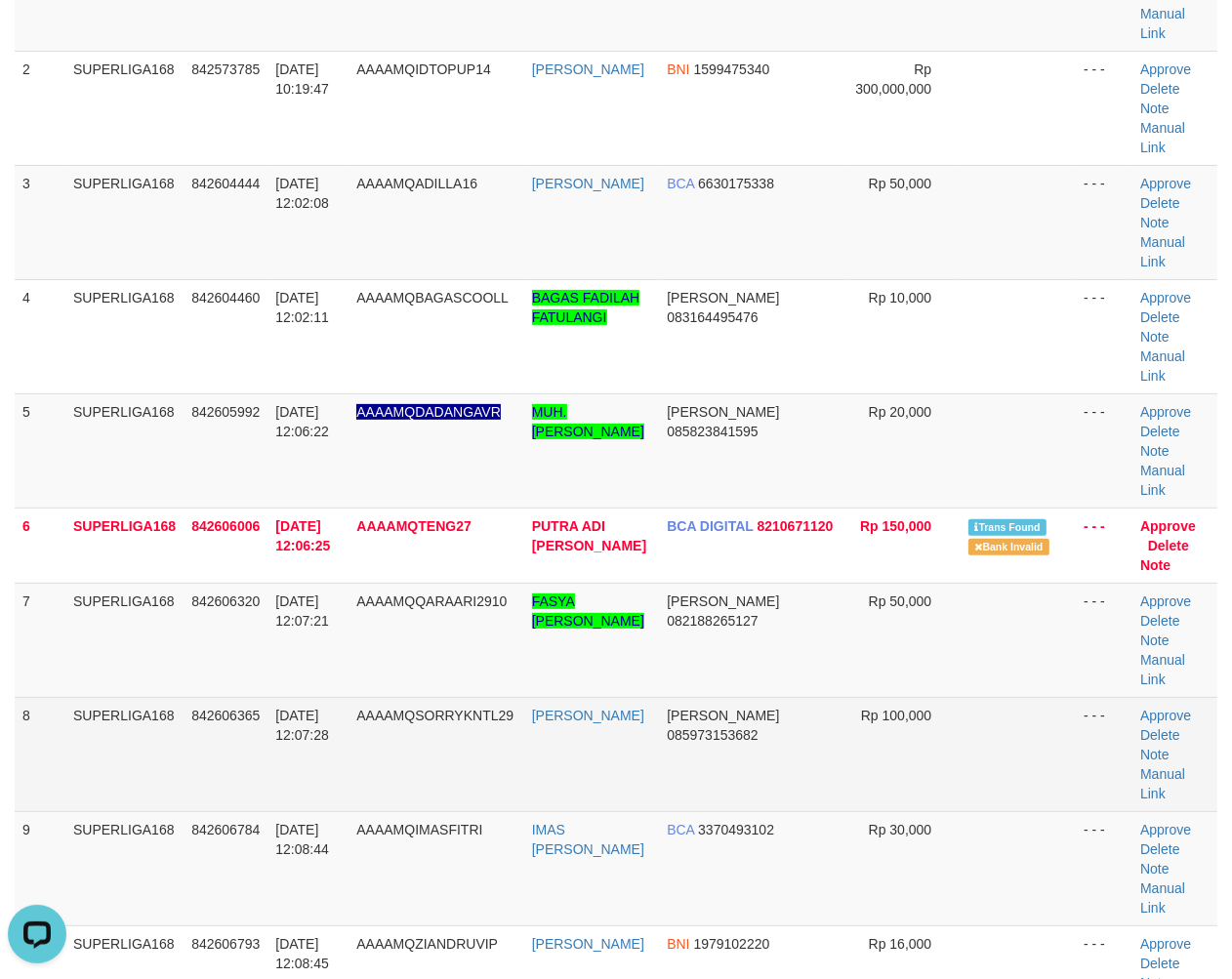 click at bounding box center [1018, 754] 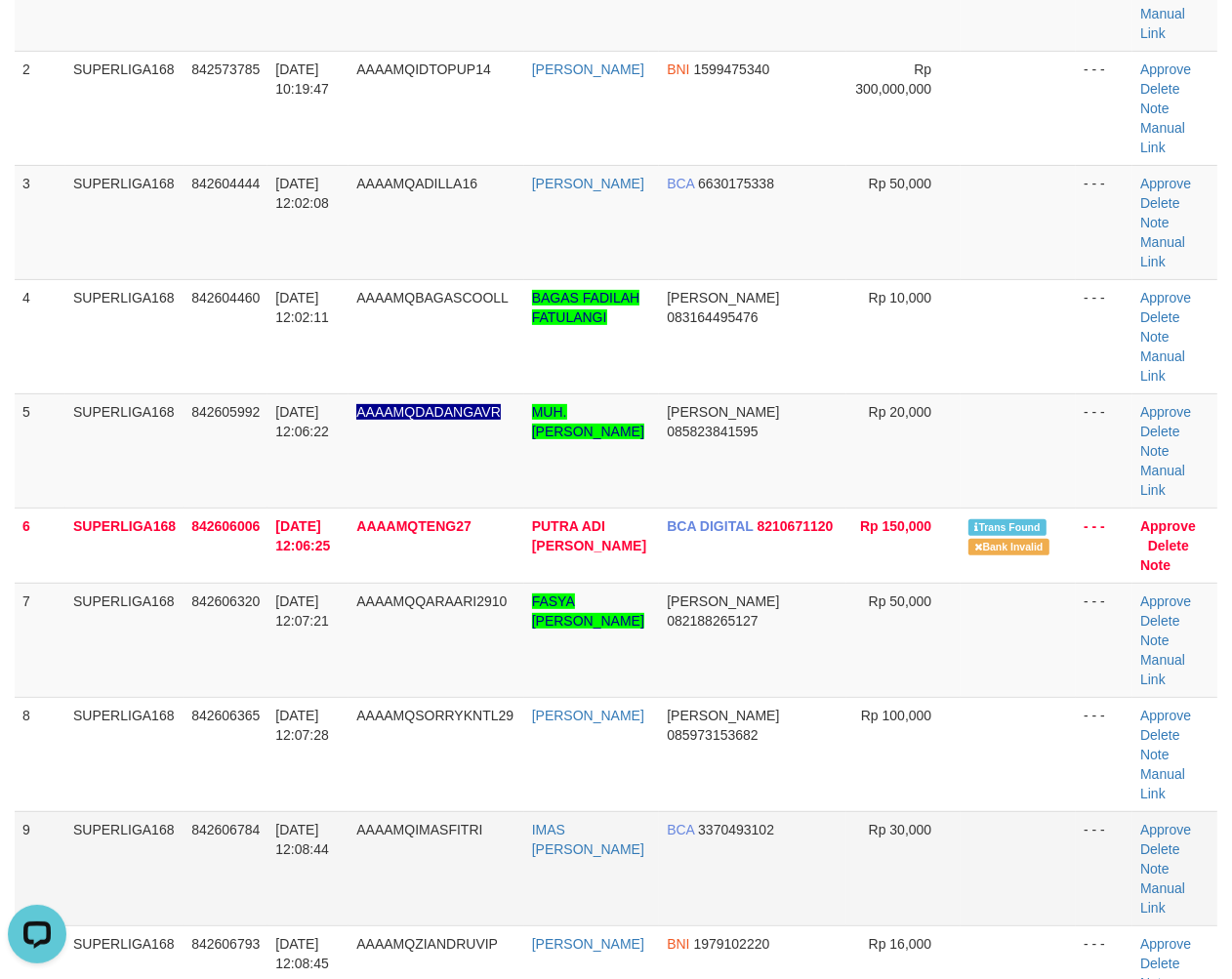 click at bounding box center [1018, 868] 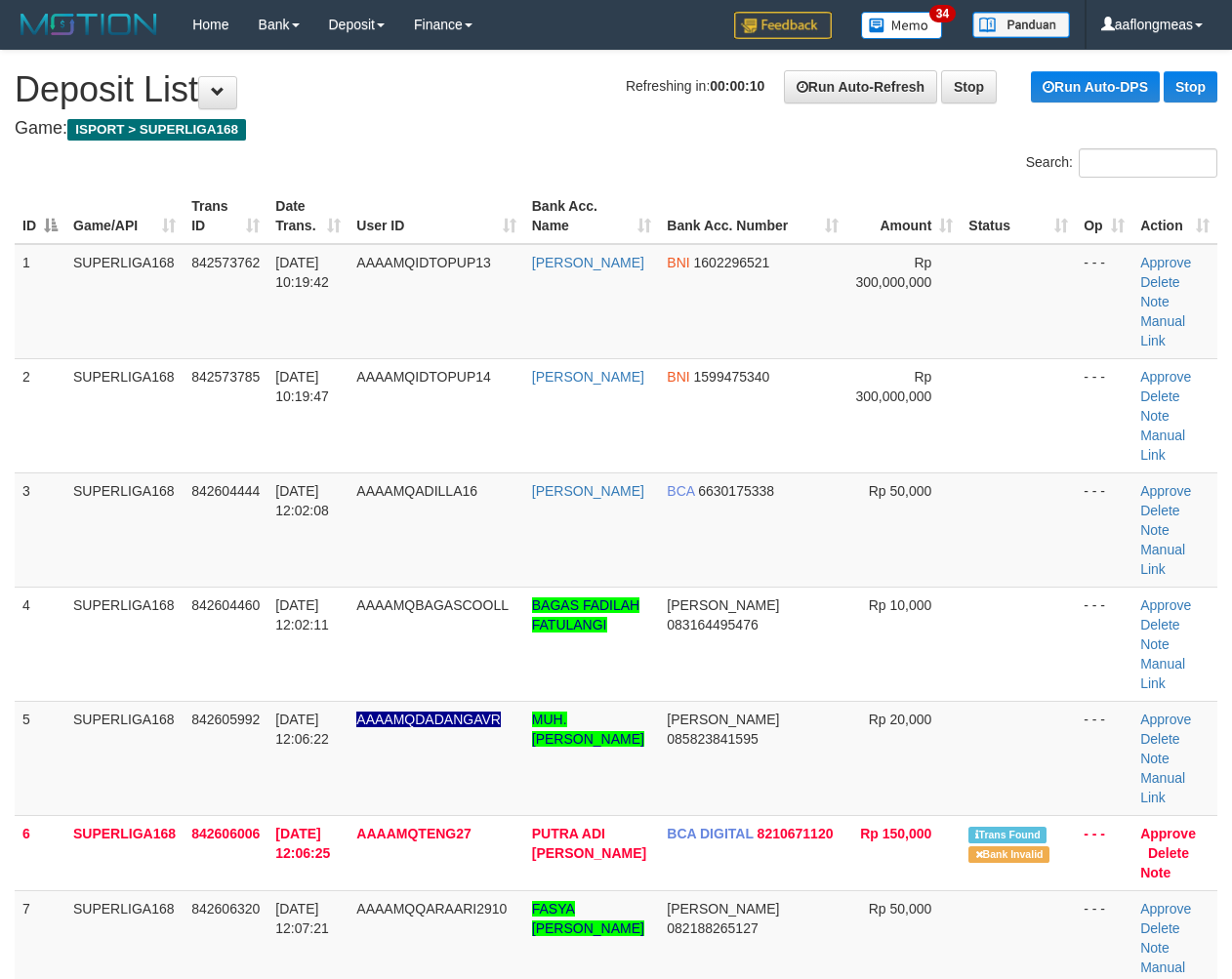 scroll, scrollTop: 307, scrollLeft: 0, axis: vertical 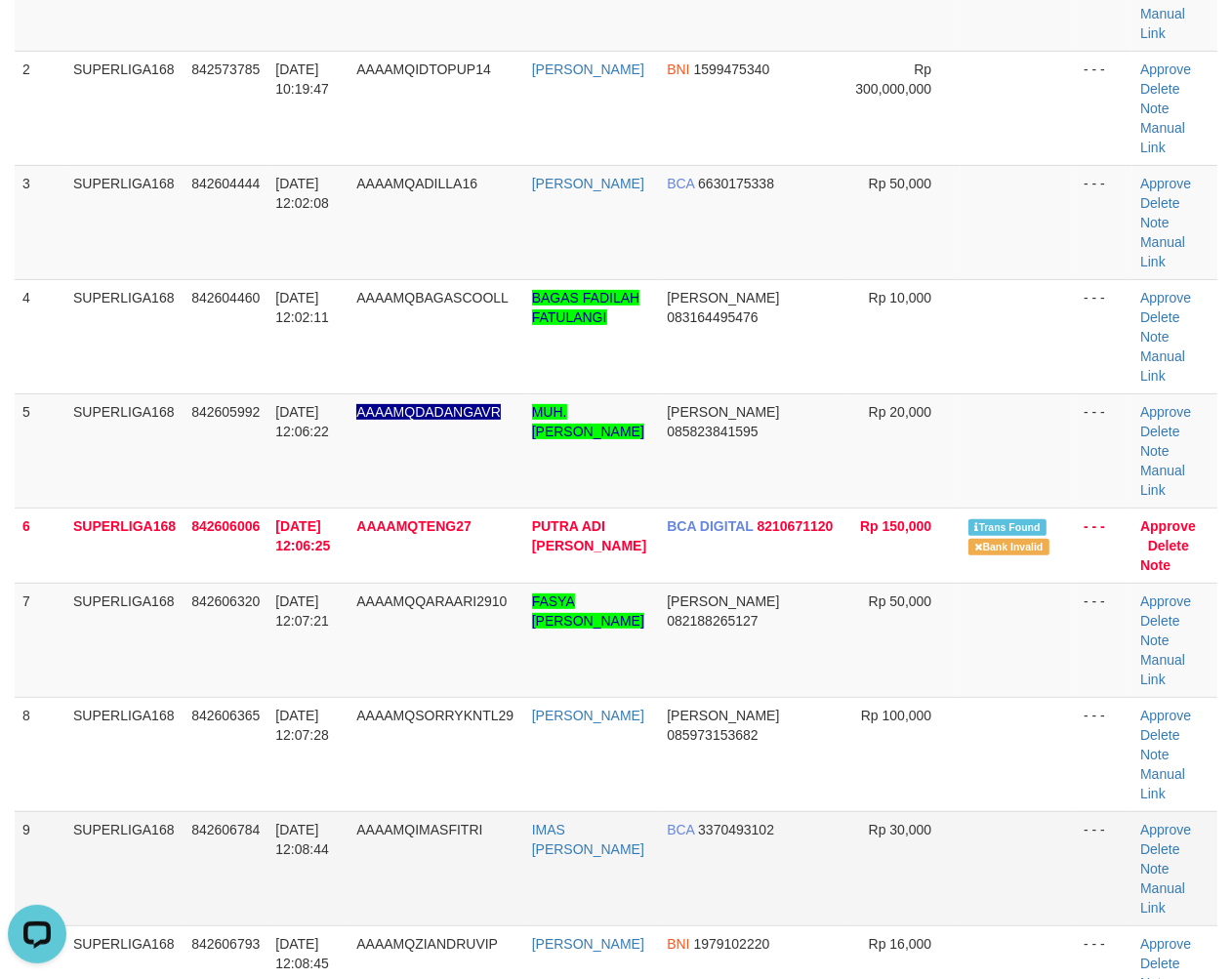 click at bounding box center [1018, 868] 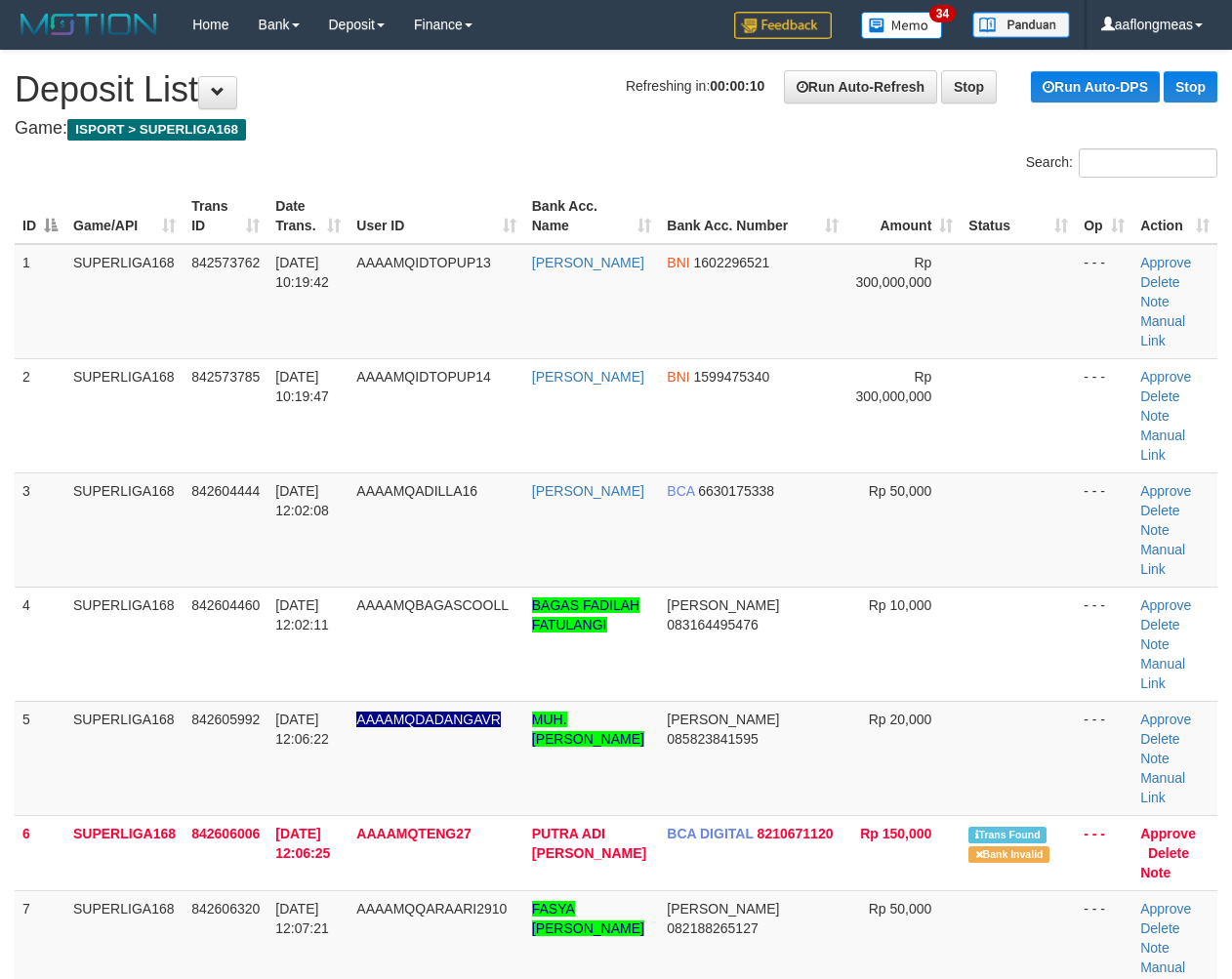 scroll, scrollTop: 307, scrollLeft: 0, axis: vertical 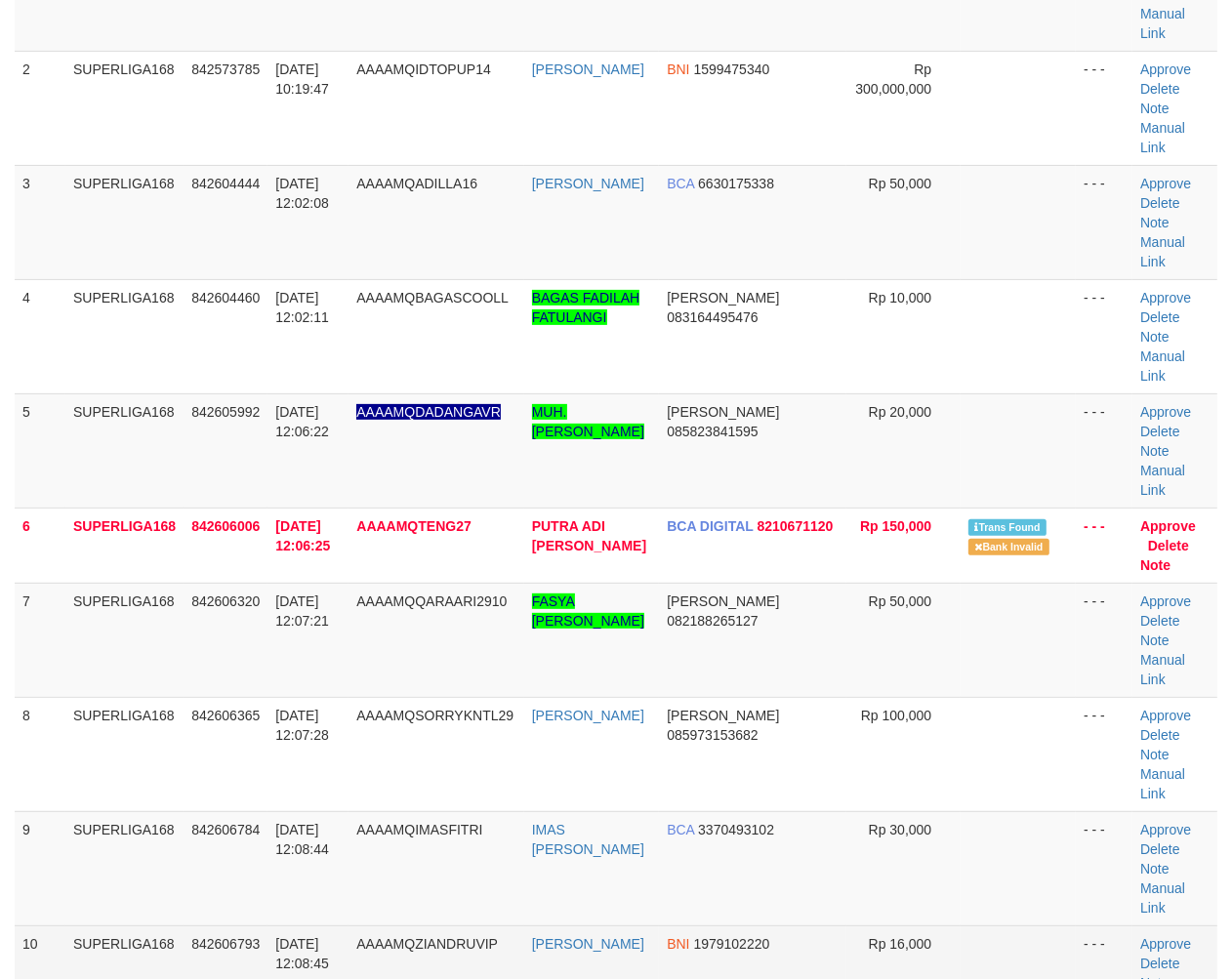 click on "Rp 16,000" at bounding box center [903, 982] 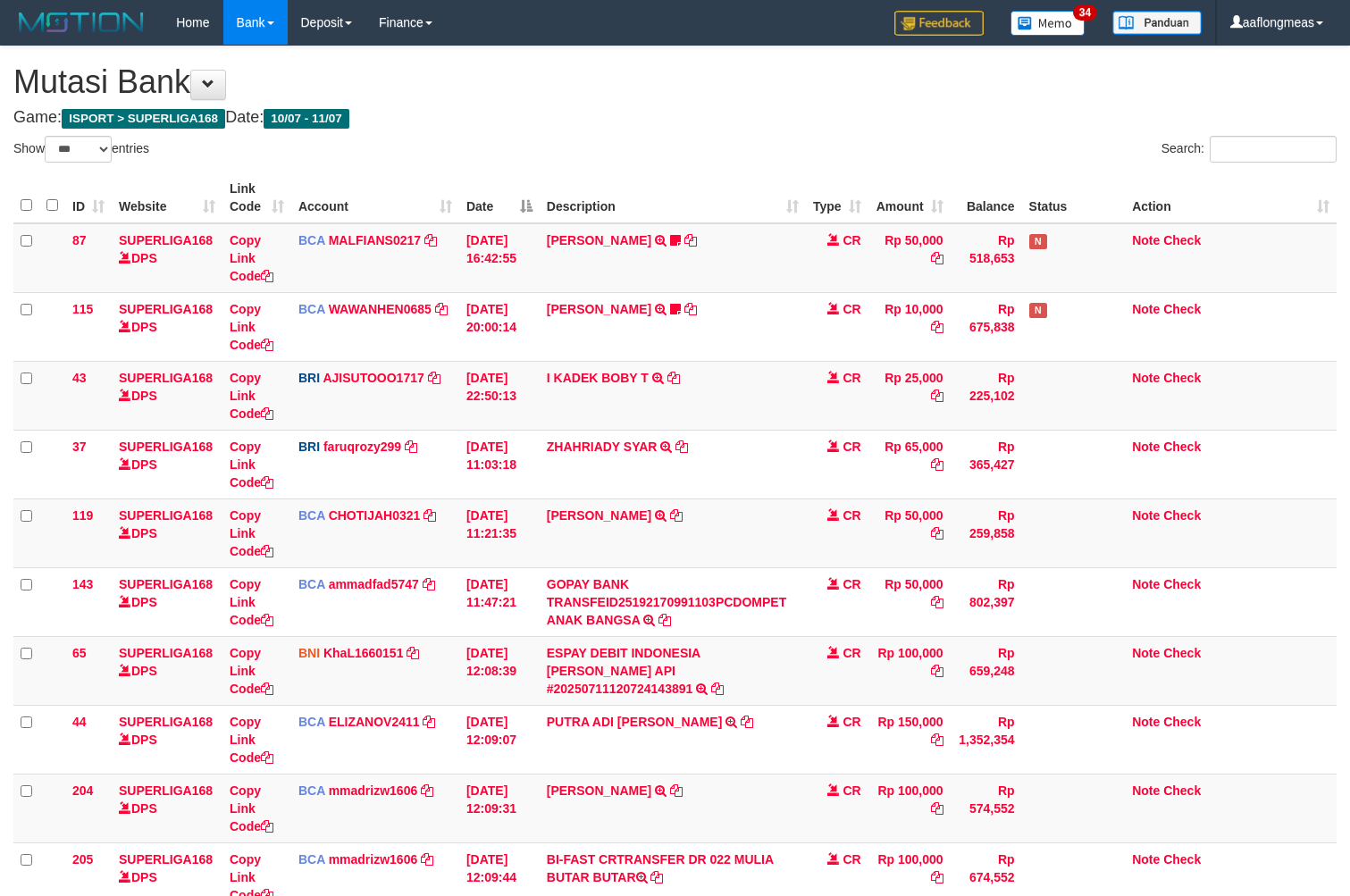 select on "***" 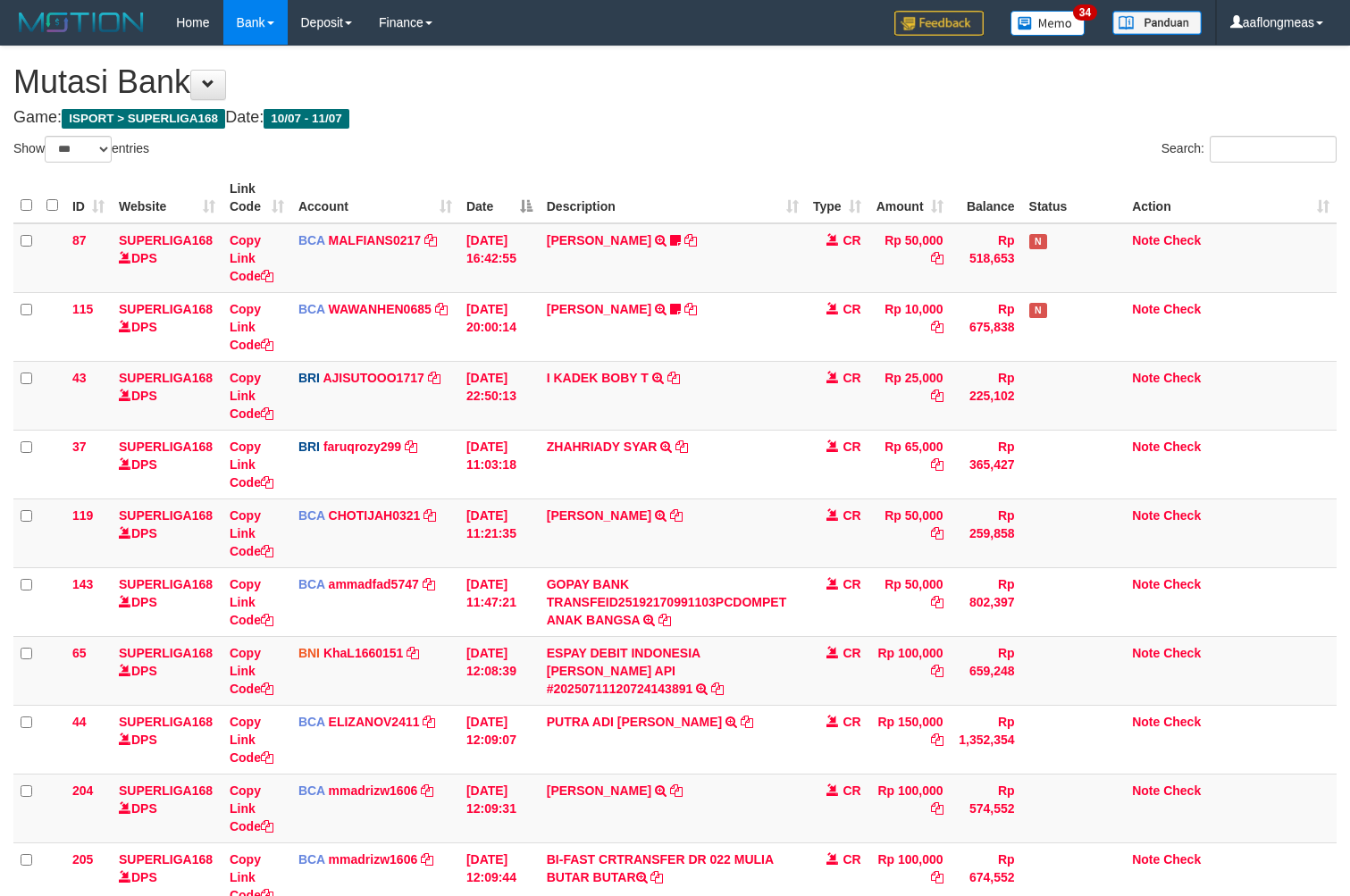scroll, scrollTop: 239, scrollLeft: 0, axis: vertical 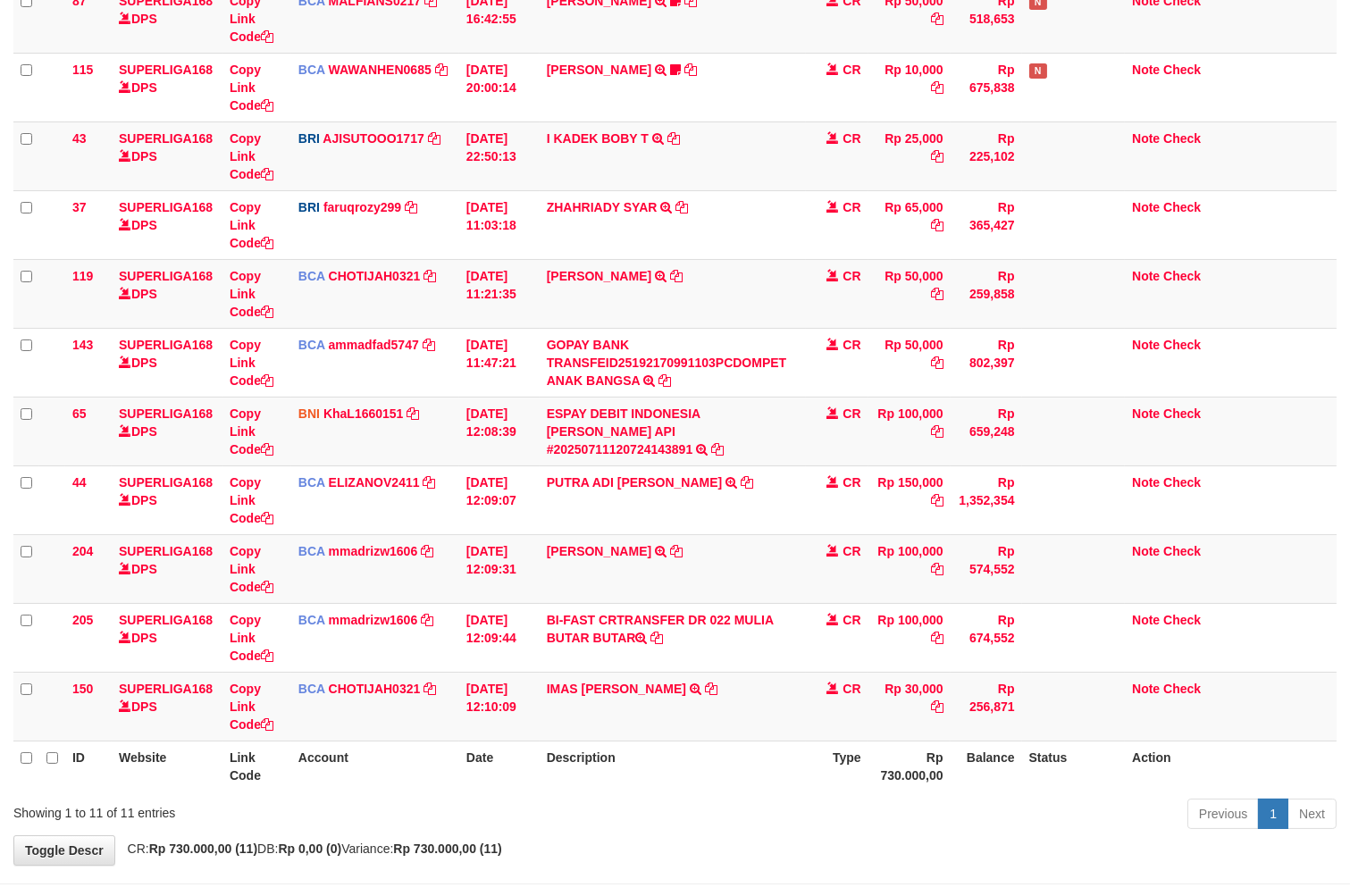 drag, startPoint x: 752, startPoint y: 819, endPoint x: 746, endPoint y: 806, distance: 14.317821 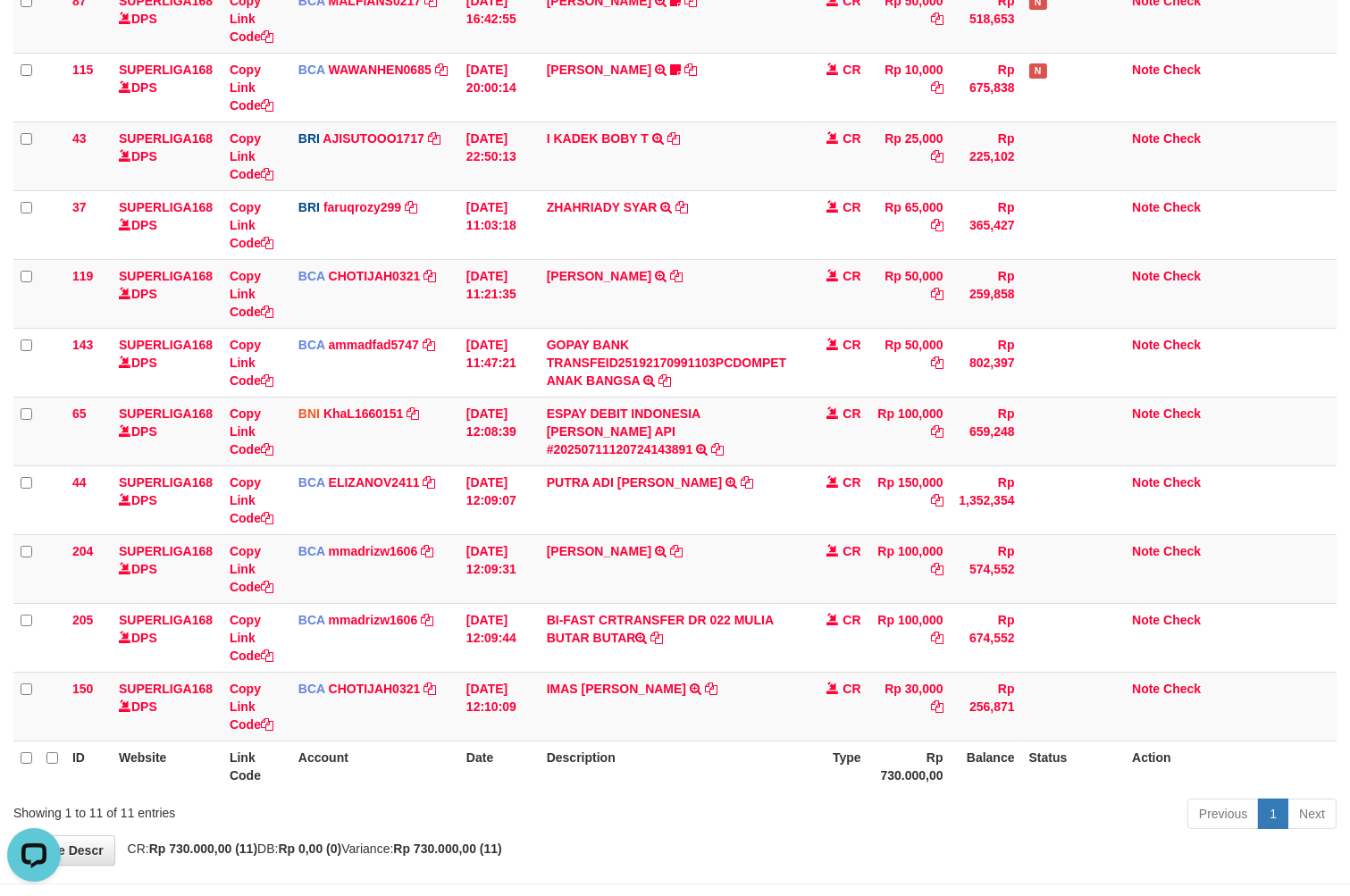 scroll, scrollTop: 0, scrollLeft: 0, axis: both 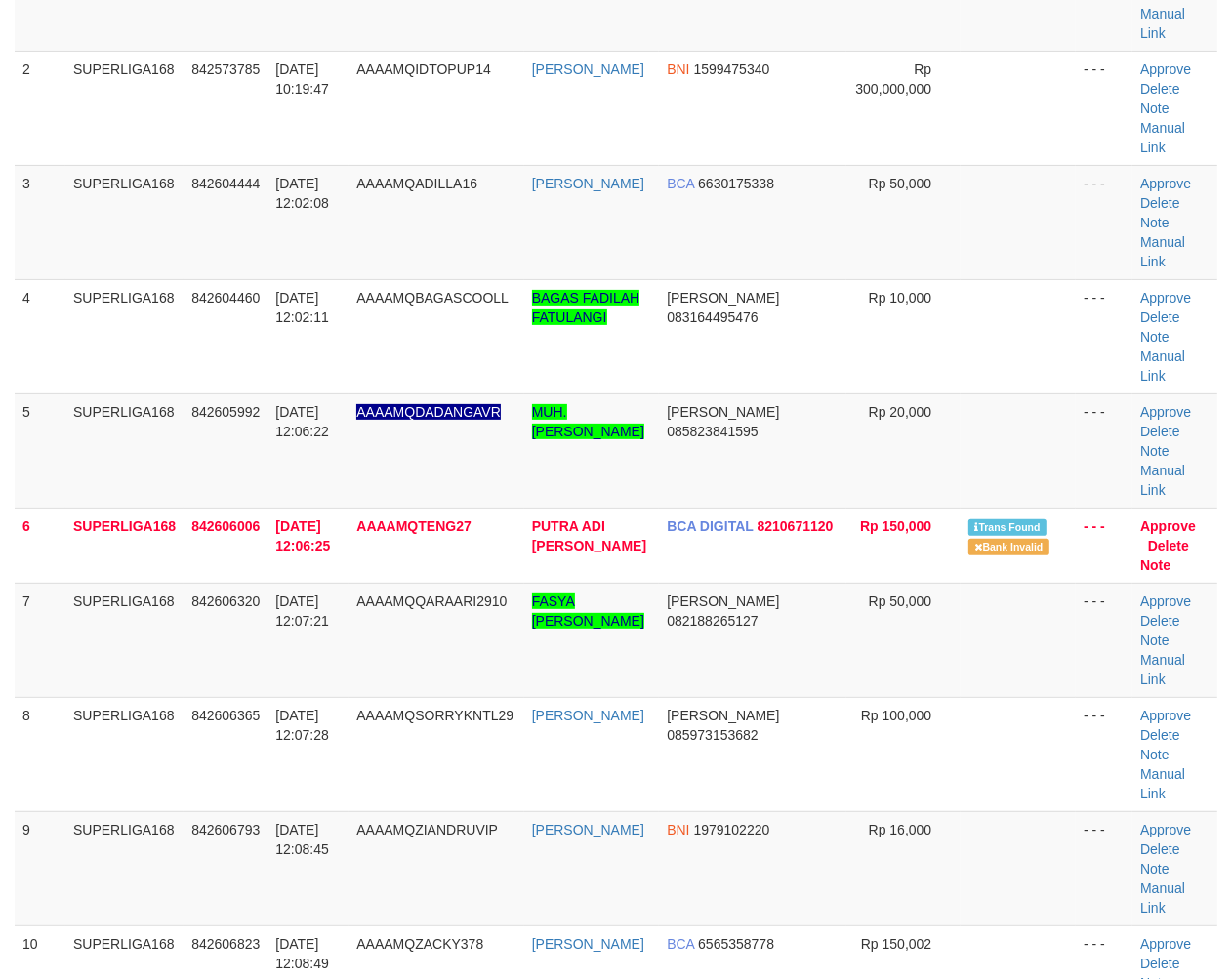drag, startPoint x: 857, startPoint y: 655, endPoint x: 1237, endPoint y: 704, distance: 383.1462 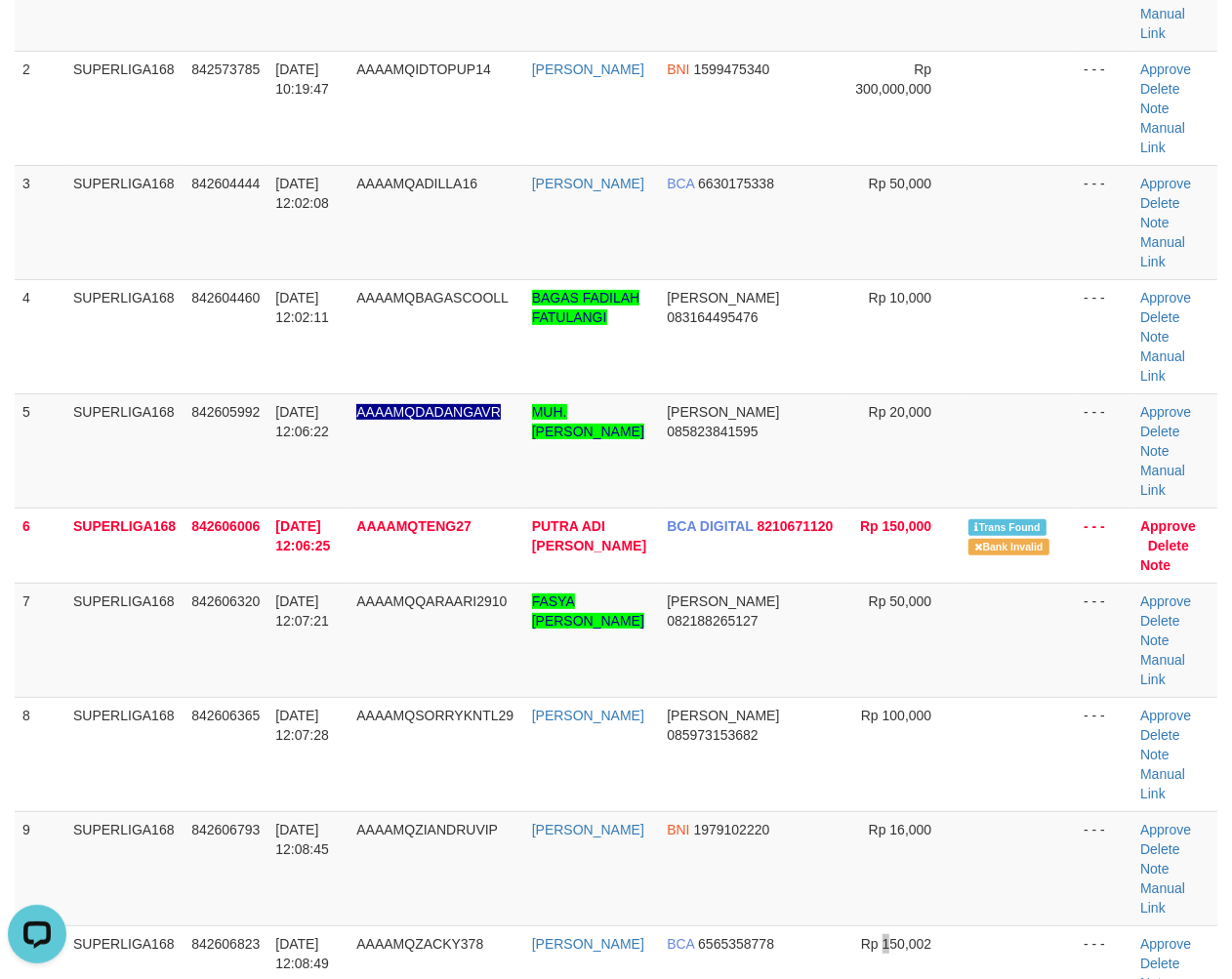 scroll, scrollTop: 0, scrollLeft: 0, axis: both 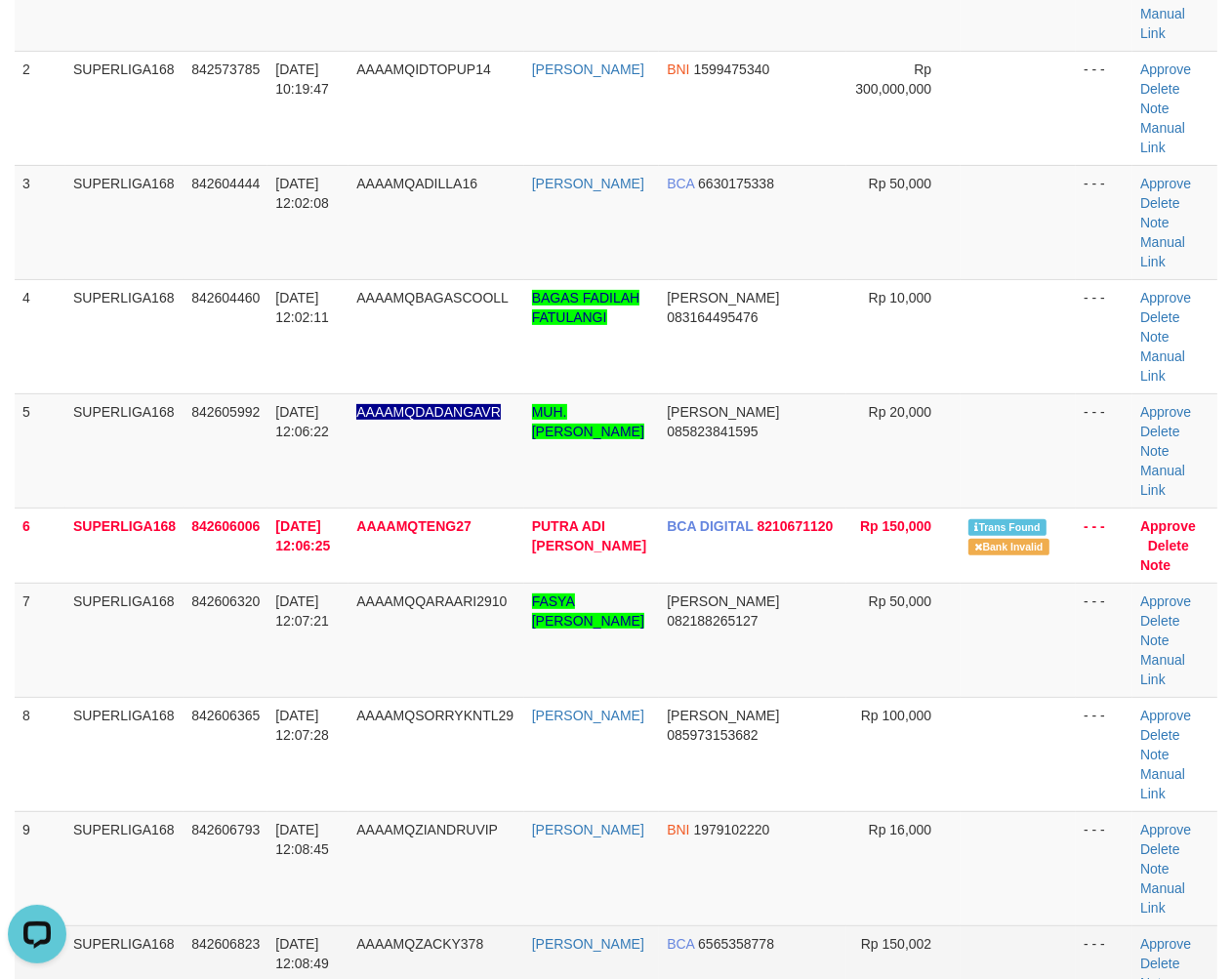 click at bounding box center (1018, 982) 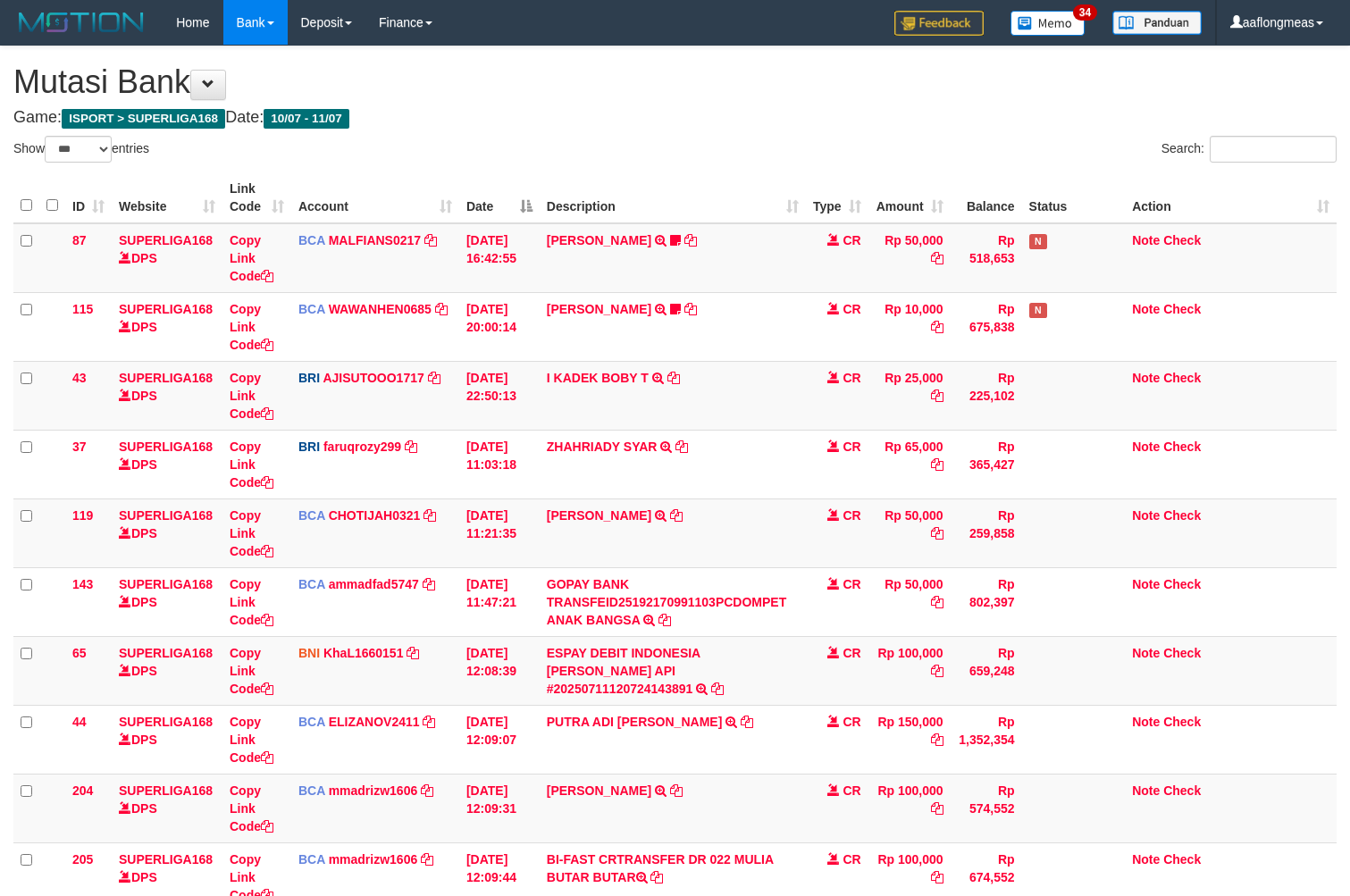 select on "***" 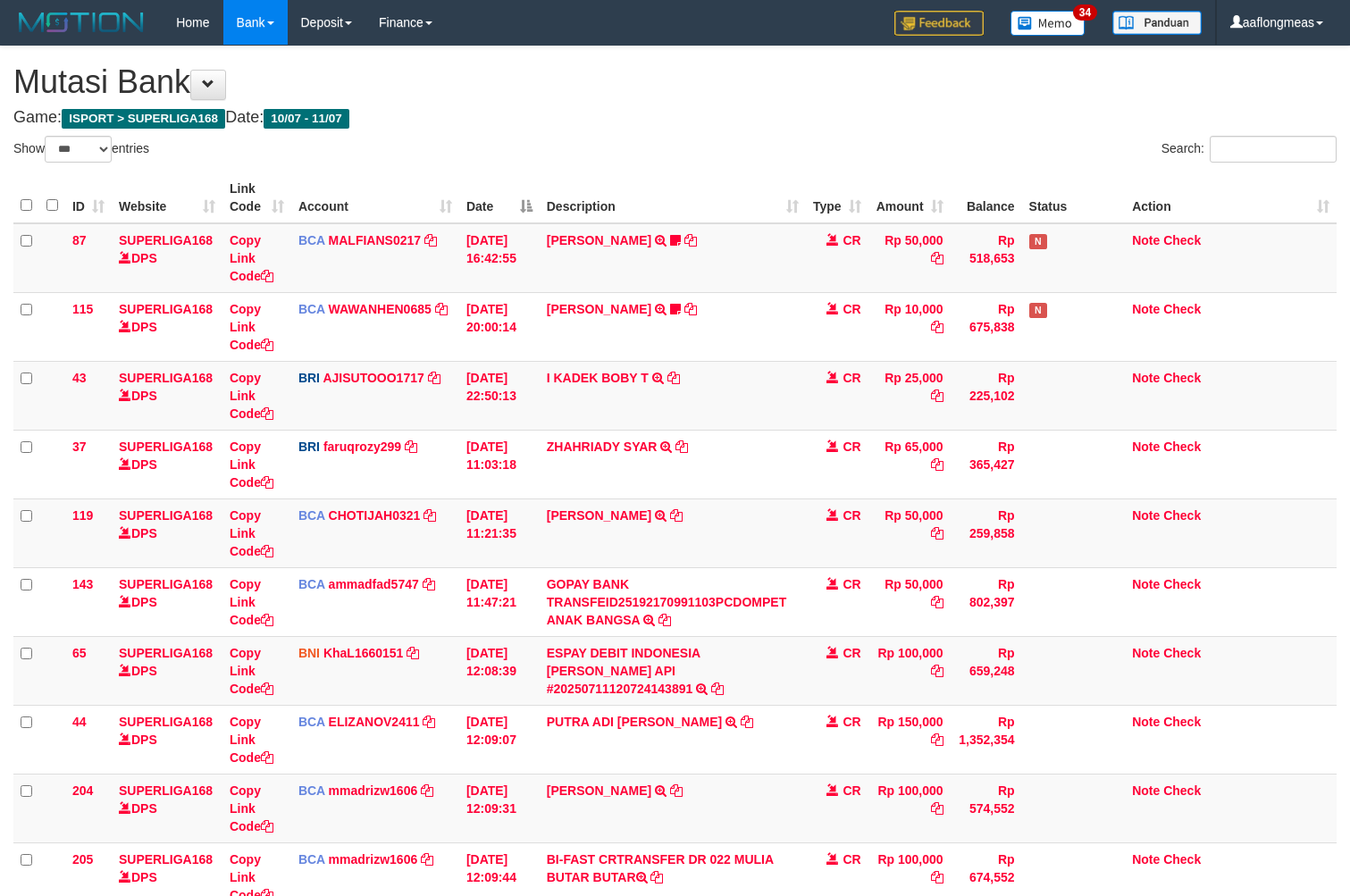 scroll, scrollTop: 239, scrollLeft: 0, axis: vertical 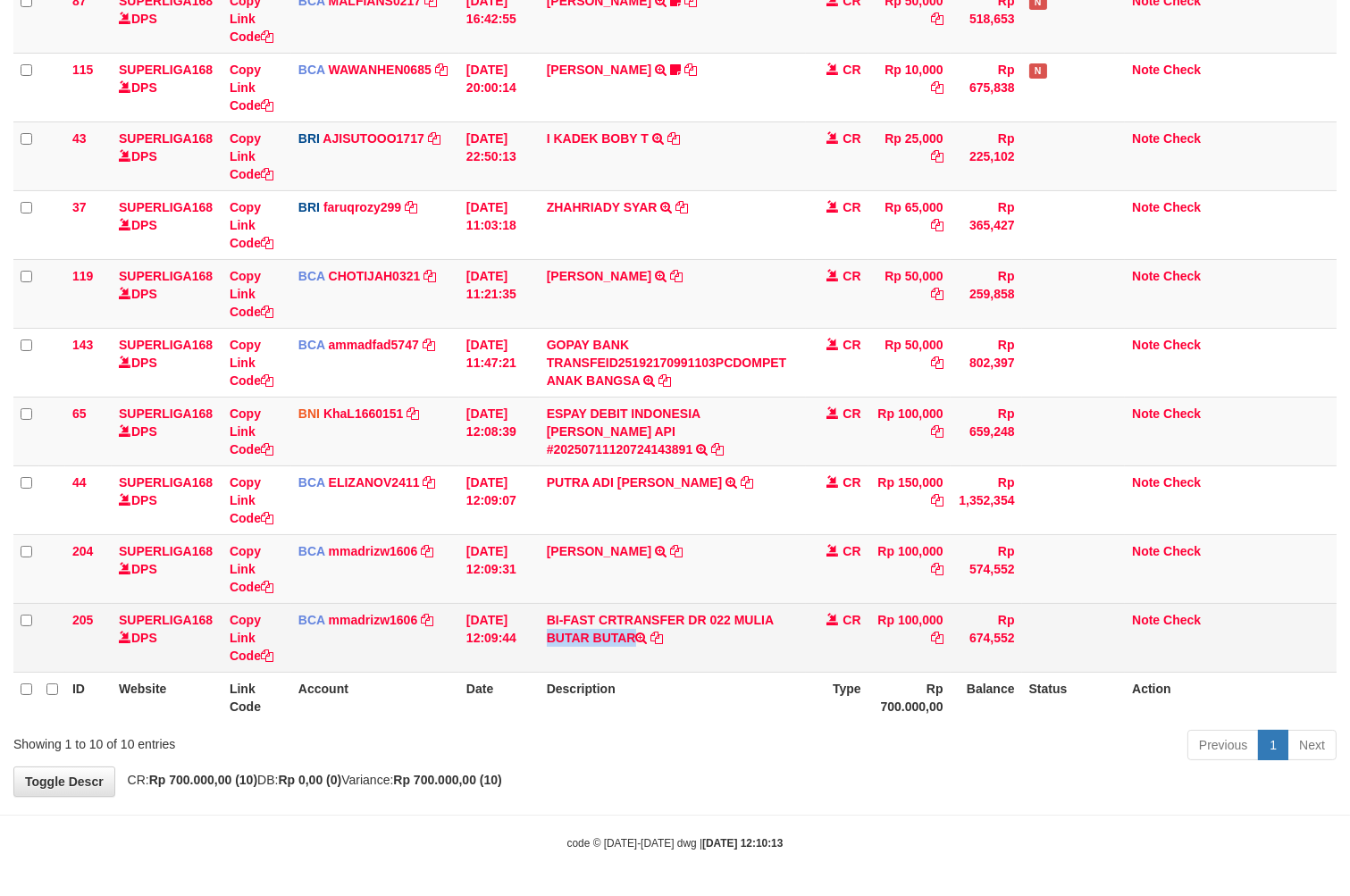 drag, startPoint x: 718, startPoint y: 626, endPoint x: 590, endPoint y: 641, distance: 128.87591 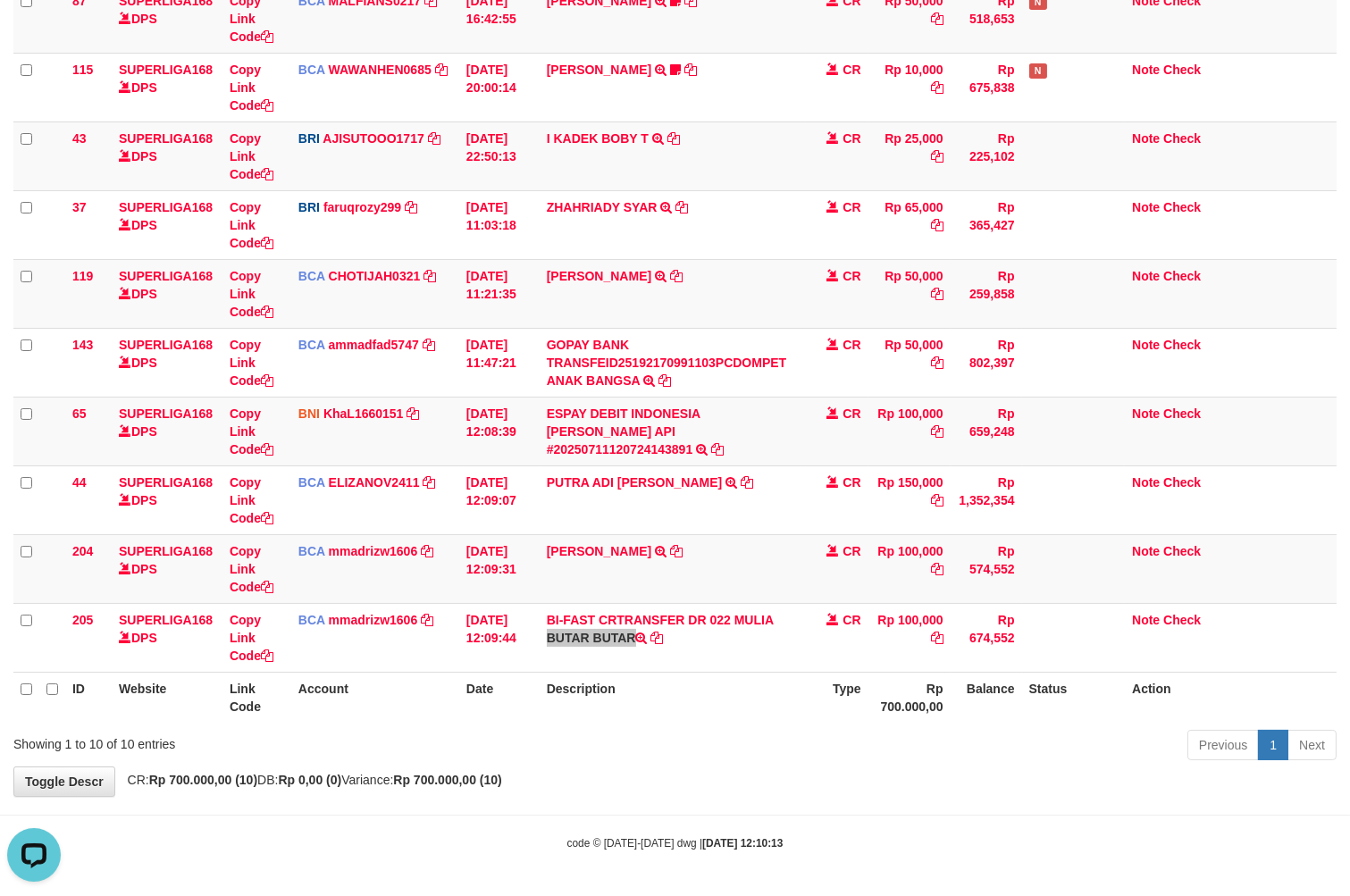 scroll, scrollTop: 0, scrollLeft: 0, axis: both 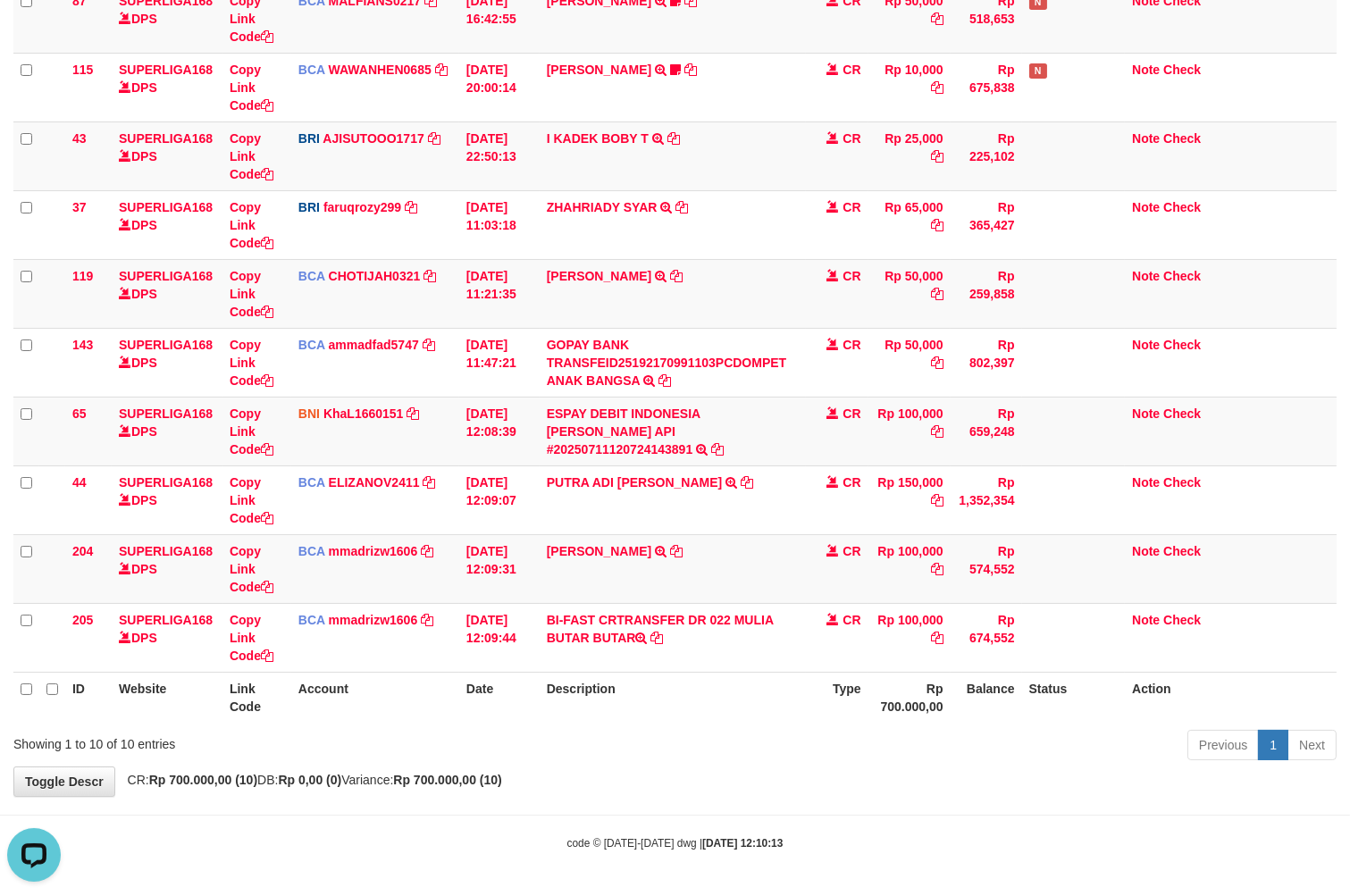 drag, startPoint x: 692, startPoint y: 752, endPoint x: 126, endPoint y: 707, distance: 567.786 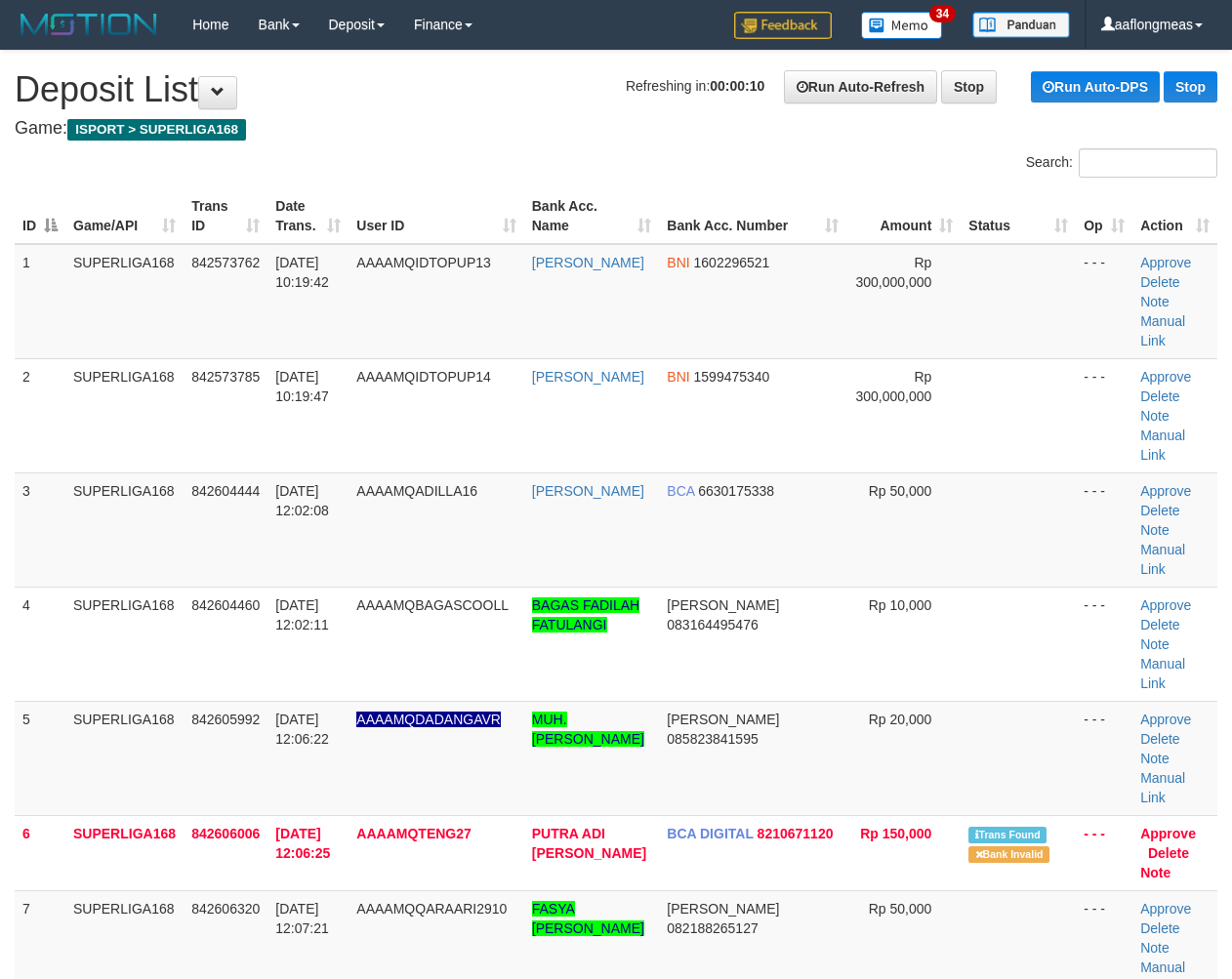 scroll, scrollTop: 307, scrollLeft: 0, axis: vertical 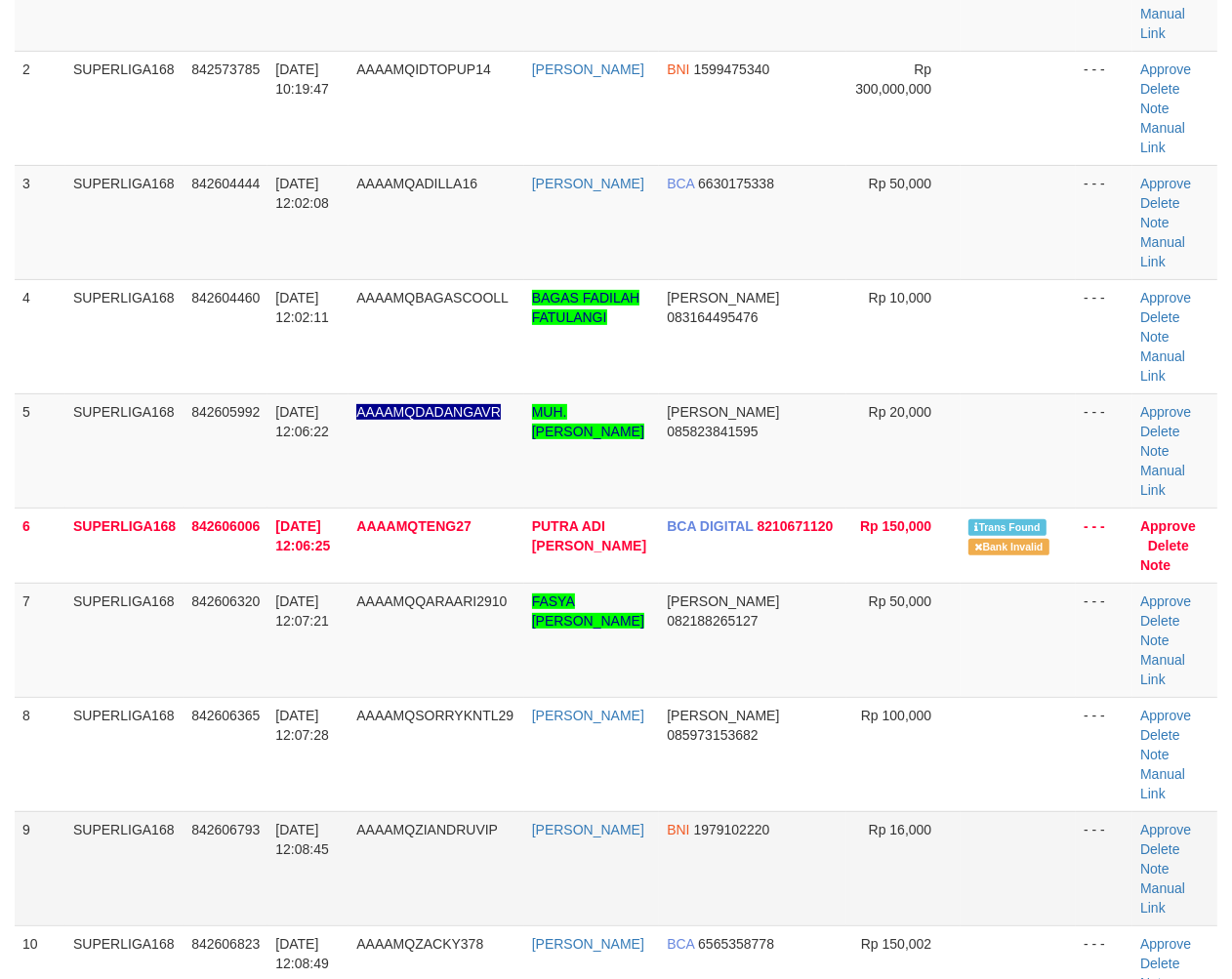 drag, startPoint x: 0, startPoint y: 0, endPoint x: 944, endPoint y: 606, distance: 1121.7718 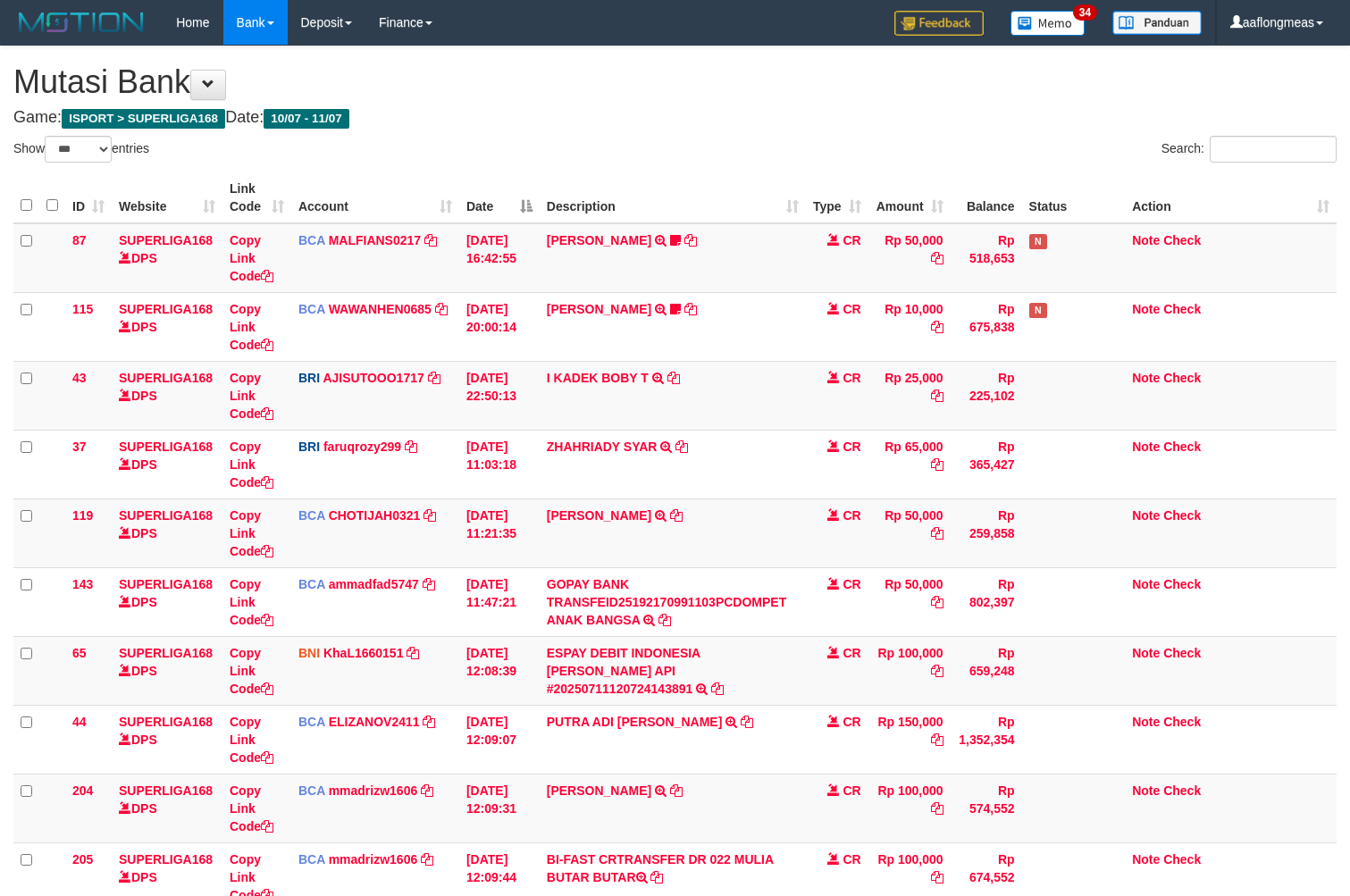 select on "***" 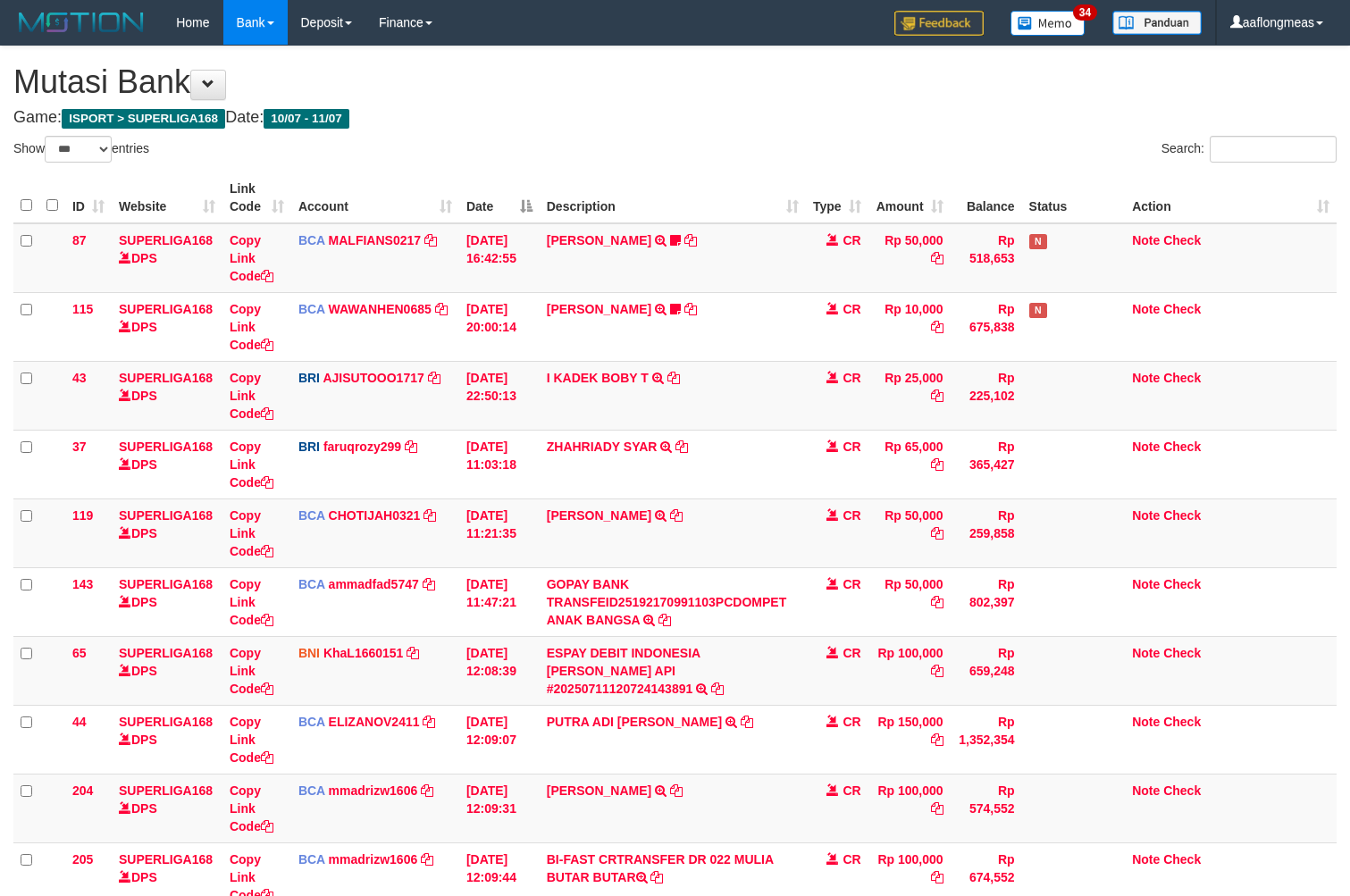 scroll, scrollTop: 228, scrollLeft: 0, axis: vertical 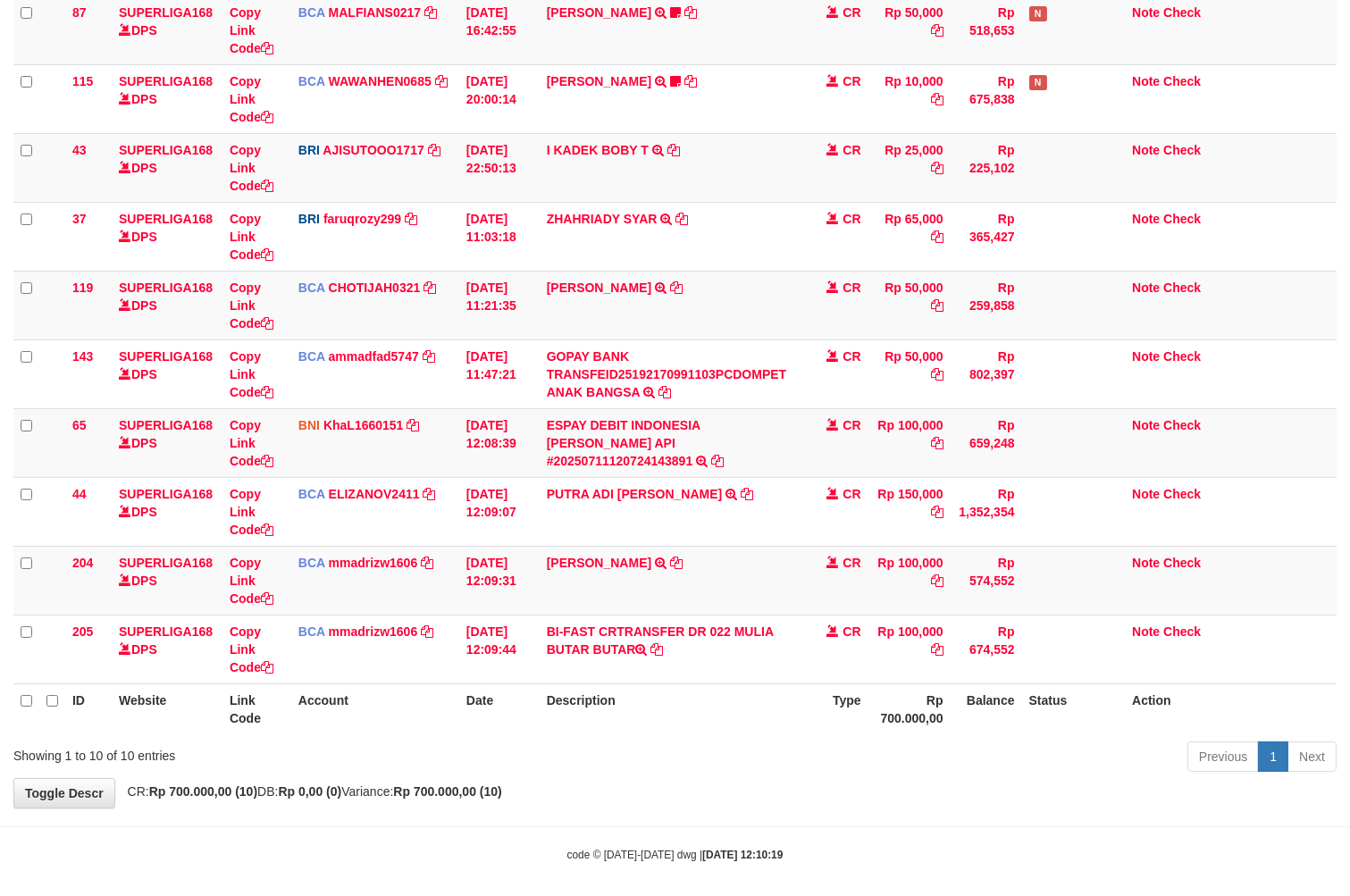 click on "Previous 1 Next" at bounding box center [956, 758] 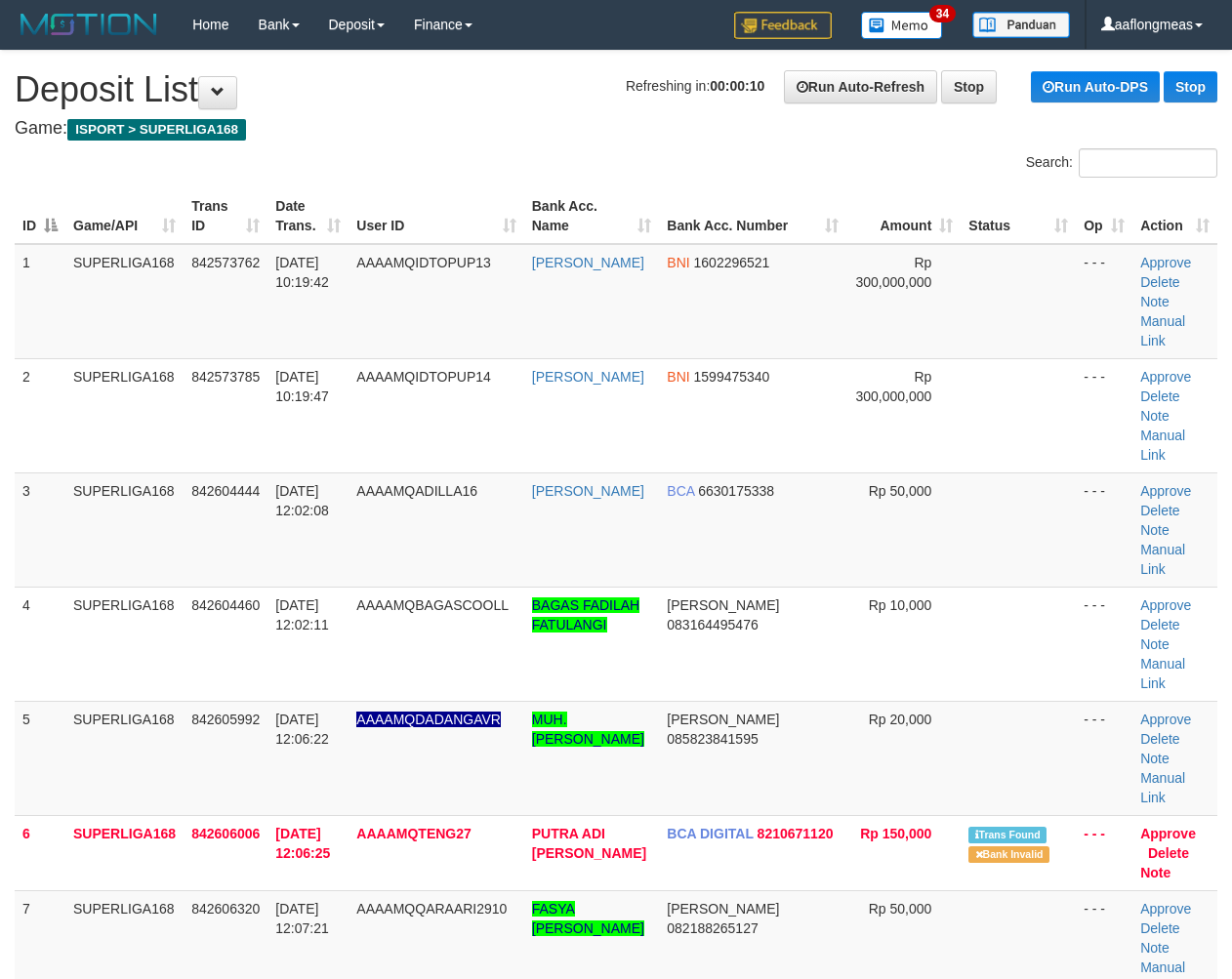 scroll, scrollTop: 307, scrollLeft: 0, axis: vertical 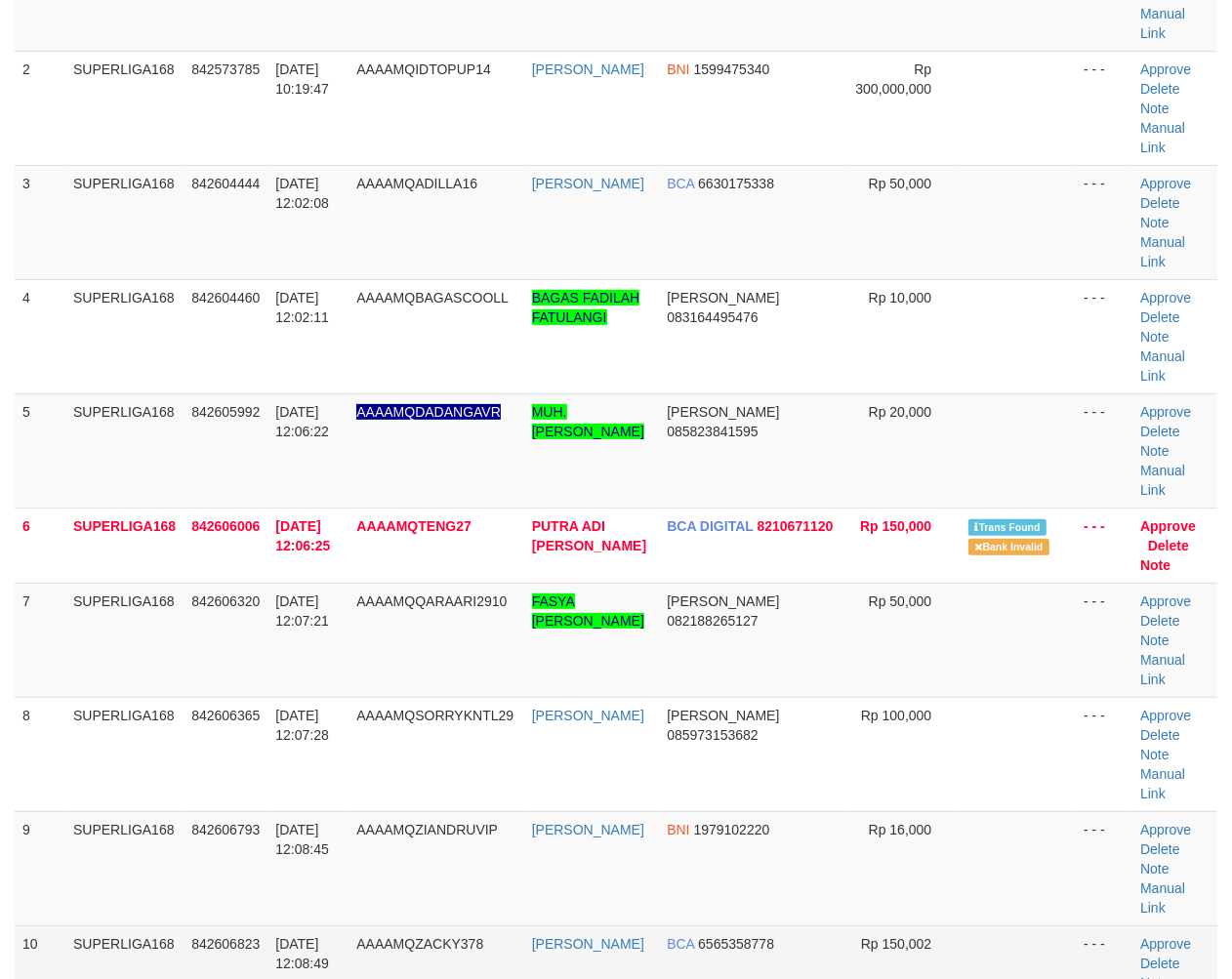click on "Rp 150,002" at bounding box center (896, 944) 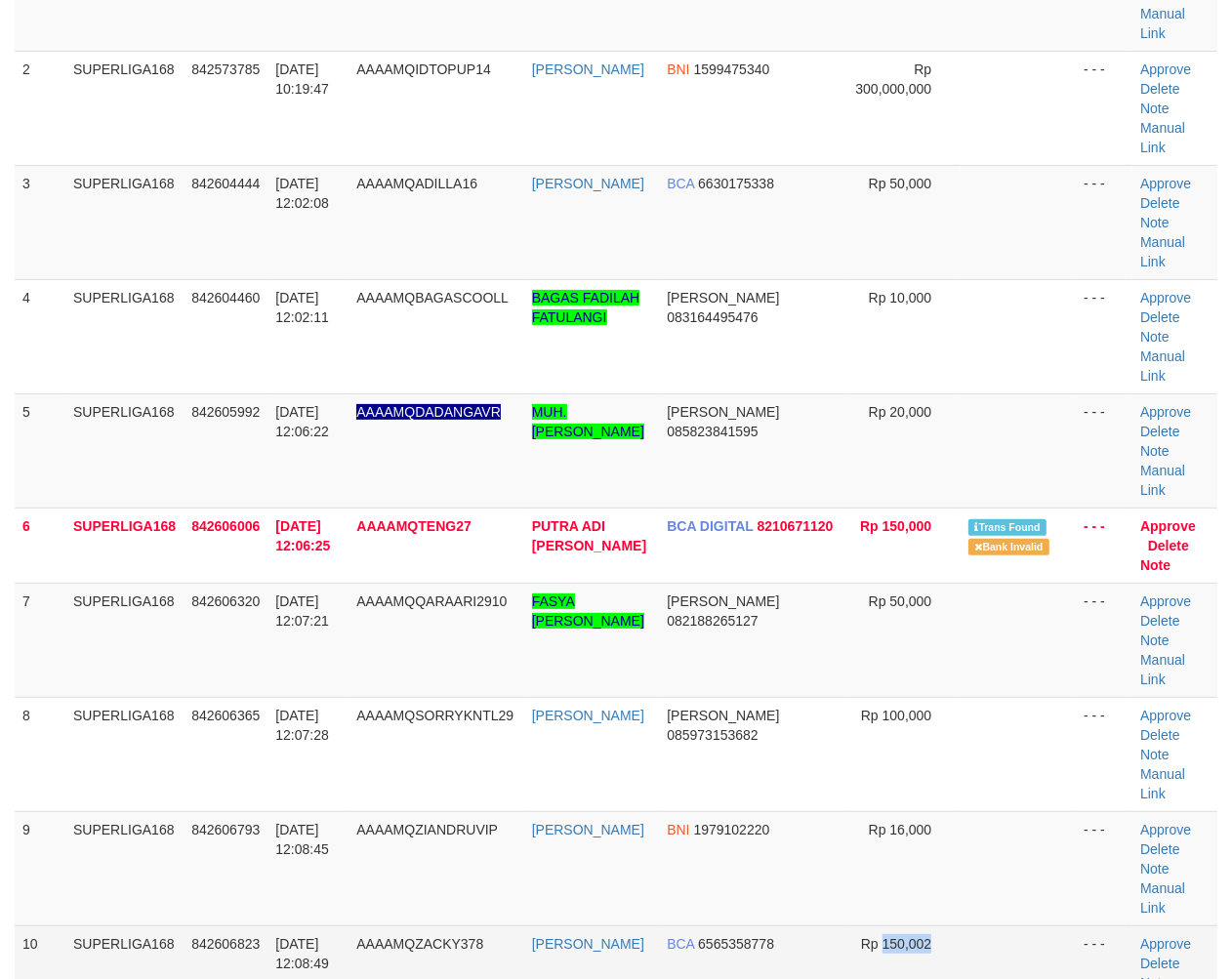 click on "Rp 150,002" at bounding box center (903, 982) 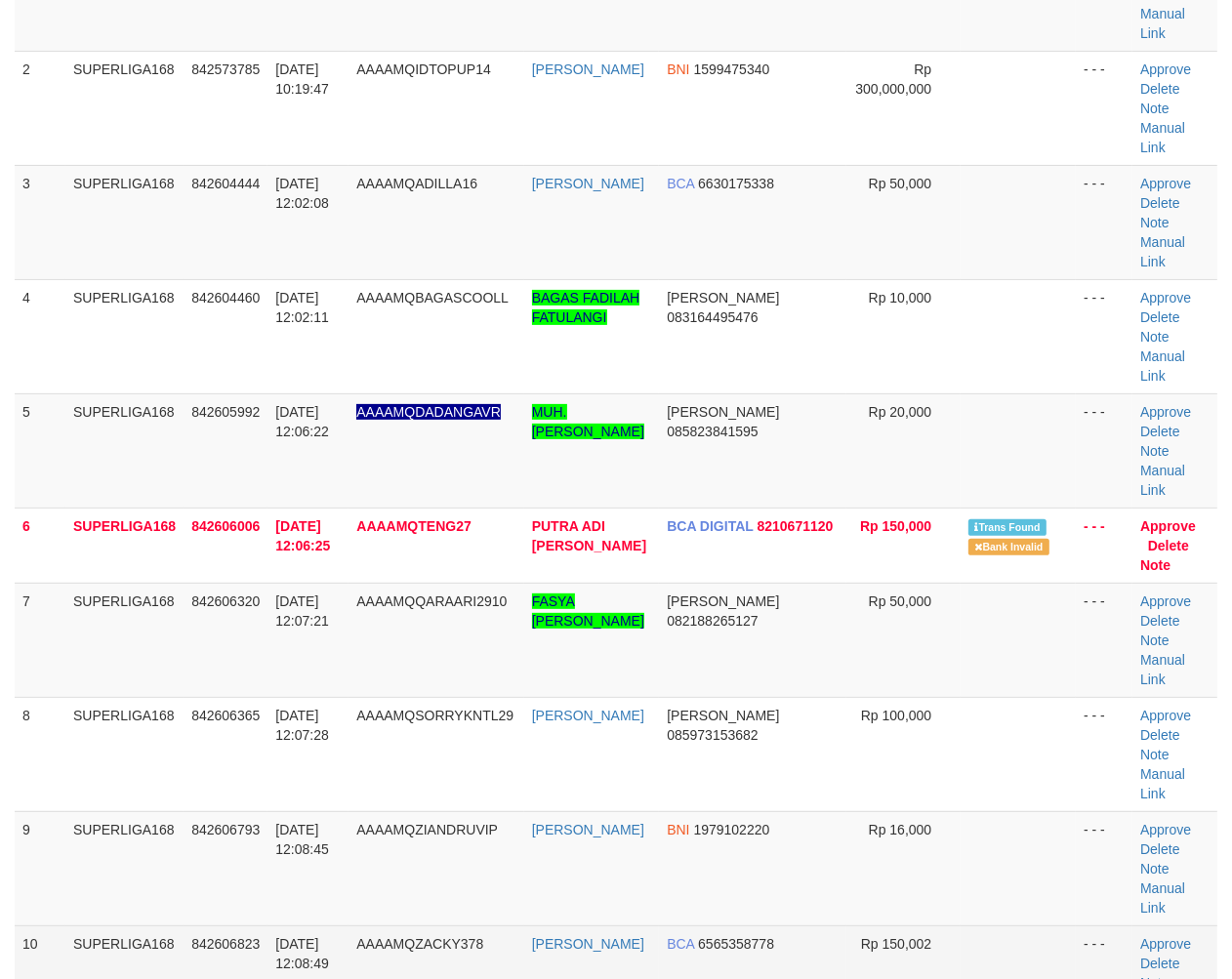 click at bounding box center (1018, 982) 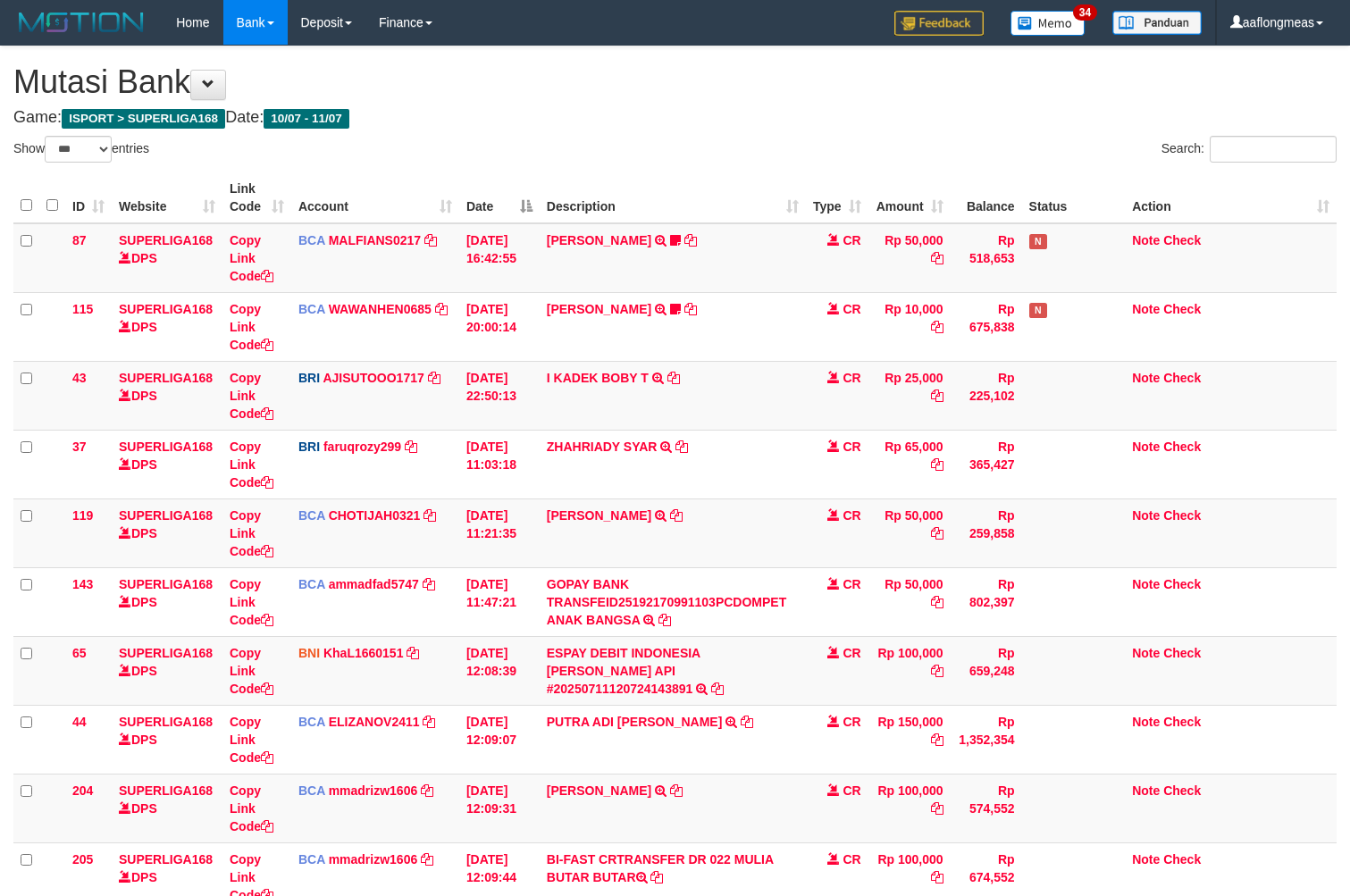select on "***" 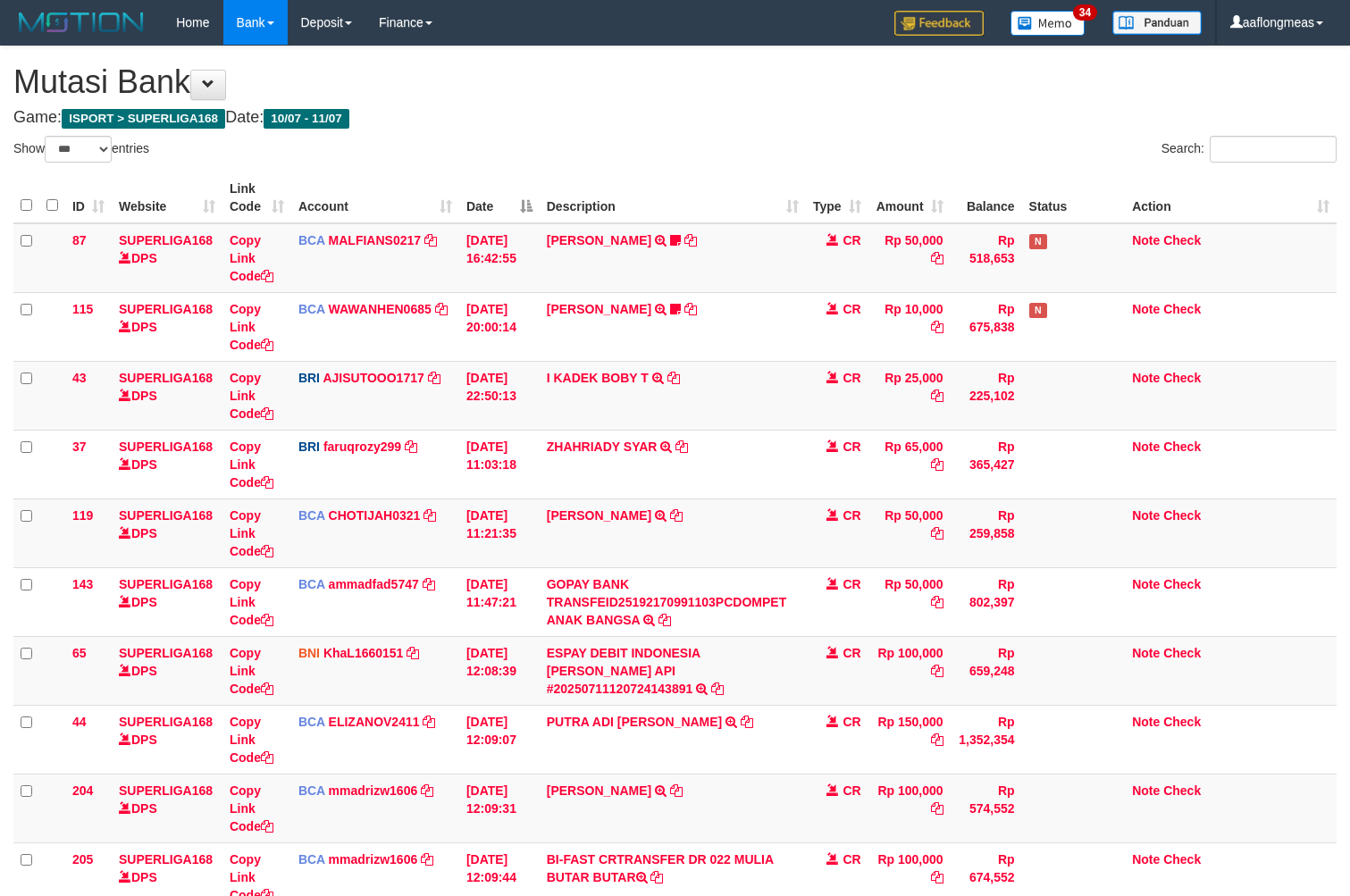 scroll, scrollTop: 216, scrollLeft: 0, axis: vertical 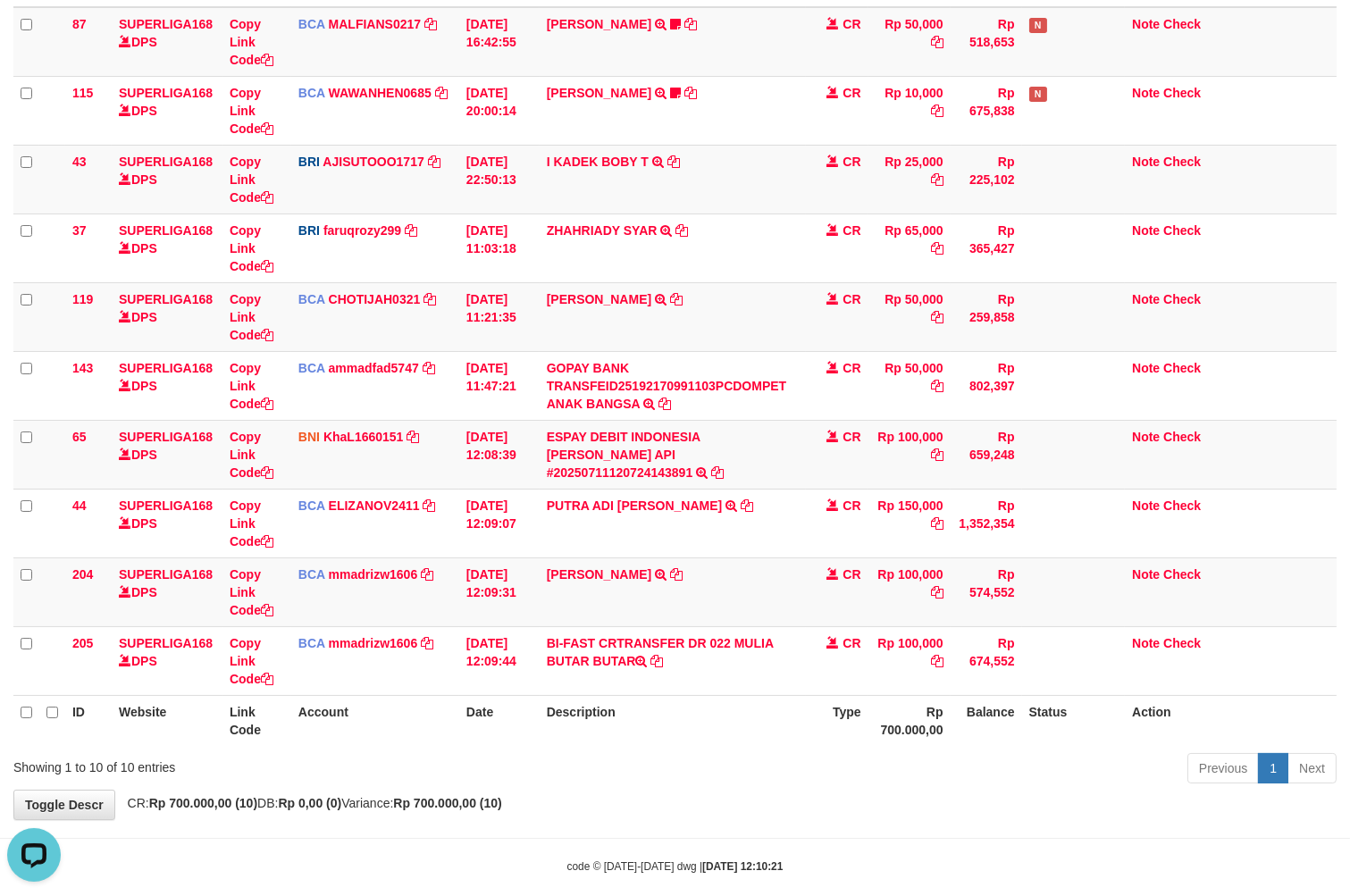 drag, startPoint x: 559, startPoint y: 802, endPoint x: 543, endPoint y: 796, distance: 17.088007 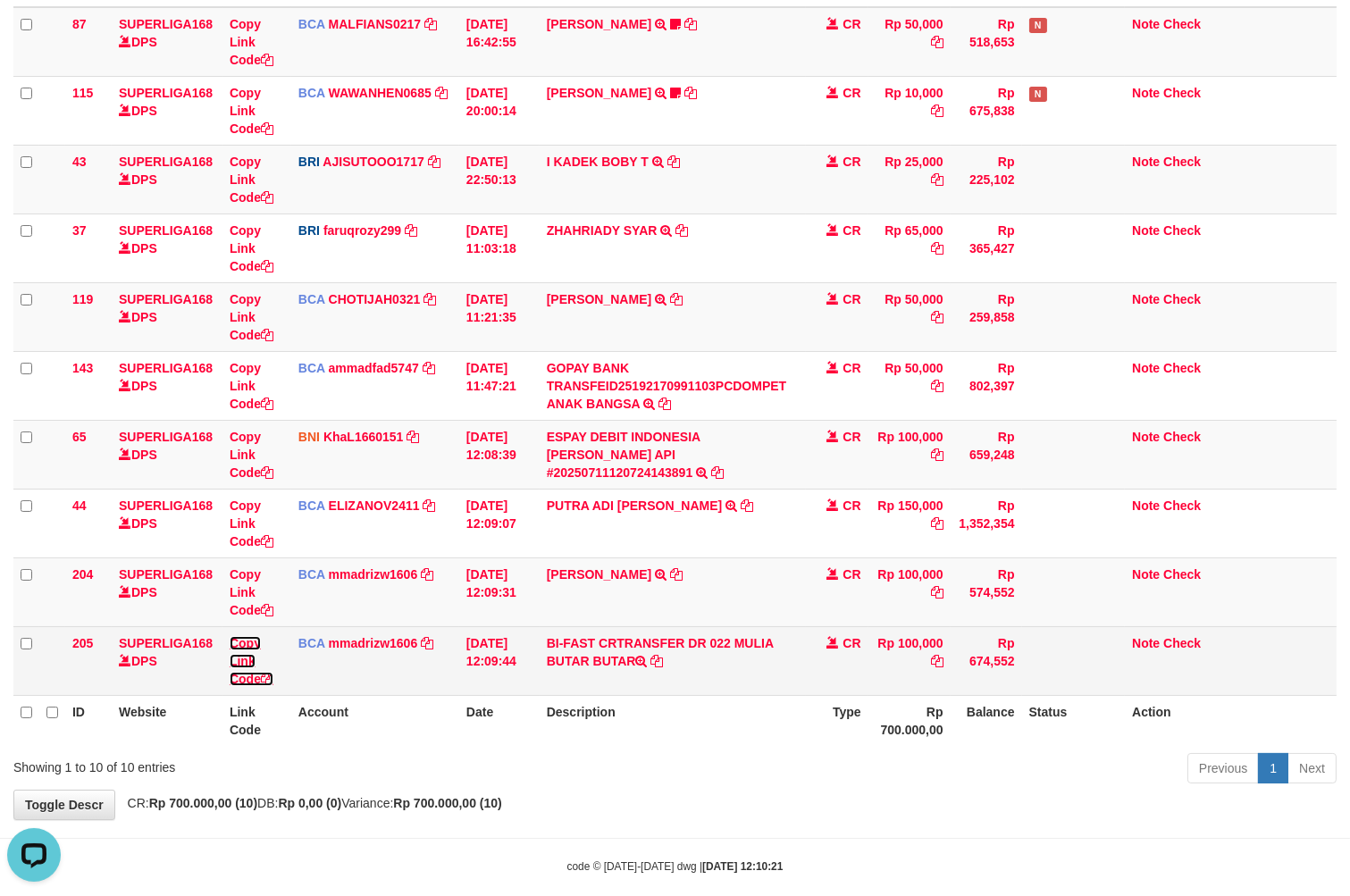 click on "Copy Link Code" at bounding box center (251, 661) 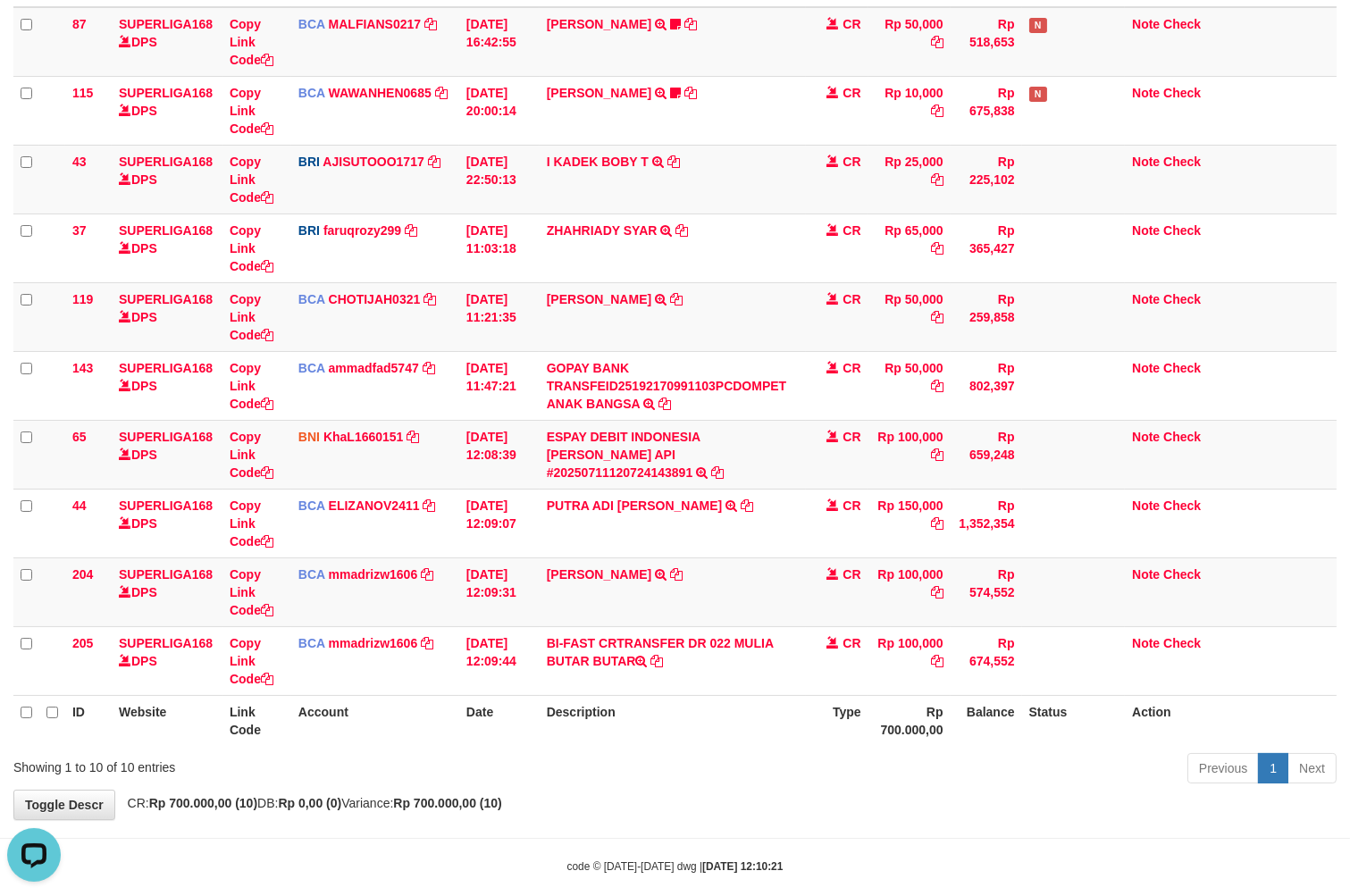 scroll, scrollTop: 265, scrollLeft: 0, axis: vertical 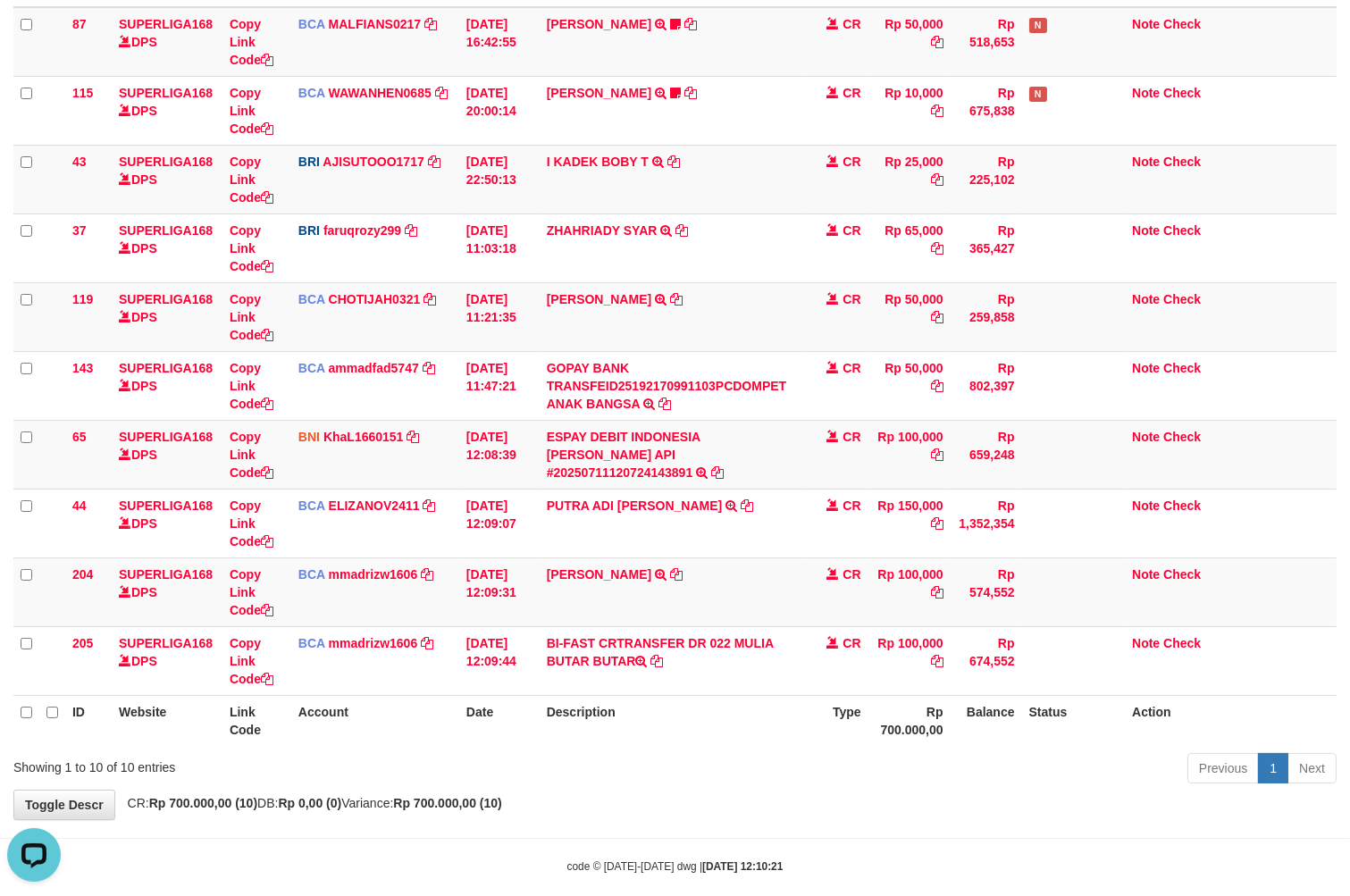 click on "Previous 1 Next" at bounding box center [956, 770] 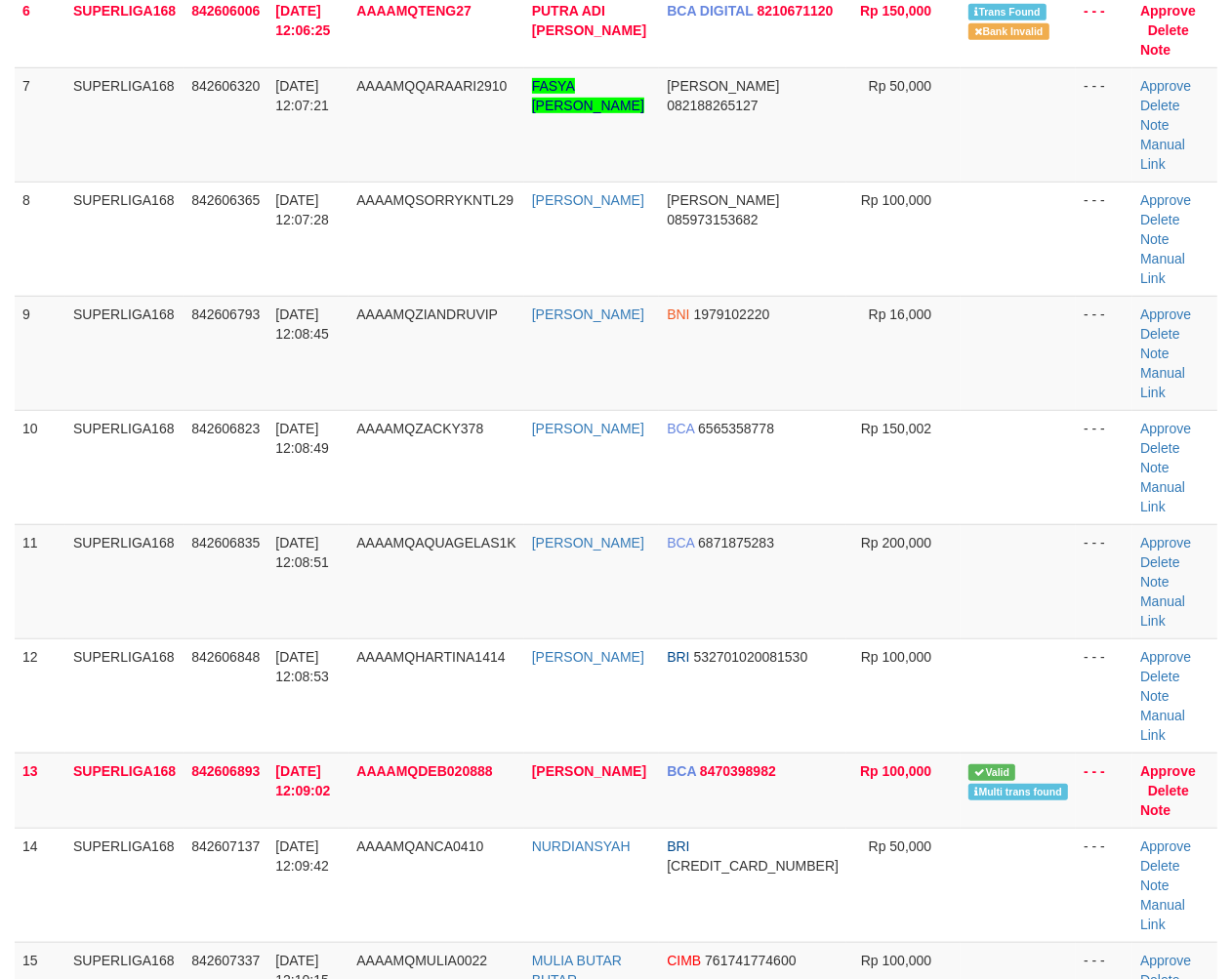 scroll, scrollTop: 823, scrollLeft: 0, axis: vertical 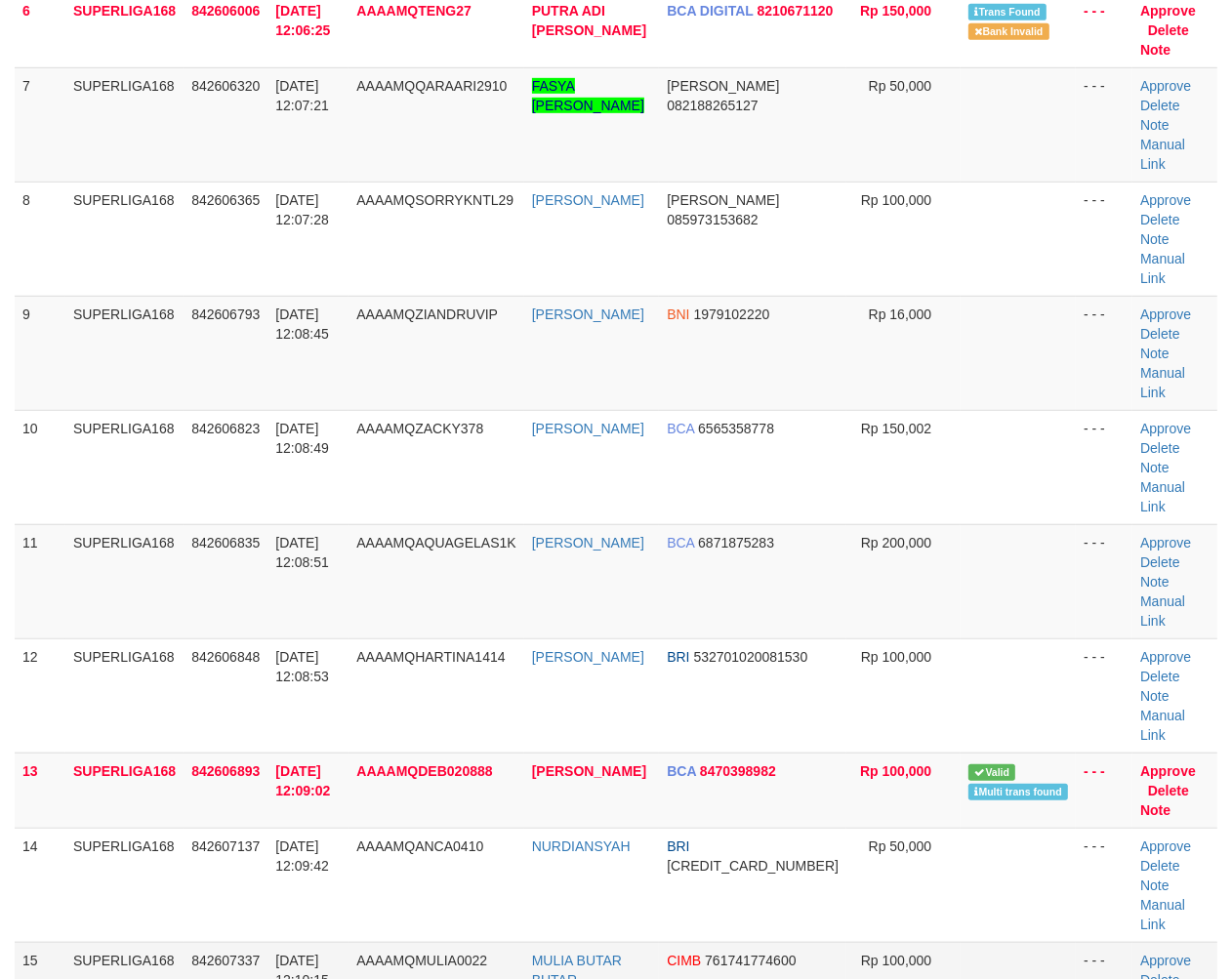 click on "Manual Link" at bounding box center (1163, 1029) 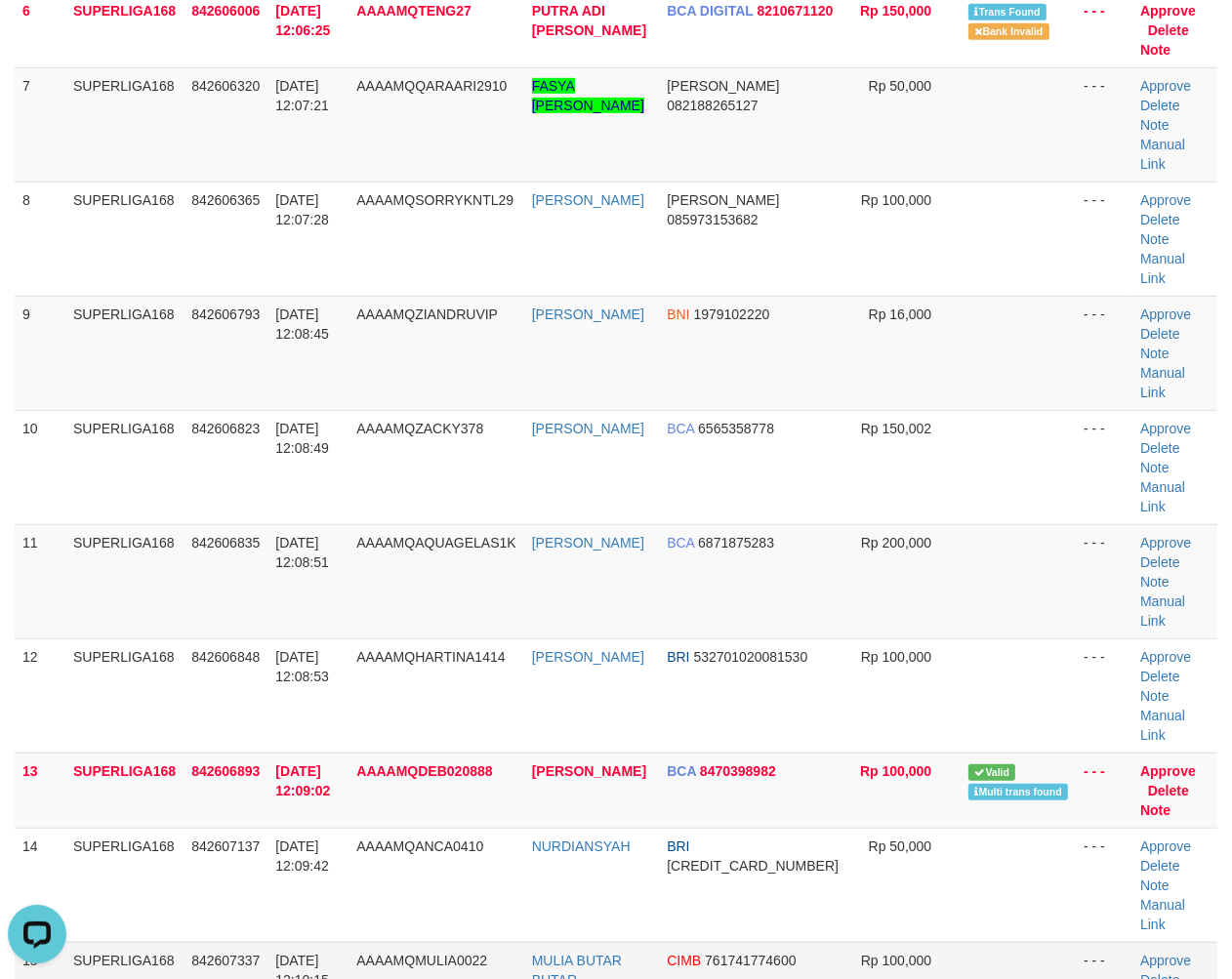 scroll, scrollTop: 0, scrollLeft: 0, axis: both 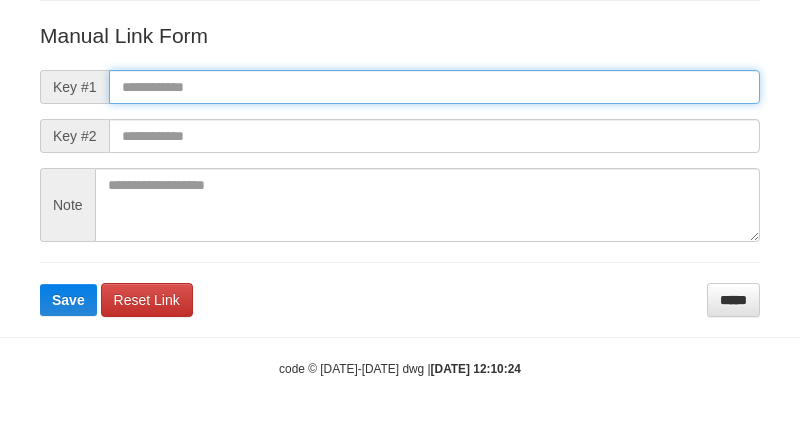 click at bounding box center [434, 87] 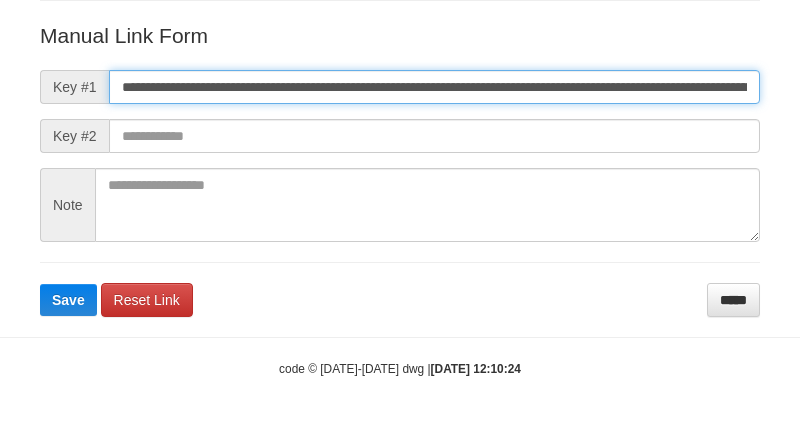 scroll, scrollTop: 0, scrollLeft: 1367, axis: horizontal 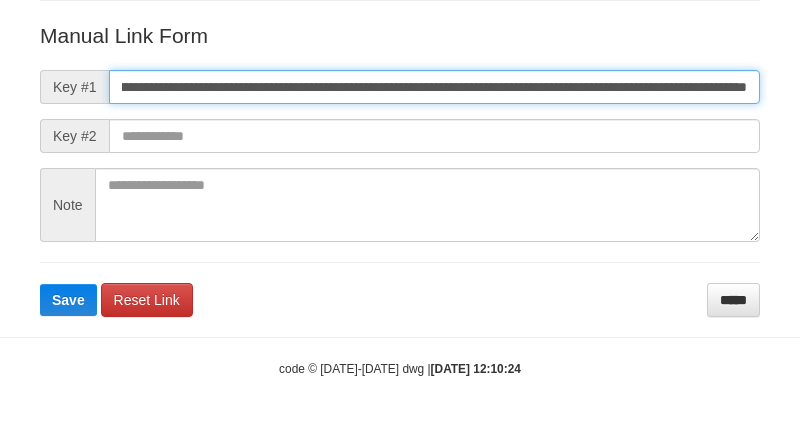 type on "**********" 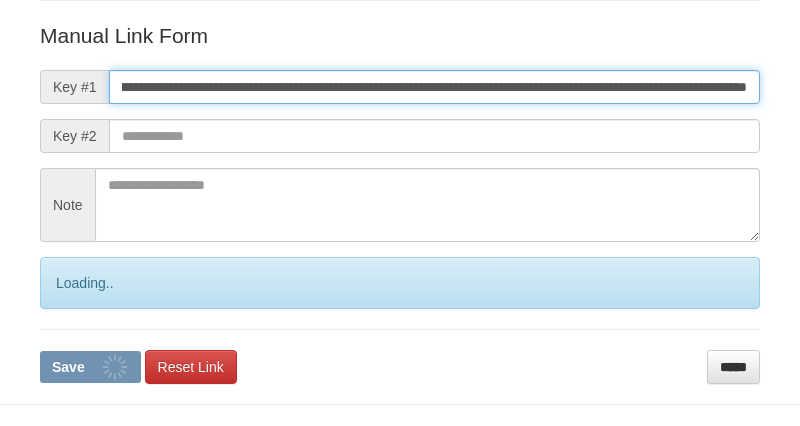 click on "Save" at bounding box center [90, 367] 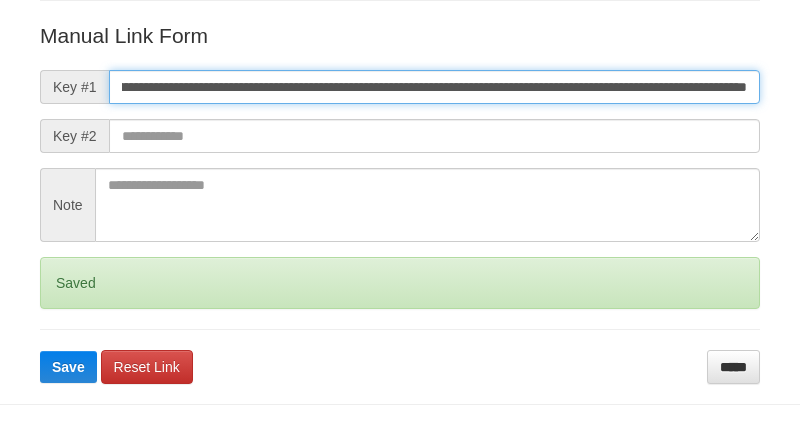 click on "Save" at bounding box center (68, 367) 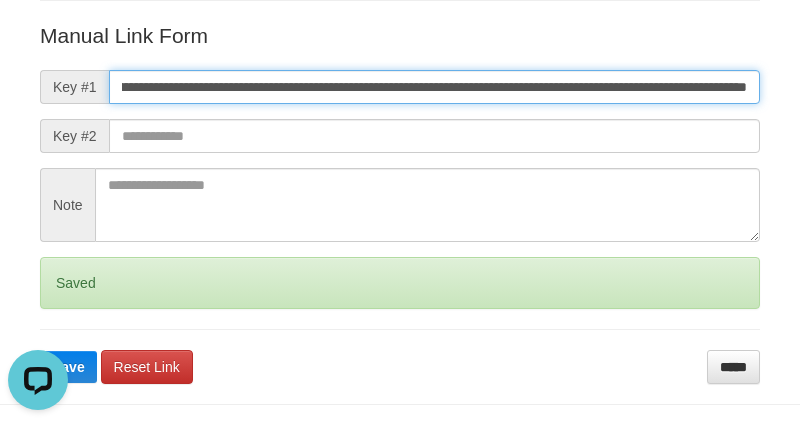 scroll, scrollTop: 0, scrollLeft: 0, axis: both 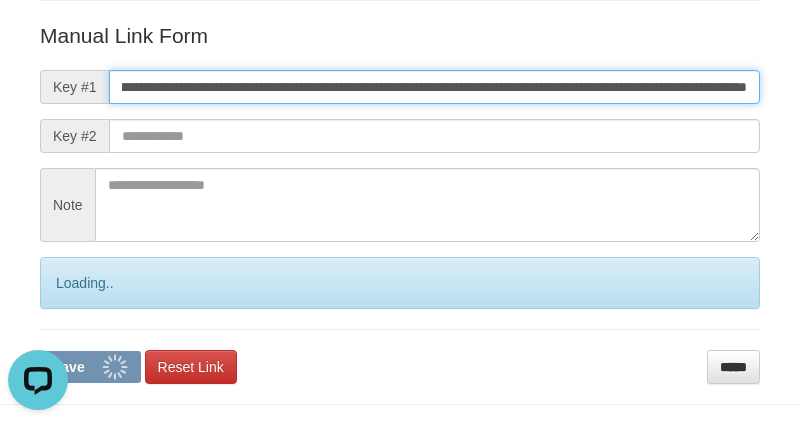 click on "Save" at bounding box center (90, 367) 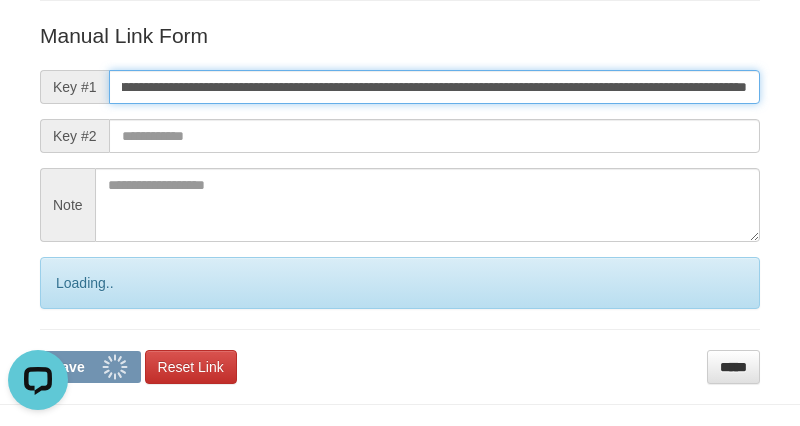 click on "Save" at bounding box center [90, 367] 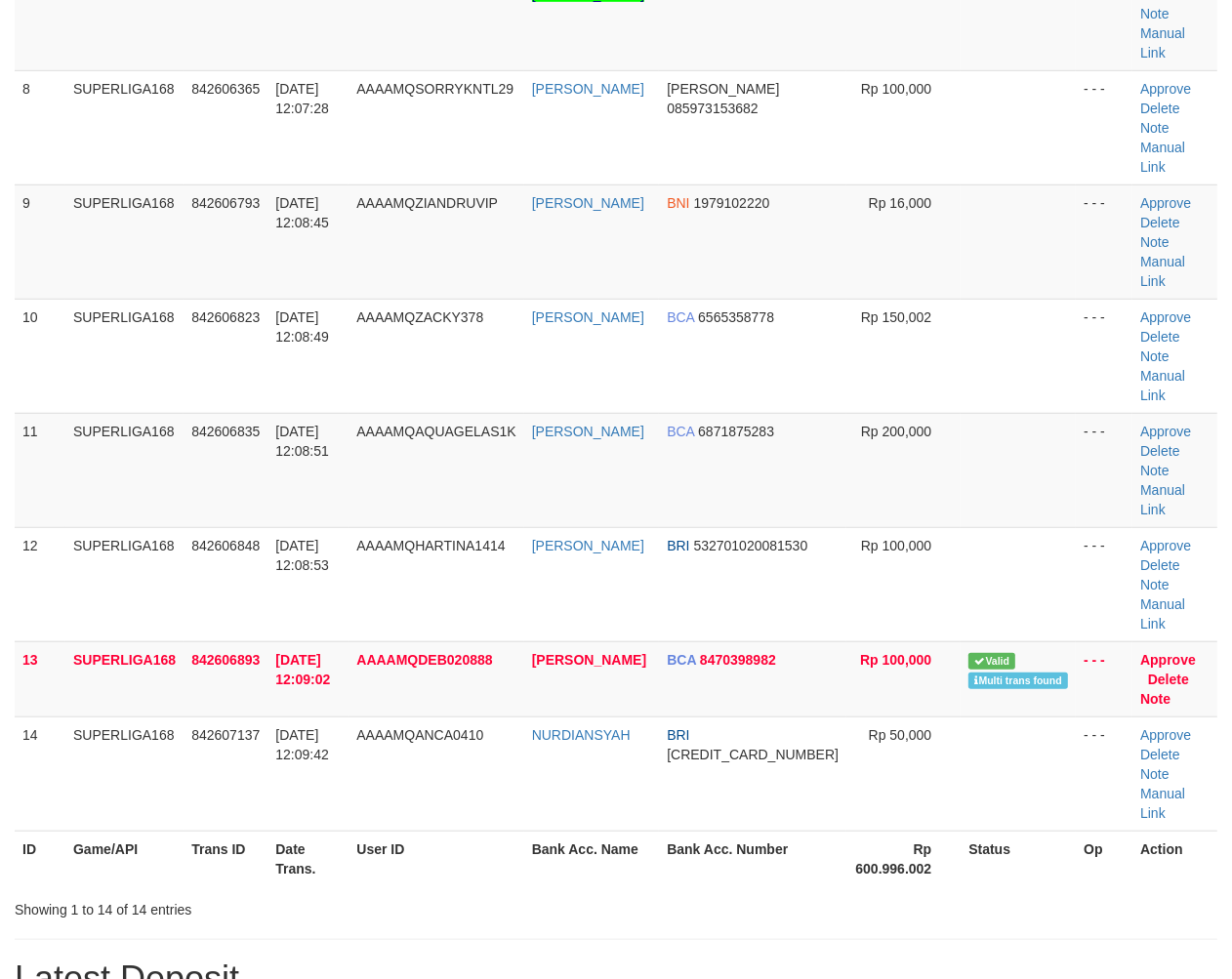 scroll, scrollTop: 823, scrollLeft: 0, axis: vertical 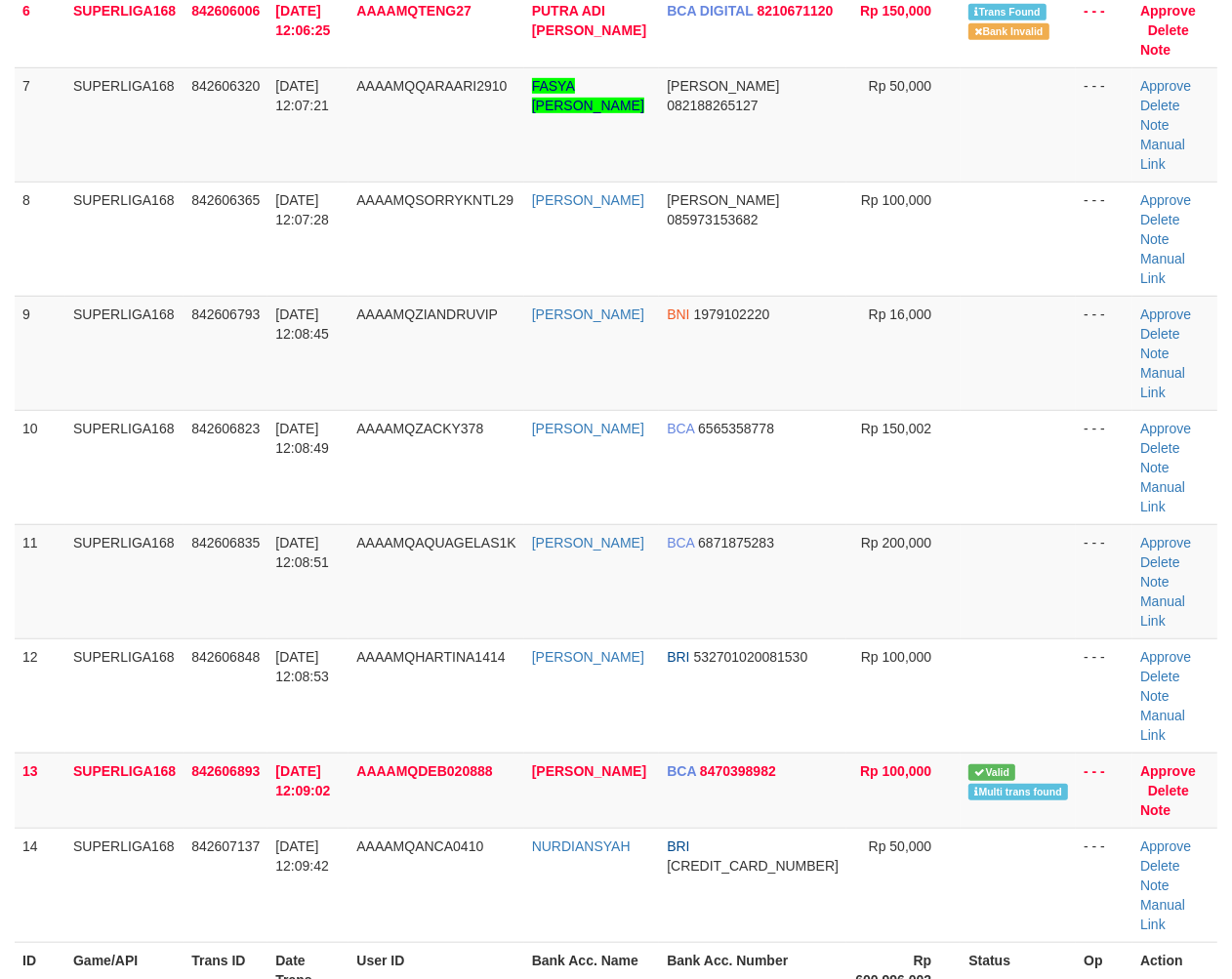 drag, startPoint x: 1020, startPoint y: 476, endPoint x: 1245, endPoint y: 592, distance: 253.1423 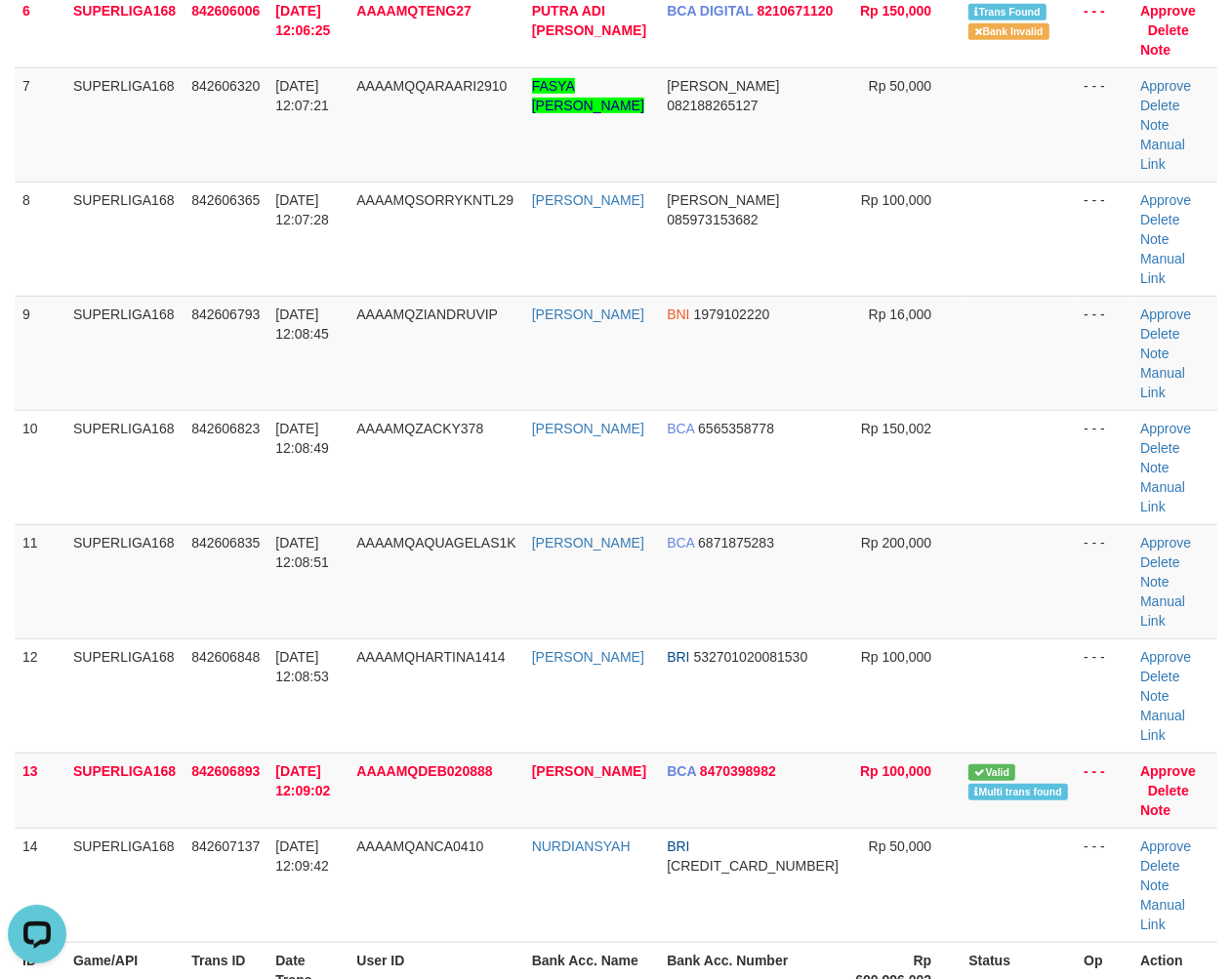 scroll, scrollTop: 0, scrollLeft: 0, axis: both 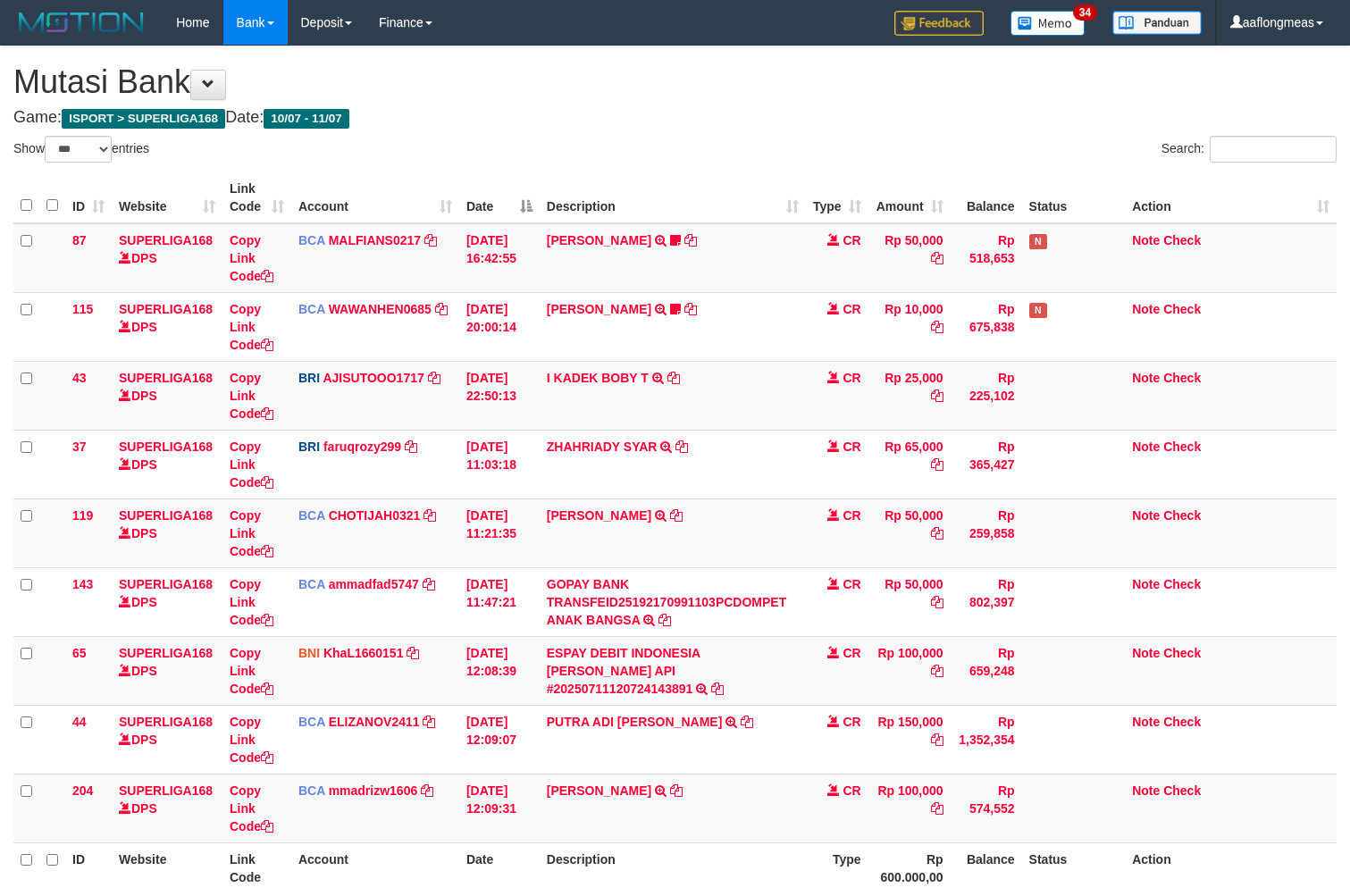 select on "***" 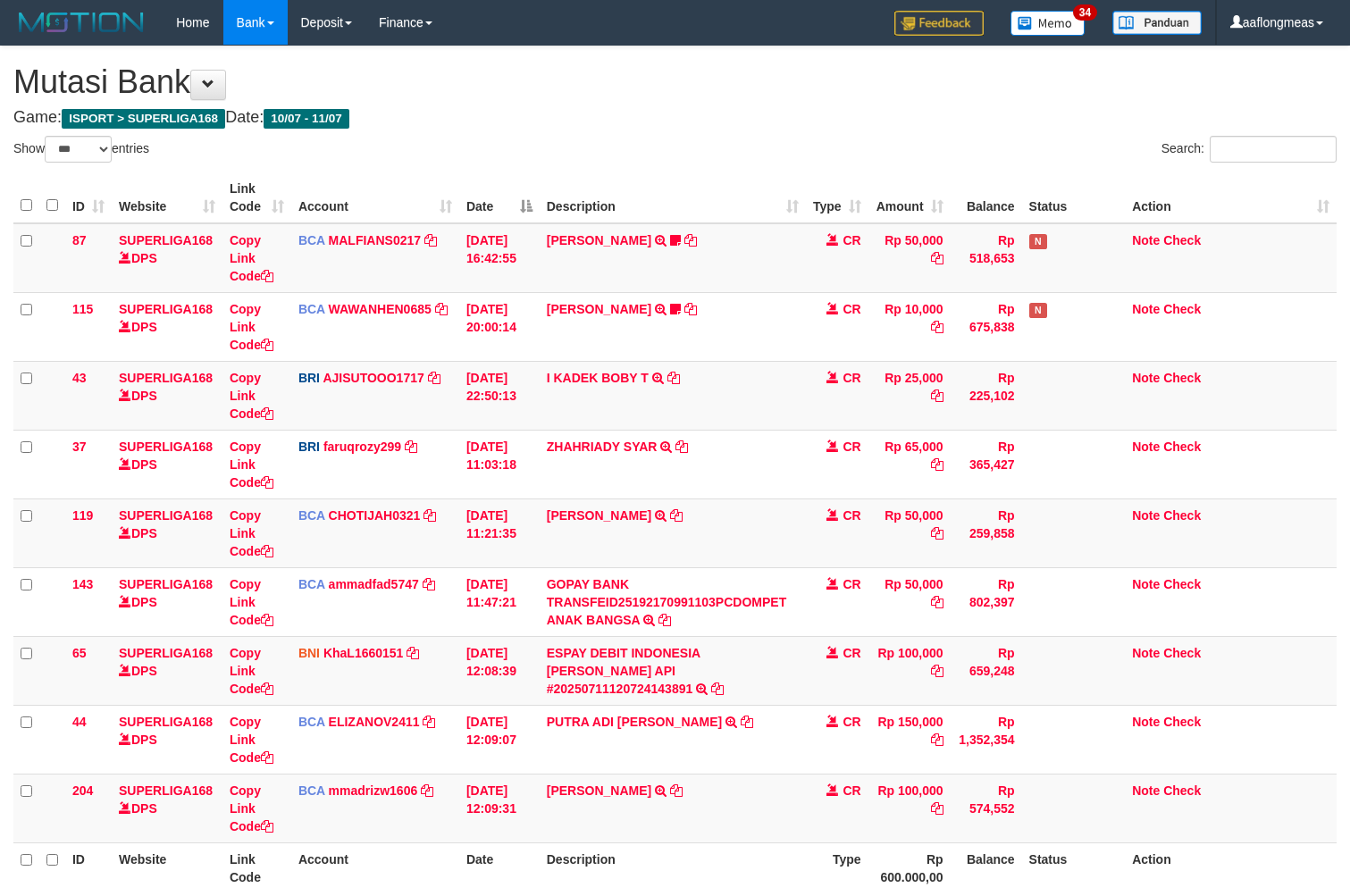 scroll, scrollTop: 0, scrollLeft: 0, axis: both 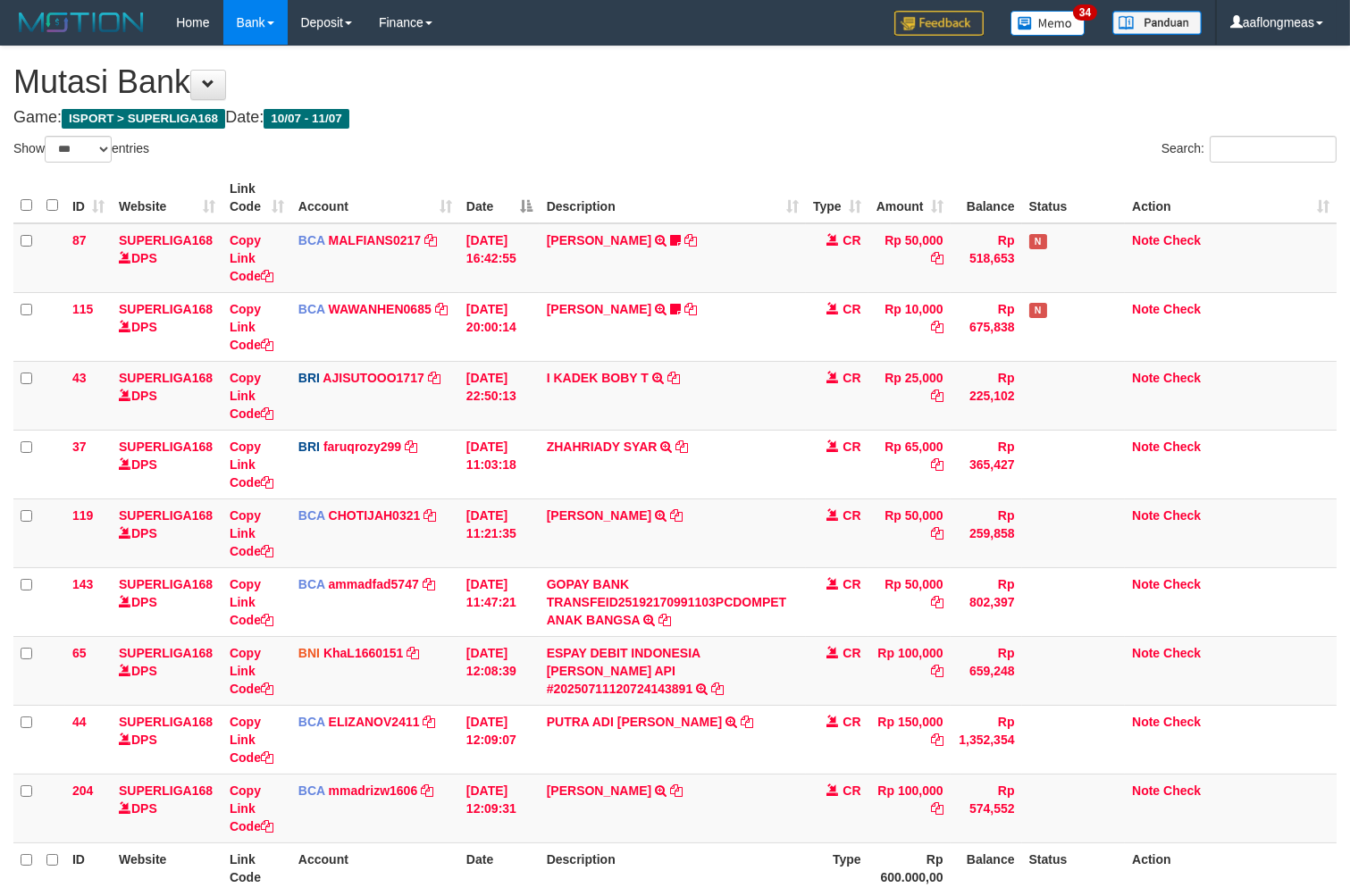 click on "PUTRA ADI BHAKTI         TRSF E-BANKING CR 1107/FTSCY/WS95031
150000.00PUTRA ADI BHAKTI" at bounding box center [673, 739] 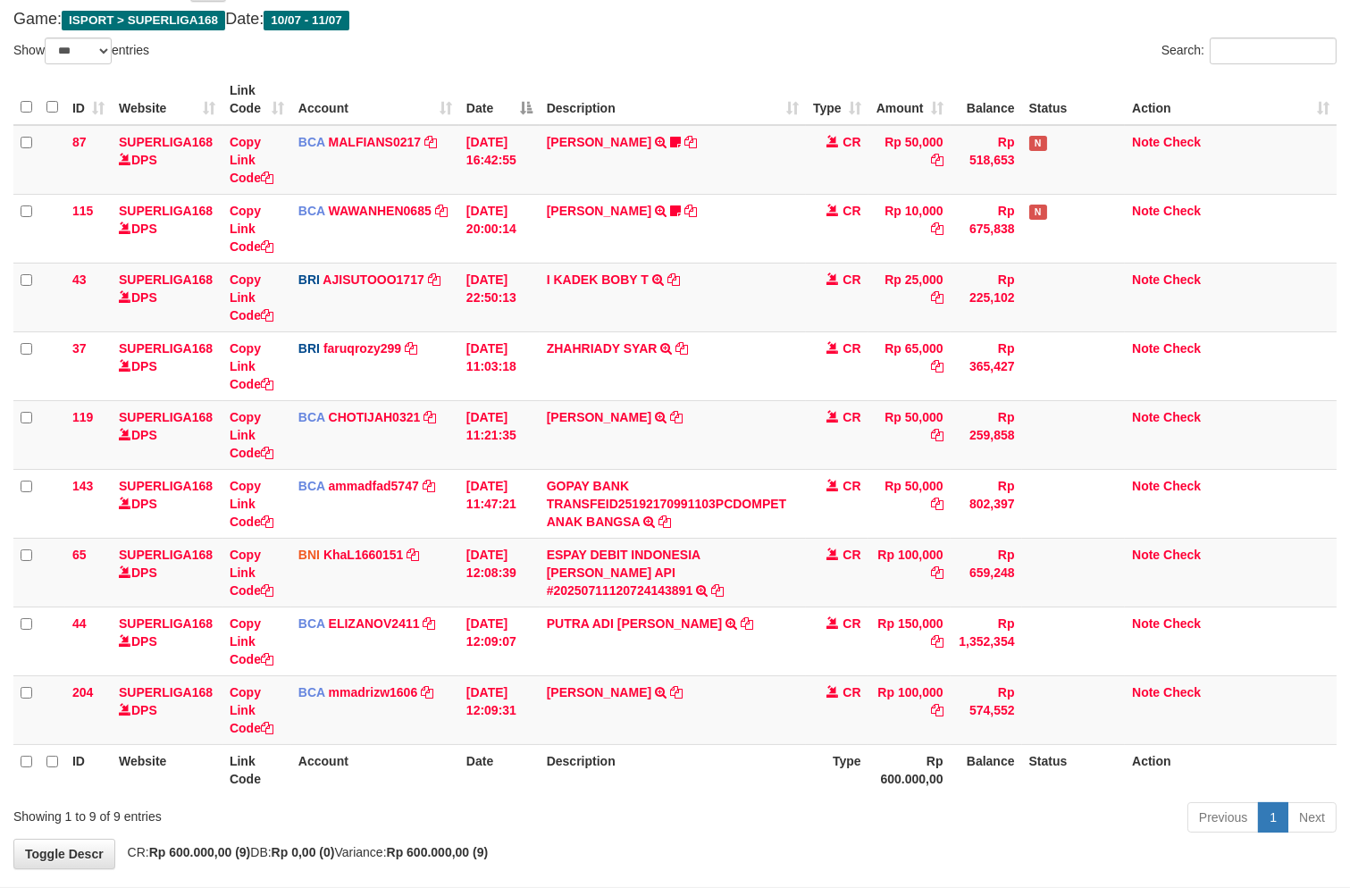 scroll, scrollTop: 172, scrollLeft: 0, axis: vertical 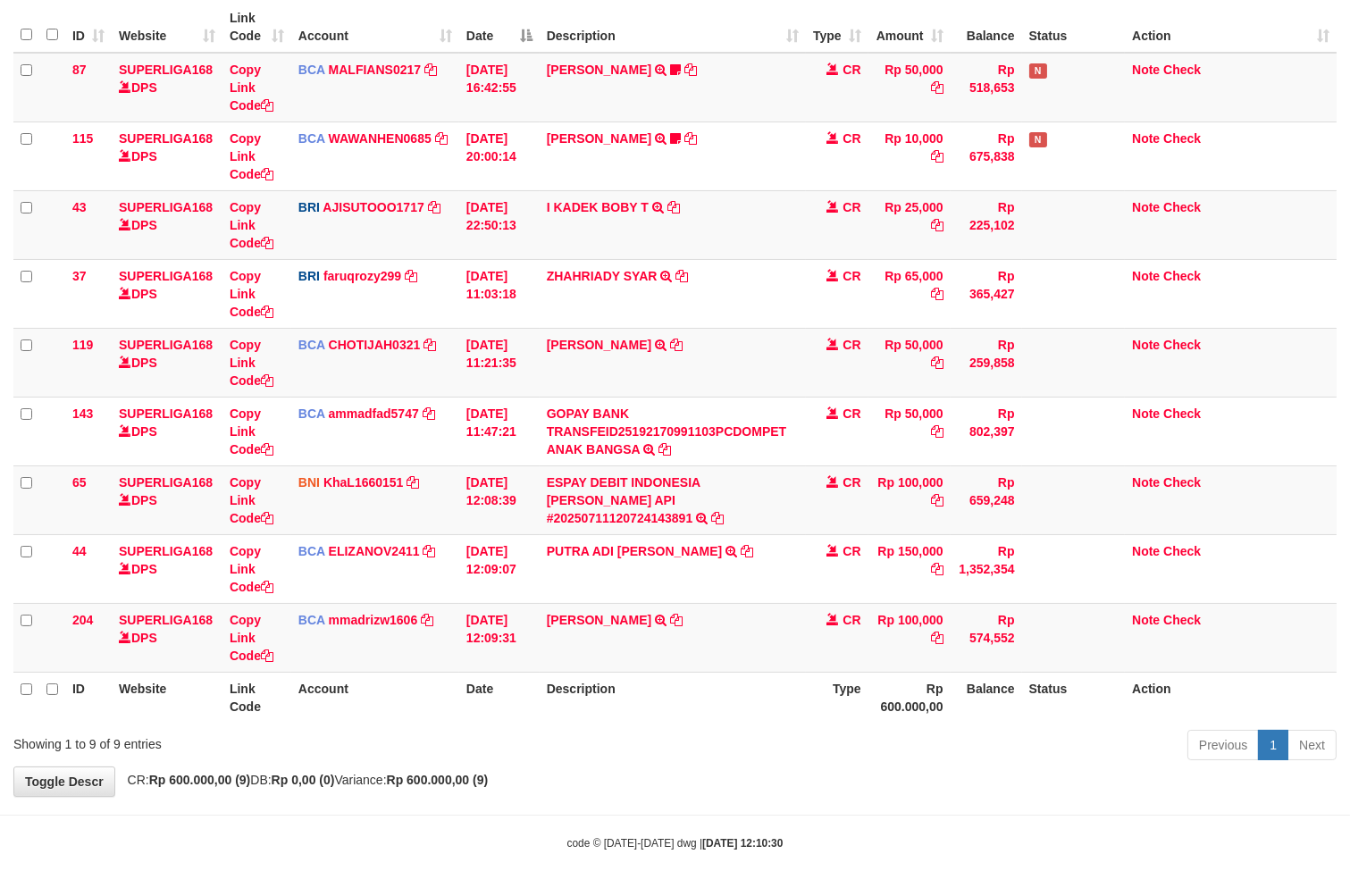 click on "Previous 1 Next" at bounding box center [956, 747] 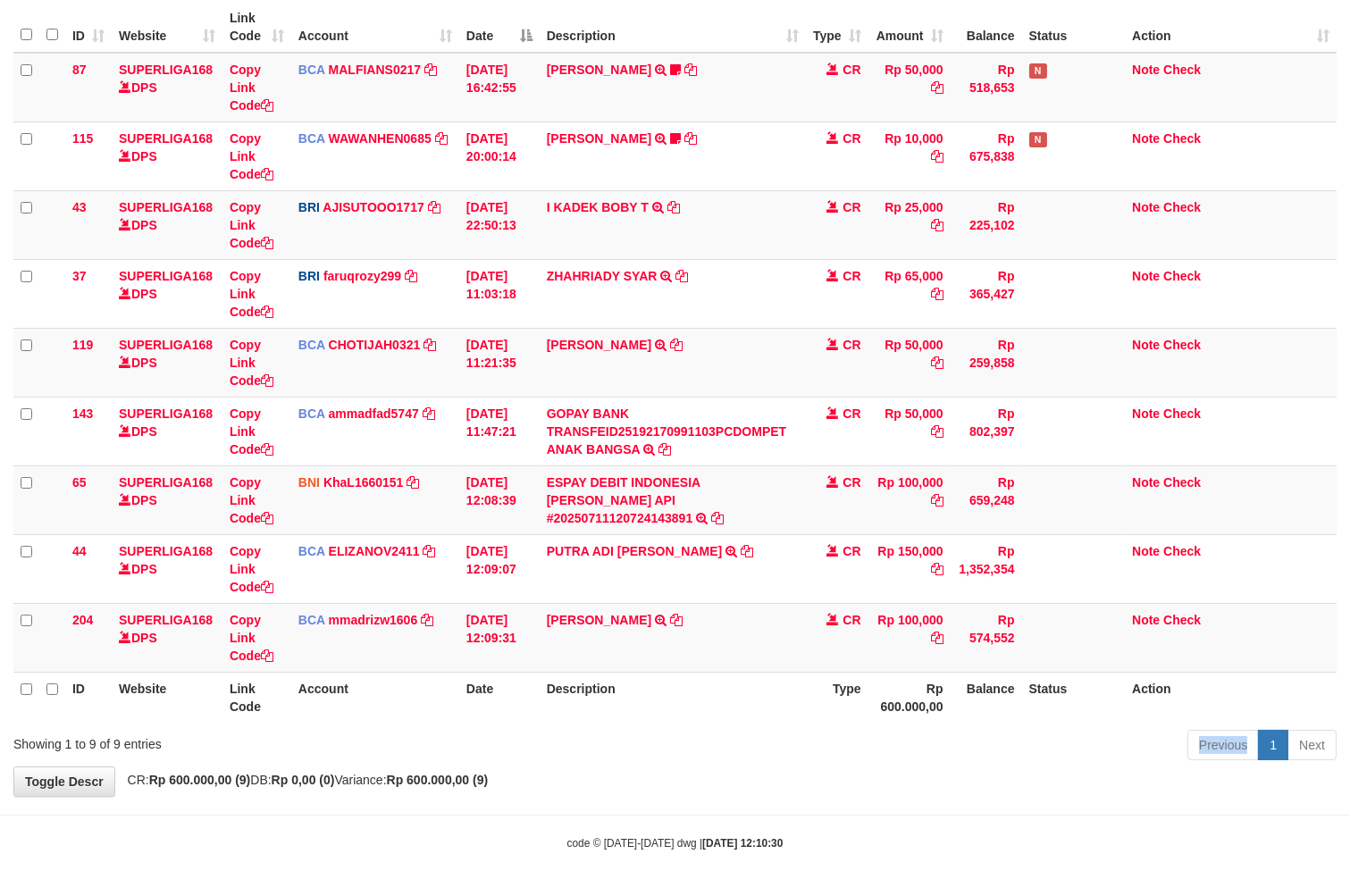 click on "Previous 1 Next" at bounding box center (956, 747) 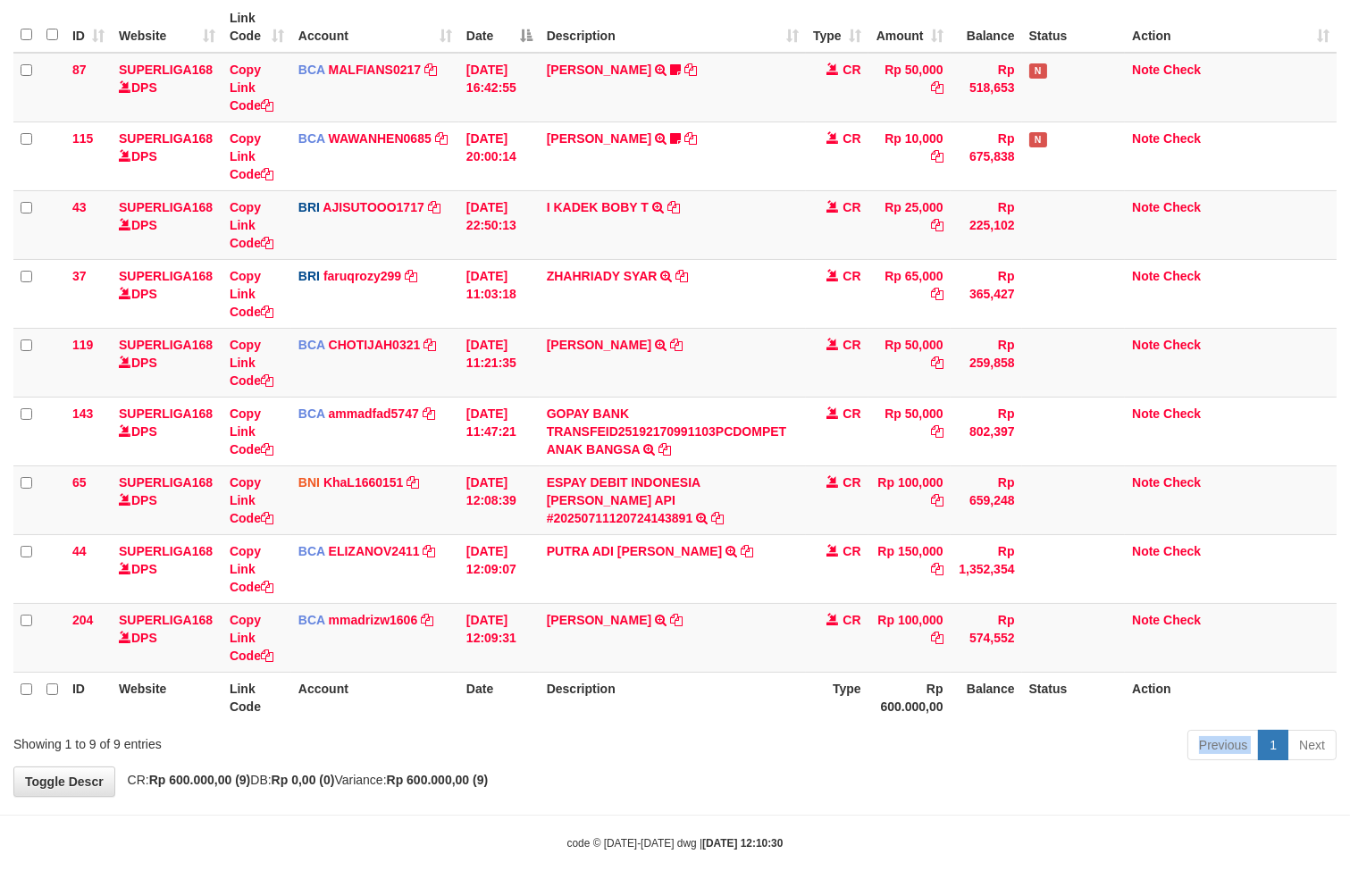 click on "Previous 1 Next" at bounding box center [956, 747] 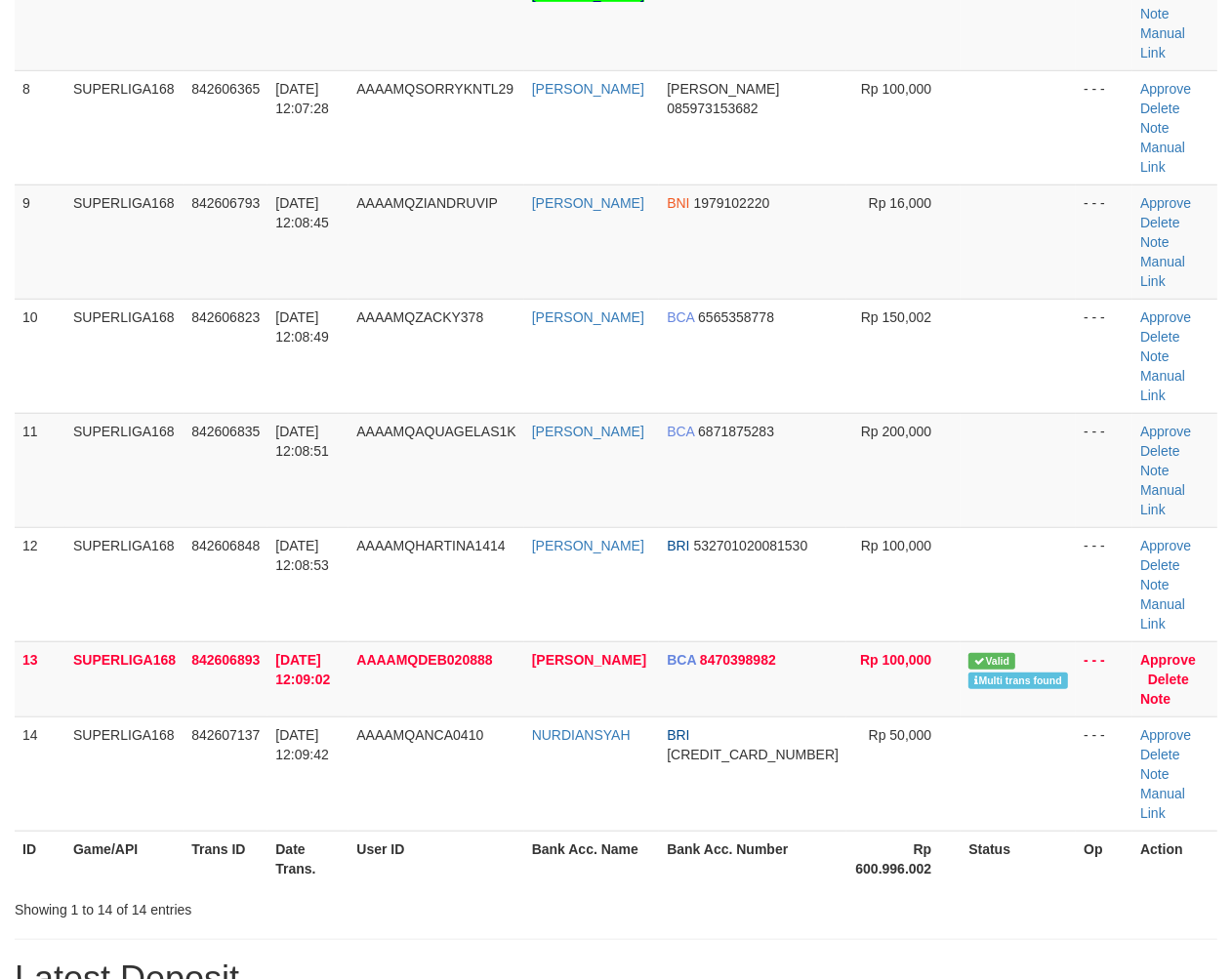 scroll, scrollTop: 823, scrollLeft: 0, axis: vertical 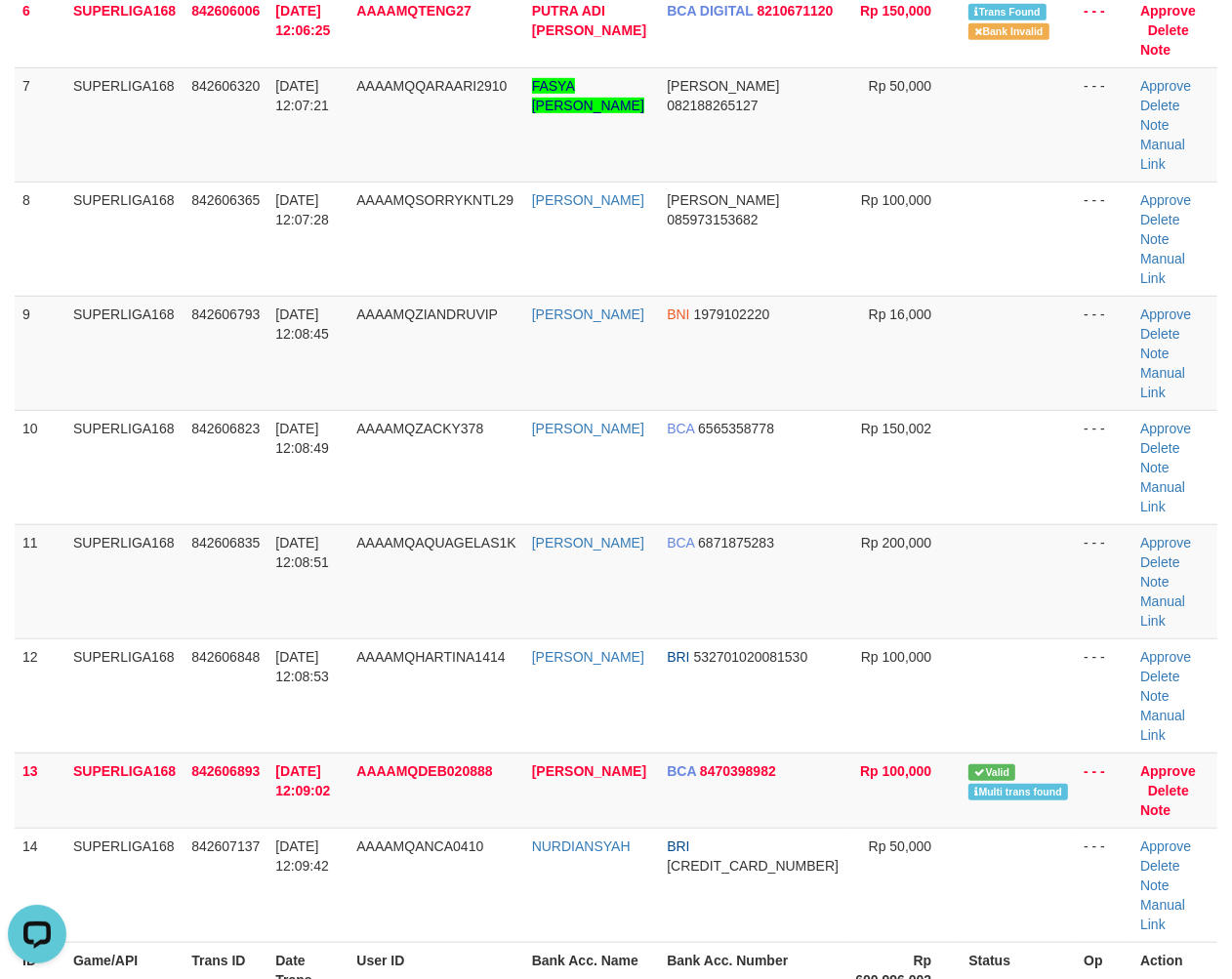 click on "Latest Deposit" at bounding box center [616, 1090] 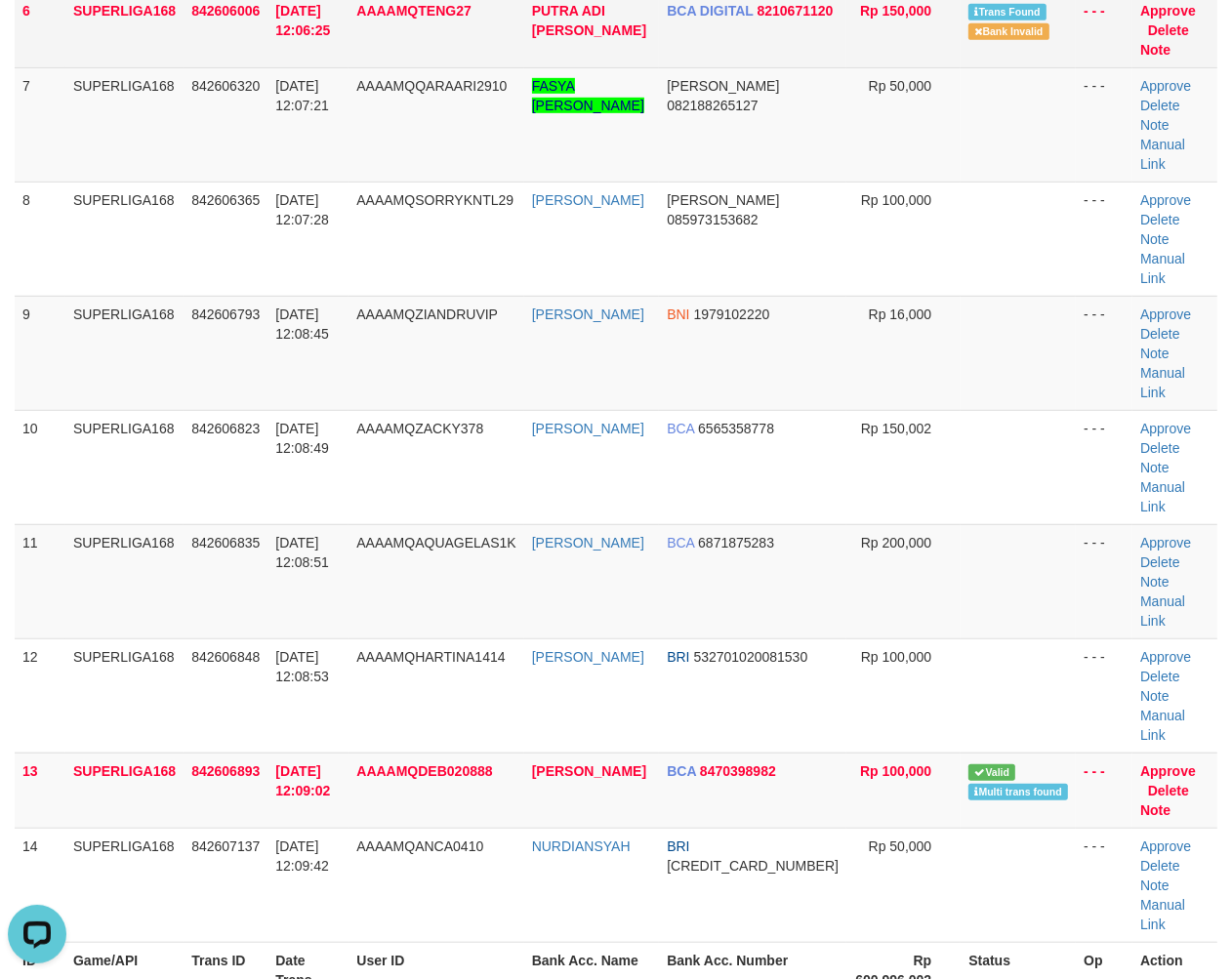 scroll, scrollTop: 71, scrollLeft: 0, axis: vertical 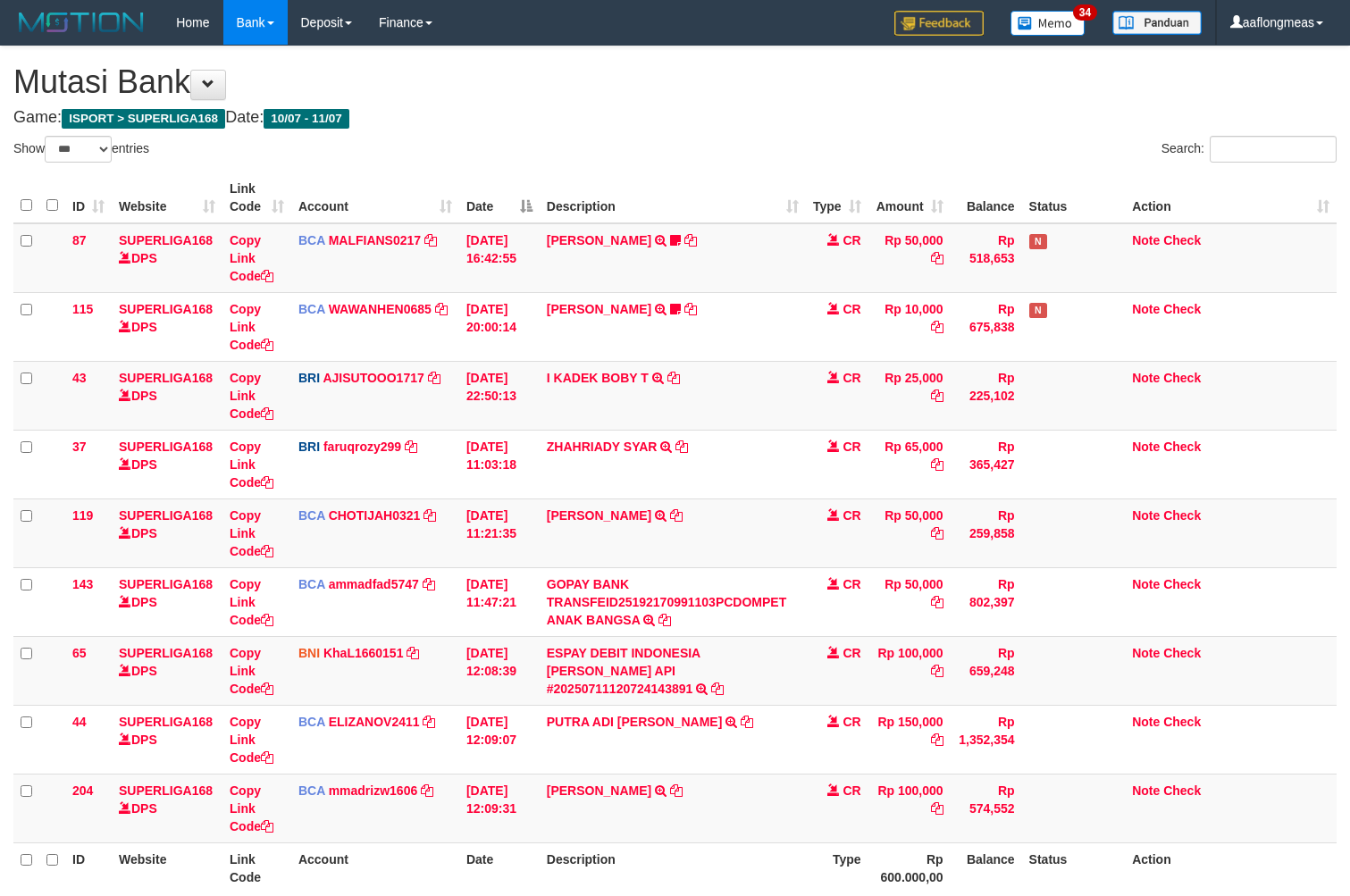 select on "***" 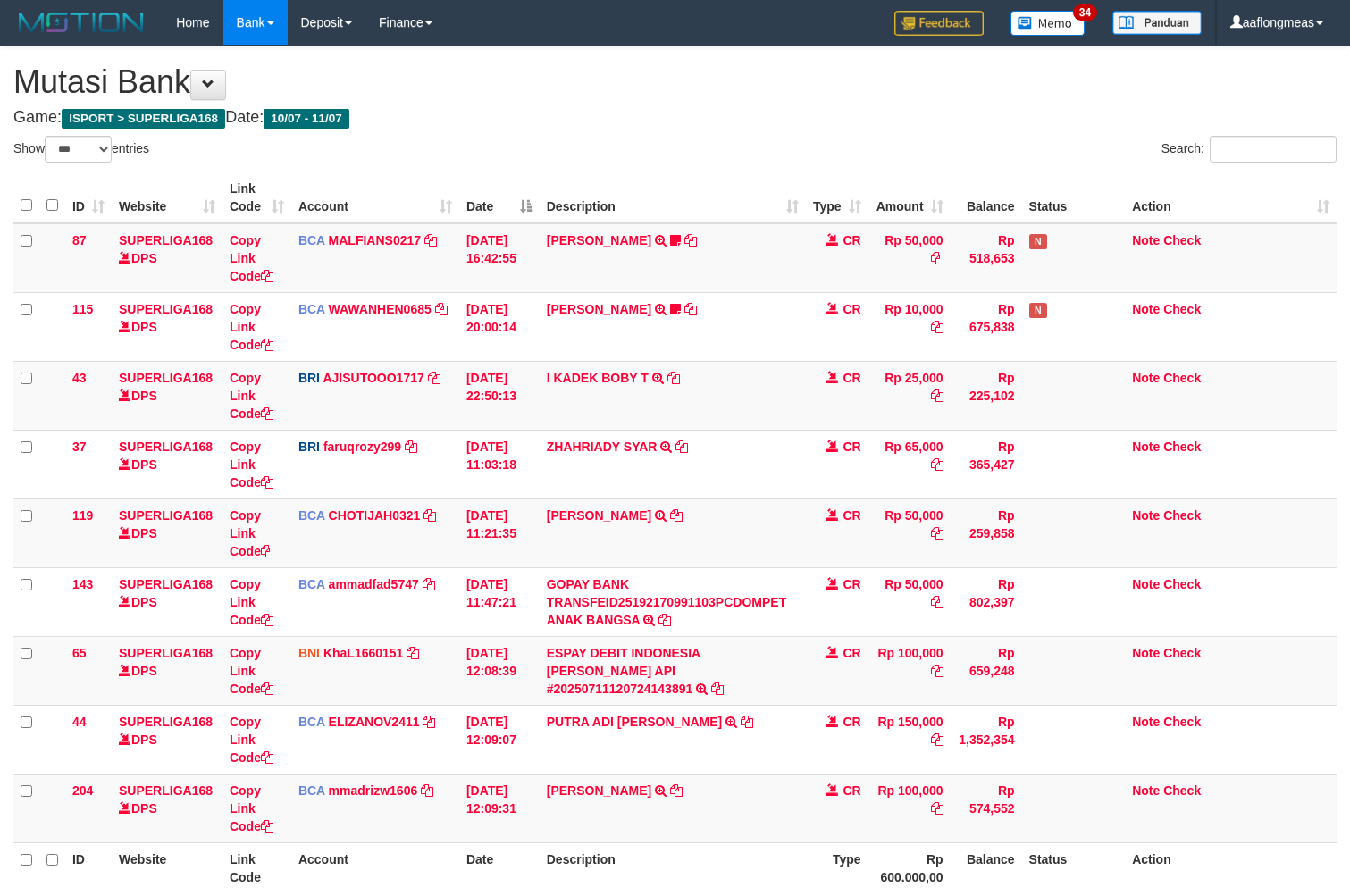scroll, scrollTop: 172, scrollLeft: 0, axis: vertical 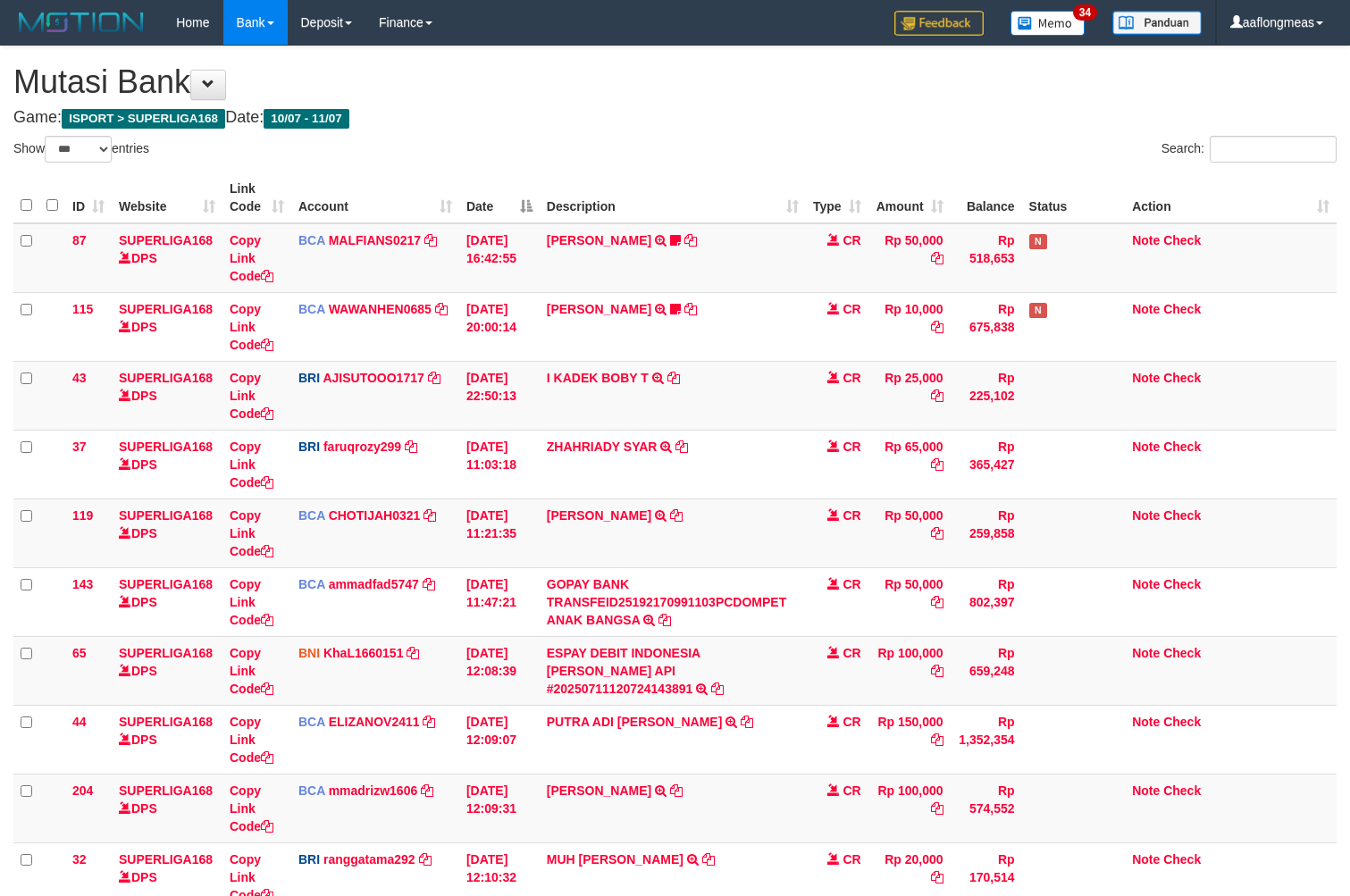 select on "***" 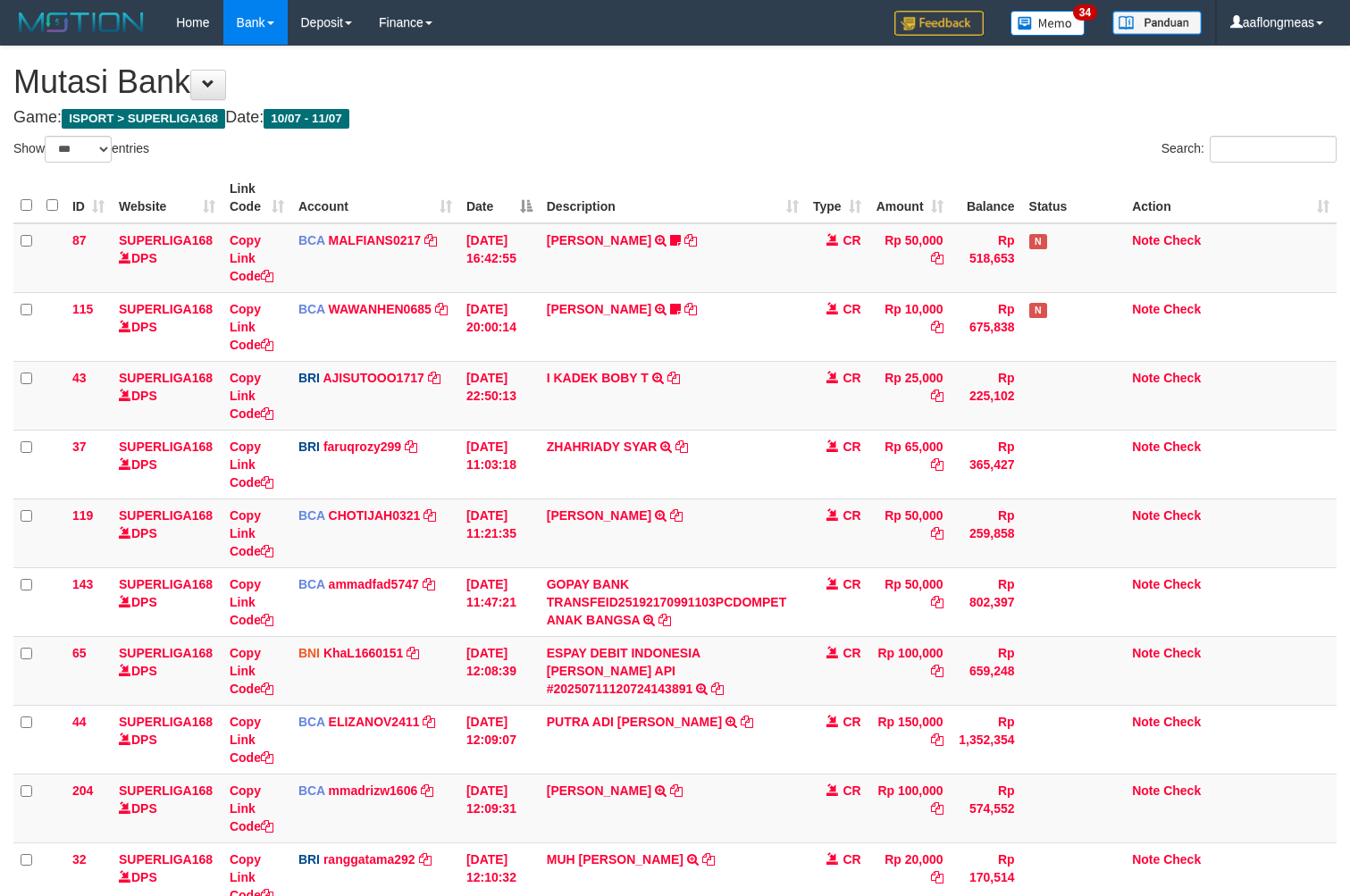 scroll, scrollTop: 172, scrollLeft: 0, axis: vertical 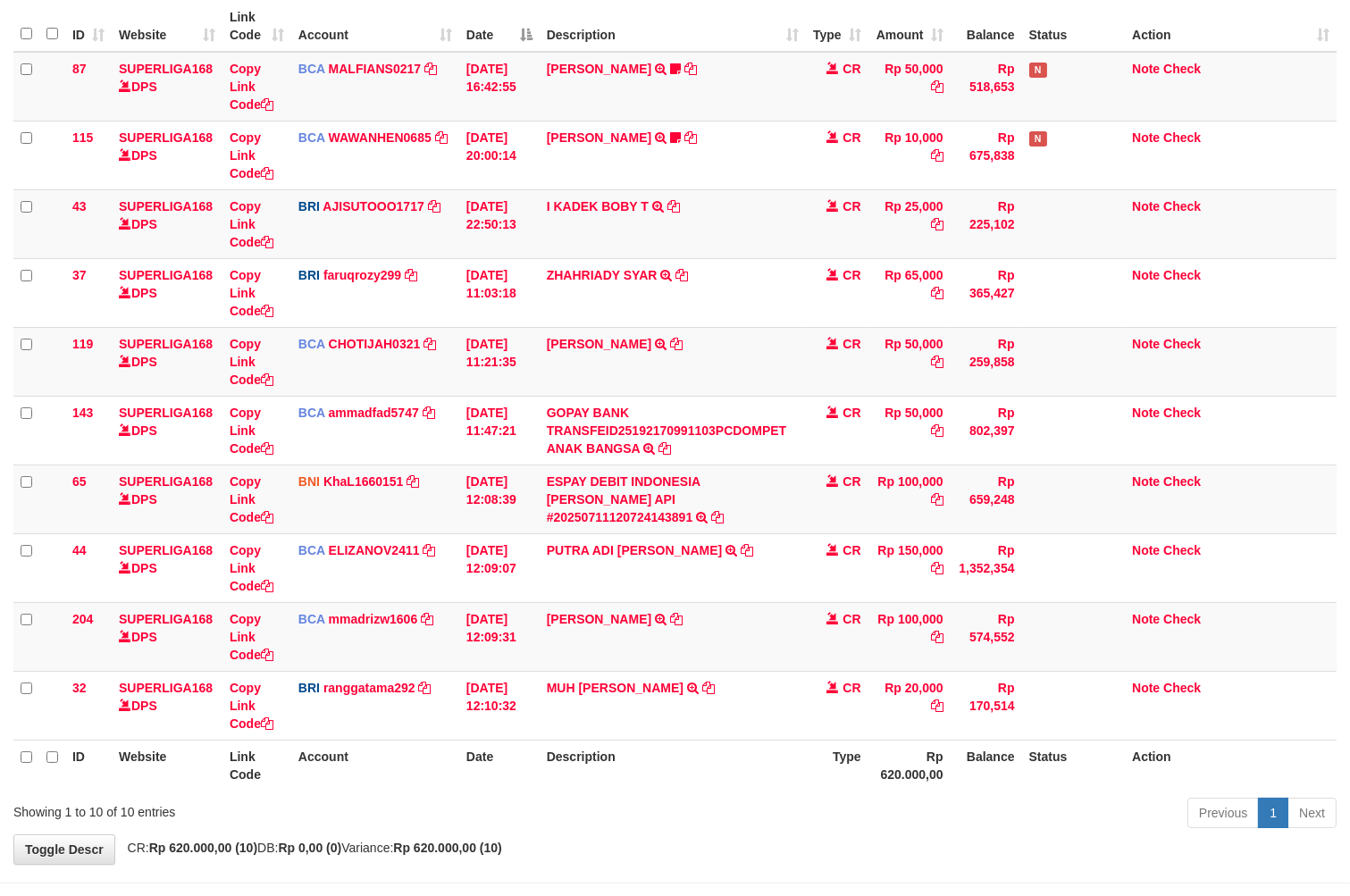 click on "MUH ALQADRI RA         TRANSFER NBMB MUH ALQADRI RA TO RANGGA GOTAMA" at bounding box center (673, 705) 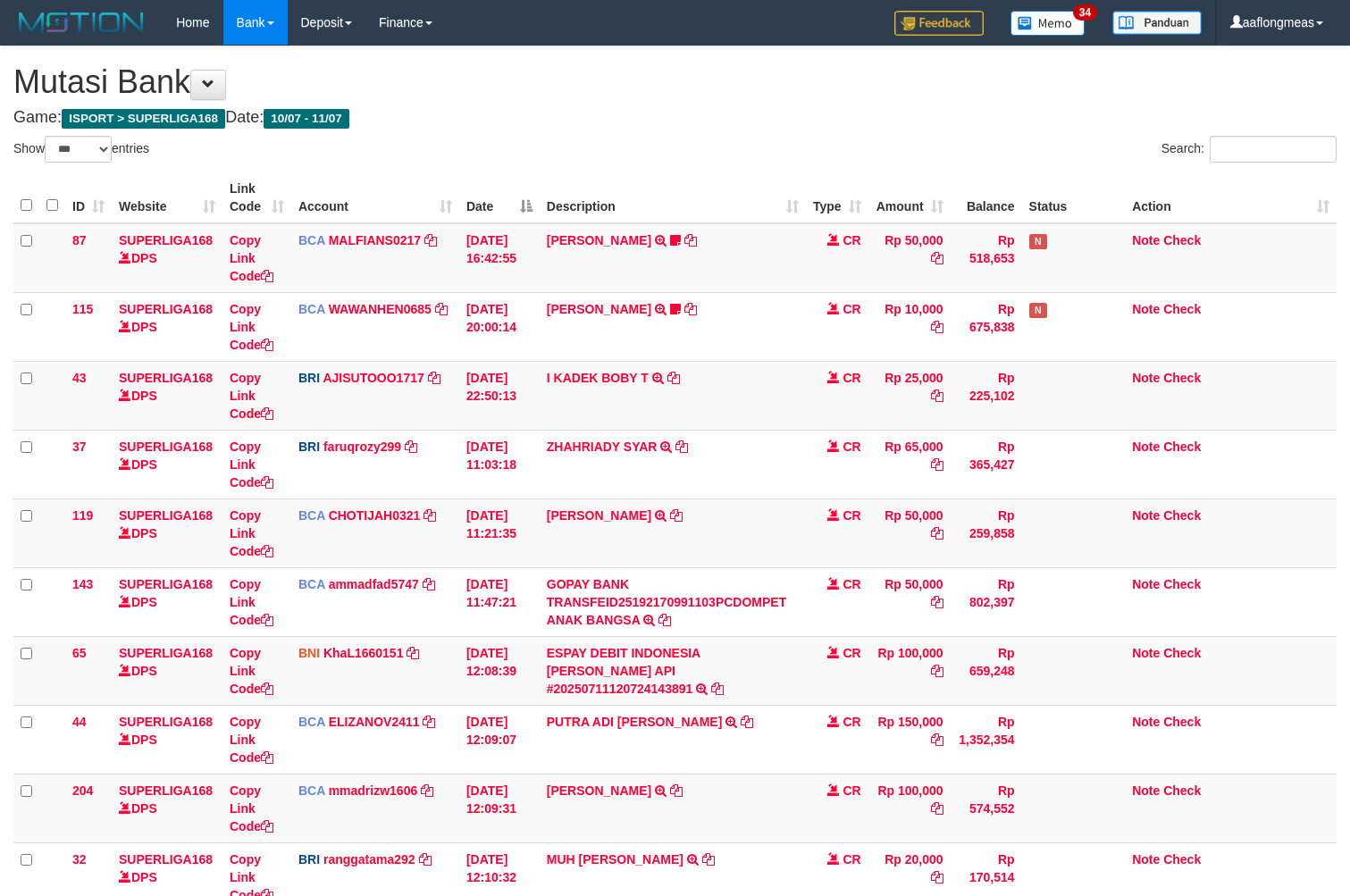 select on "***" 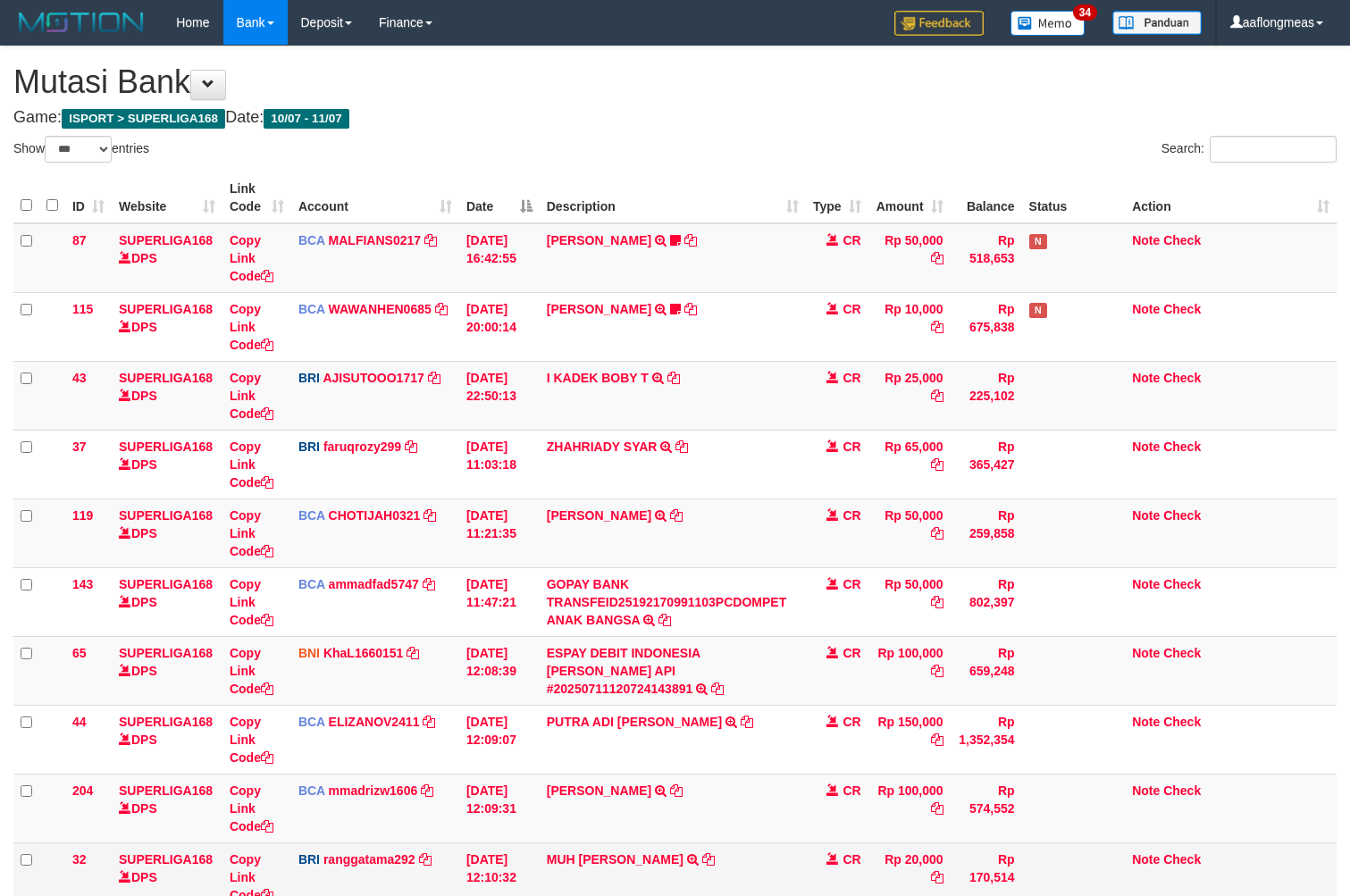 scroll, scrollTop: 172, scrollLeft: 0, axis: vertical 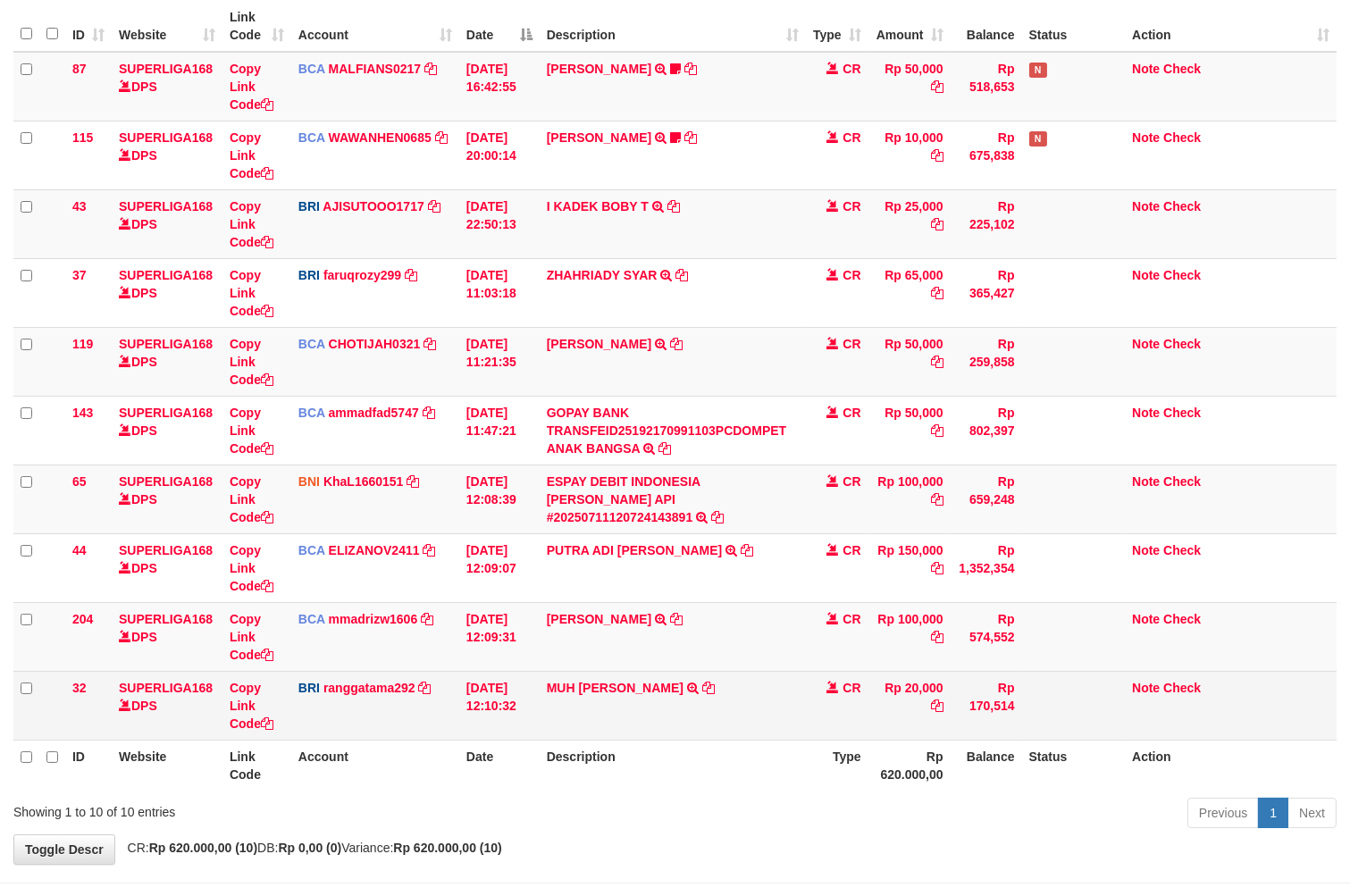 click on "MUH ALQADRI RA         TRANSFER NBMB MUH ALQADRI RA TO RANGGA GOTAMA" at bounding box center (673, 705) 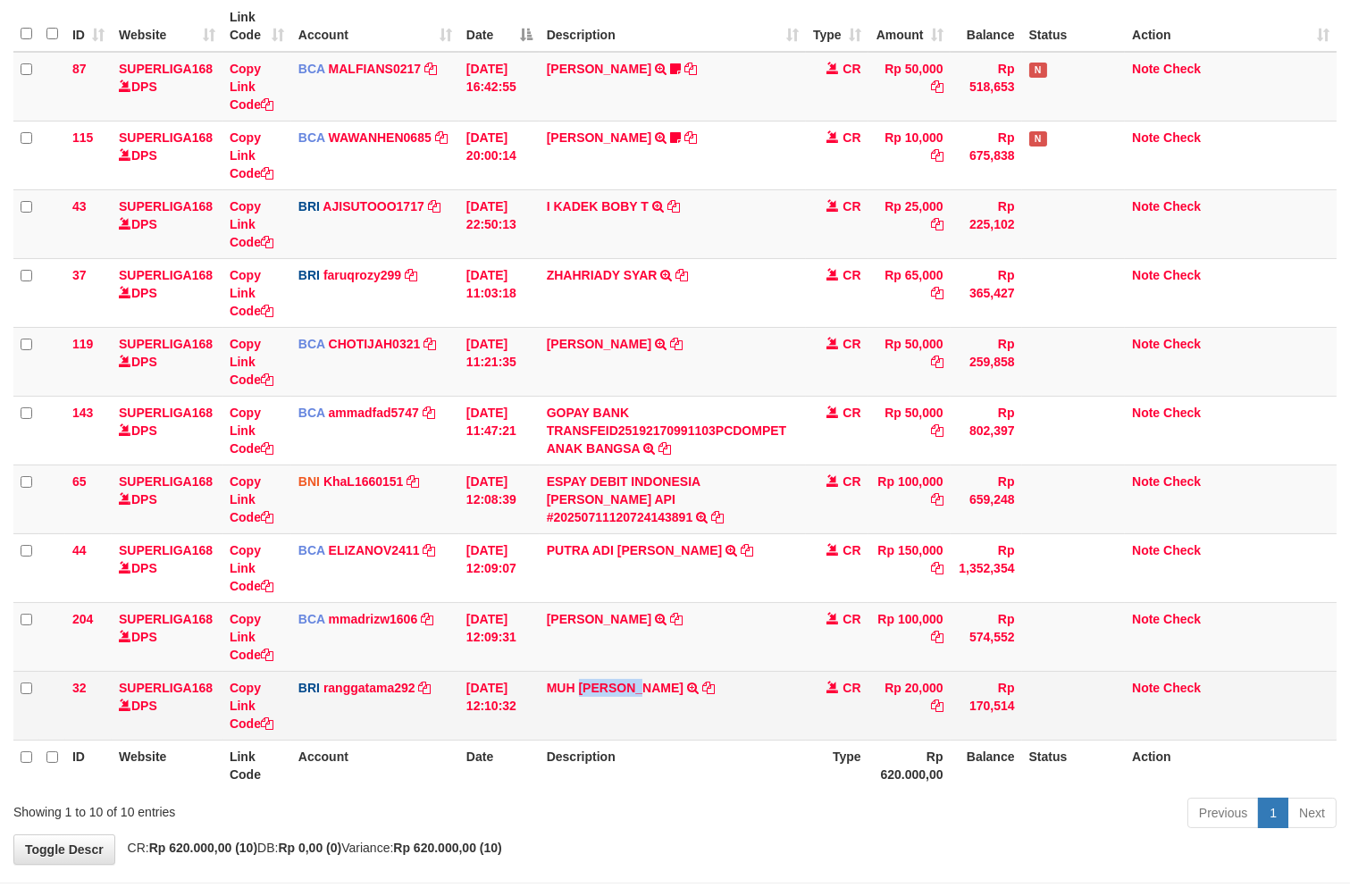 click on "MUH ALQADRI RA         TRANSFER NBMB MUH ALQADRI RA TO RANGGA GOTAMA" at bounding box center [673, 705] 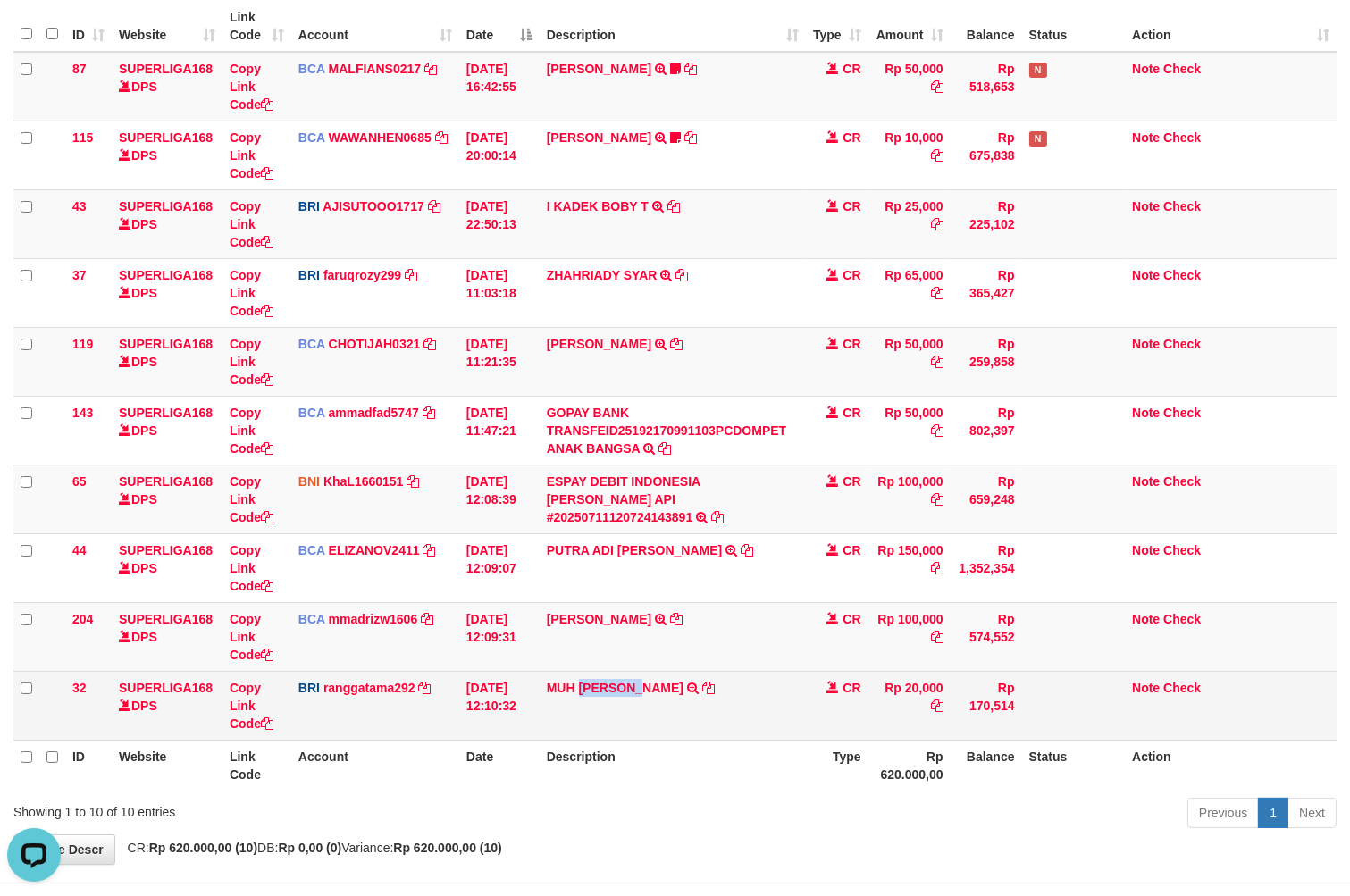 scroll, scrollTop: 0, scrollLeft: 0, axis: both 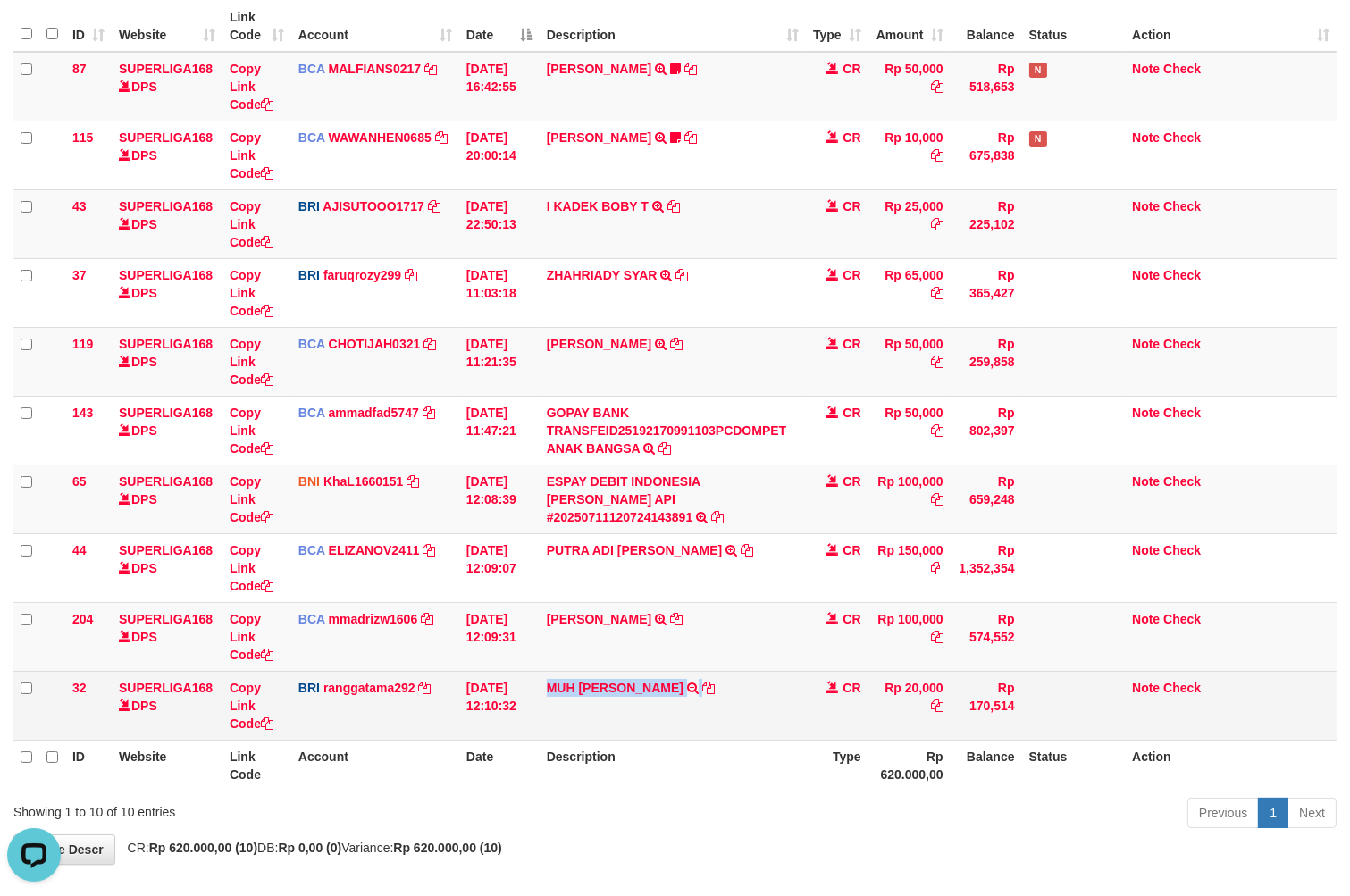 click on "MUH ALQADRI RA         TRANSFER NBMB MUH ALQADRI RA TO RANGGA GOTAMA" at bounding box center [673, 705] 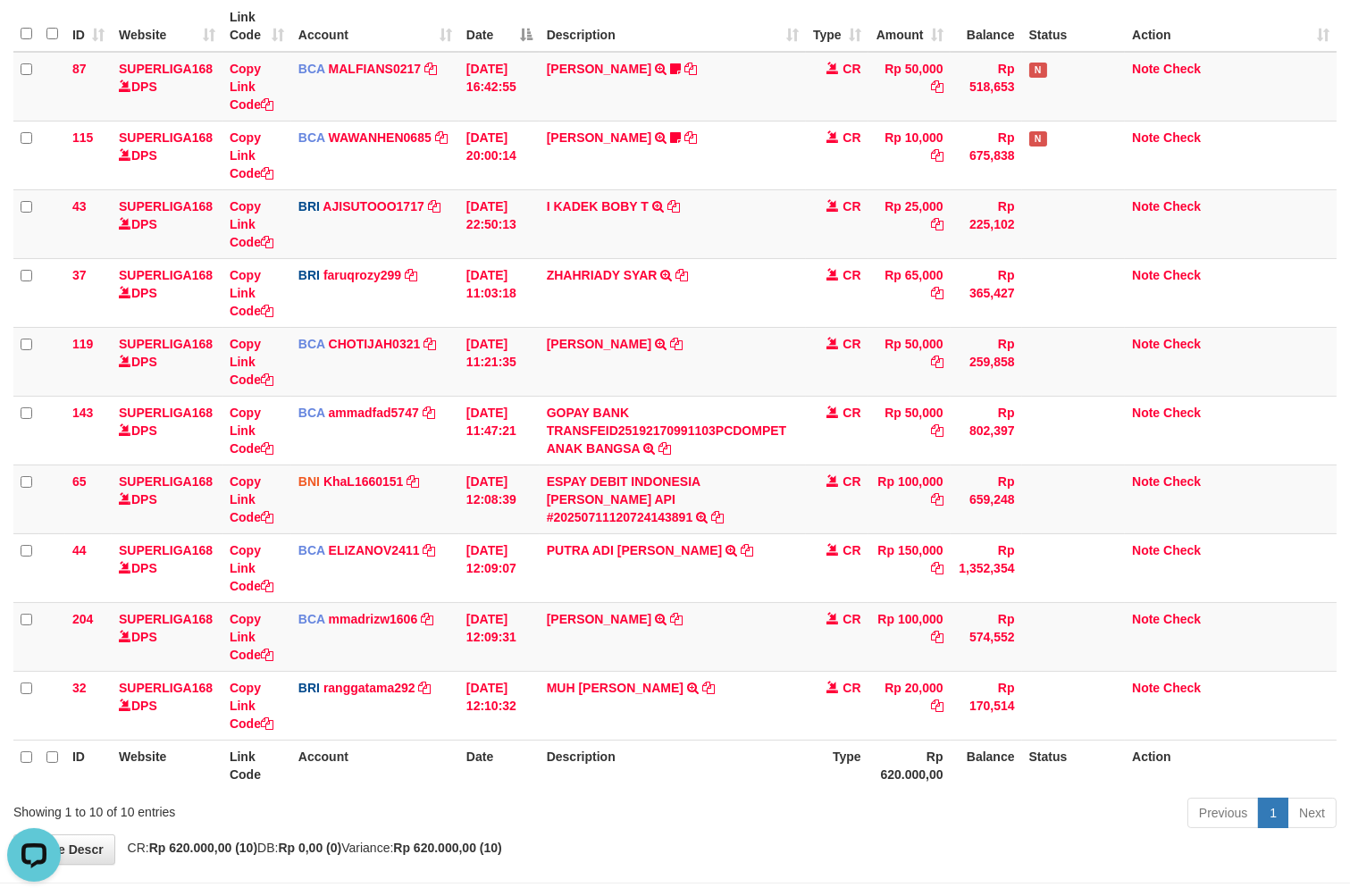 drag, startPoint x: 700, startPoint y: 818, endPoint x: 692, endPoint y: 808, distance: 13 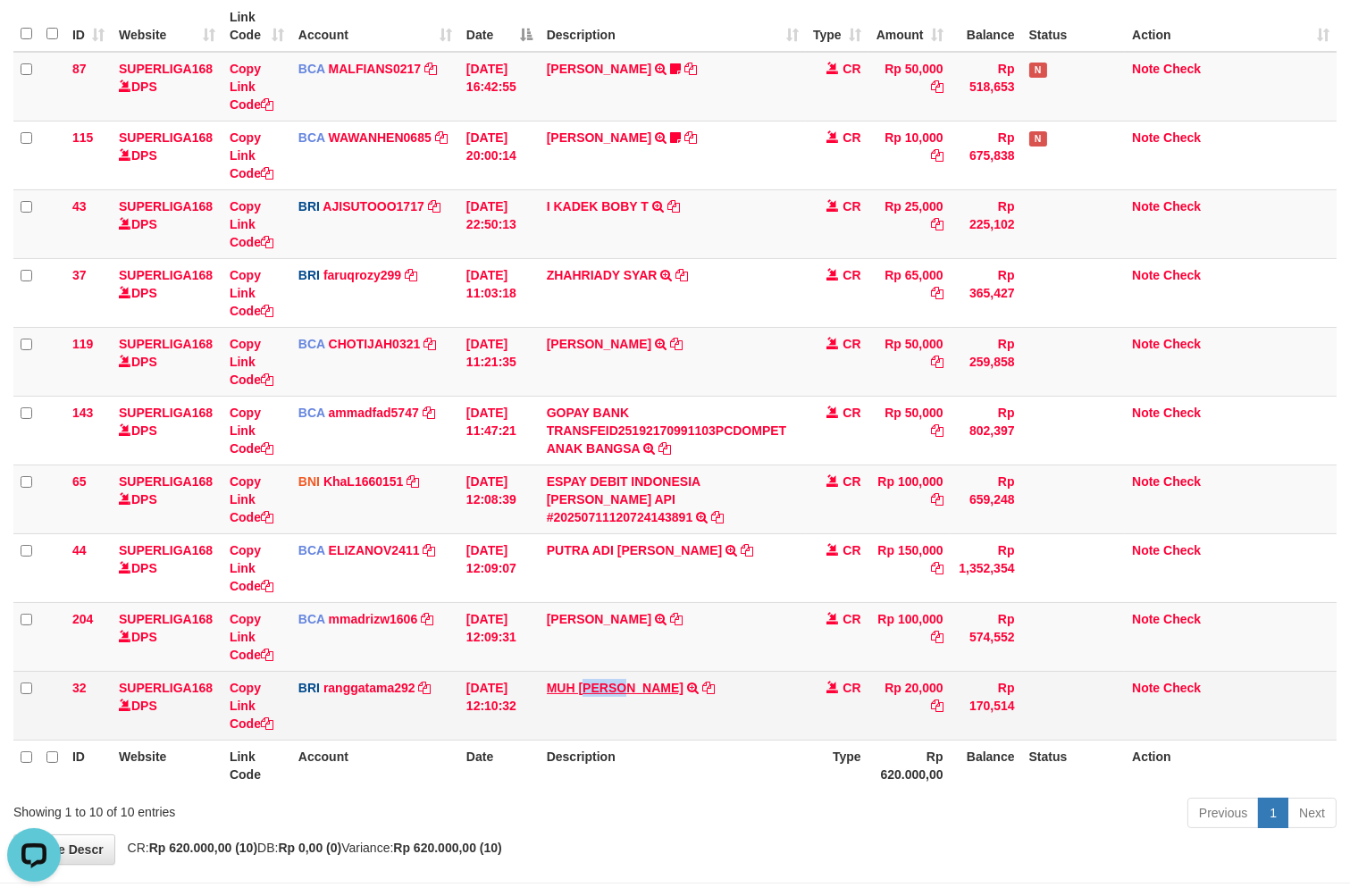 drag, startPoint x: 583, startPoint y: 672, endPoint x: 629, endPoint y: 679, distance: 46.52956 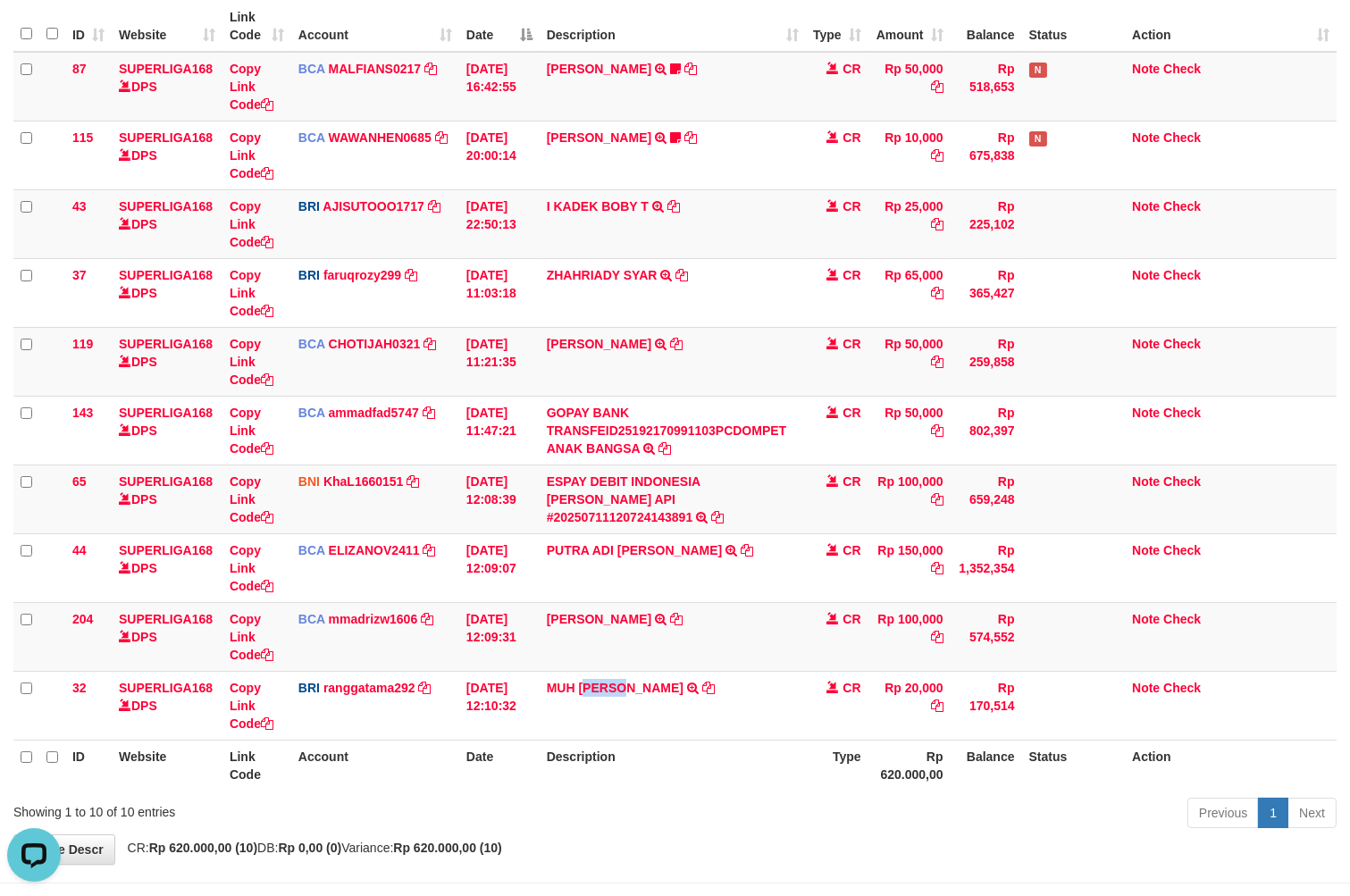 copy on "LQADR" 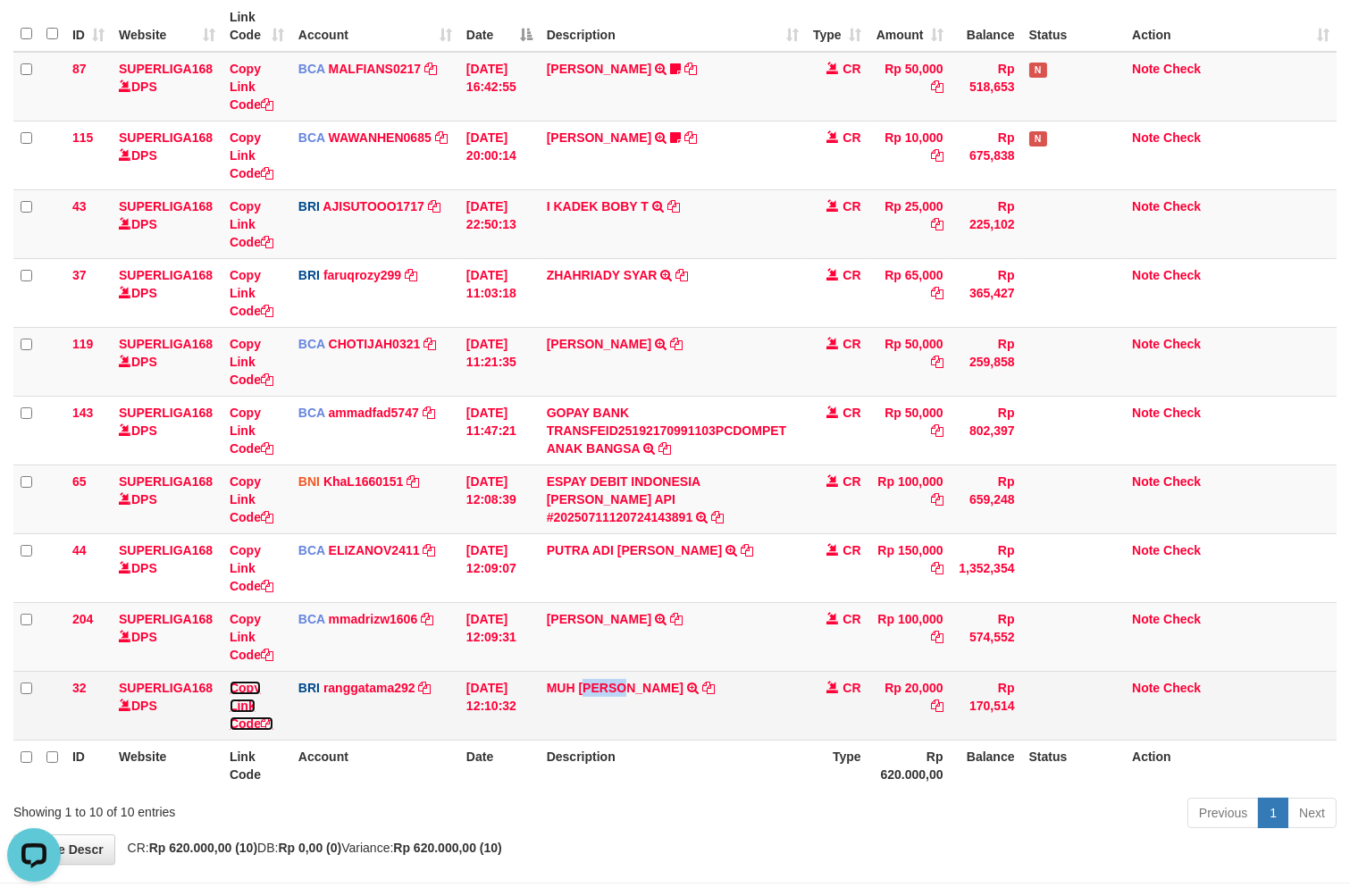 click on "Copy Link Code" at bounding box center [251, 706] 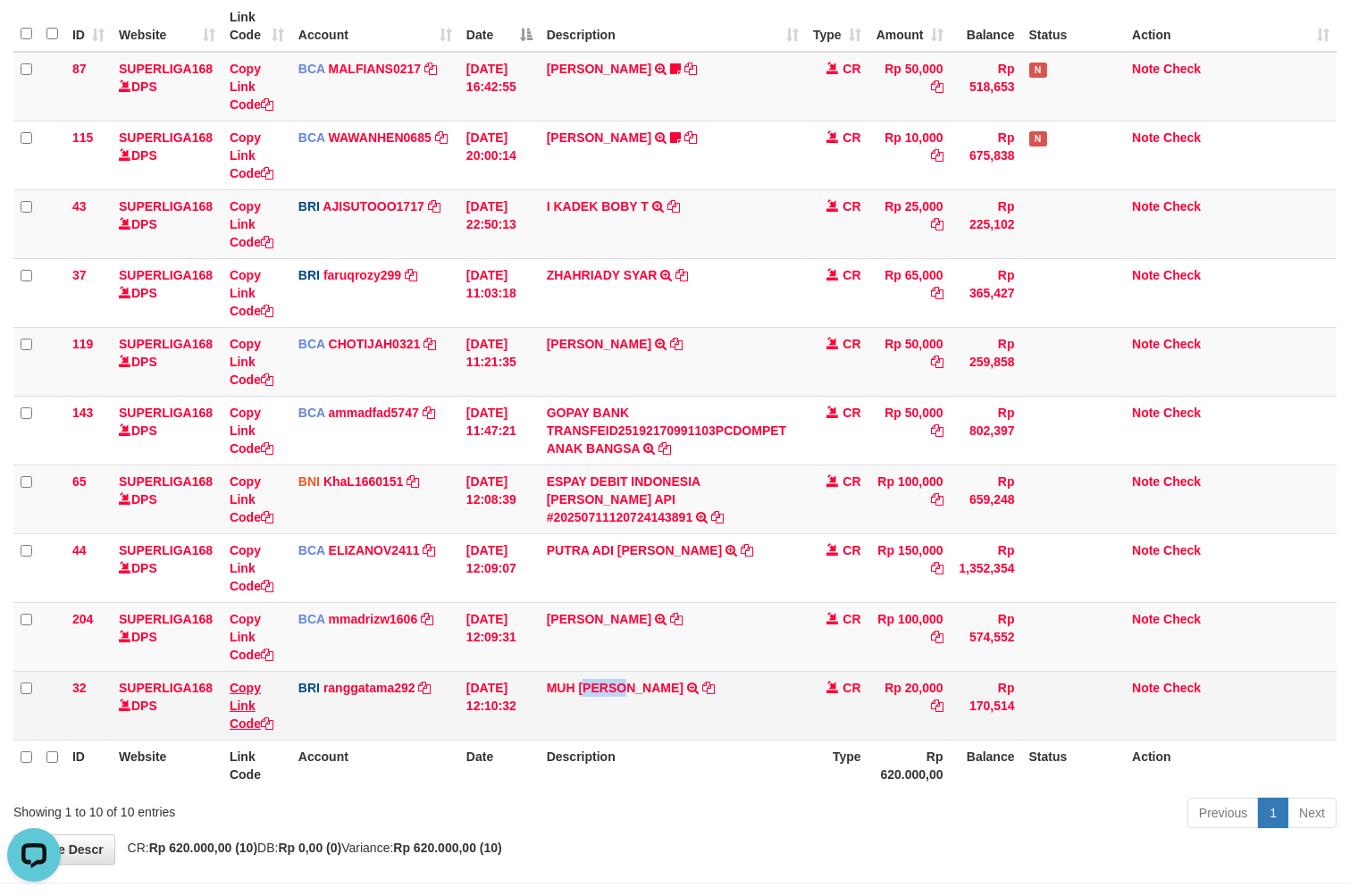 copy on "LQADR" 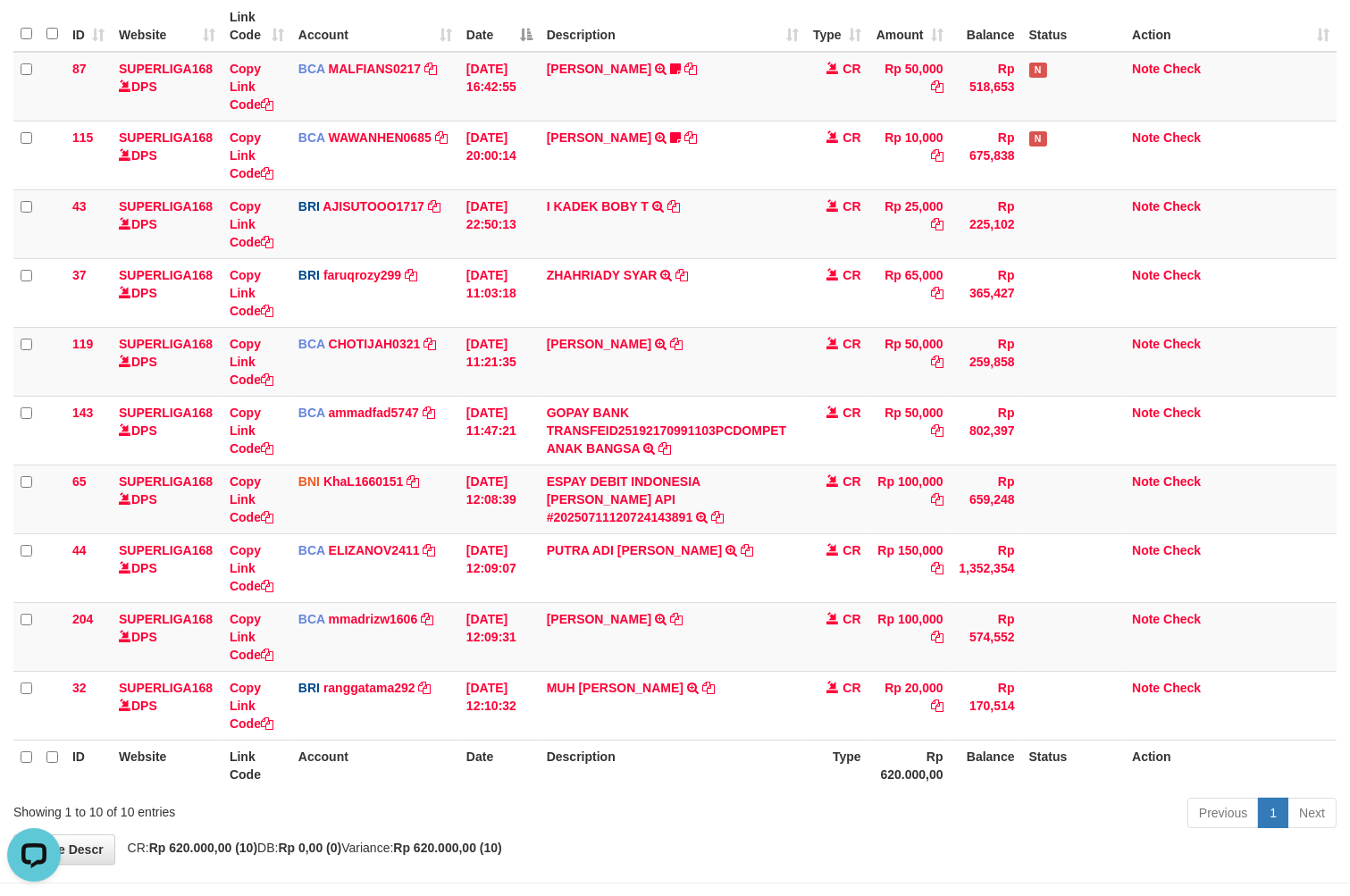 scroll, scrollTop: 245, scrollLeft: 0, axis: vertical 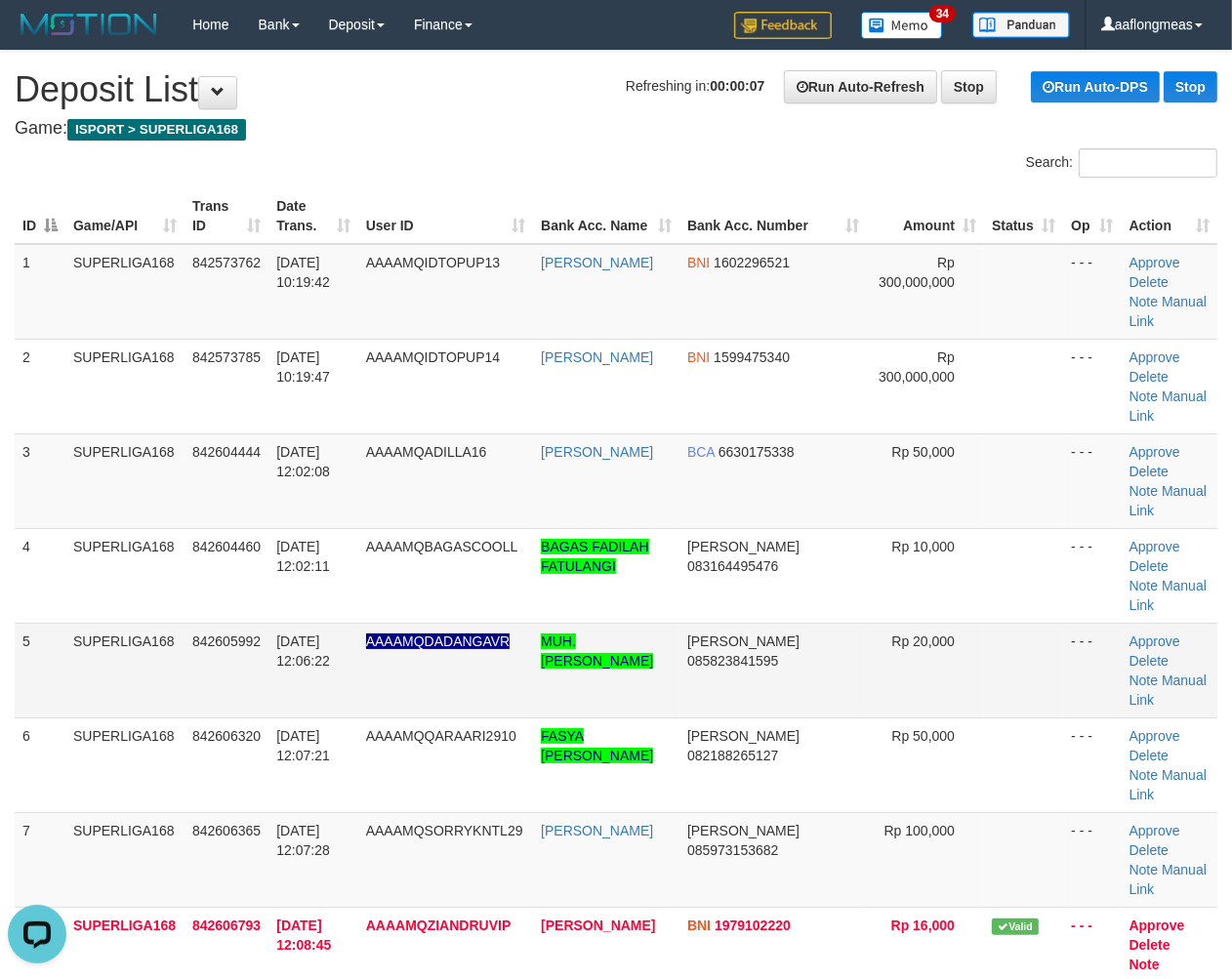 click at bounding box center (1023, 670) 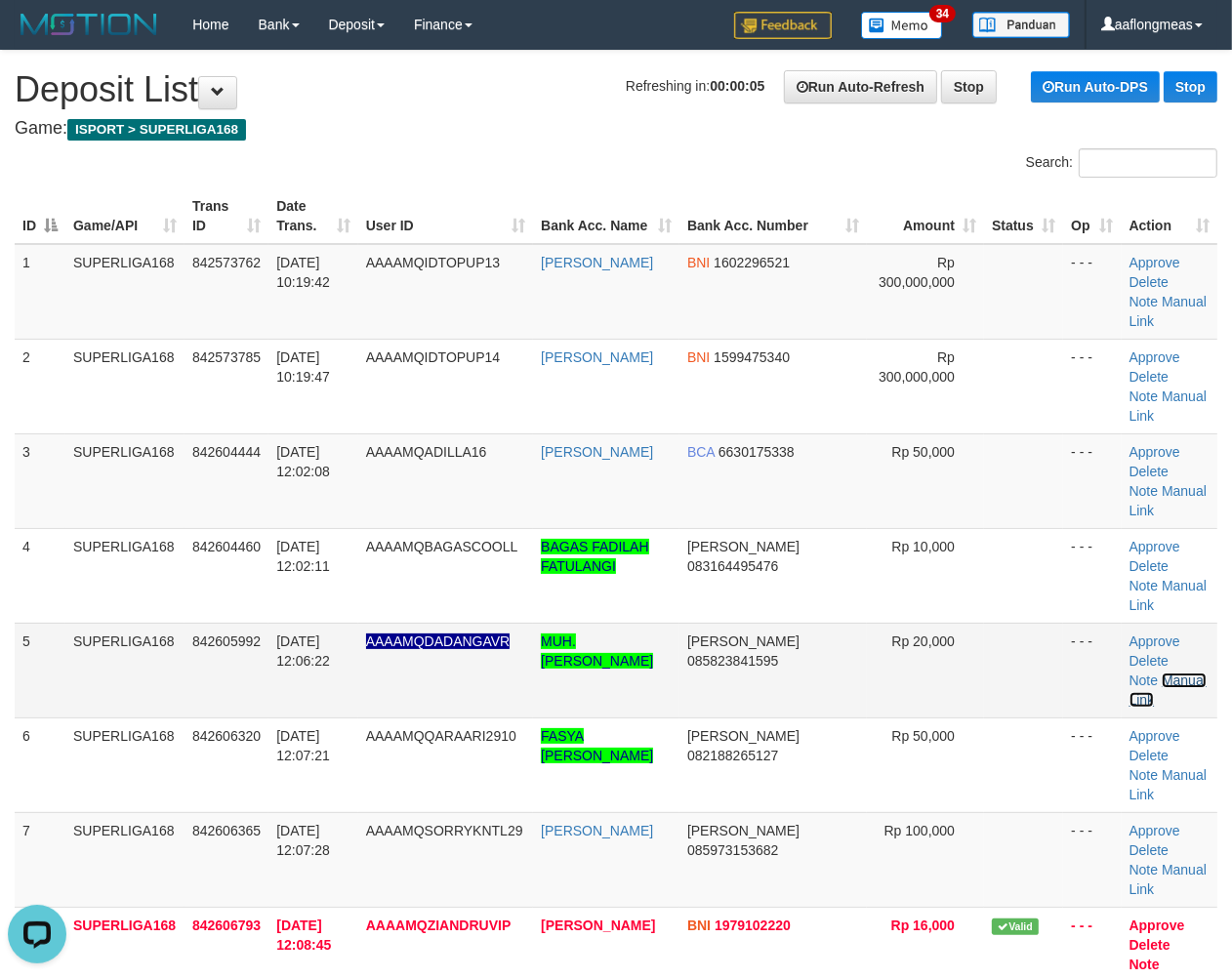 click on "Manual Link" at bounding box center (1168, 690) 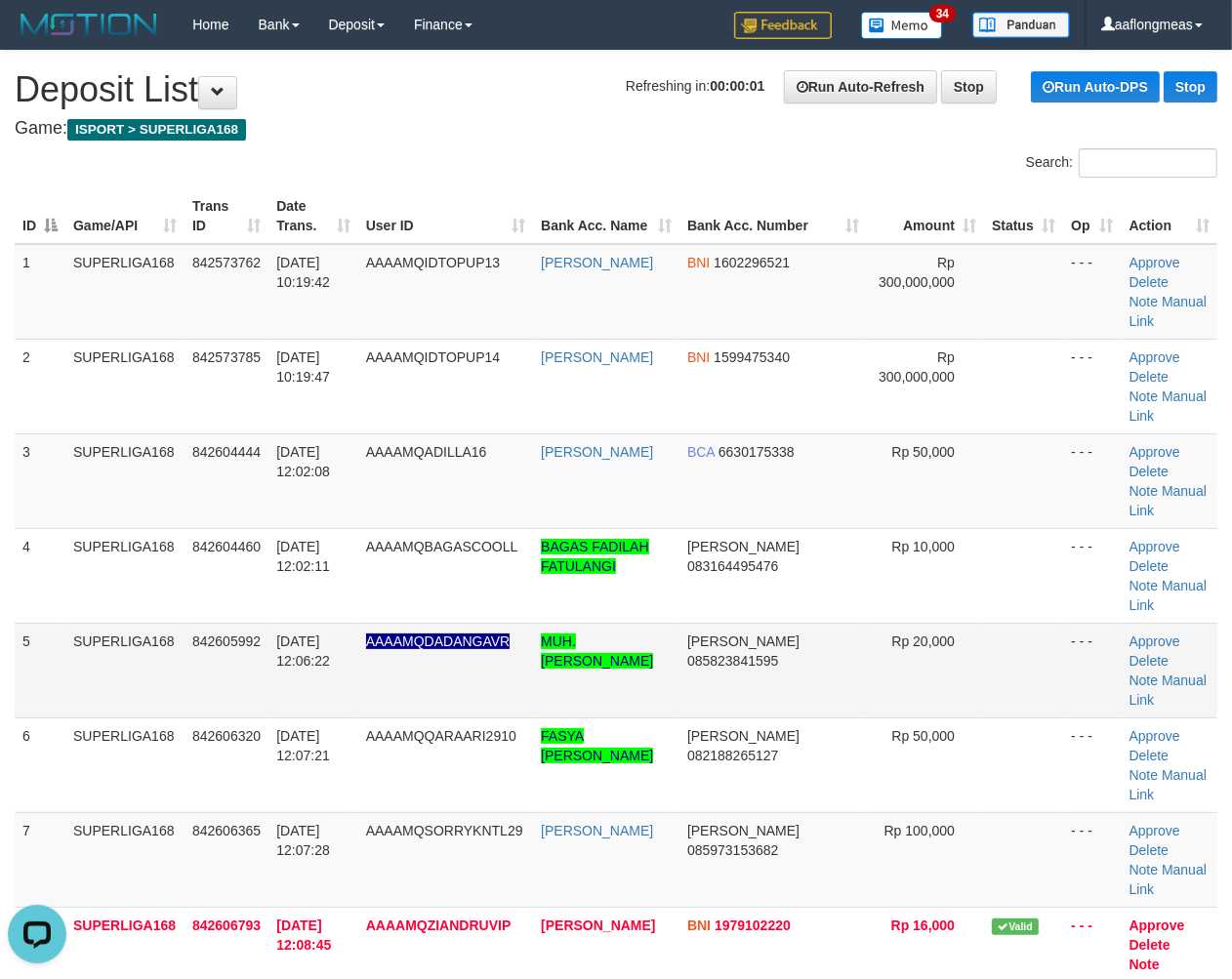 click at bounding box center [1023, 670] 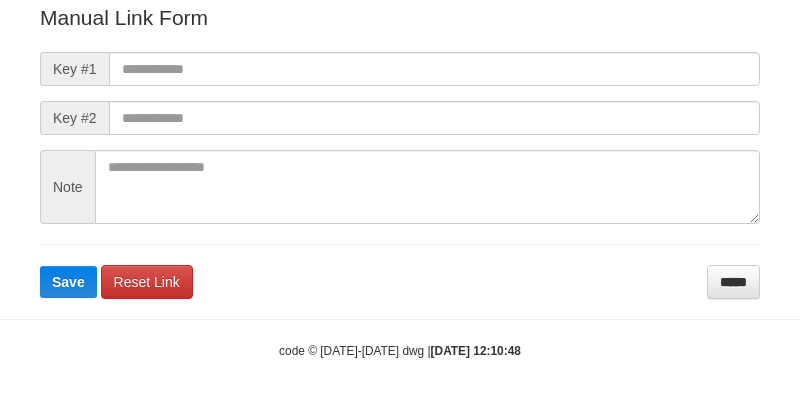 scroll, scrollTop: 258, scrollLeft: 0, axis: vertical 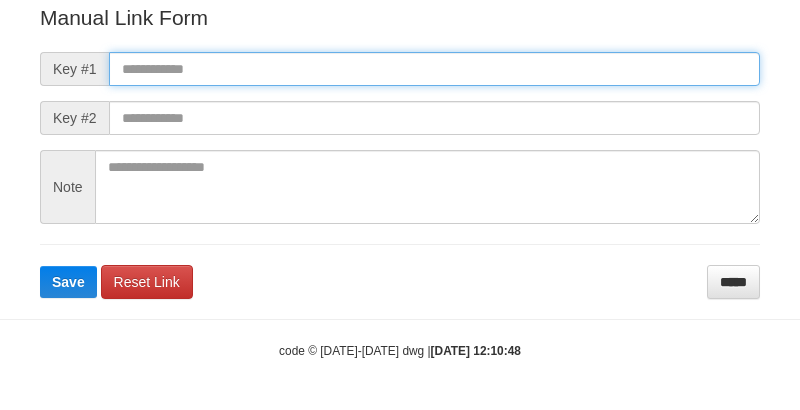 click at bounding box center (434, 69) 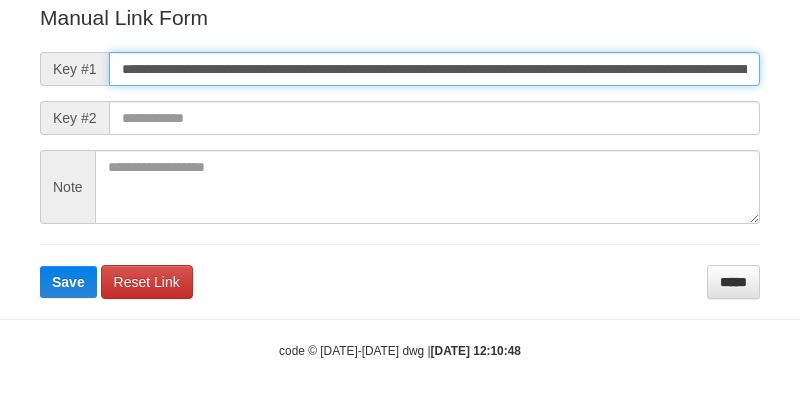 scroll, scrollTop: 0, scrollLeft: 1156, axis: horizontal 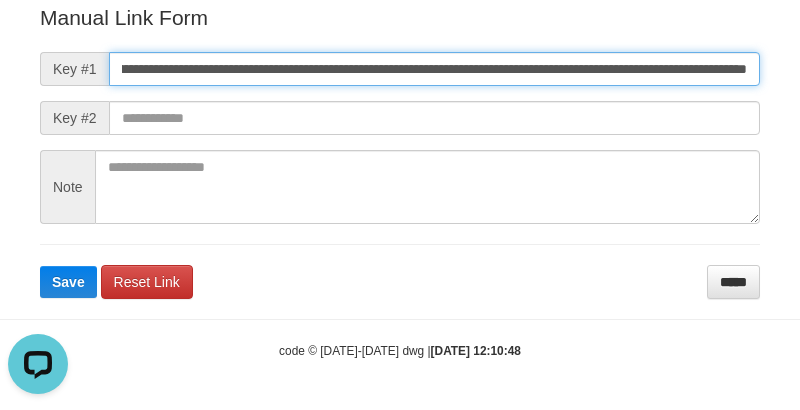 type on "**********" 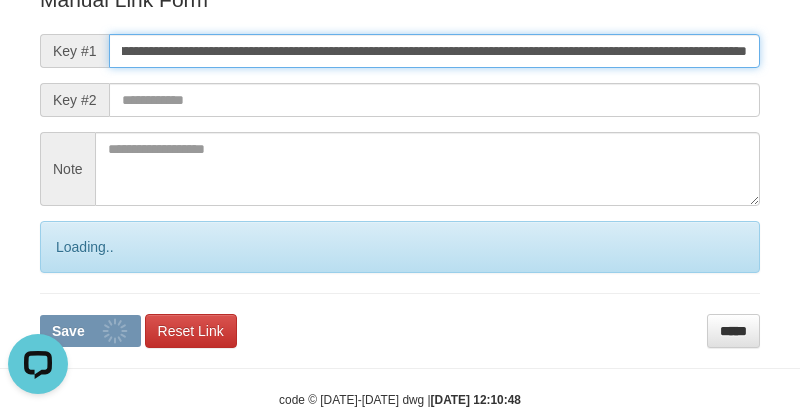 click on "Save" at bounding box center (90, 331) 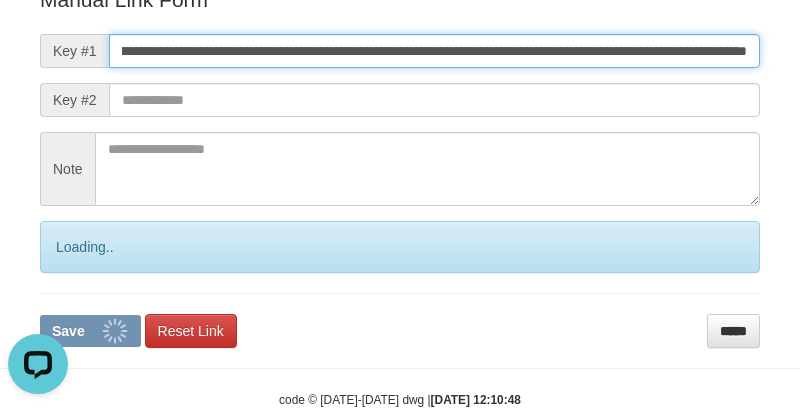 click on "Save" at bounding box center [90, 331] 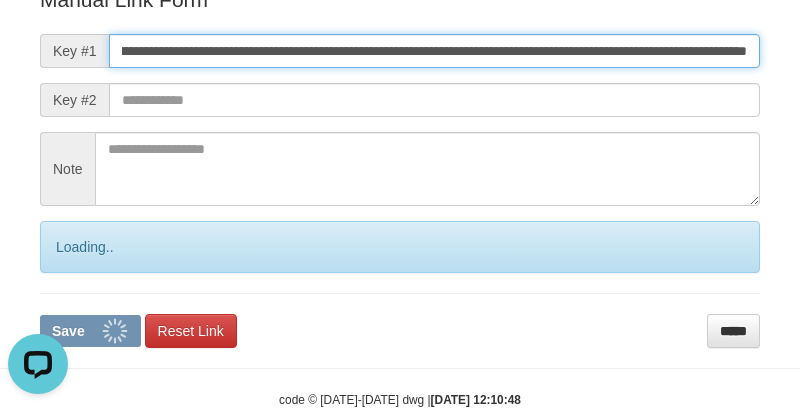 click on "Save" at bounding box center (90, 331) 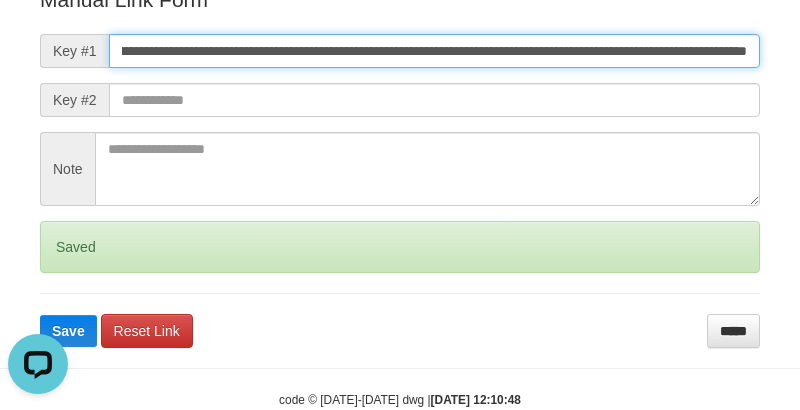 click on "Save" at bounding box center (68, 331) 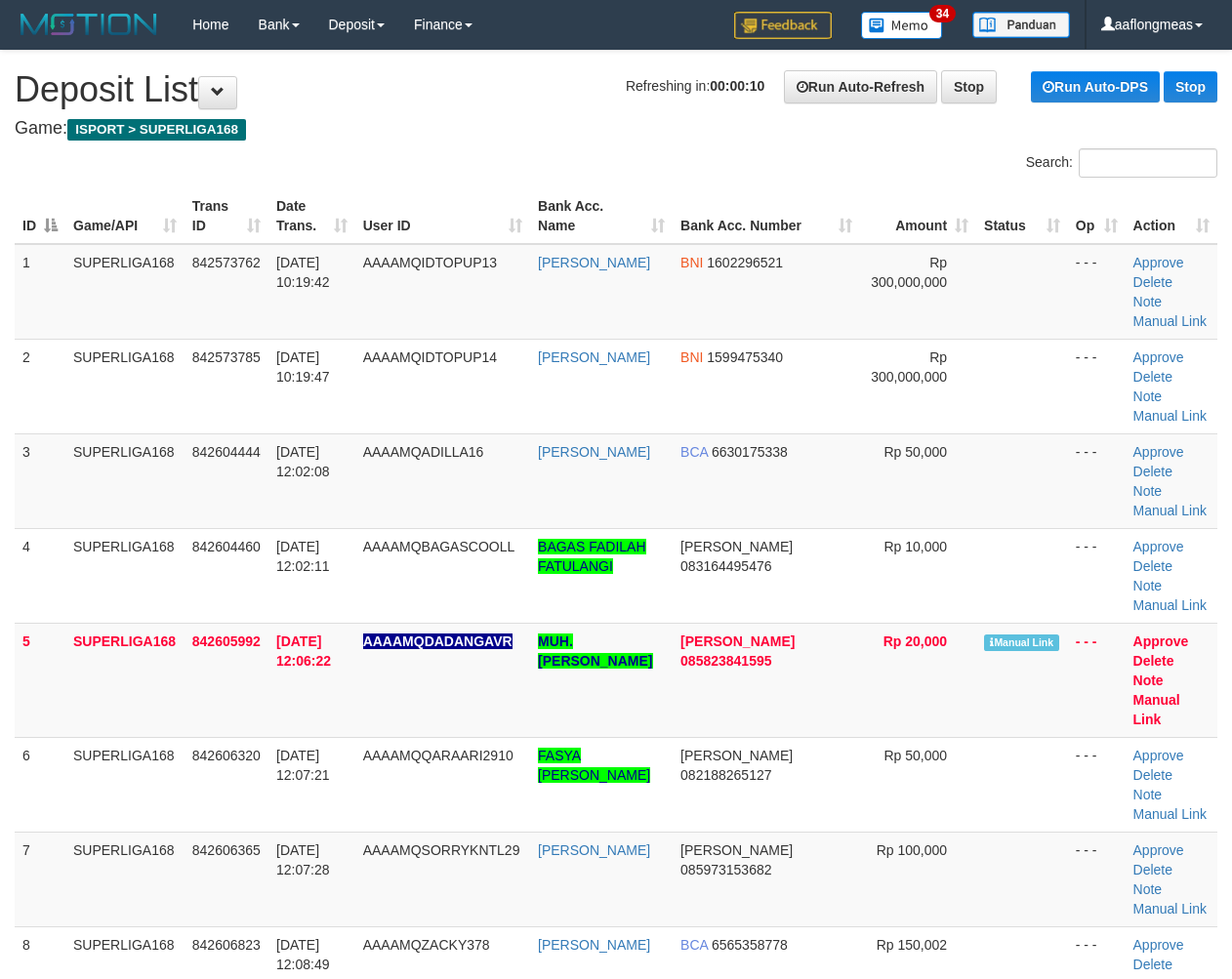 scroll, scrollTop: 0, scrollLeft: 0, axis: both 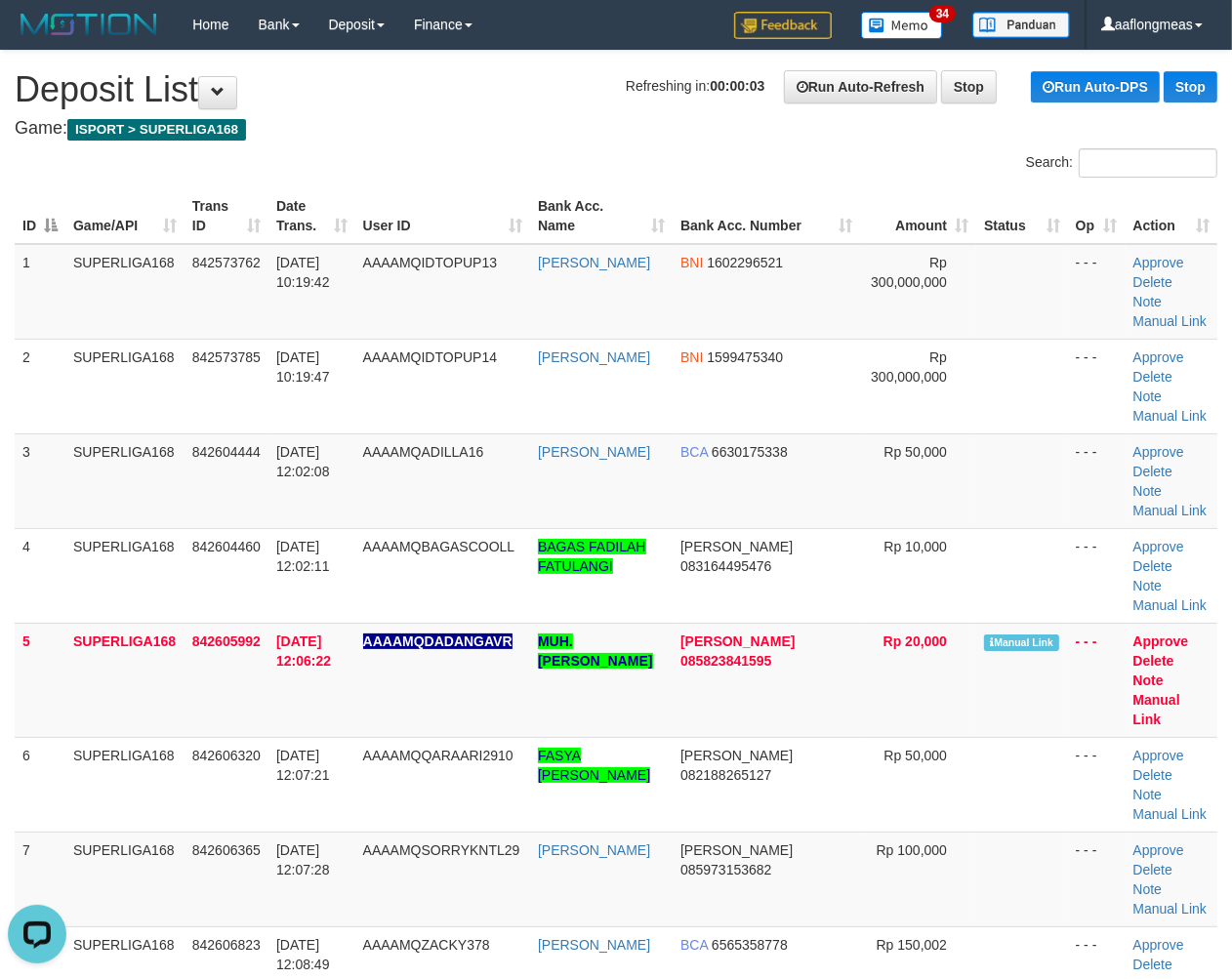 drag, startPoint x: 967, startPoint y: 690, endPoint x: 1244, endPoint y: 714, distance: 278.03777 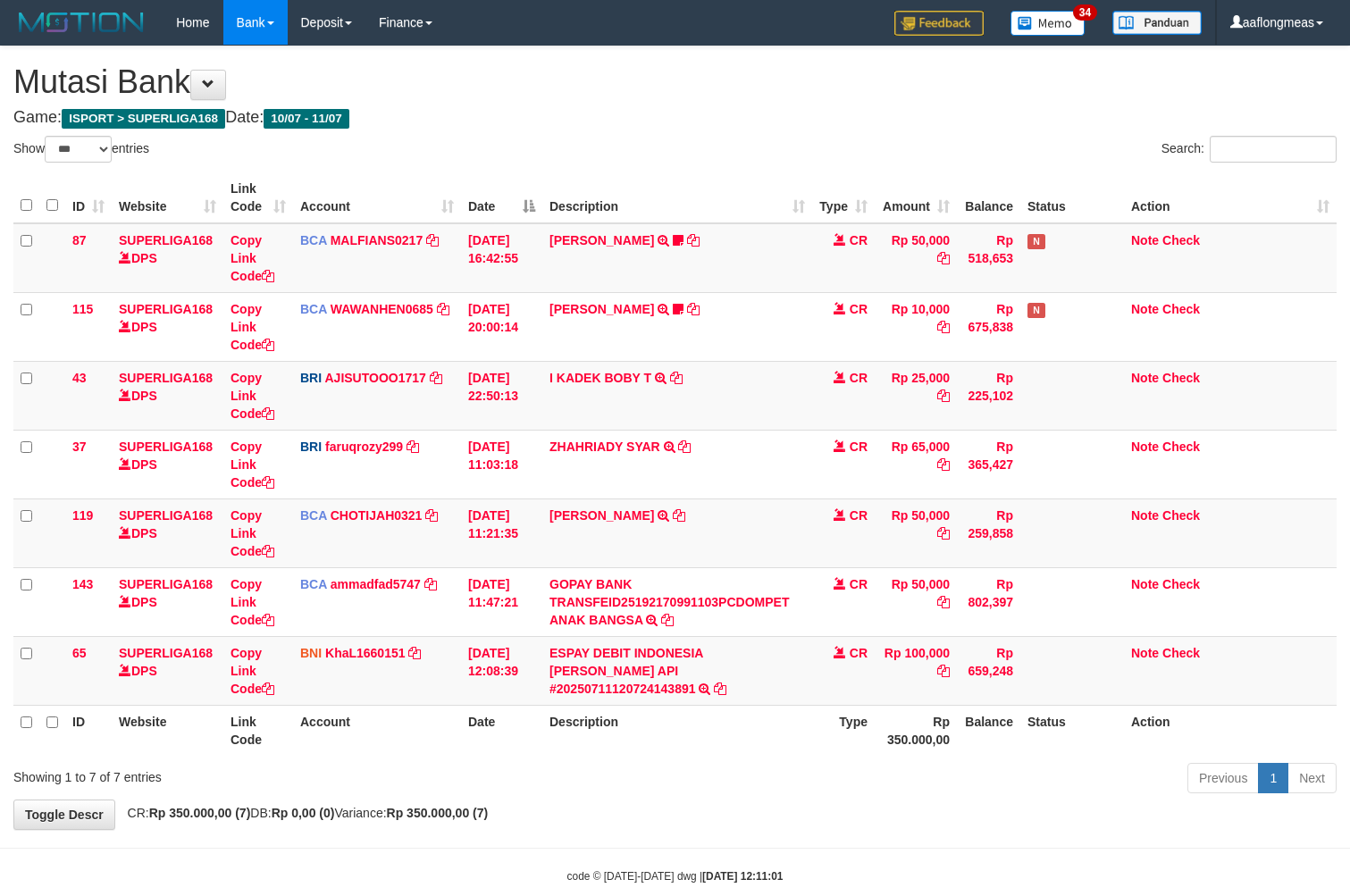 select on "***" 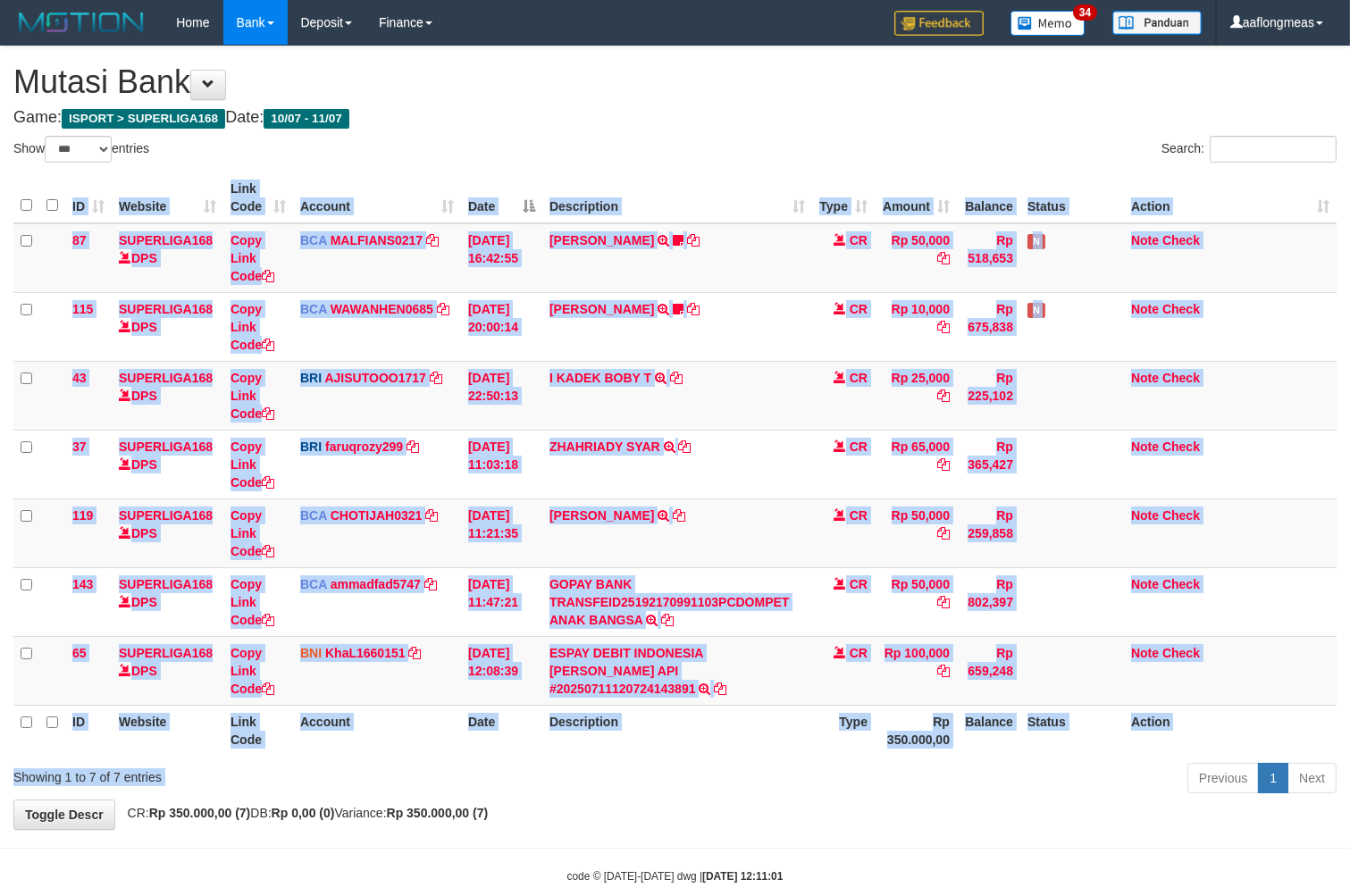 click on "Show  ** ** ** ***  entries Search:
ID Website Link Code Account Date Description Type Amount Balance Status Action
87
SUPERLIGA168    DPS
Copy Link Code
BCA
MALFIANS0217
DPS
M ALFIANSYAH
mutasi_20250710_4786 | 87
mutasi_20250710_4786 | 87
[DATE] 16:42:55
[PERSON_NAME]            TRSF E-BANKING CR 1007/FTSCY/WS95031
50000.00[PERSON_NAME]    HLMFN21 wait bukti
CR
Rp 50,000
Rp 518,653
N
Note
Check
115
SUPERLIGA168    DPS
Copy Link Code
BCA" at bounding box center (675, 467) 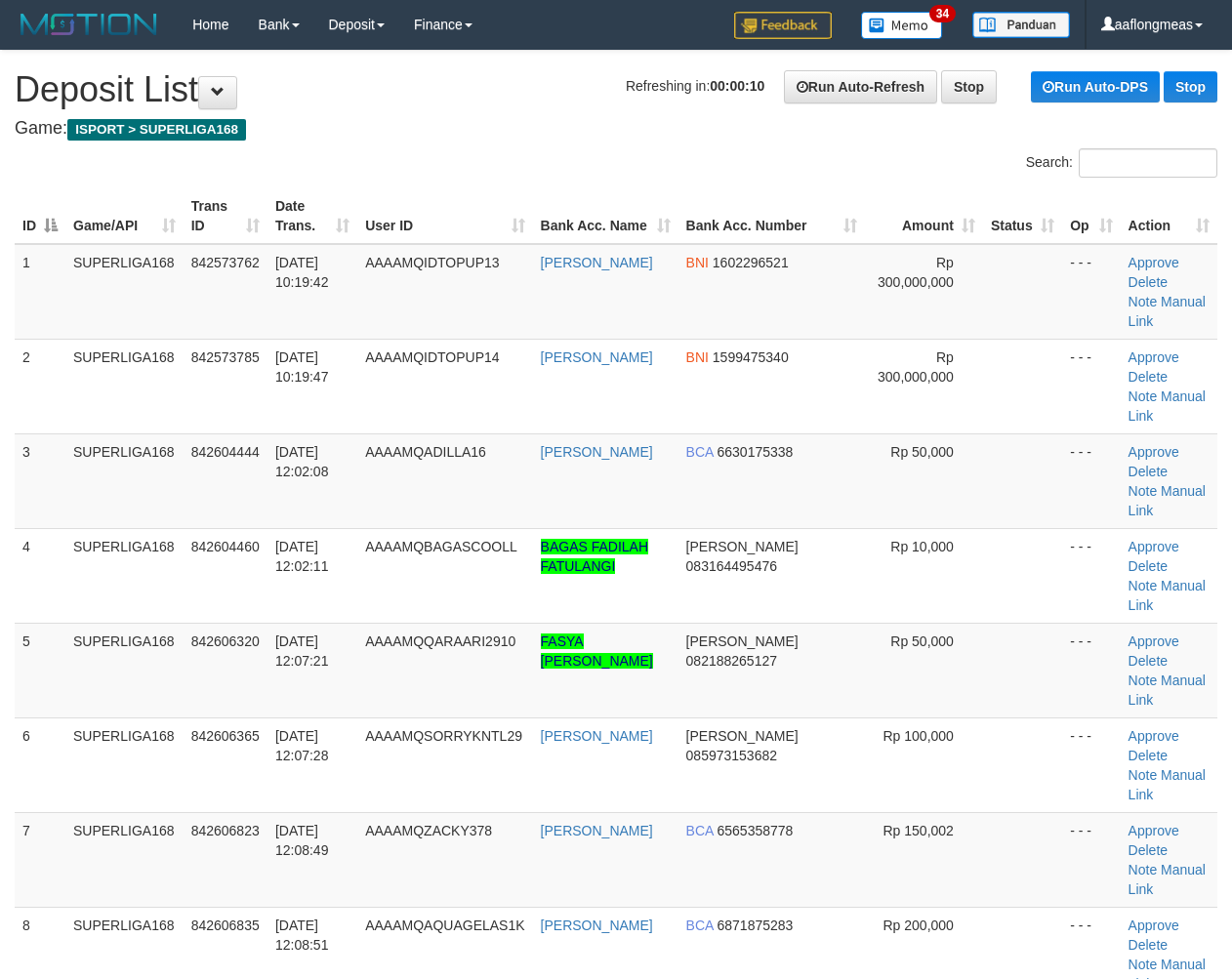 scroll, scrollTop: 0, scrollLeft: 0, axis: both 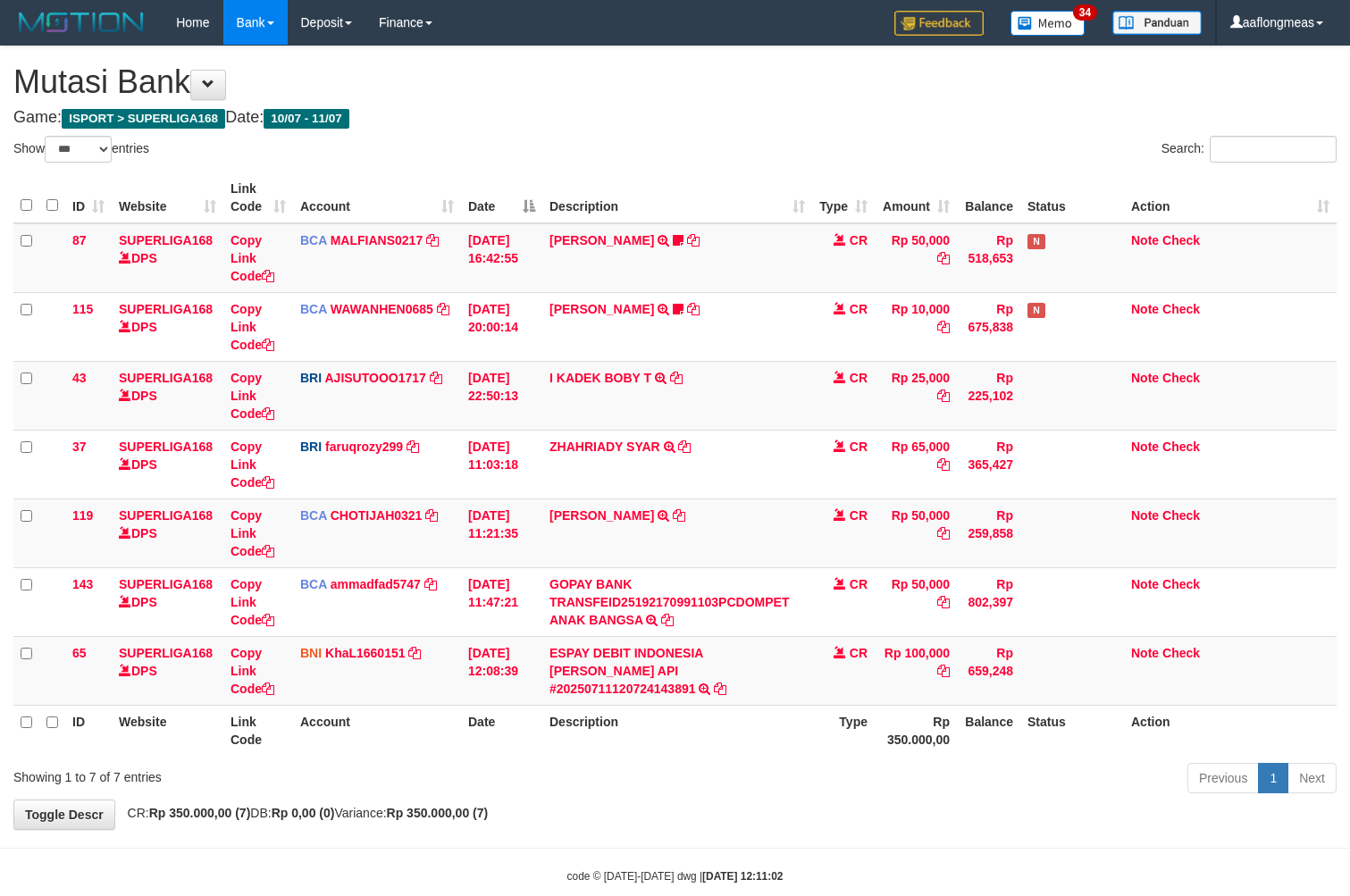select on "***" 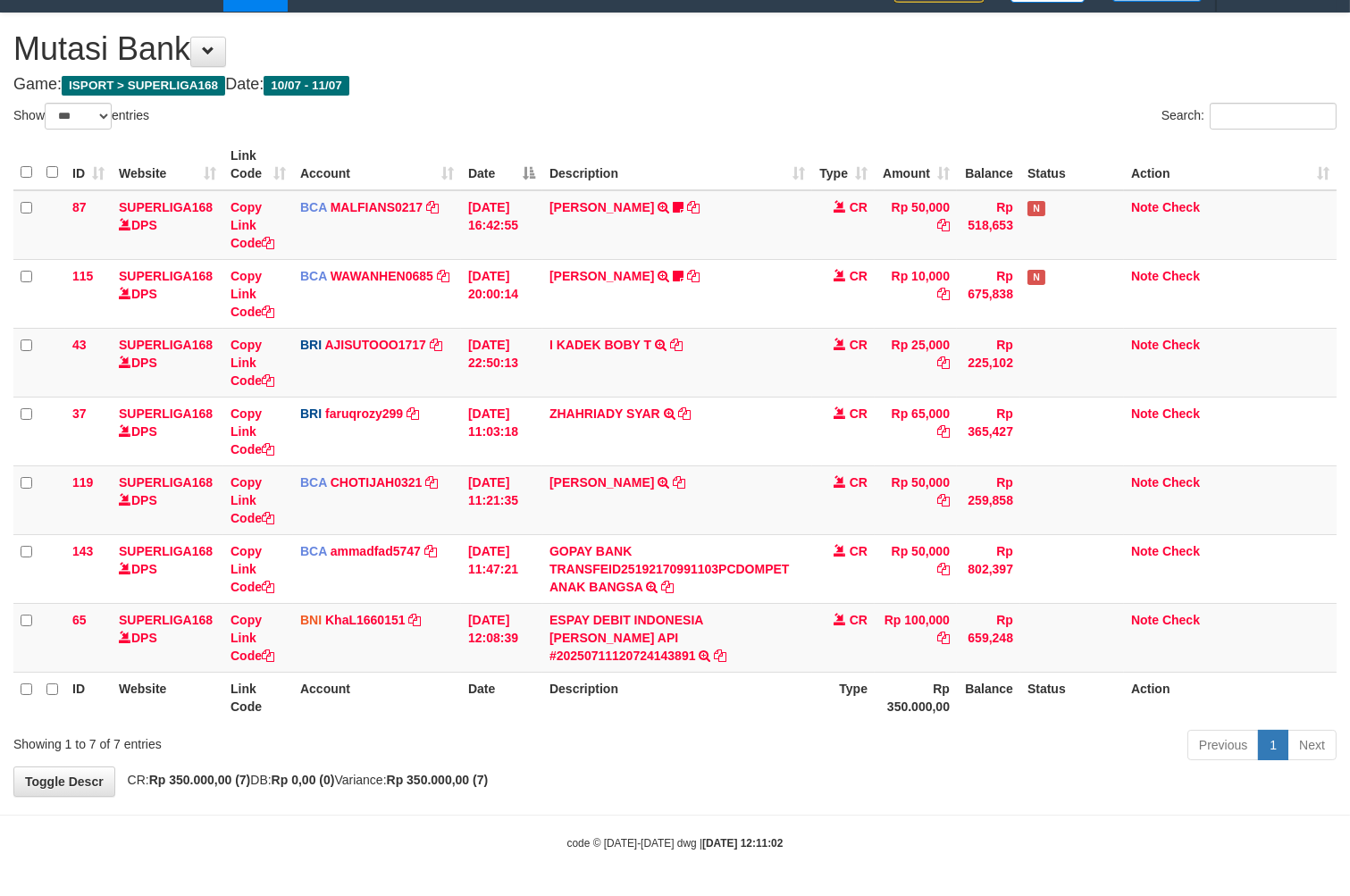 drag, startPoint x: 0, startPoint y: 0, endPoint x: 700, endPoint y: 801, distance: 1063.7674 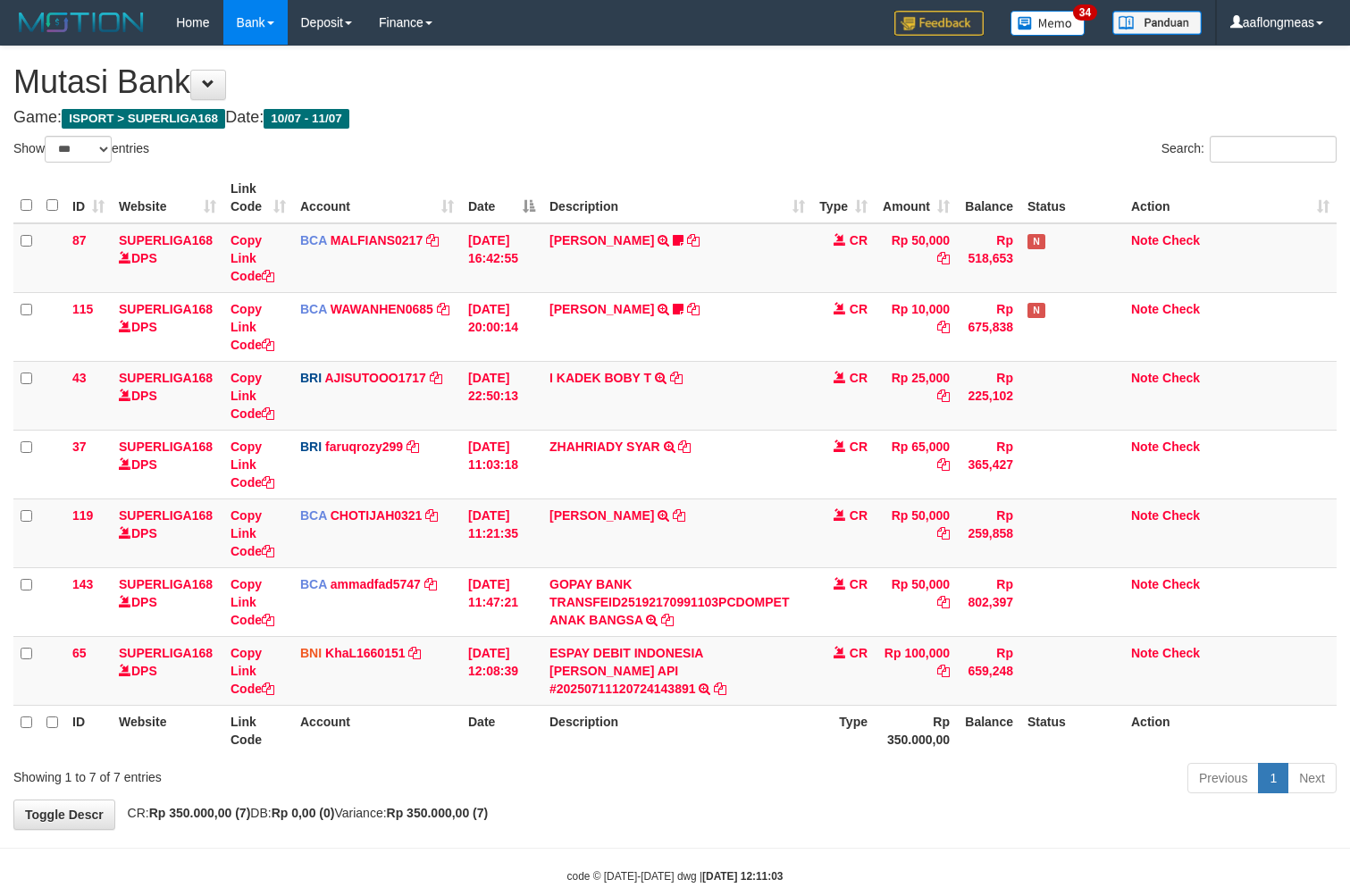 select on "***" 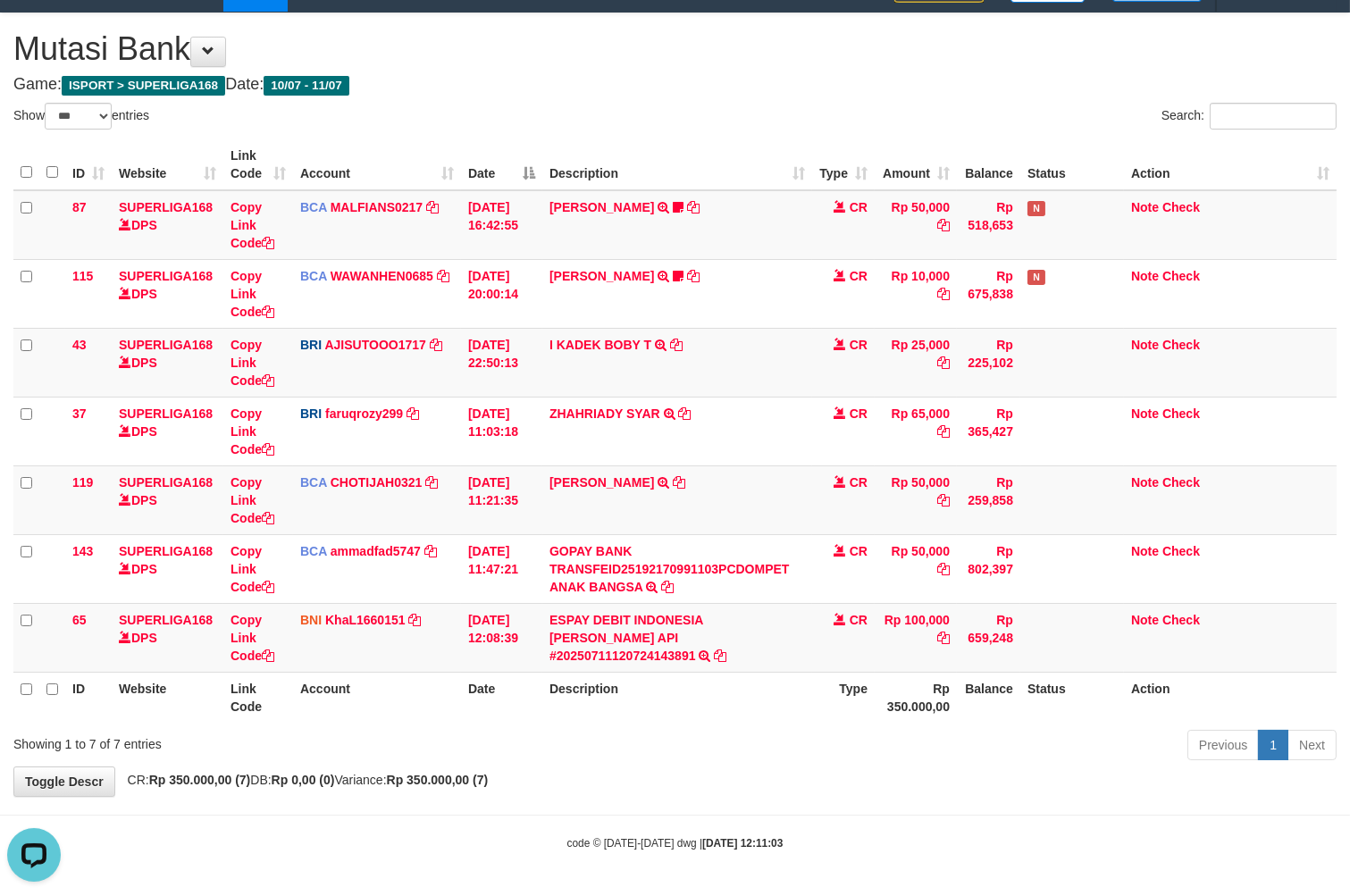 scroll, scrollTop: 0, scrollLeft: 0, axis: both 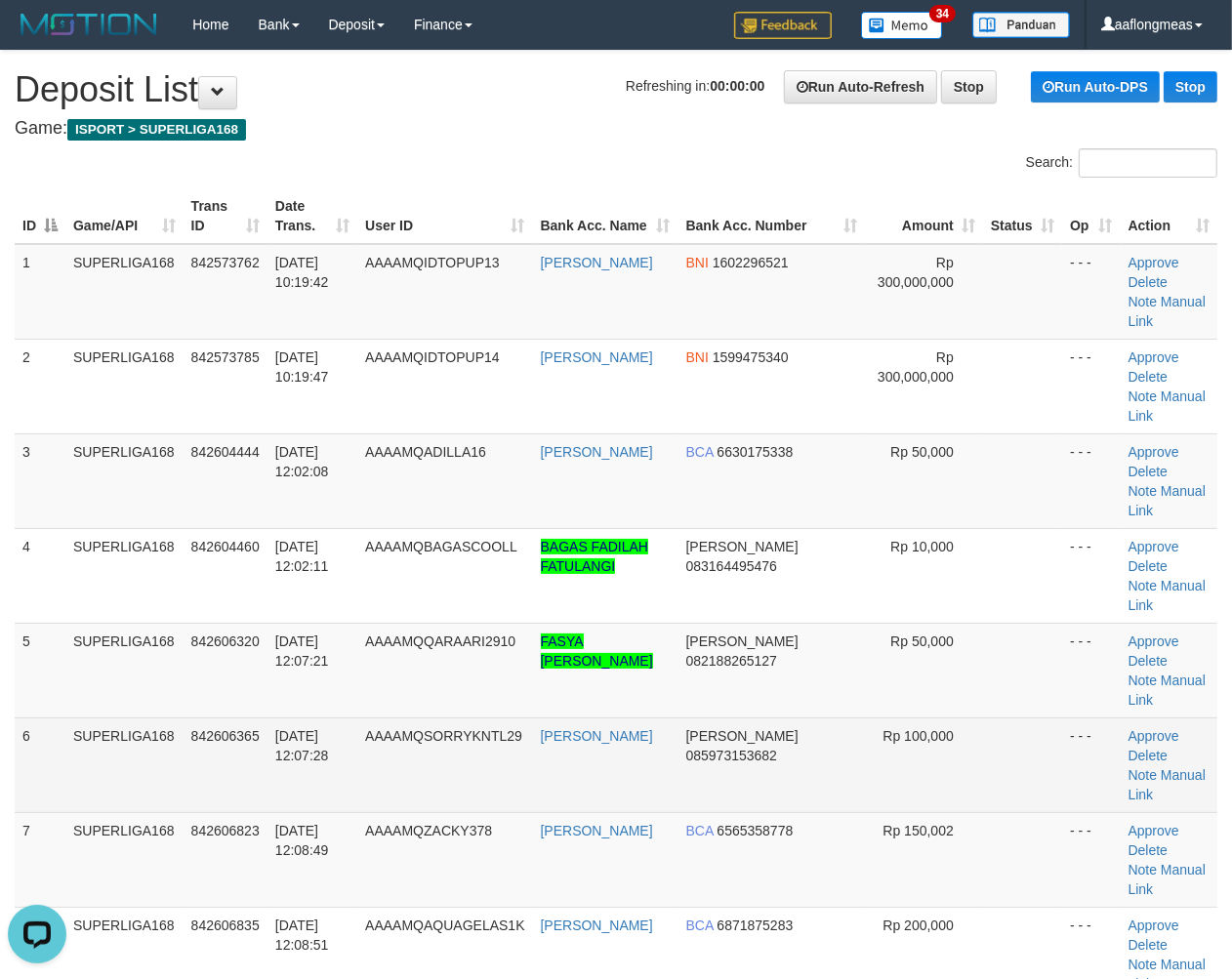 click at bounding box center (1022, 764) 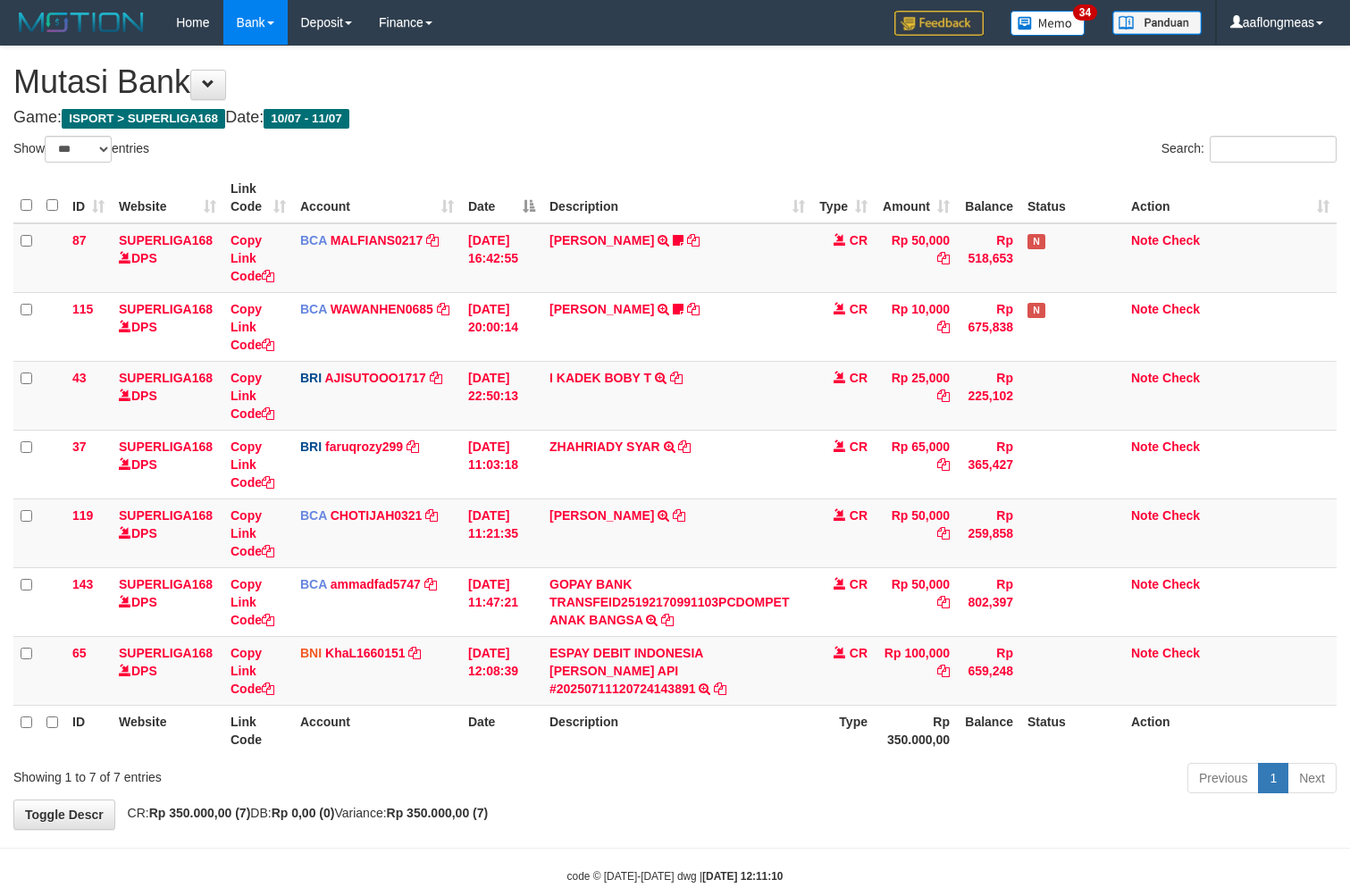 select on "***" 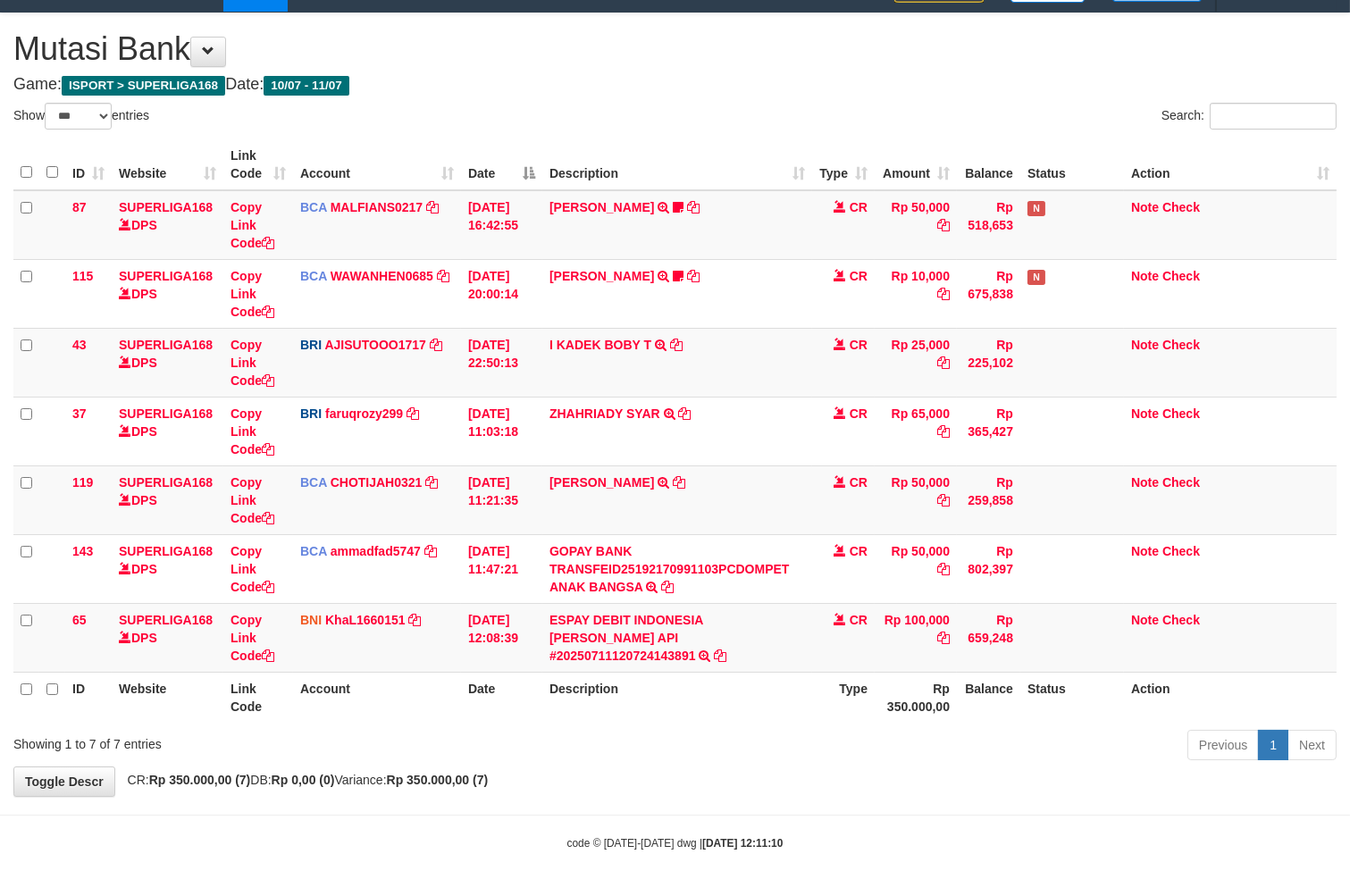 click on "**********" at bounding box center [675, 405] 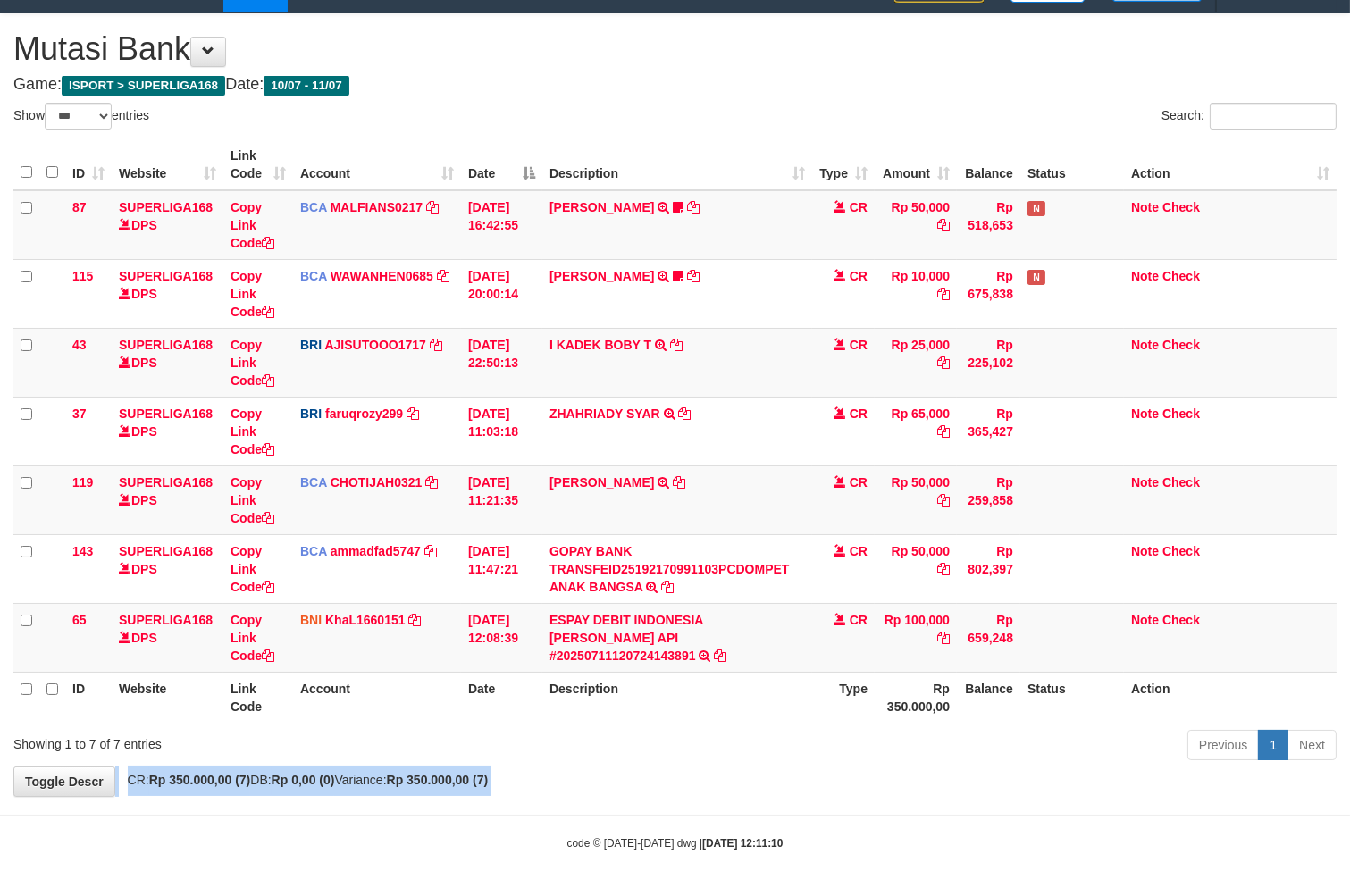click on "**********" at bounding box center [675, 405] 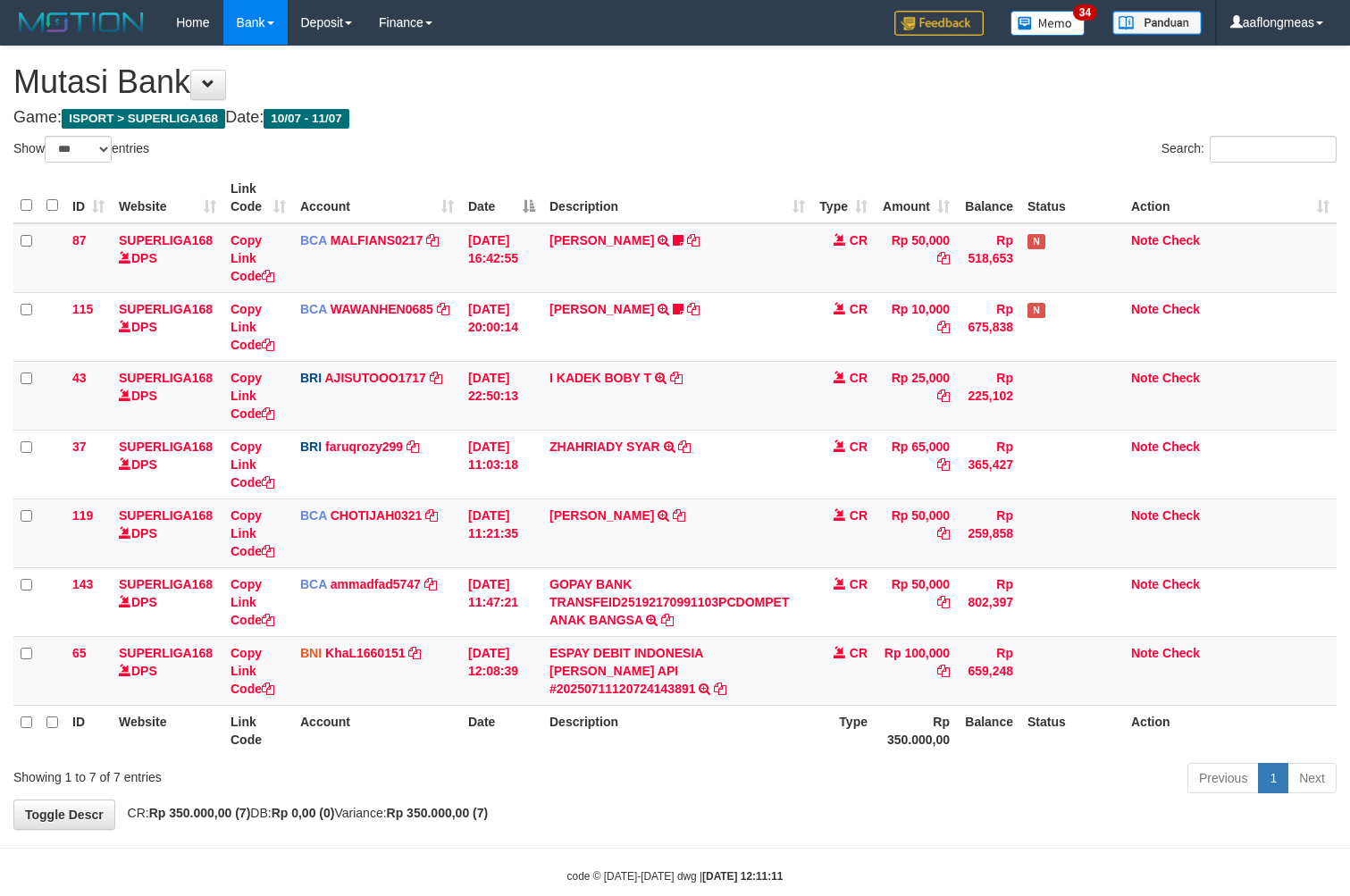 select on "***" 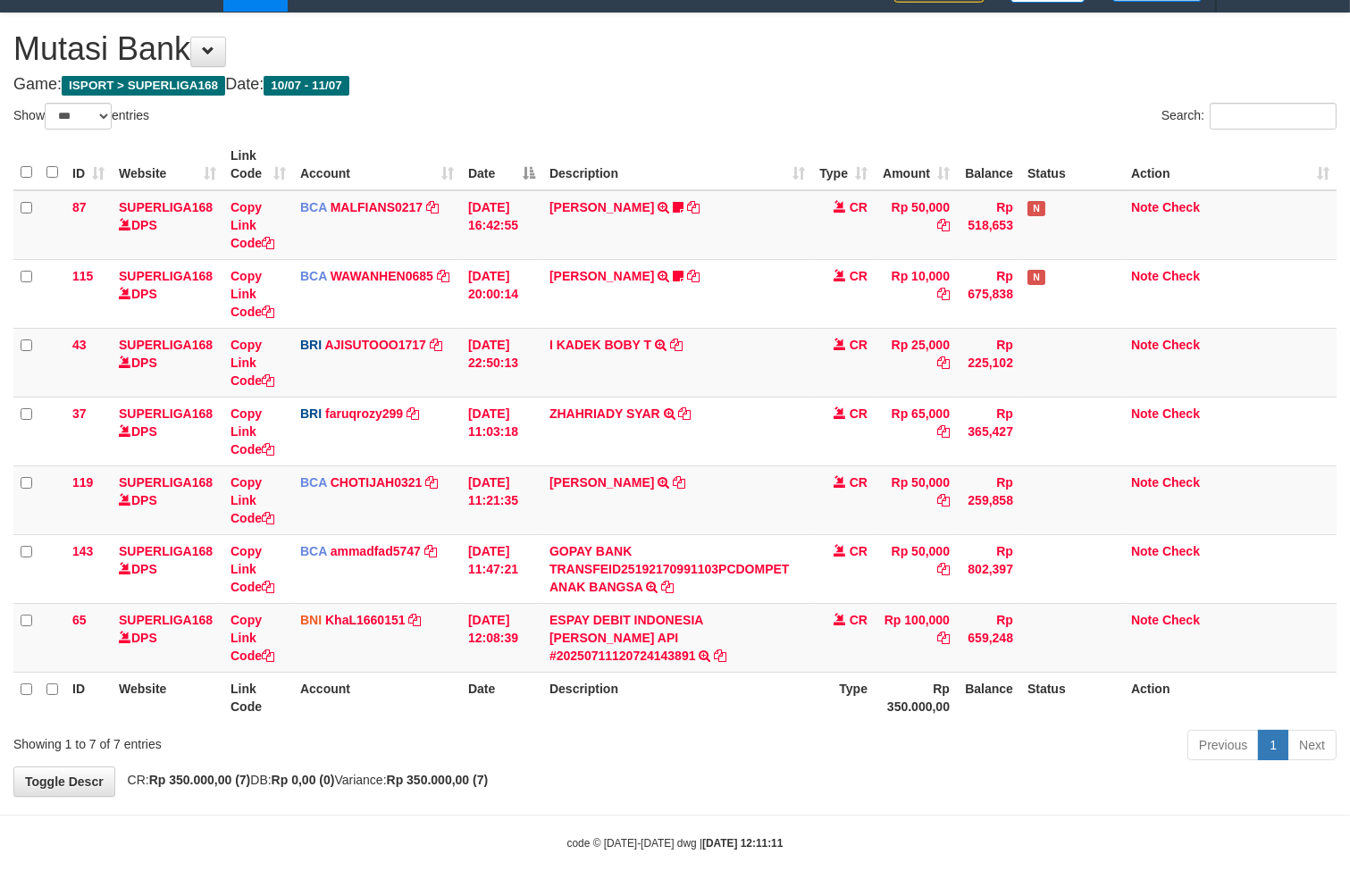 drag, startPoint x: 726, startPoint y: 773, endPoint x: 32, endPoint y: 771, distance: 694.00288 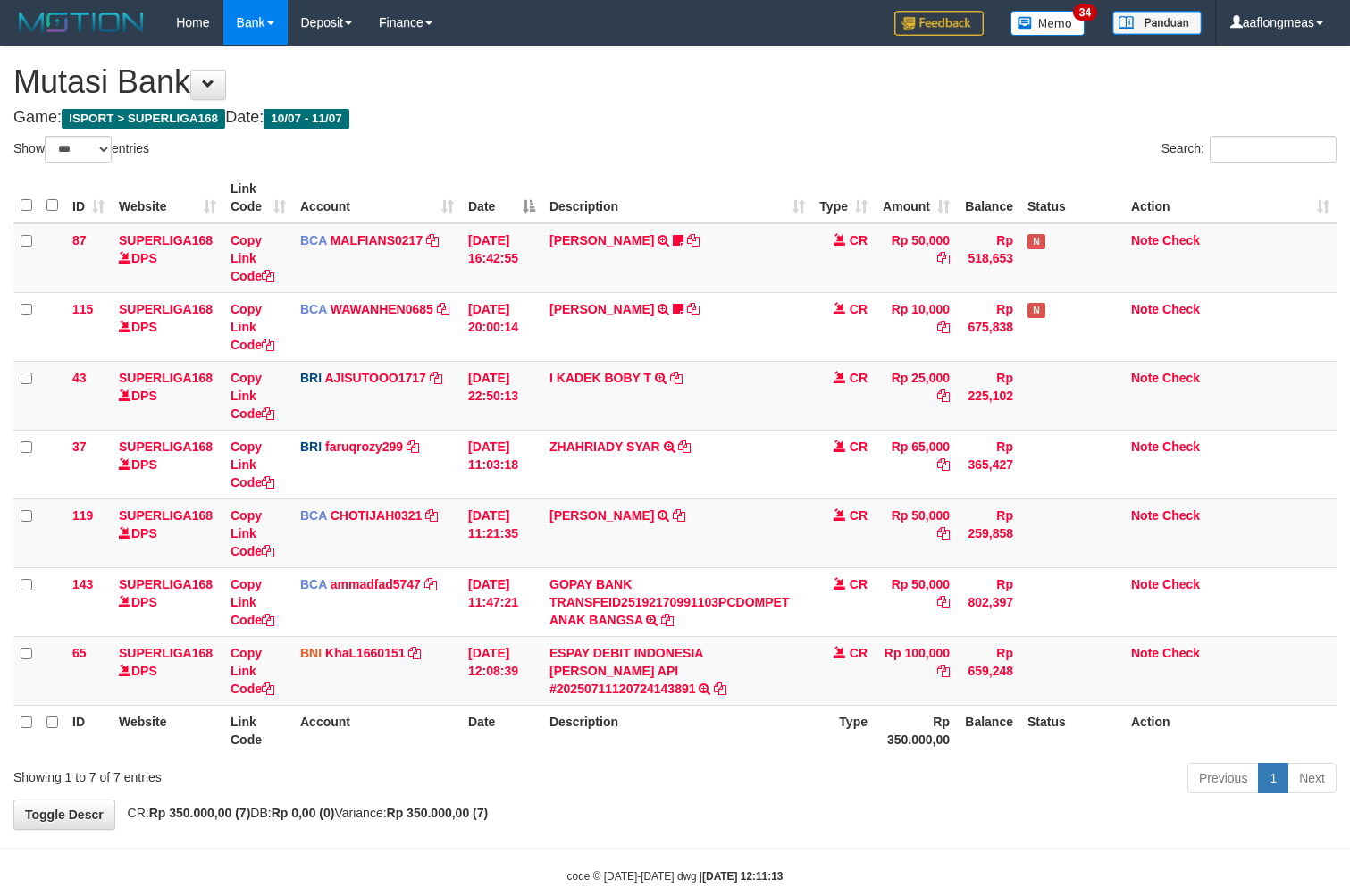 select on "***" 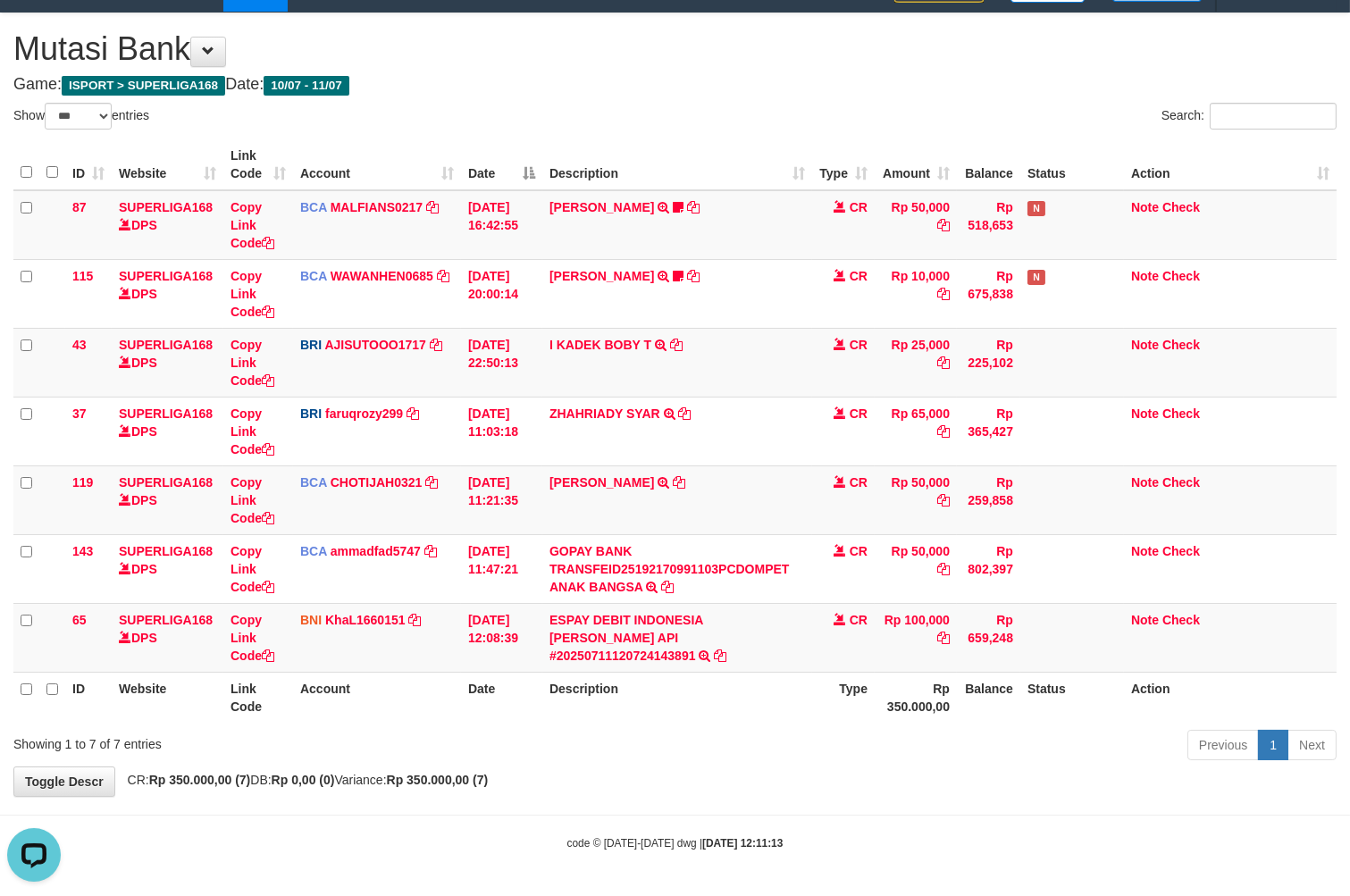 scroll, scrollTop: 0, scrollLeft: 0, axis: both 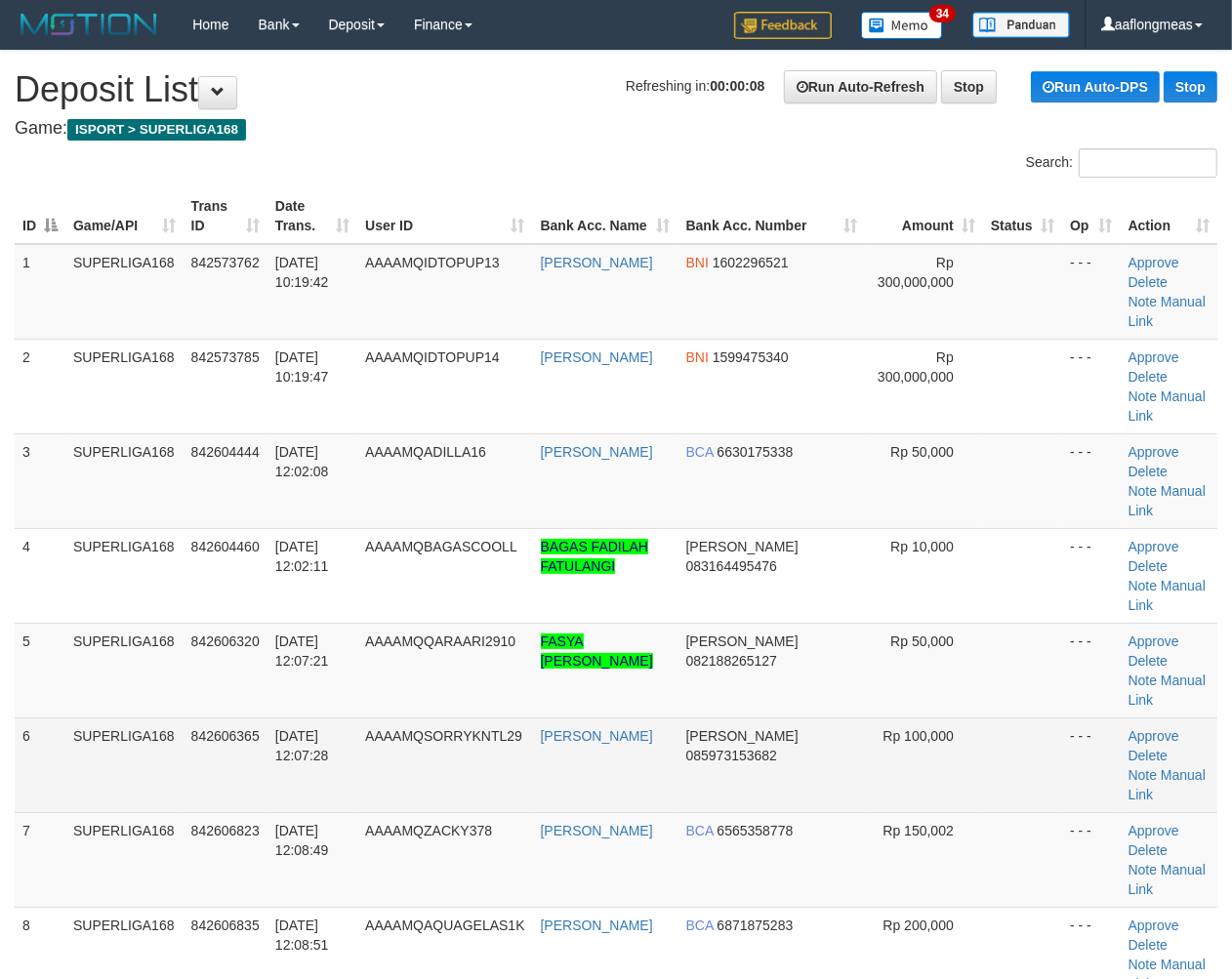 click at bounding box center (1022, 764) 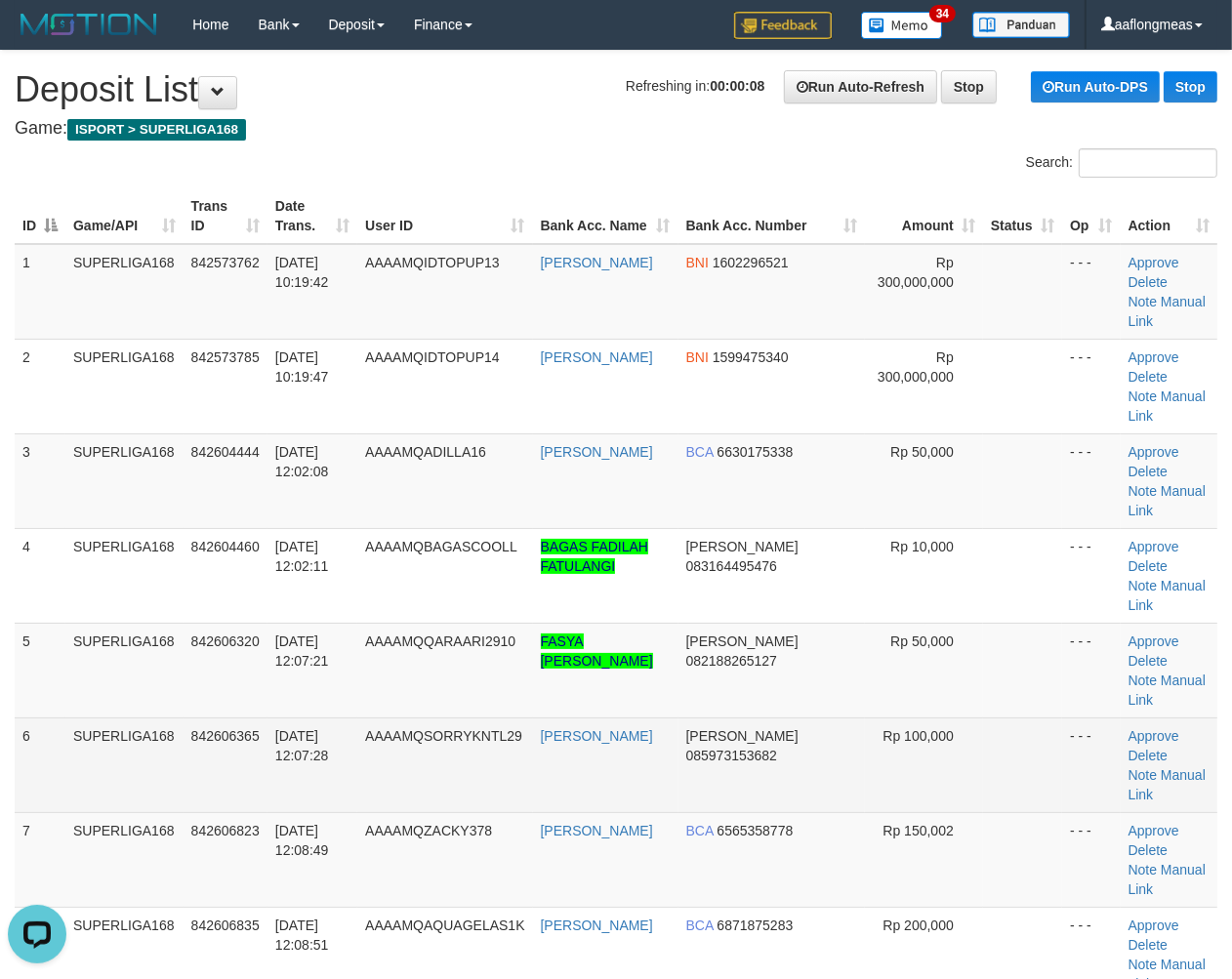 scroll, scrollTop: 0, scrollLeft: 0, axis: both 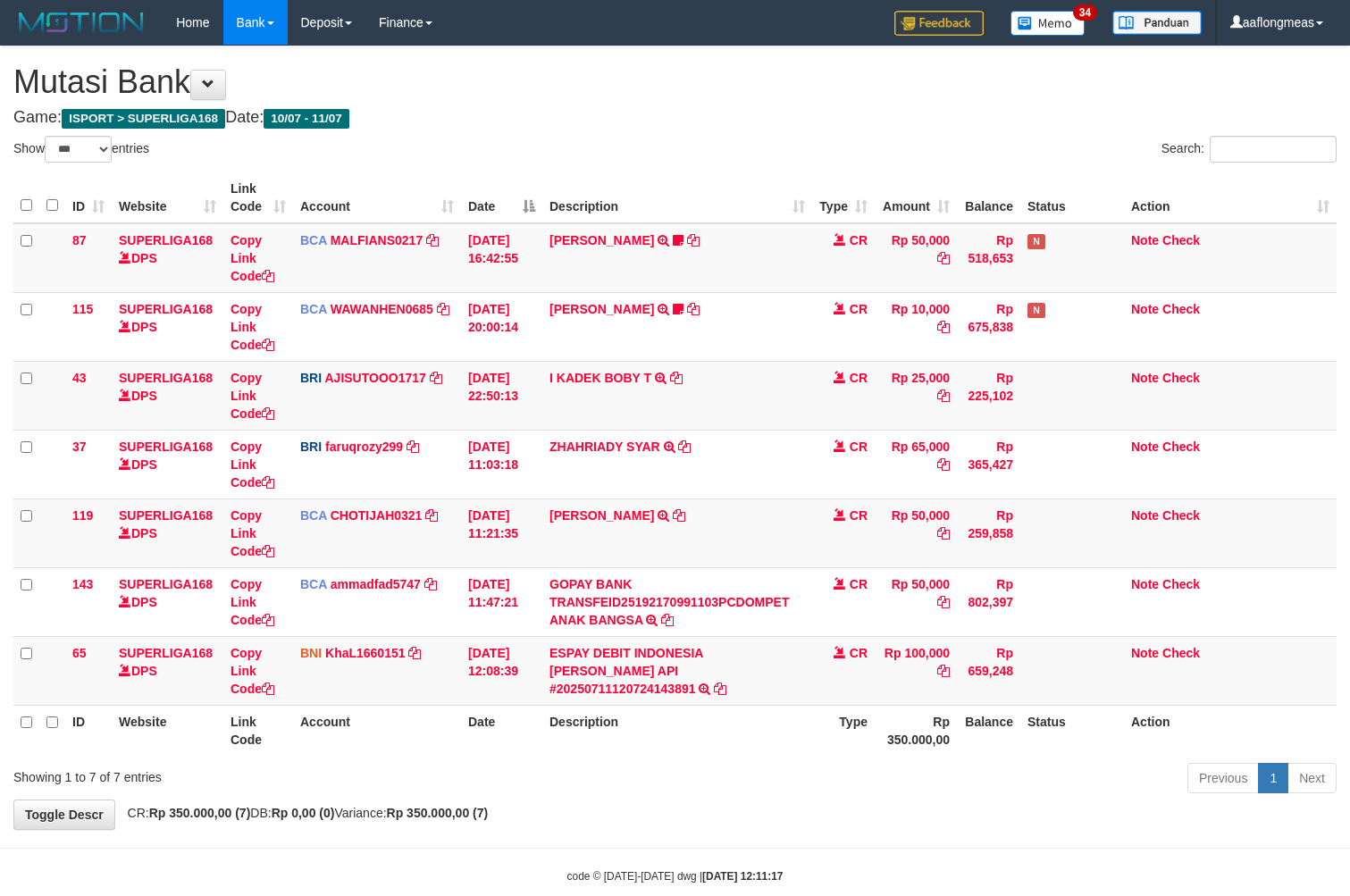 select on "***" 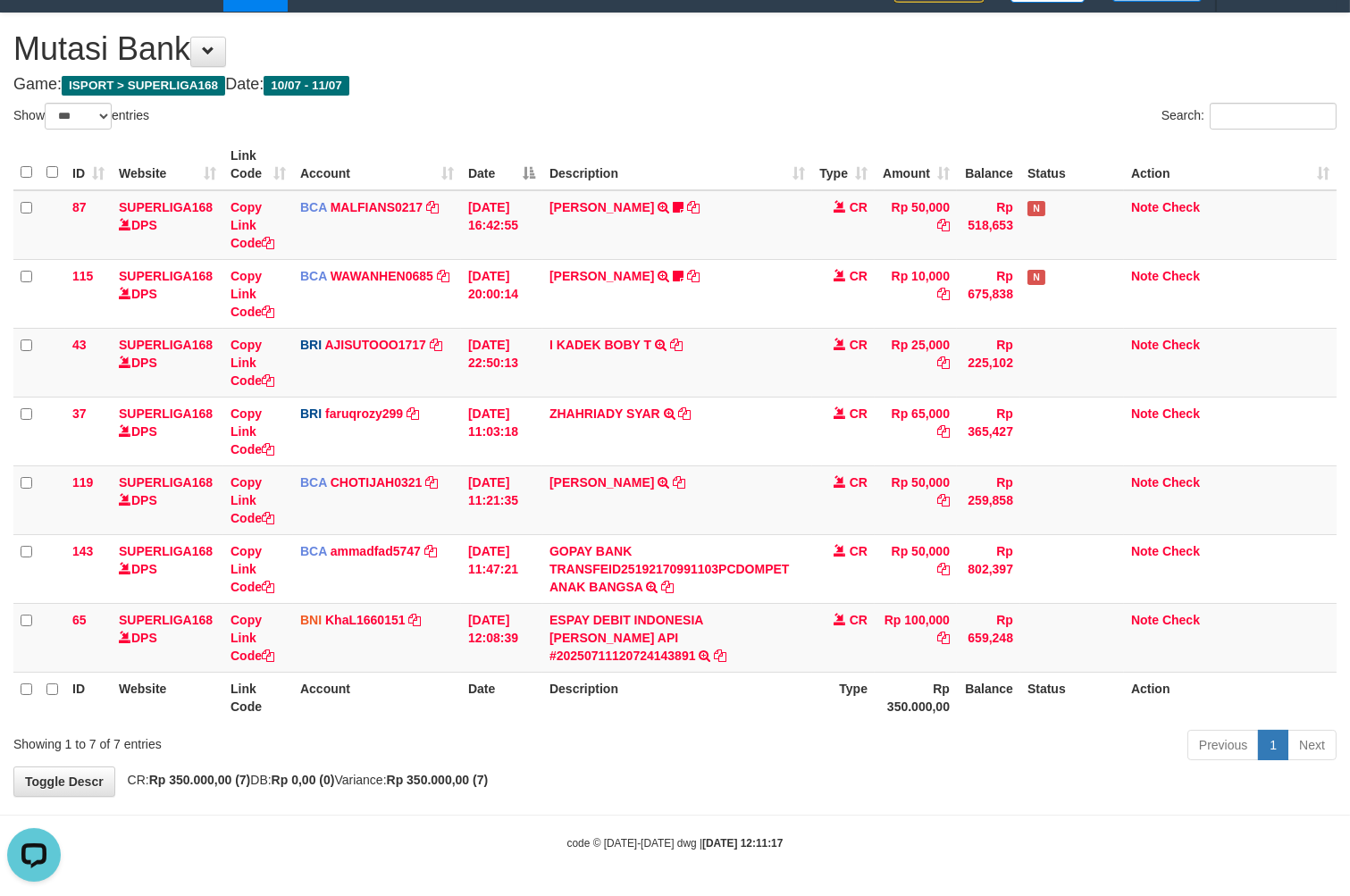 scroll, scrollTop: 0, scrollLeft: 0, axis: both 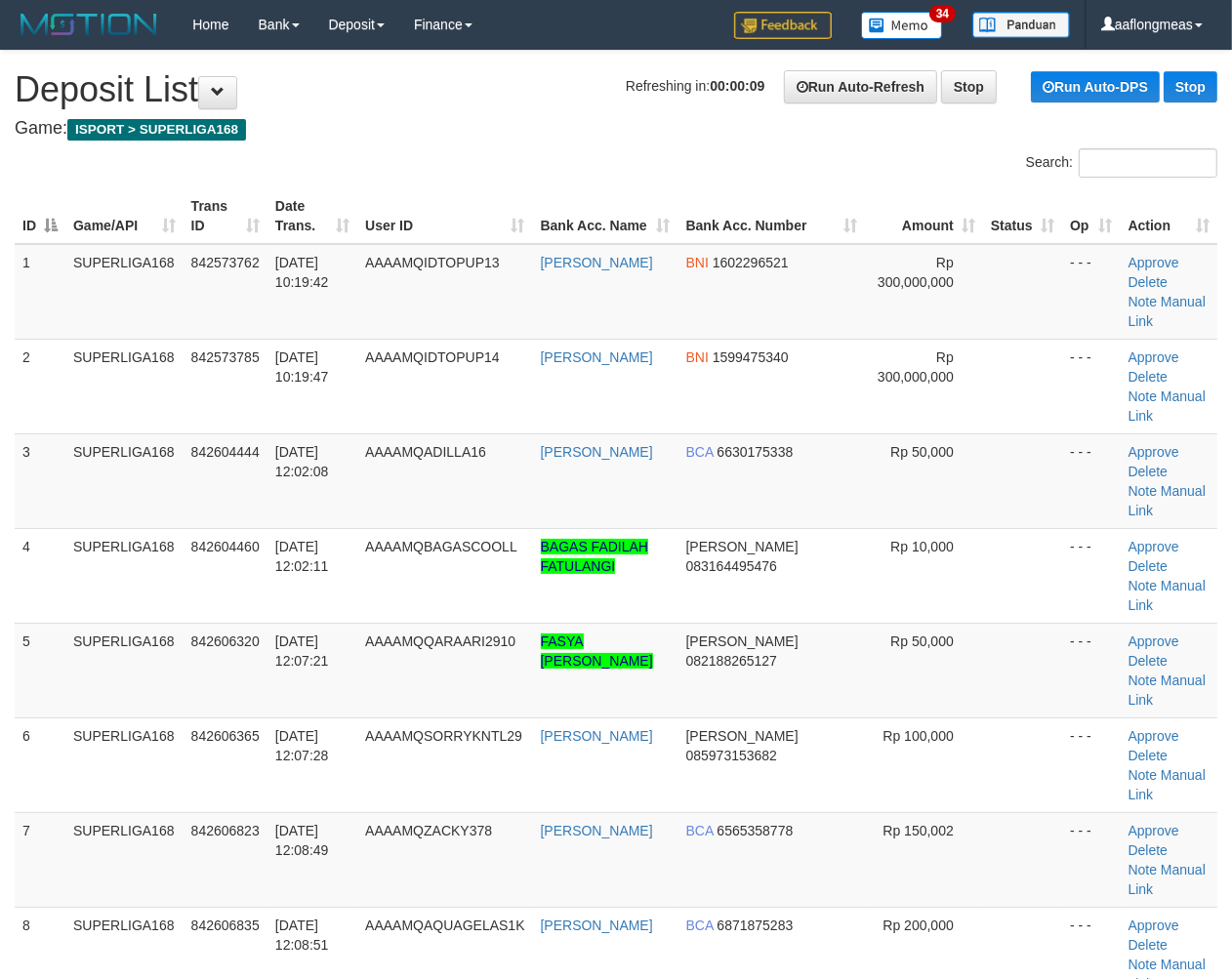 drag, startPoint x: 1006, startPoint y: 612, endPoint x: 1240, endPoint y: 660, distance: 238.87235 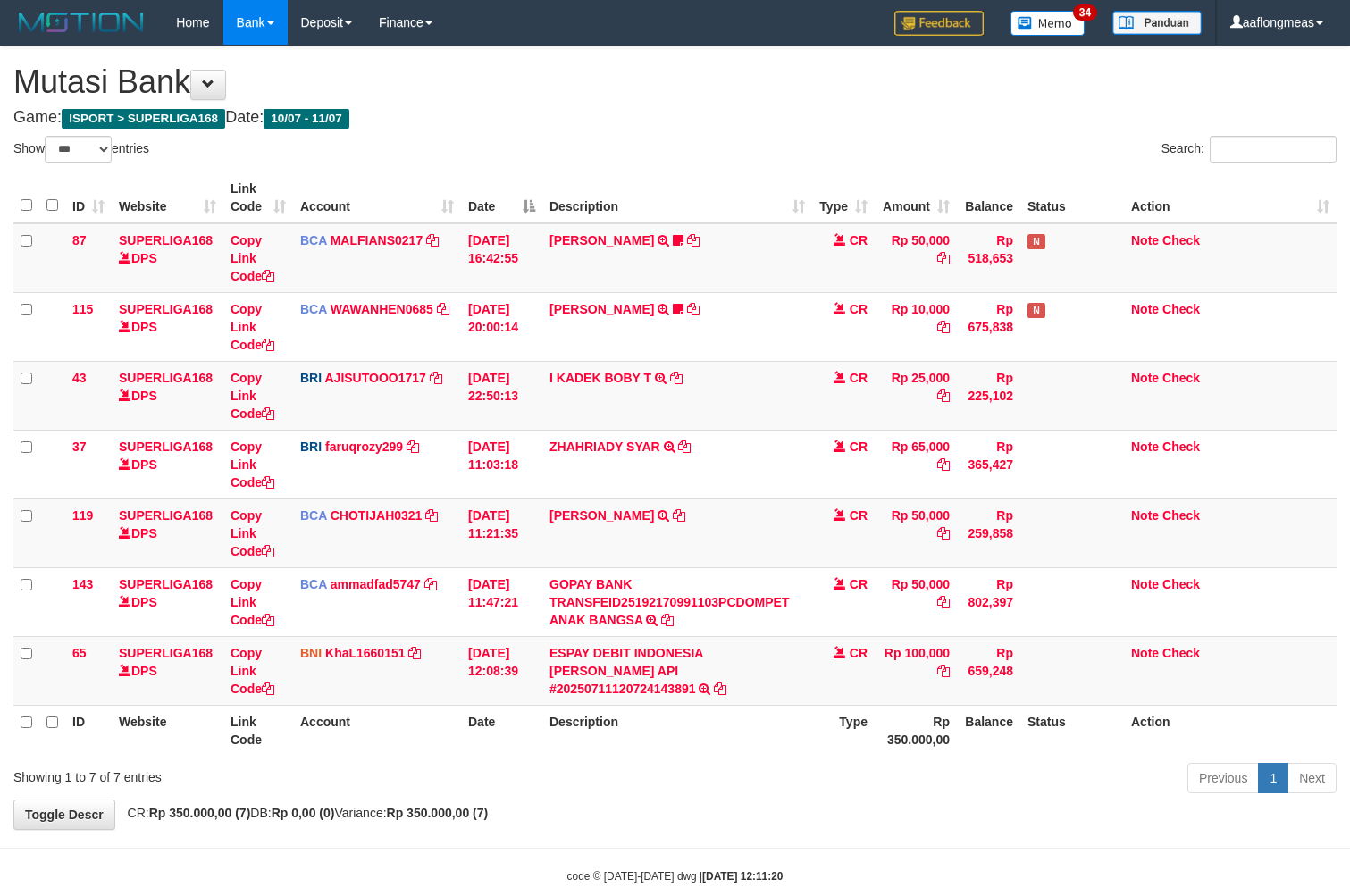 select on "***" 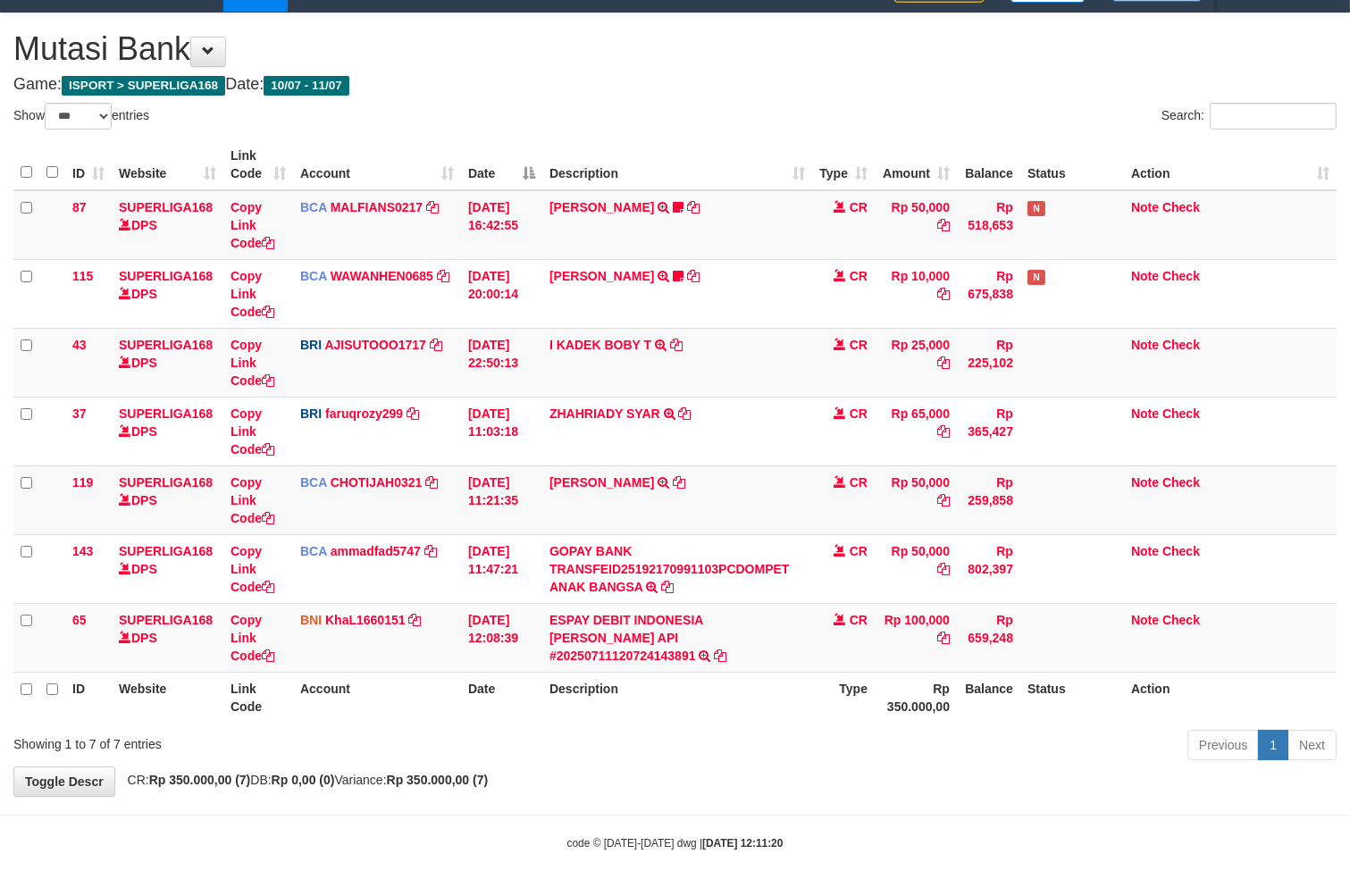 drag, startPoint x: 0, startPoint y: 0, endPoint x: 708, endPoint y: 789, distance: 1060.0873 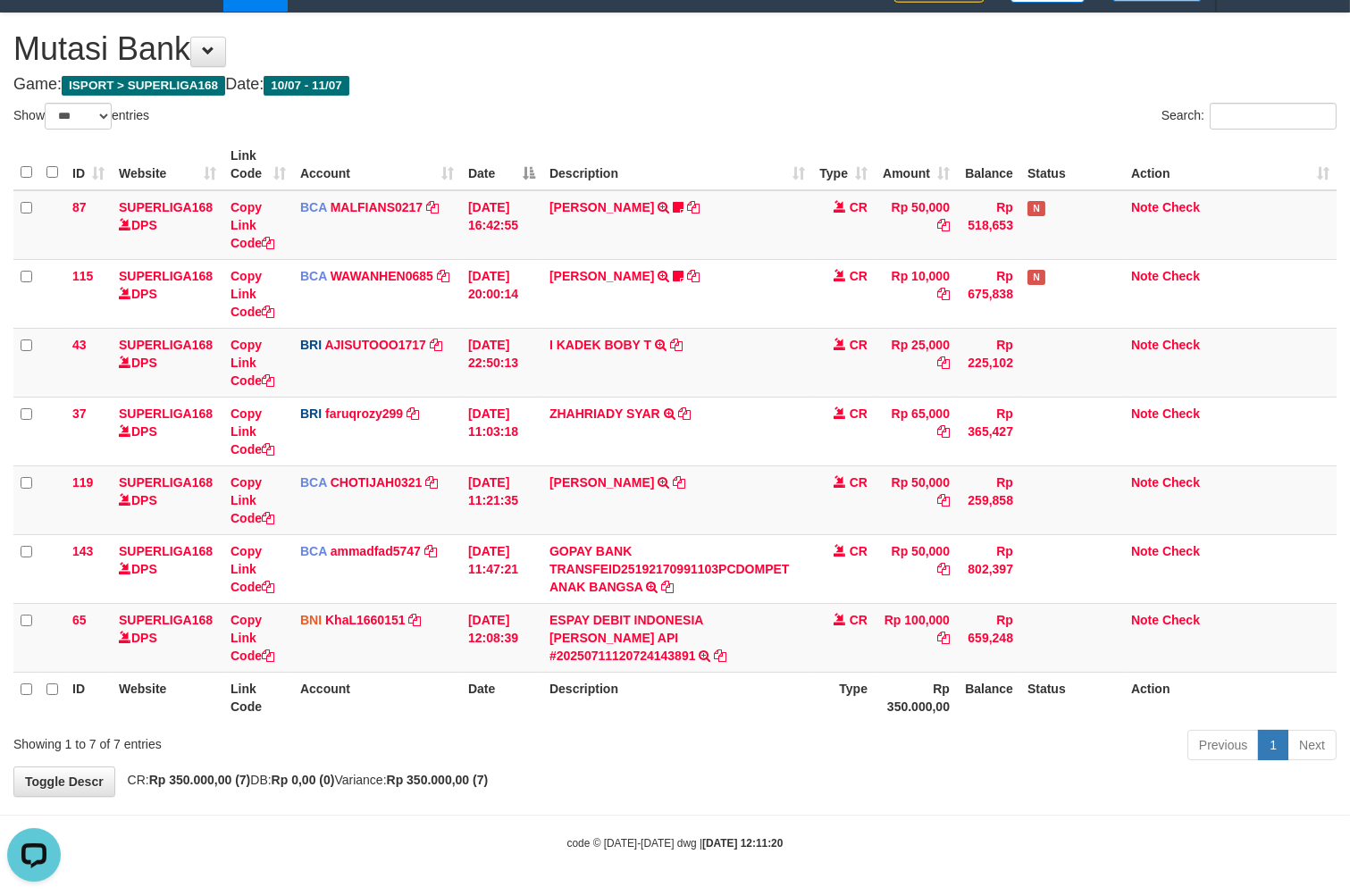 scroll, scrollTop: 0, scrollLeft: 0, axis: both 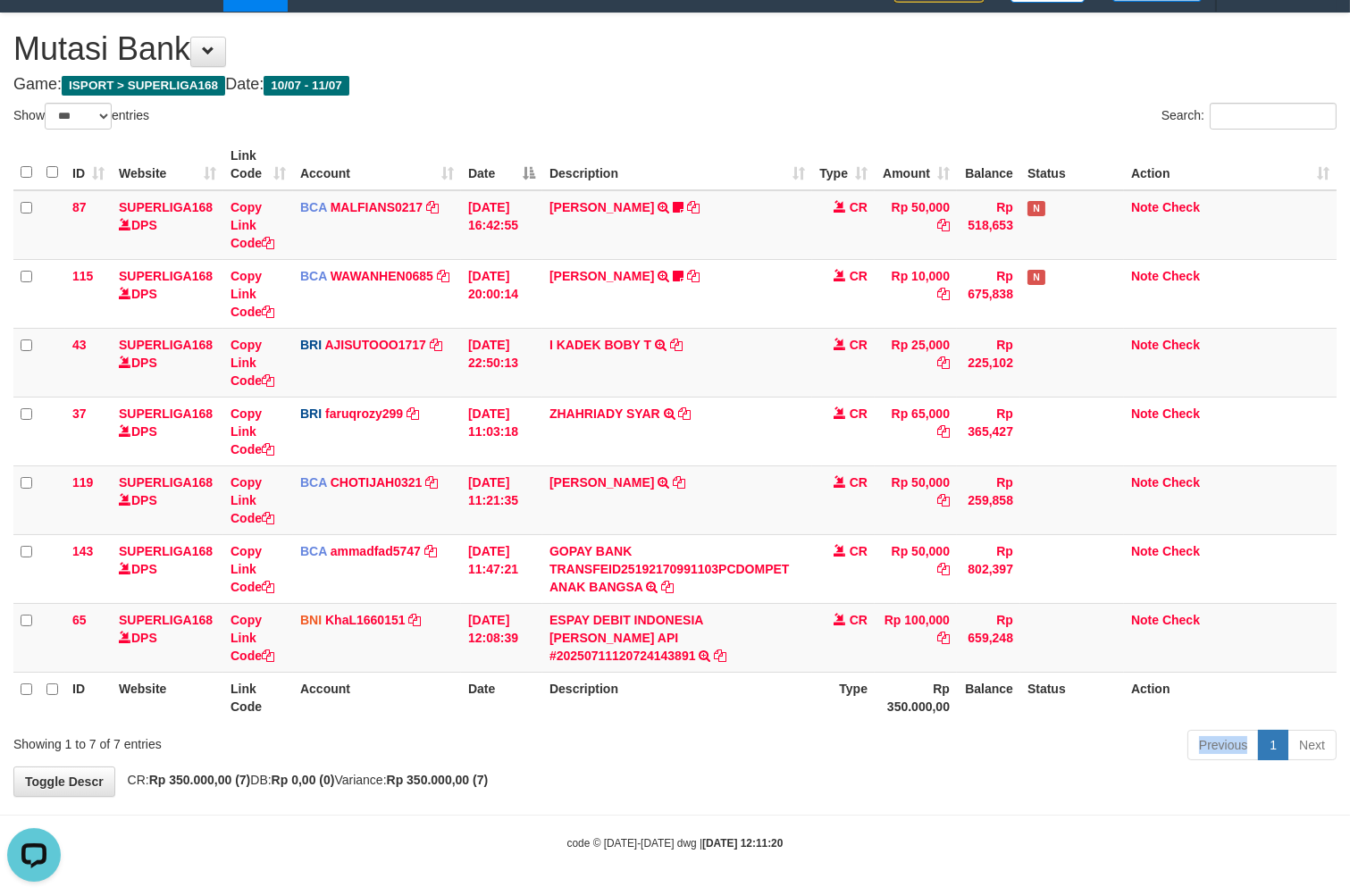 click on "Previous 1 Next" at bounding box center (956, 747) 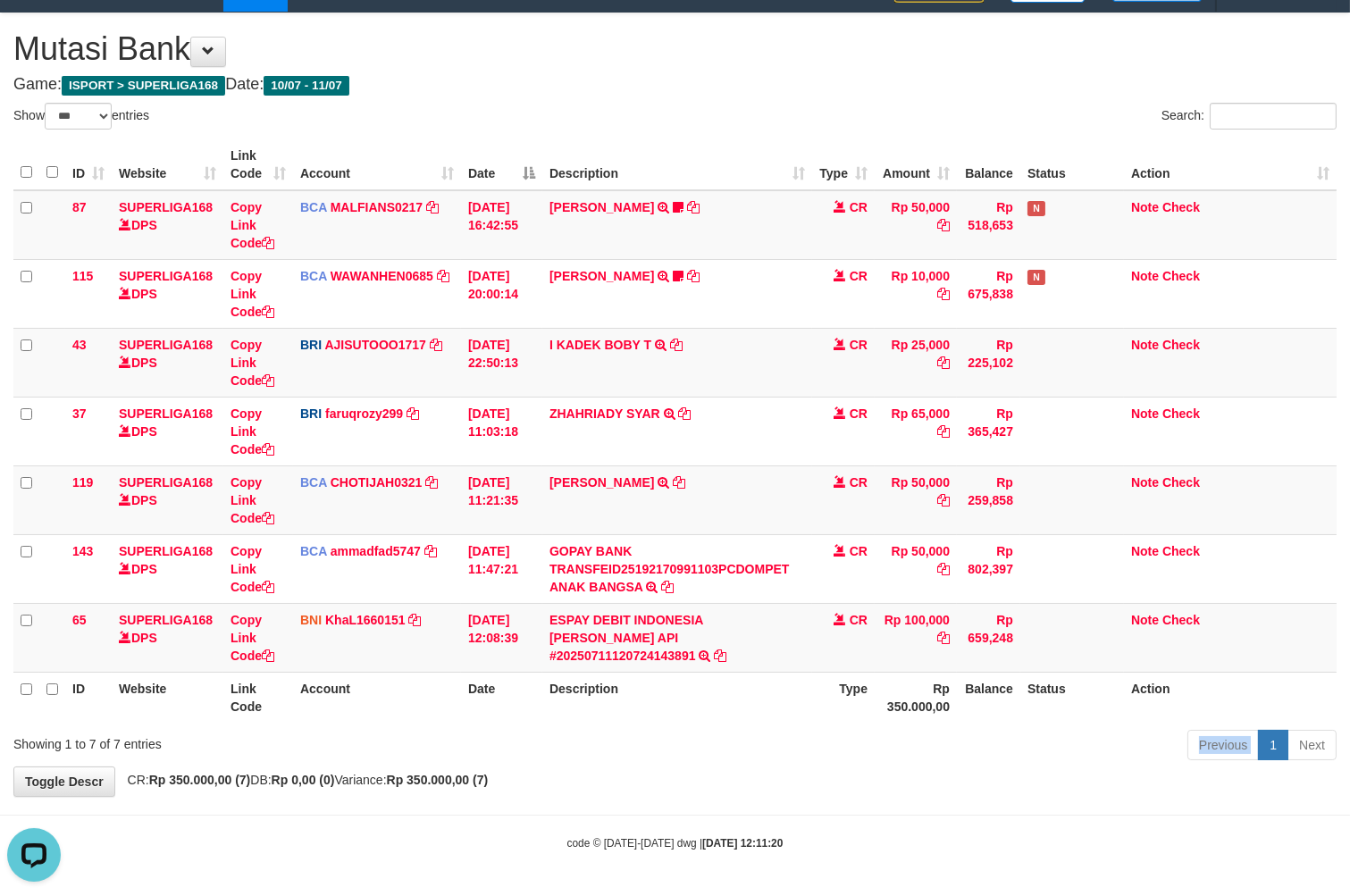 click on "Previous 1 Next" at bounding box center (956, 747) 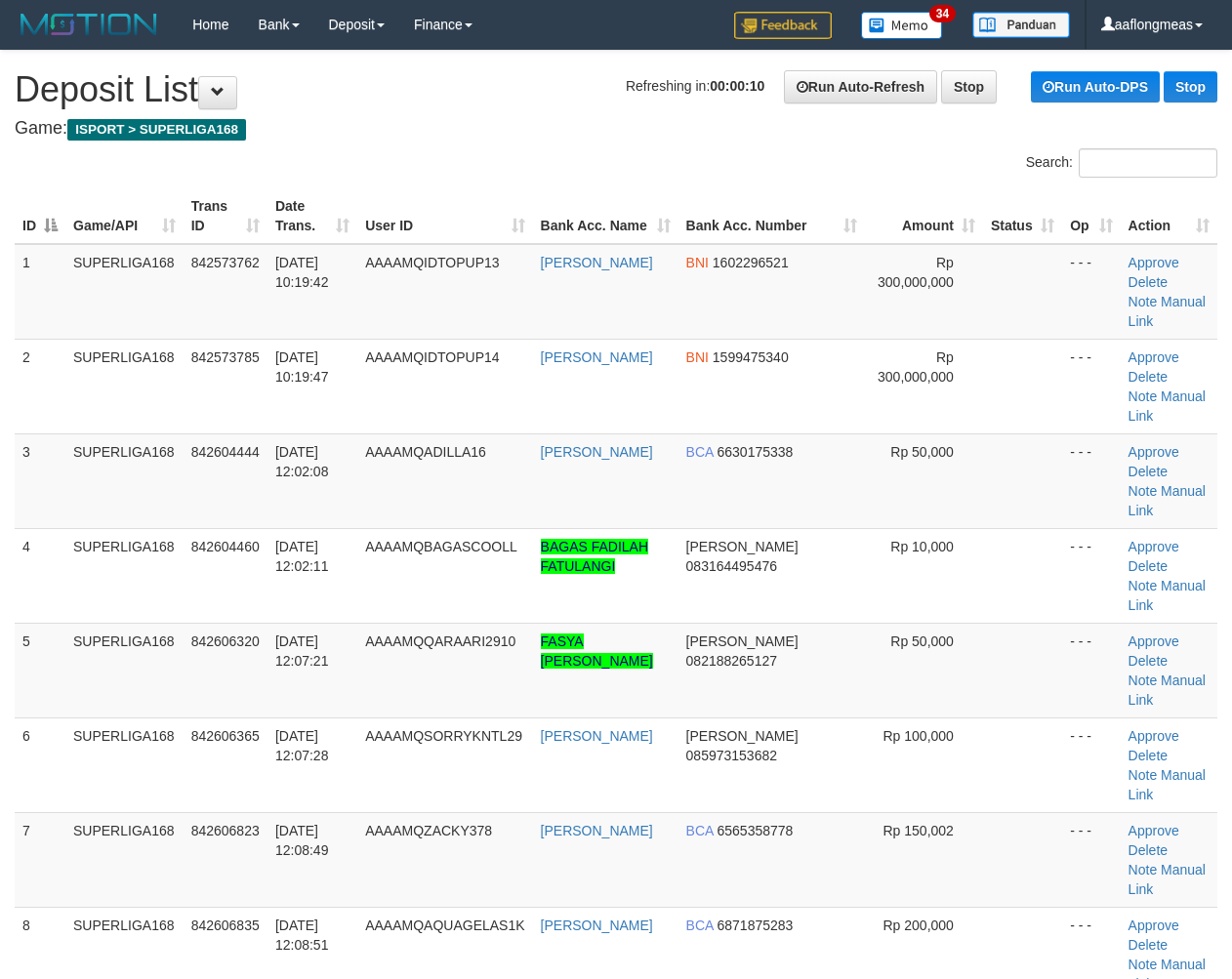 scroll, scrollTop: 0, scrollLeft: 0, axis: both 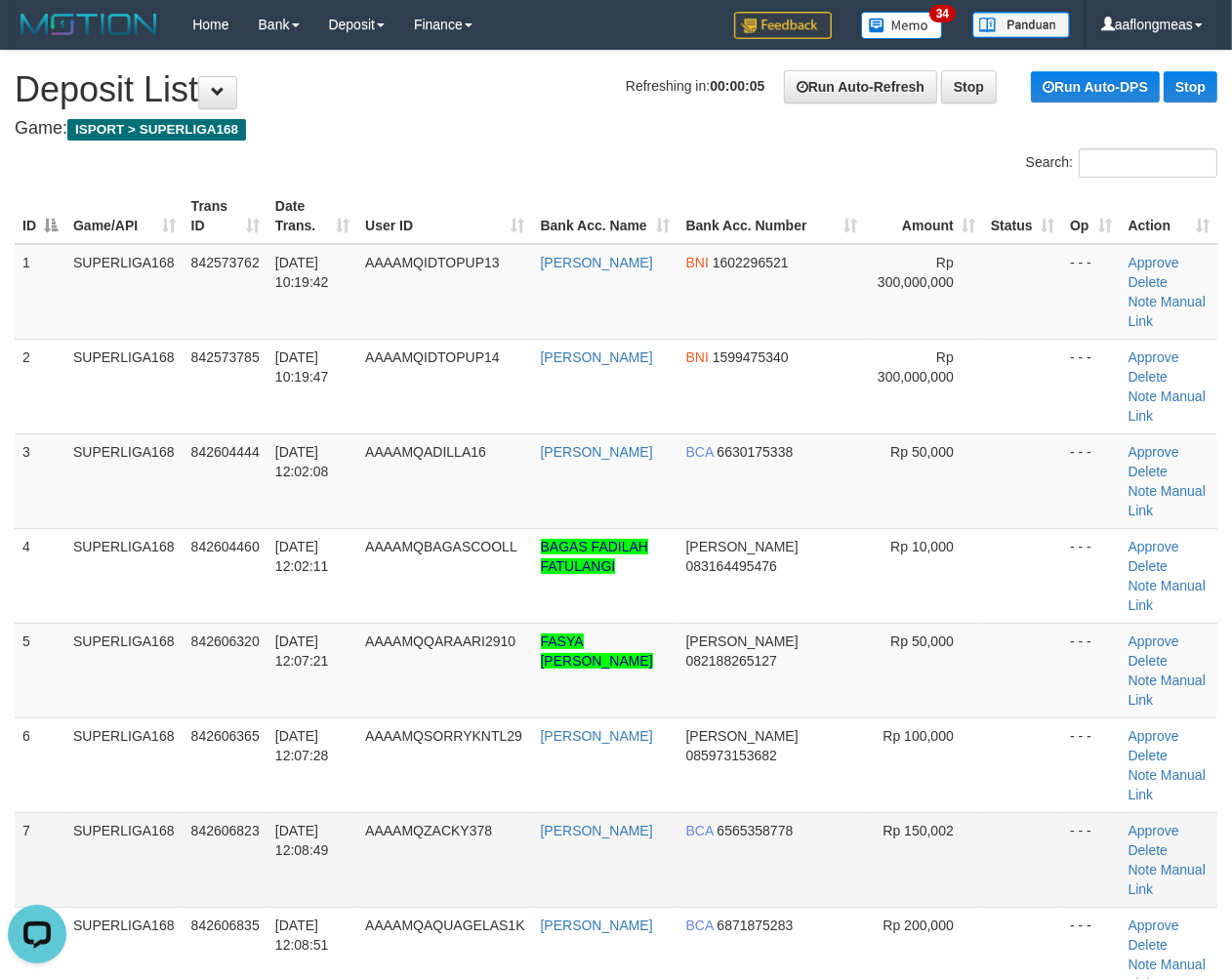 drag, startPoint x: 957, startPoint y: 683, endPoint x: 1171, endPoint y: 694, distance: 214.28252 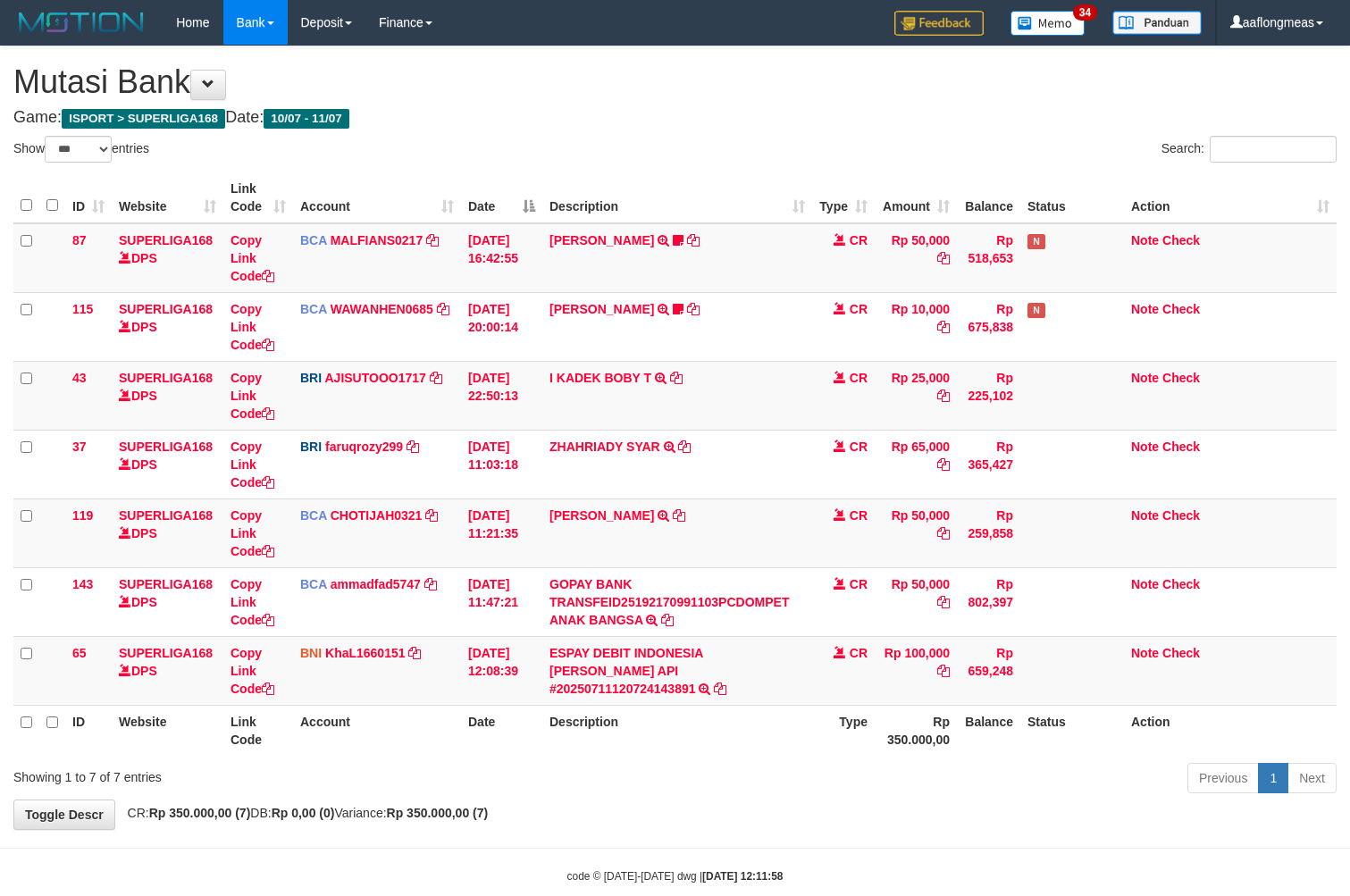 select on "***" 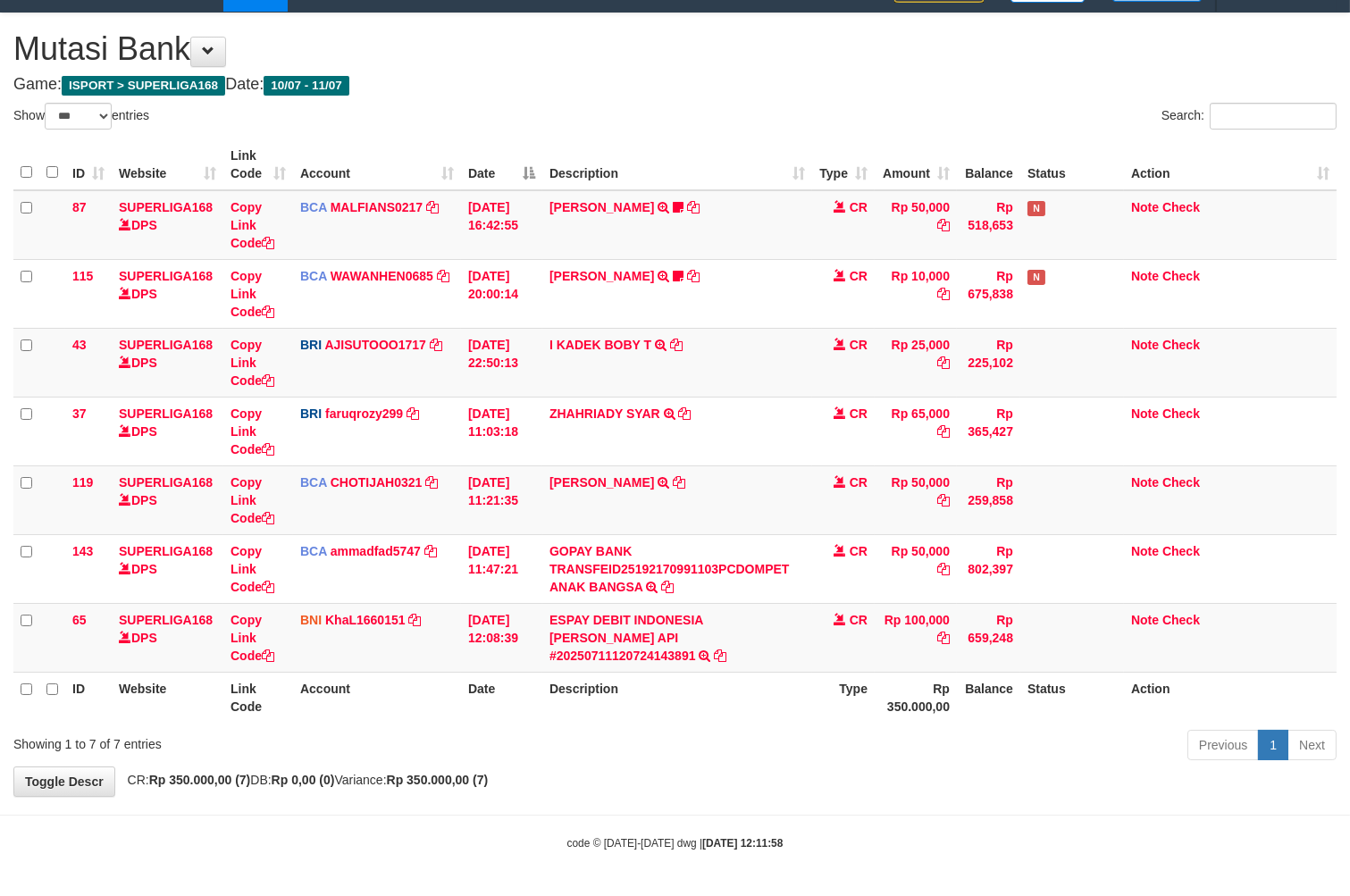 drag, startPoint x: 701, startPoint y: 752, endPoint x: 239, endPoint y: 749, distance: 462.00974 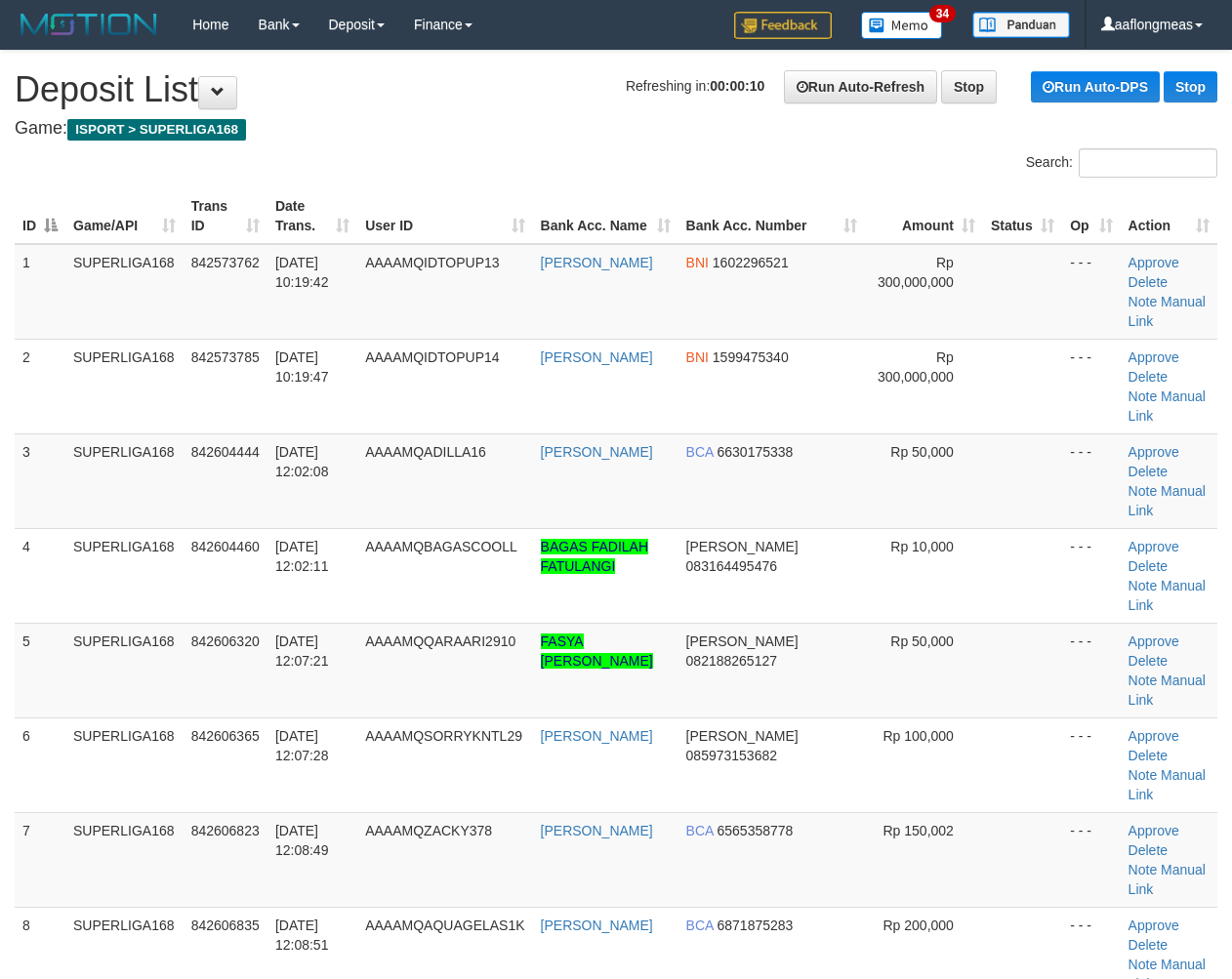 scroll, scrollTop: 0, scrollLeft: 0, axis: both 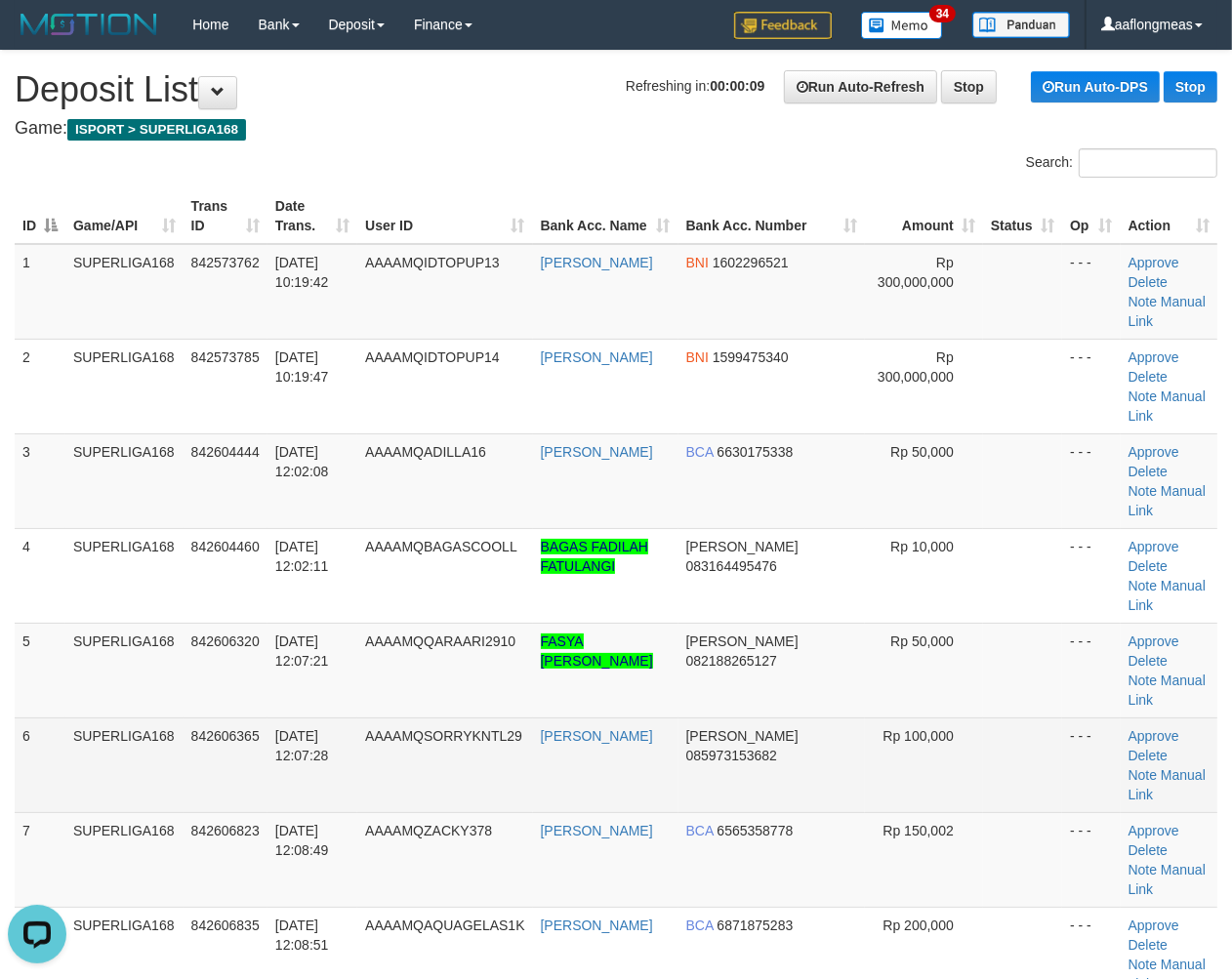 click on "Rp 100,000" at bounding box center [924, 764] 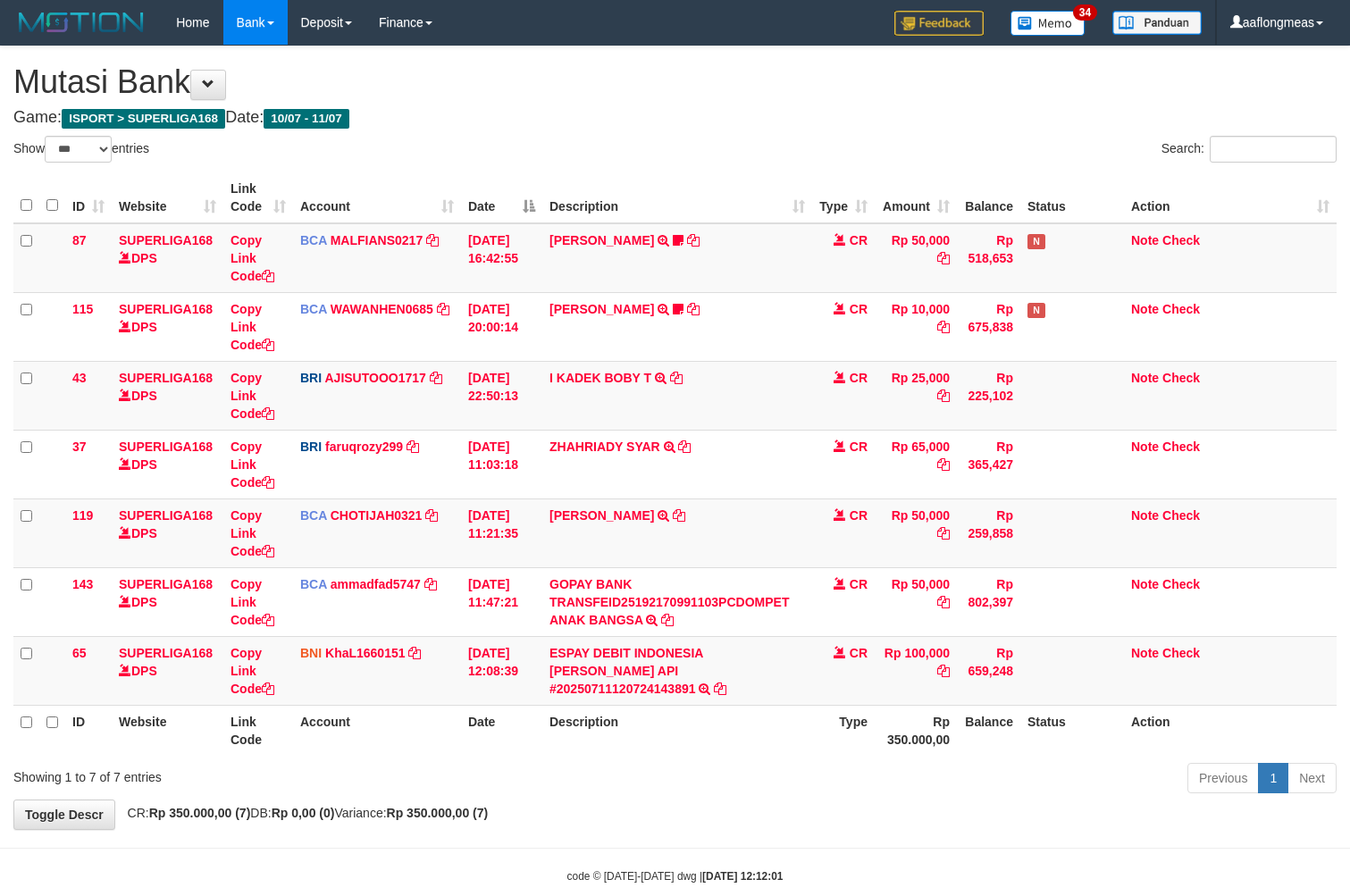 select on "***" 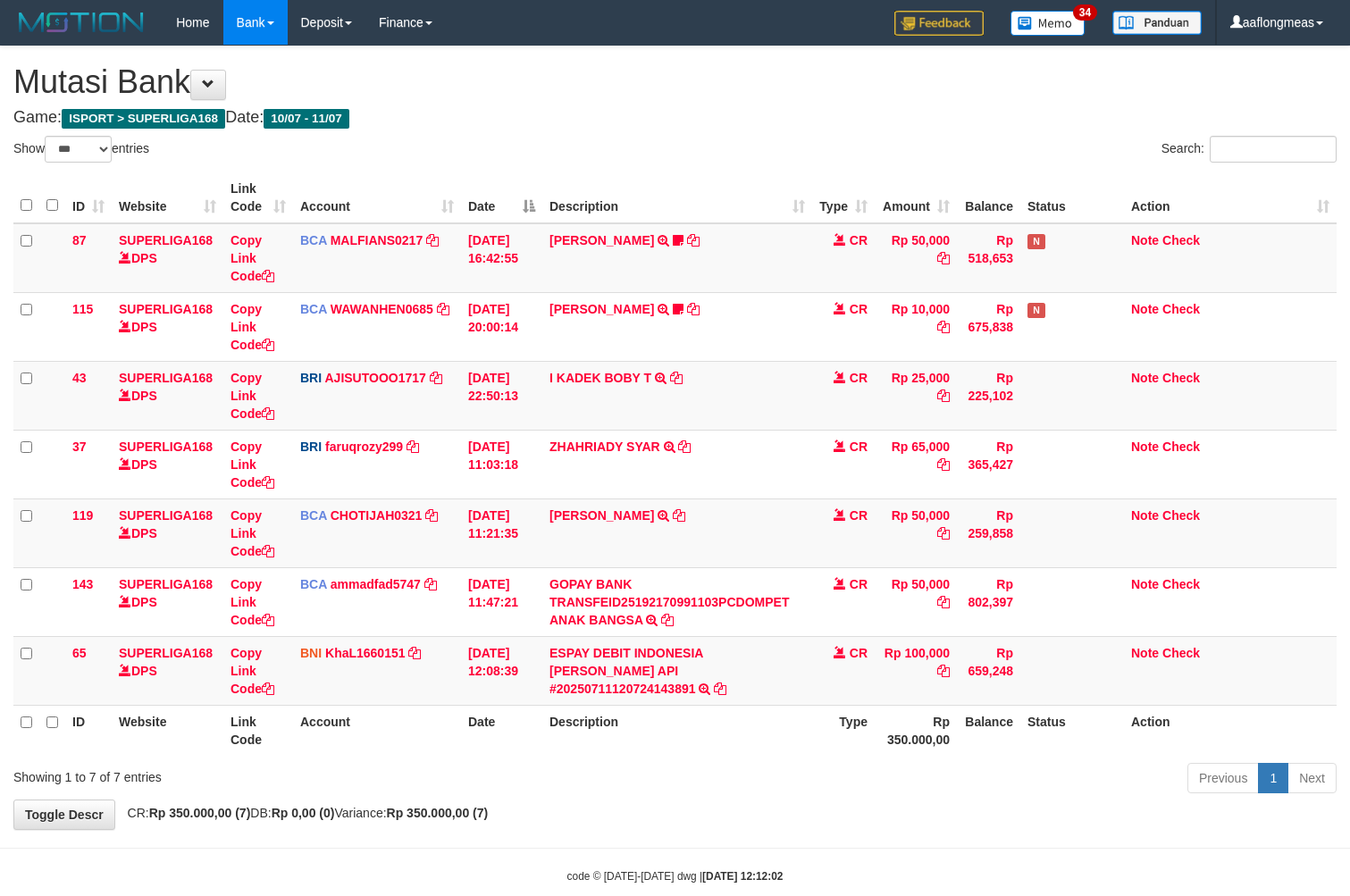 select on "***" 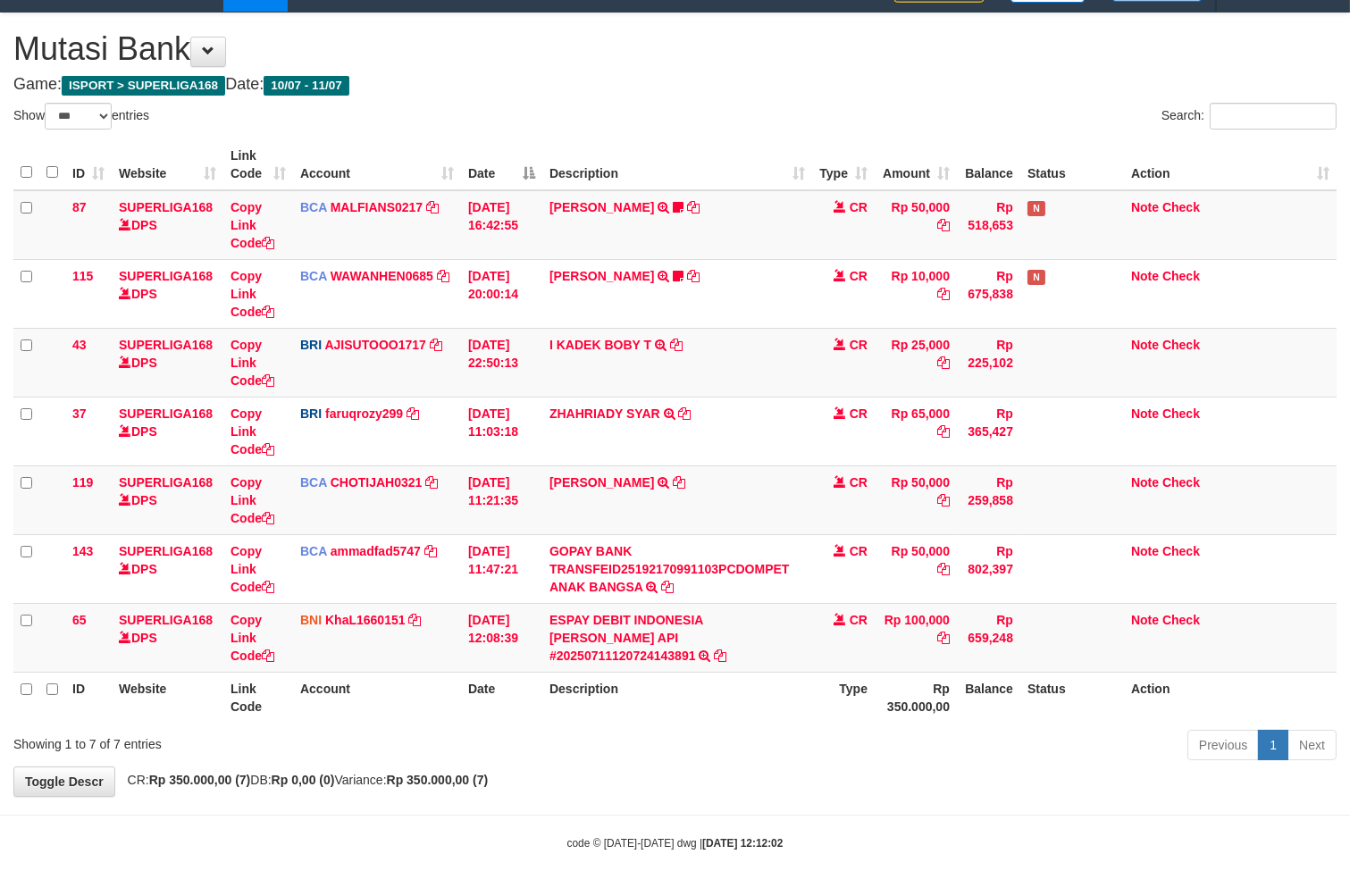click on "**********" at bounding box center [675, 405] 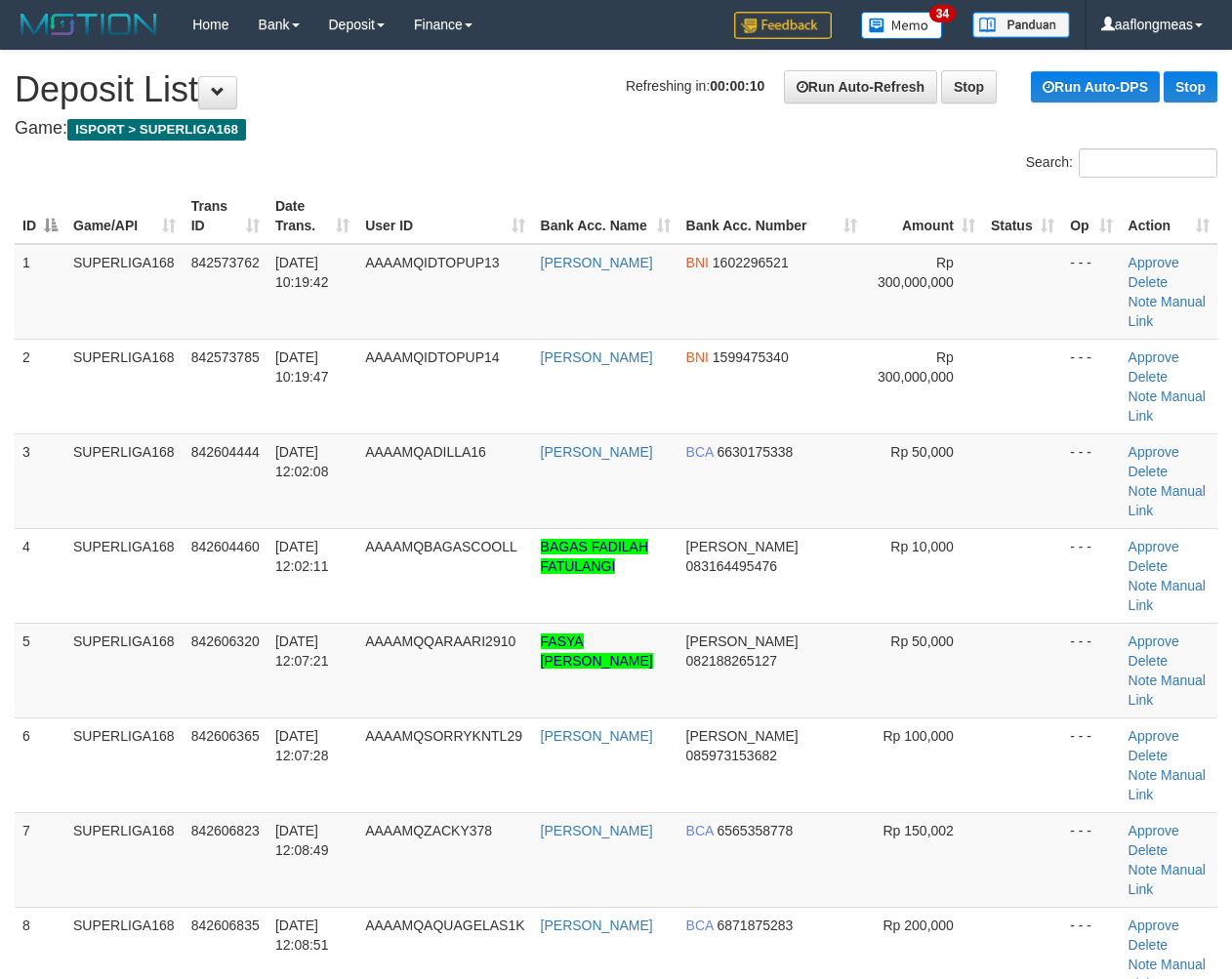 scroll, scrollTop: 0, scrollLeft: 0, axis: both 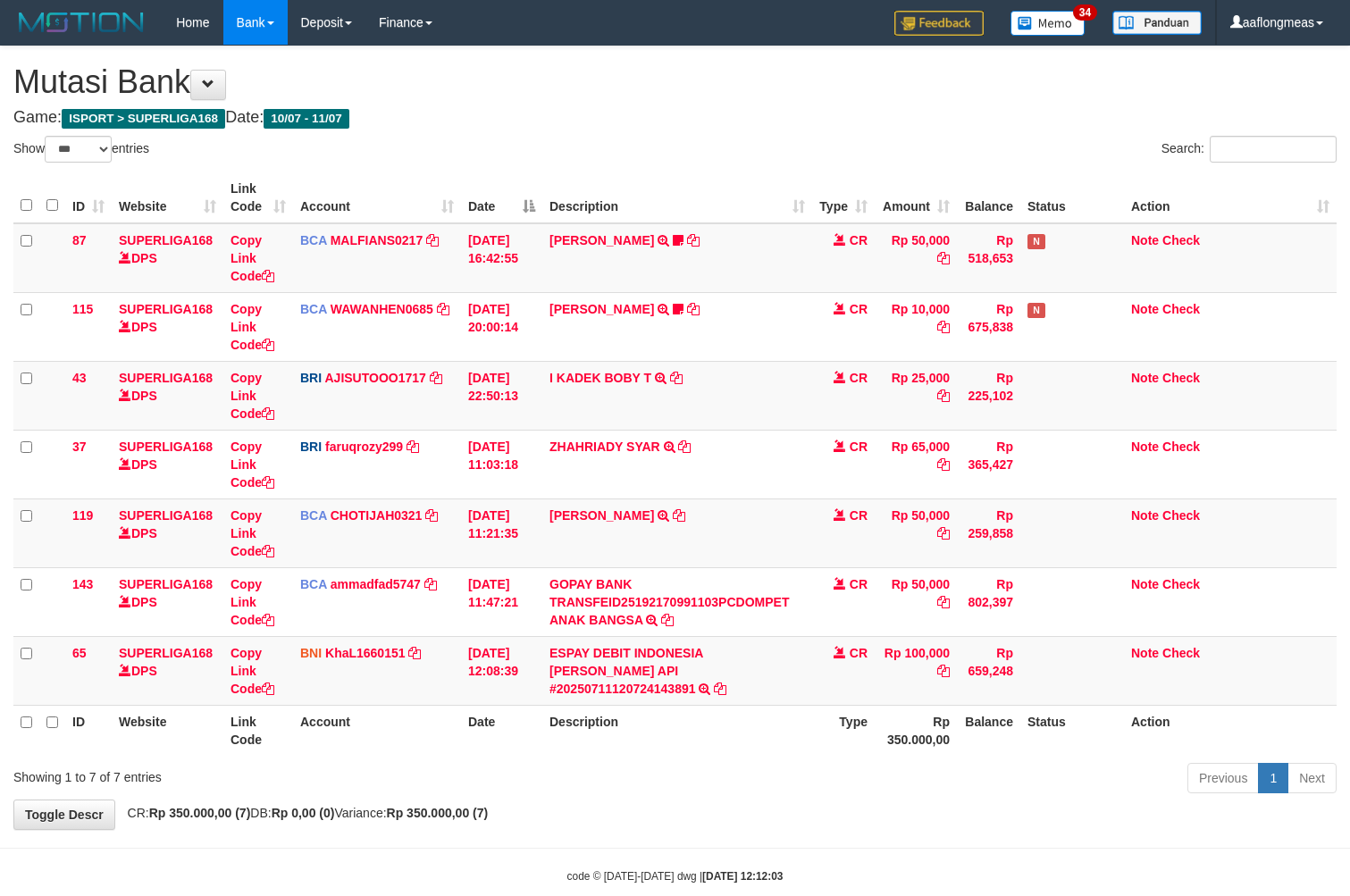 select on "***" 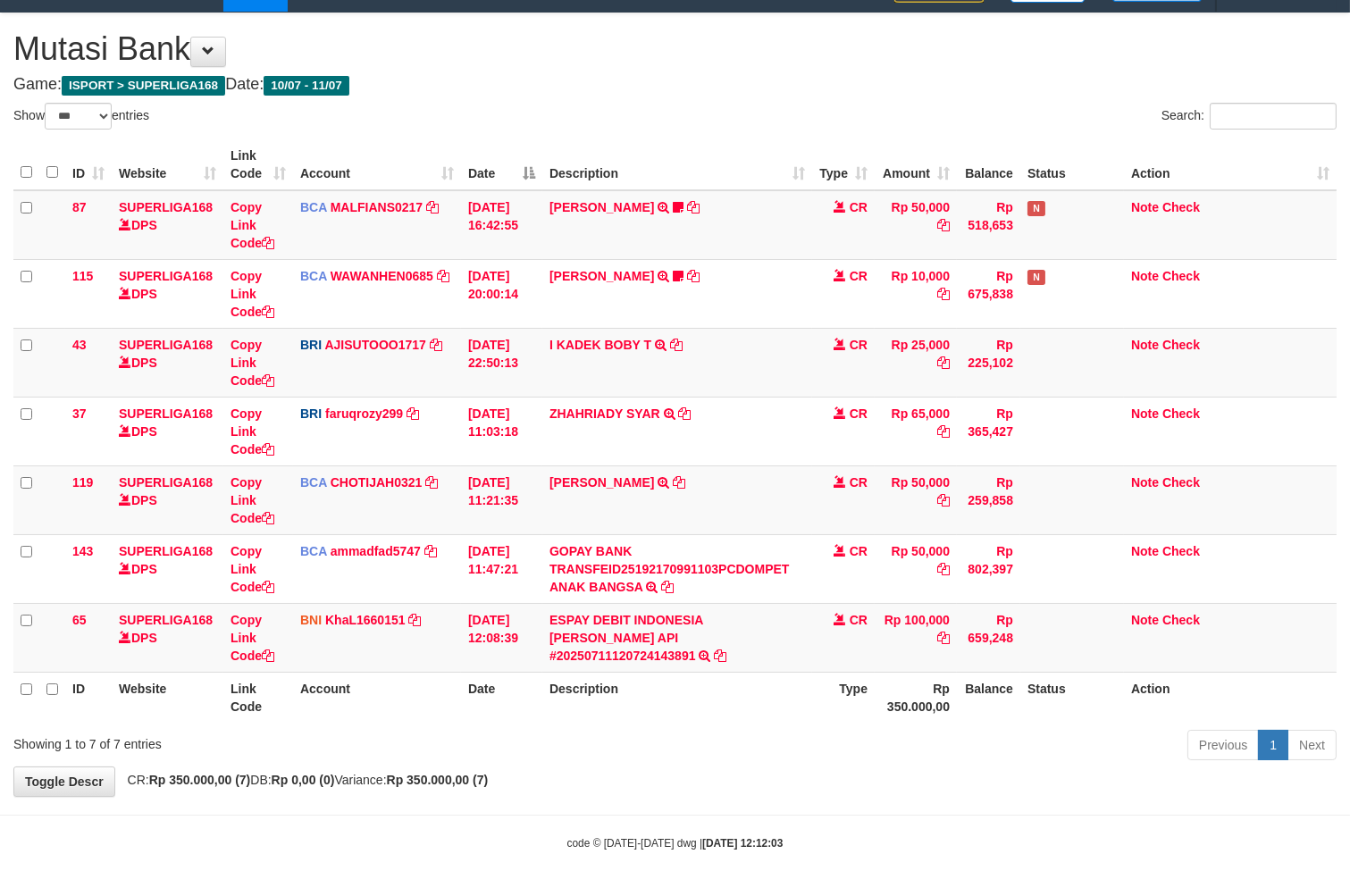 click on "Description" at bounding box center [677, 697] 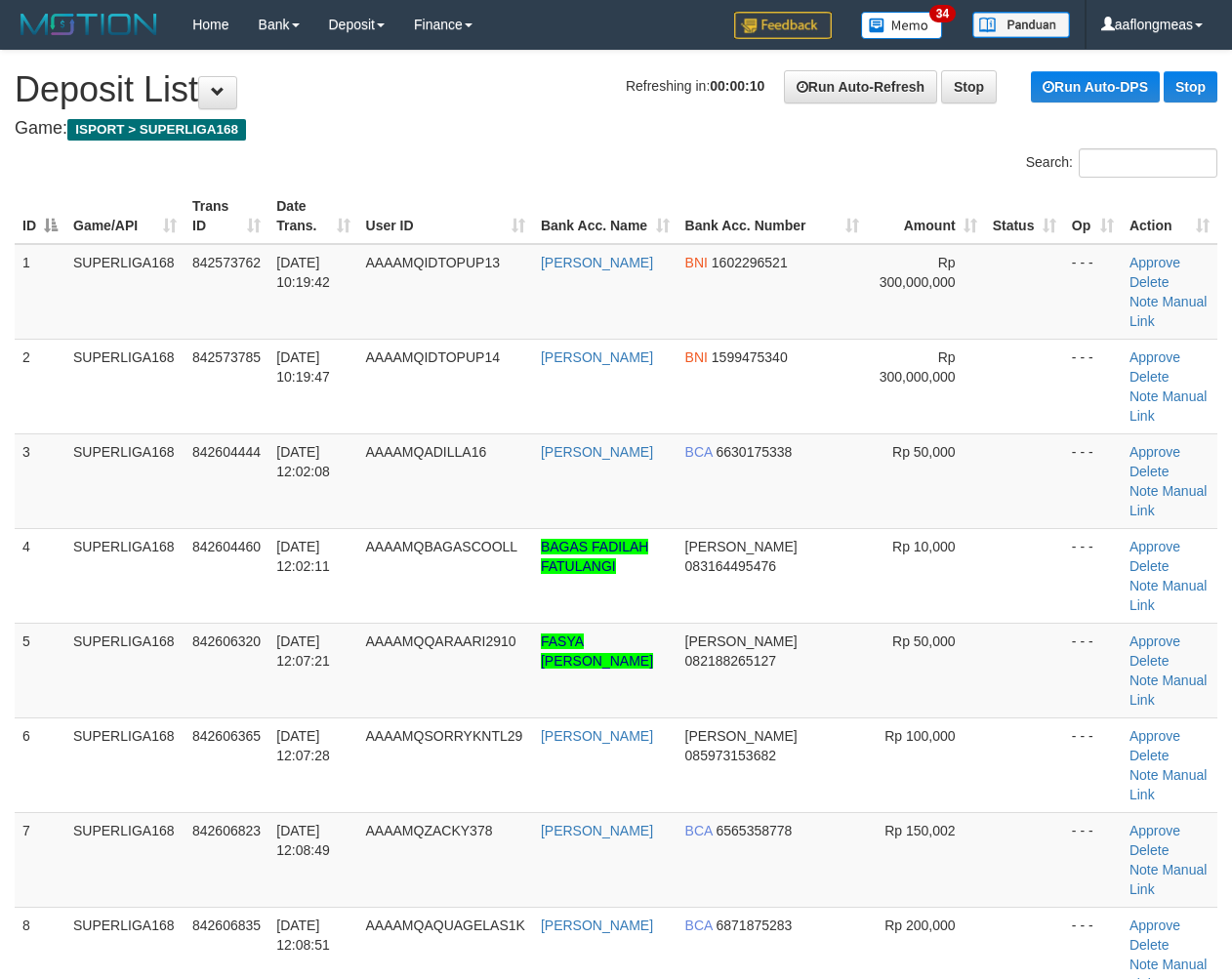 scroll, scrollTop: 0, scrollLeft: 0, axis: both 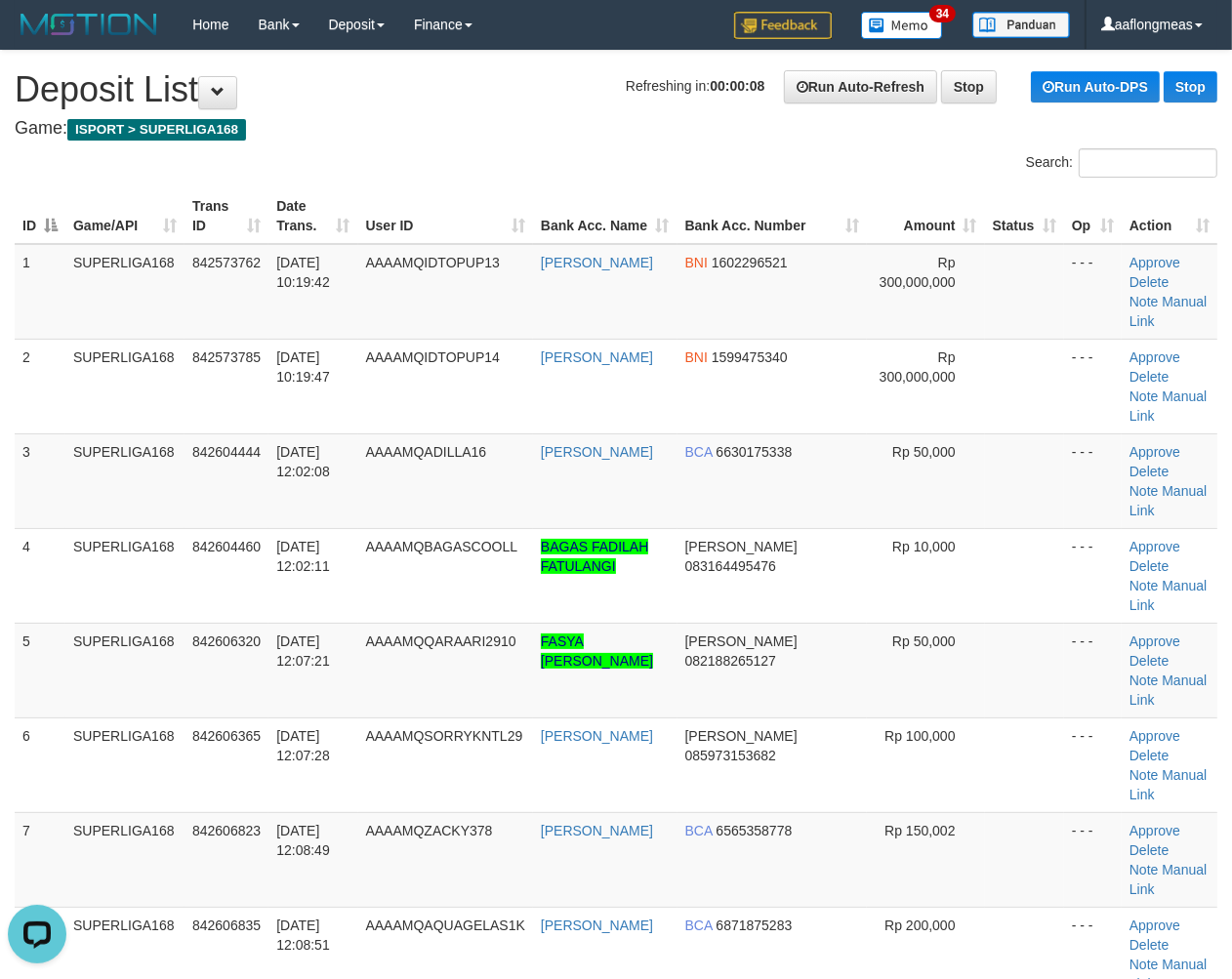 drag, startPoint x: 979, startPoint y: 667, endPoint x: 1247, endPoint y: 709, distance: 271.27108 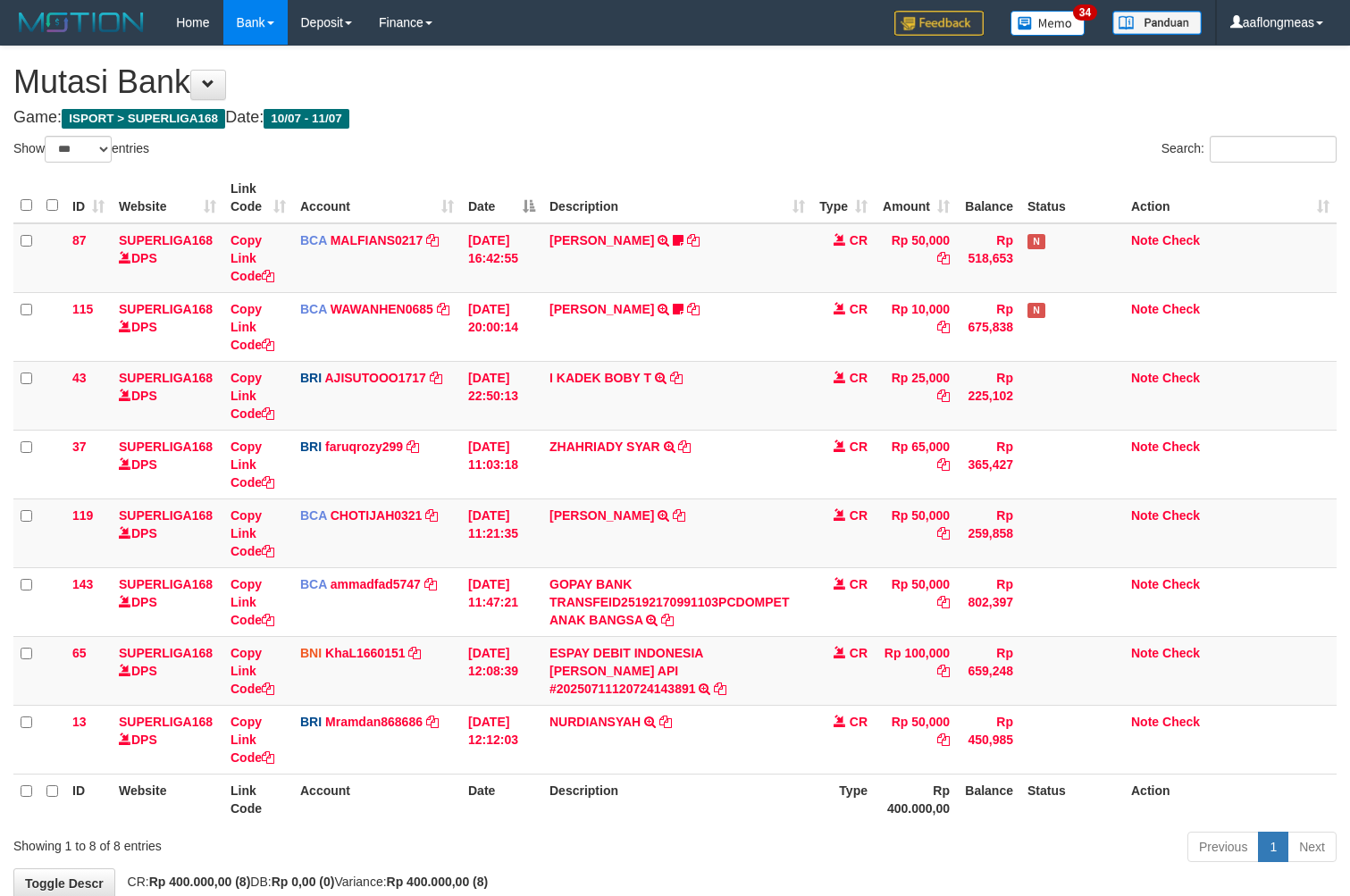 select on "***" 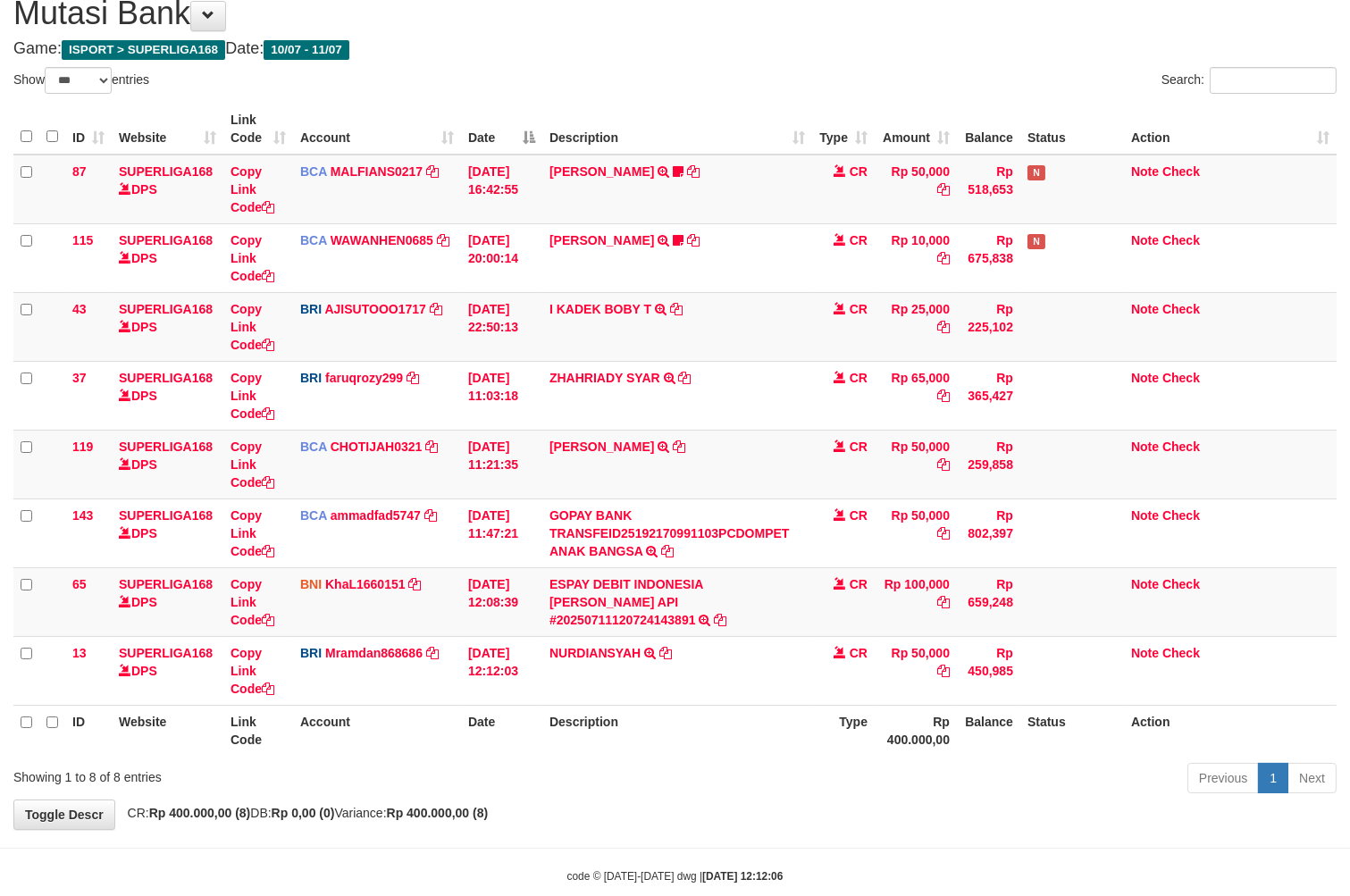 click on "Description" at bounding box center (677, 730) 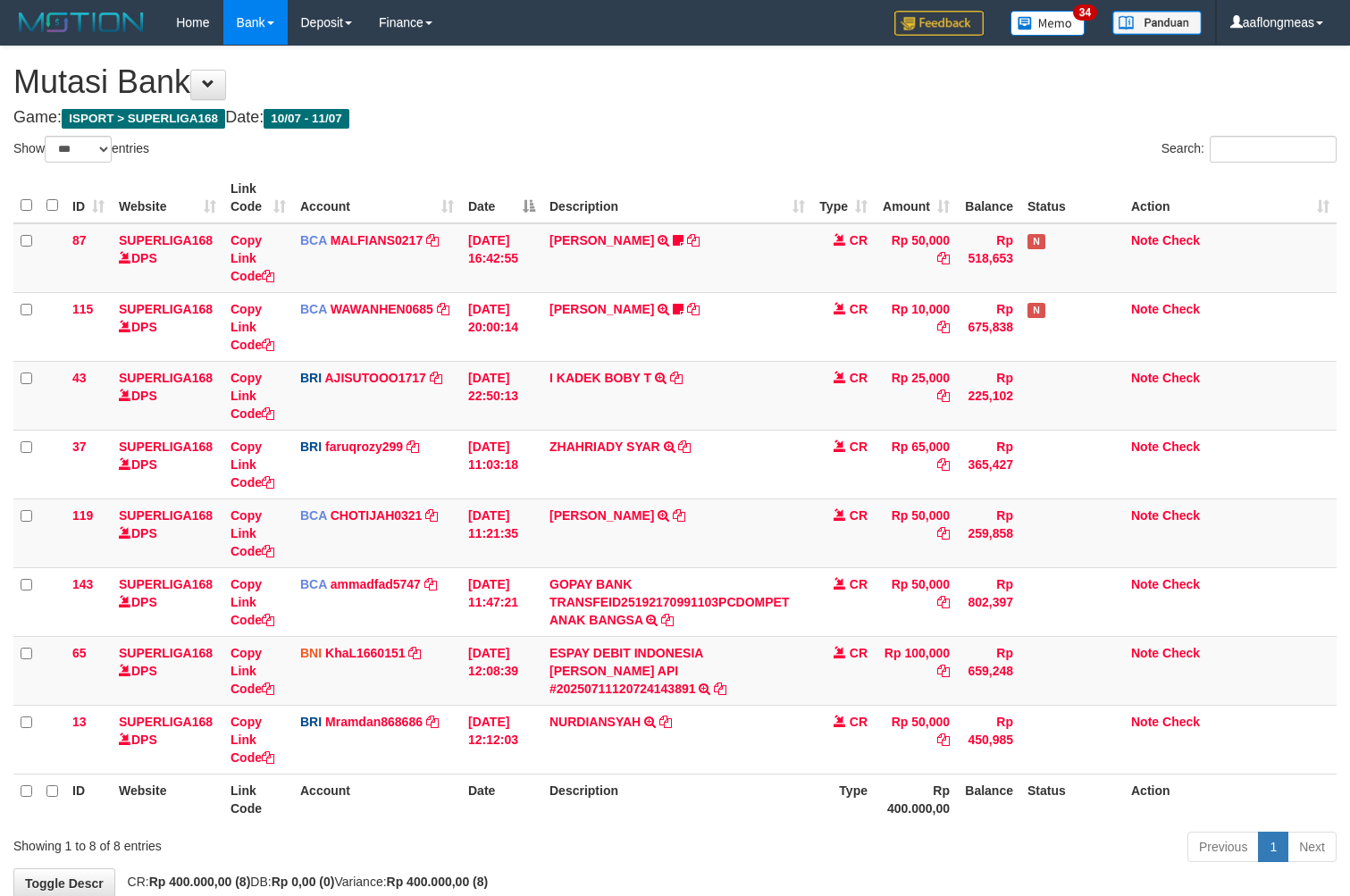 select on "***" 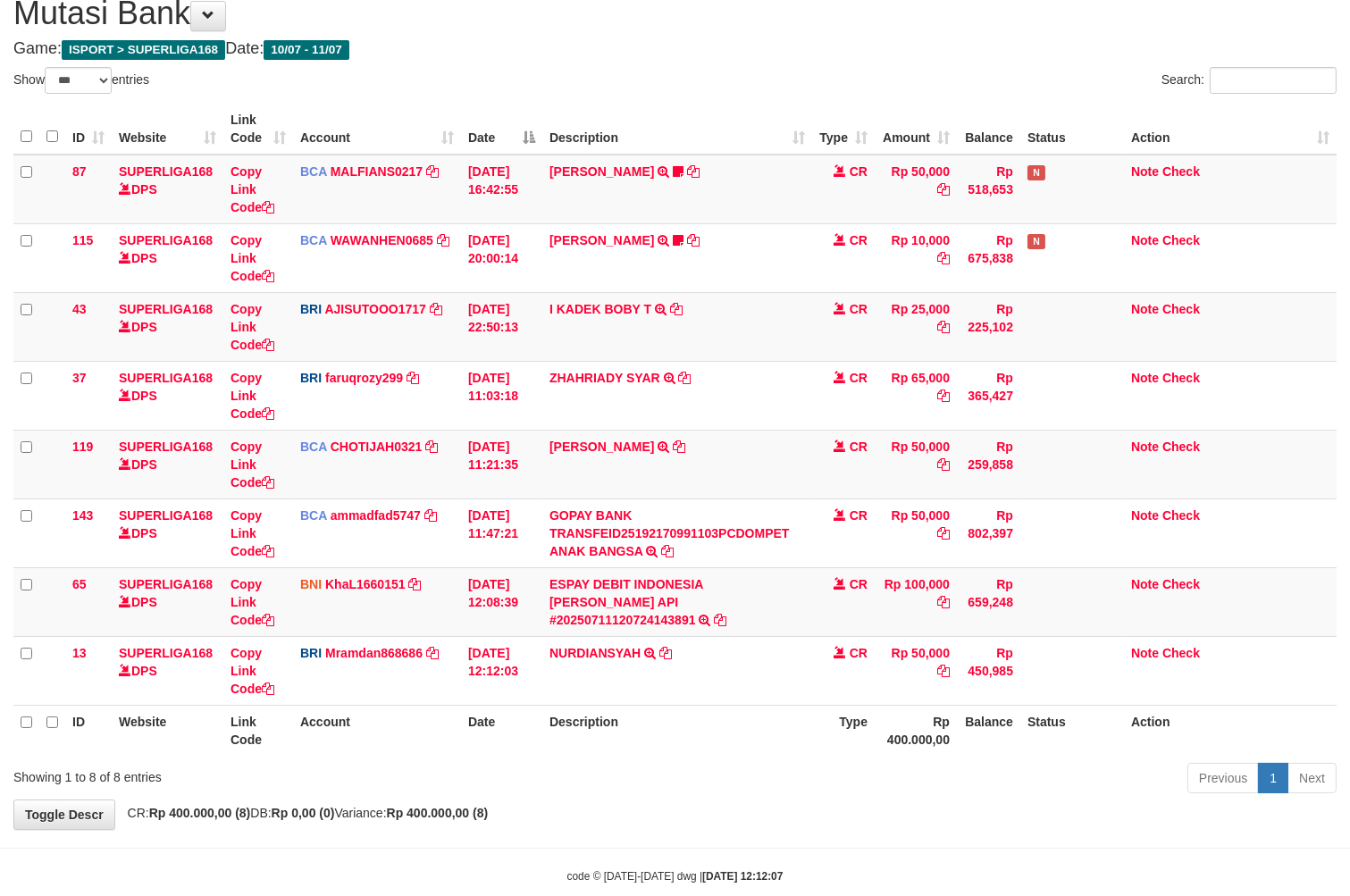 click on "Previous 1 Next" at bounding box center [956, 780] 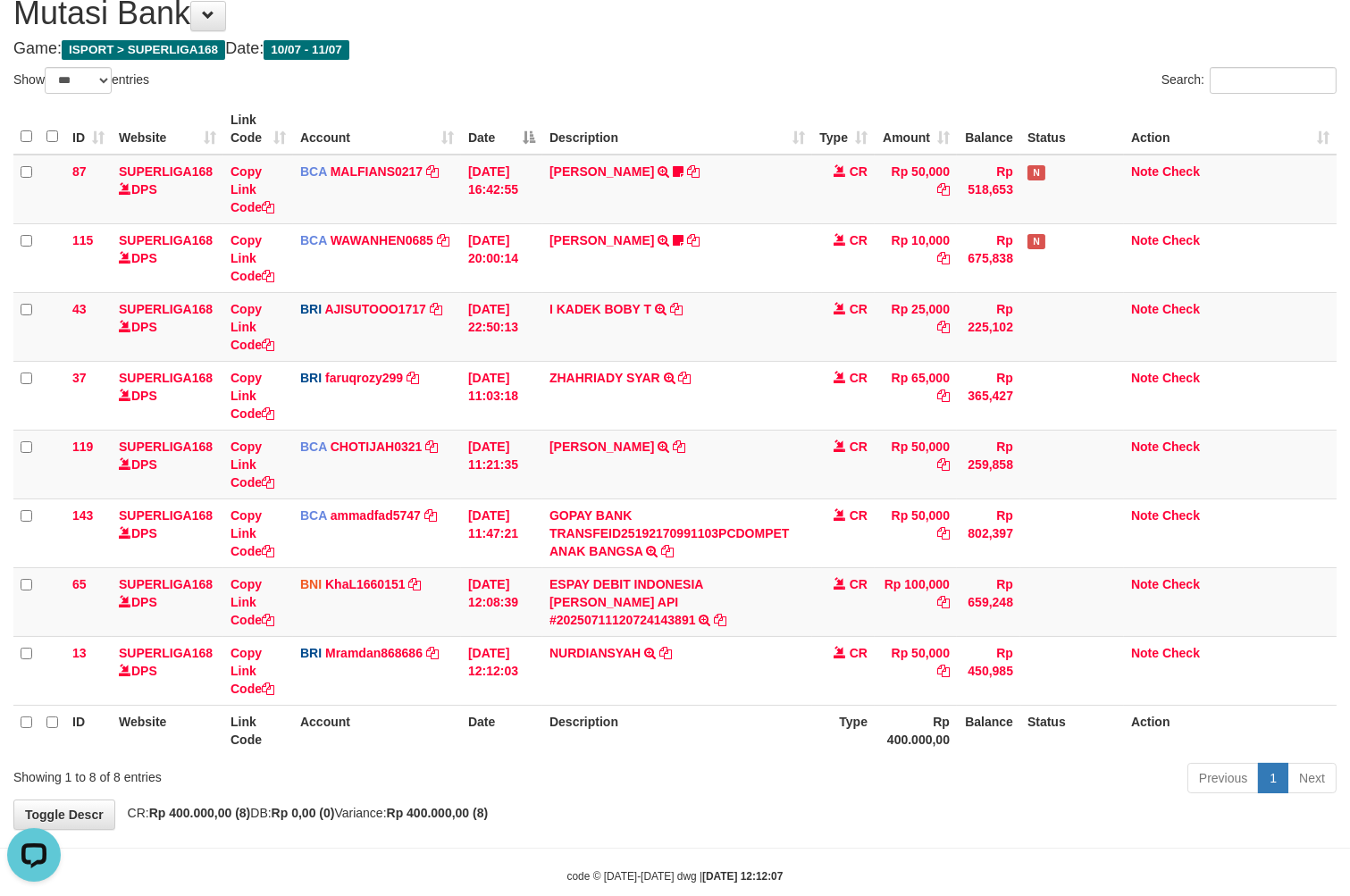 scroll, scrollTop: 0, scrollLeft: 0, axis: both 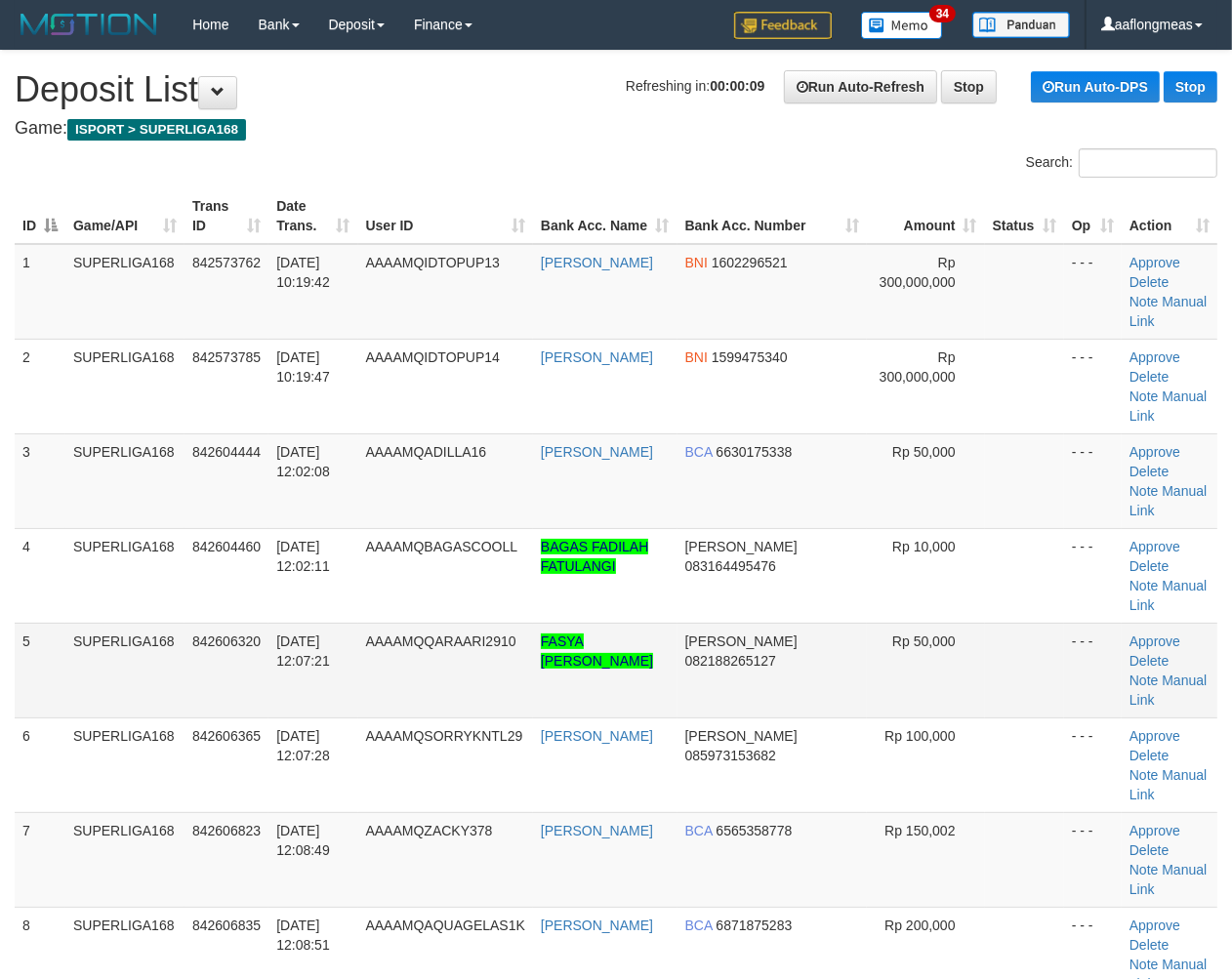 click on "Rp 50,000" at bounding box center [925, 670] 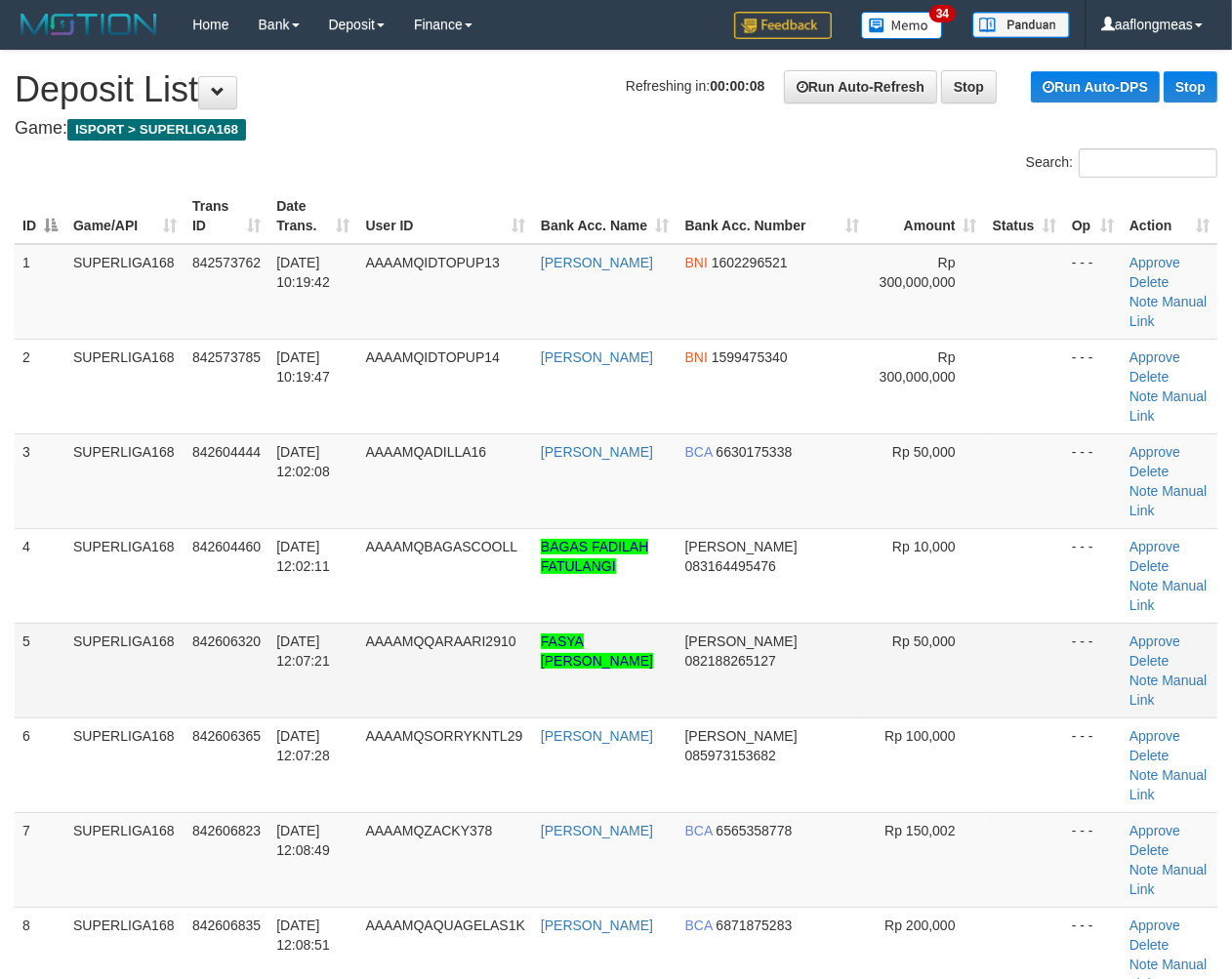 click at bounding box center [1024, 670] 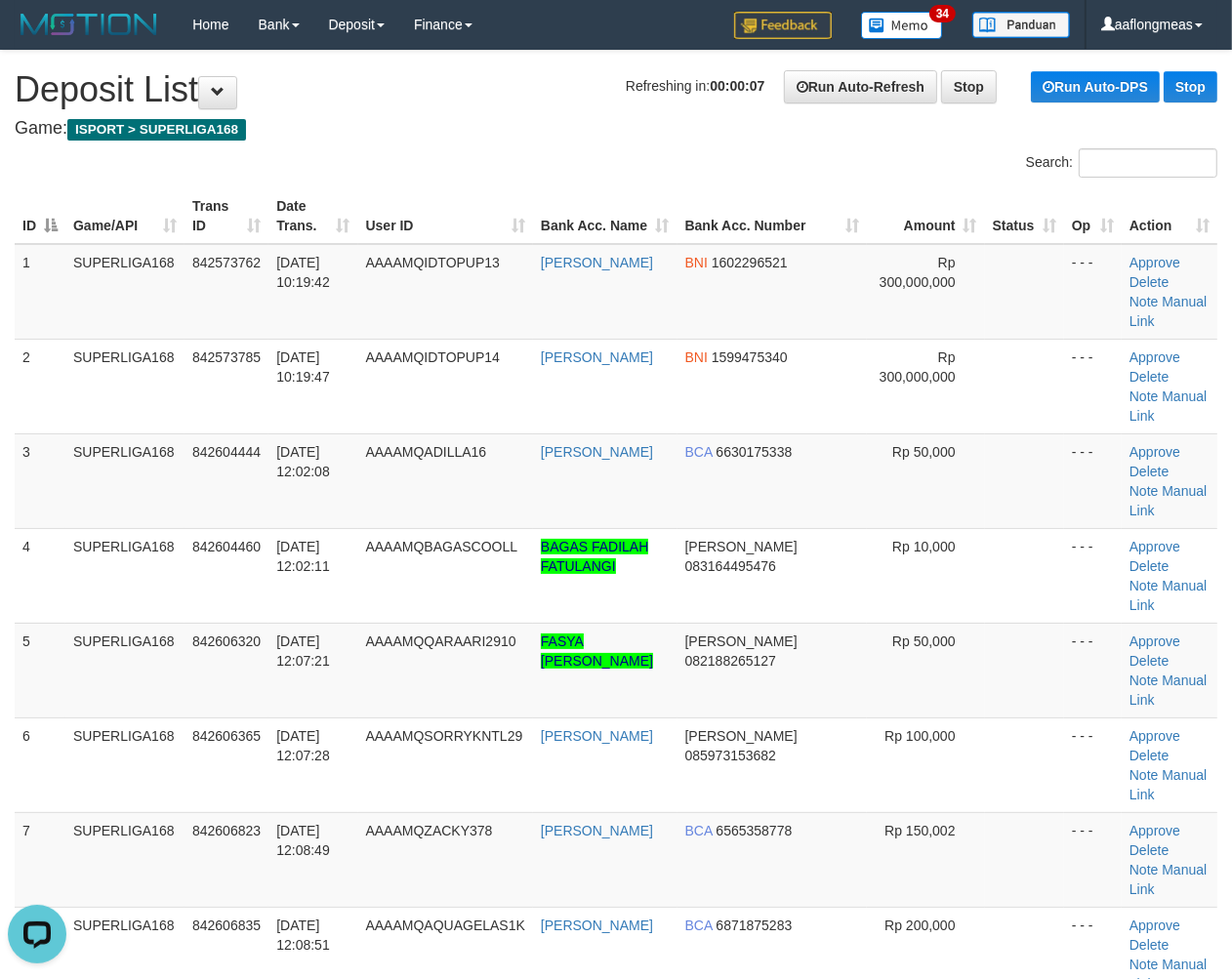 scroll, scrollTop: 0, scrollLeft: 0, axis: both 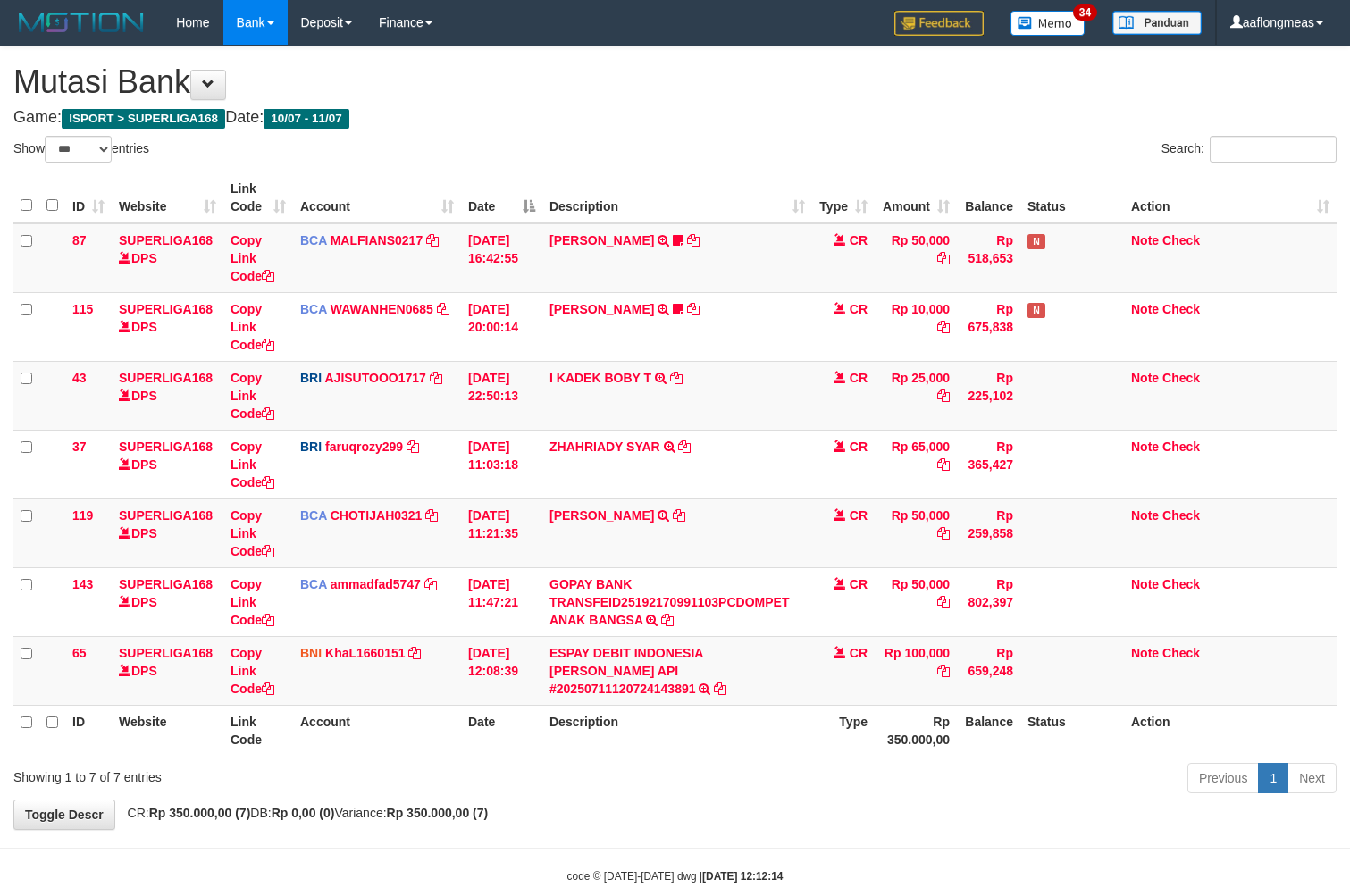 select on "***" 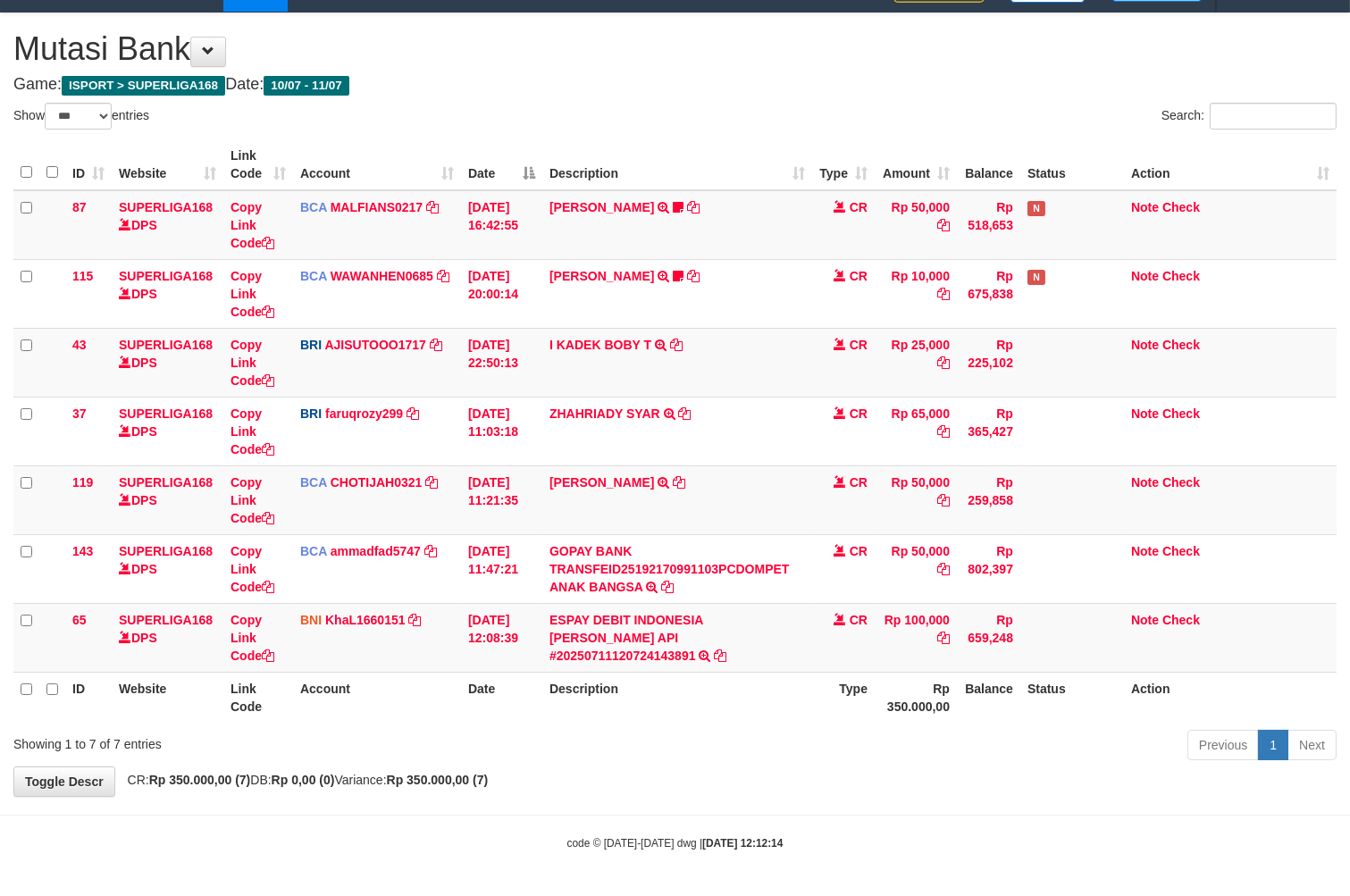 click on "**********" at bounding box center (675, 405) 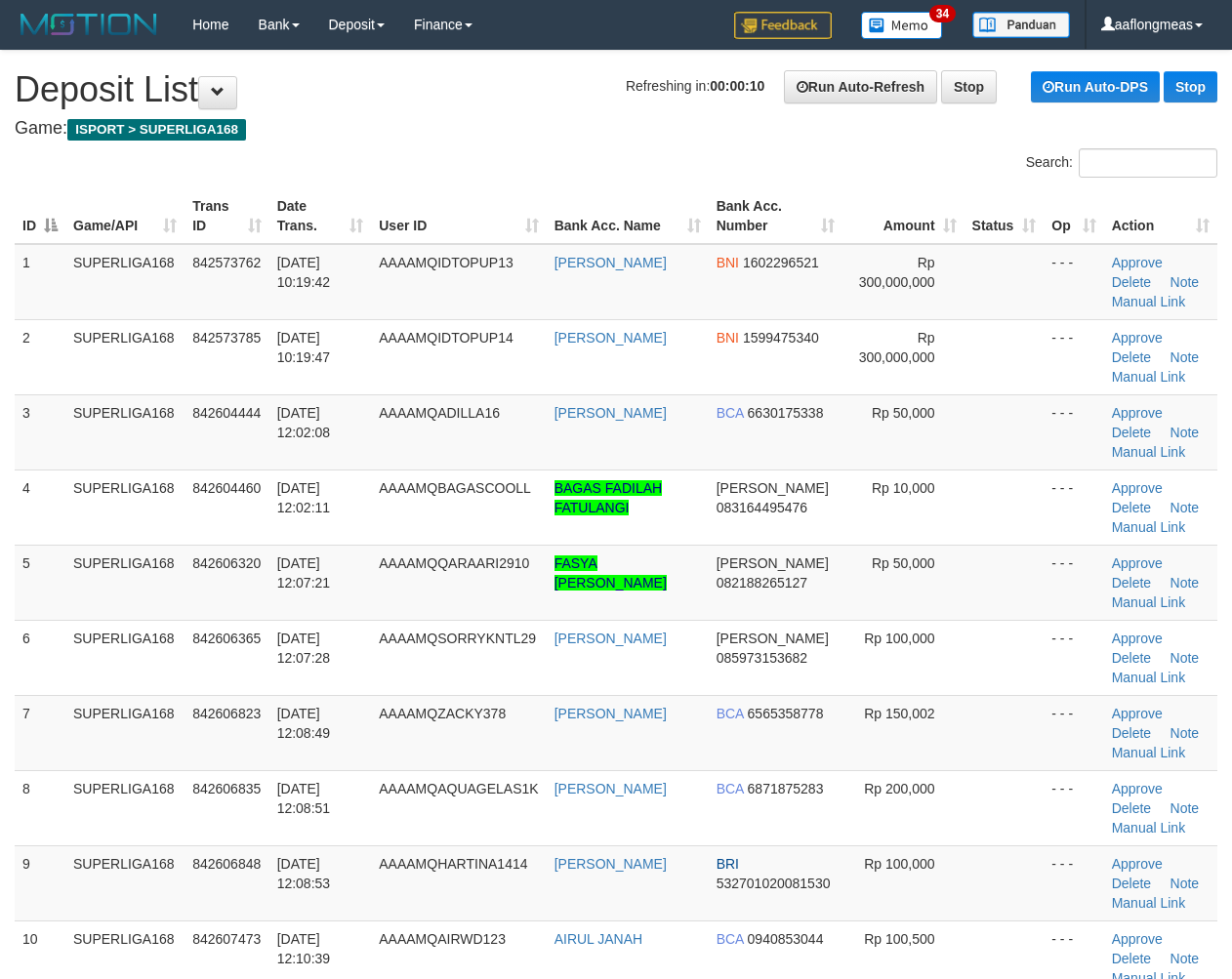 scroll, scrollTop: 0, scrollLeft: 0, axis: both 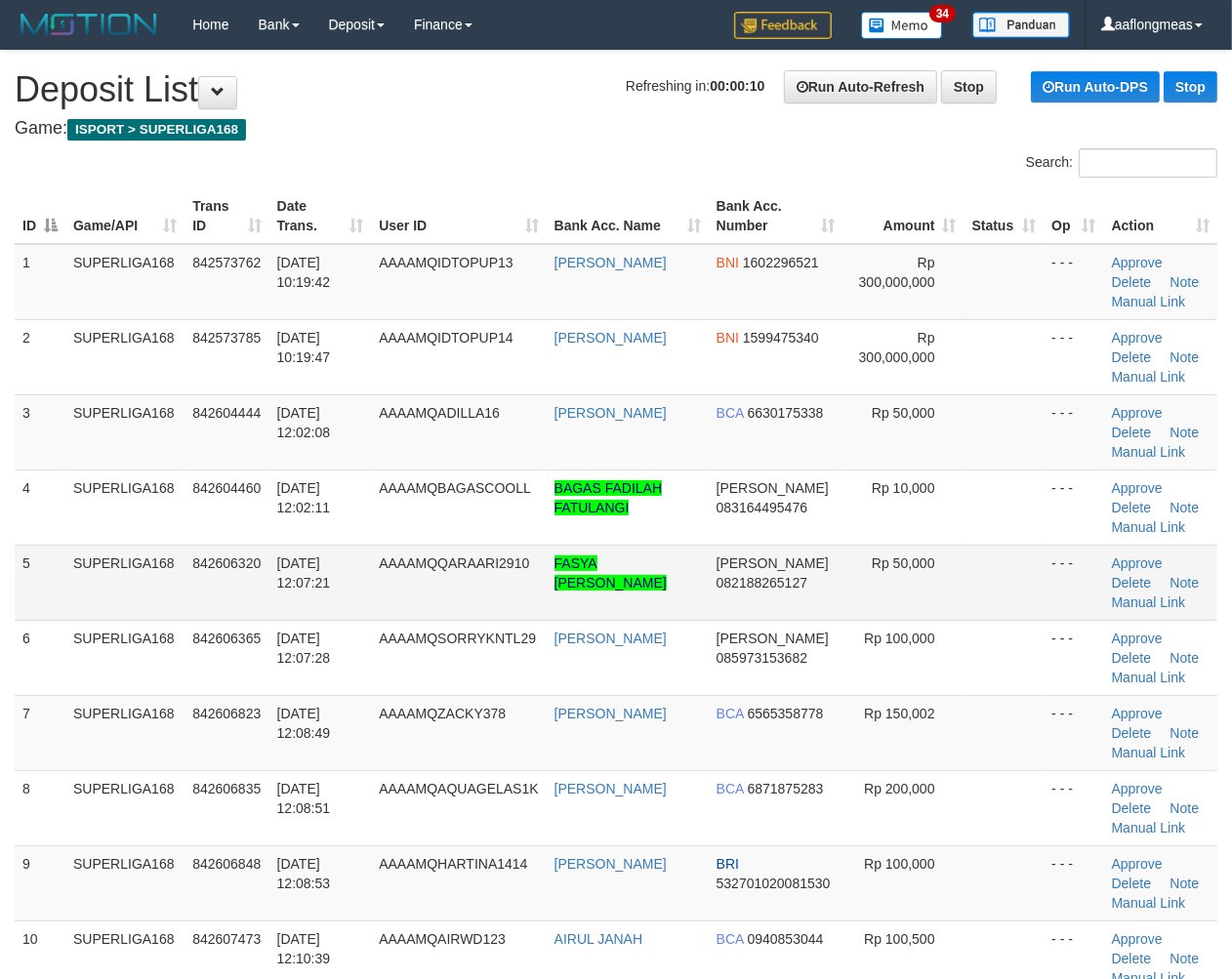 drag, startPoint x: 0, startPoint y: 0, endPoint x: 1020, endPoint y: 551, distance: 1159.3106 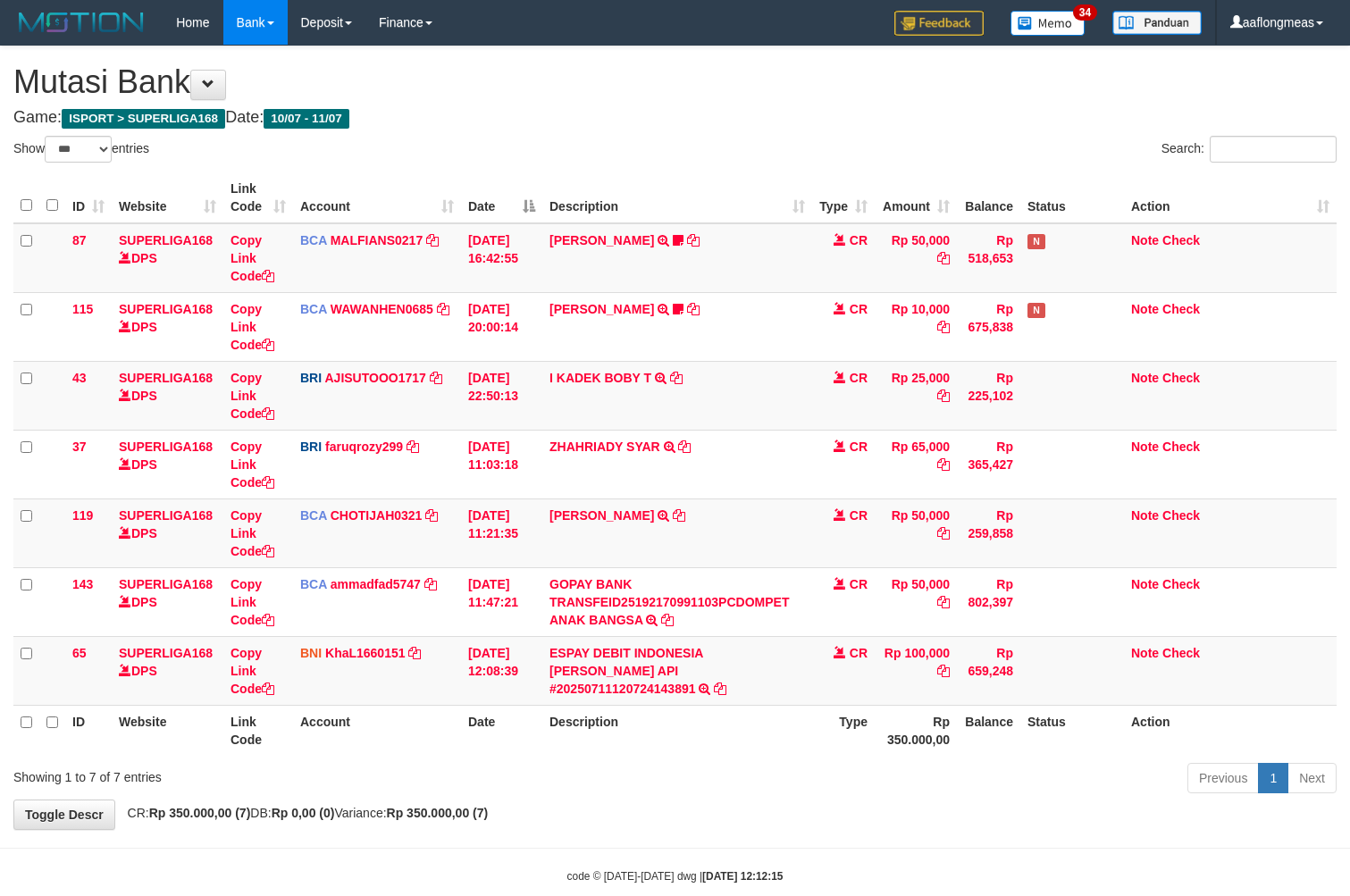 select on "***" 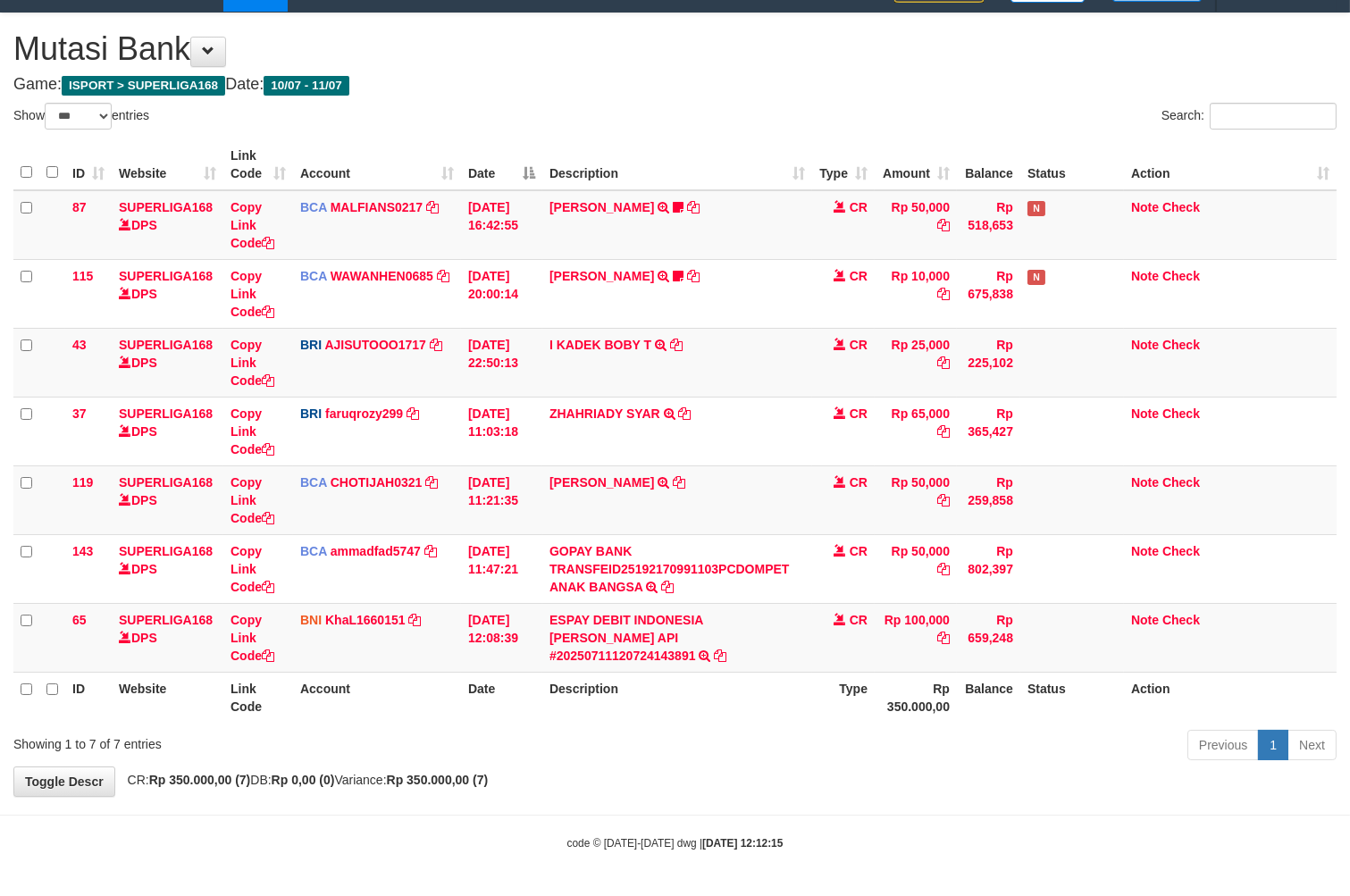 click on "Previous 1 Next" at bounding box center [956, 747] 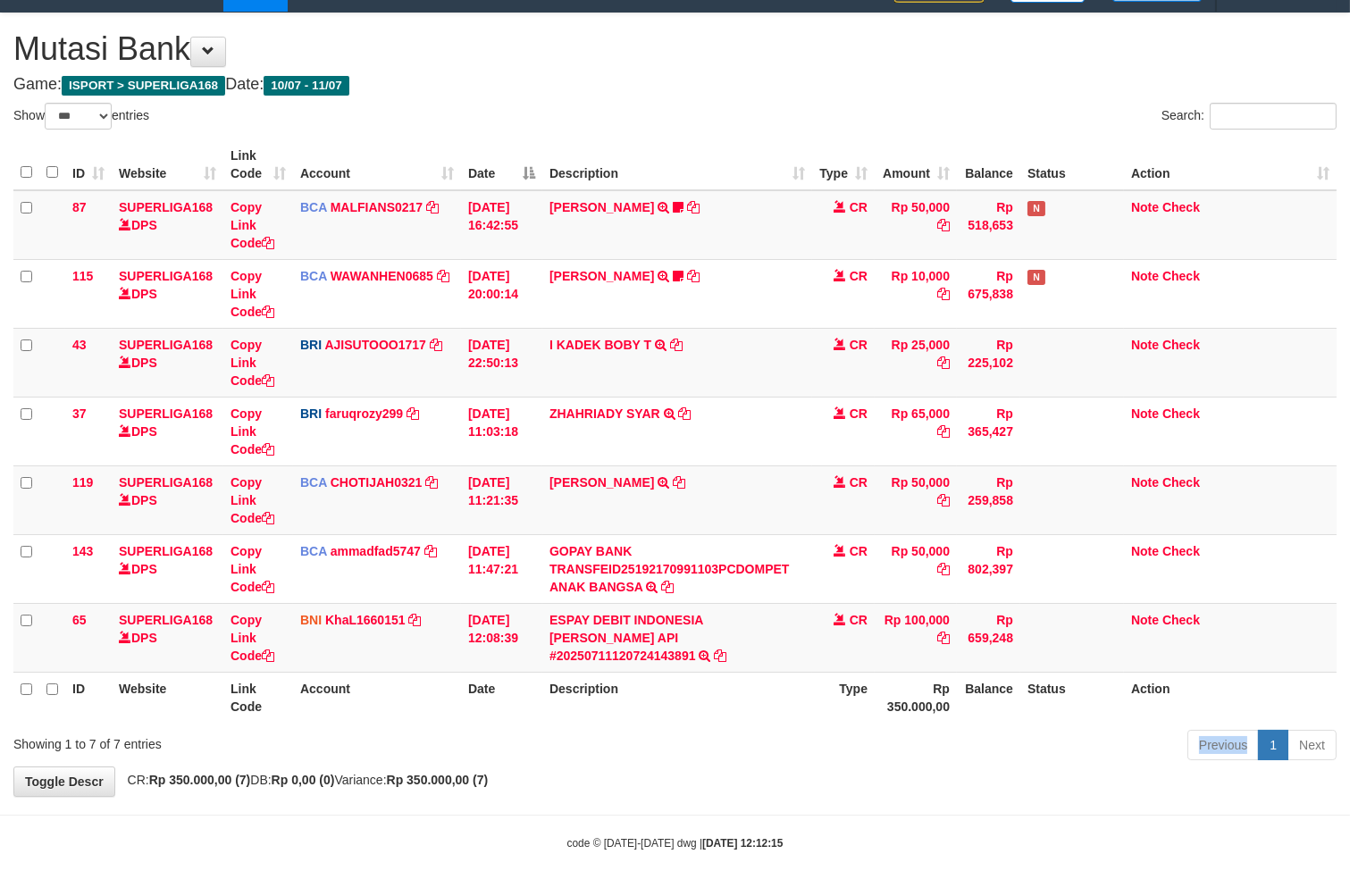 click on "Previous 1 Next" at bounding box center [956, 747] 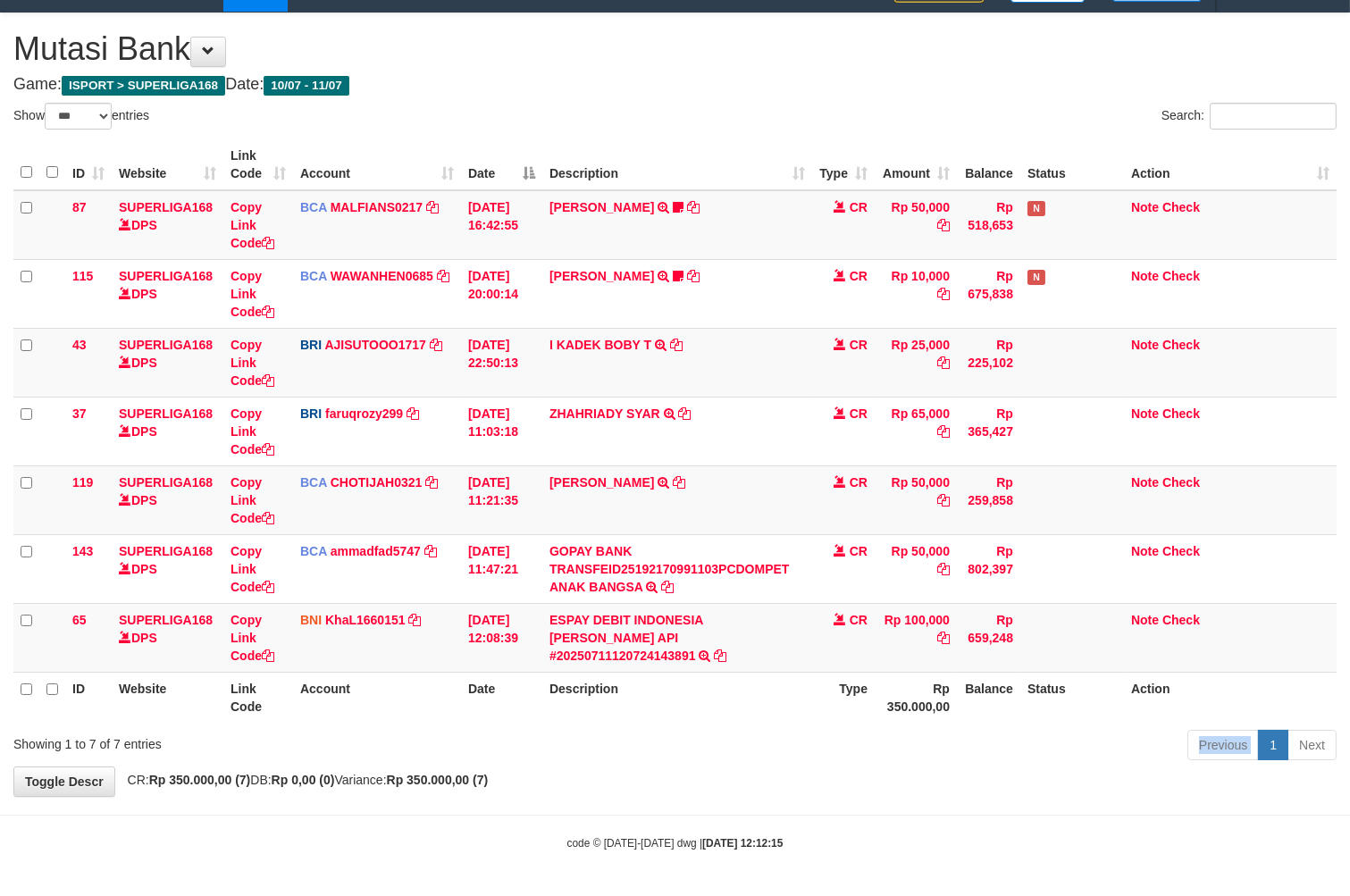 click on "Previous 1 Next" at bounding box center [956, 747] 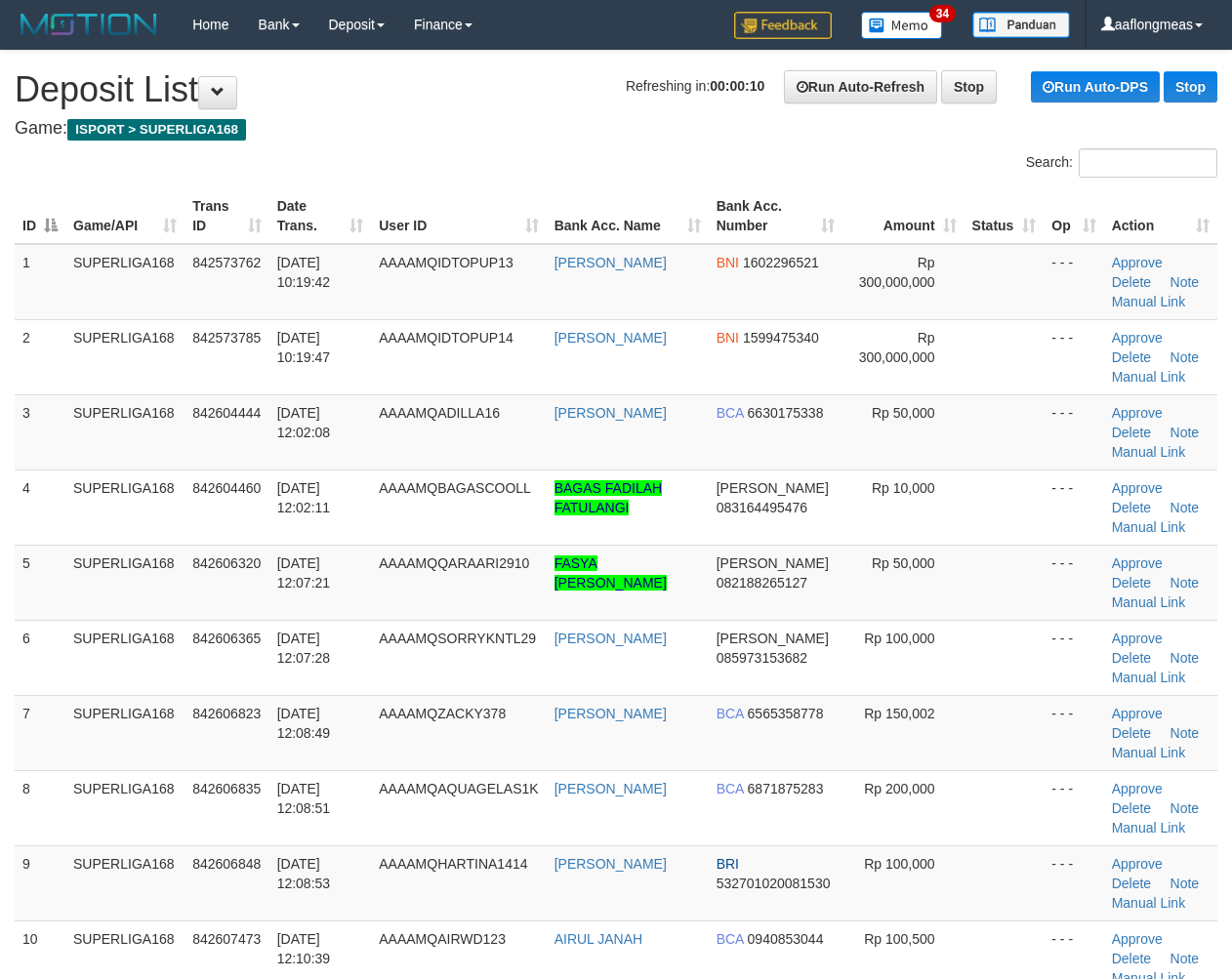 scroll, scrollTop: 0, scrollLeft: 0, axis: both 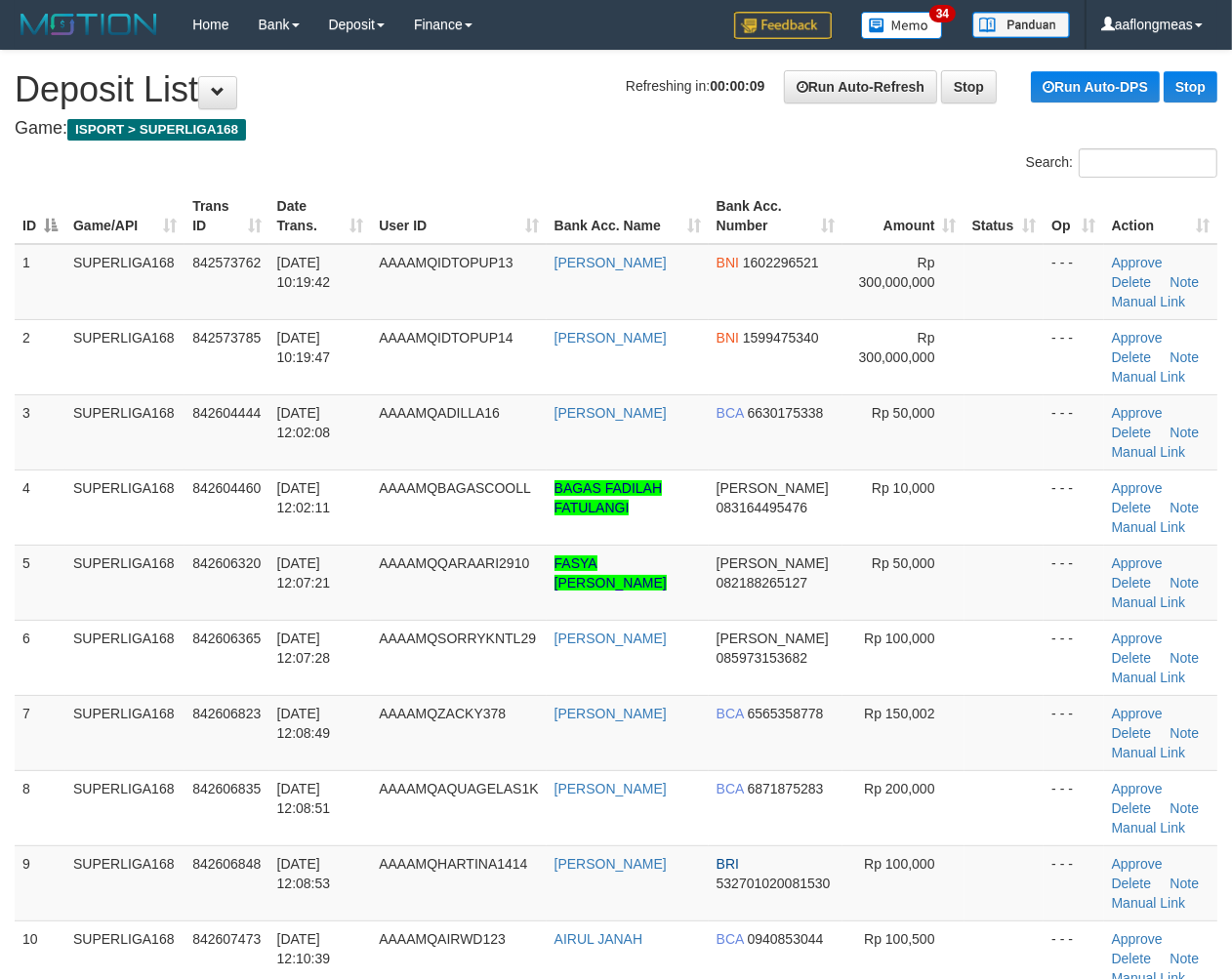 drag, startPoint x: 943, startPoint y: 670, endPoint x: 1245, endPoint y: 698, distance: 303.29524 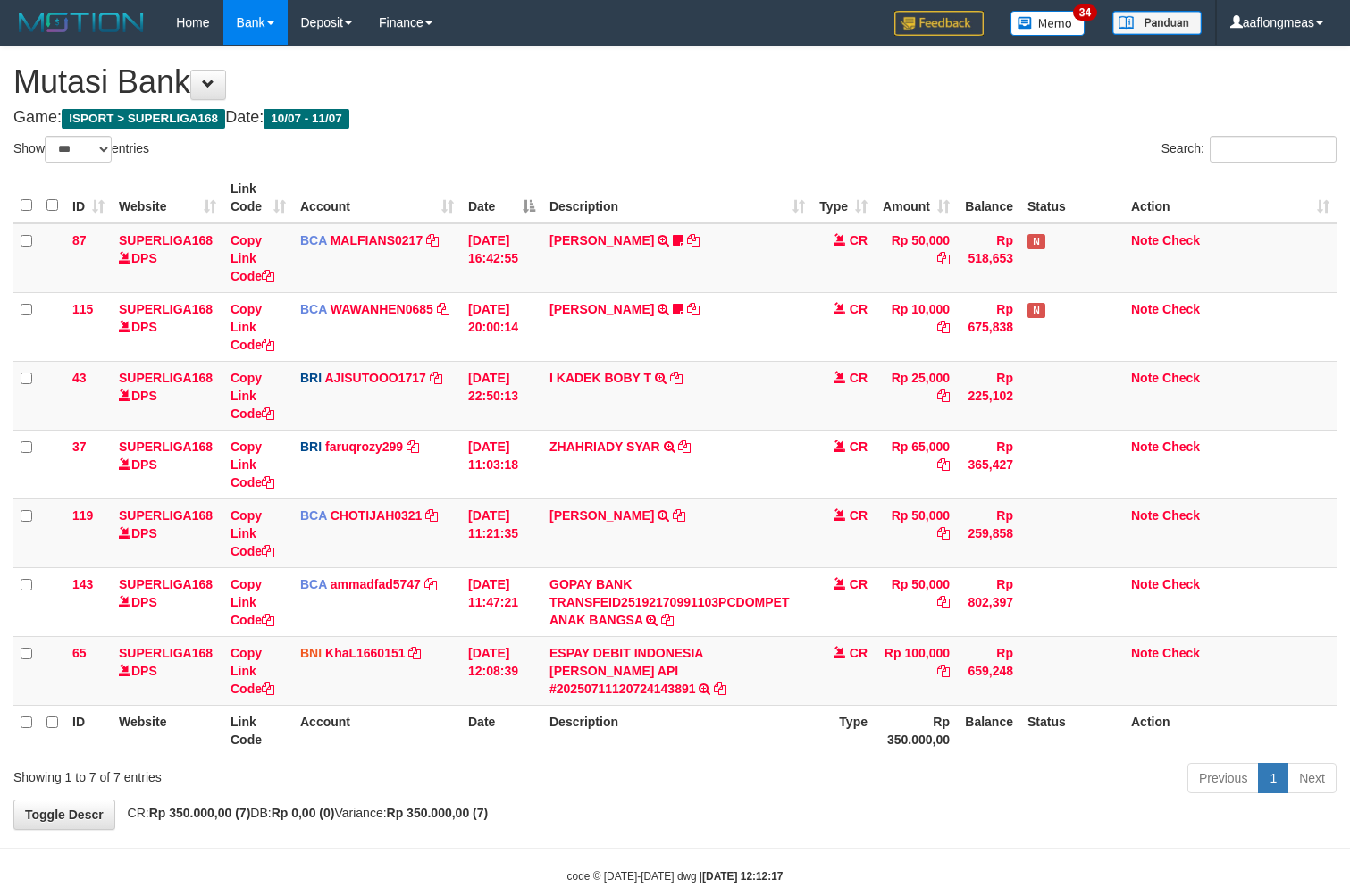 select on "***" 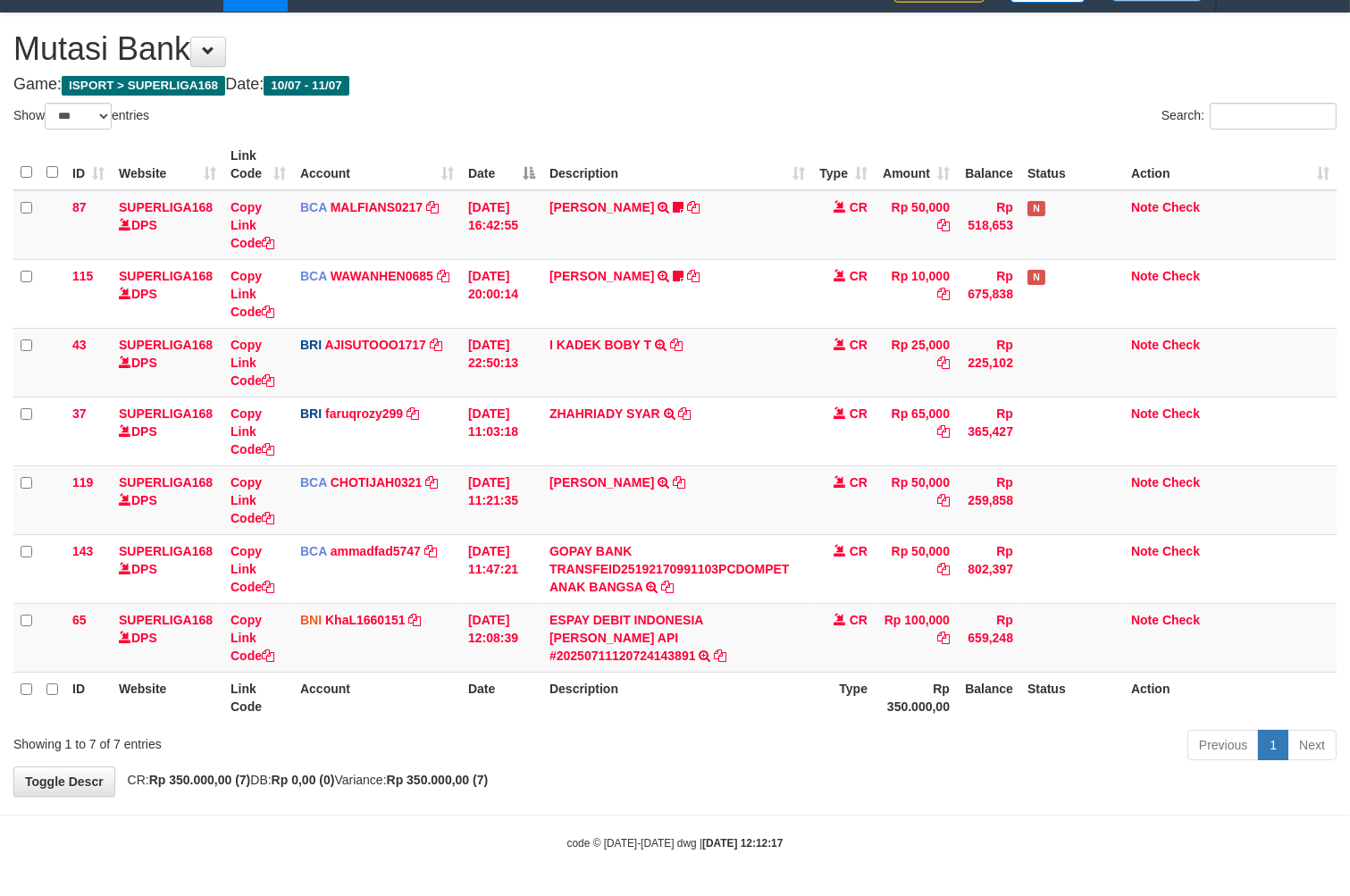 click on "**********" at bounding box center [675, 405] 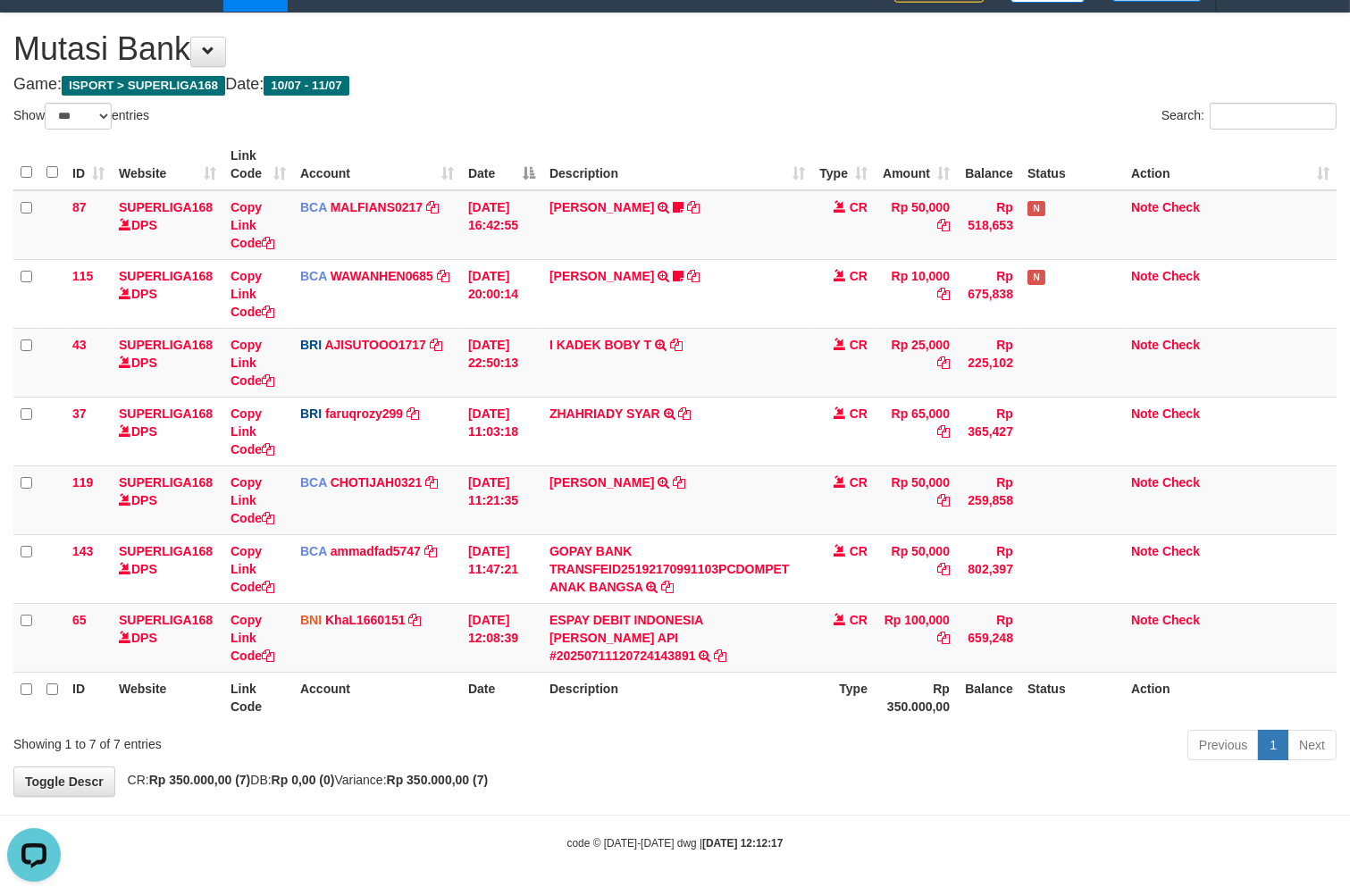 scroll, scrollTop: 0, scrollLeft: 0, axis: both 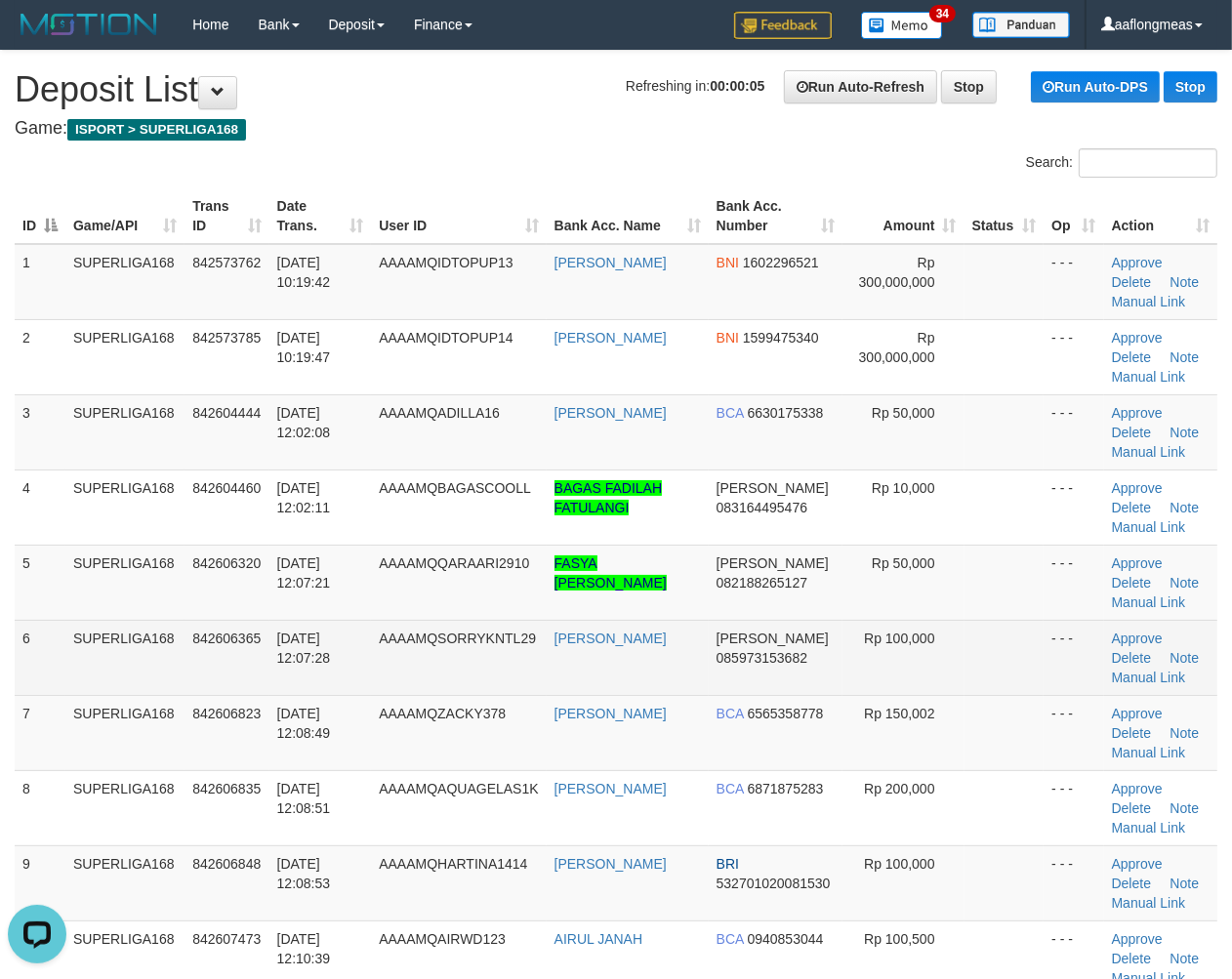 click at bounding box center [1005, 657] 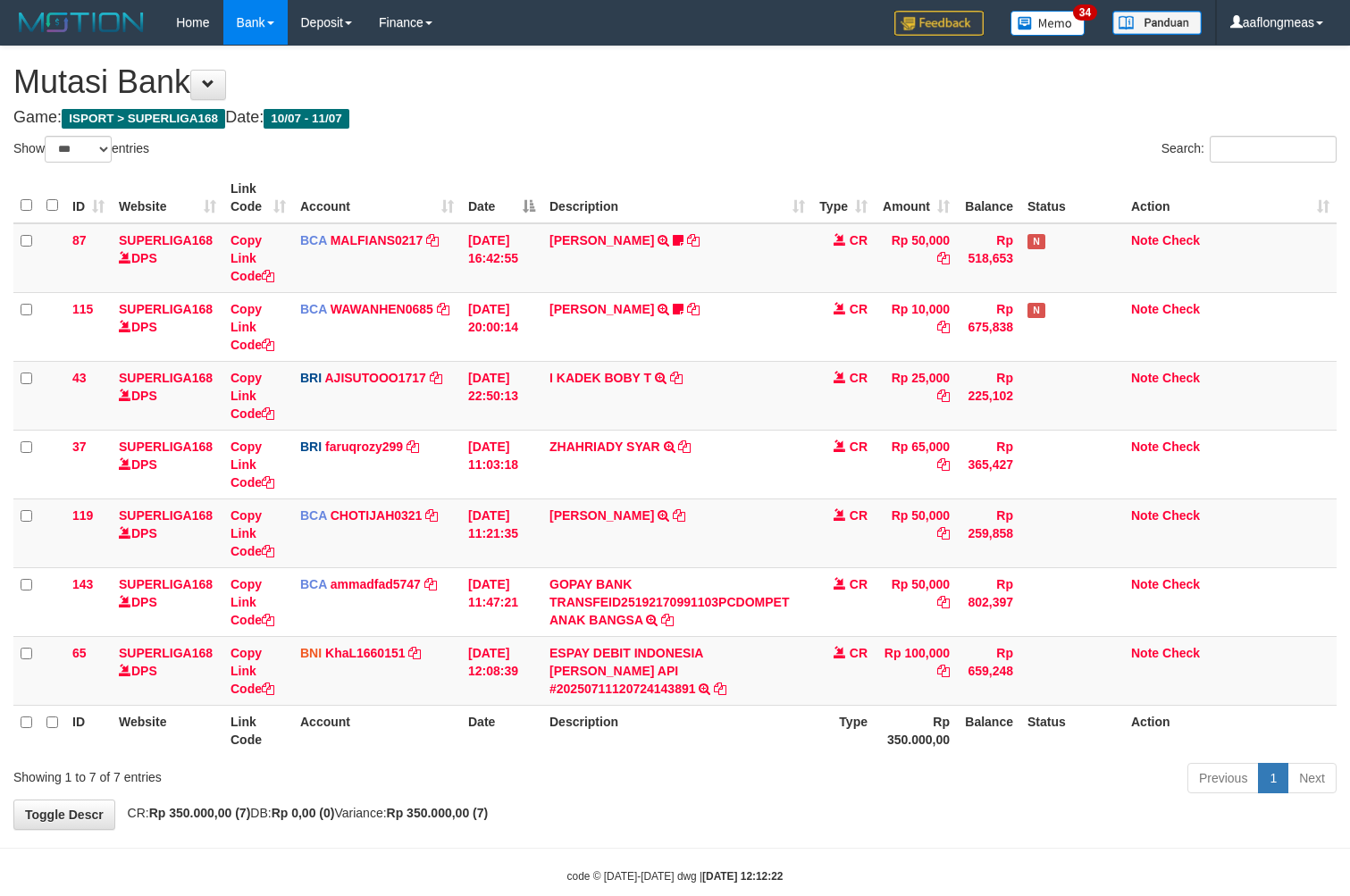 select on "***" 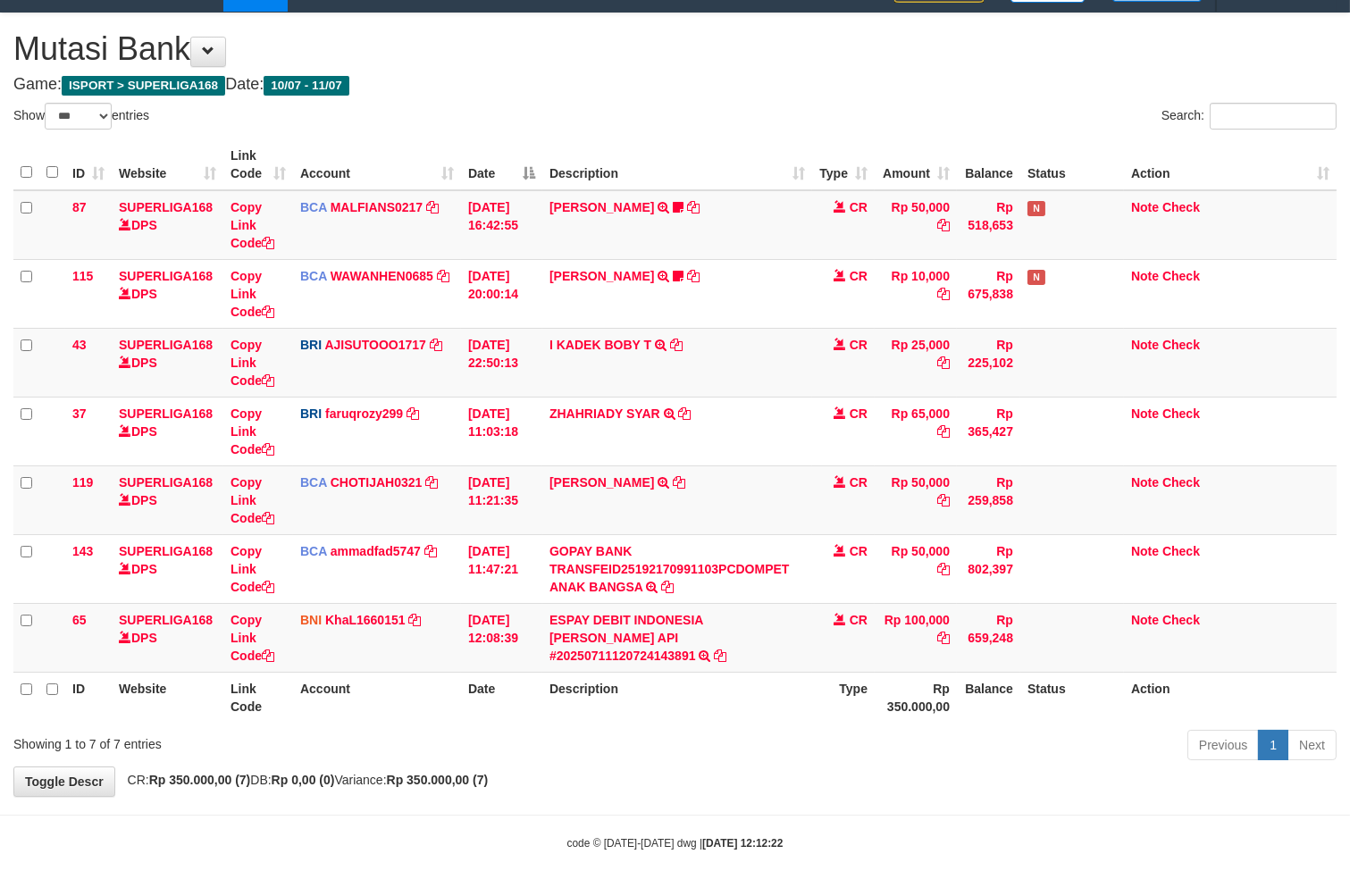drag, startPoint x: 688, startPoint y: 745, endPoint x: 13, endPoint y: 733, distance: 675.10666 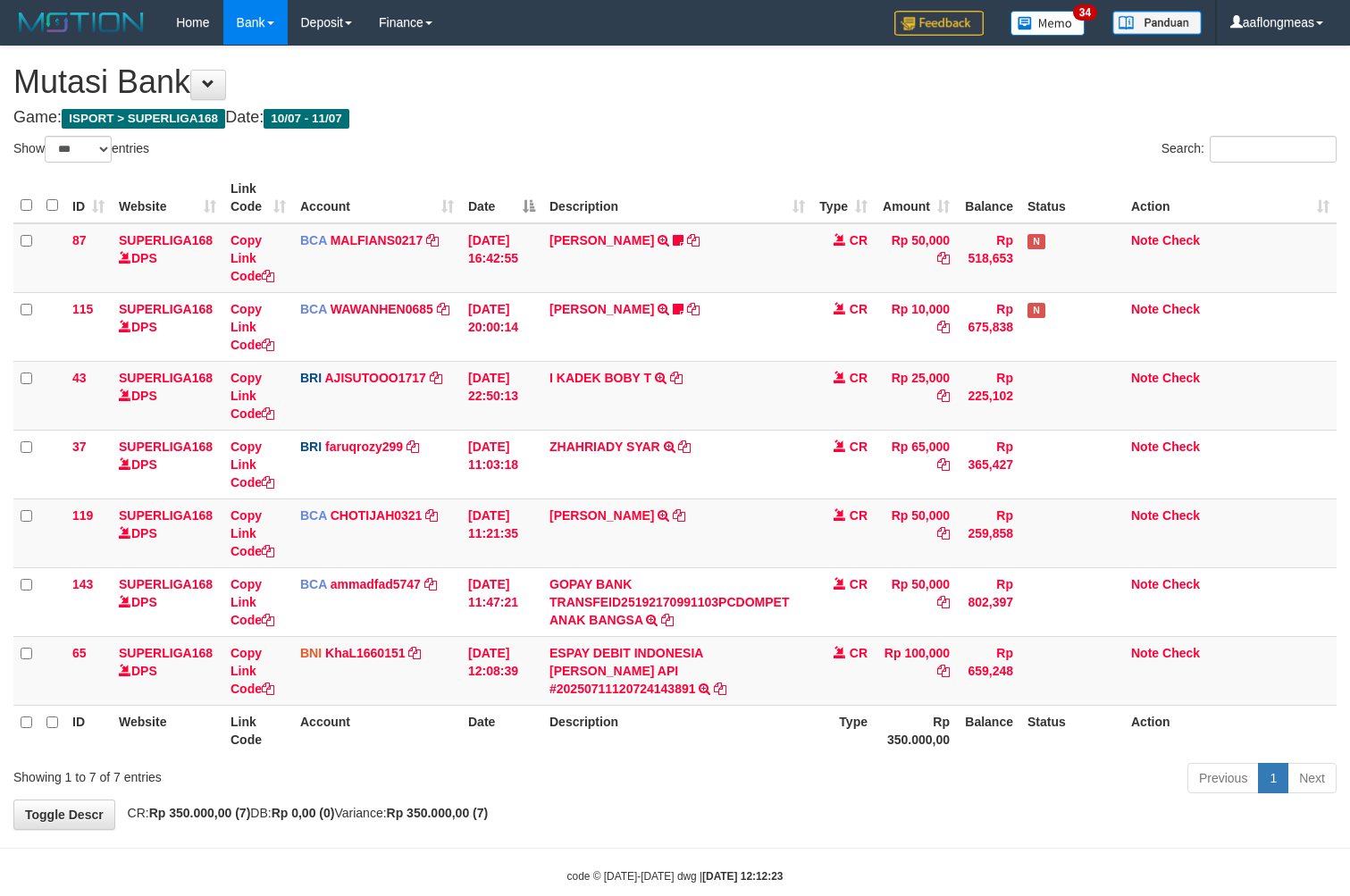 select on "***" 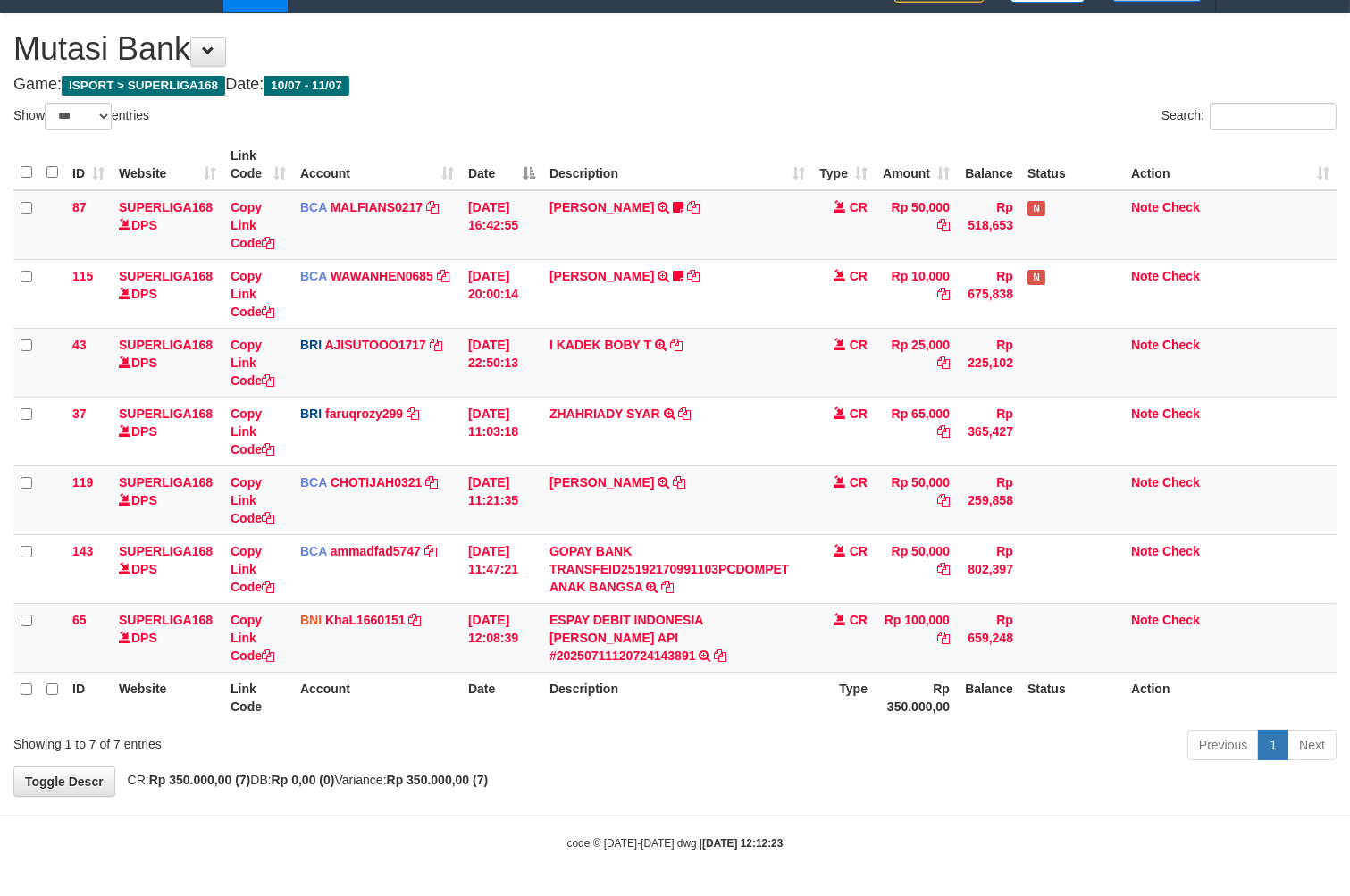 click on "**********" at bounding box center (675, 405) 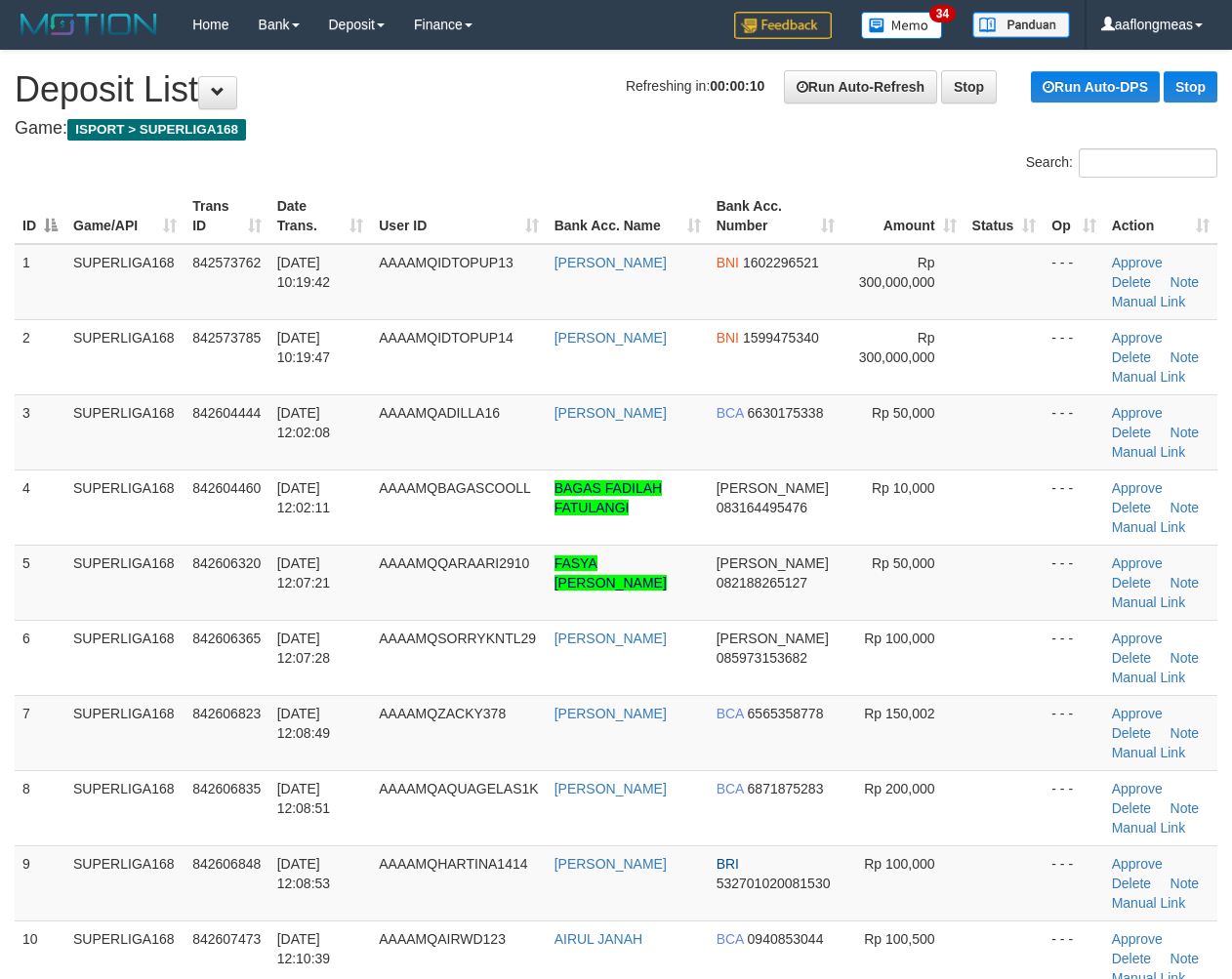 scroll, scrollTop: 0, scrollLeft: 0, axis: both 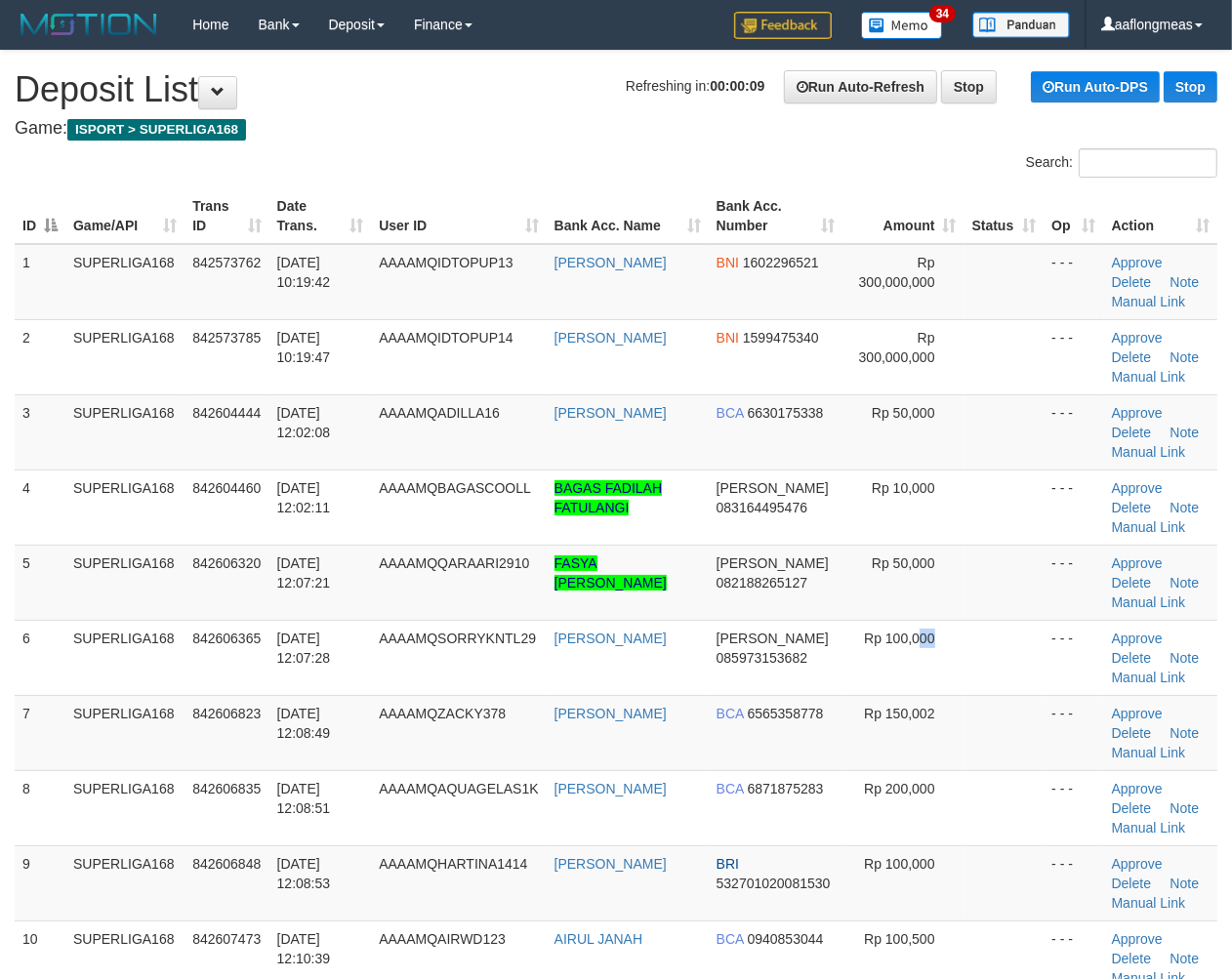 drag, startPoint x: 929, startPoint y: 635, endPoint x: 1247, endPoint y: 701, distance: 324.7768 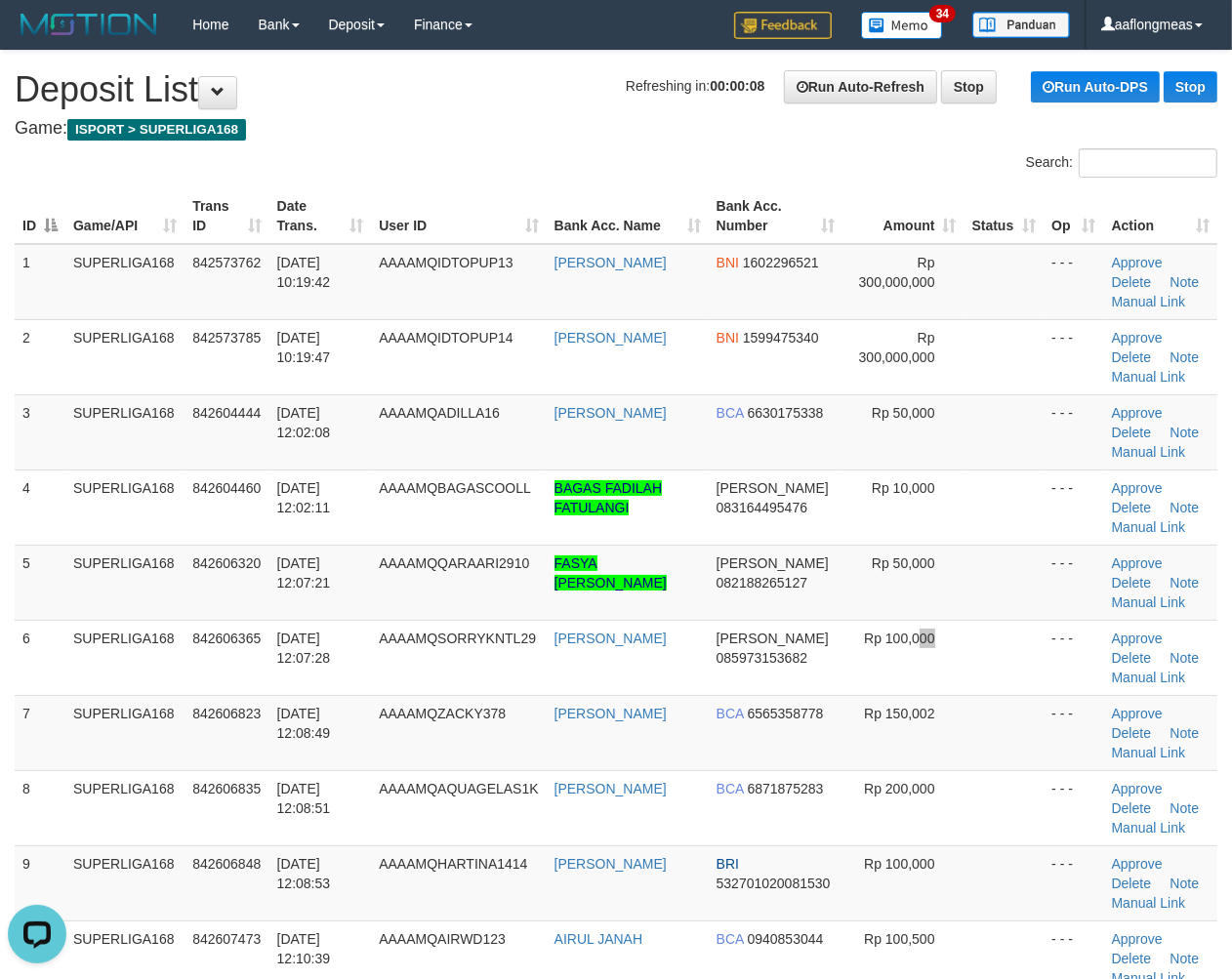 scroll, scrollTop: 0, scrollLeft: 0, axis: both 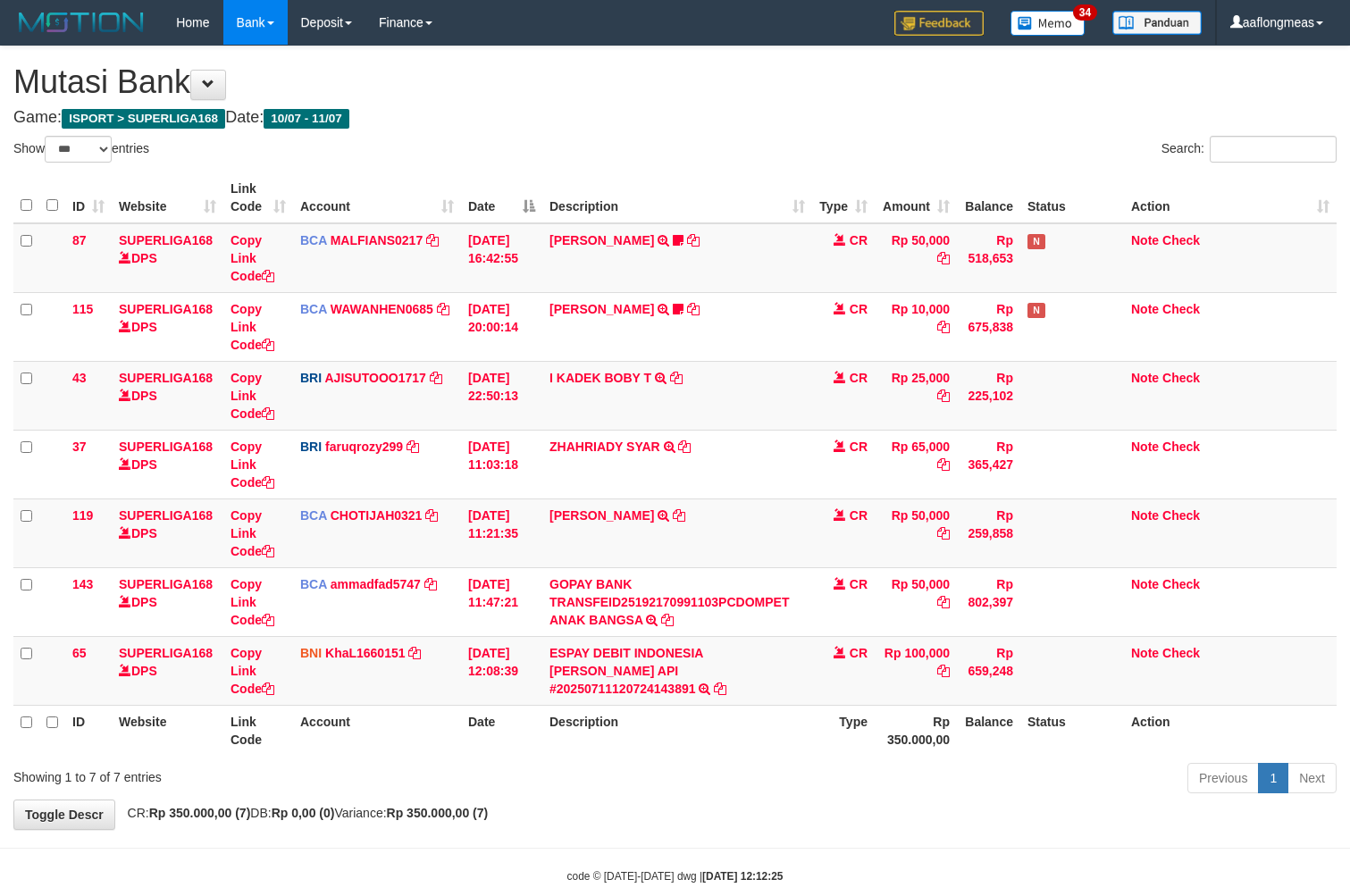 select on "***" 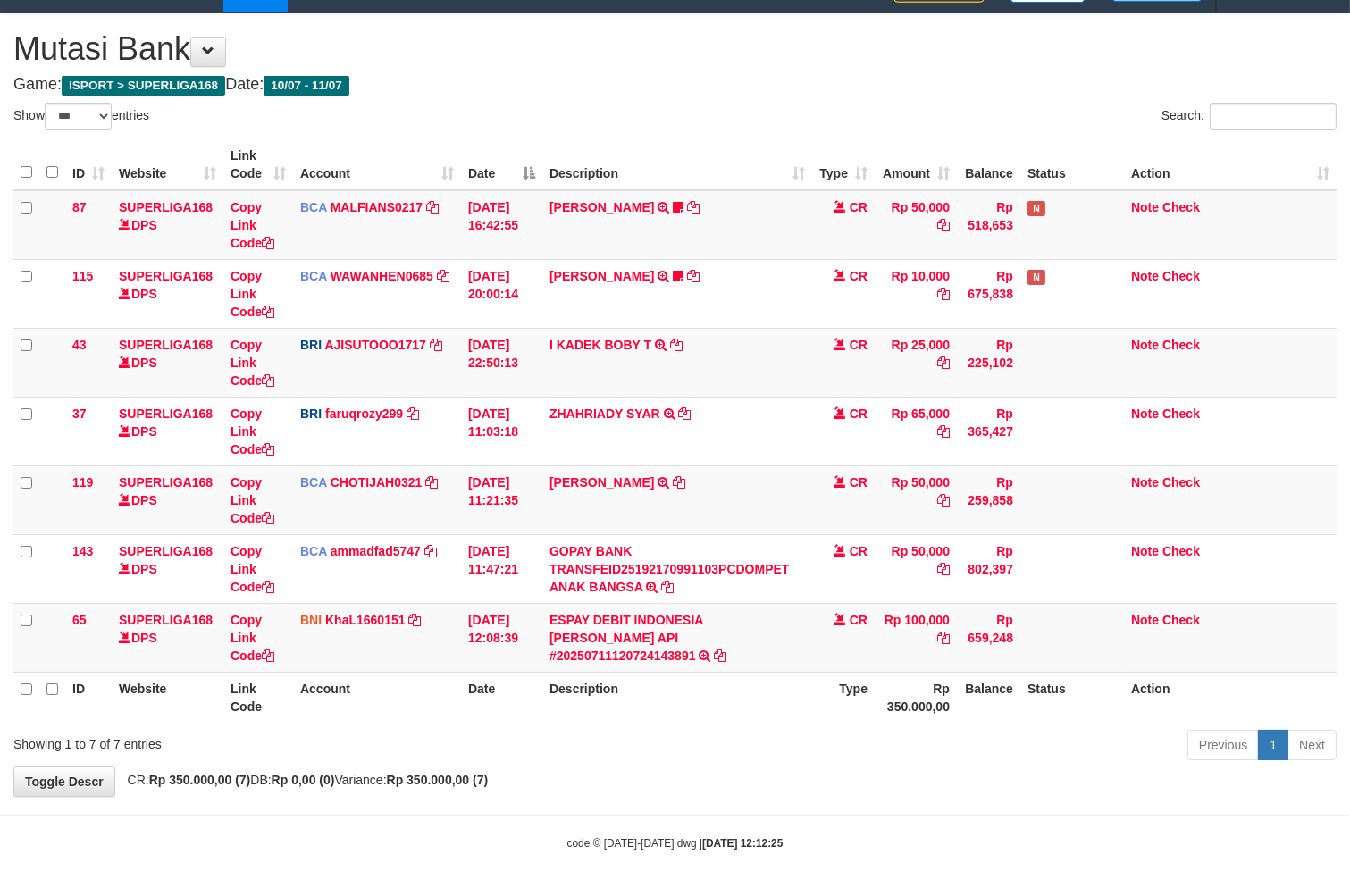 click on "Toggle navigation
Home
Bank
Account List
Load
By Website
Group
[ISPORT]													SUPERLIGA168
By Load Group (DPS)
34" at bounding box center (675, 431) 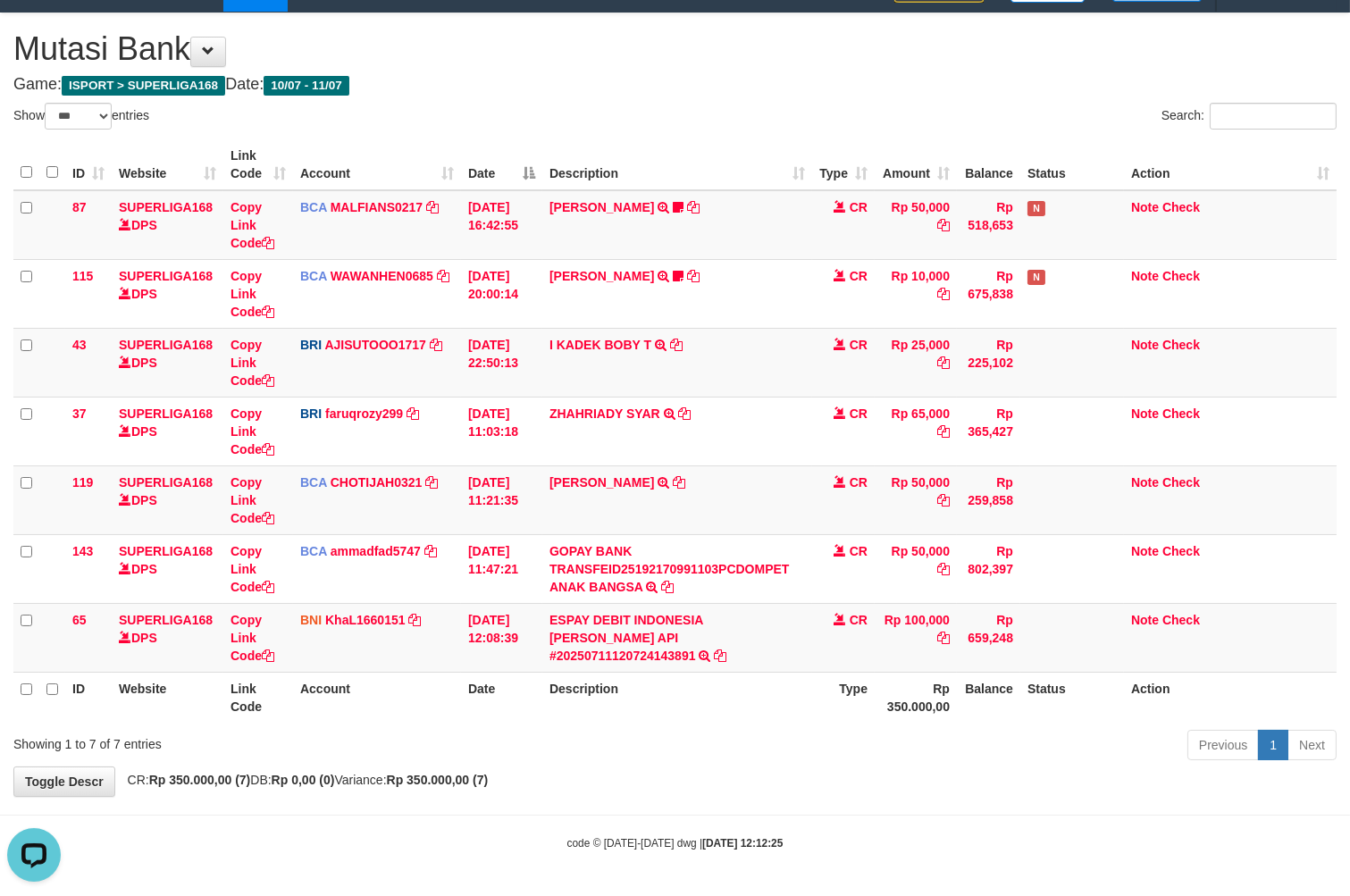 scroll, scrollTop: 0, scrollLeft: 0, axis: both 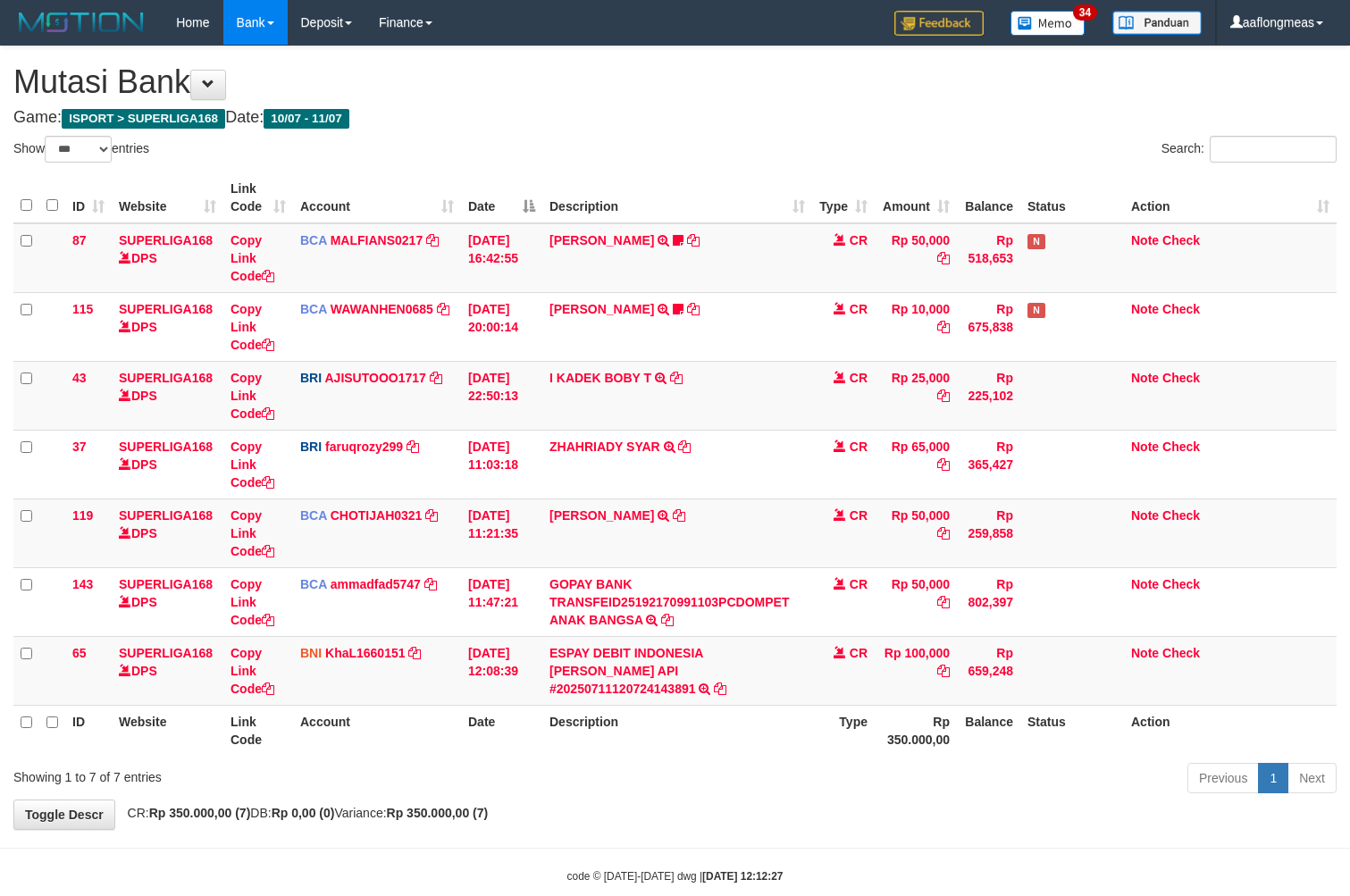select on "***" 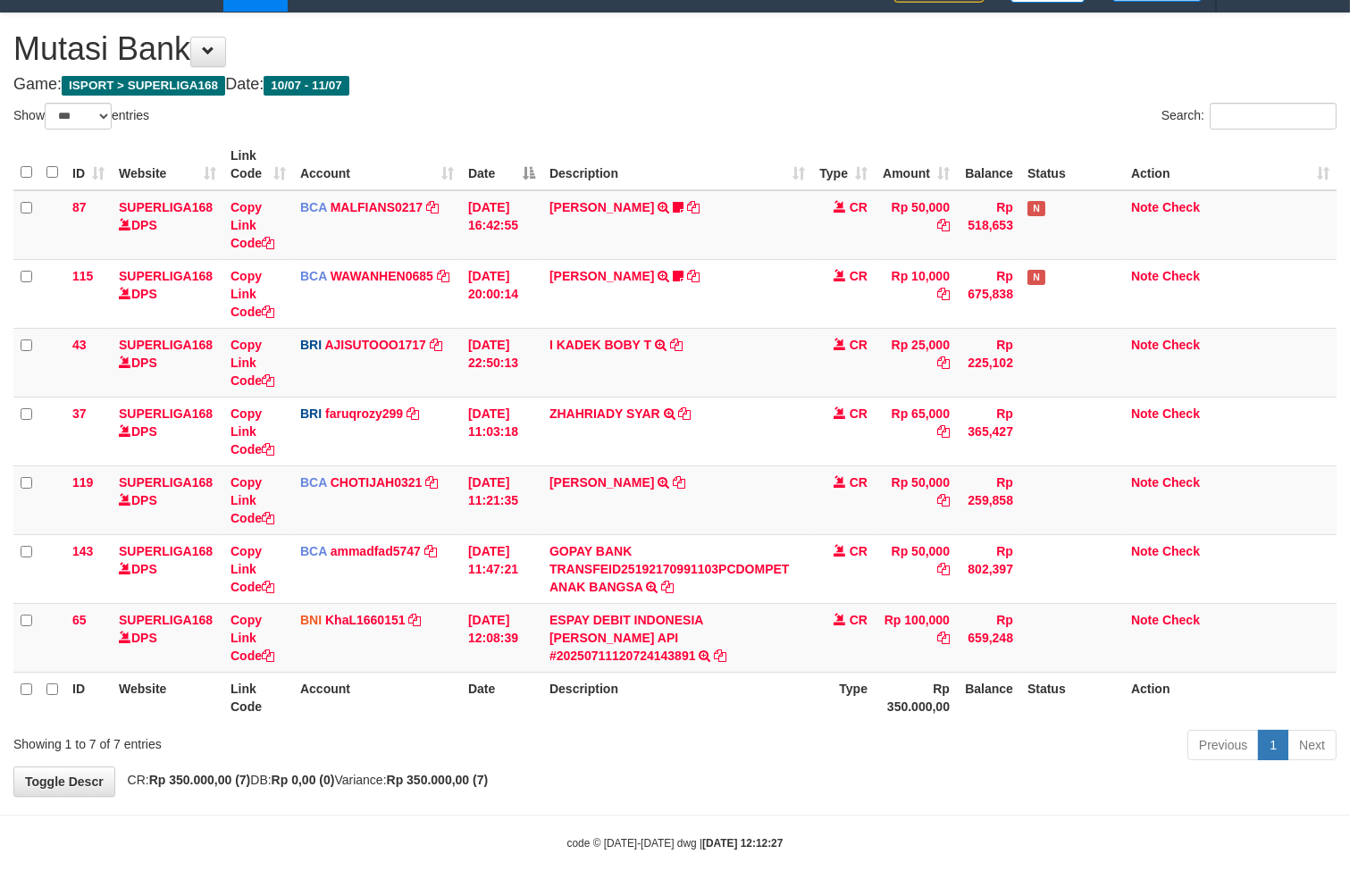 drag, startPoint x: 659, startPoint y: 777, endPoint x: 390, endPoint y: 774, distance: 269.01673 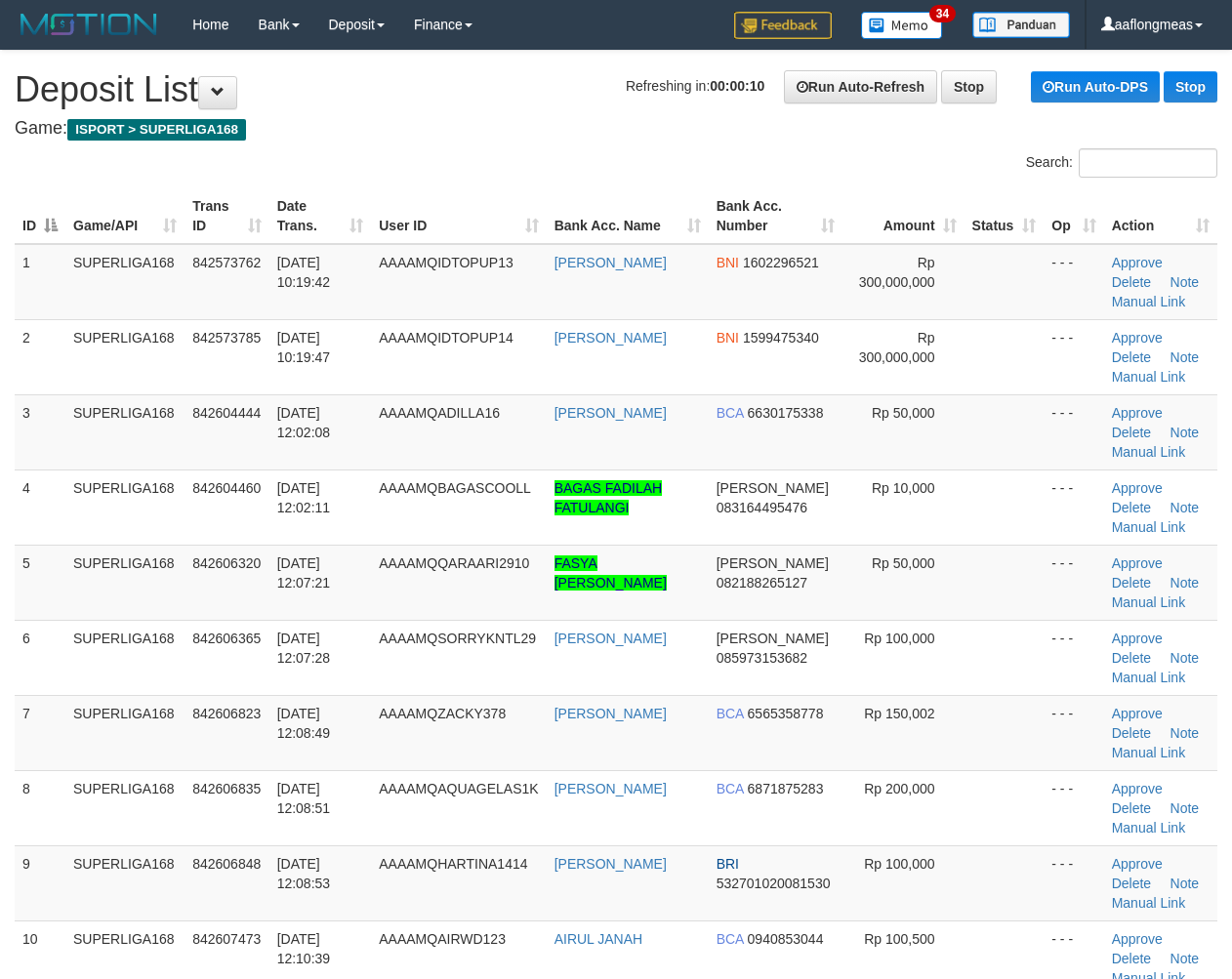 scroll, scrollTop: 0, scrollLeft: 0, axis: both 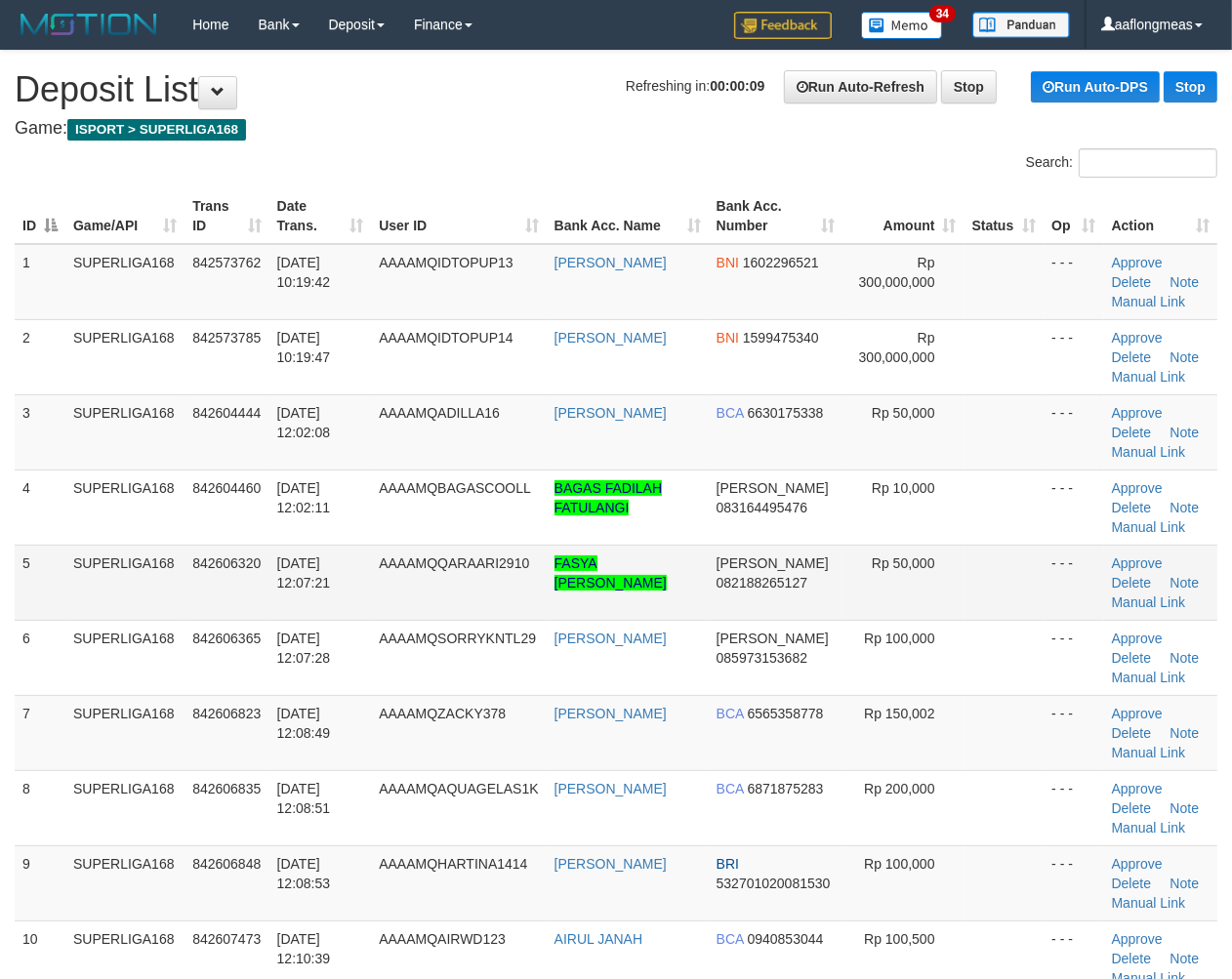 click on "Rp 50,000" at bounding box center (903, 582) 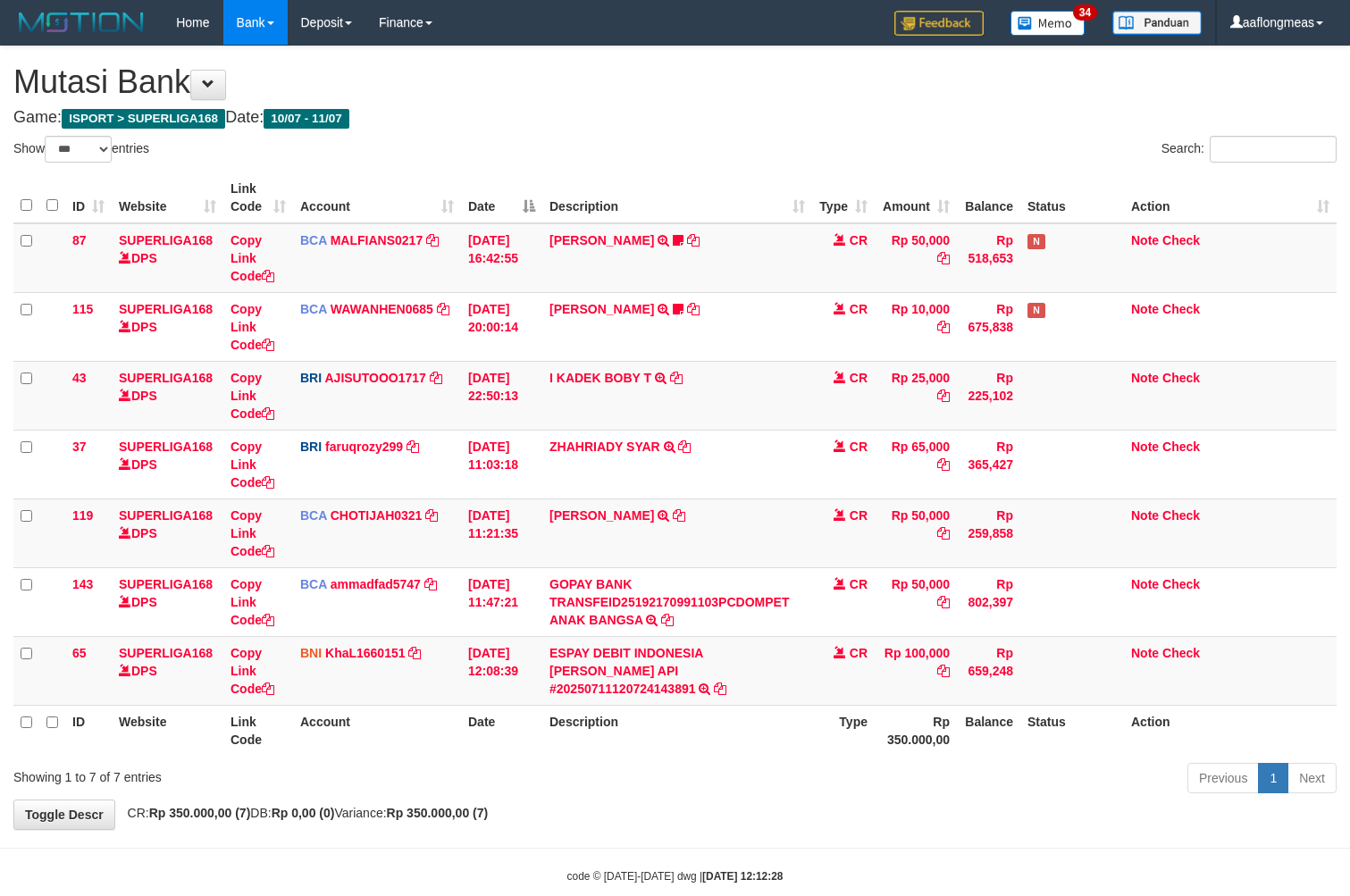 select on "***" 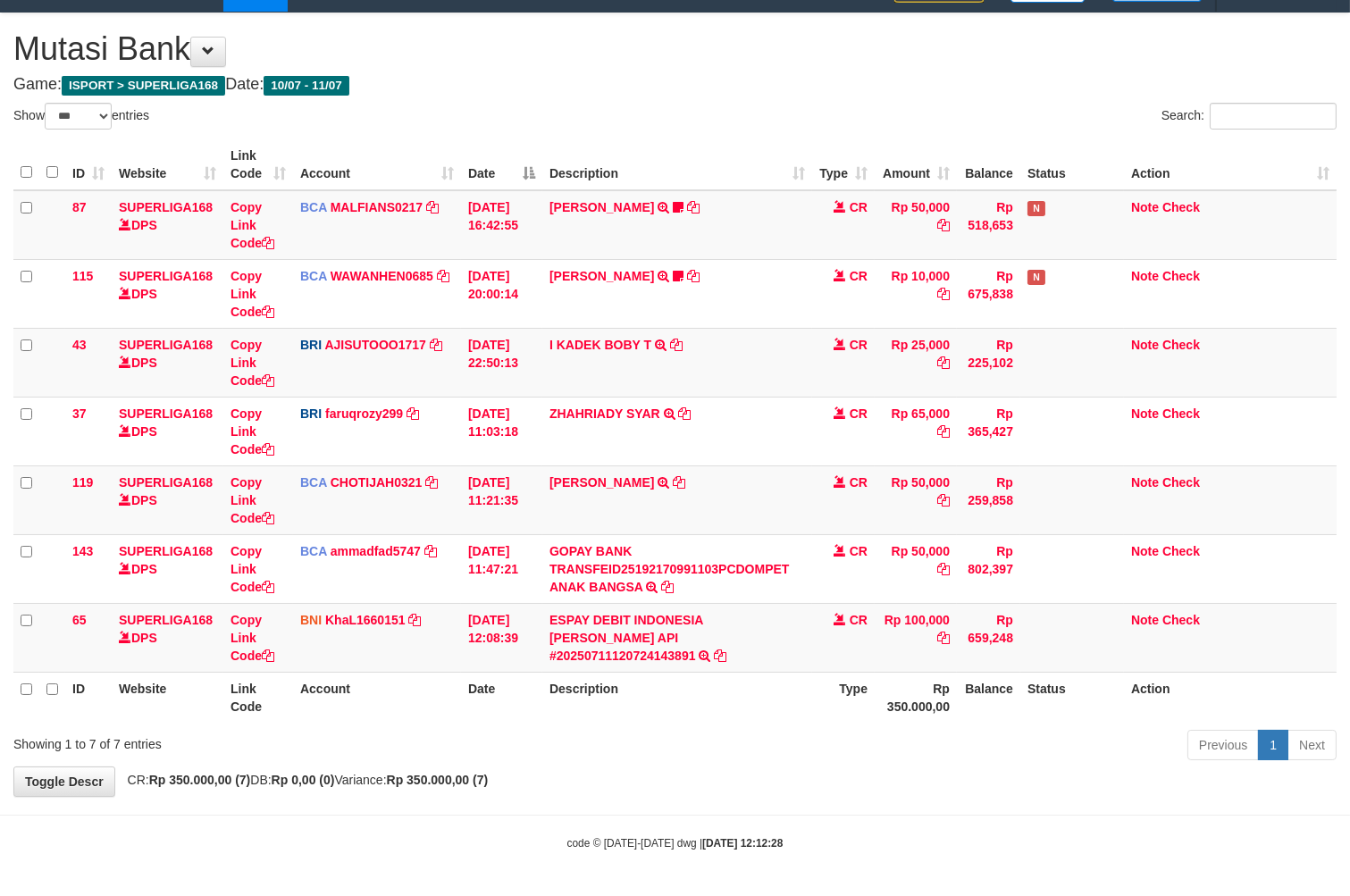 drag, startPoint x: 672, startPoint y: 764, endPoint x: 221, endPoint y: 736, distance: 451.8683 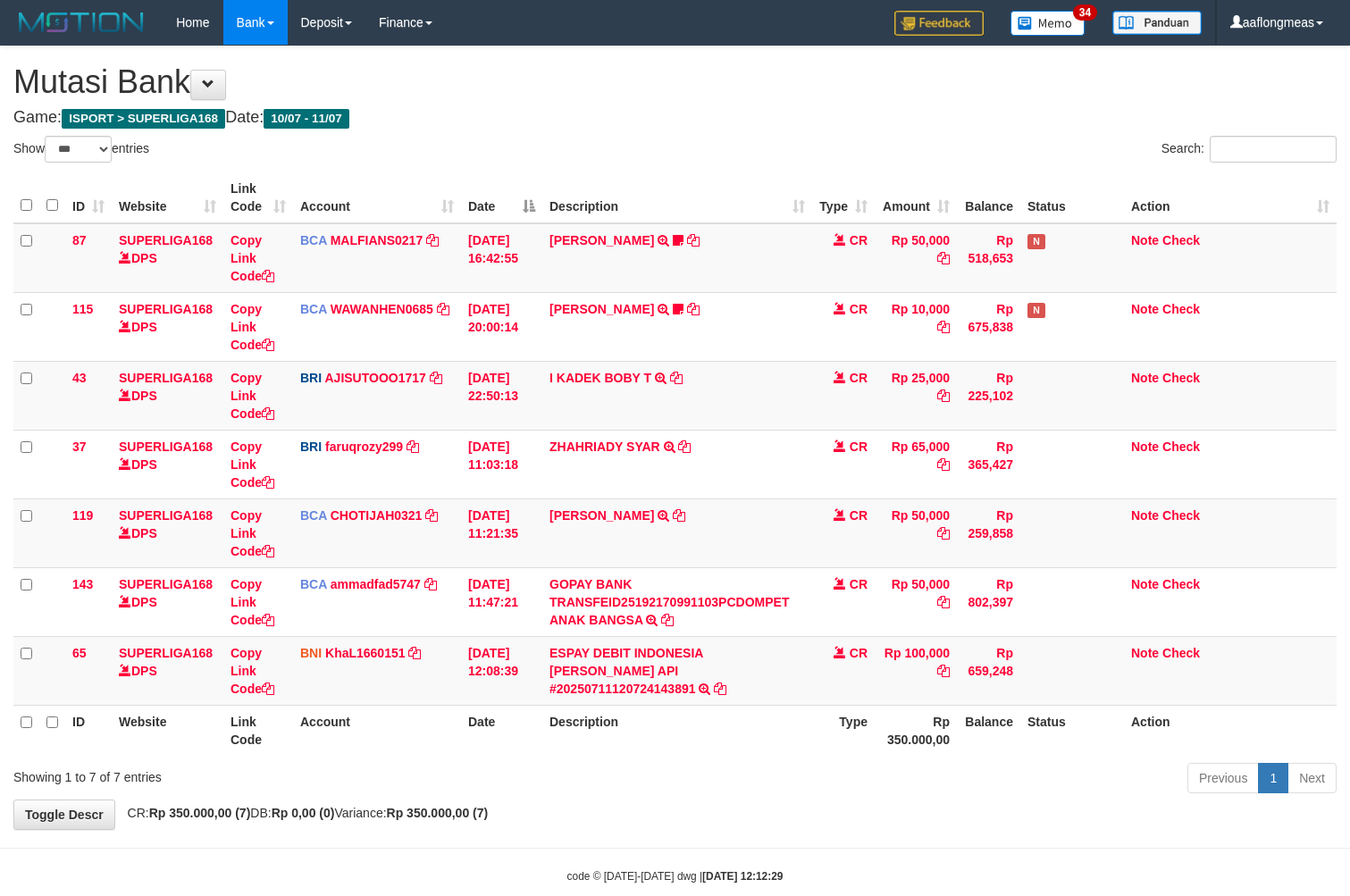 select on "***" 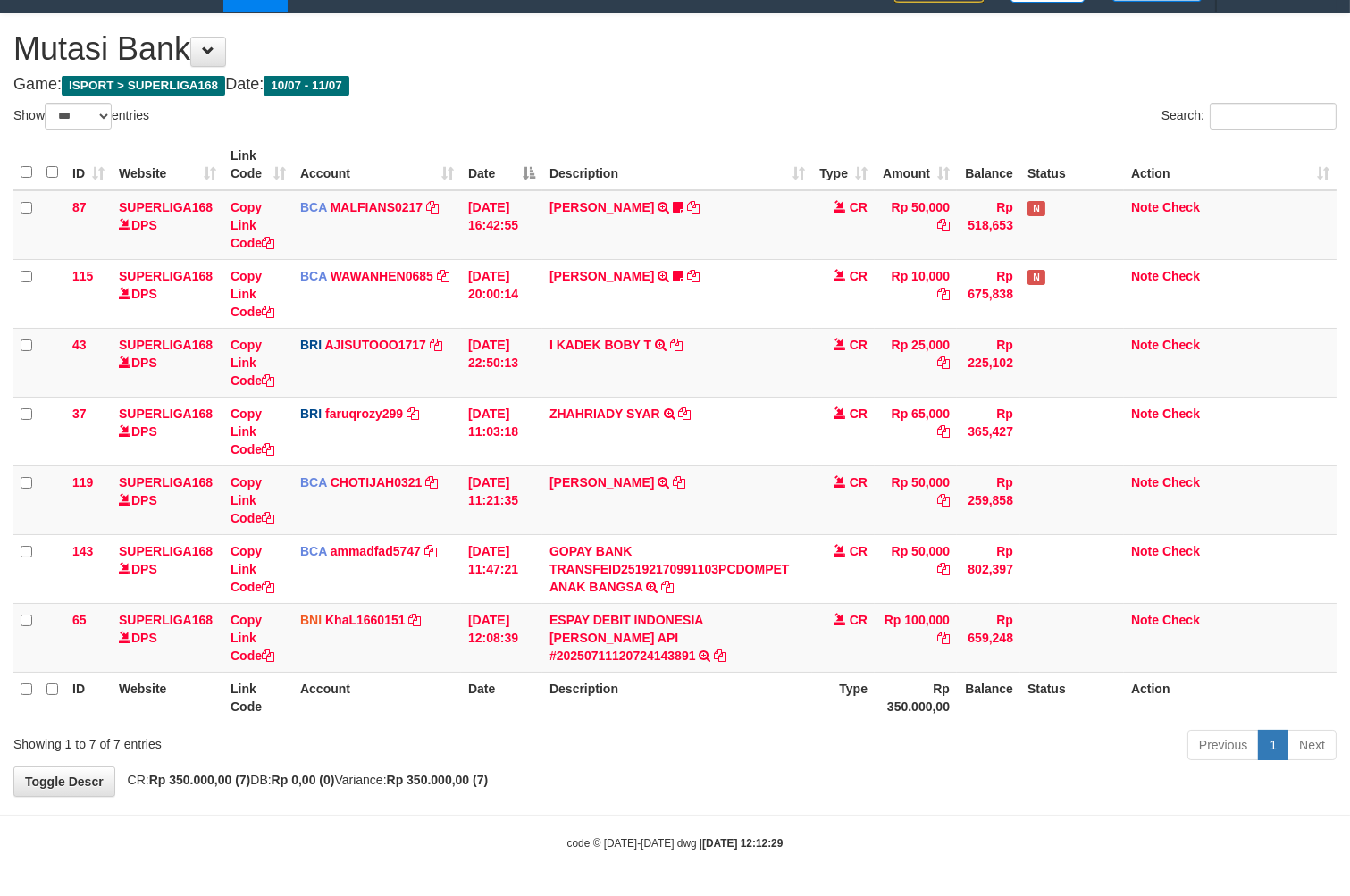 drag, startPoint x: 0, startPoint y: 0, endPoint x: 313, endPoint y: 765, distance: 826.5555 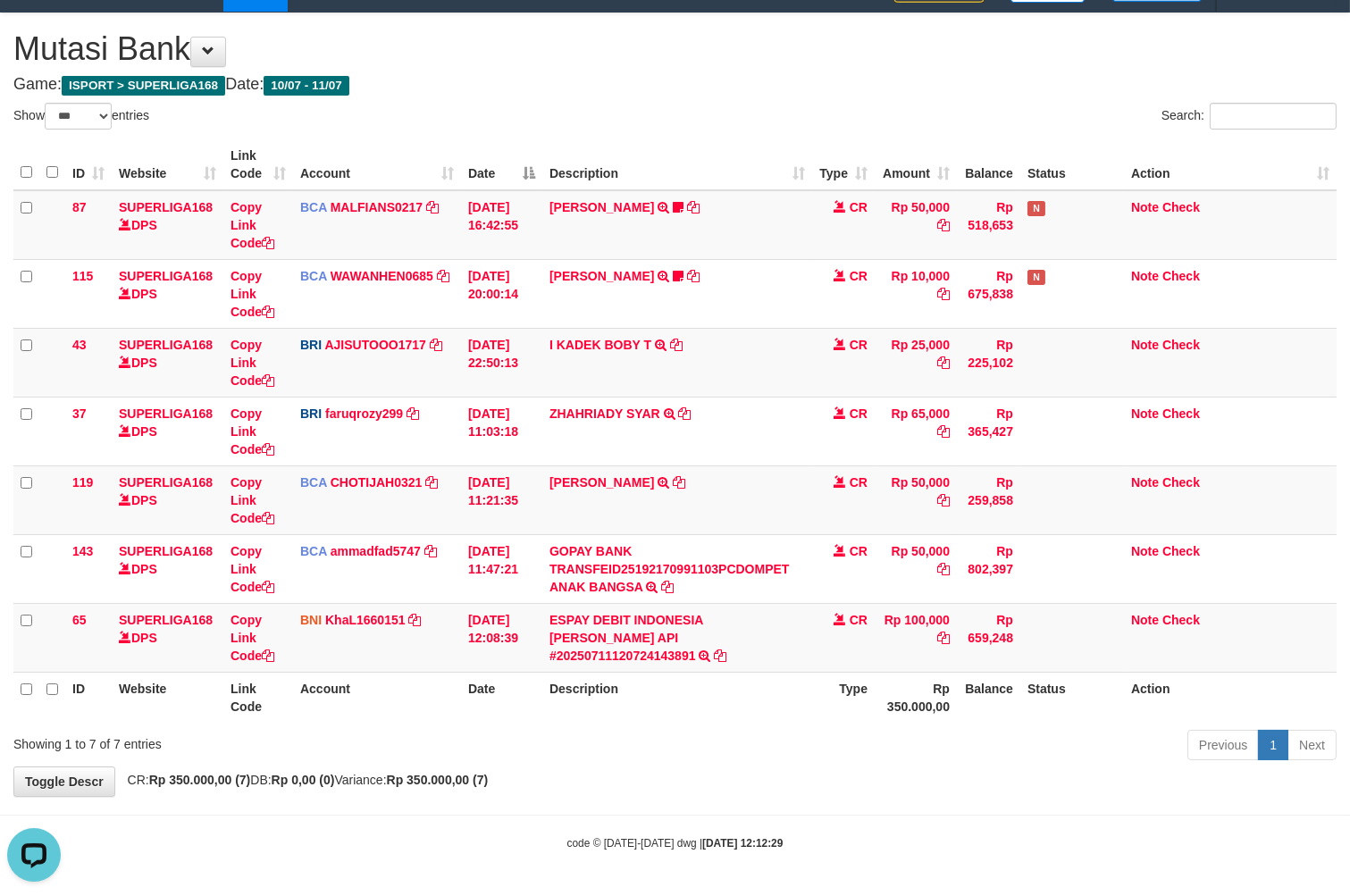 scroll, scrollTop: 0, scrollLeft: 0, axis: both 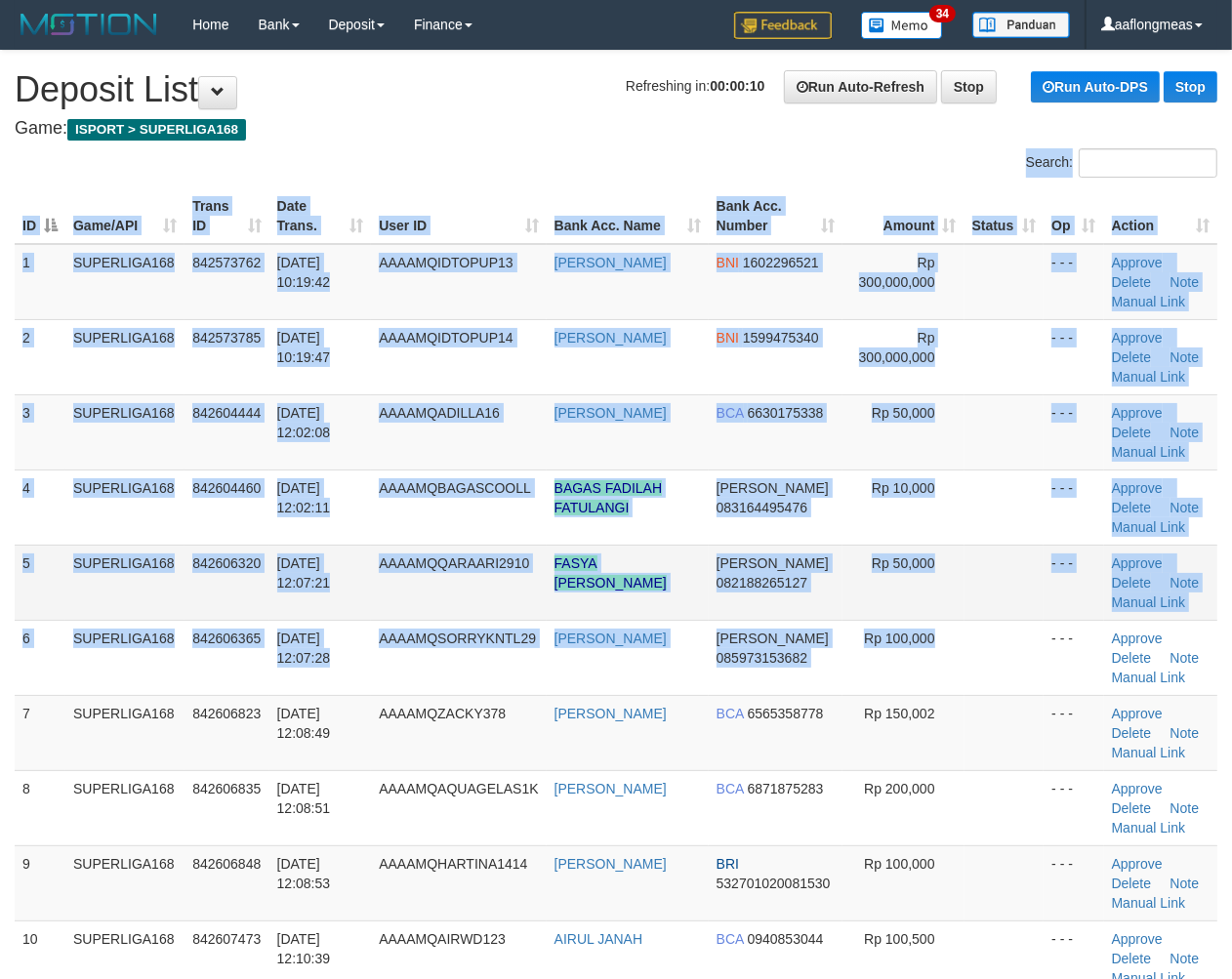 click at bounding box center [1005, 582] 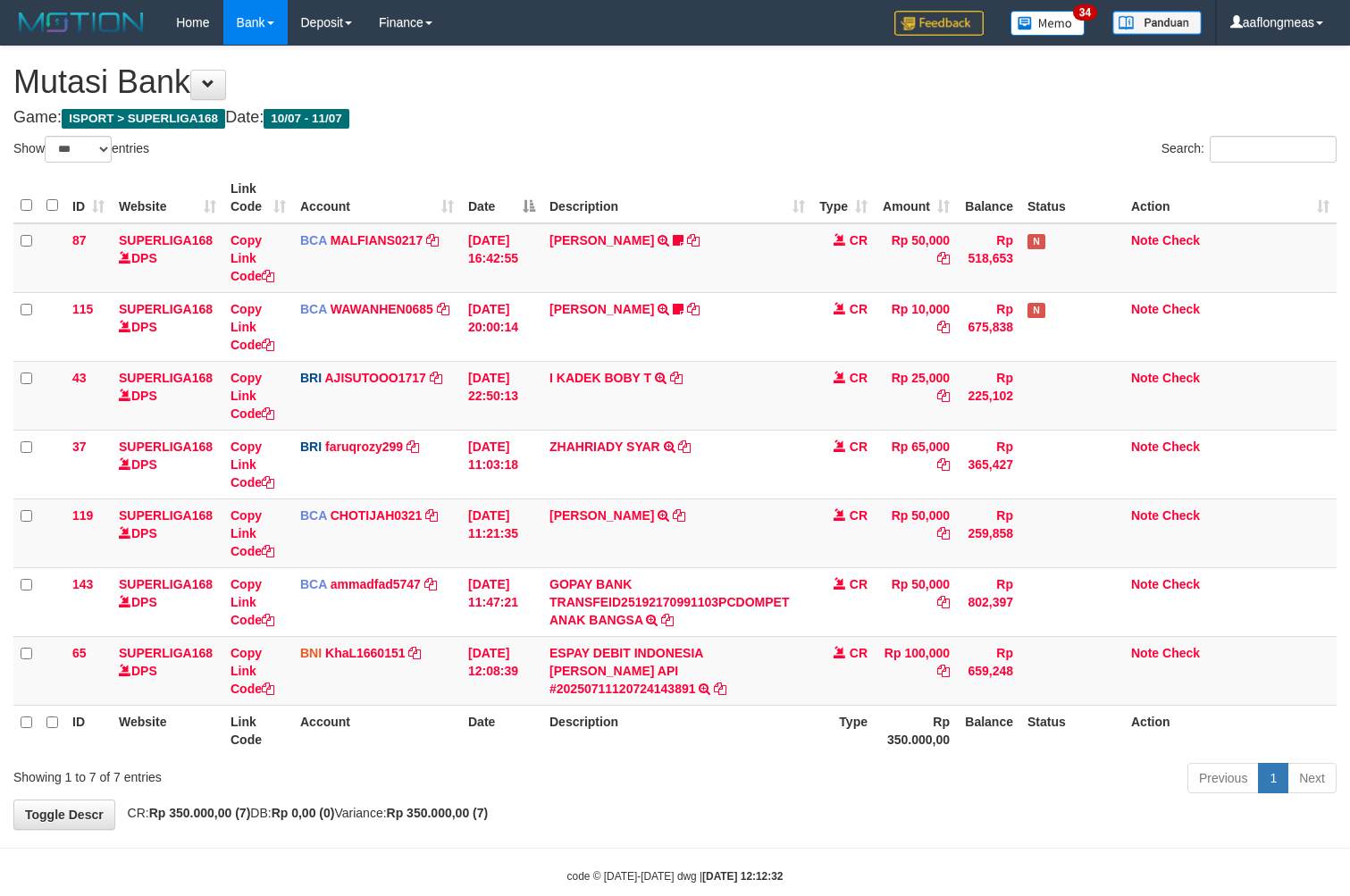 select on "***" 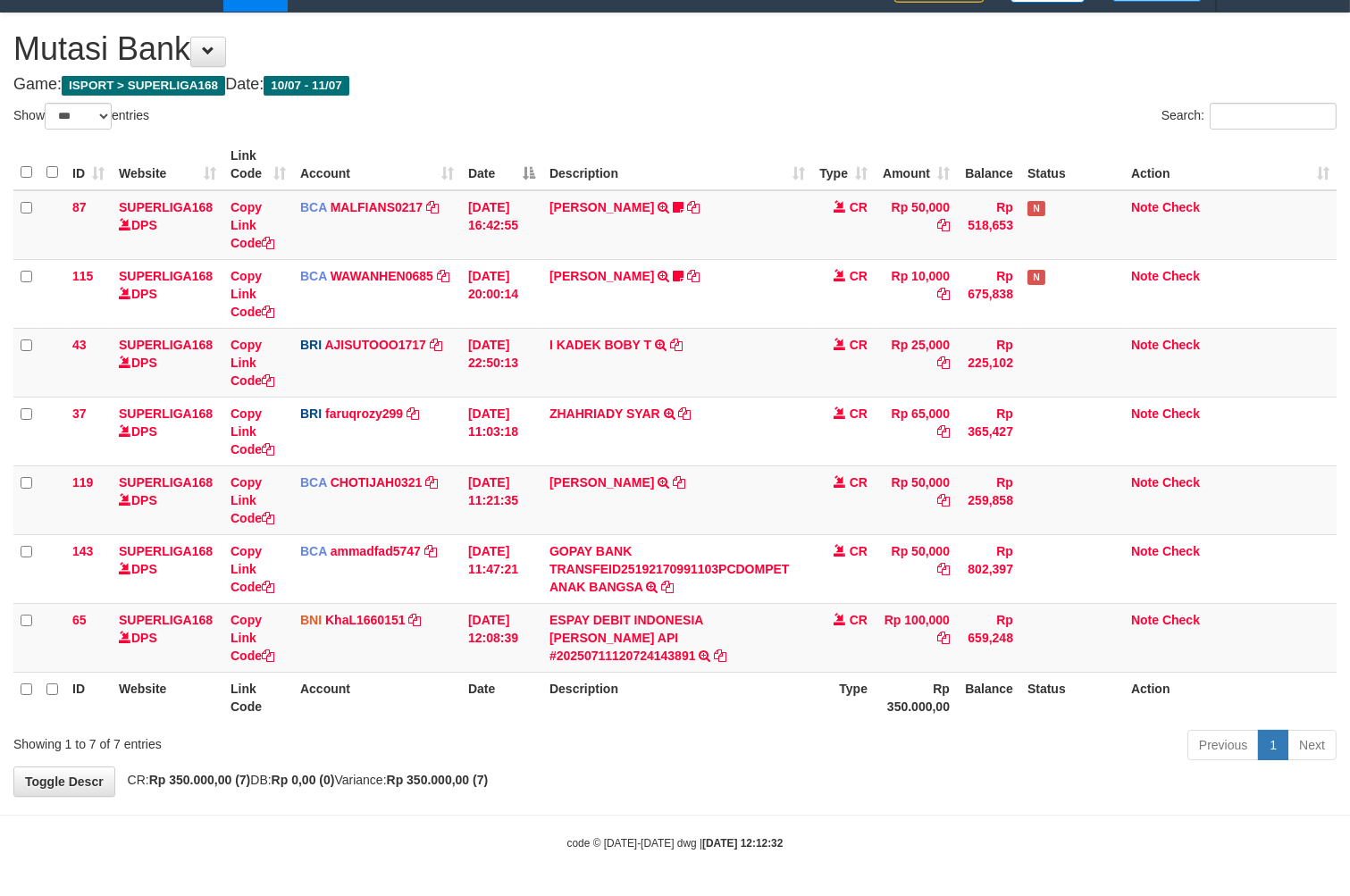 drag, startPoint x: 643, startPoint y: 764, endPoint x: 153, endPoint y: 737, distance: 490.74331 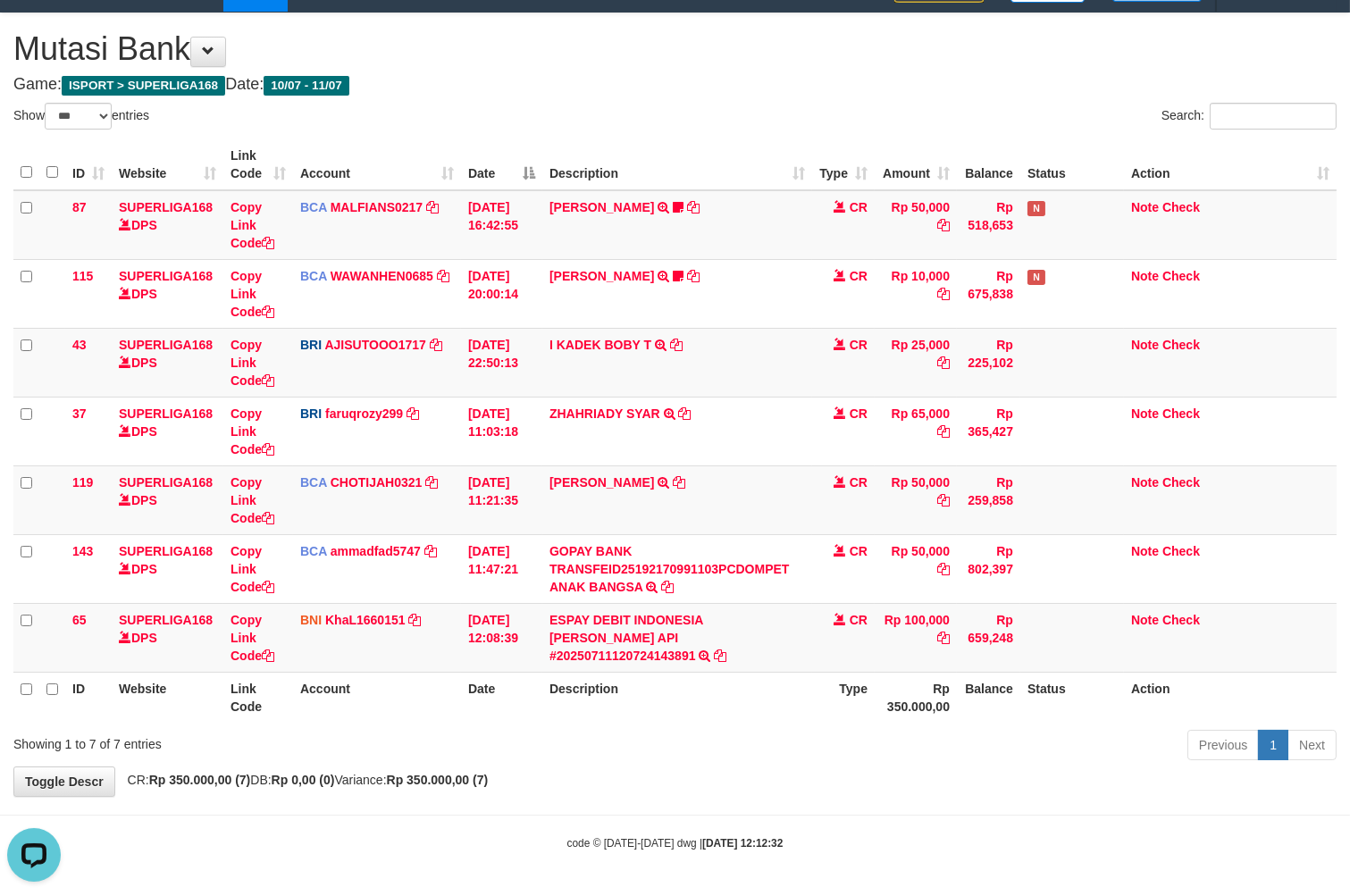 scroll, scrollTop: 0, scrollLeft: 0, axis: both 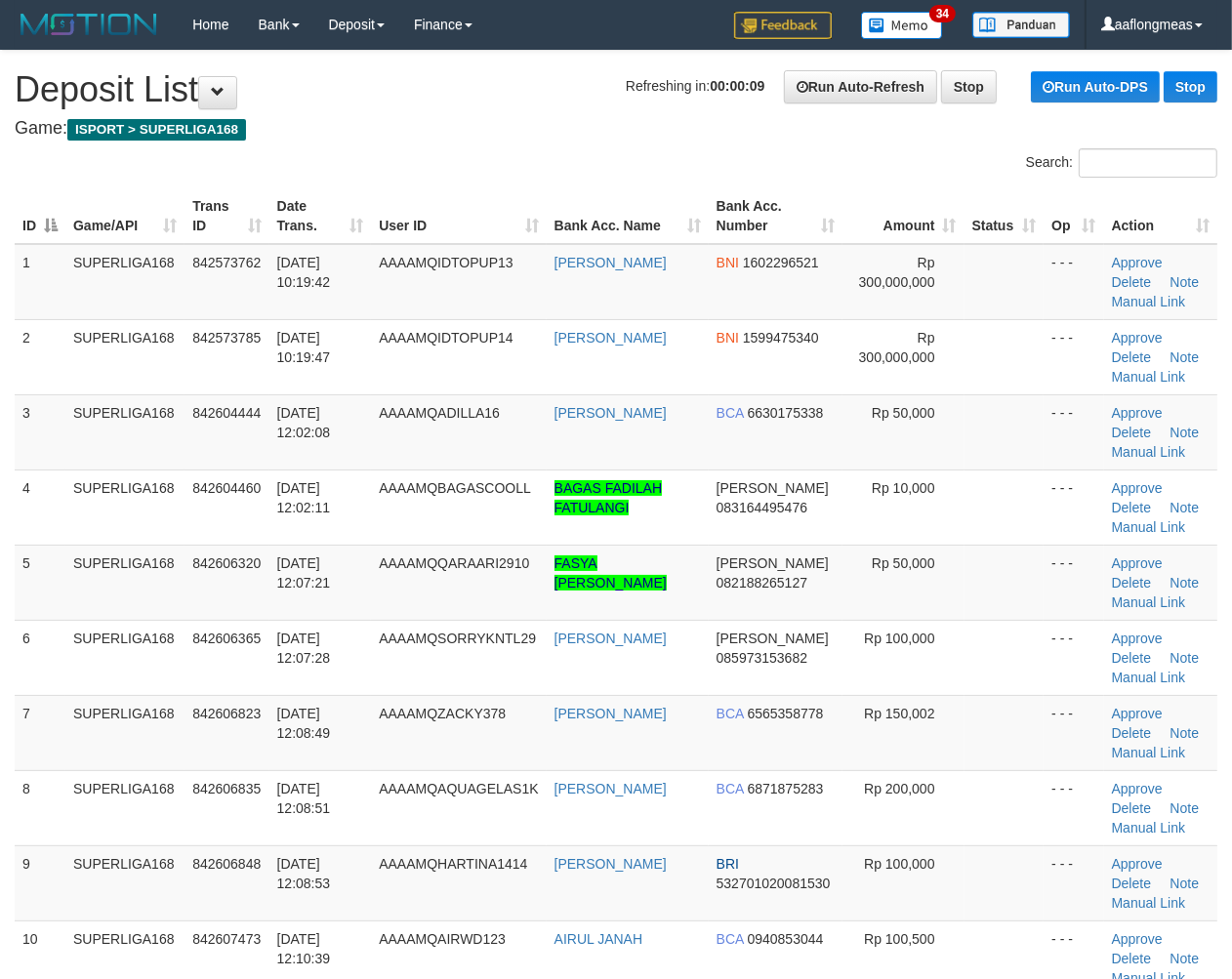 drag, startPoint x: 927, startPoint y: 650, endPoint x: 1236, endPoint y: 705, distance: 313.85666 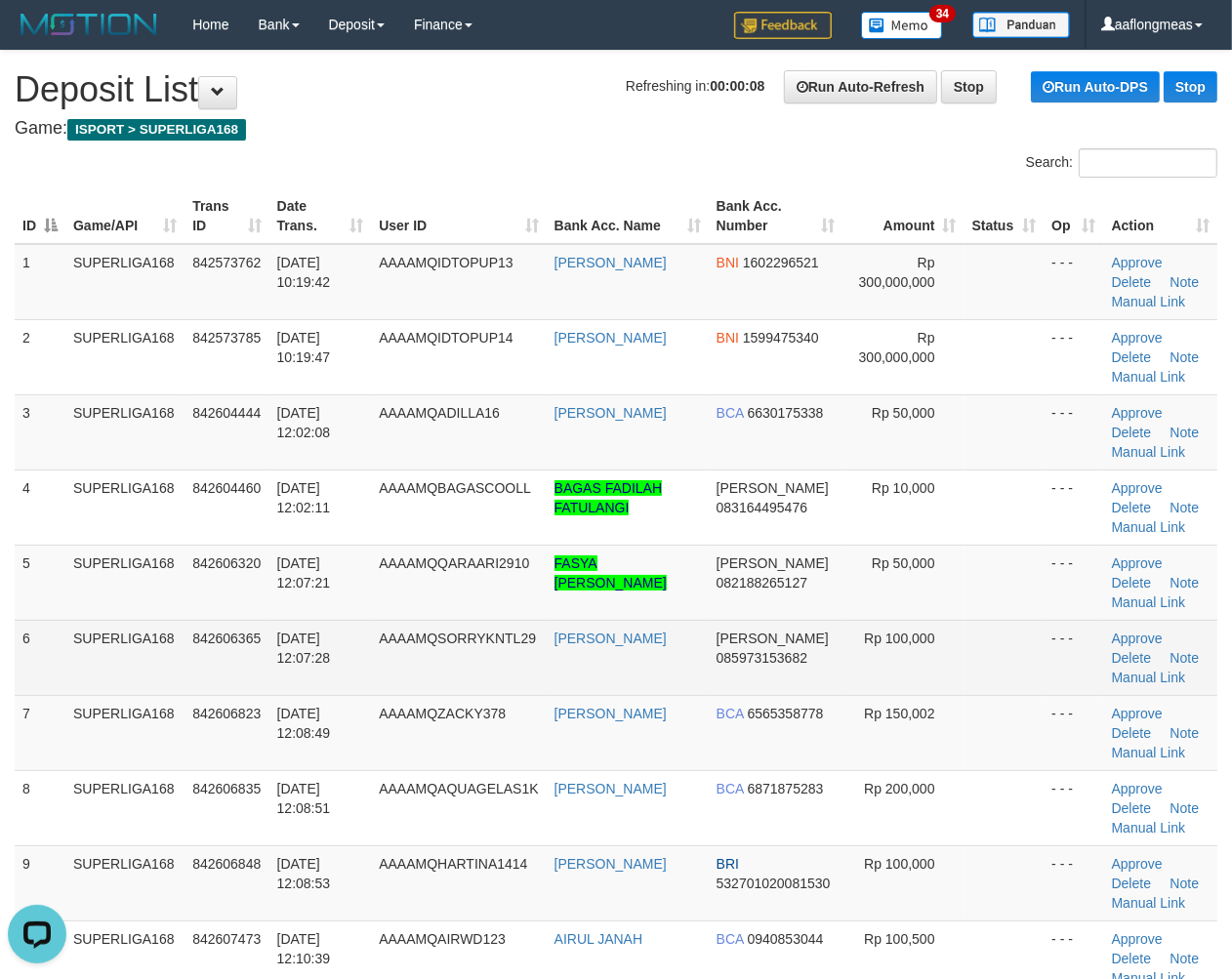 scroll, scrollTop: 0, scrollLeft: 0, axis: both 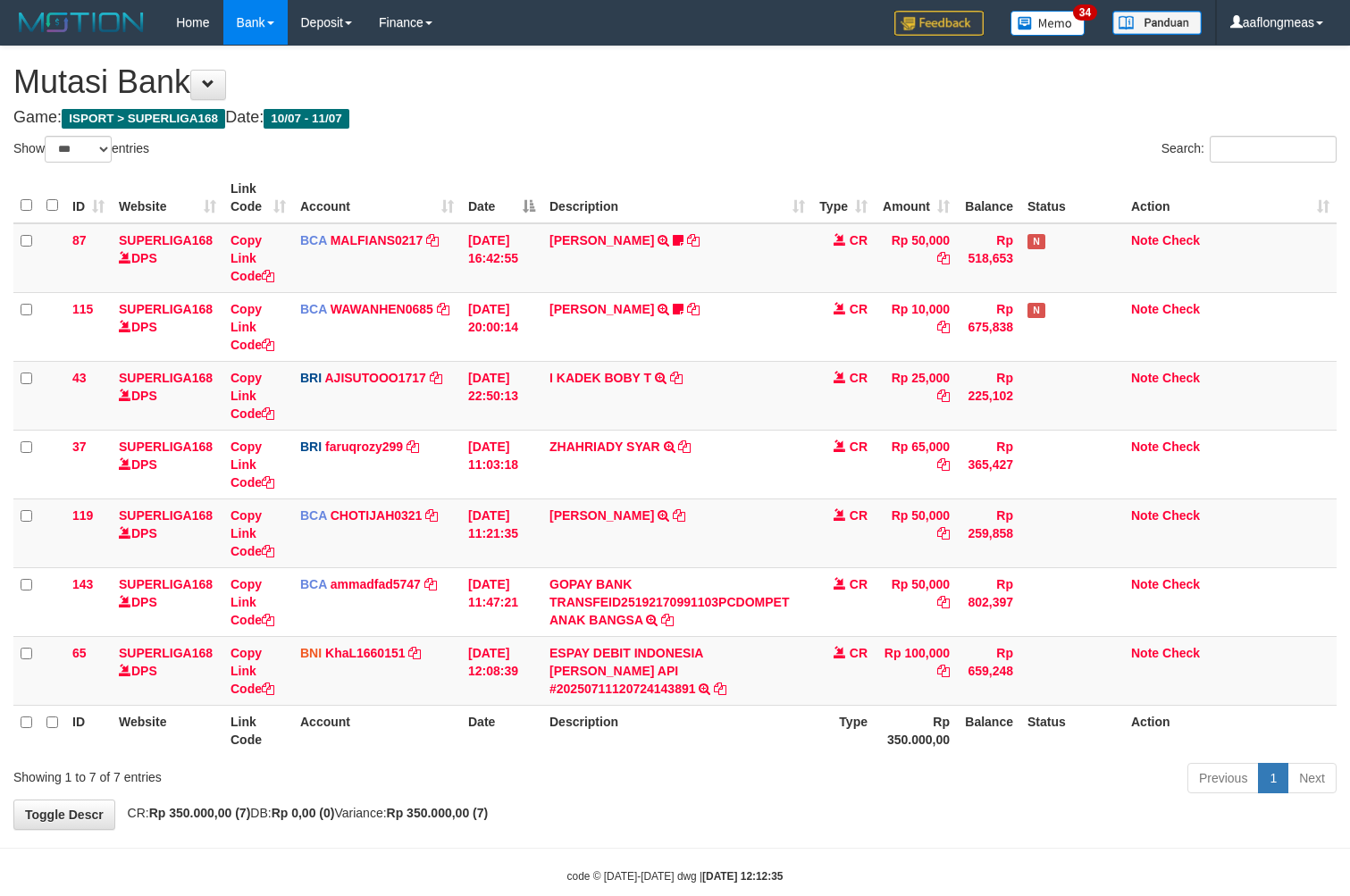 select on "***" 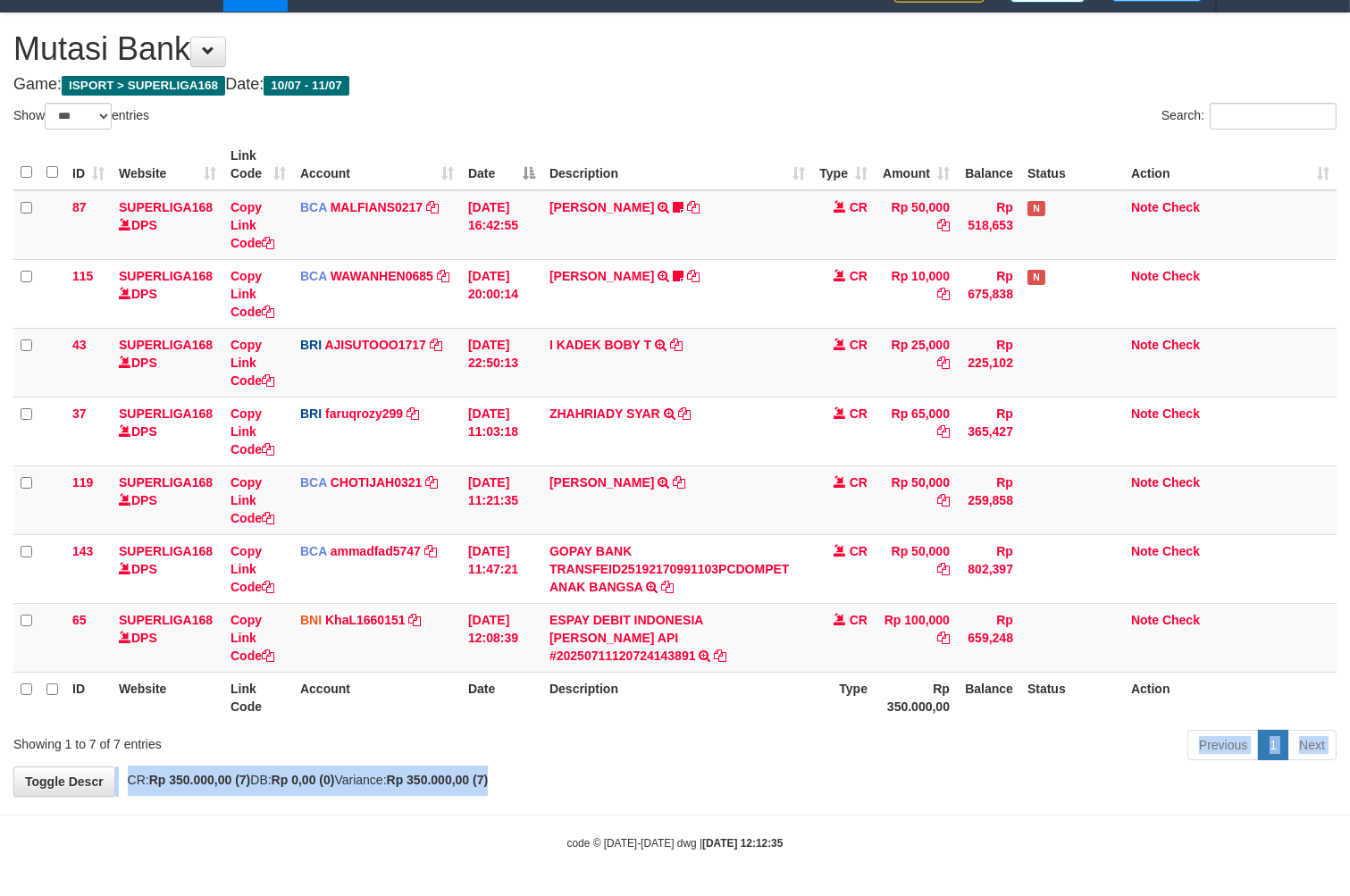 drag, startPoint x: 706, startPoint y: 774, endPoint x: 710, endPoint y: 763, distance: 12 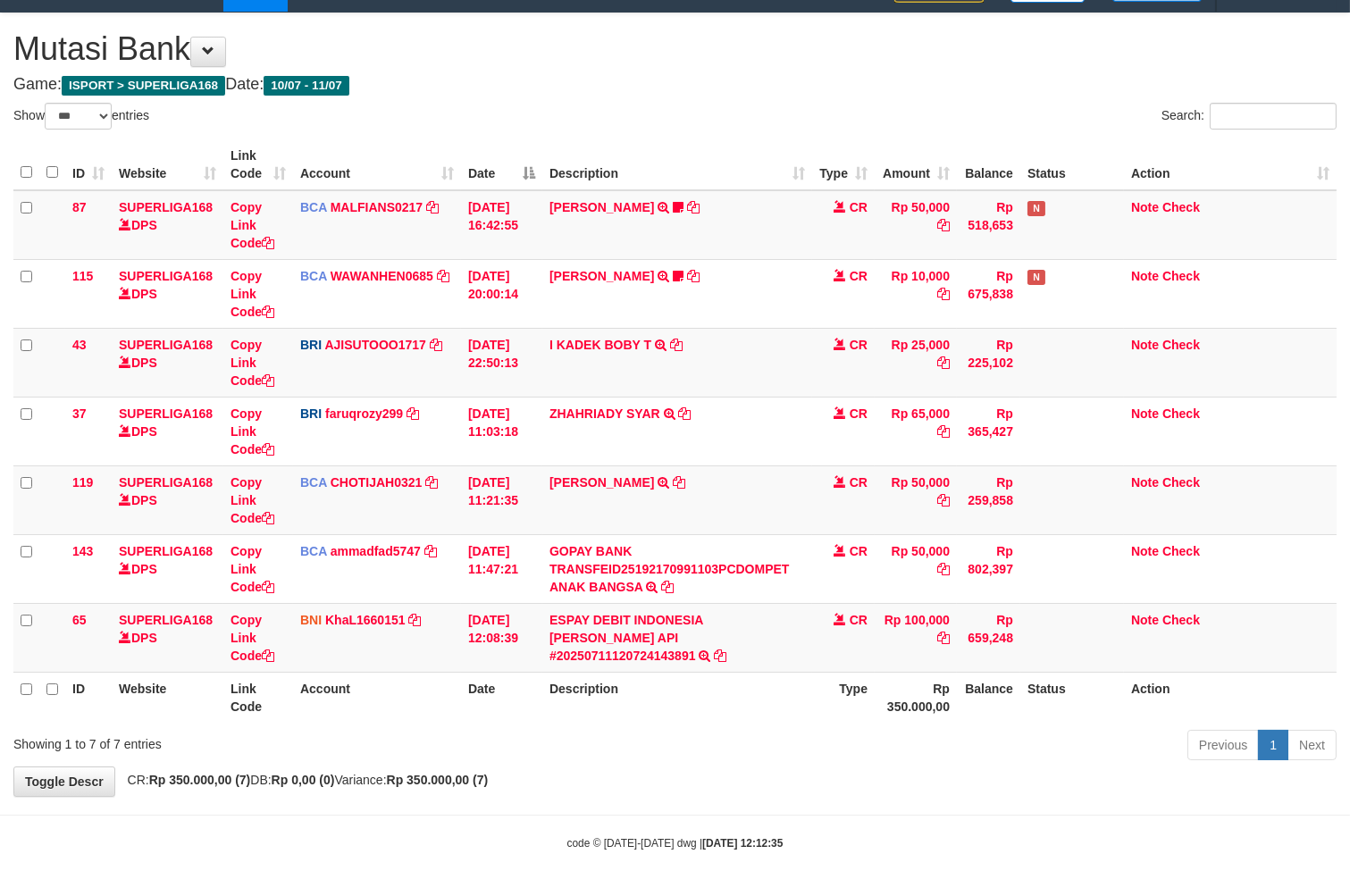 click on "Previous 1 Next" at bounding box center (956, 747) 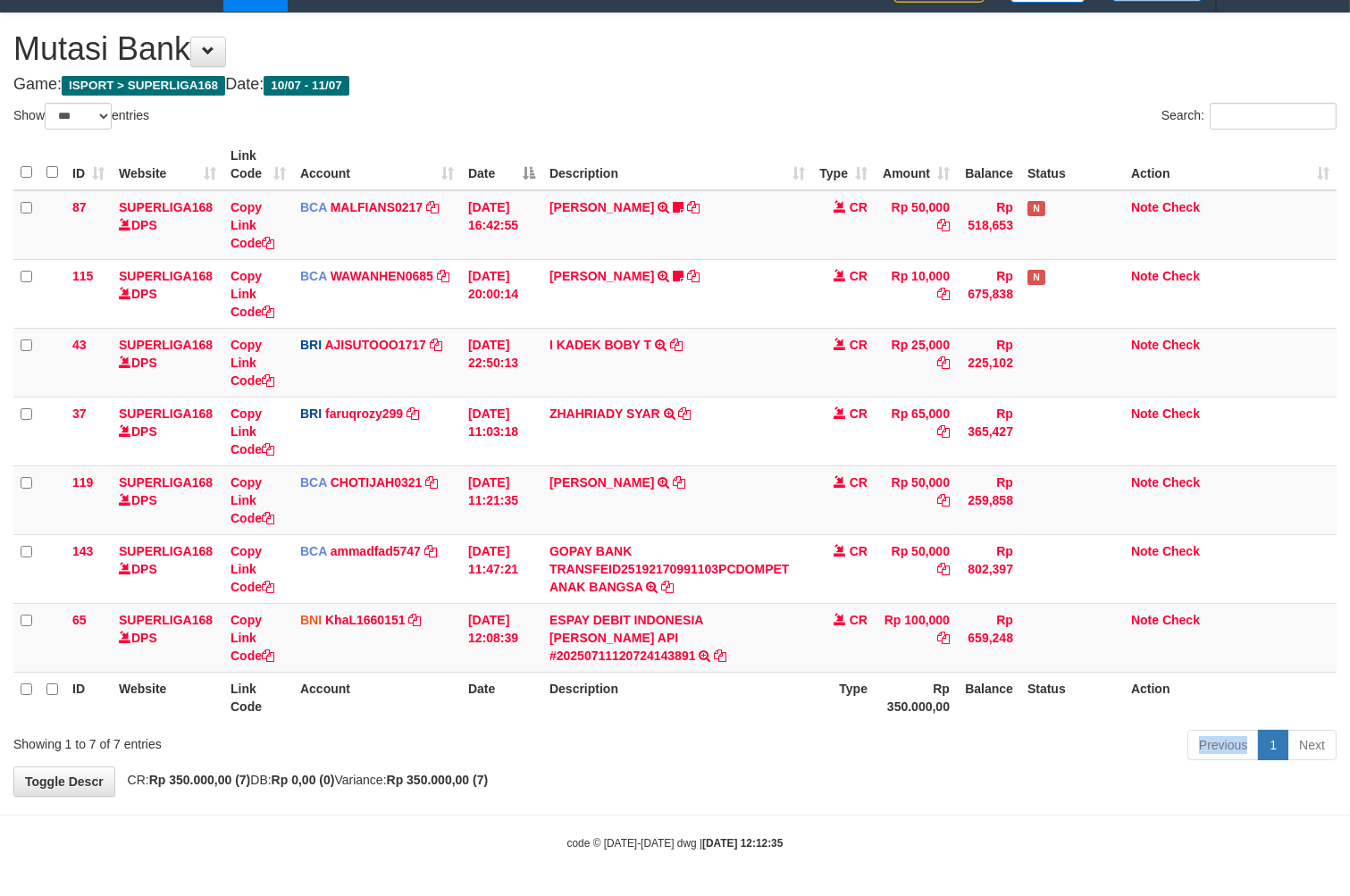 click on "Previous 1 Next" at bounding box center (956, 747) 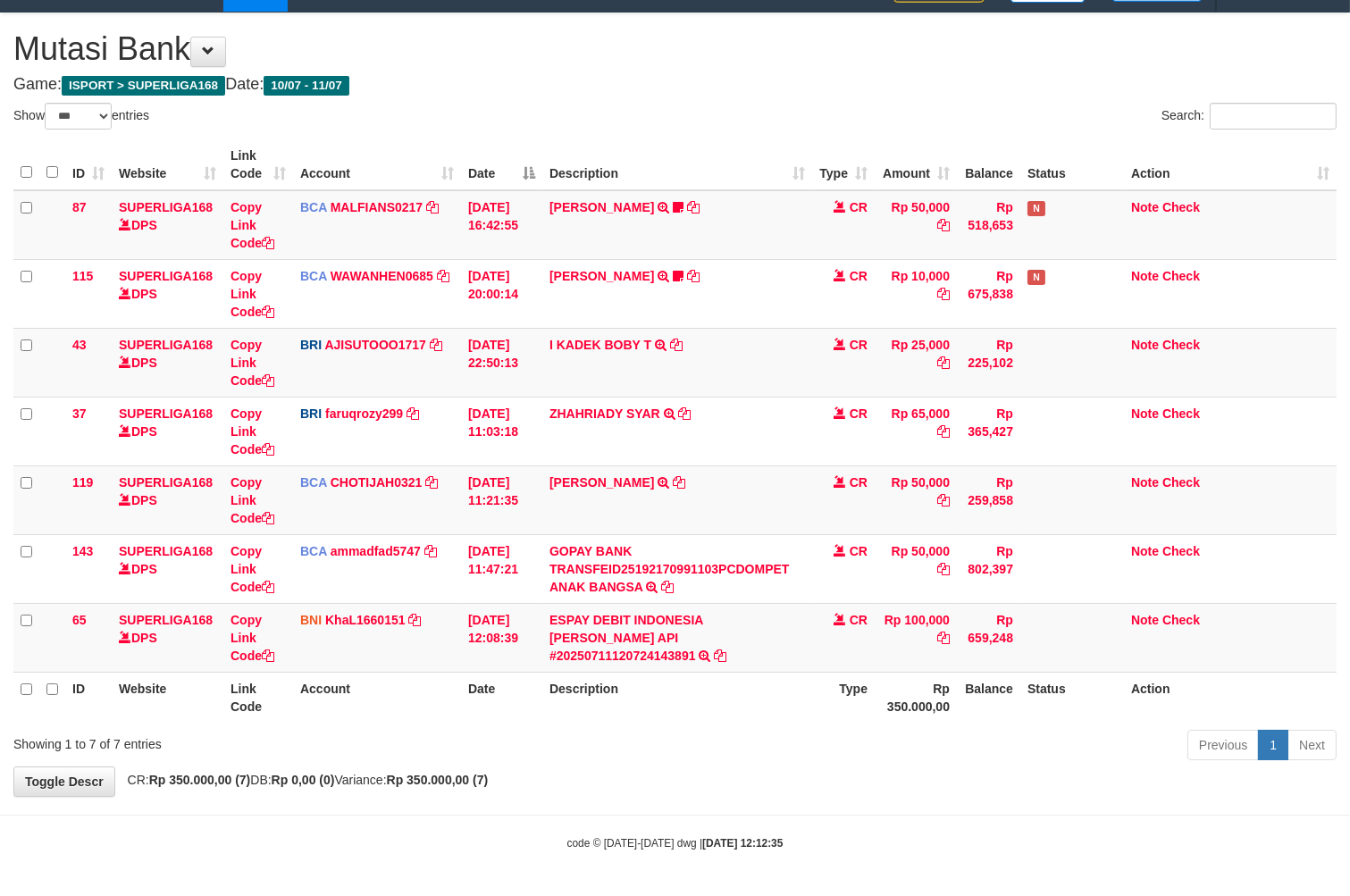 click on "Previous 1 Next" at bounding box center (956, 747) 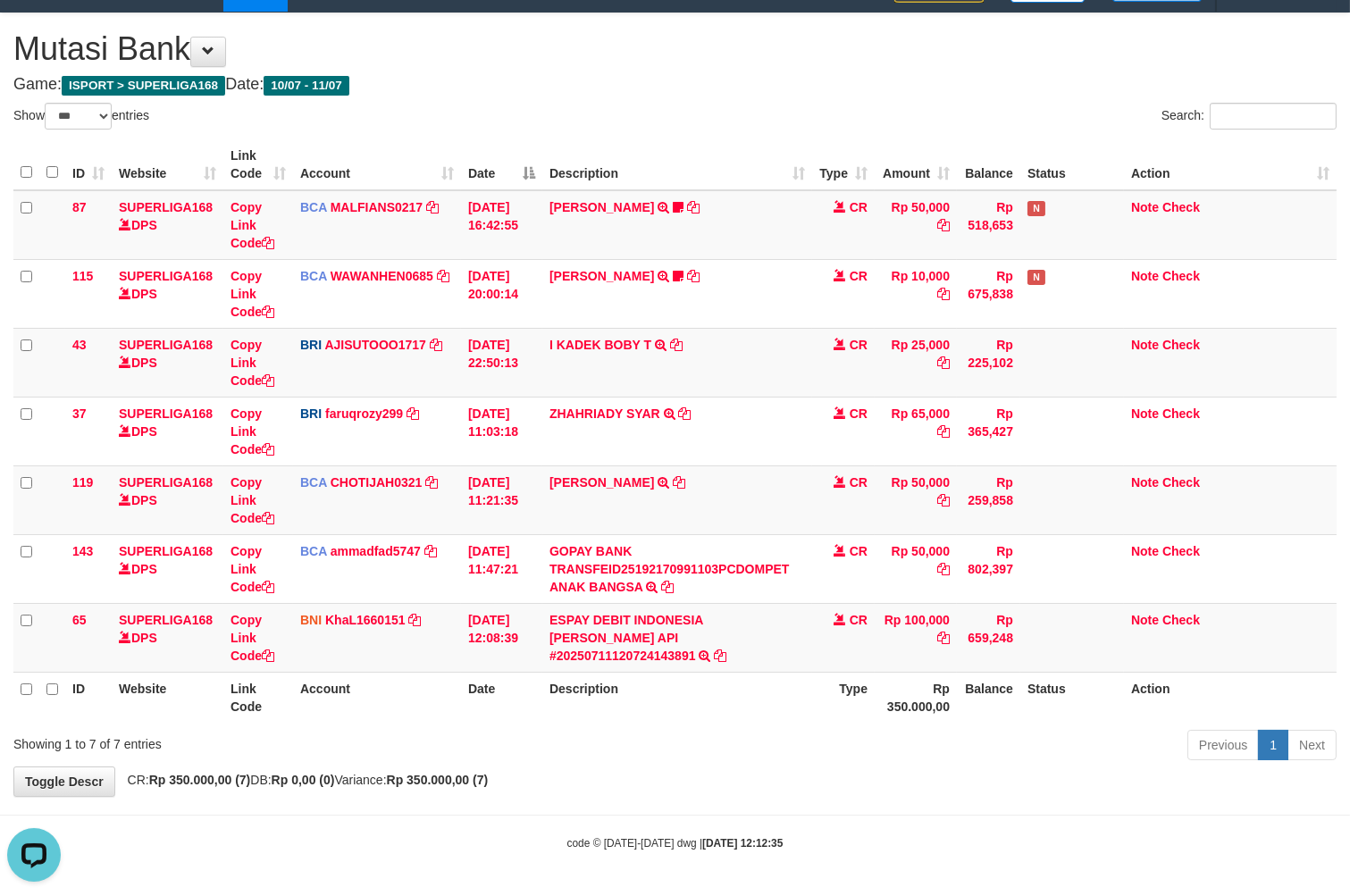 scroll, scrollTop: 0, scrollLeft: 0, axis: both 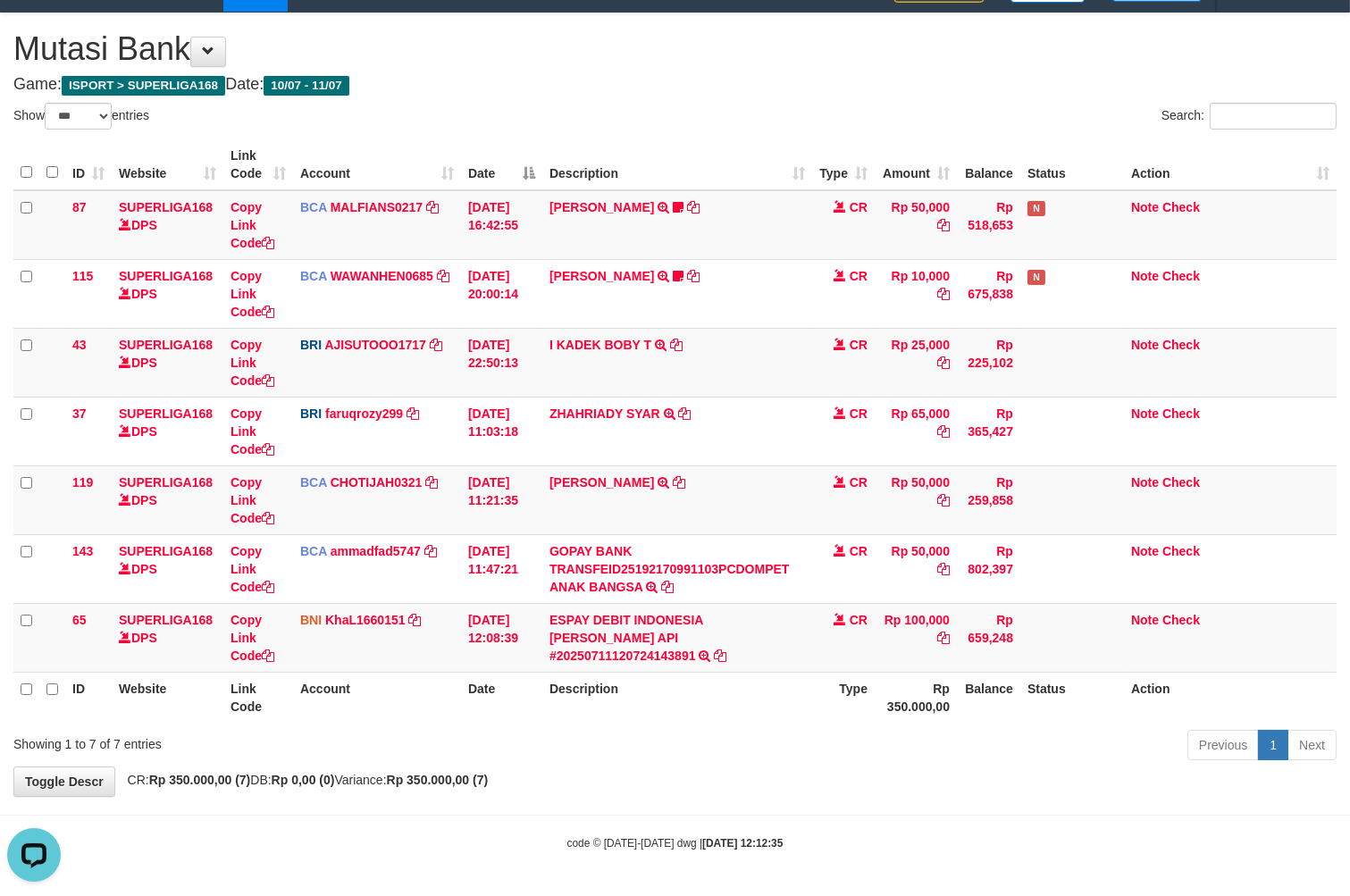 drag, startPoint x: 709, startPoint y: 778, endPoint x: 11, endPoint y: 730, distance: 699.64848 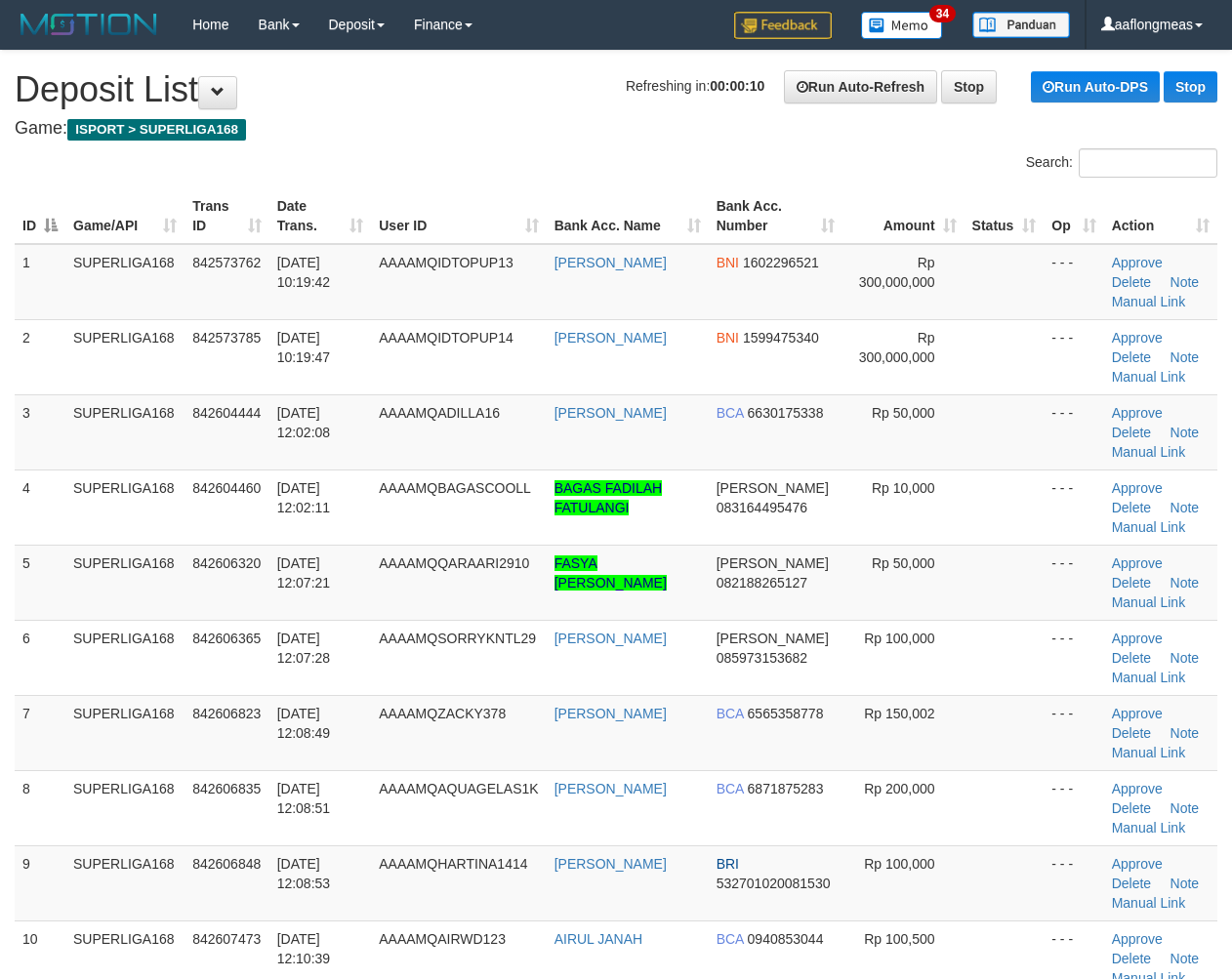 scroll, scrollTop: 0, scrollLeft: 0, axis: both 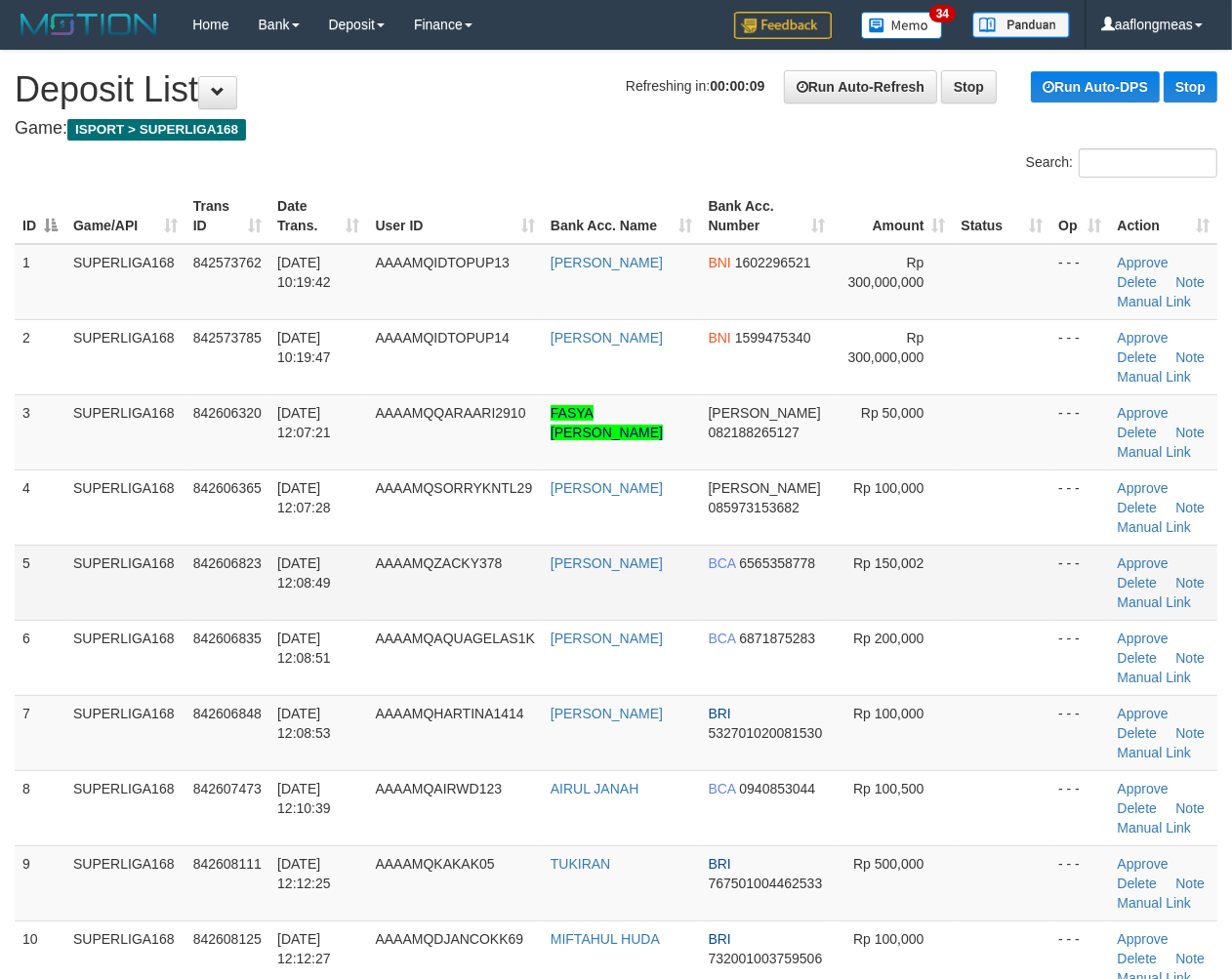 click on "Rp 150,002" at bounding box center (892, 582) 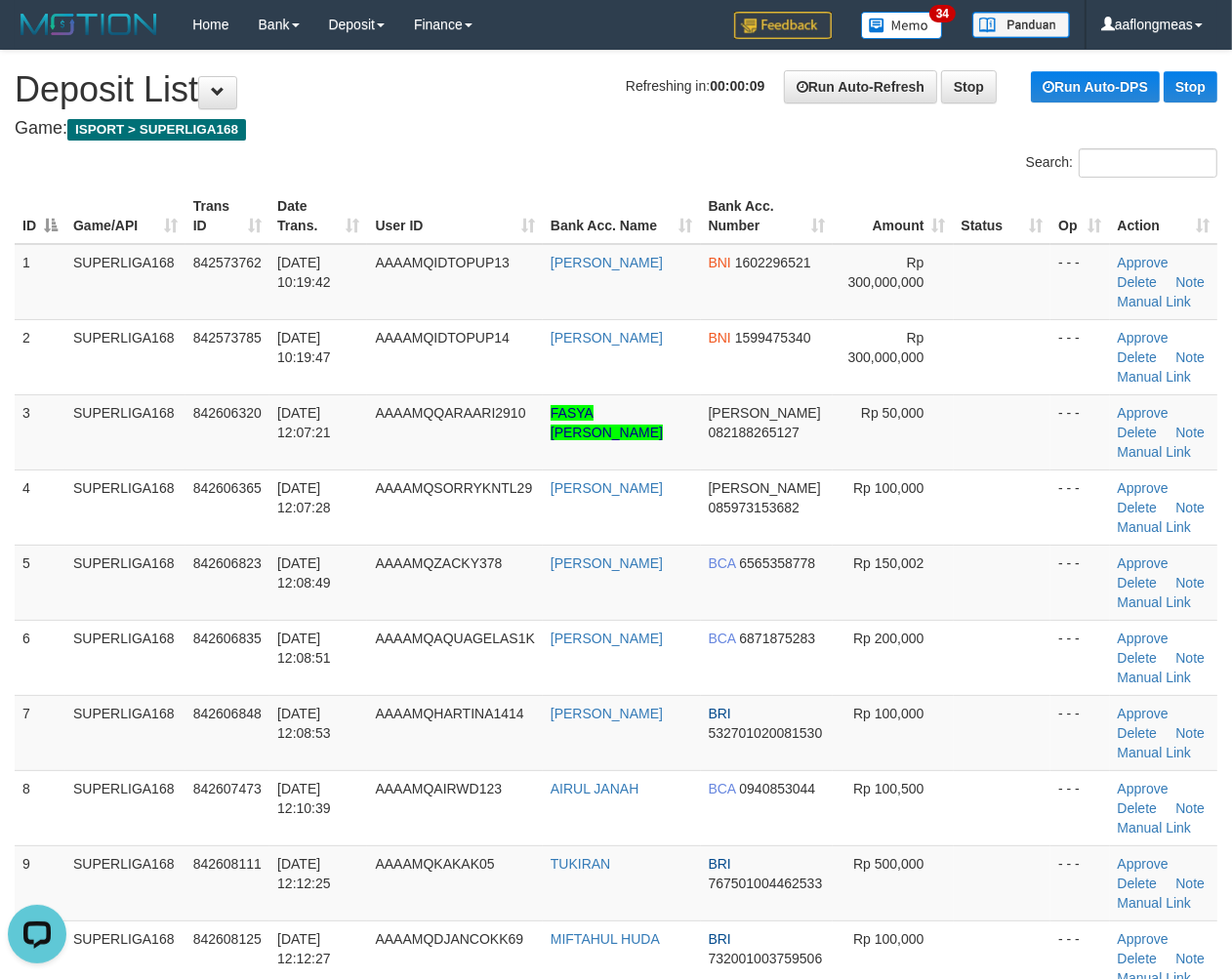 scroll, scrollTop: 0, scrollLeft: 0, axis: both 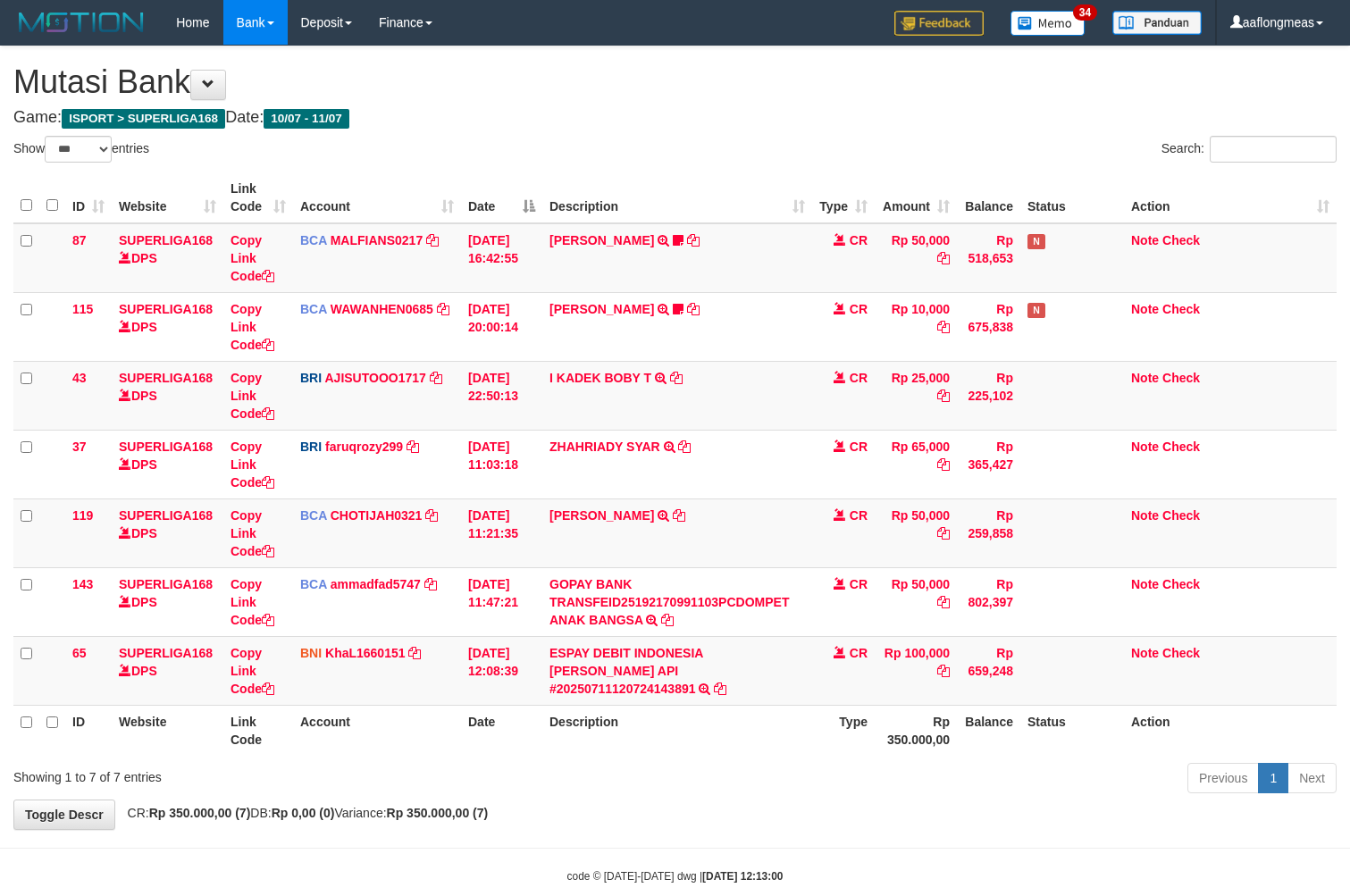 select on "***" 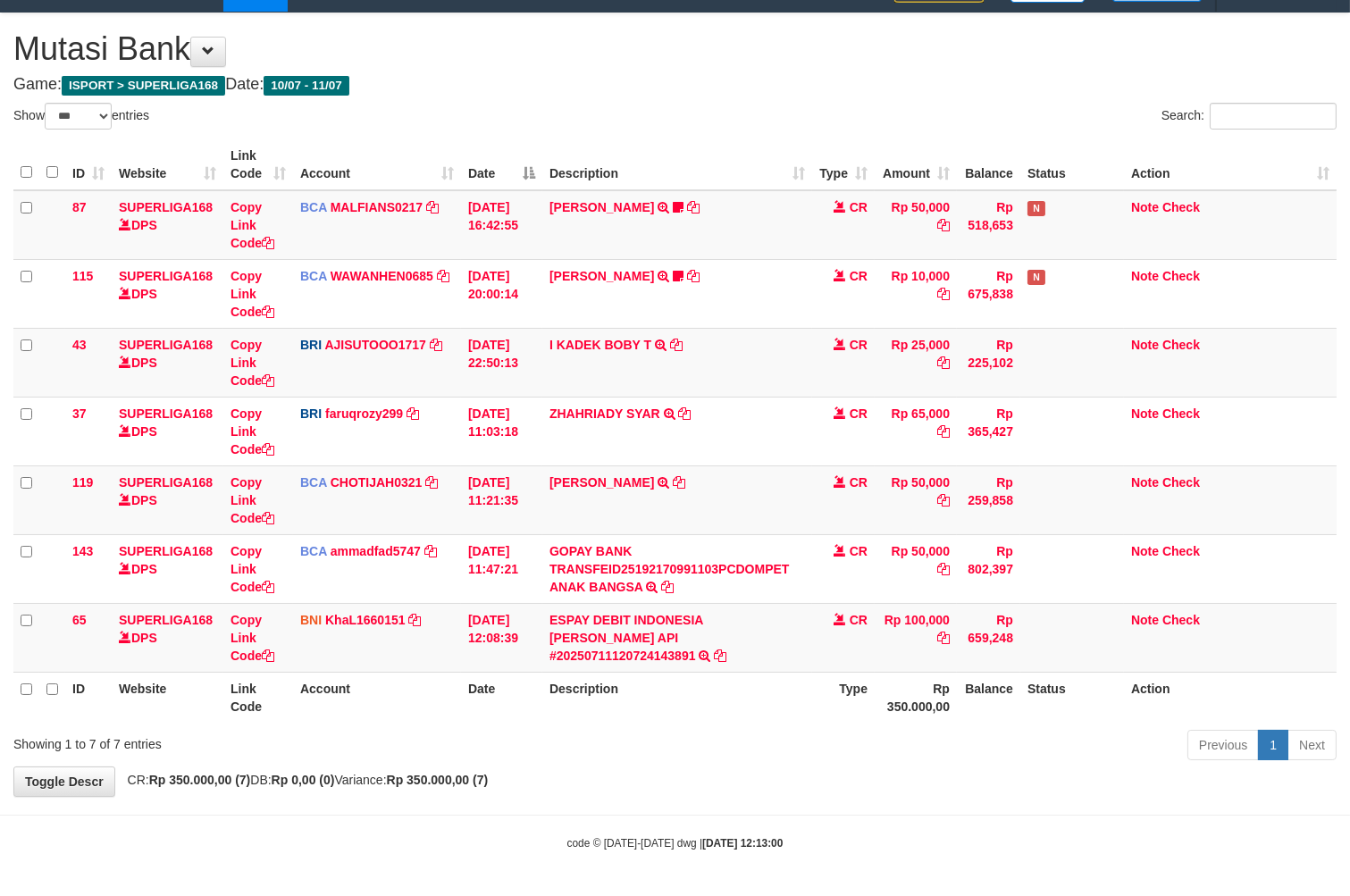 click on "Description" at bounding box center (677, 697) 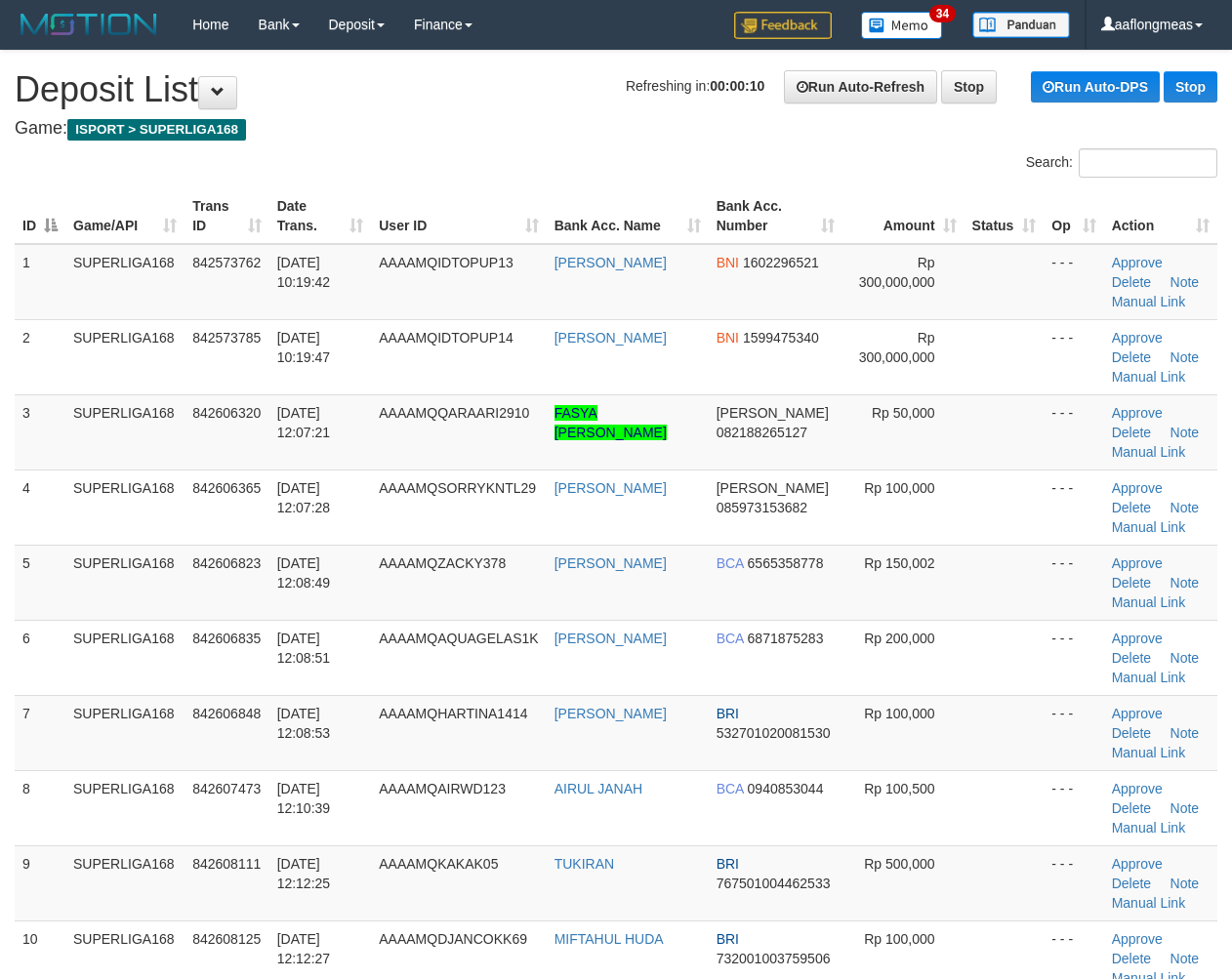 scroll, scrollTop: 0, scrollLeft: 0, axis: both 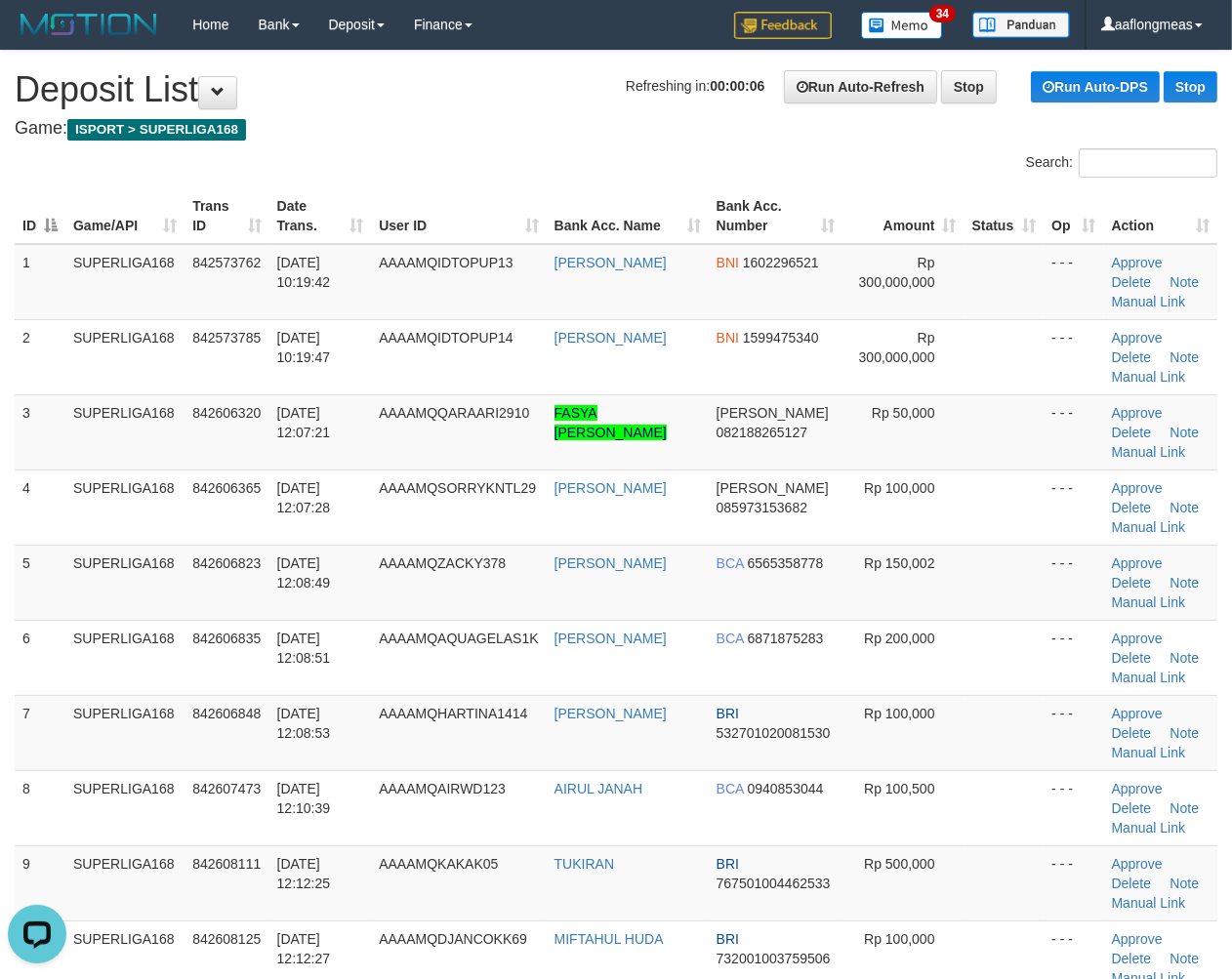 drag, startPoint x: 953, startPoint y: 687, endPoint x: 1238, endPoint y: 707, distance: 285.70089 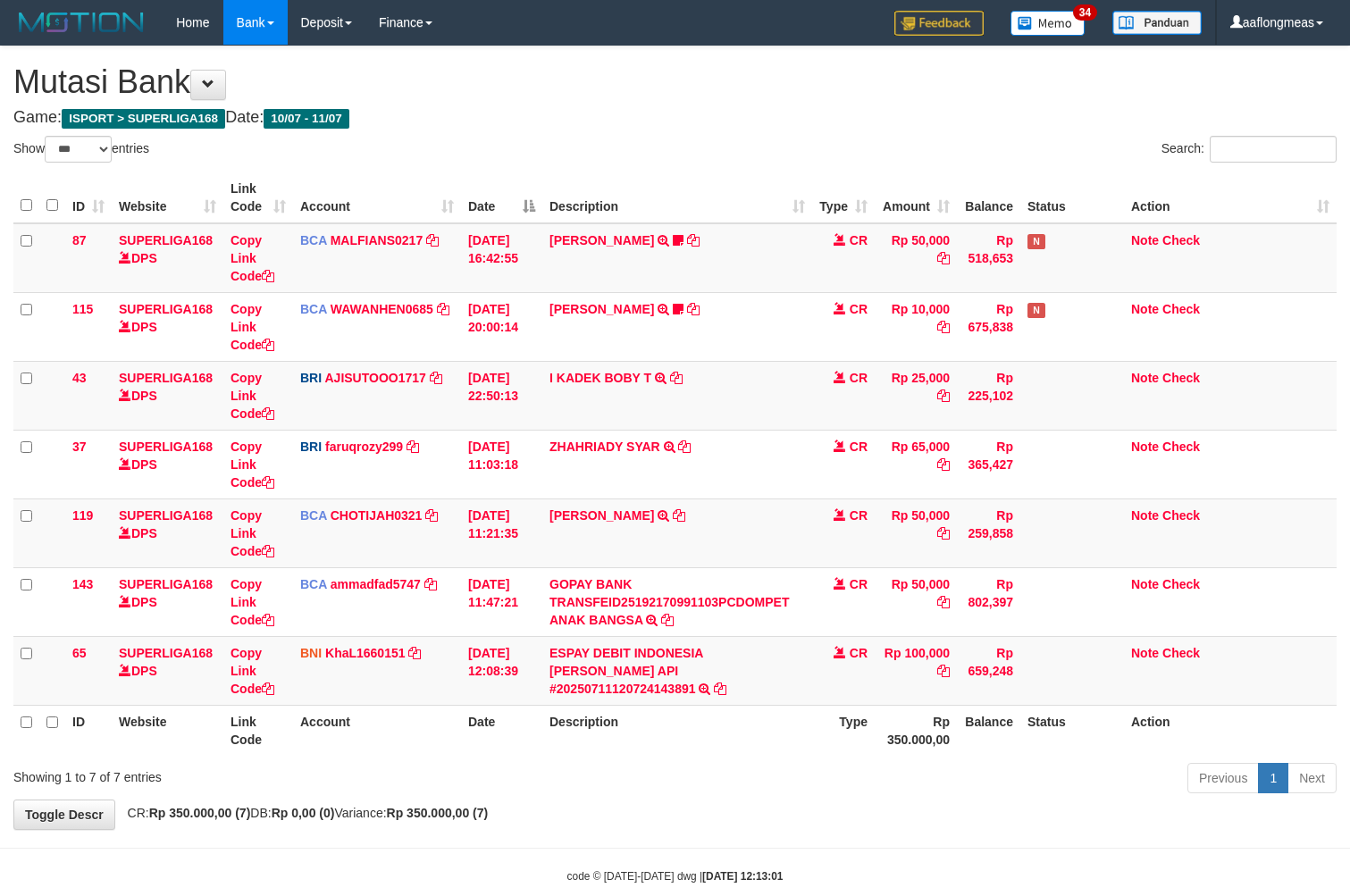 select on "***" 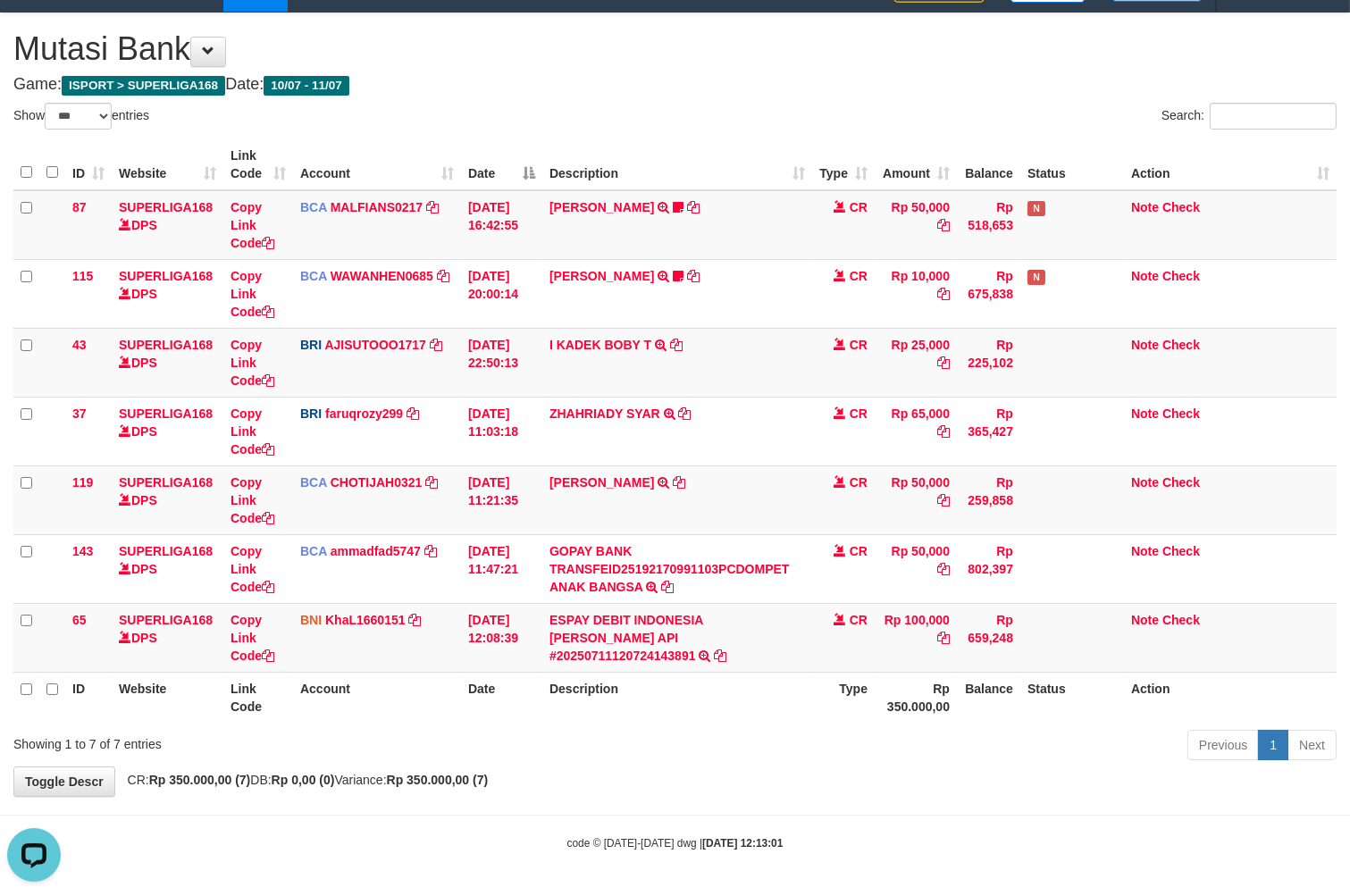 scroll, scrollTop: 0, scrollLeft: 0, axis: both 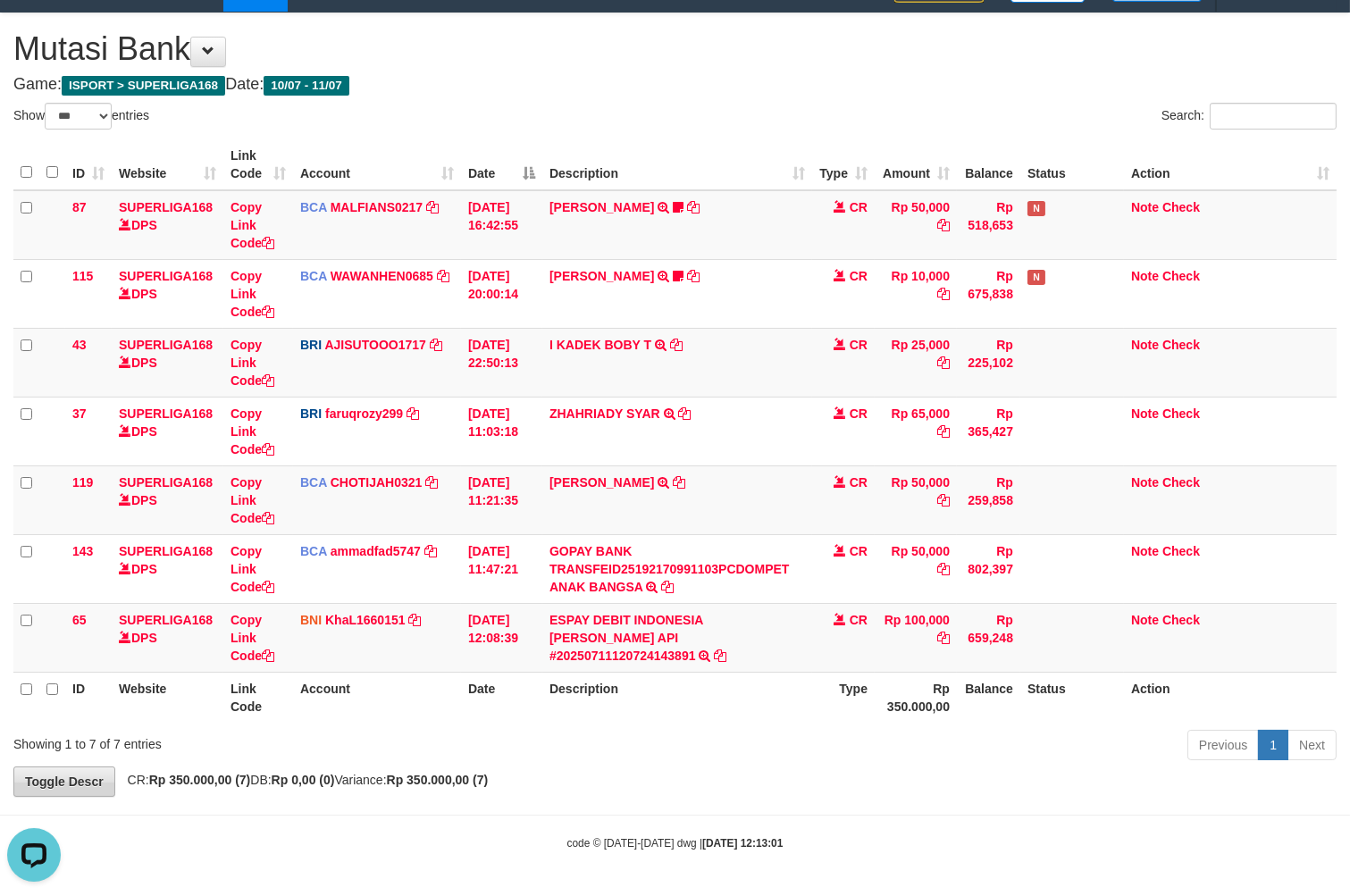 drag, startPoint x: 683, startPoint y: 793, endPoint x: 39, endPoint y: 773, distance: 644.31048 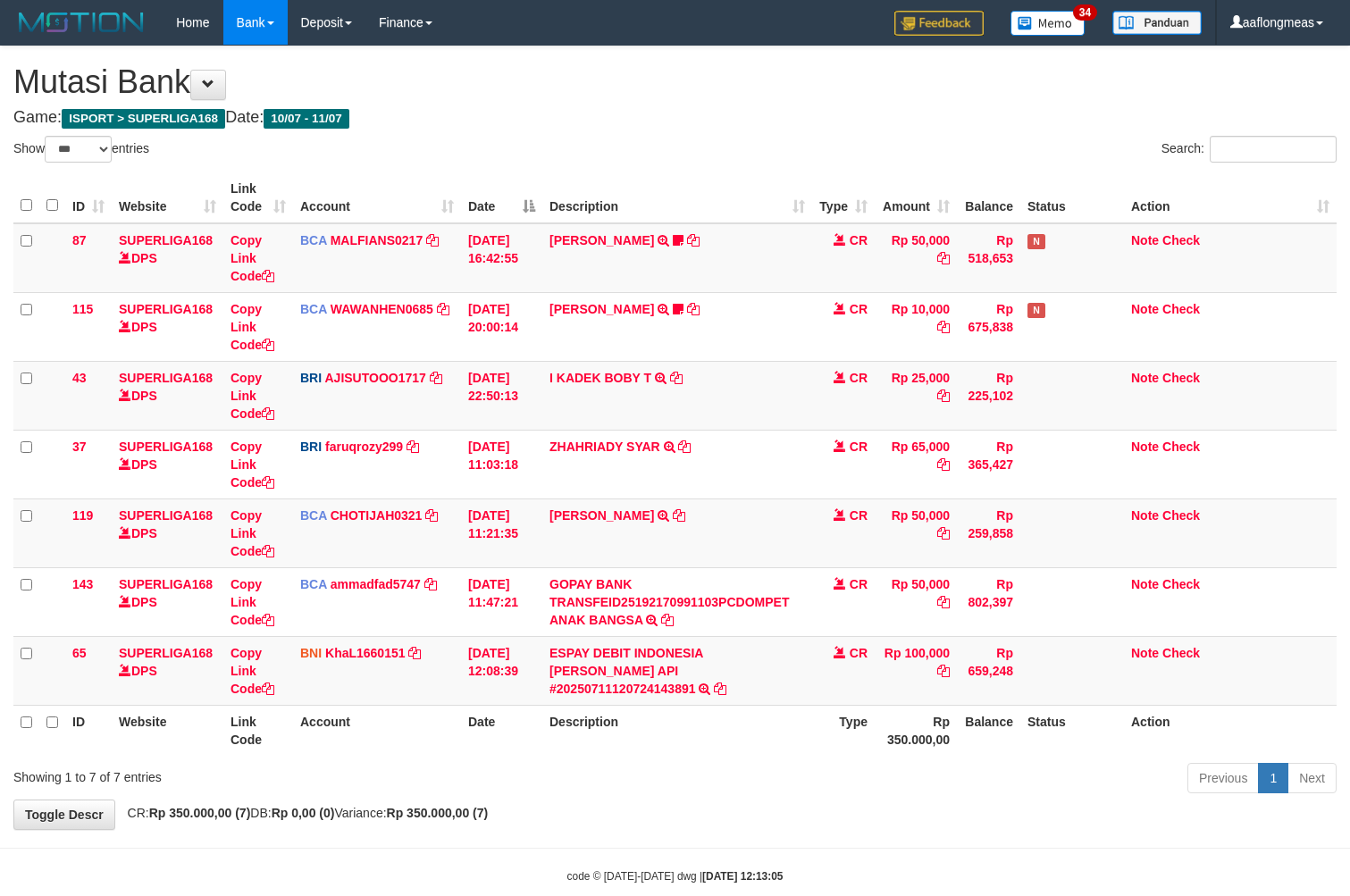 select on "***" 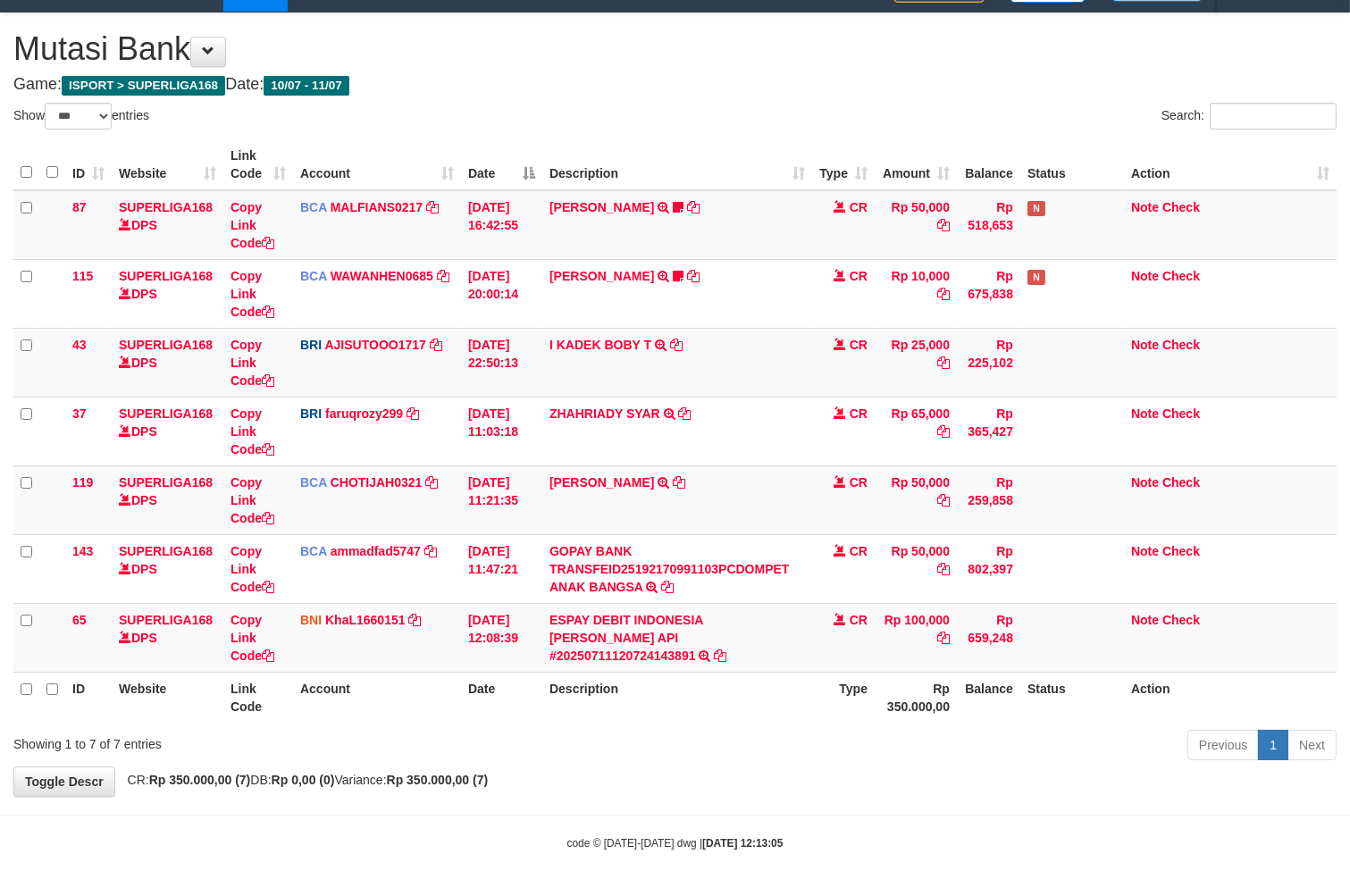 click on "**********" at bounding box center (675, 405) 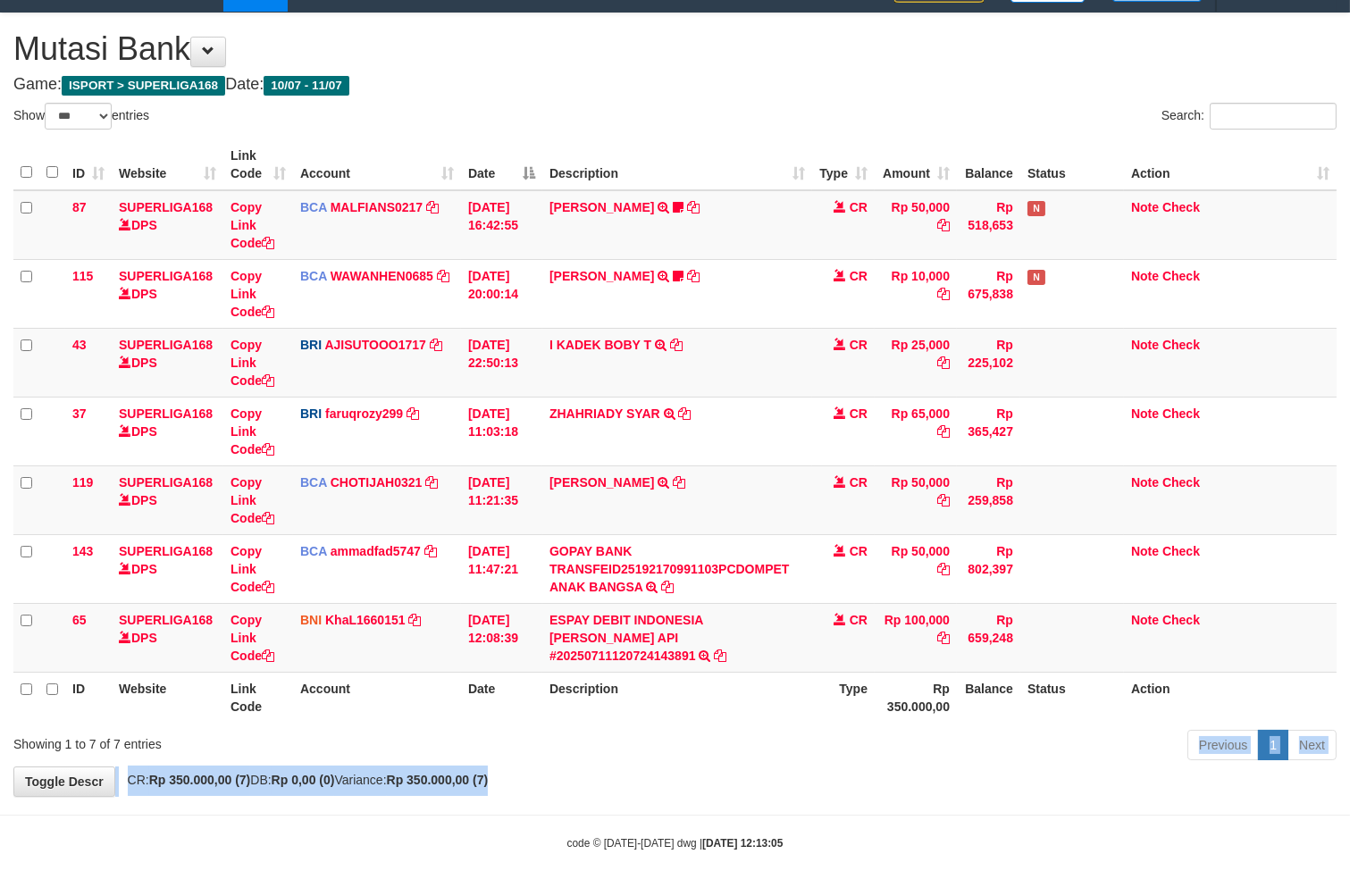click on "**********" at bounding box center (675, 405) 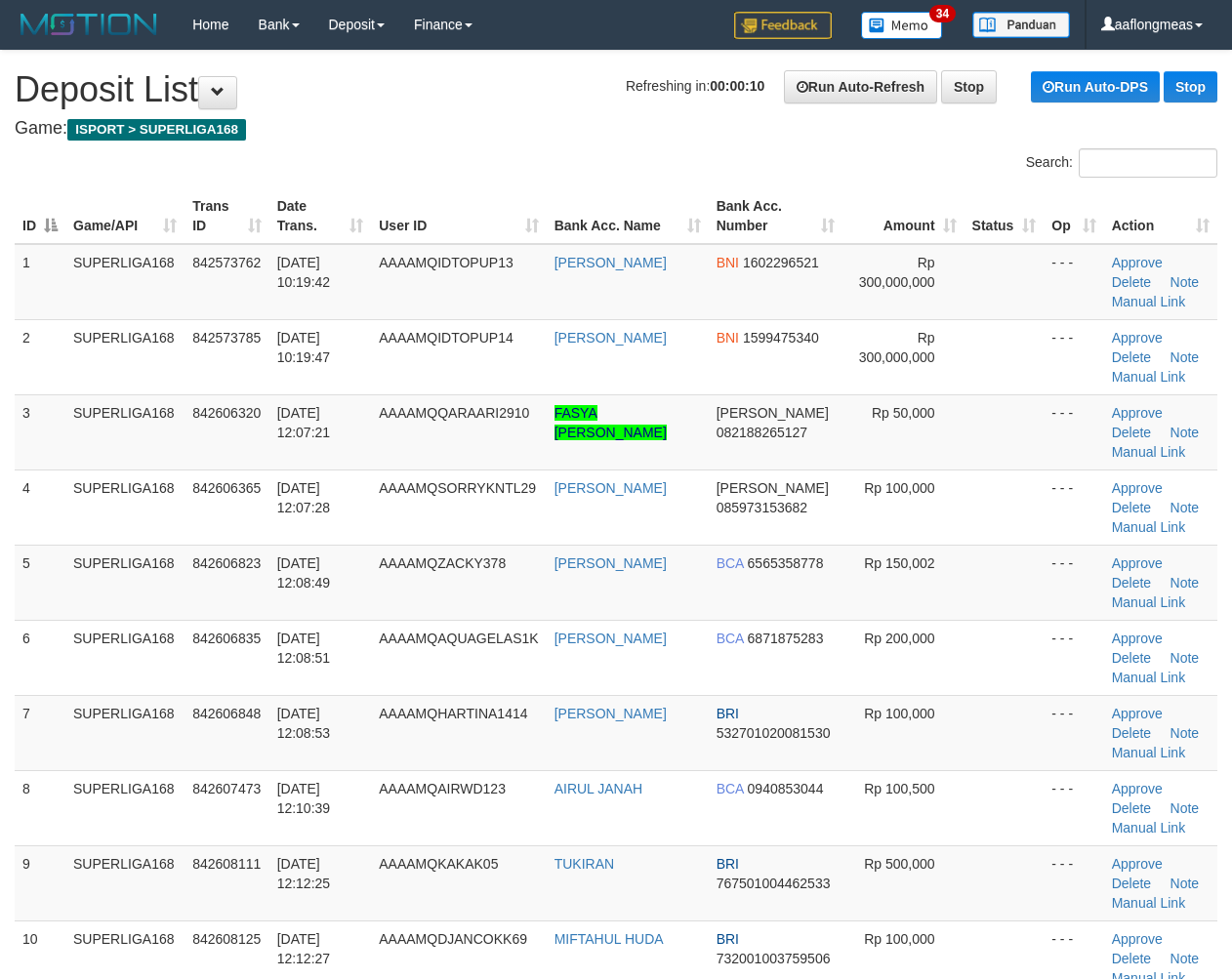 scroll, scrollTop: 0, scrollLeft: 0, axis: both 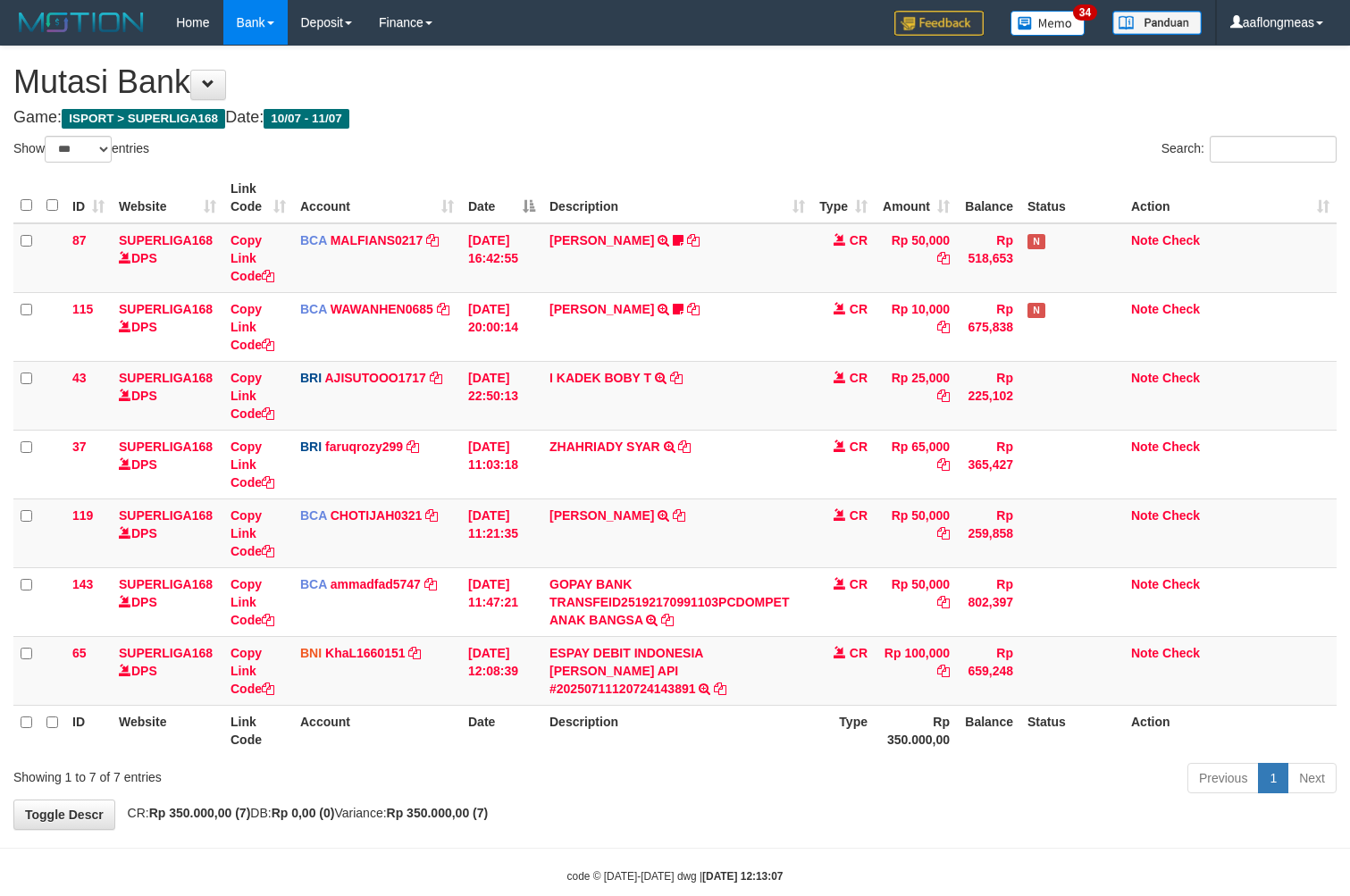 select on "***" 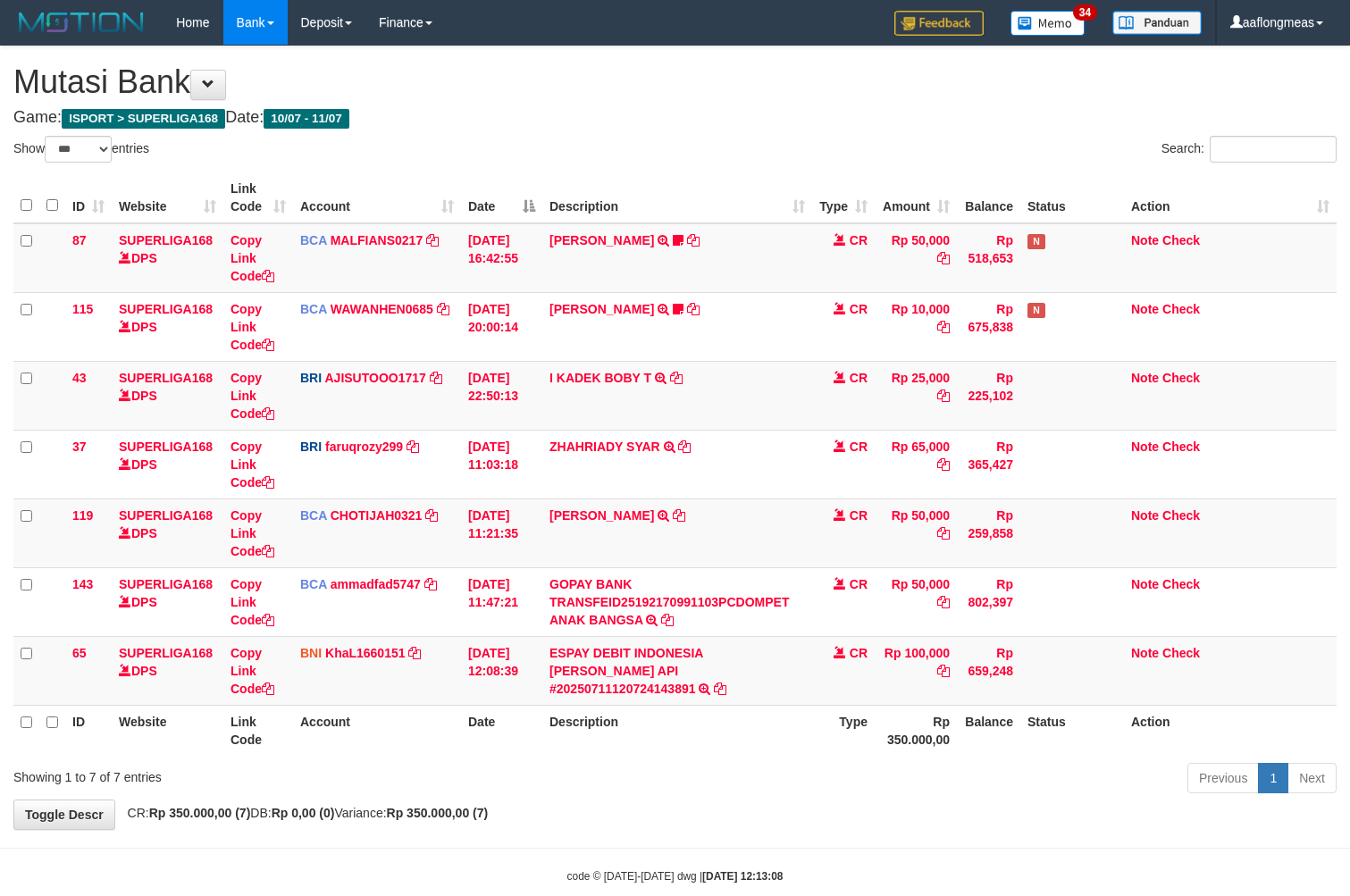 select on "***" 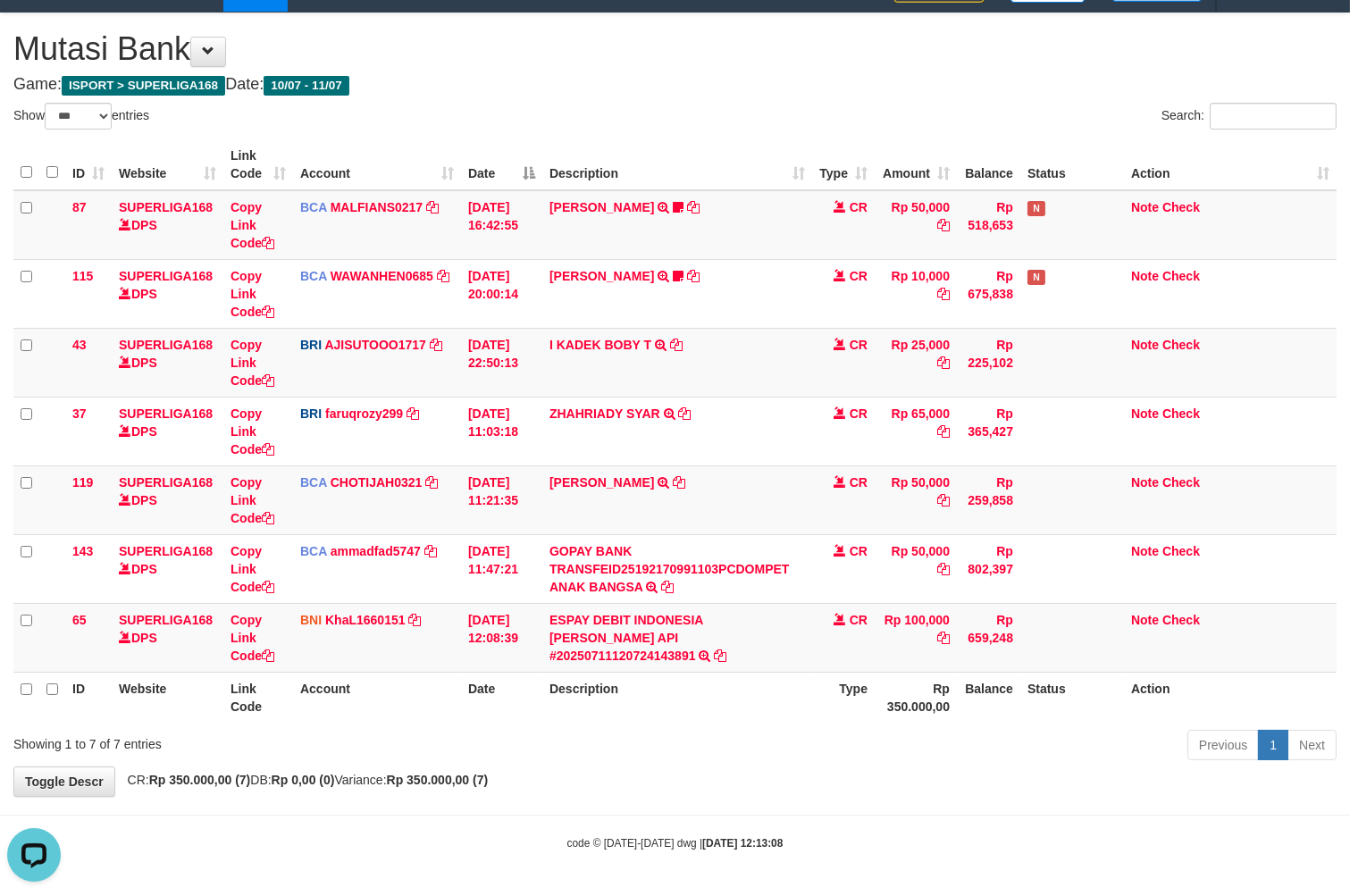 scroll, scrollTop: 0, scrollLeft: 0, axis: both 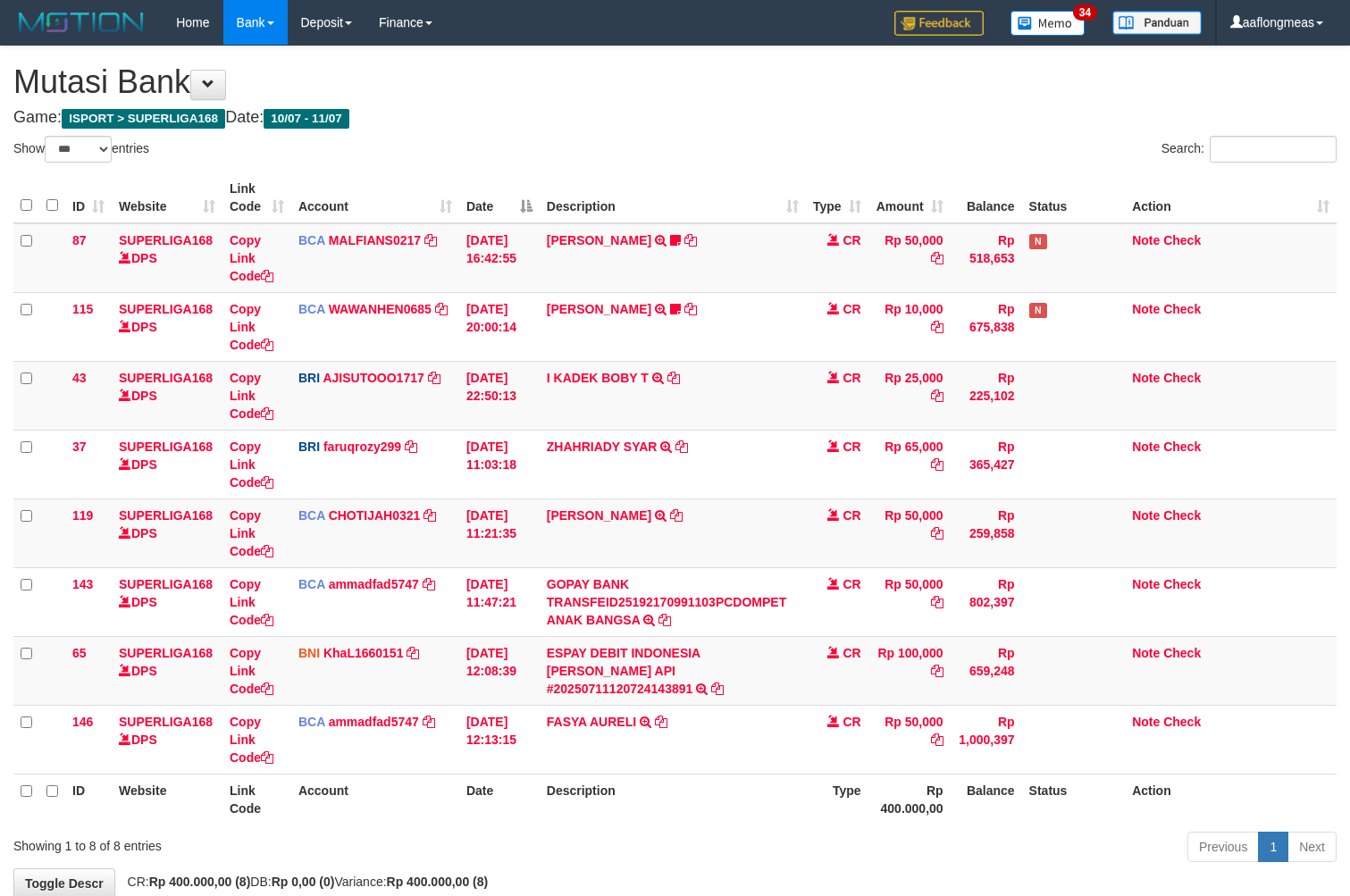 select on "***" 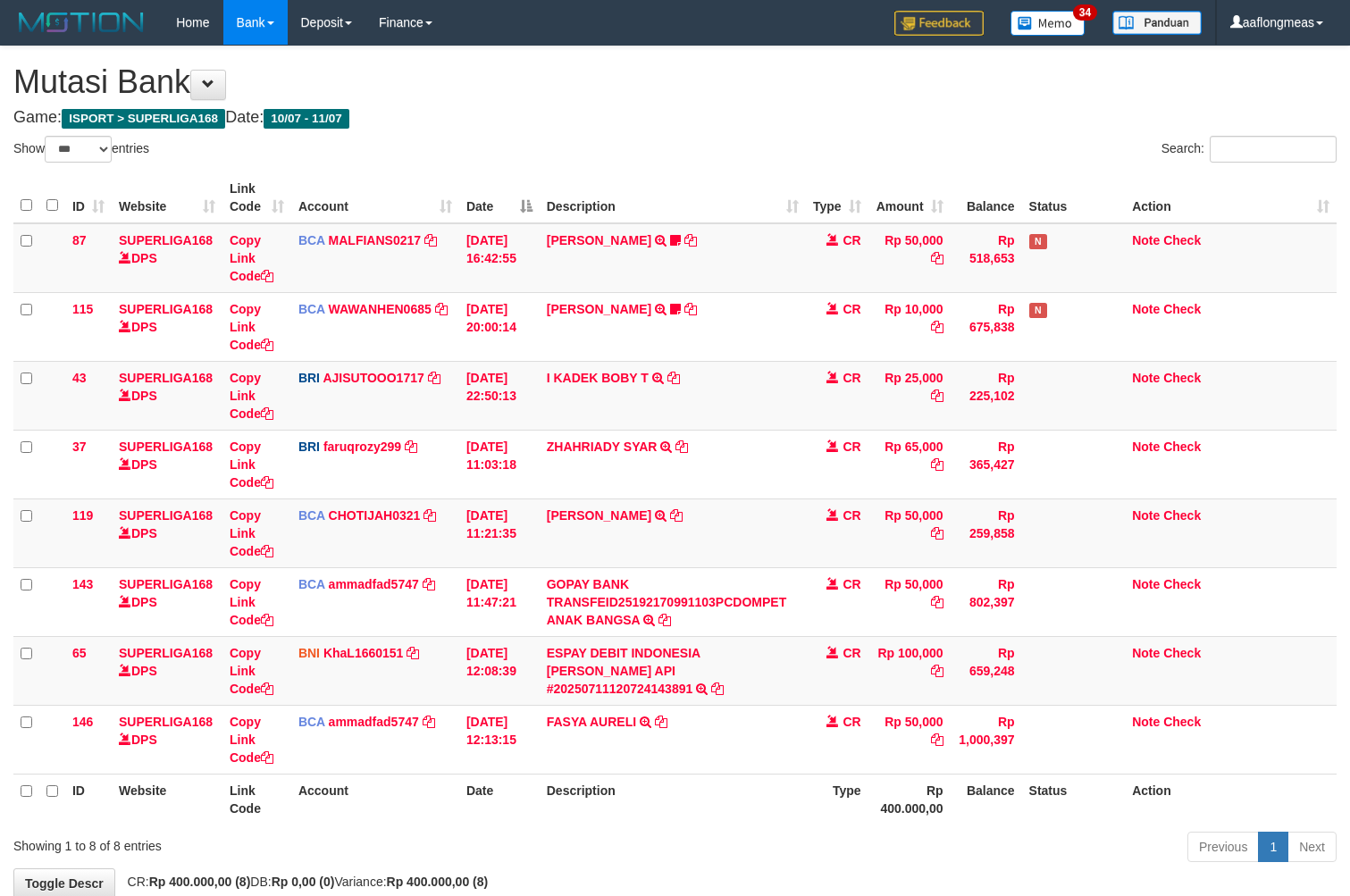 scroll, scrollTop: 69, scrollLeft: 0, axis: vertical 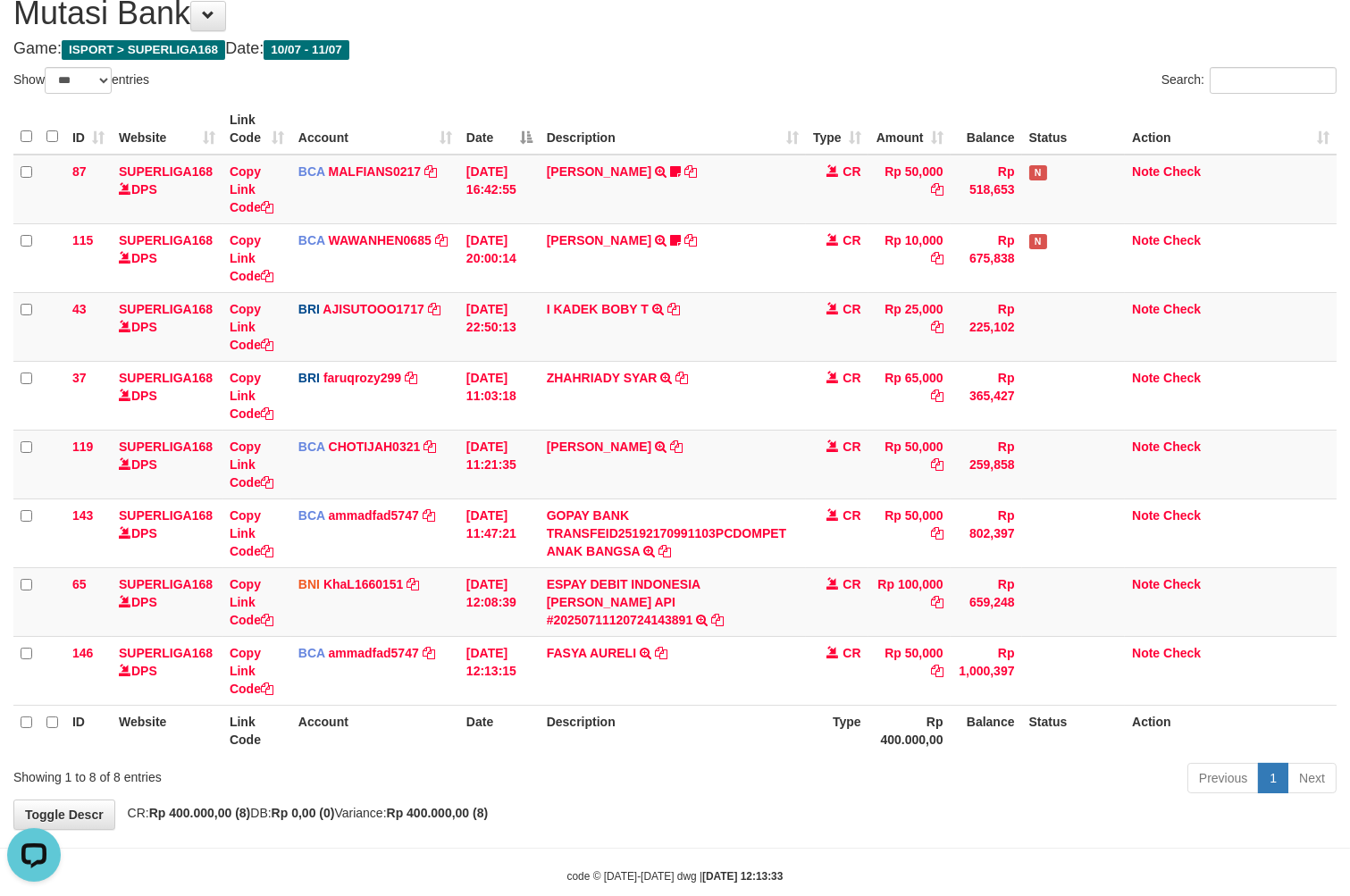 drag, startPoint x: 0, startPoint y: 0, endPoint x: 710, endPoint y: 753, distance: 1034.944 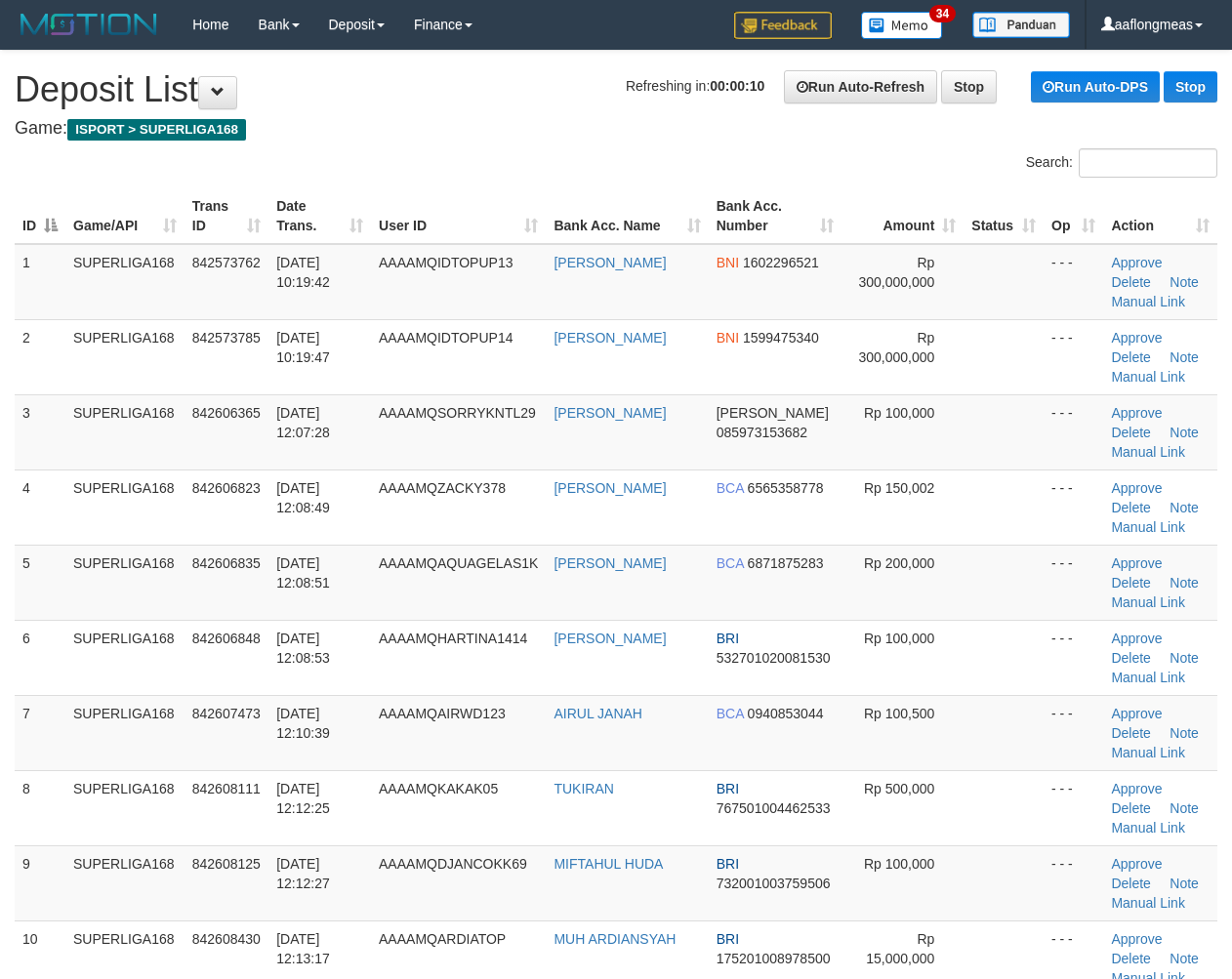 scroll, scrollTop: 0, scrollLeft: 0, axis: both 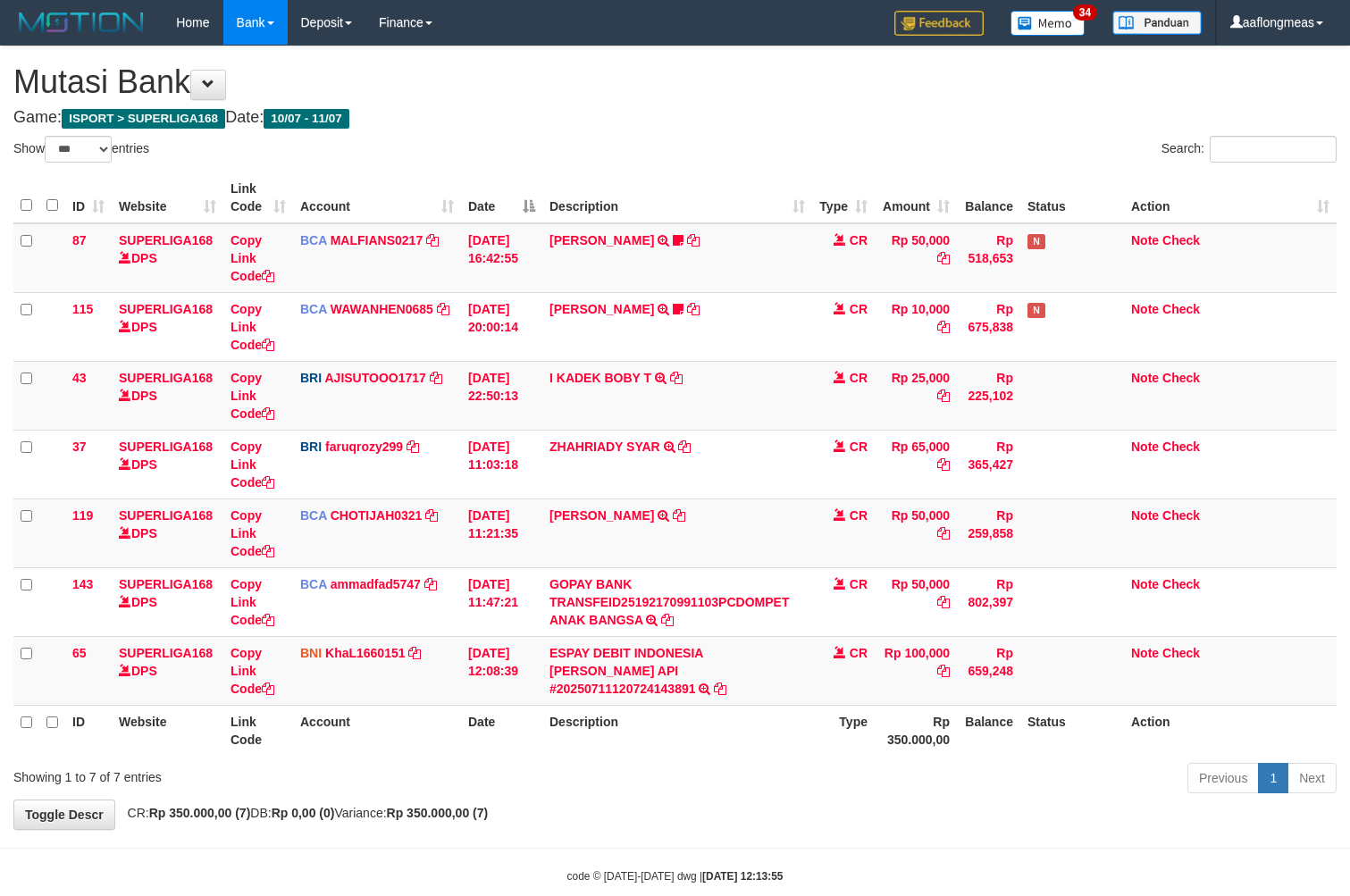 select on "***" 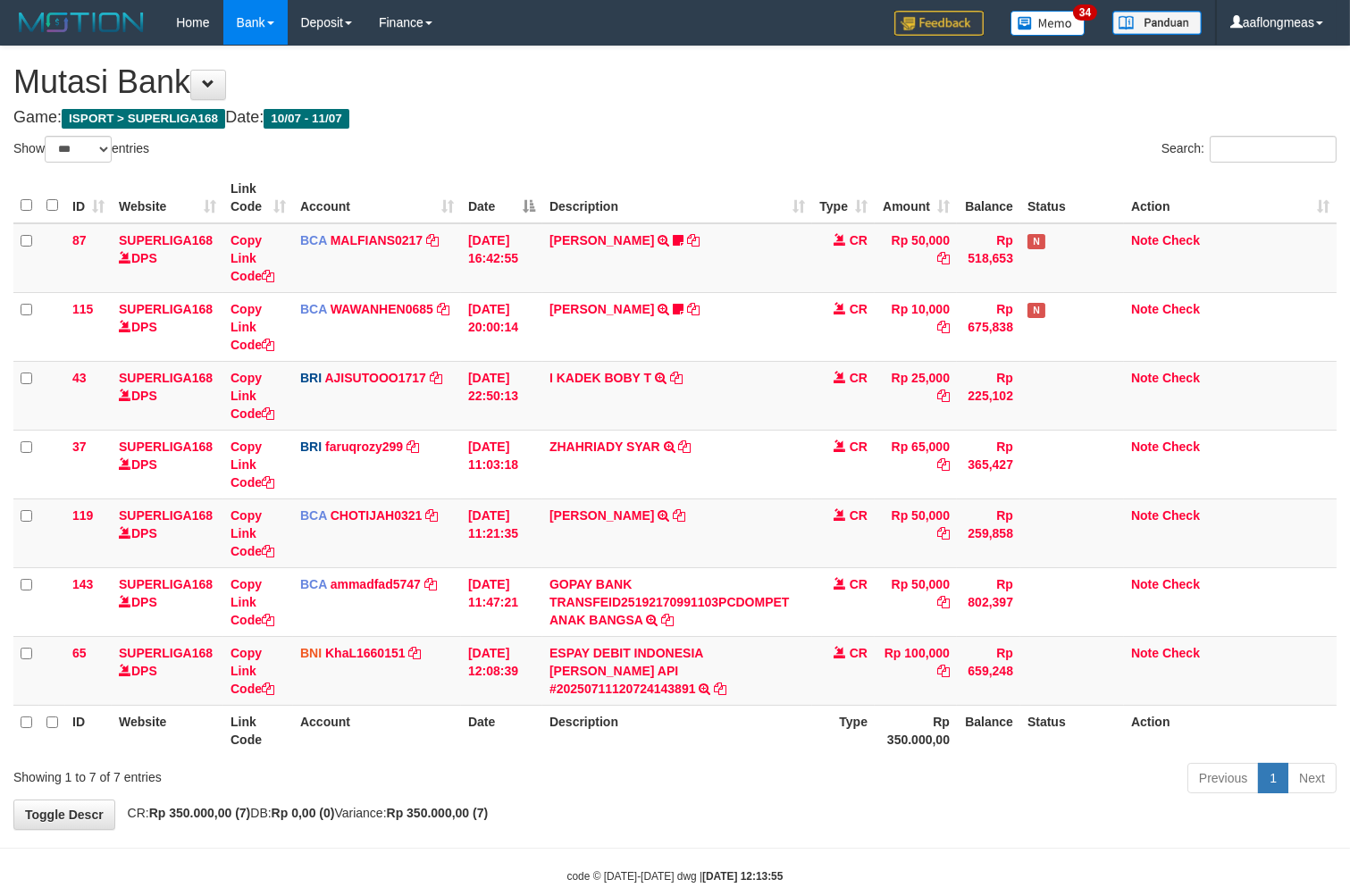 scroll, scrollTop: 33, scrollLeft: 0, axis: vertical 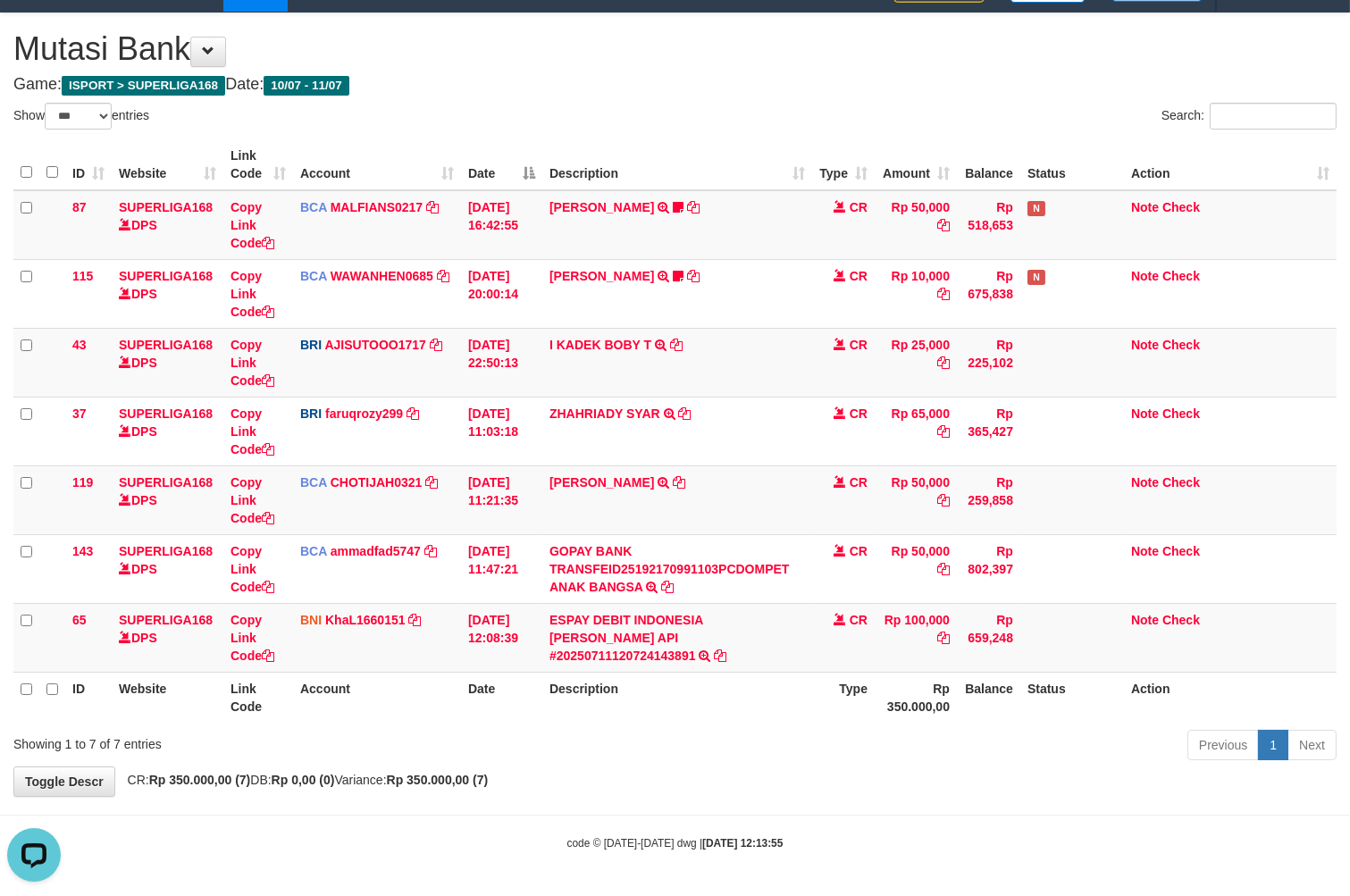 click on "**********" at bounding box center (675, 405) 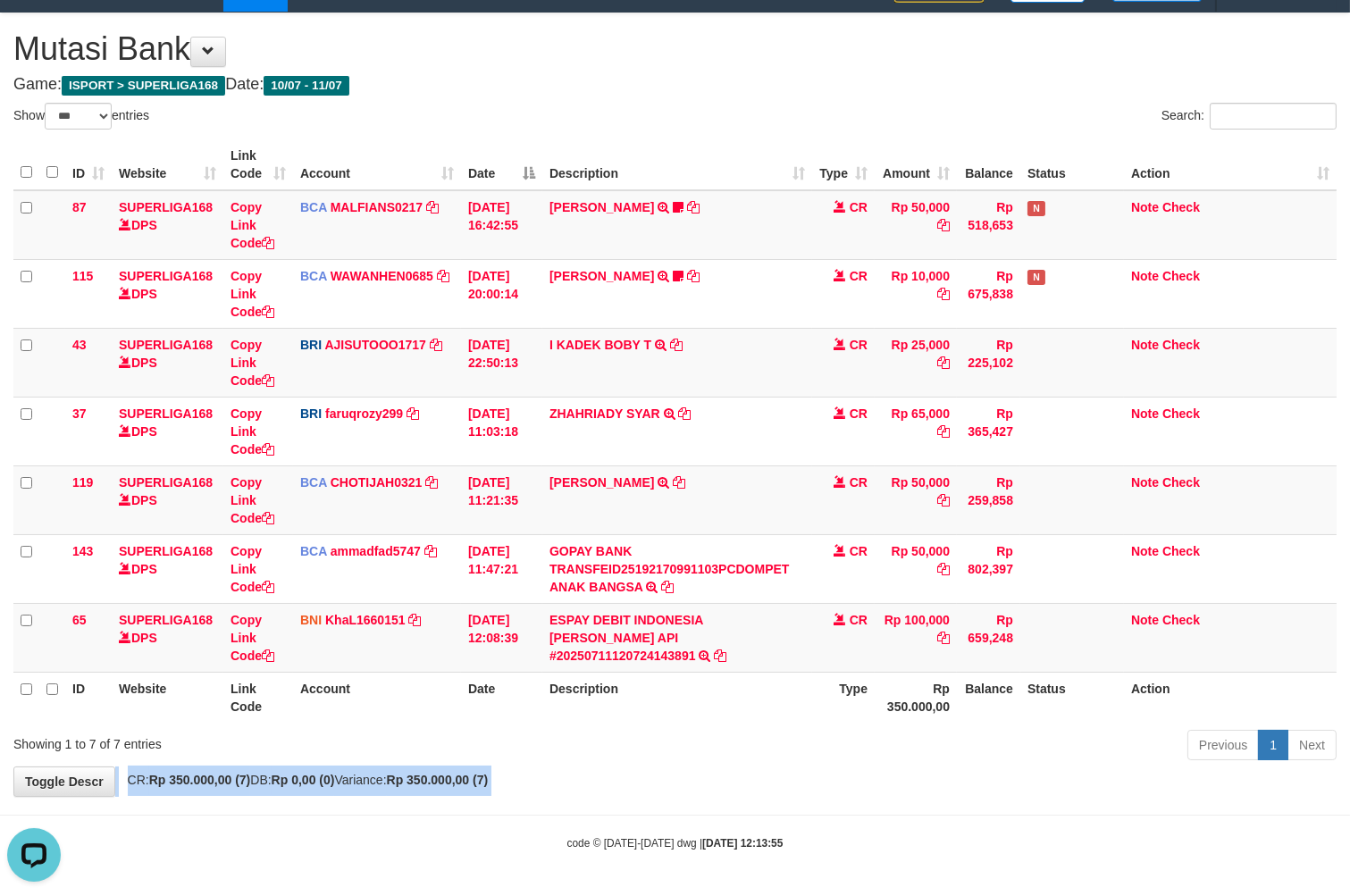 click on "**********" at bounding box center [675, 405] 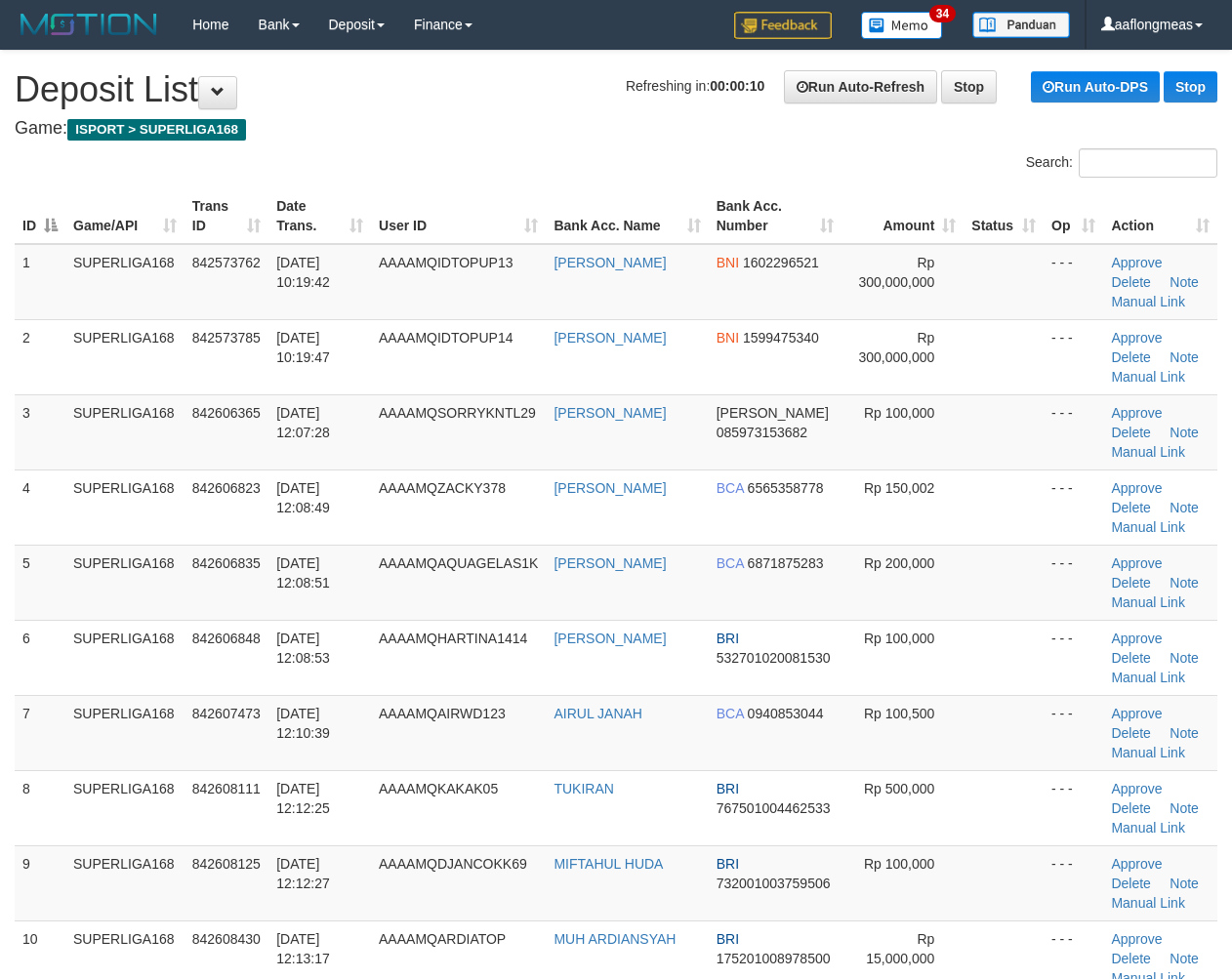 scroll, scrollTop: 0, scrollLeft: 0, axis: both 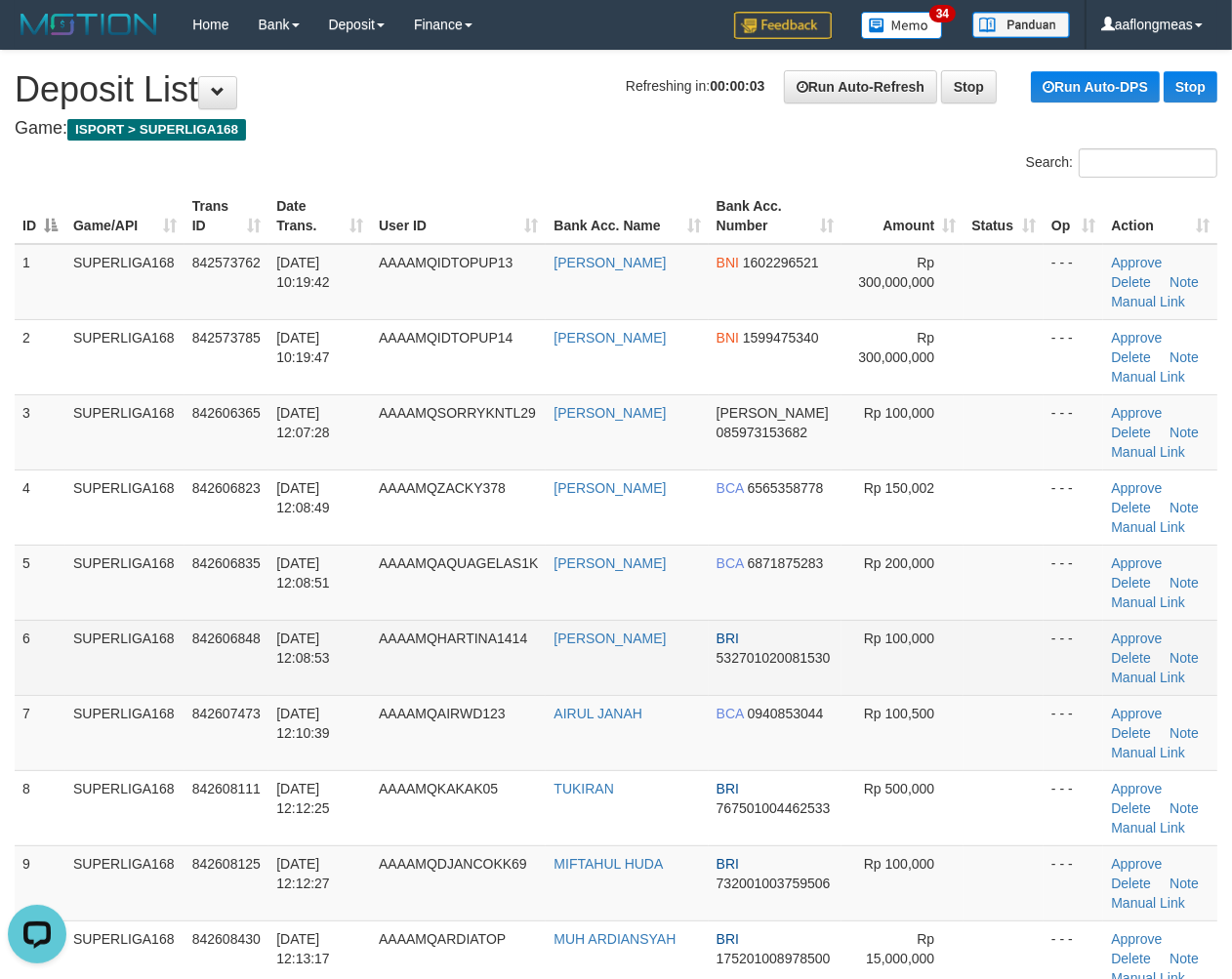 click on "Rp 100,000" at bounding box center [902, 657] 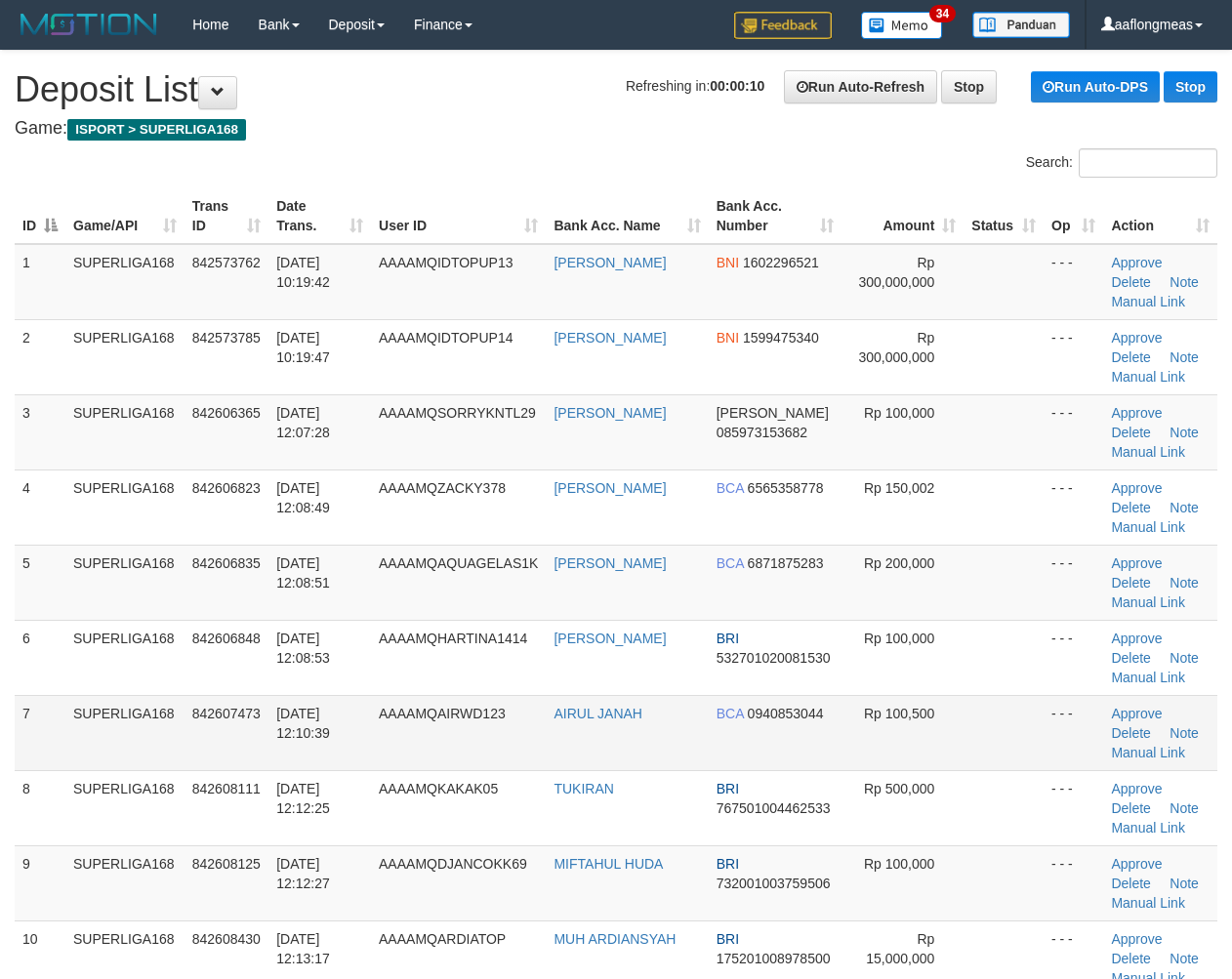 scroll, scrollTop: 0, scrollLeft: 0, axis: both 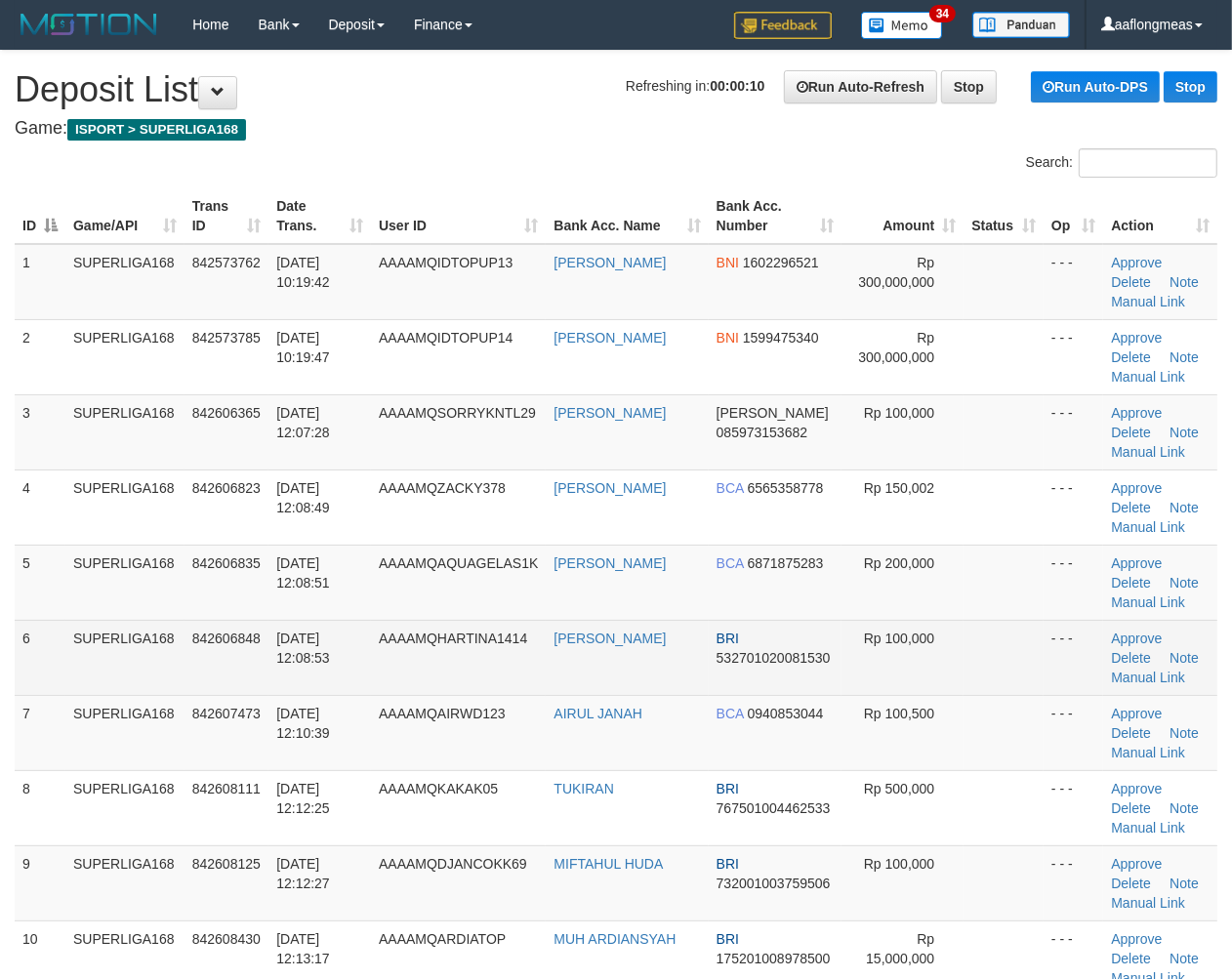 click at bounding box center (1004, 657) 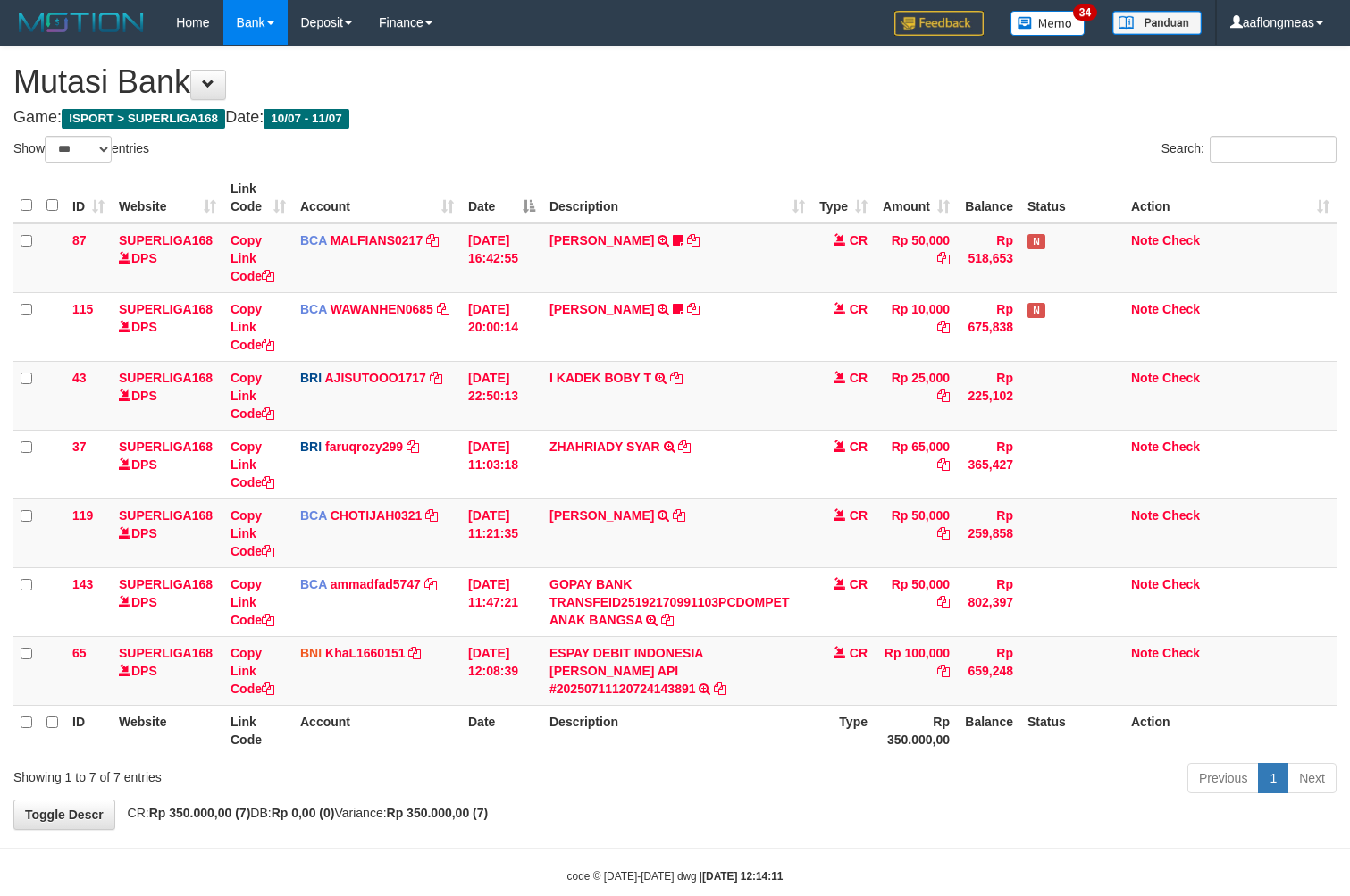 select on "***" 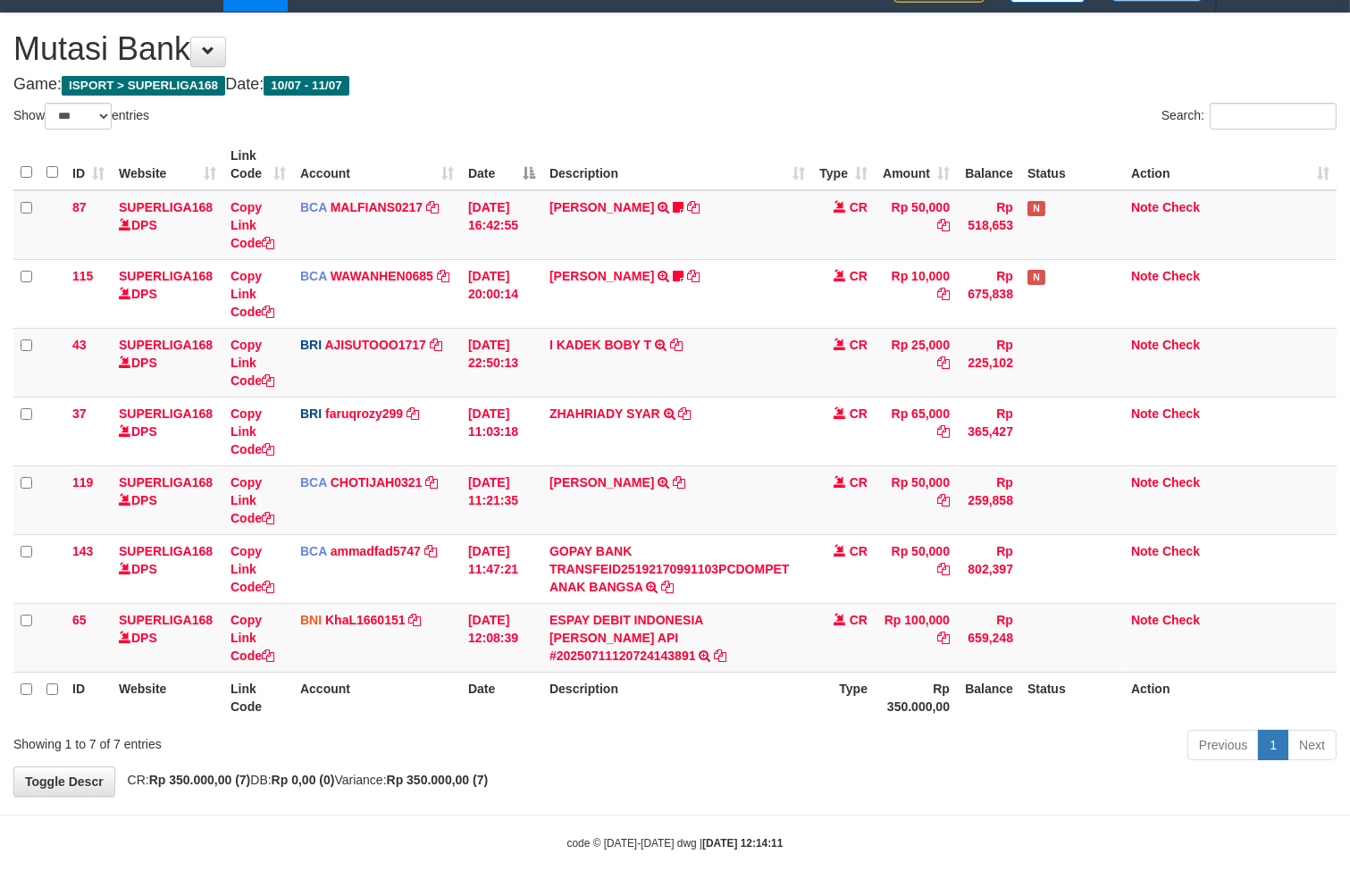 click on "Toggle navigation
Home
Bank
Account List
Load
By Website
Group
[ISPORT]													SUPERLIGA168
By Load Group (DPS)
34" at bounding box center [675, 431] 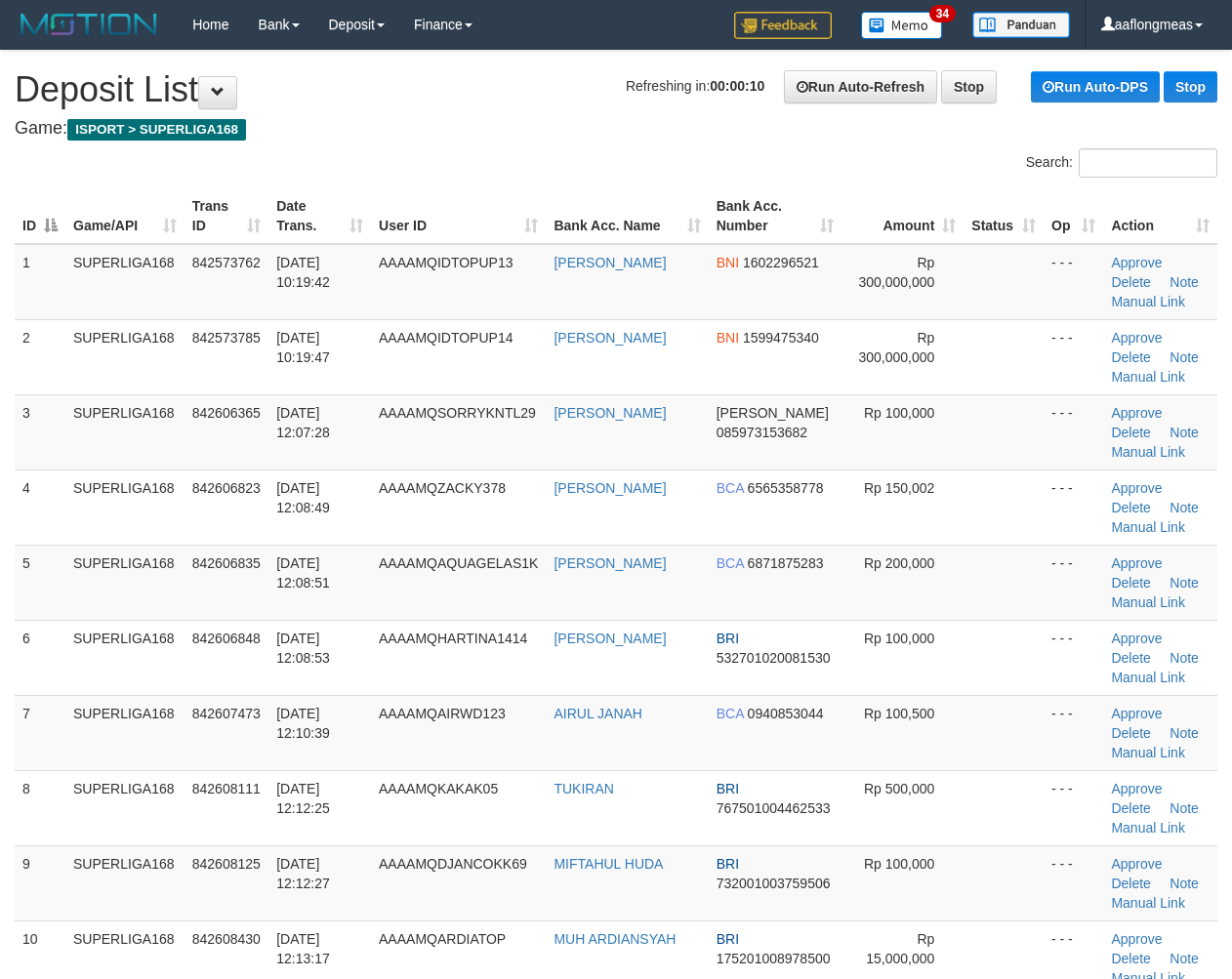 scroll, scrollTop: 0, scrollLeft: 0, axis: both 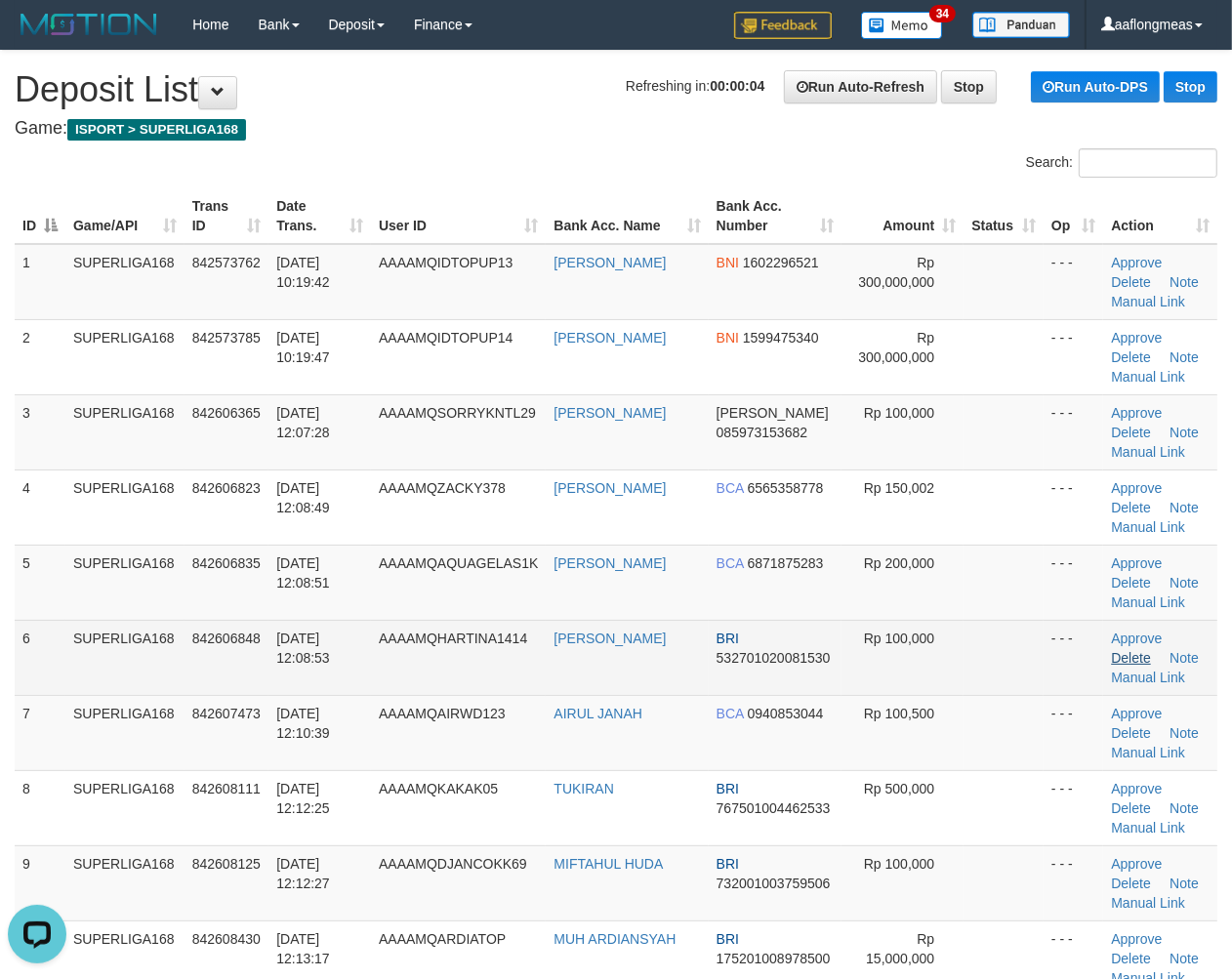 drag, startPoint x: 996, startPoint y: 630, endPoint x: 1127, endPoint y: 662, distance: 134.85177 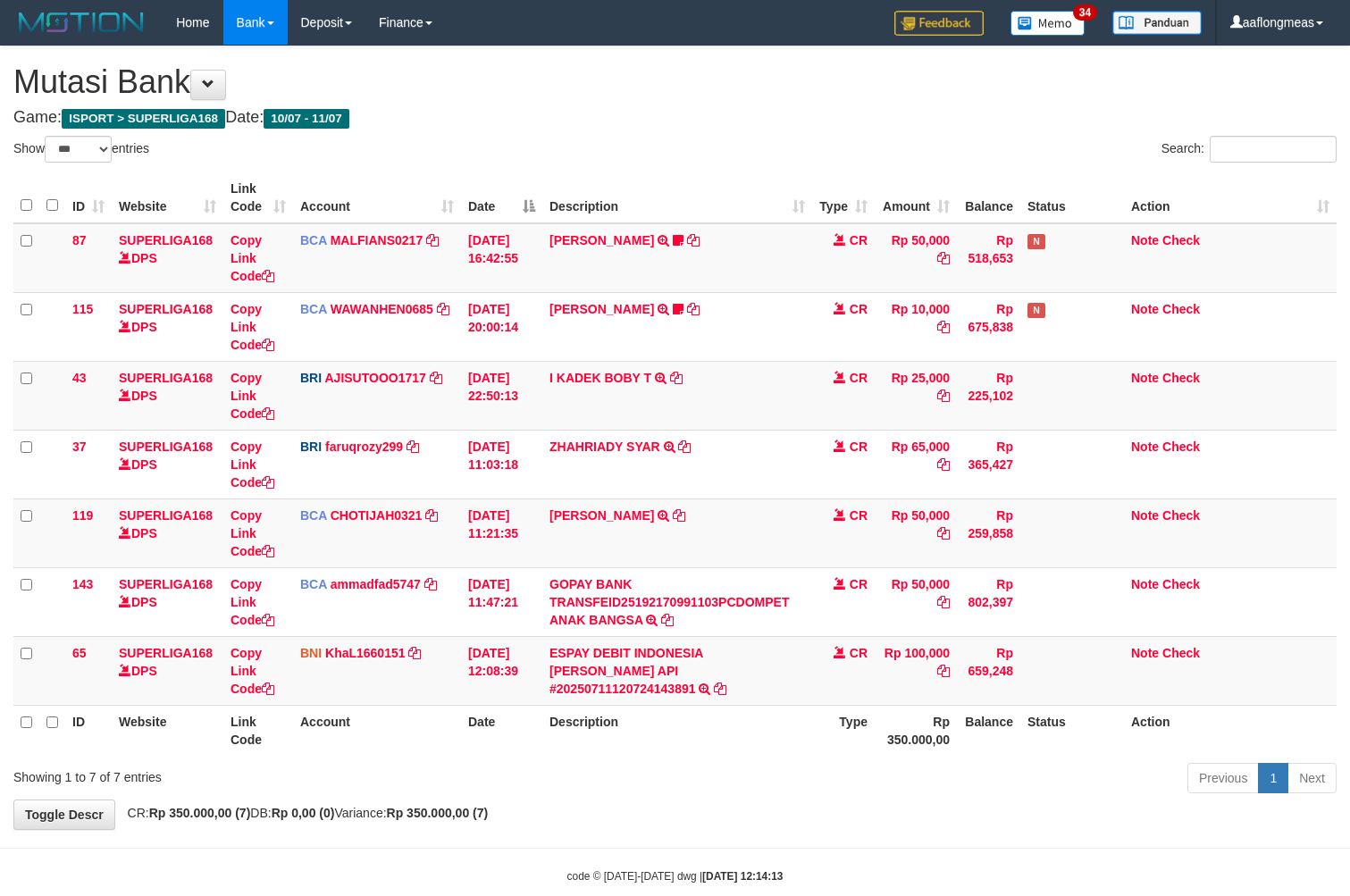 select on "***" 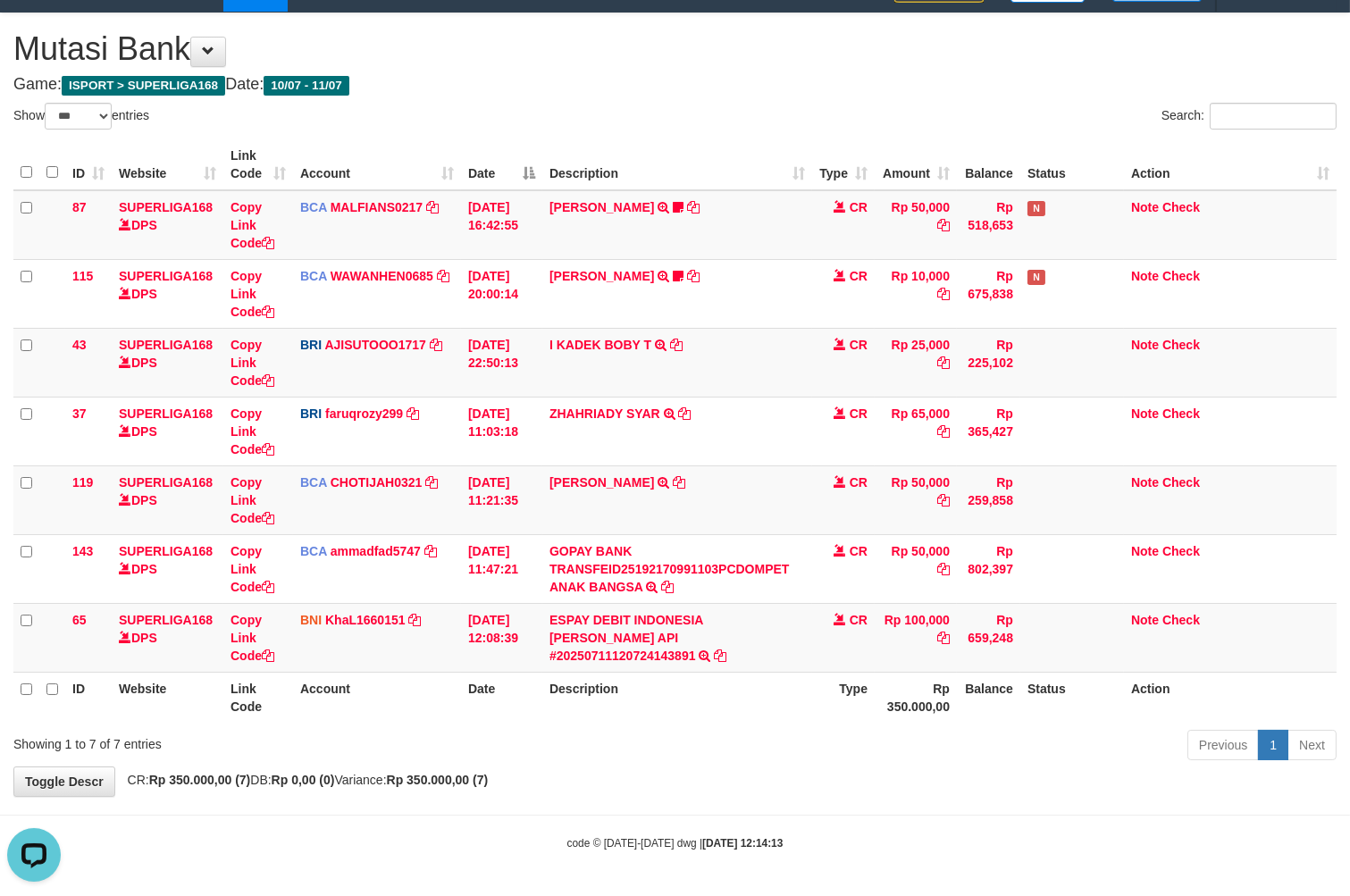 scroll, scrollTop: 0, scrollLeft: 0, axis: both 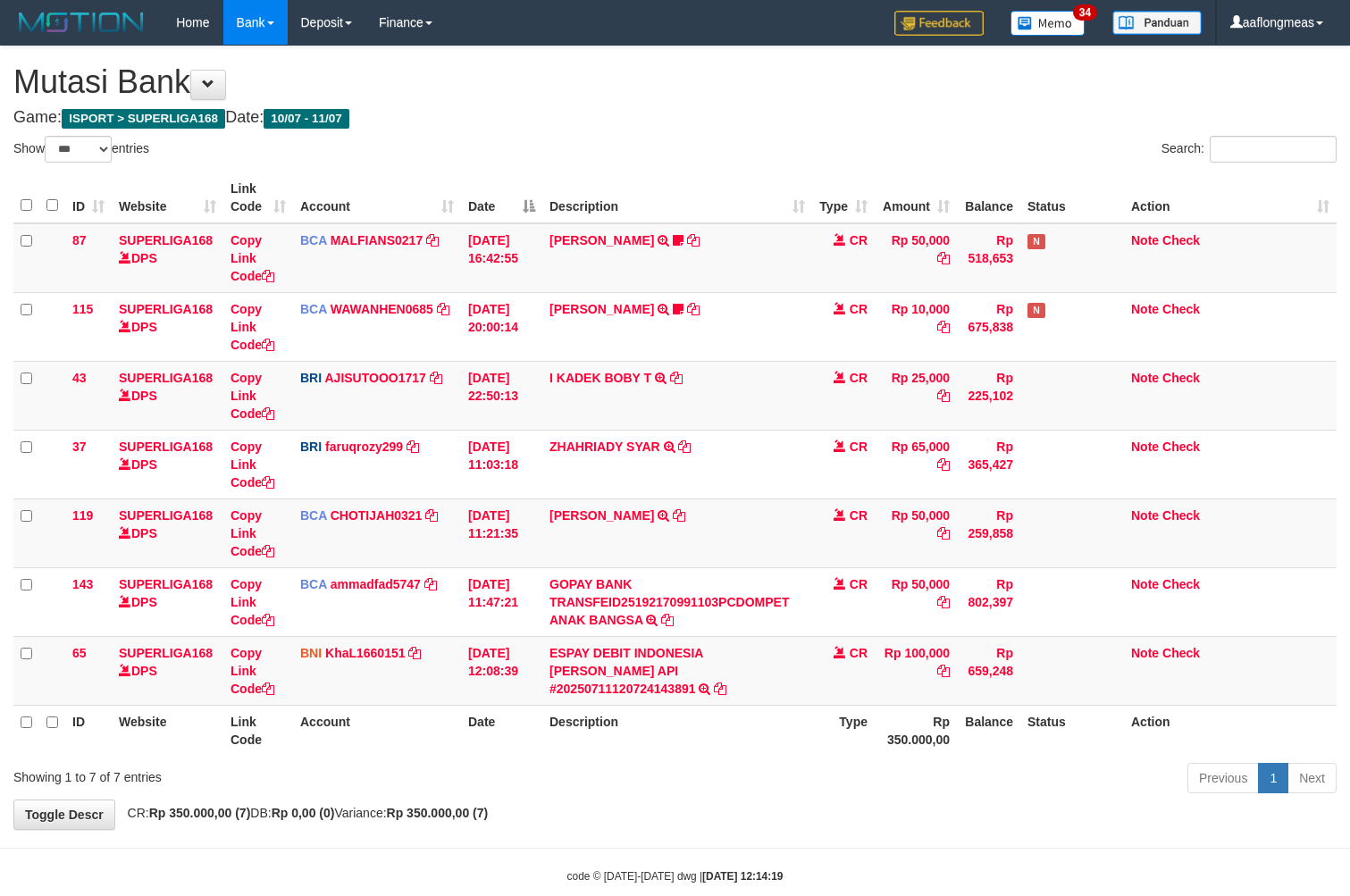 select on "***" 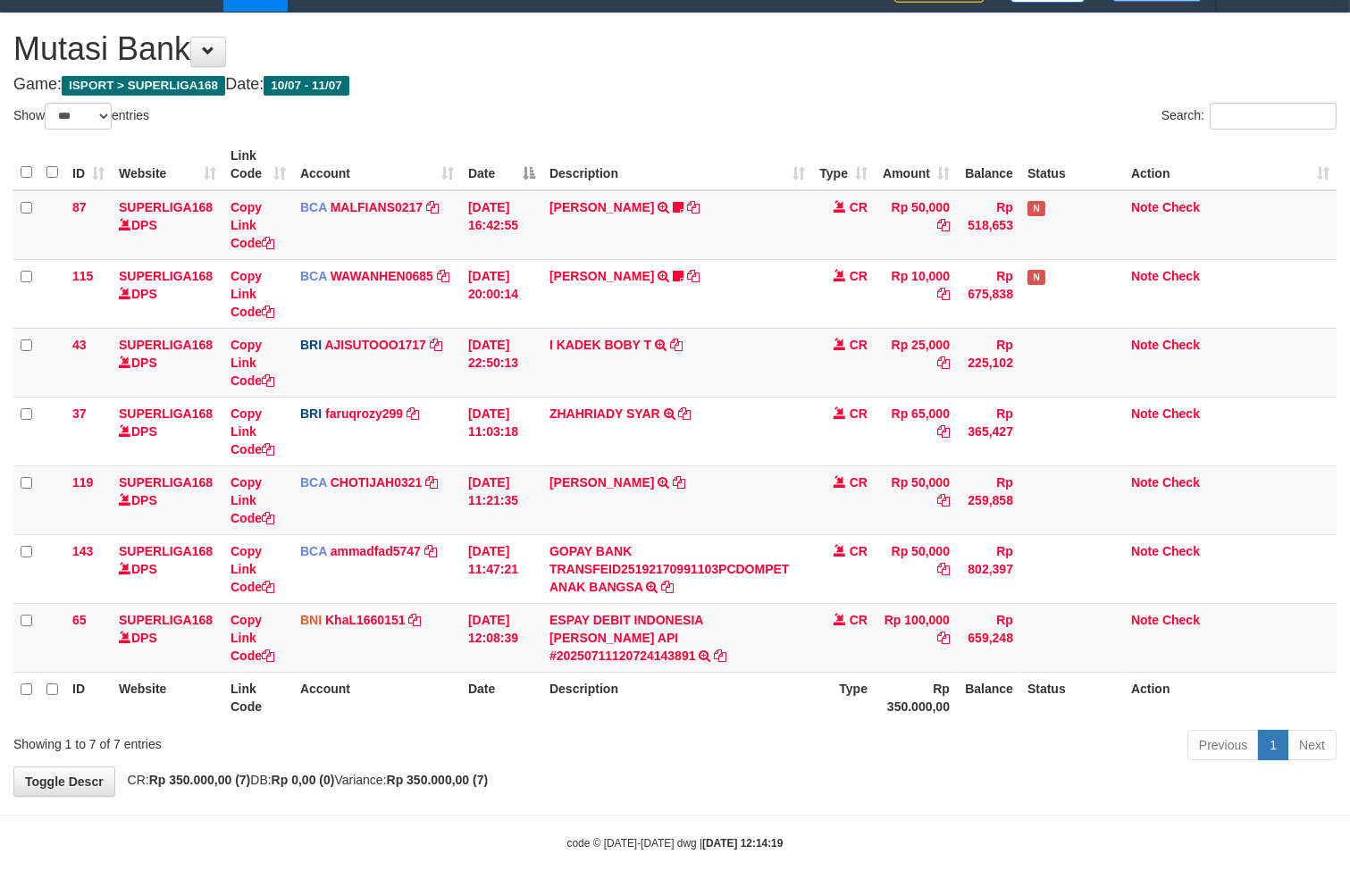 click on "Previous 1 Next" at bounding box center [956, 747] 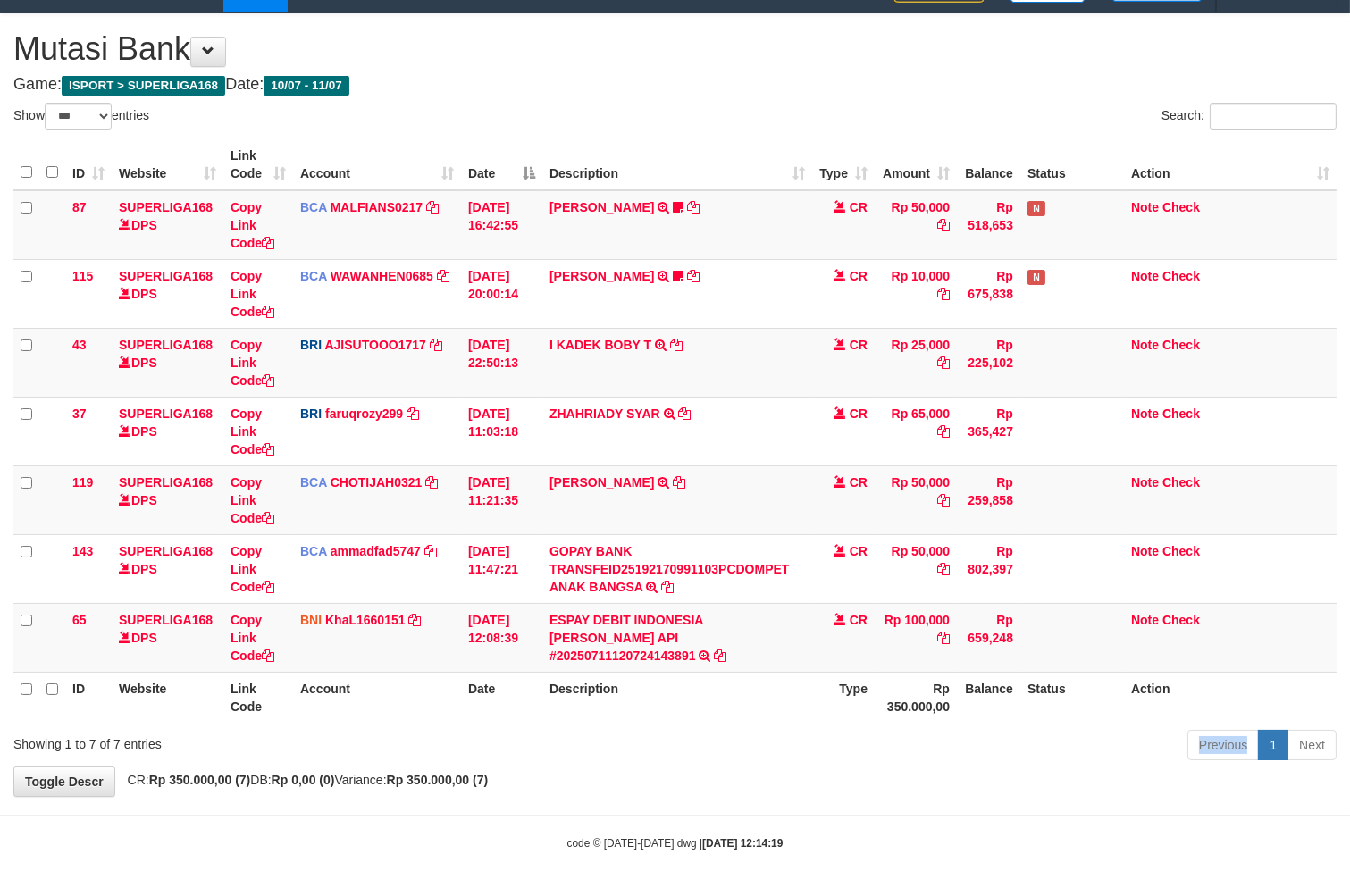 click on "Previous 1 Next" at bounding box center (956, 747) 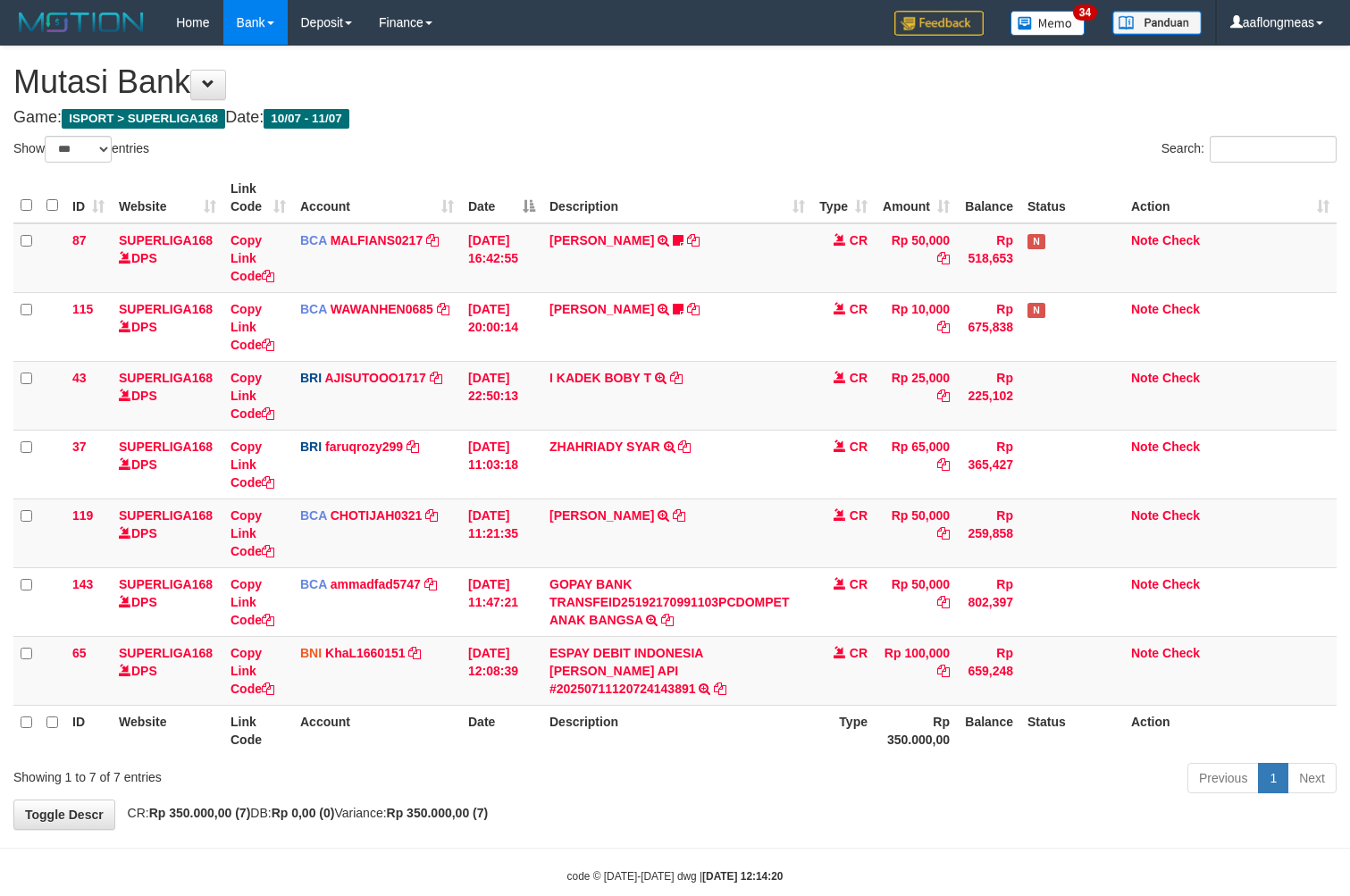 select on "***" 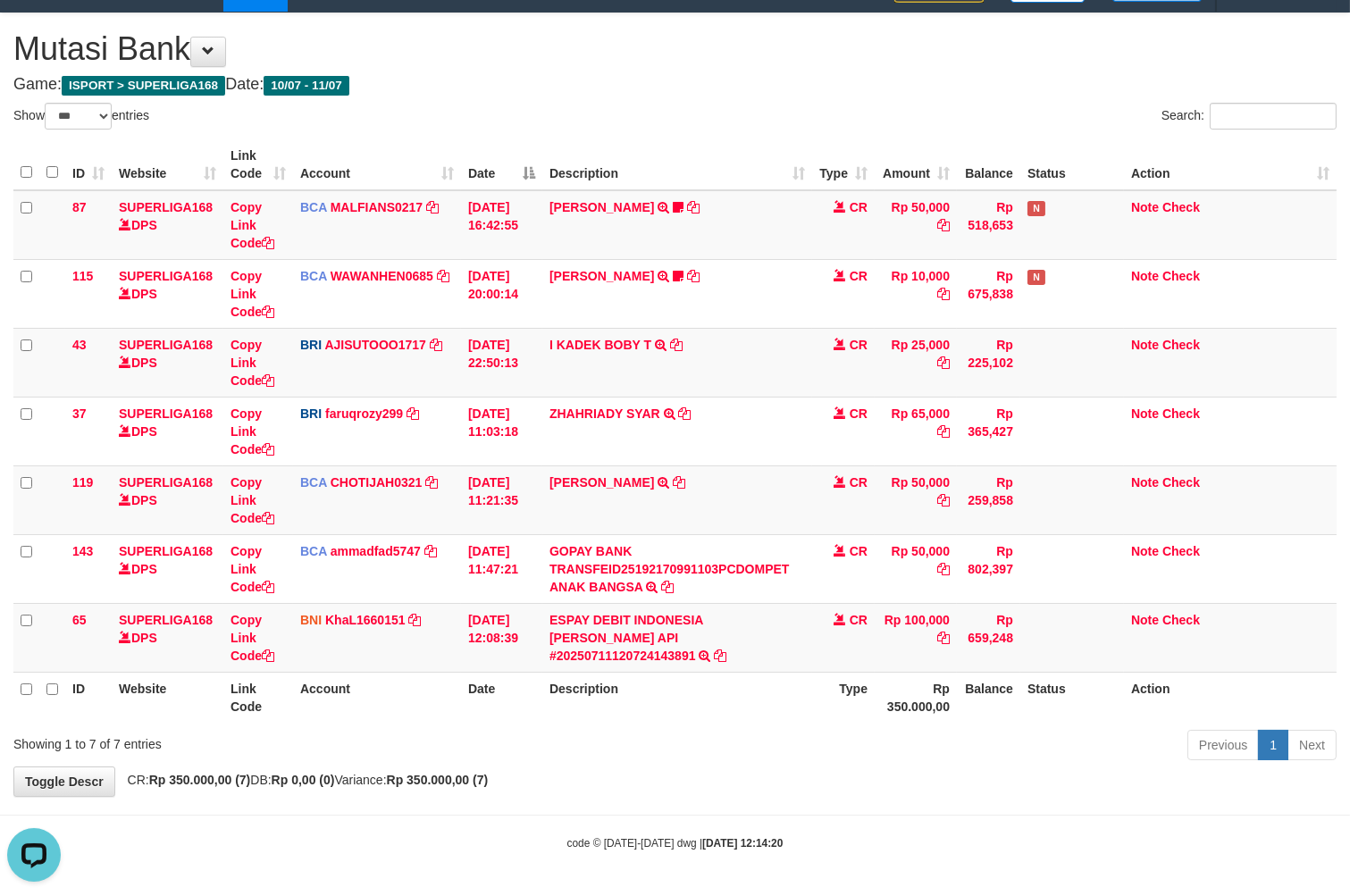 scroll, scrollTop: 0, scrollLeft: 0, axis: both 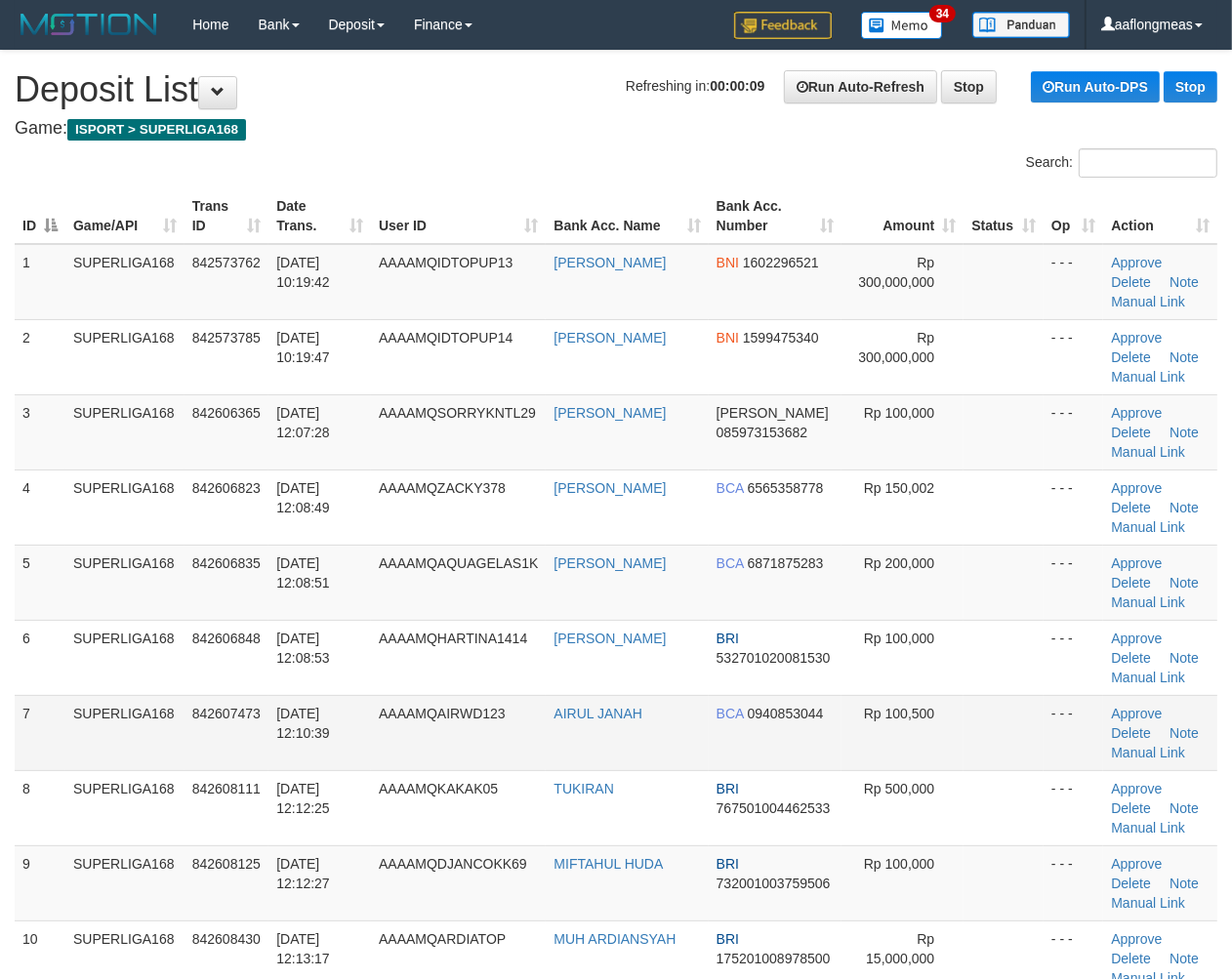 drag, startPoint x: 961, startPoint y: 706, endPoint x: 977, endPoint y: 705, distance: 16.03122 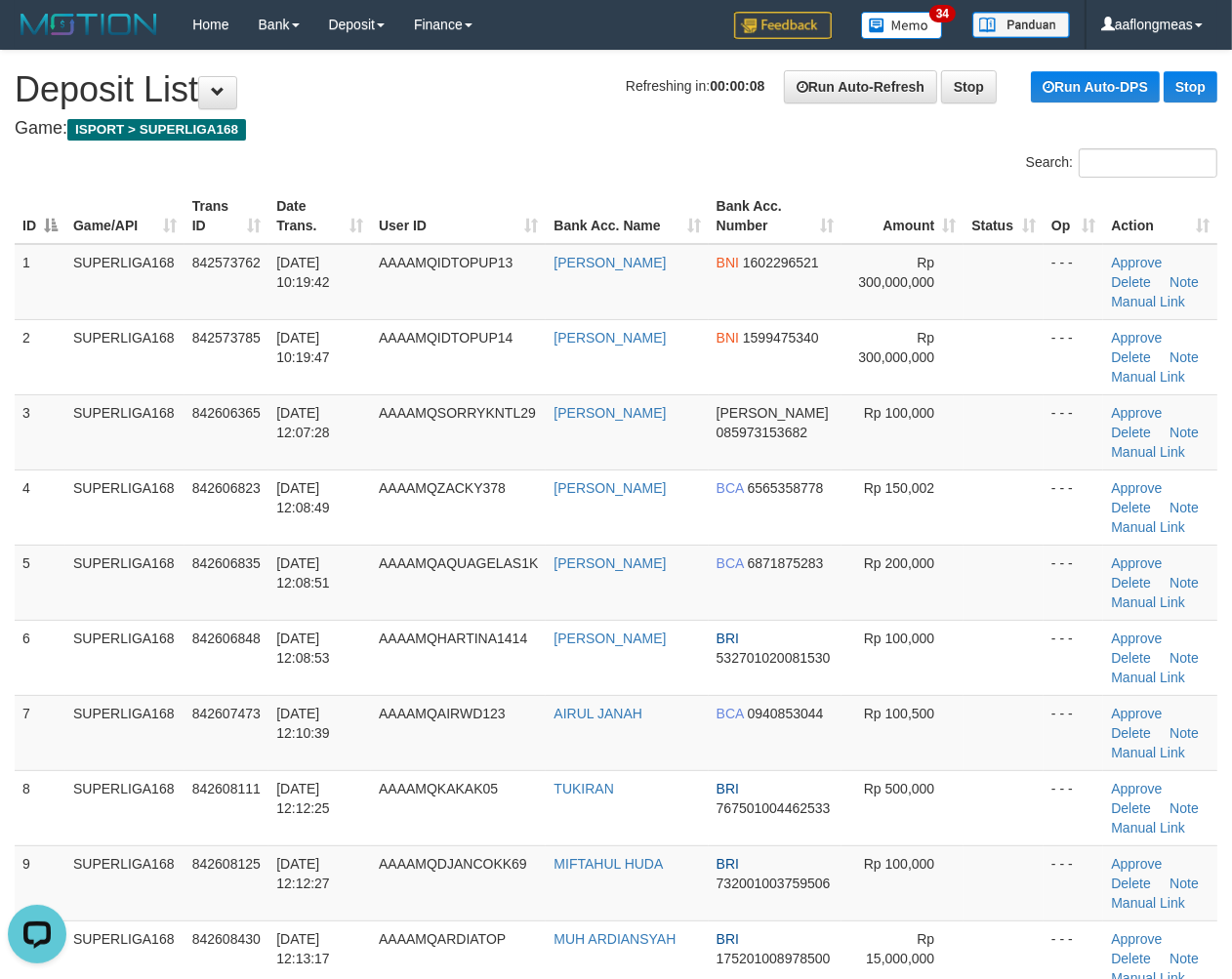 scroll, scrollTop: 0, scrollLeft: 0, axis: both 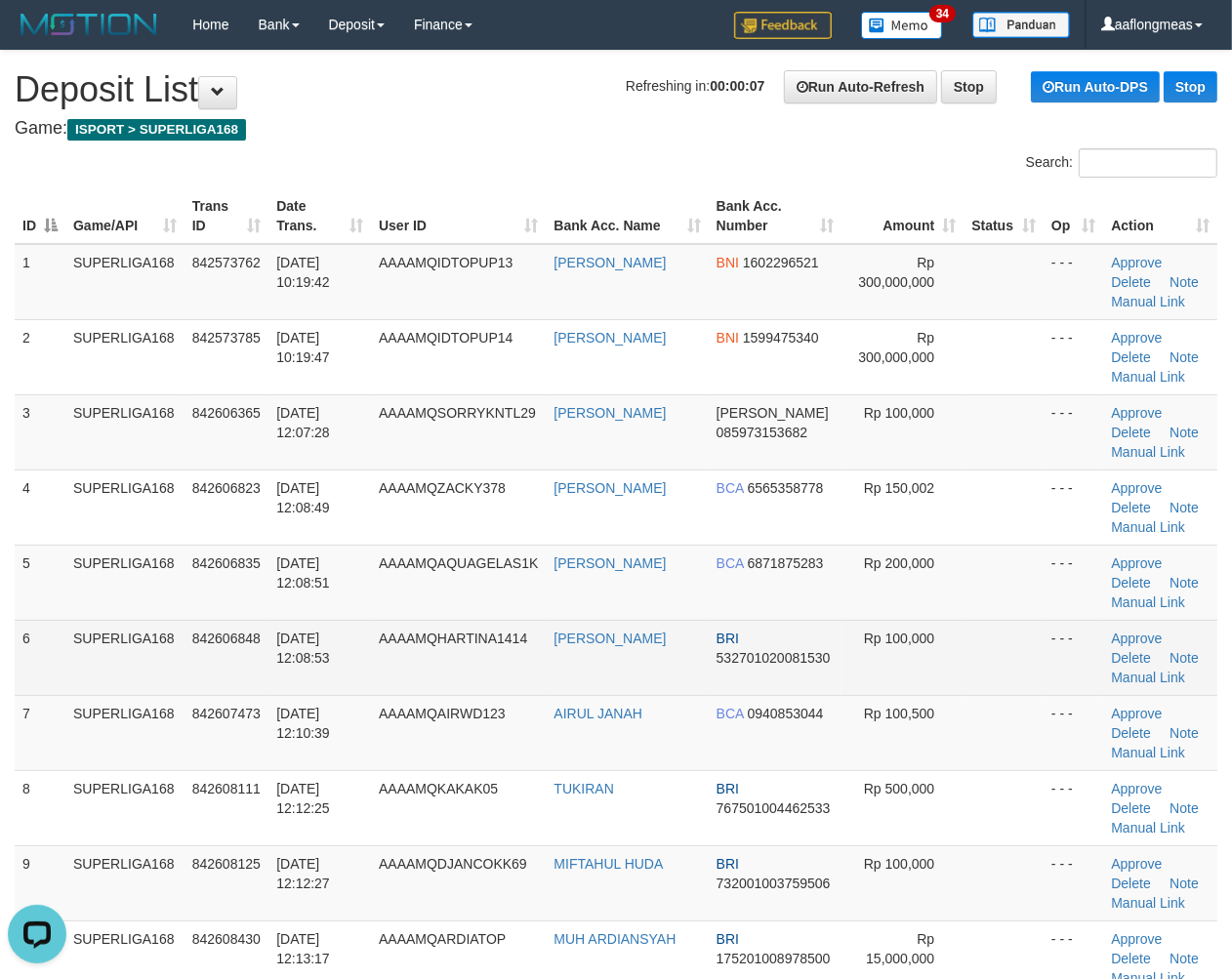 click at bounding box center (1004, 657) 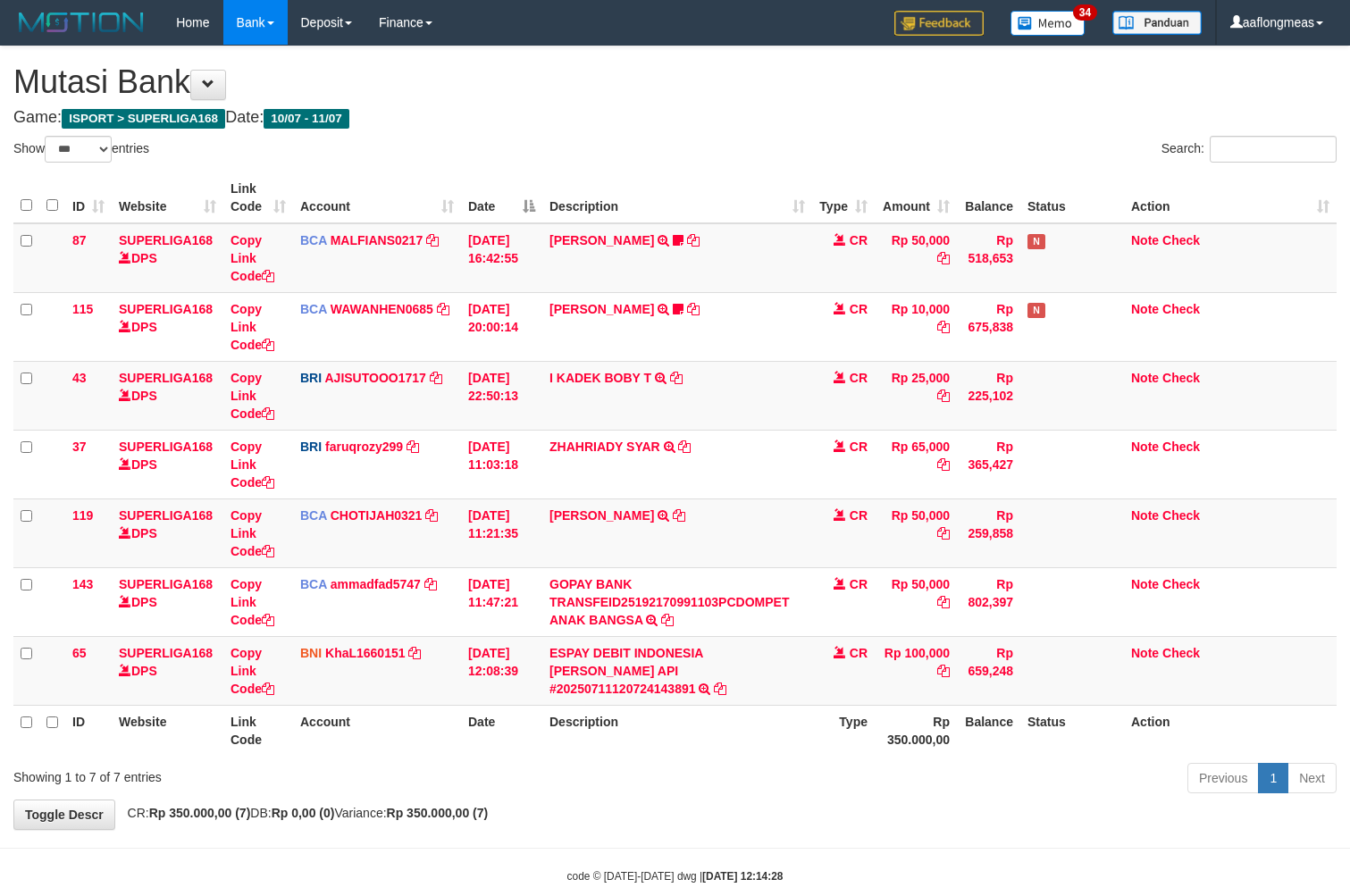 select on "***" 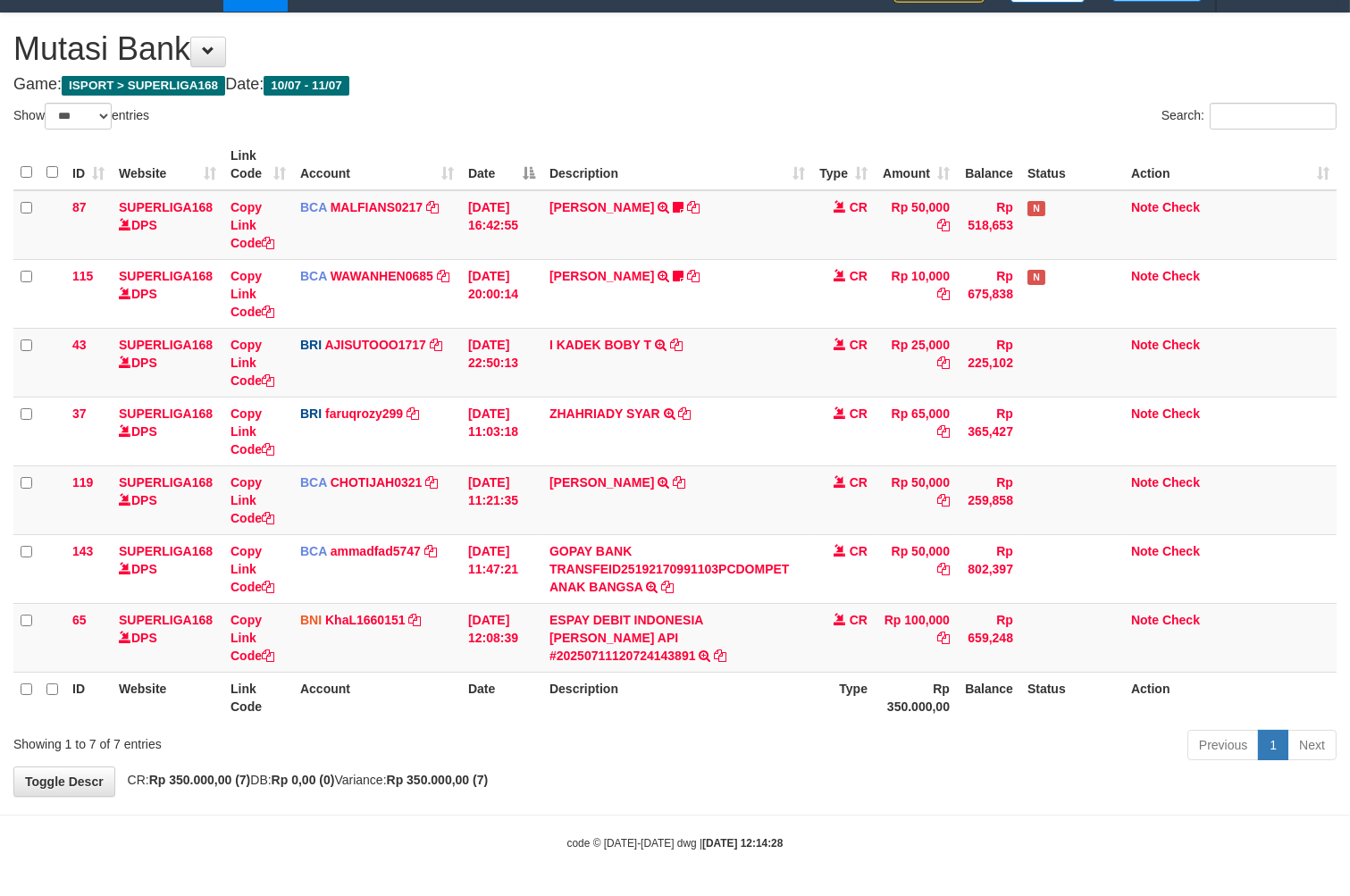 click on "Previous 1 Next" at bounding box center (956, 747) 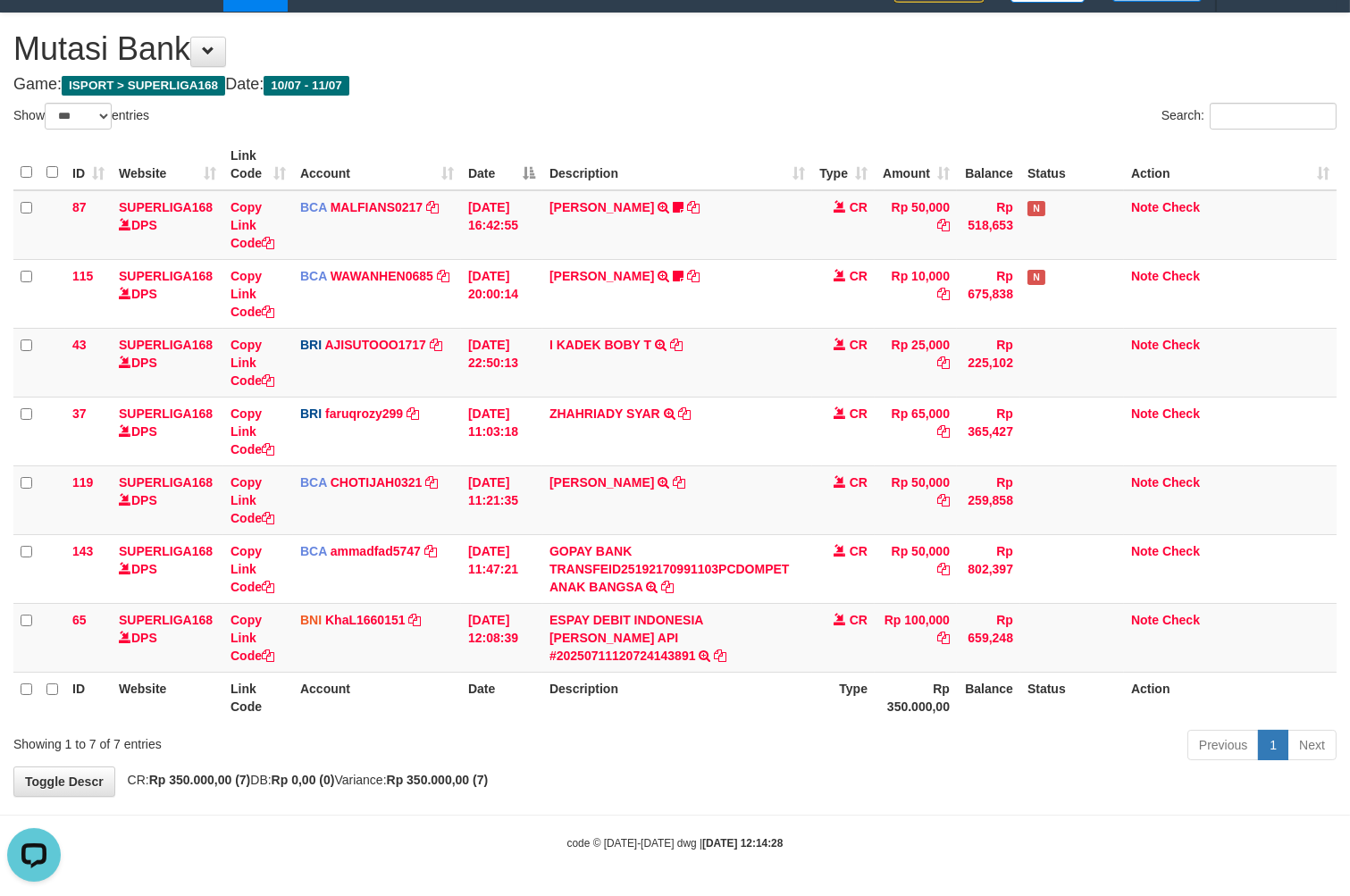 scroll, scrollTop: 0, scrollLeft: 0, axis: both 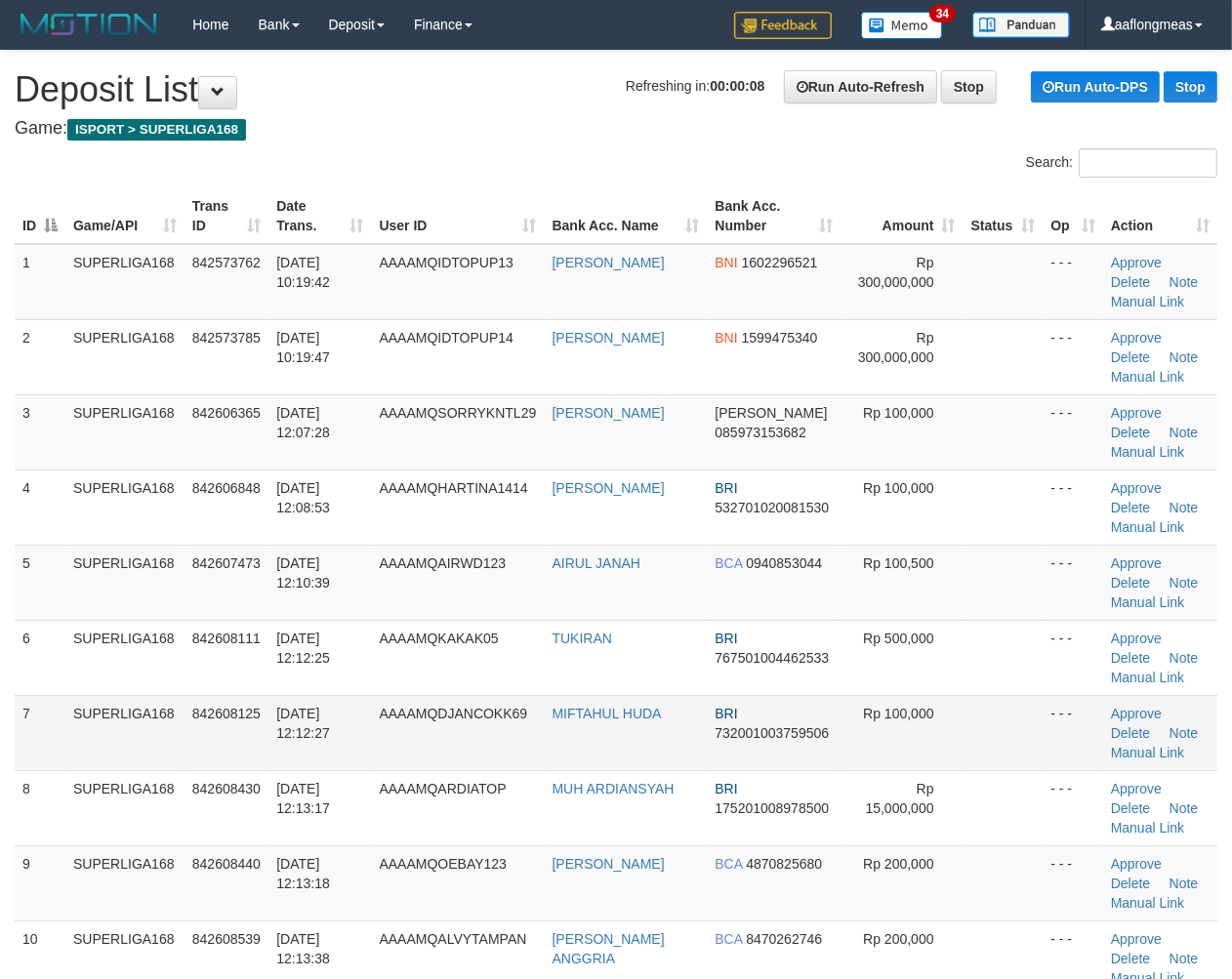 drag, startPoint x: 992, startPoint y: 711, endPoint x: 1196, endPoint y: 716, distance: 204.0613 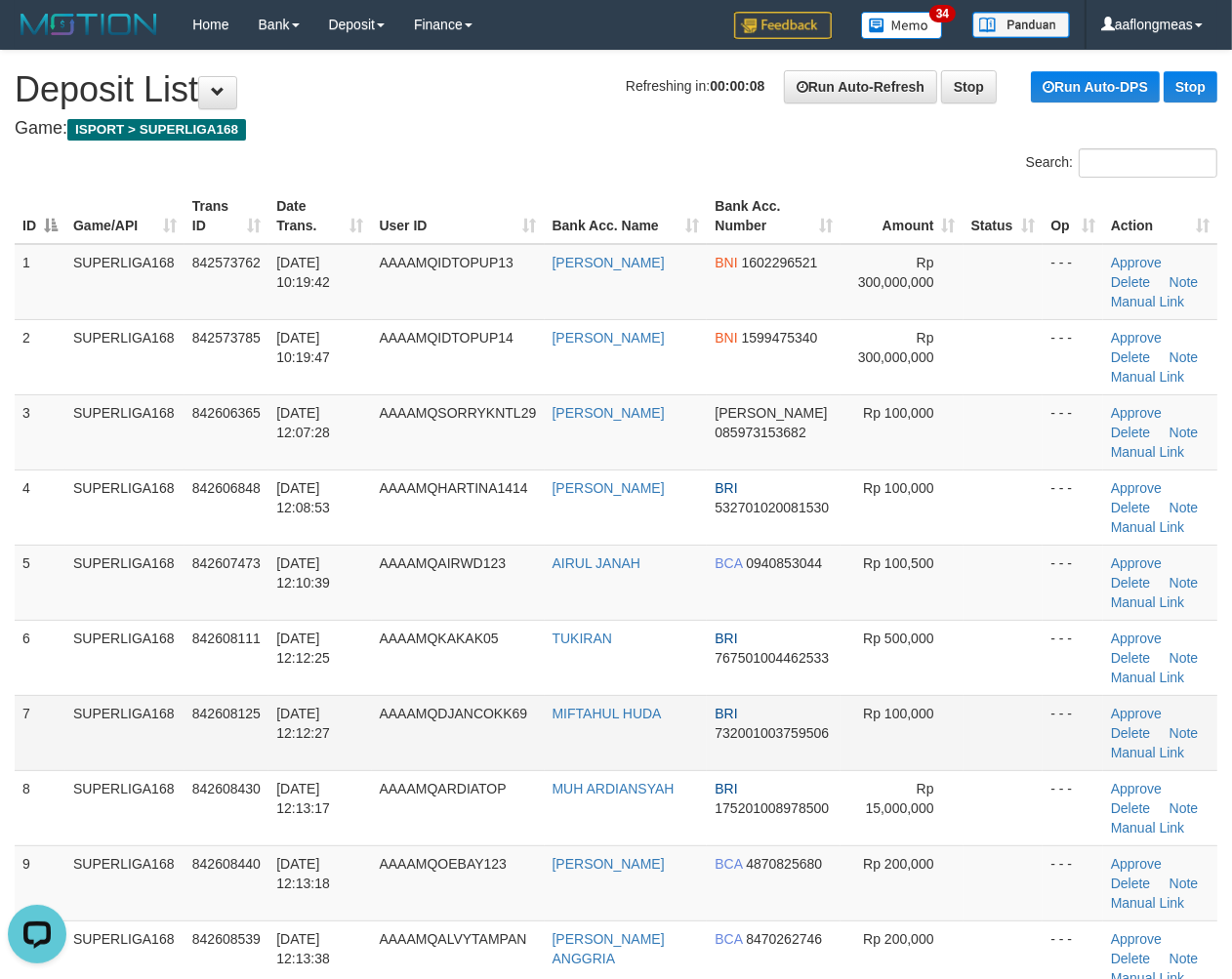 scroll, scrollTop: 0, scrollLeft: 0, axis: both 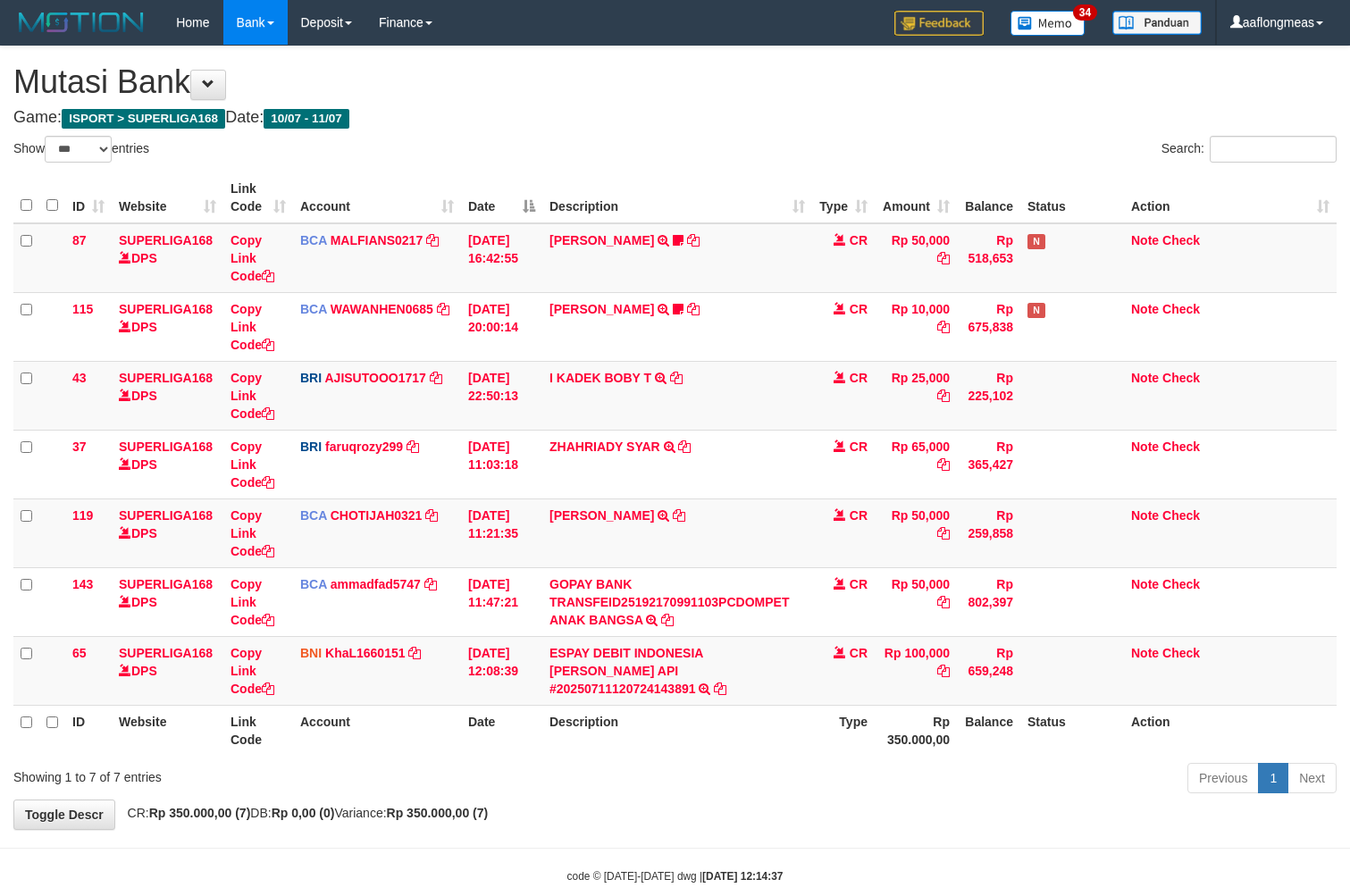 select on "***" 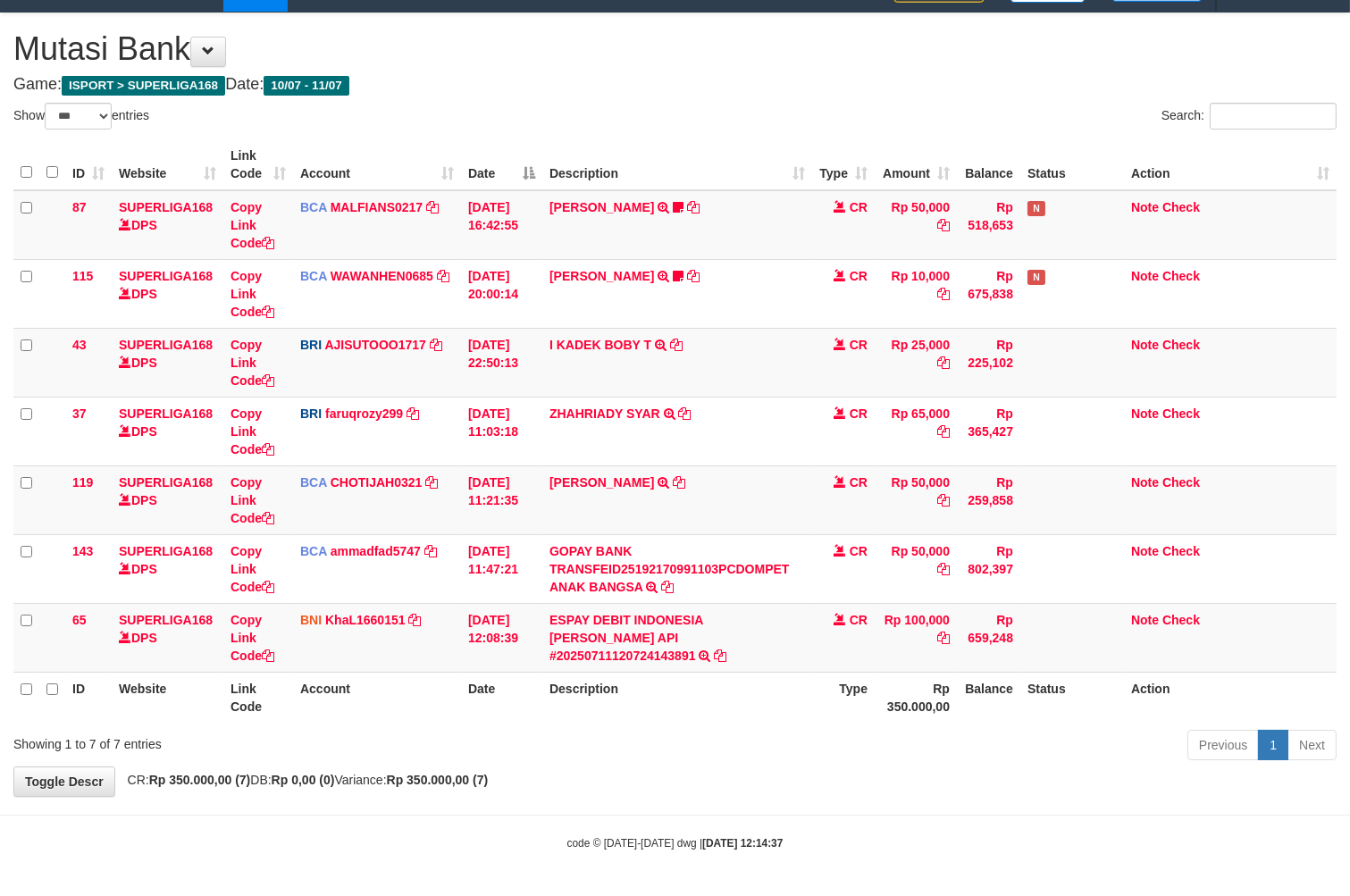 click on "**********" at bounding box center (675, 405) 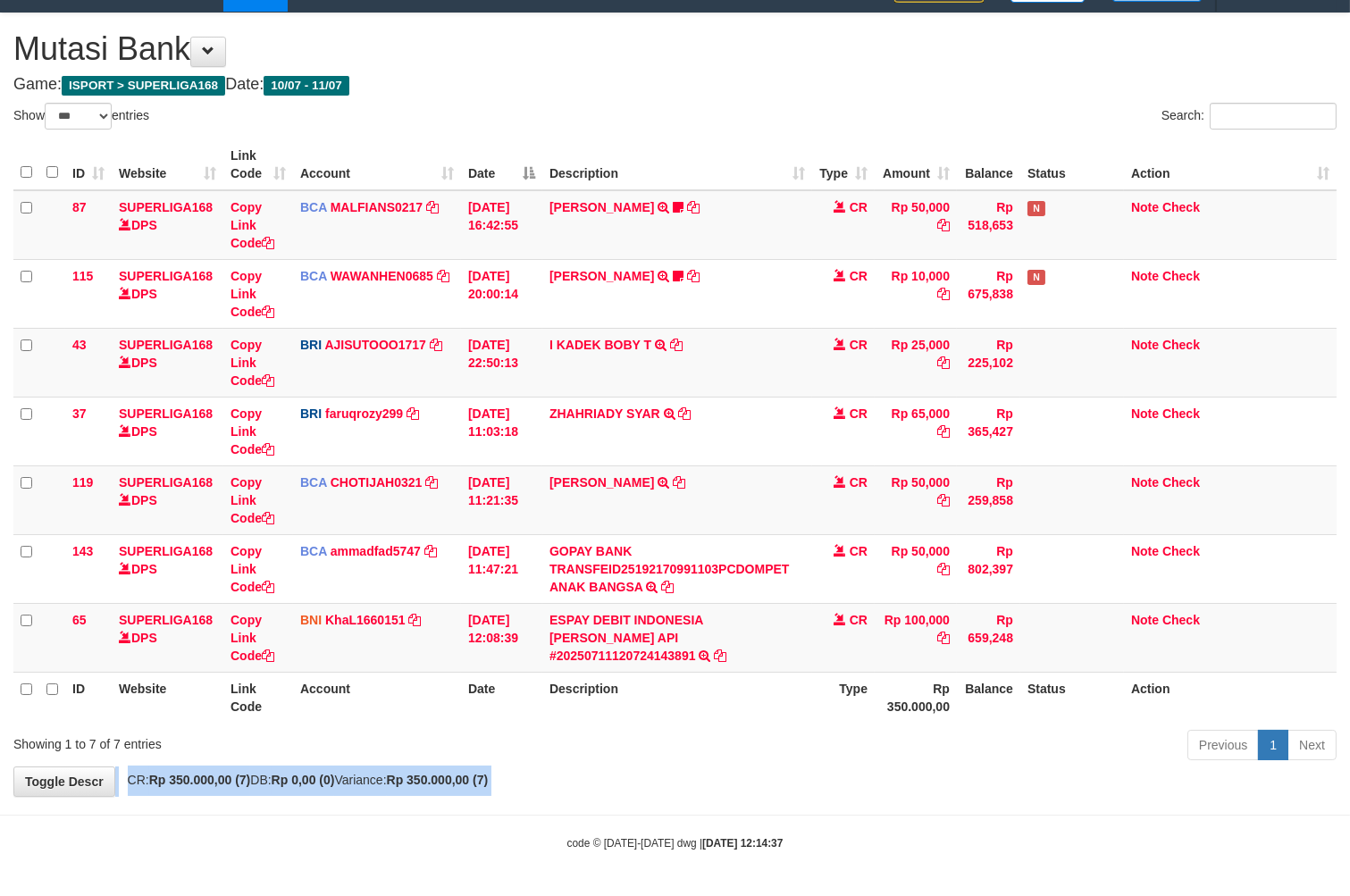 click on "**********" at bounding box center (675, 405) 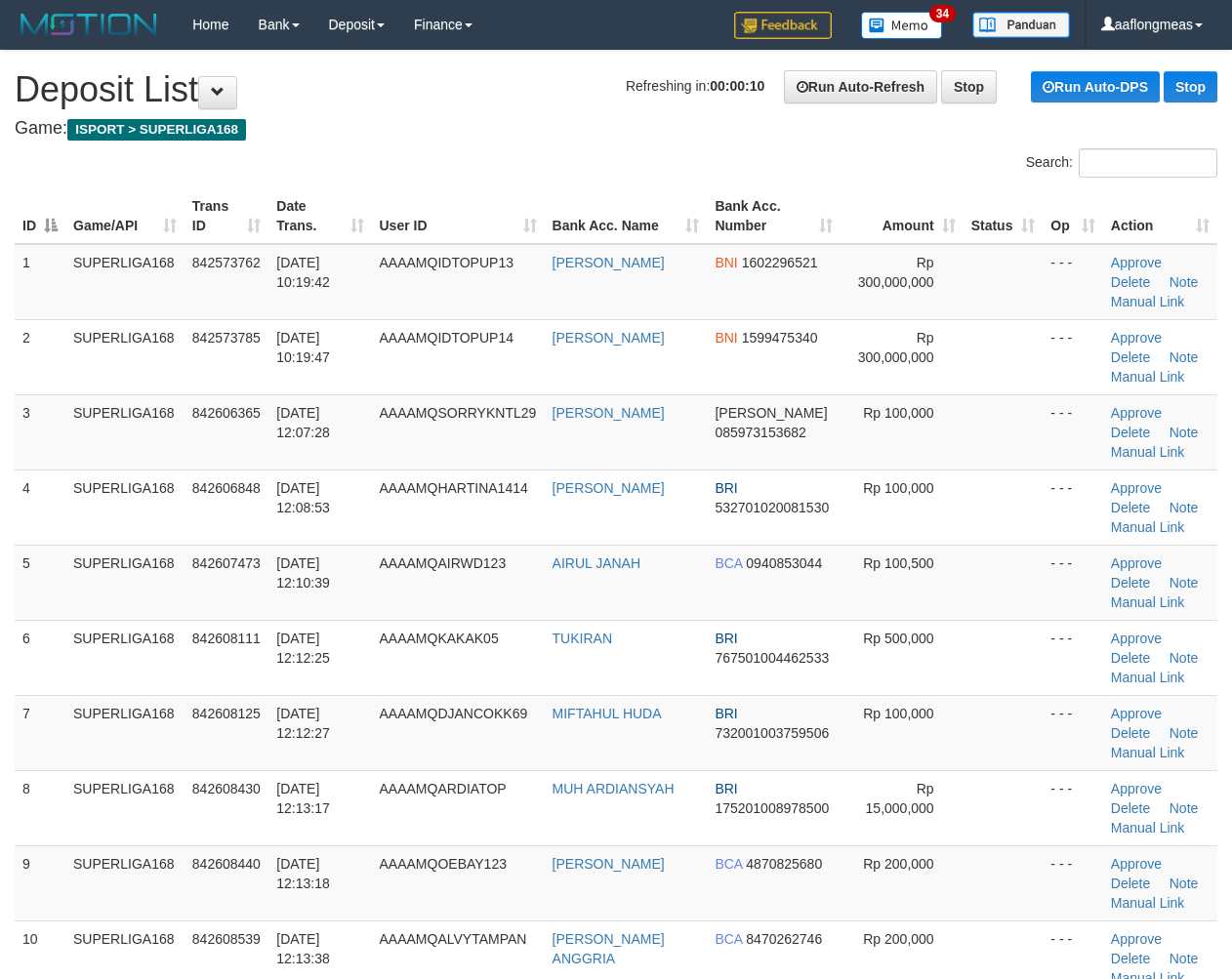 scroll, scrollTop: 0, scrollLeft: 0, axis: both 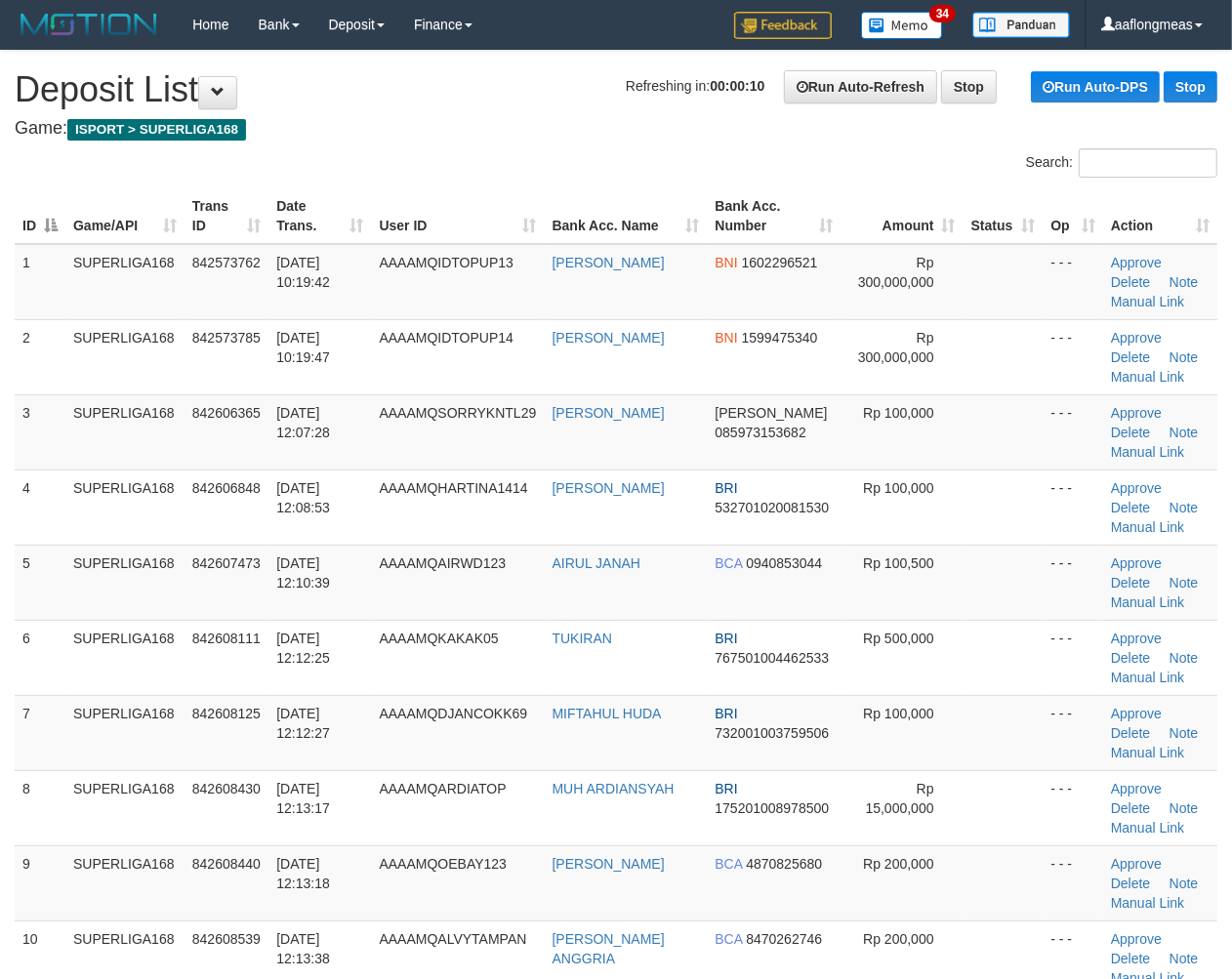 drag, startPoint x: 958, startPoint y: 644, endPoint x: 1243, endPoint y: 680, distance: 287.26469 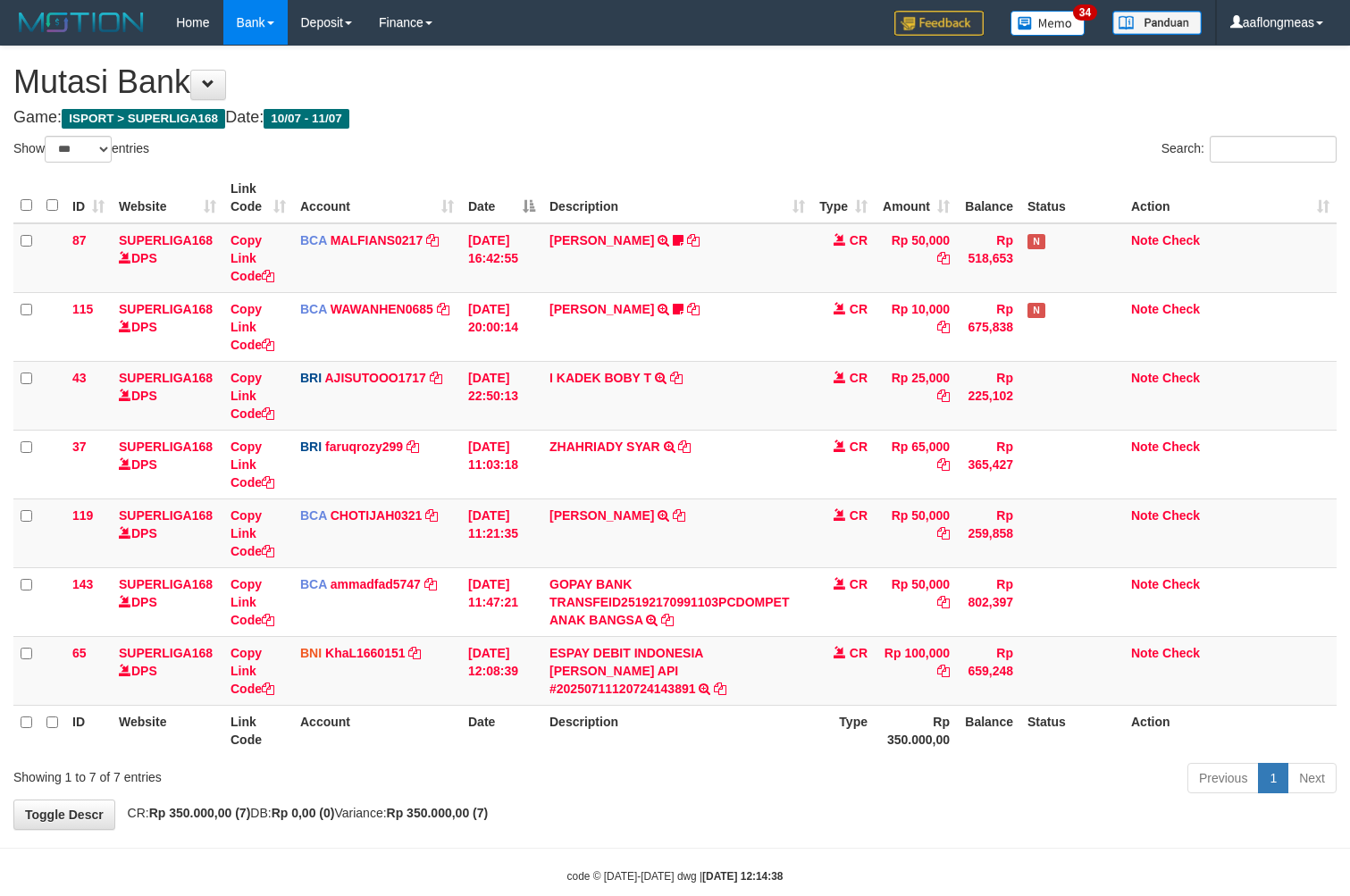 select on "***" 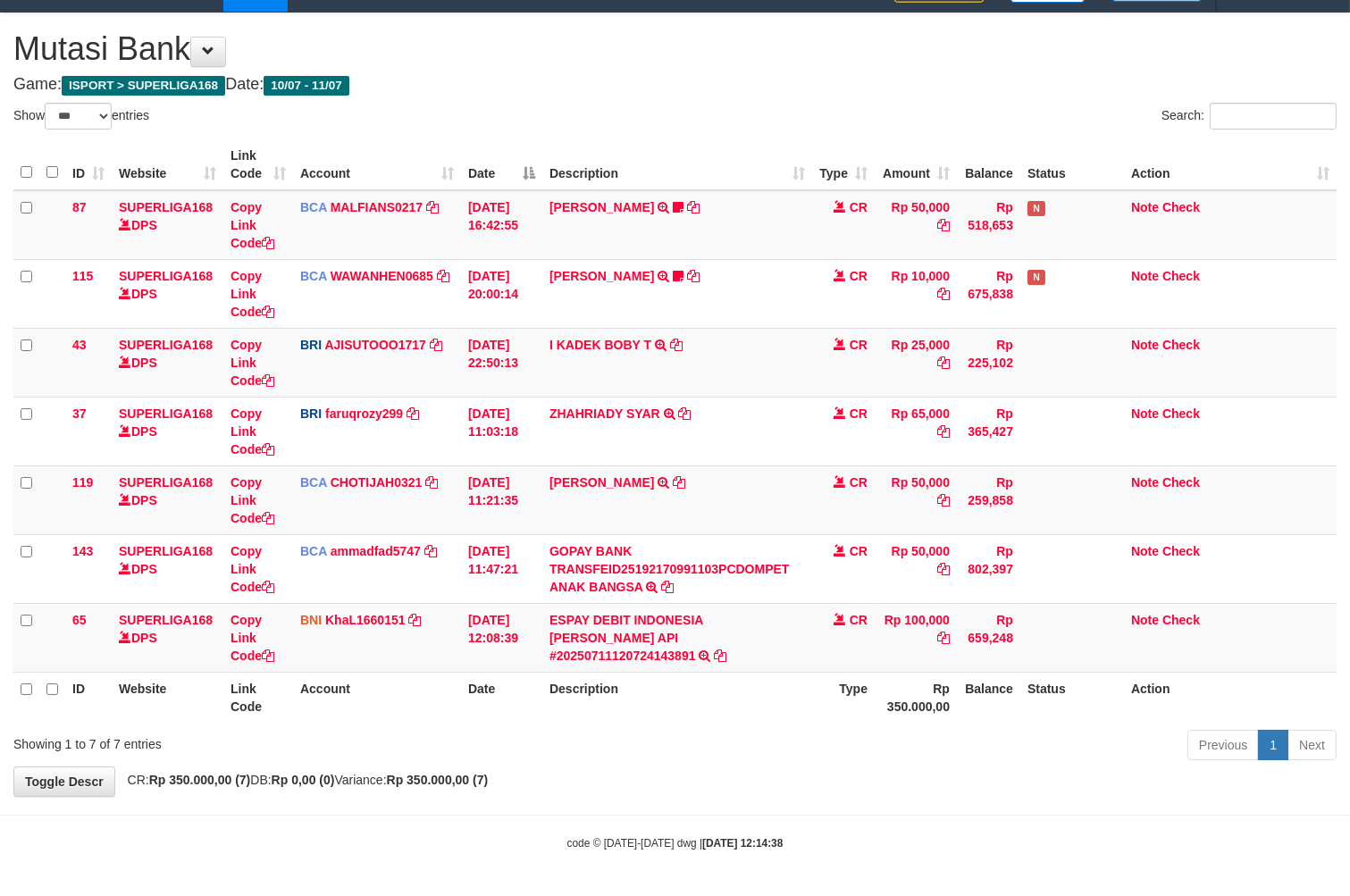 click on "**********" at bounding box center (675, 405) 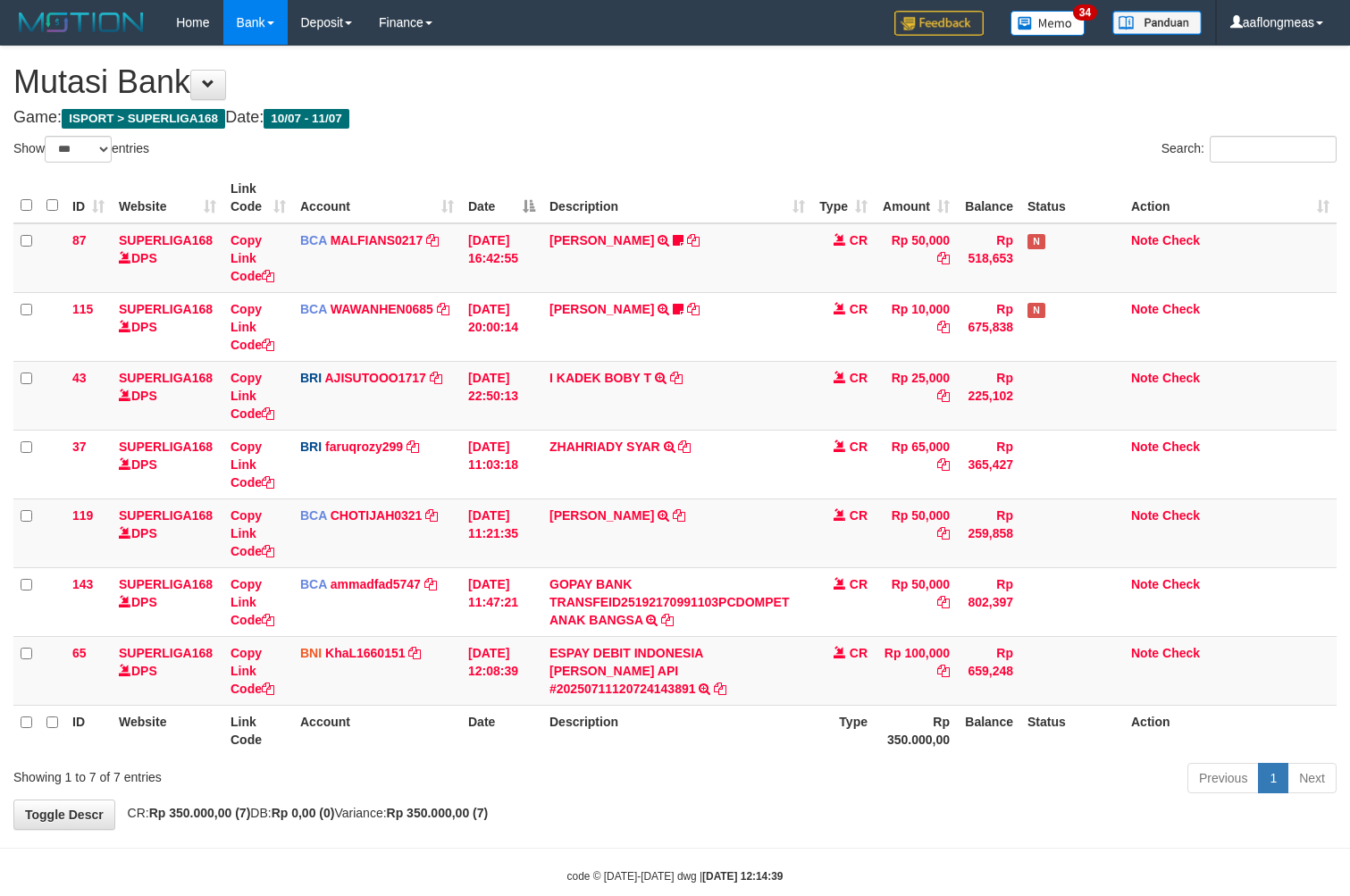 select on "***" 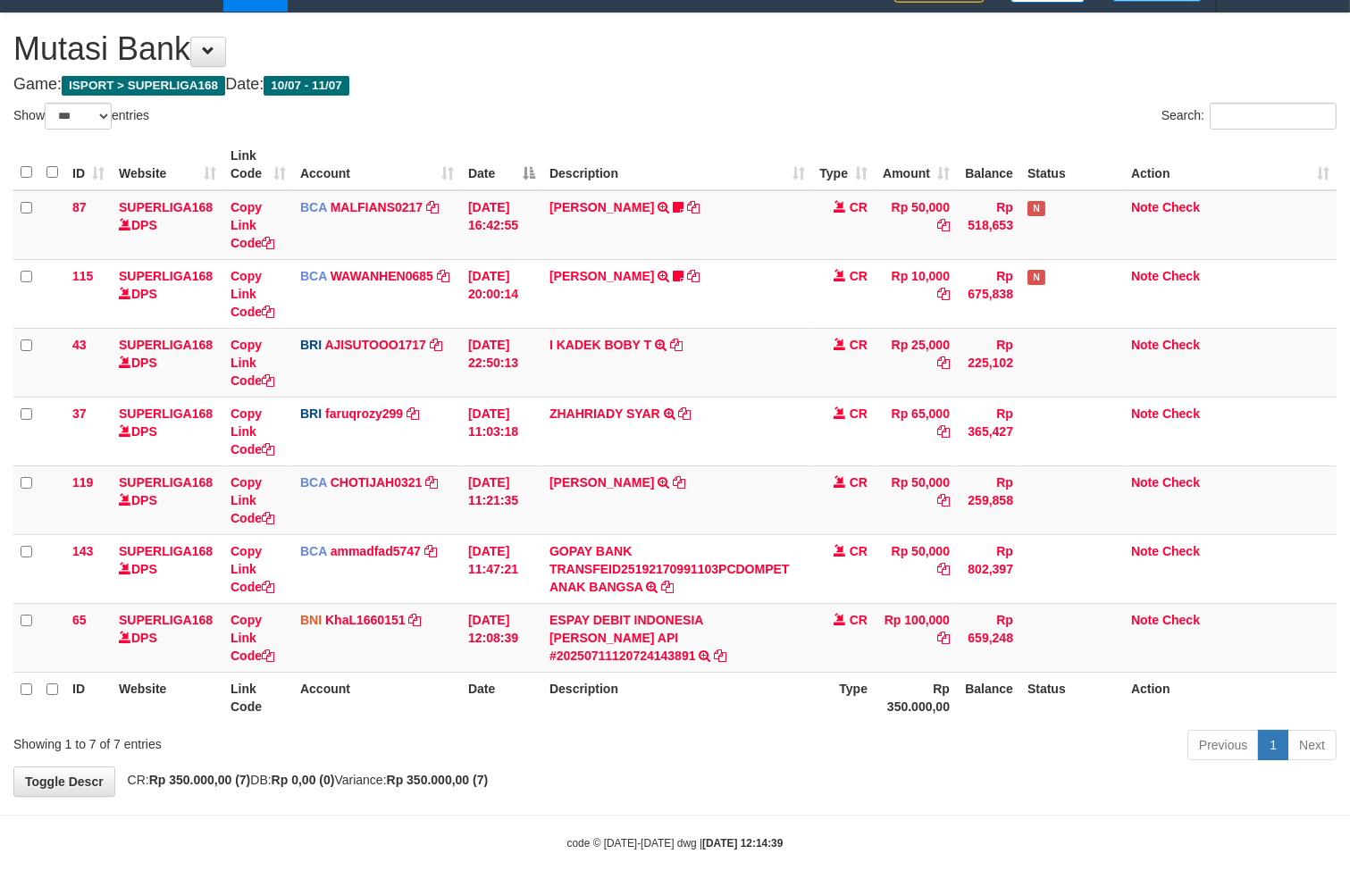 click on "**********" at bounding box center [675, 405] 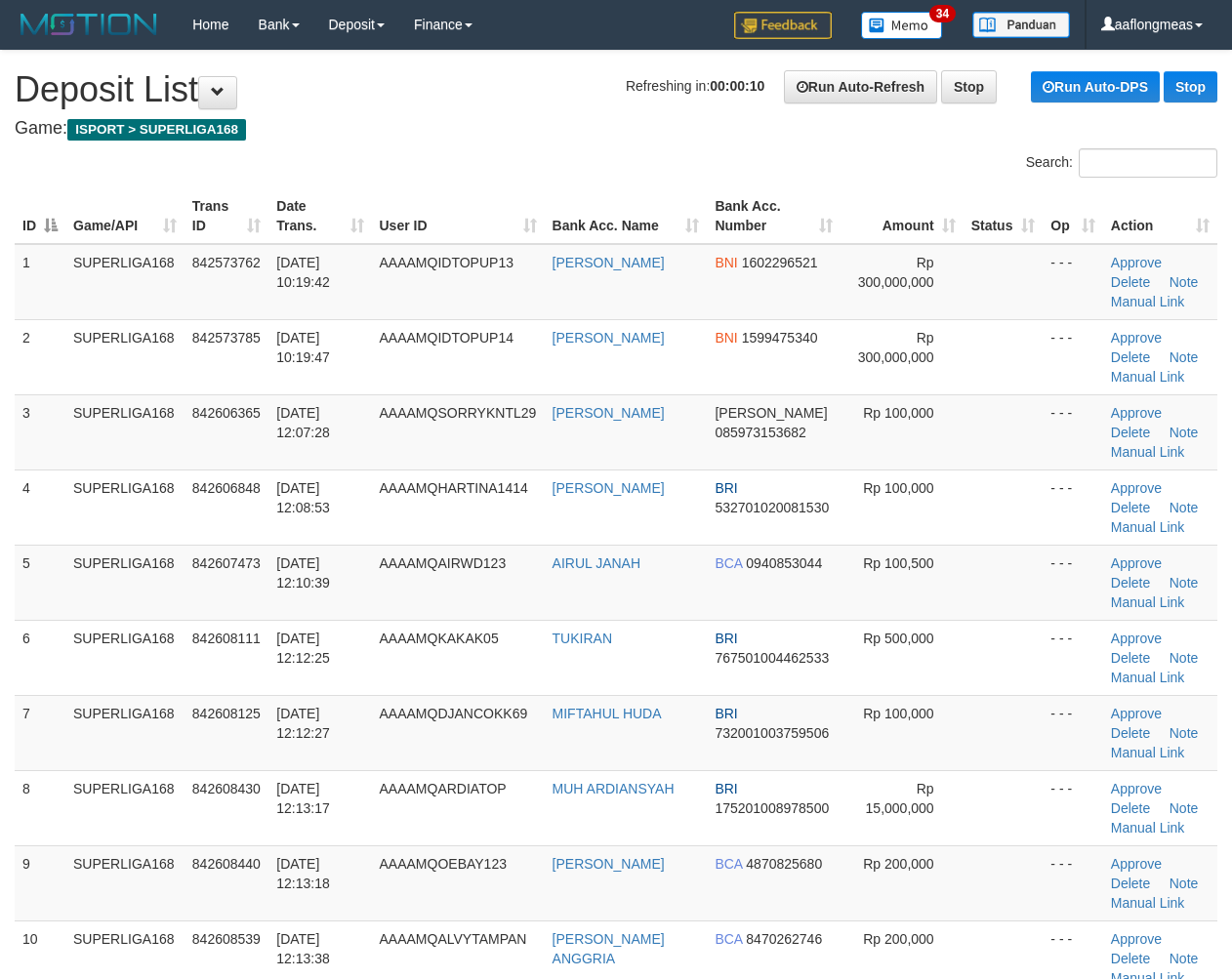 scroll, scrollTop: 0, scrollLeft: 0, axis: both 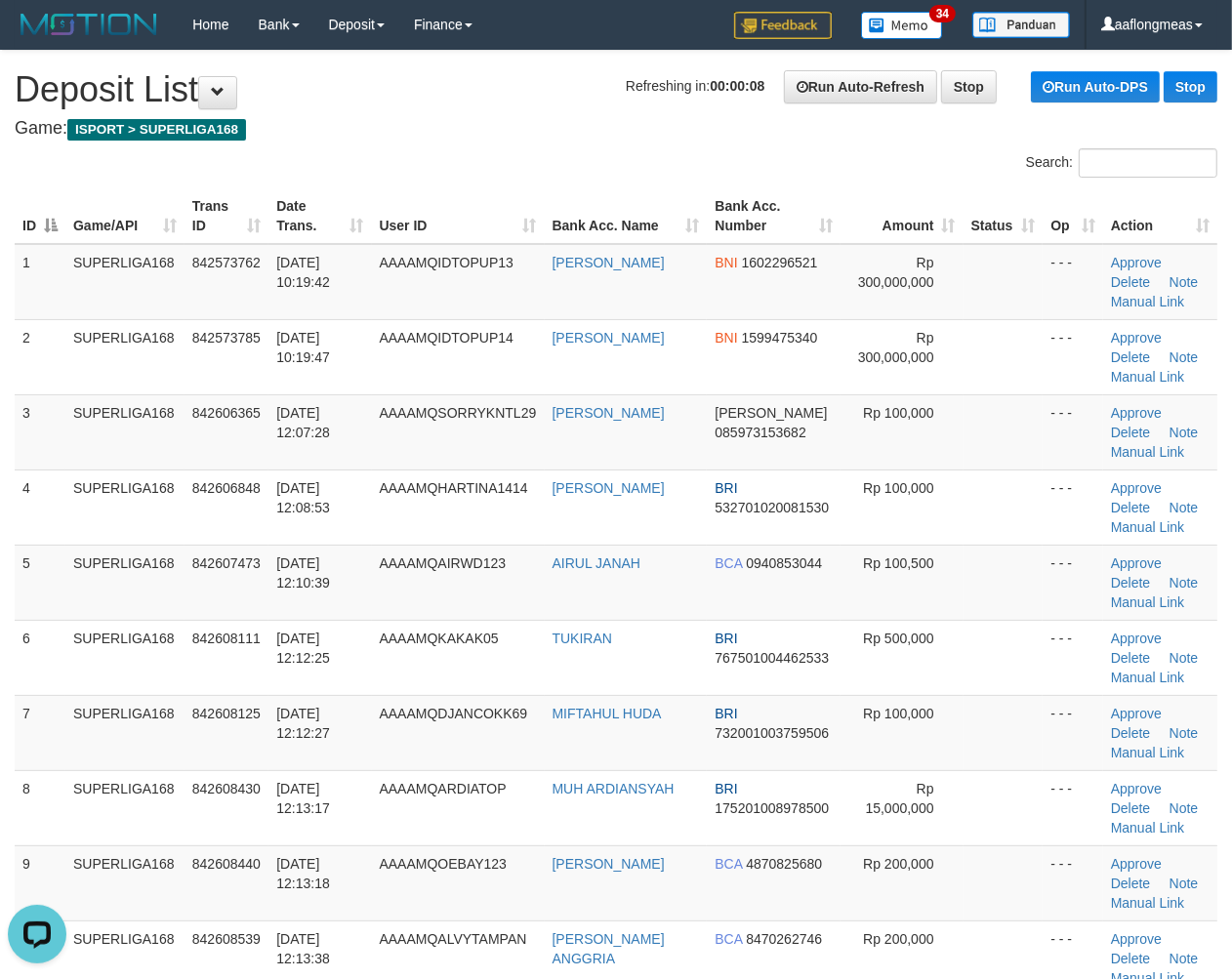 drag, startPoint x: 1013, startPoint y: 650, endPoint x: 1246, endPoint y: 668, distance: 233.6942 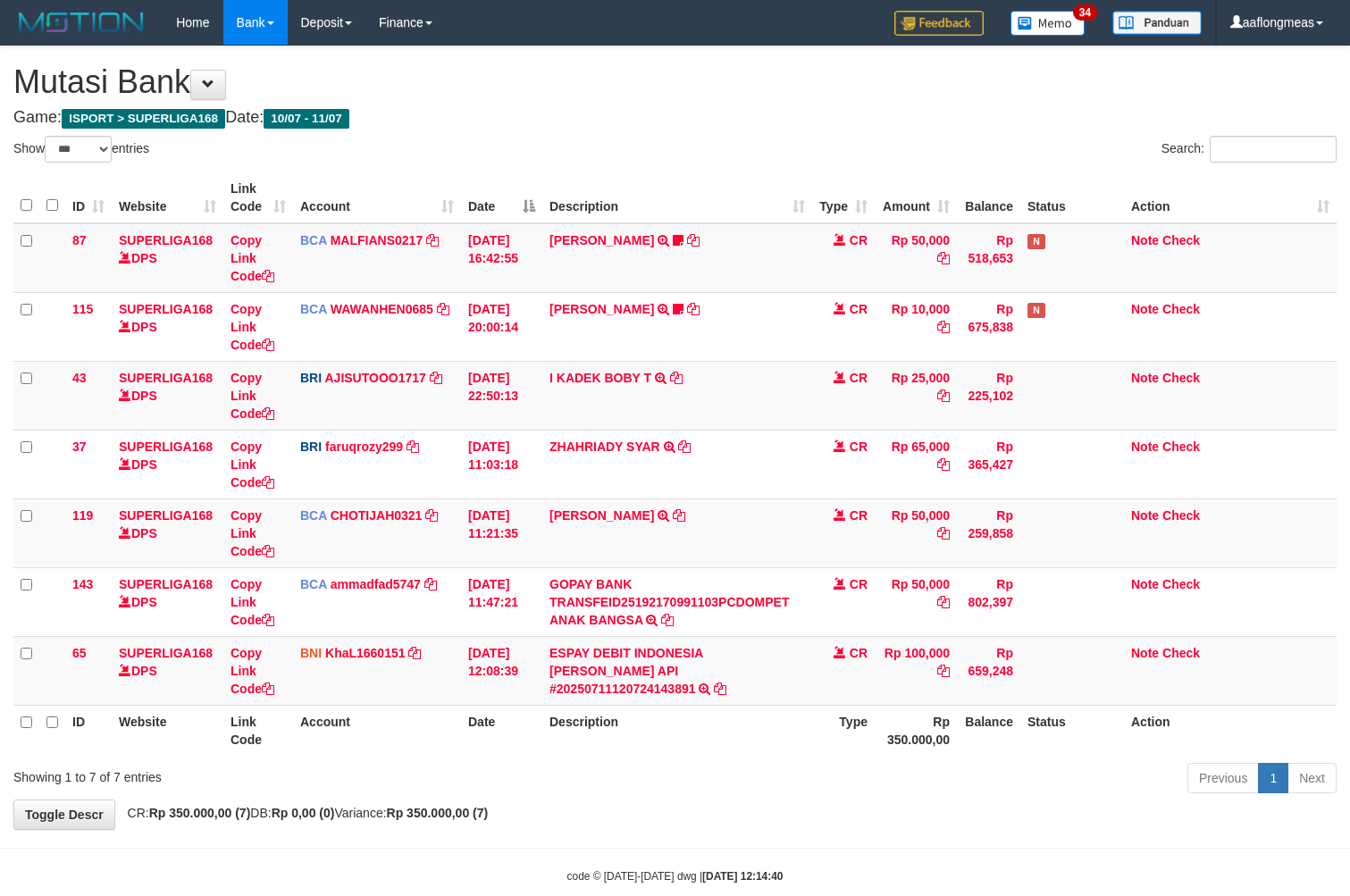 select on "***" 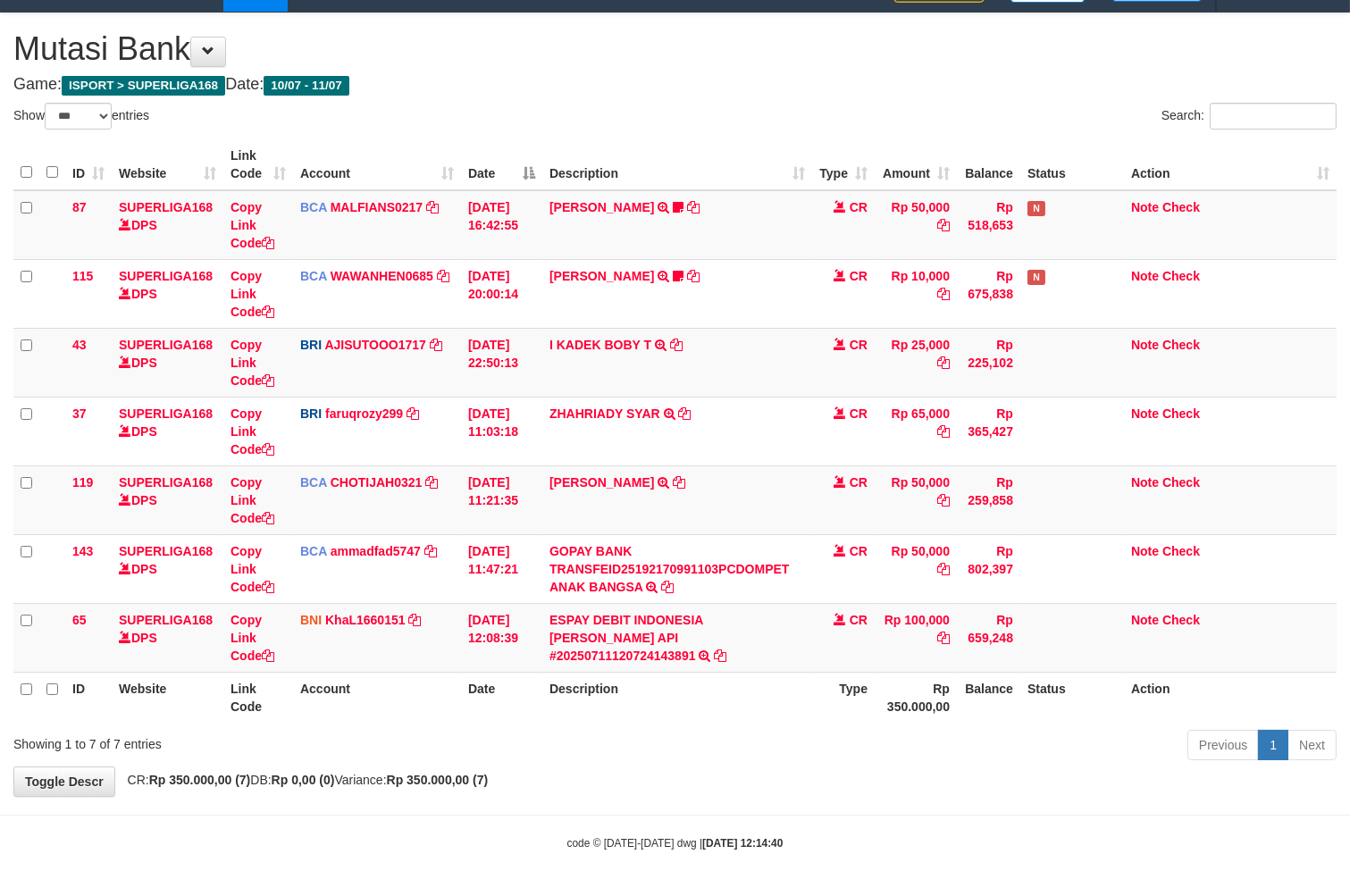 drag, startPoint x: 780, startPoint y: 733, endPoint x: 14, endPoint y: 677, distance: 768.0443 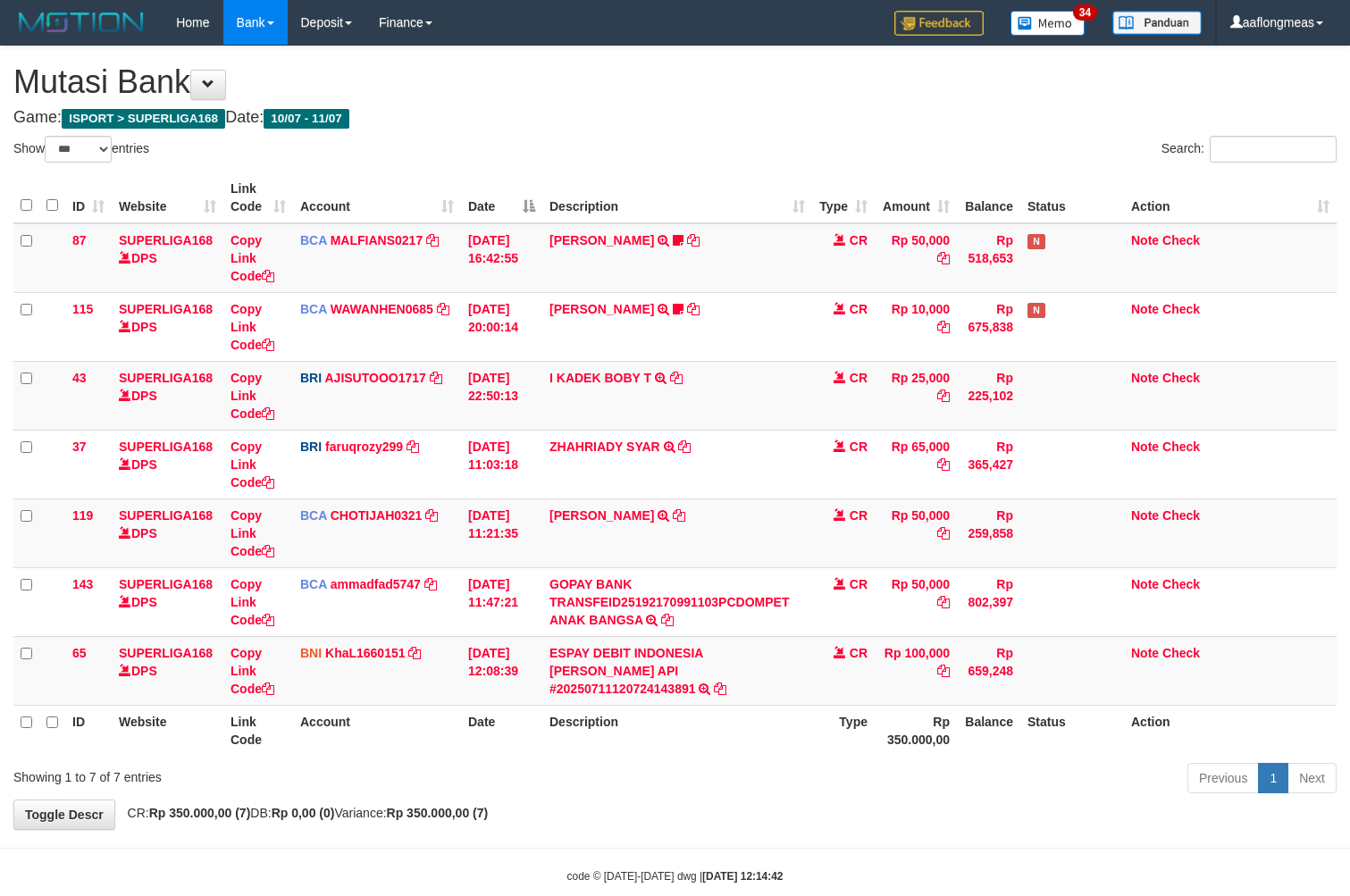 select on "***" 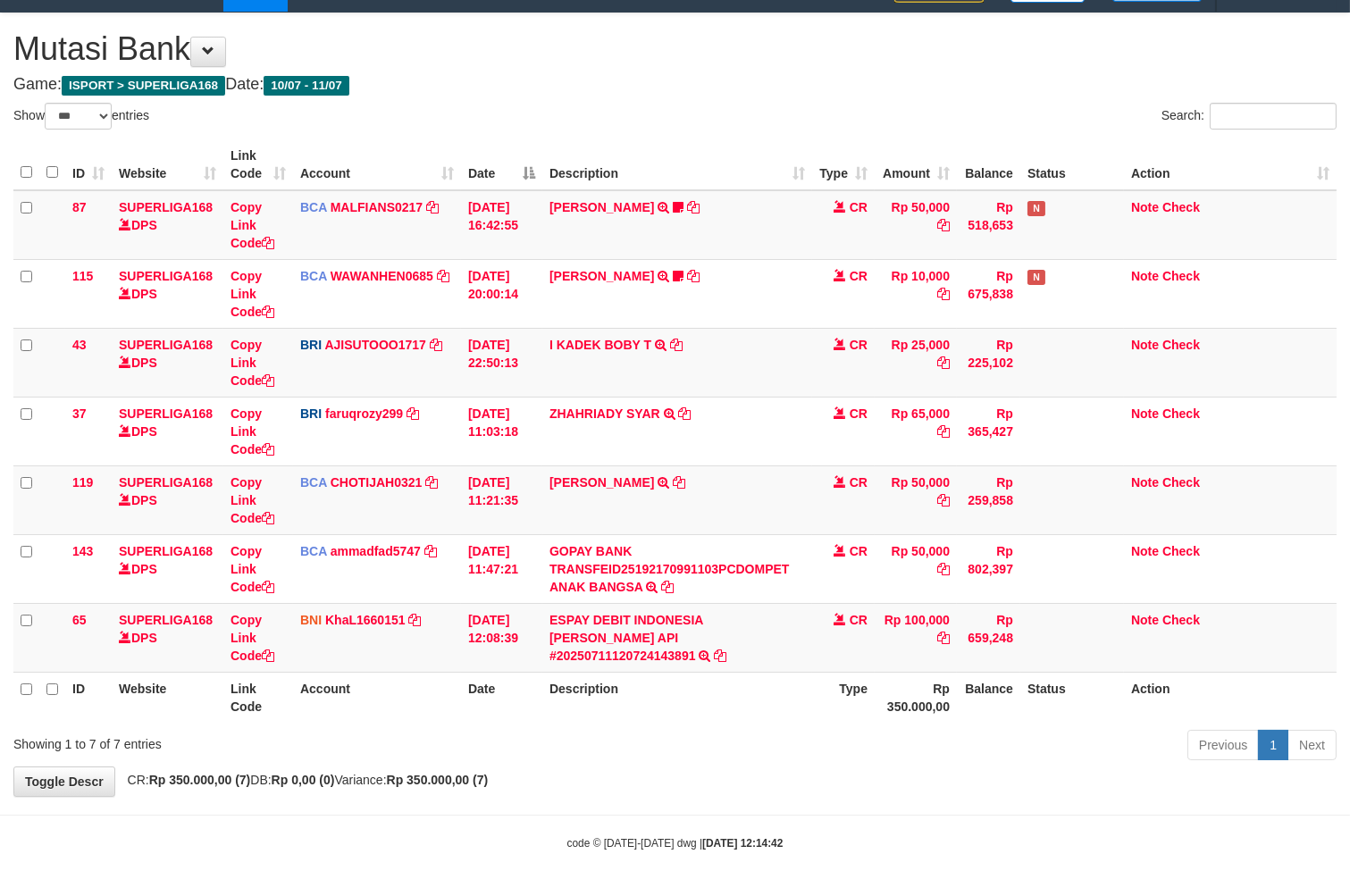 drag, startPoint x: 725, startPoint y: 736, endPoint x: 712, endPoint y: 743, distance: 14.764823 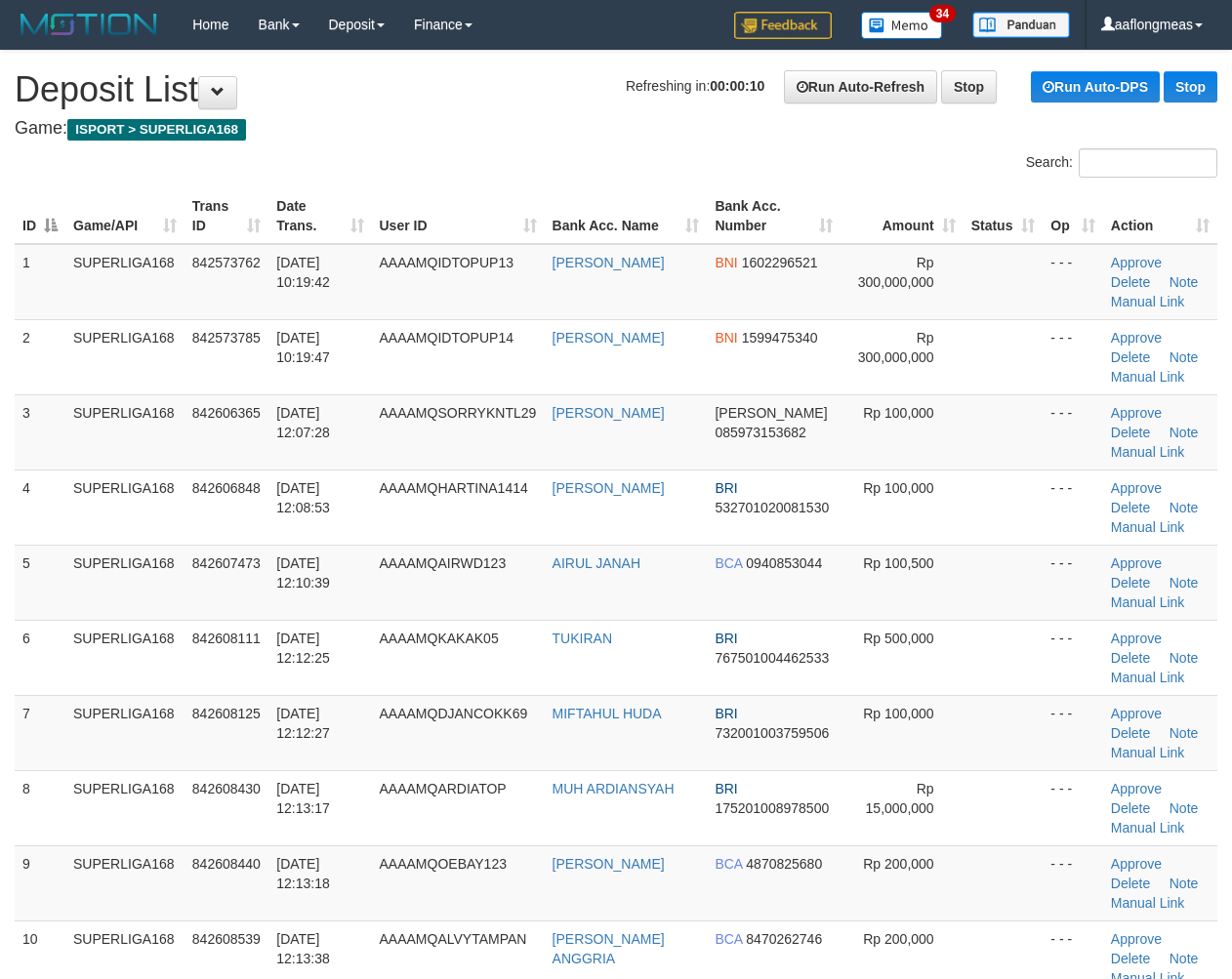 click on "6
SUPERLIGA168
842608111
11/07/2025 12:12:25
AAAAMQKAKAK05
TUKIRAN
BRI
767501004462533
Rp 500,000
- - -
Approve
Delete
Note
Manual Link" at bounding box center [616, 657] 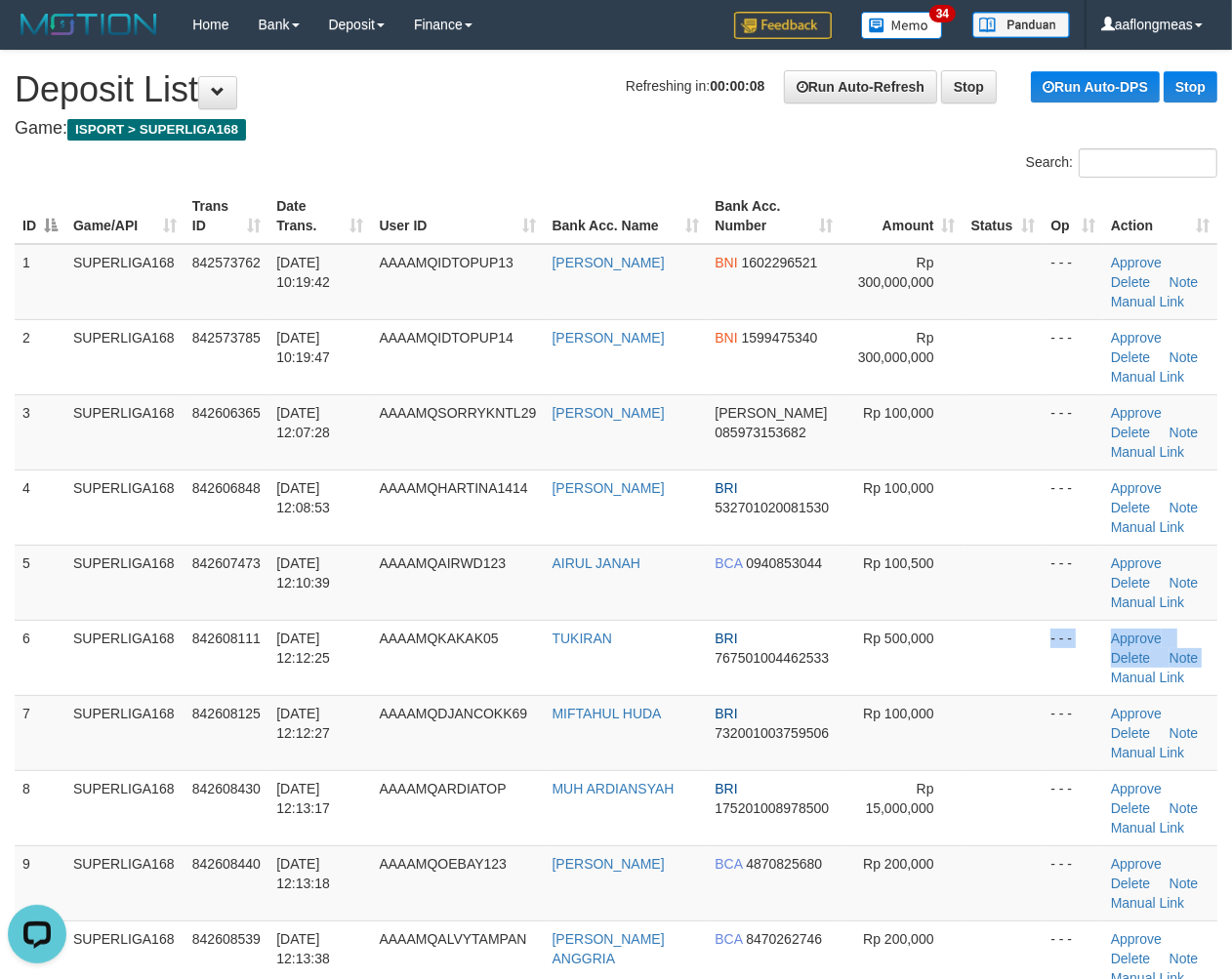 scroll, scrollTop: 0, scrollLeft: 0, axis: both 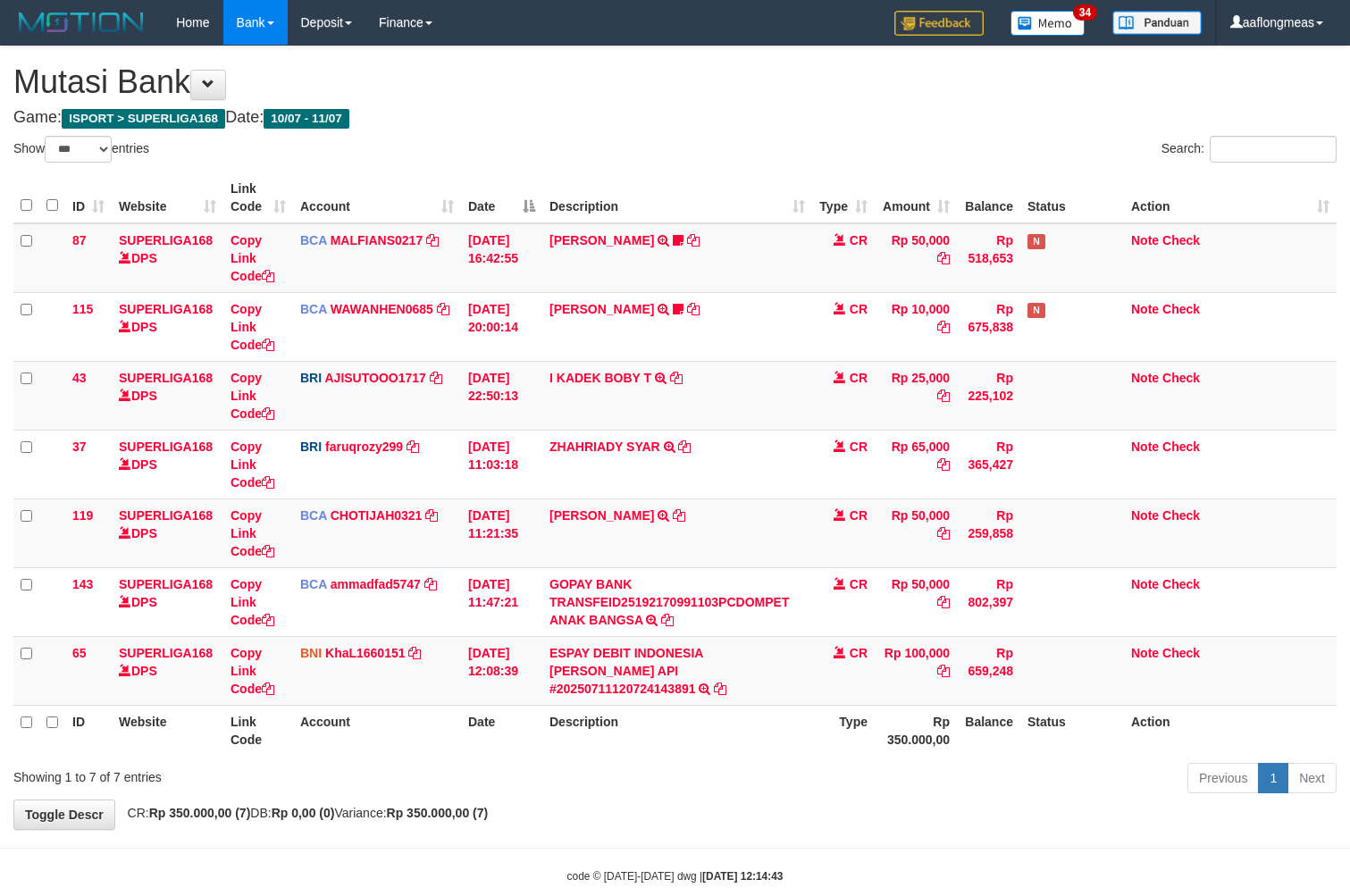 select on "***" 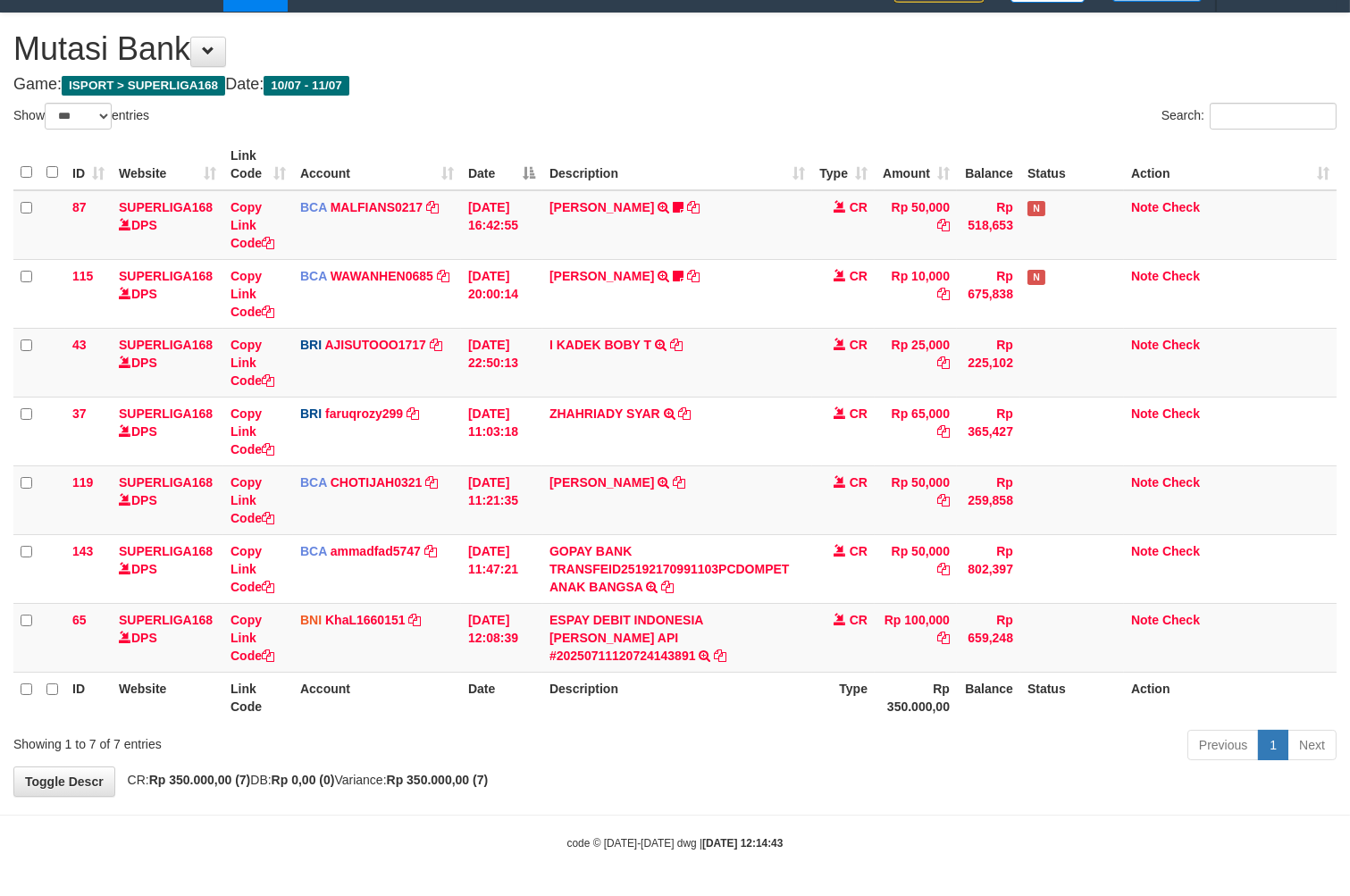 click on "Previous 1 Next" at bounding box center (956, 747) 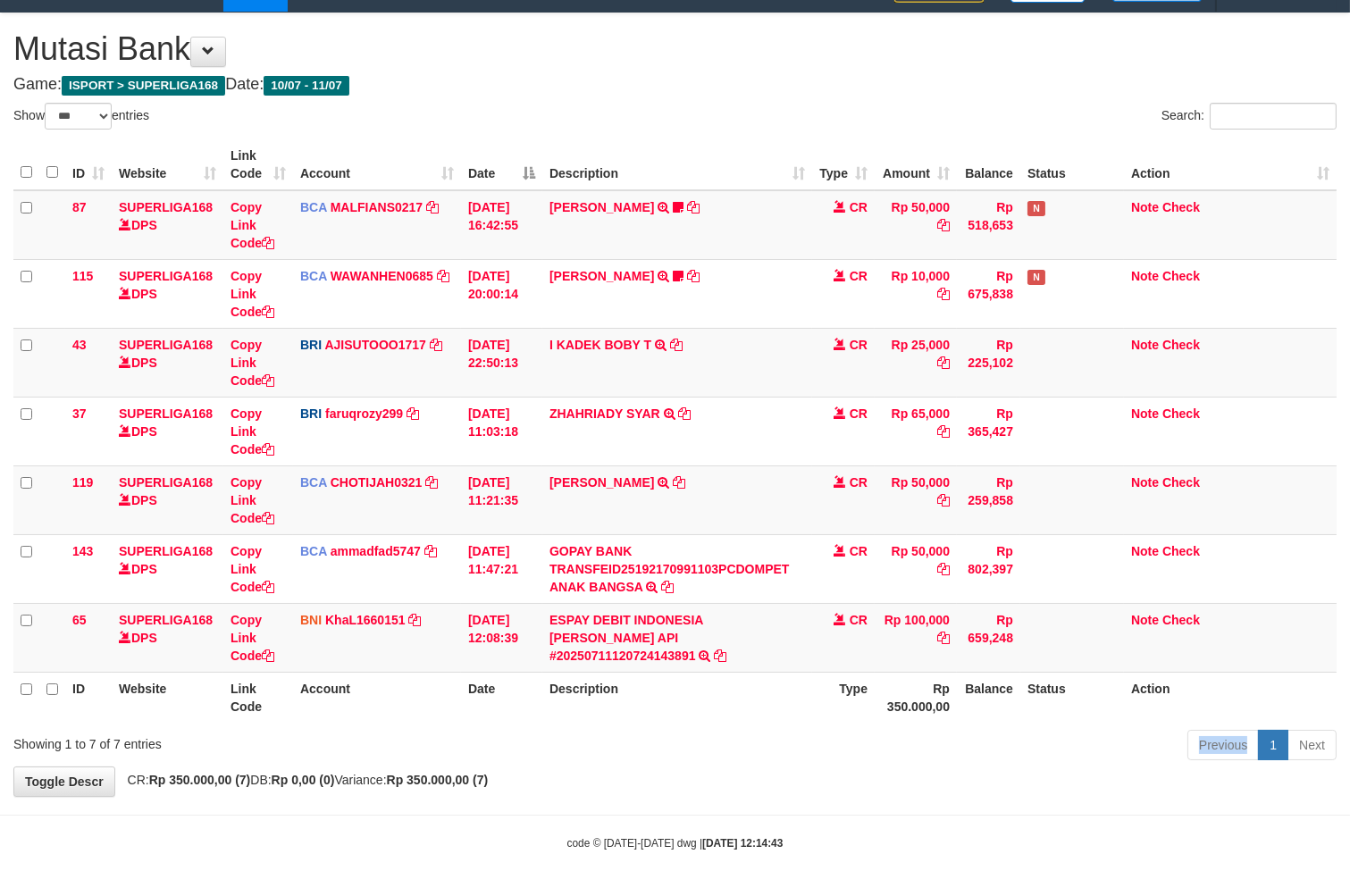 click on "Previous 1 Next" at bounding box center [956, 747] 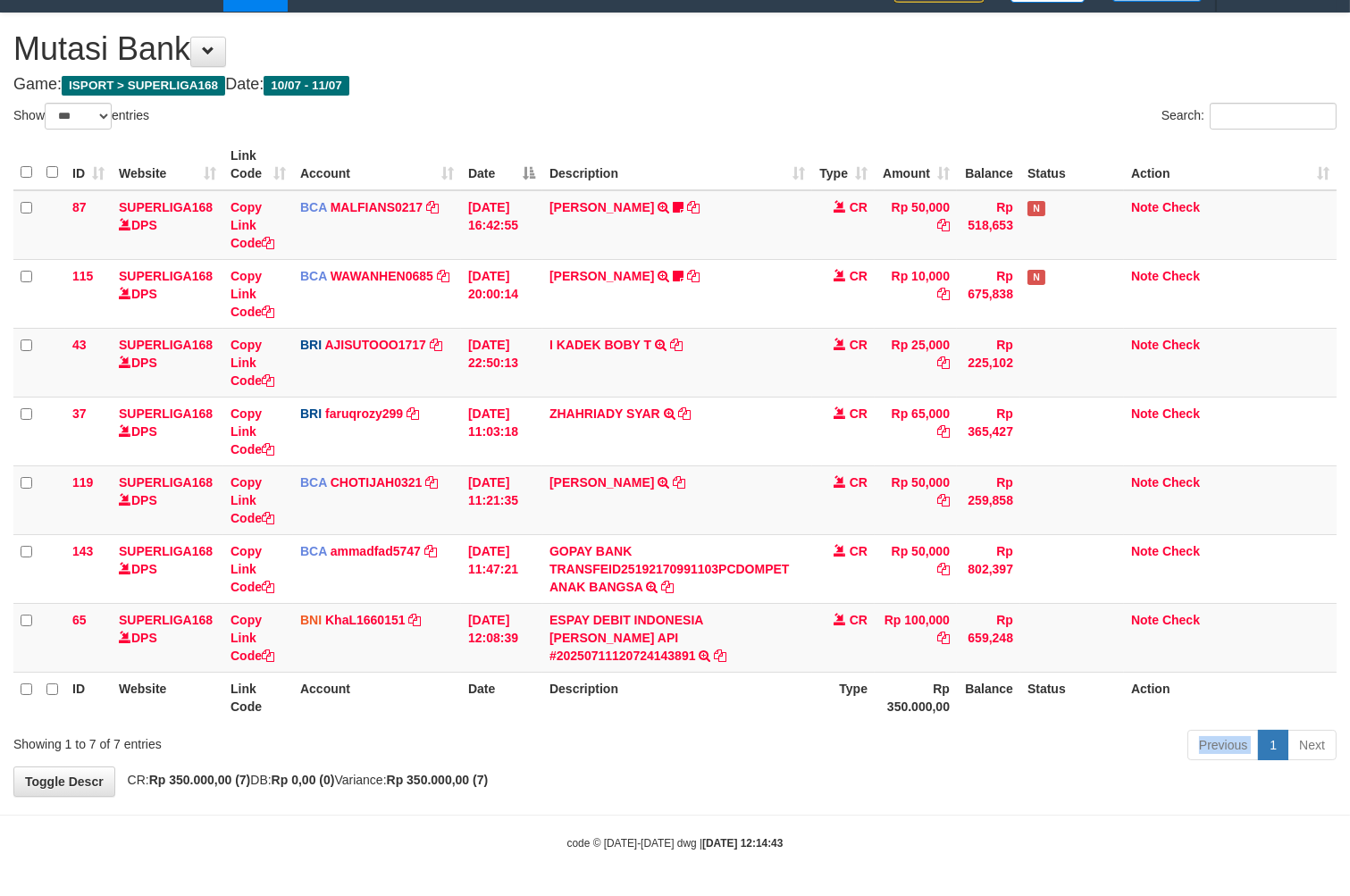 click on "Previous 1 Next" at bounding box center (956, 747) 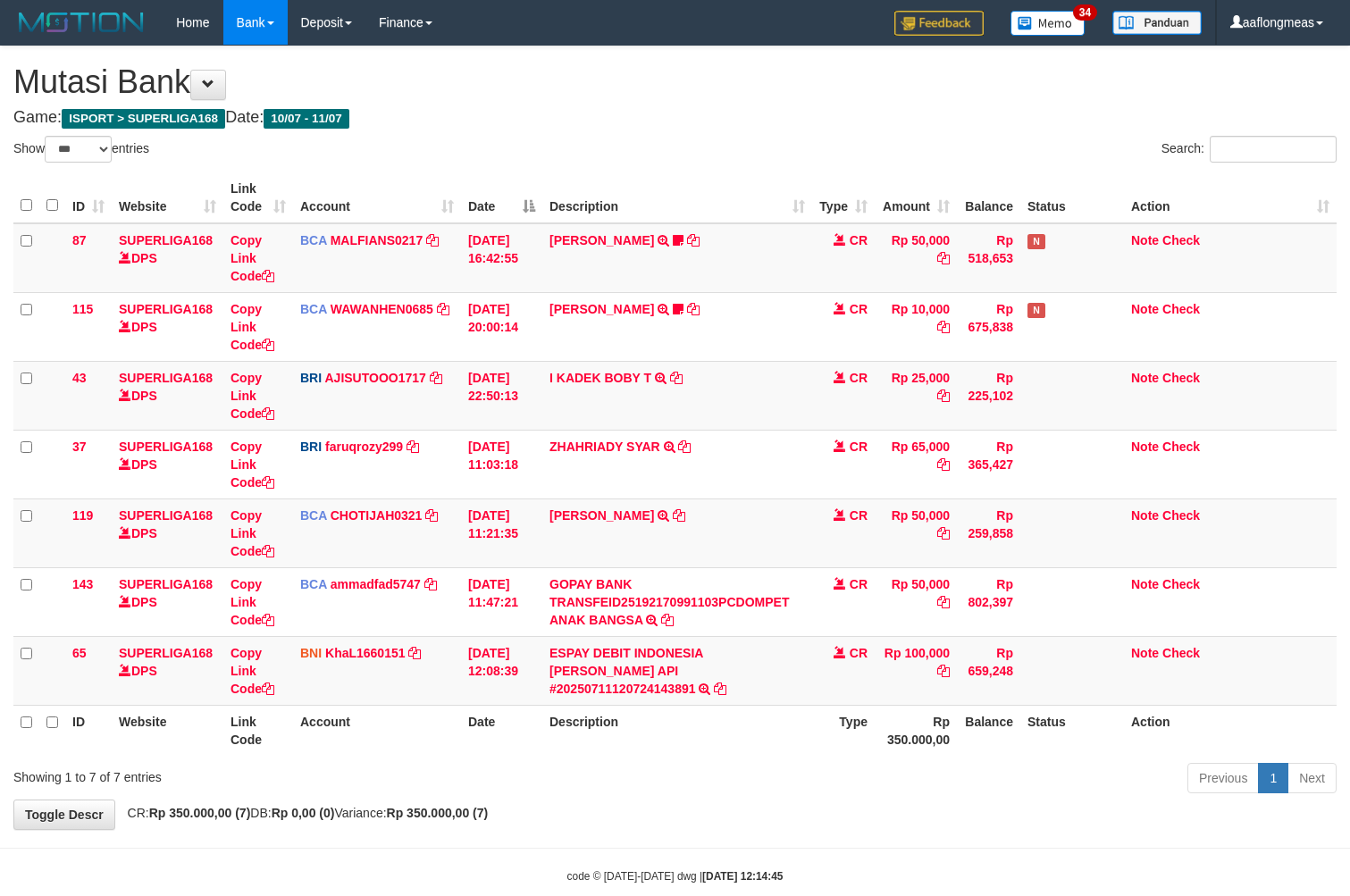 select on "***" 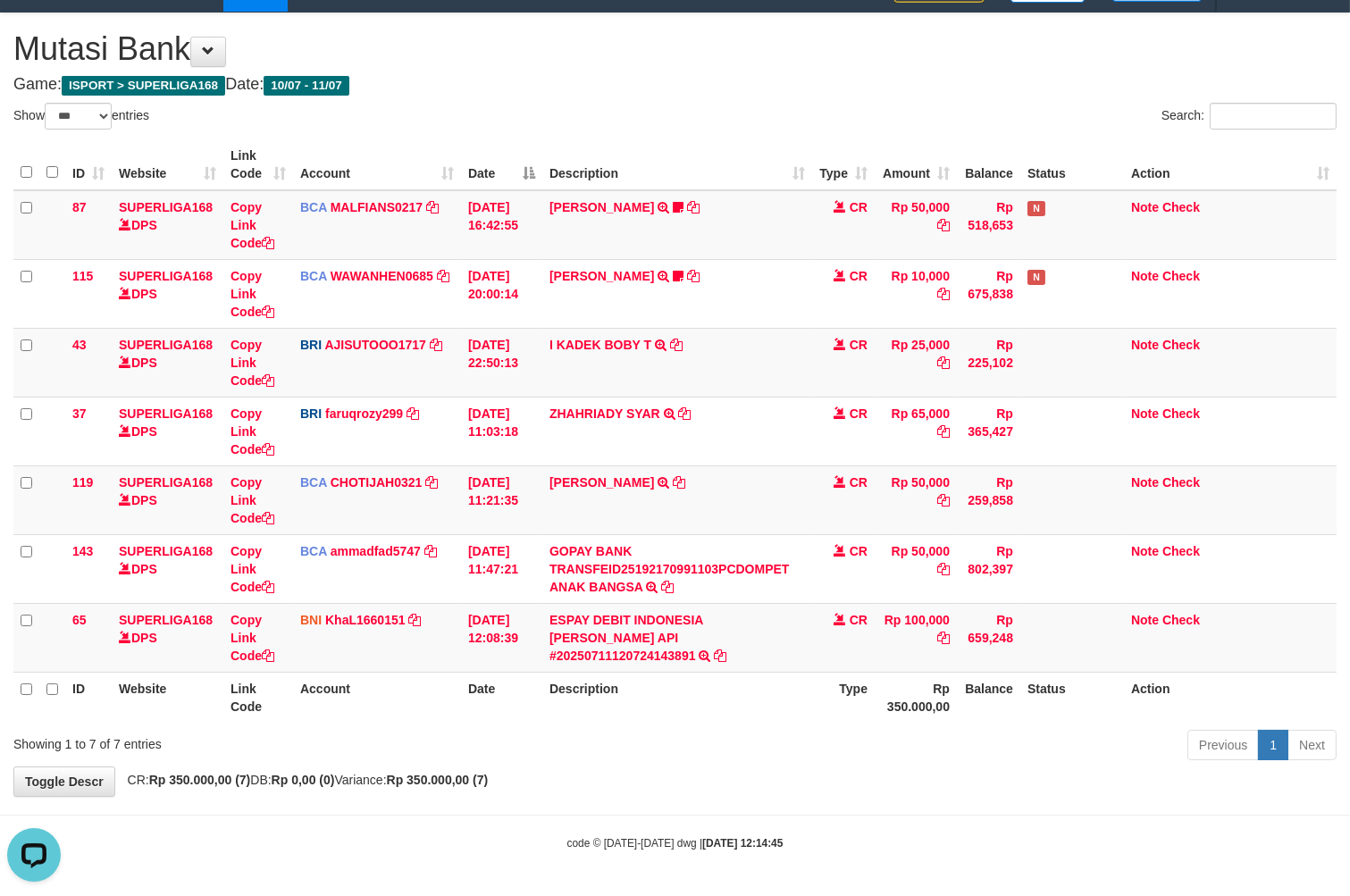 scroll, scrollTop: 0, scrollLeft: 0, axis: both 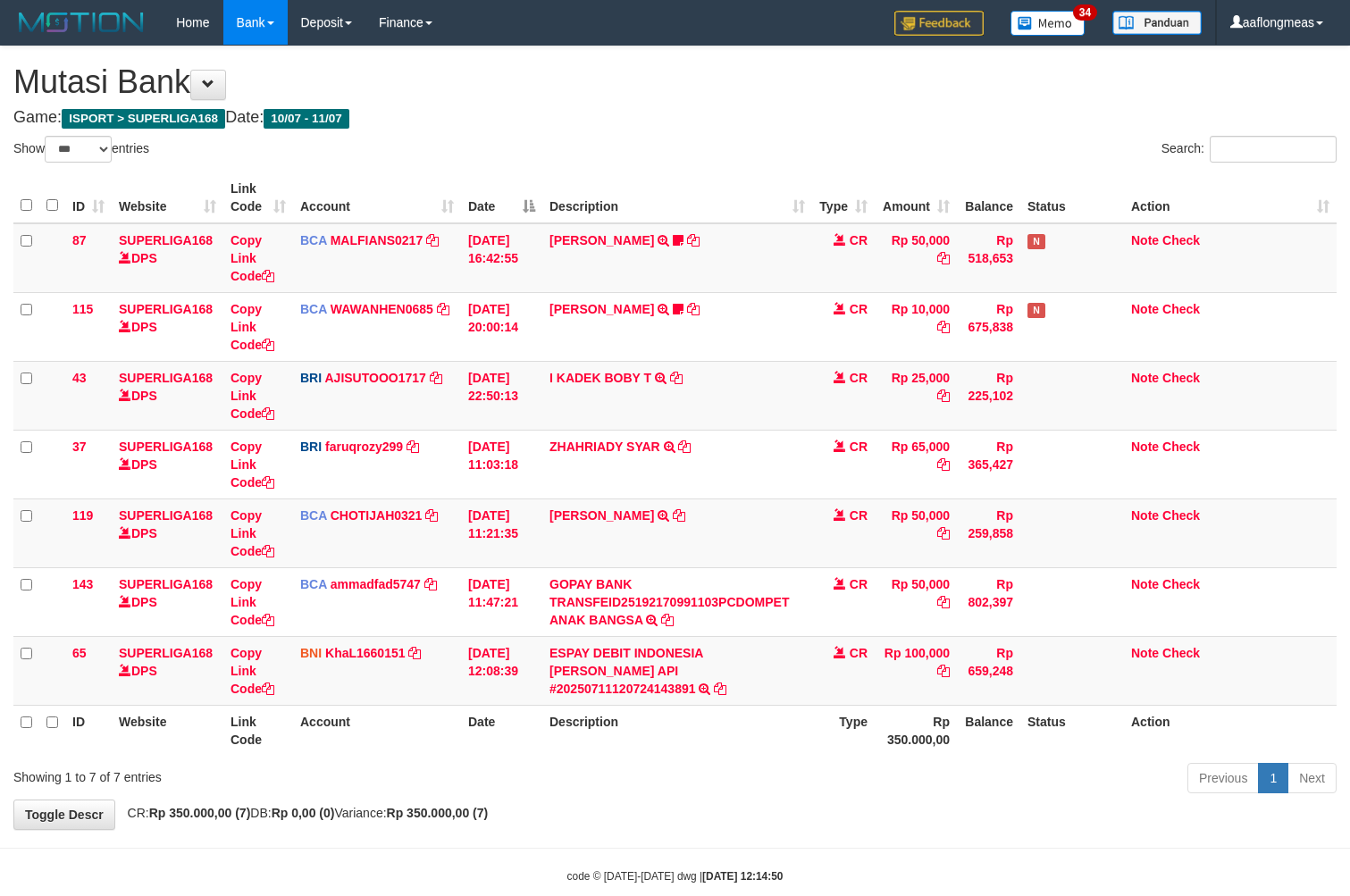 select on "***" 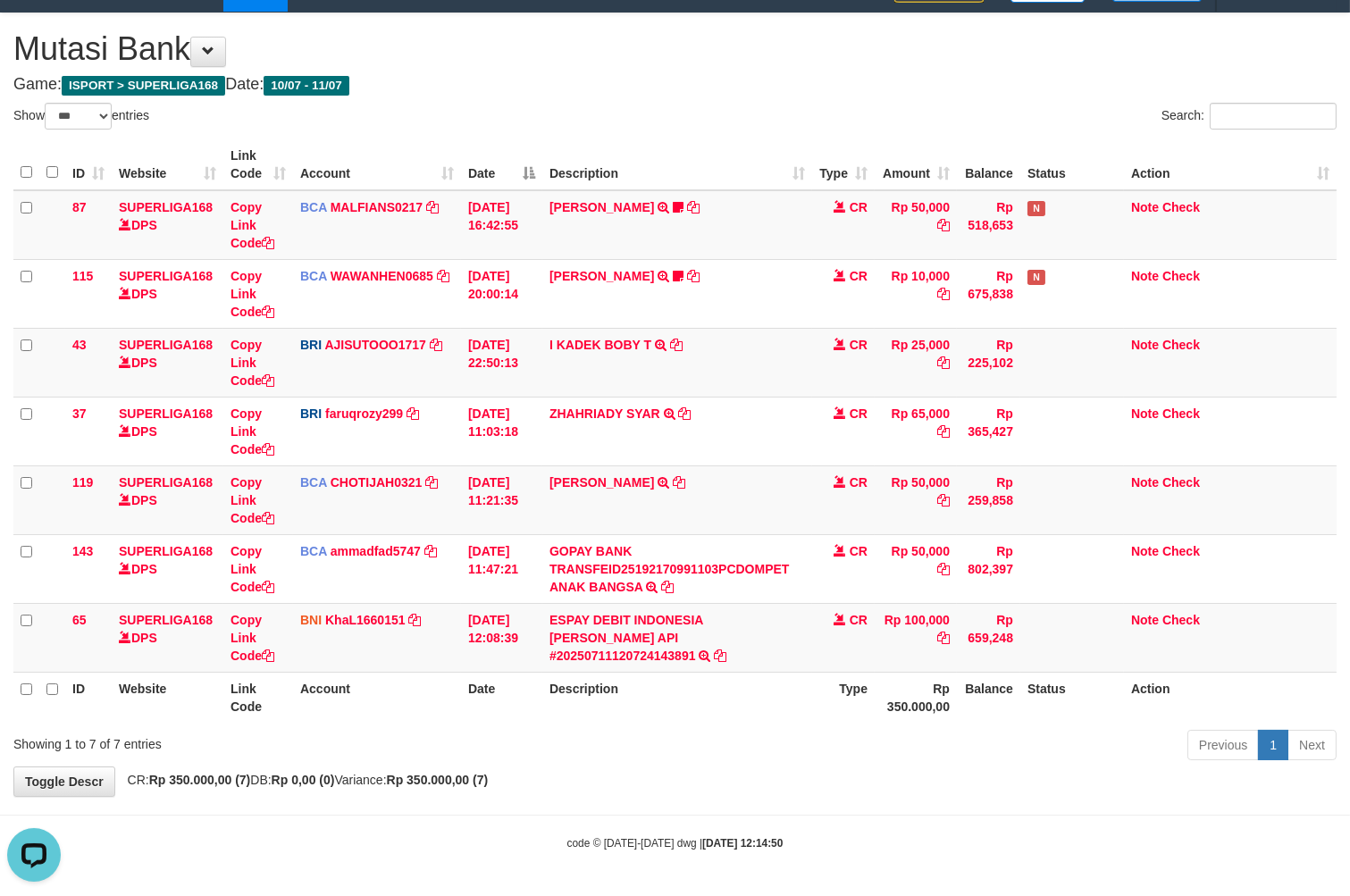 scroll, scrollTop: 0, scrollLeft: 0, axis: both 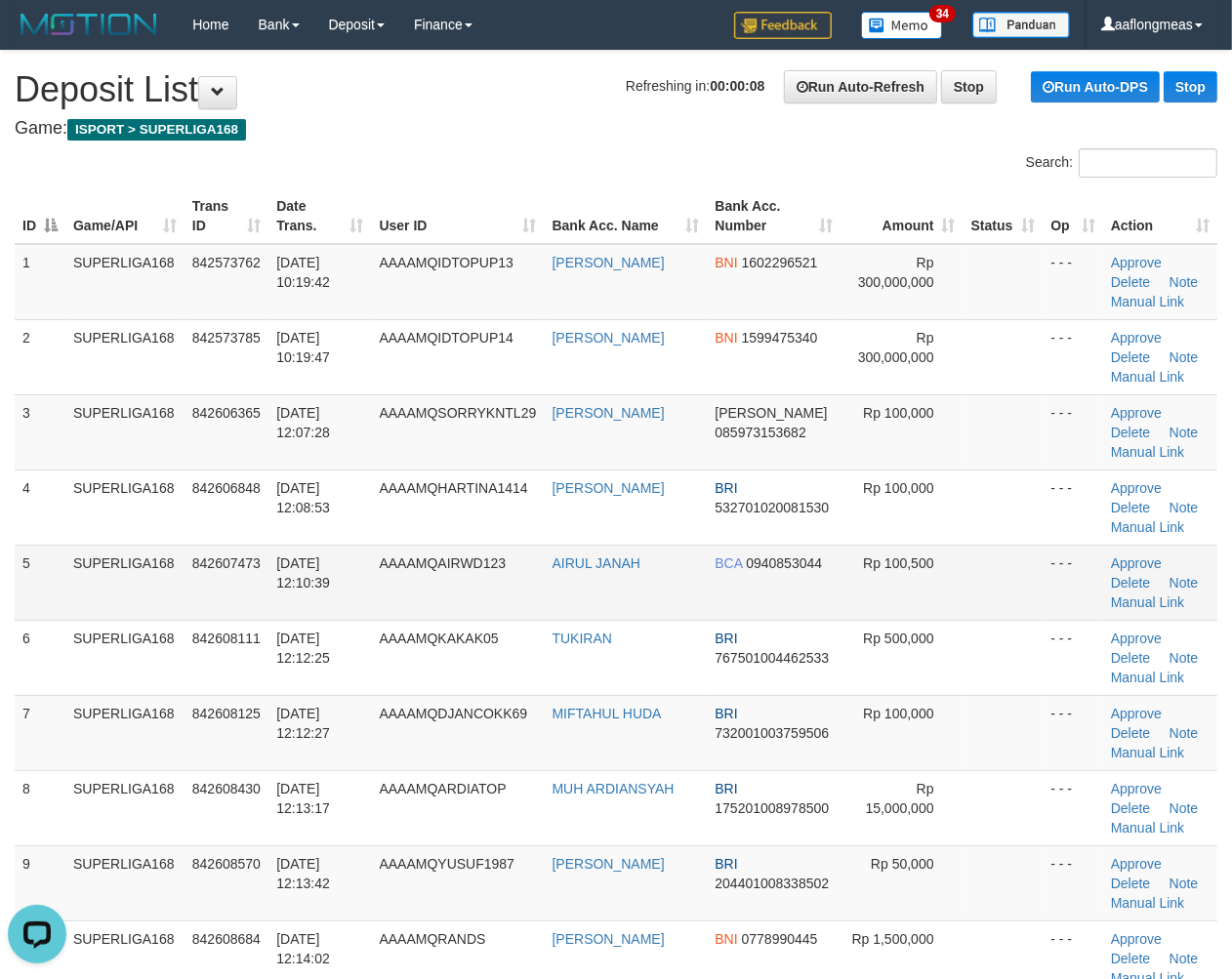 click at bounding box center [1004, 582] 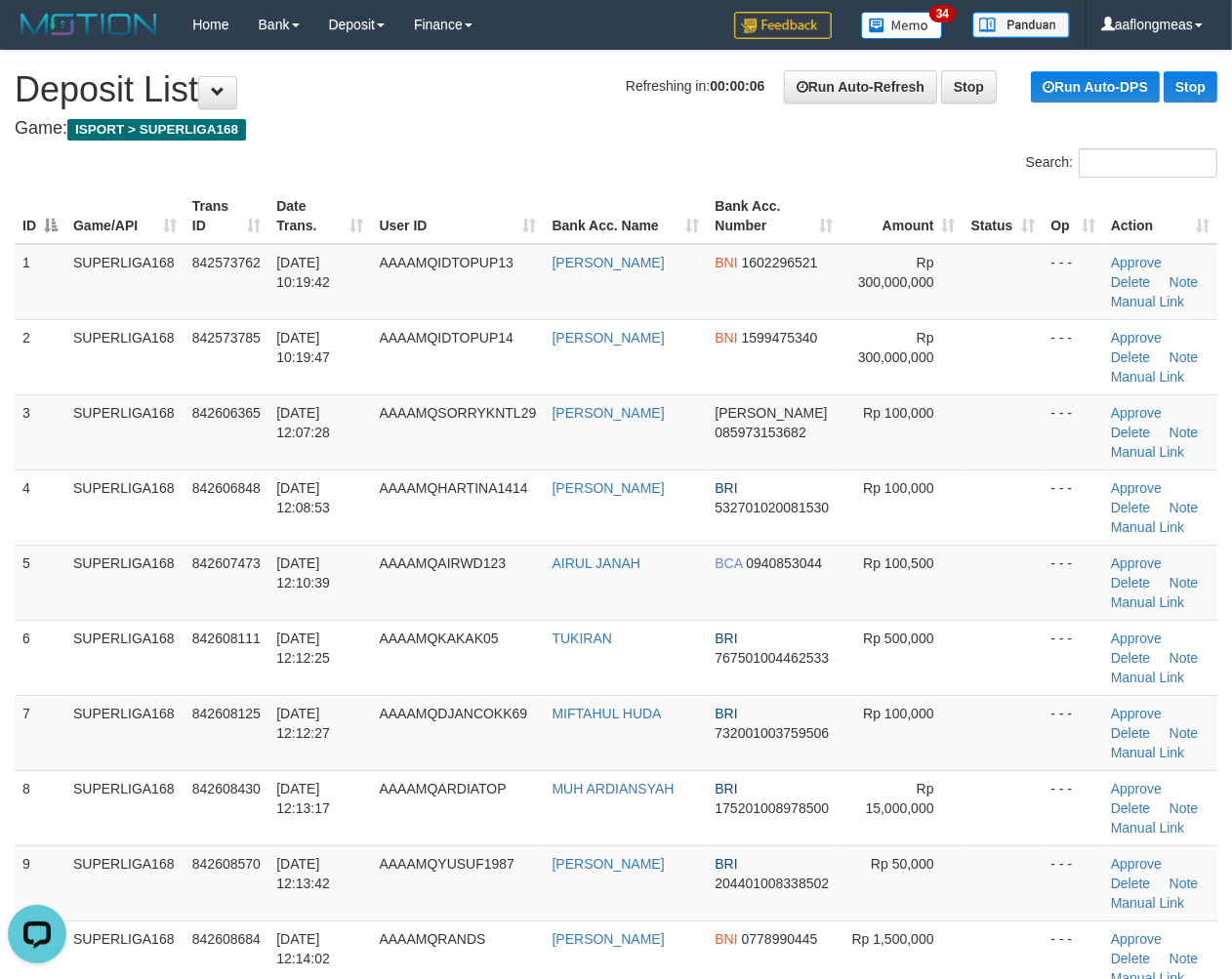 drag, startPoint x: 1035, startPoint y: 660, endPoint x: 1243, endPoint y: 690, distance: 210.15233 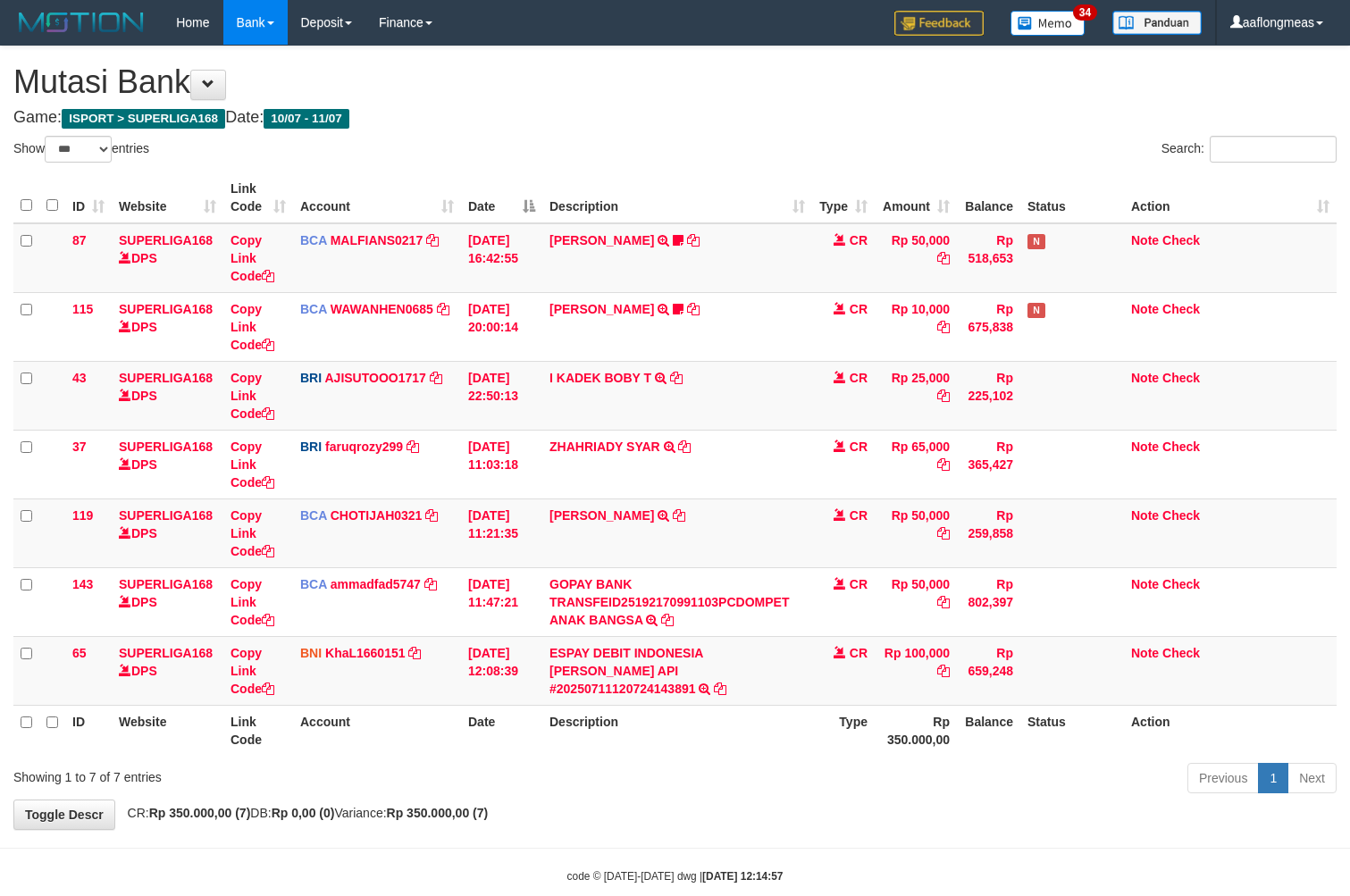 select on "***" 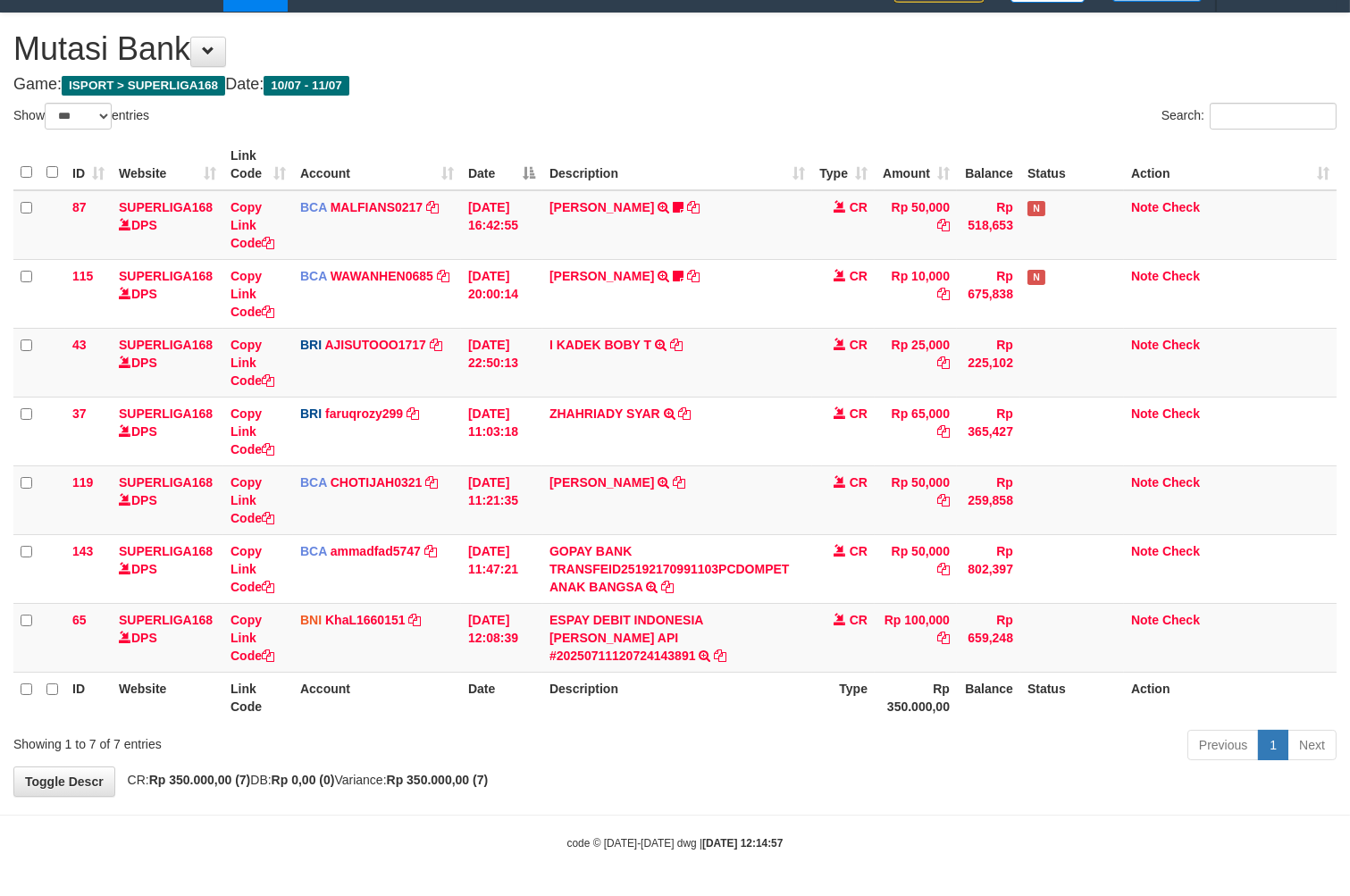 click on "Previous 1 Next" at bounding box center [956, 747] 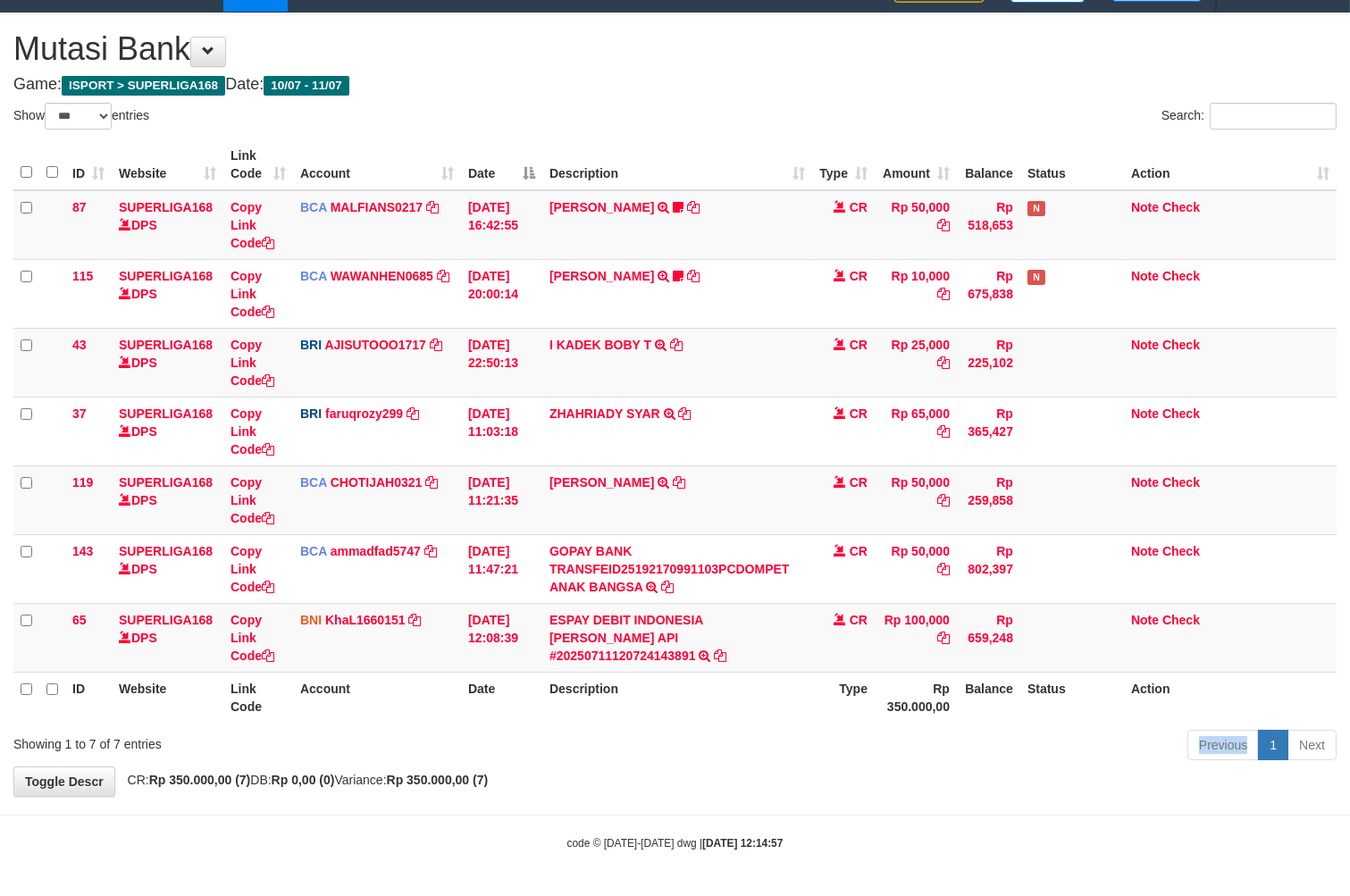 click on "Previous 1 Next" at bounding box center [956, 747] 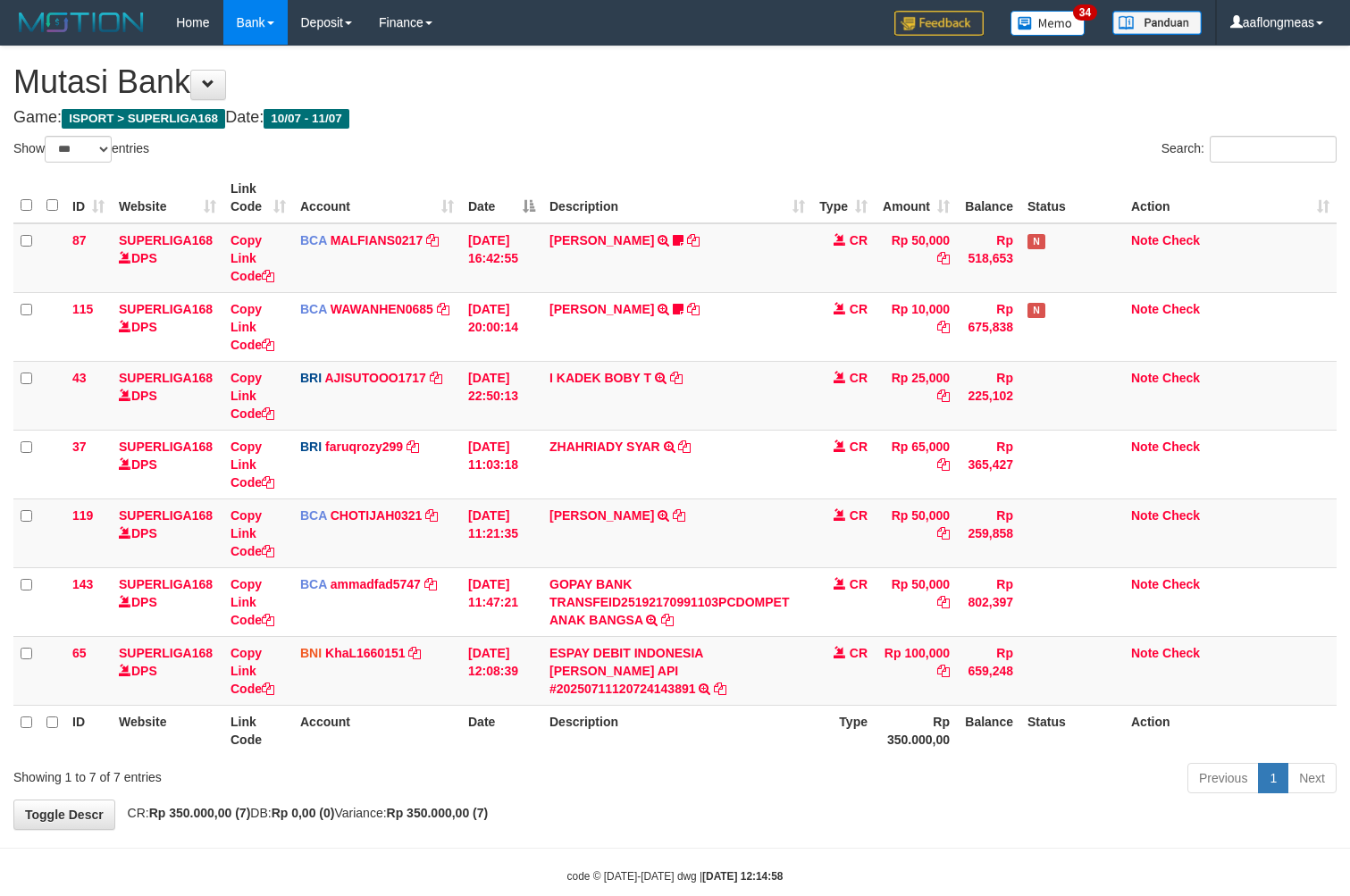 select on "***" 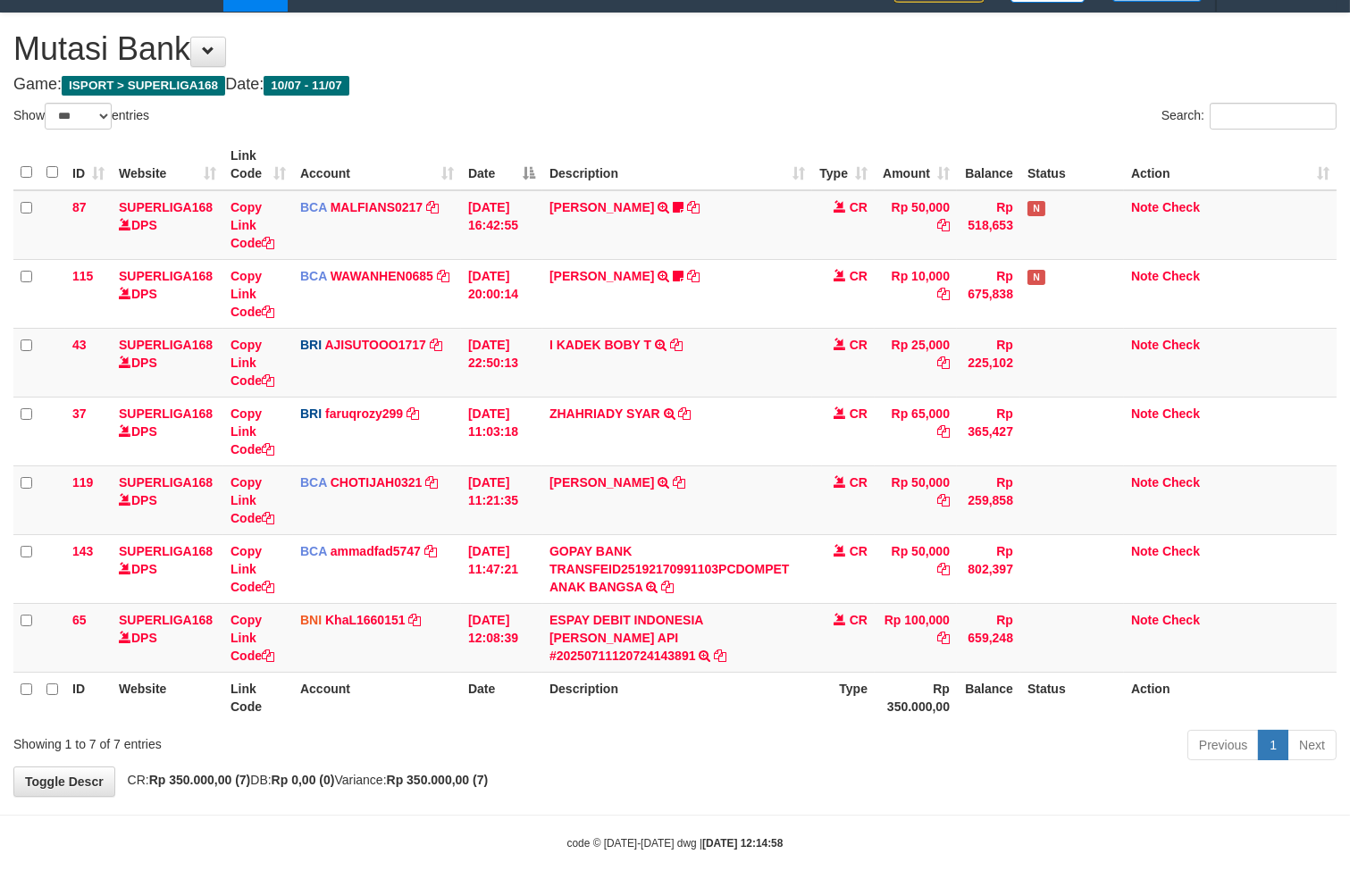 drag, startPoint x: 711, startPoint y: 749, endPoint x: 686, endPoint y: 759, distance: 26.925824 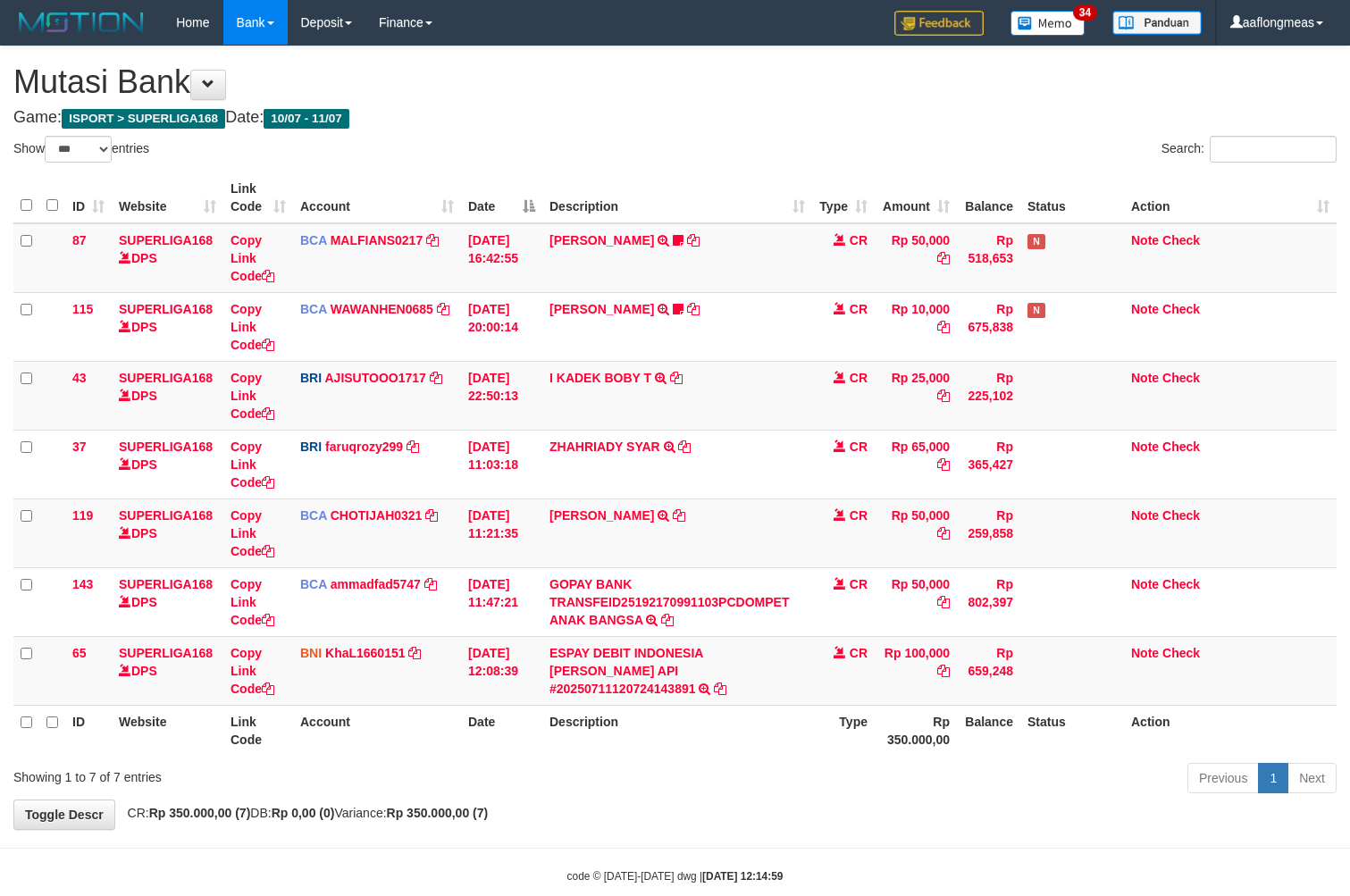select on "***" 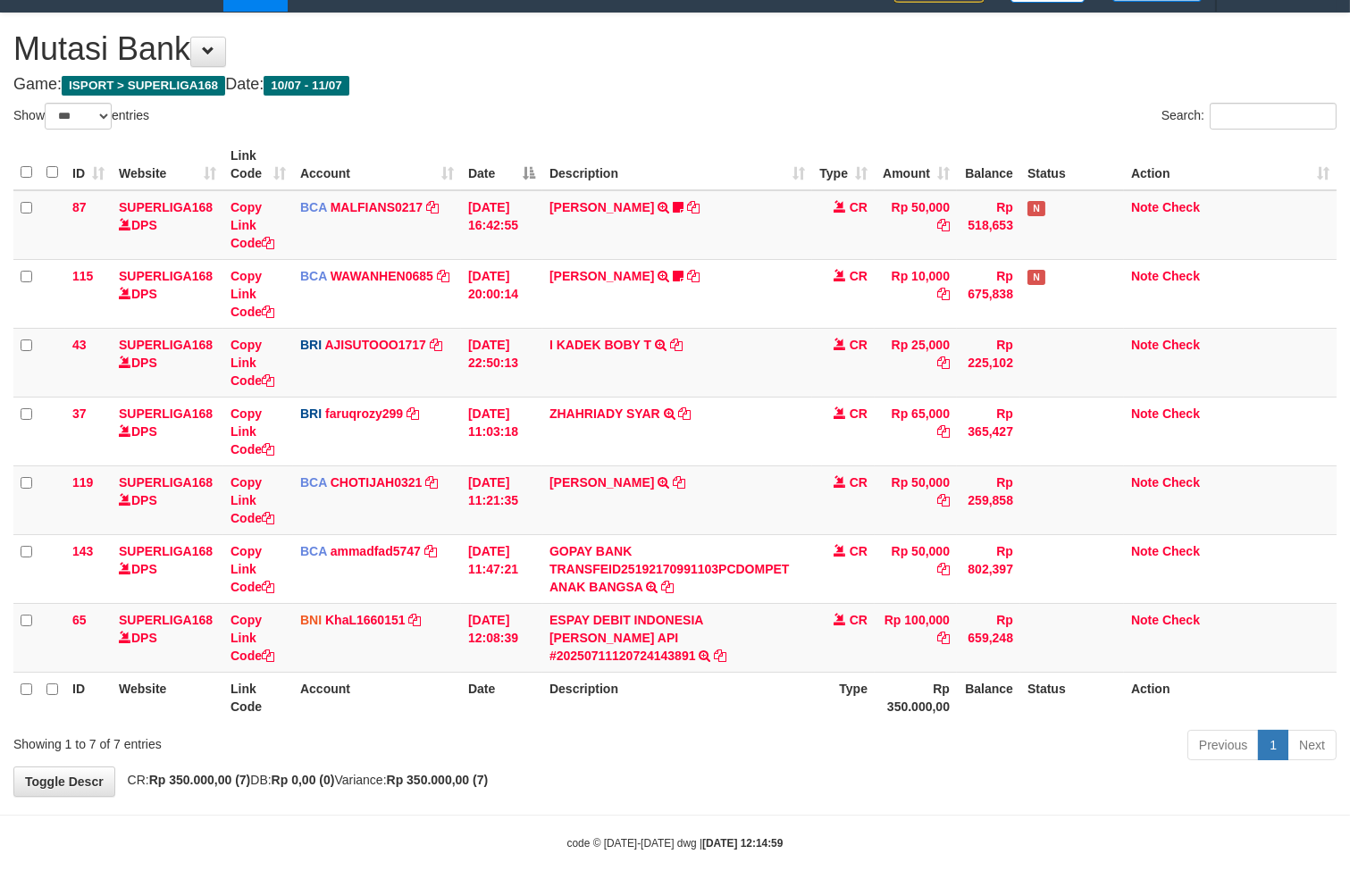 click on "Previous 1 Next" at bounding box center (956, 747) 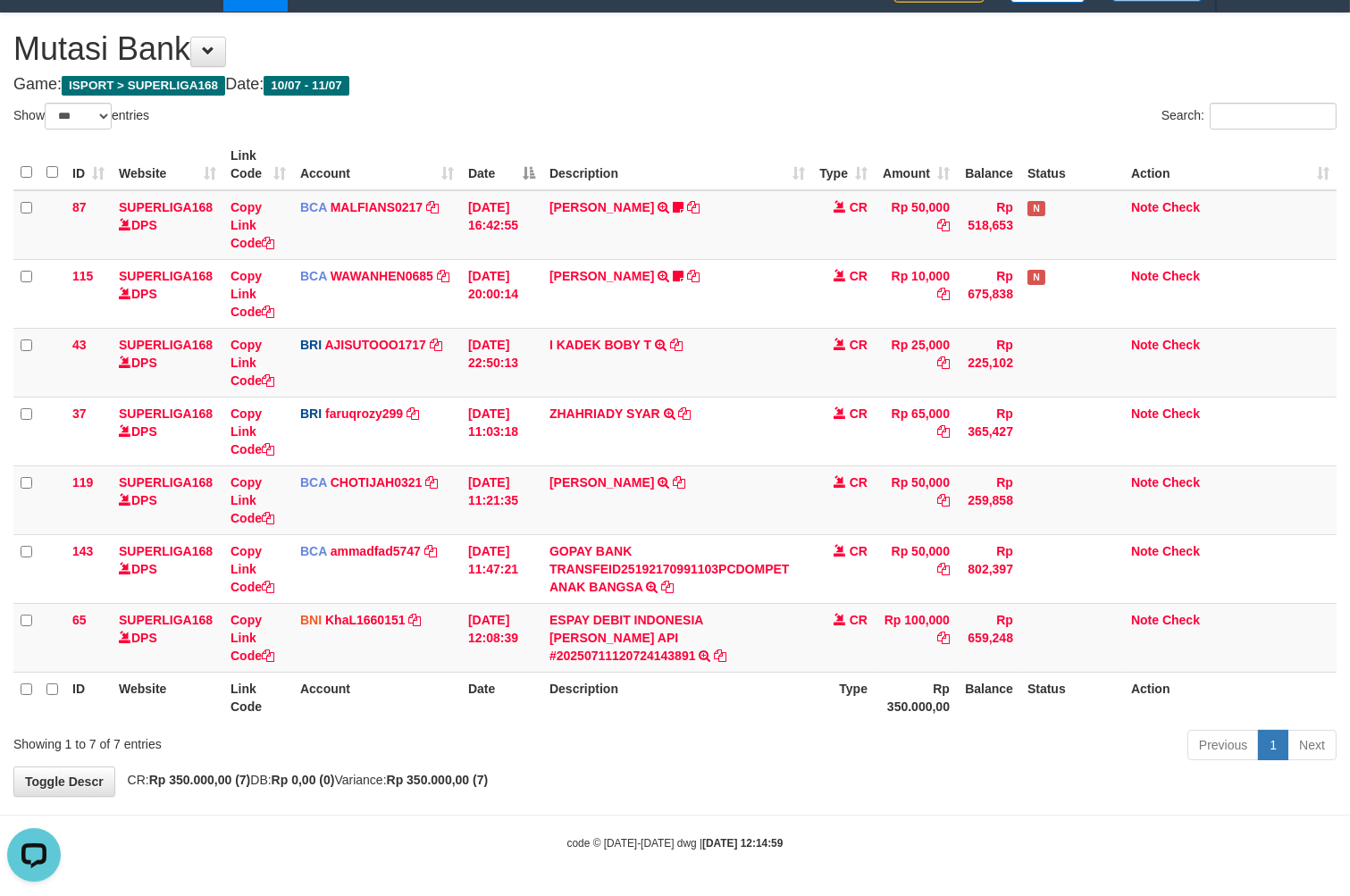 scroll, scrollTop: 0, scrollLeft: 0, axis: both 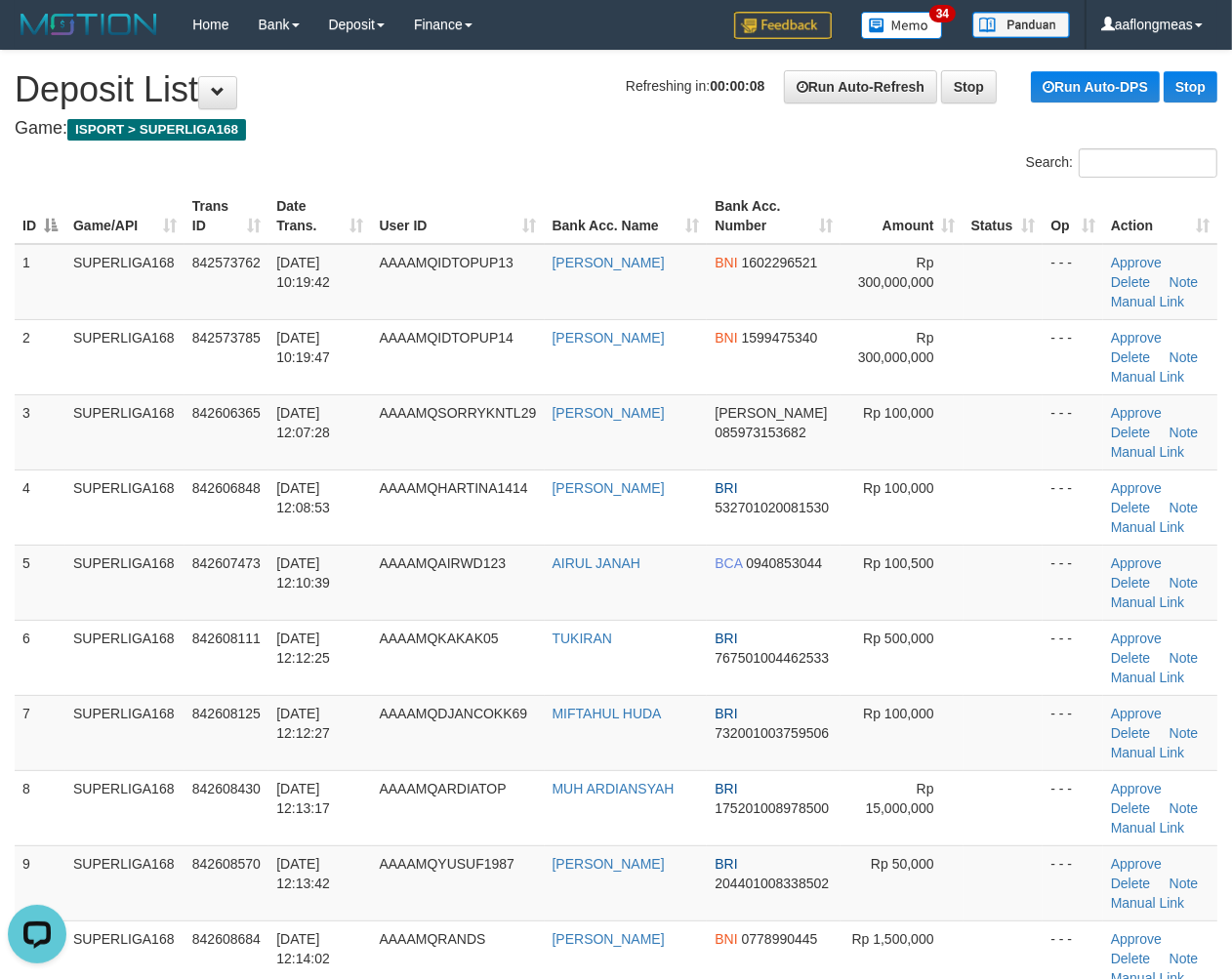 drag, startPoint x: 1030, startPoint y: 641, endPoint x: 1242, endPoint y: 651, distance: 212.23572 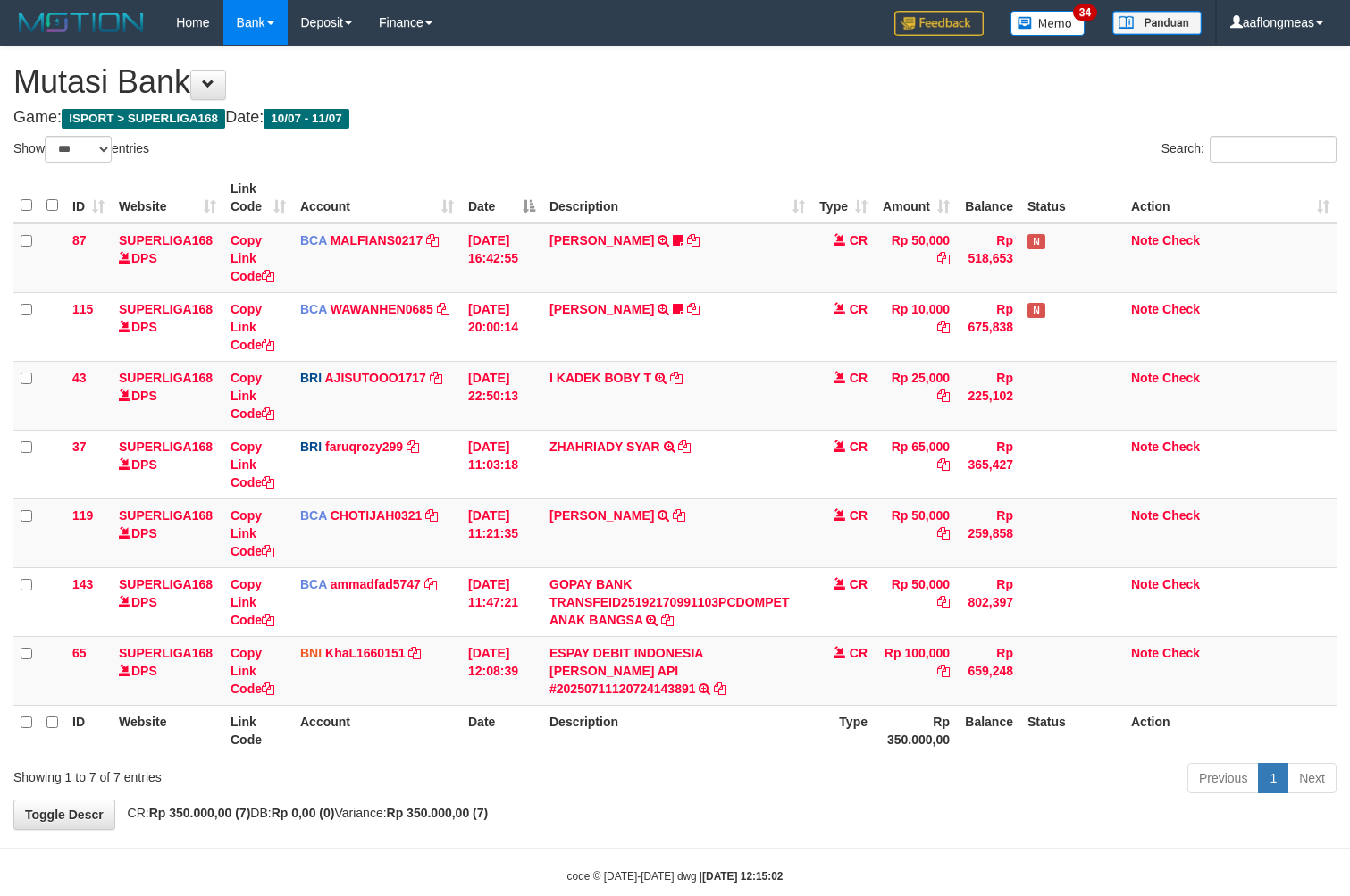 select on "***" 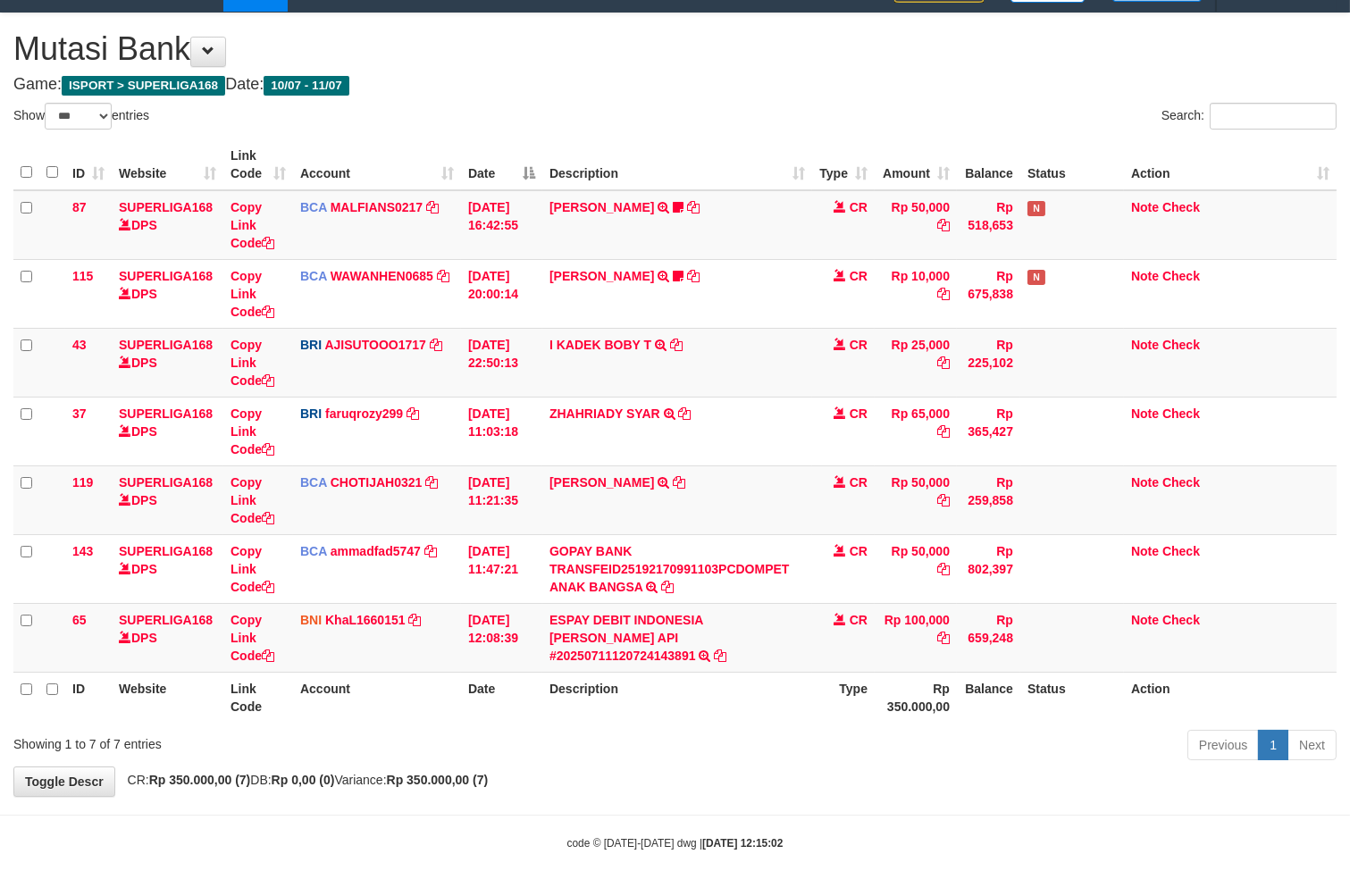 drag, startPoint x: 699, startPoint y: 759, endPoint x: 361, endPoint y: 822, distance: 343.82117 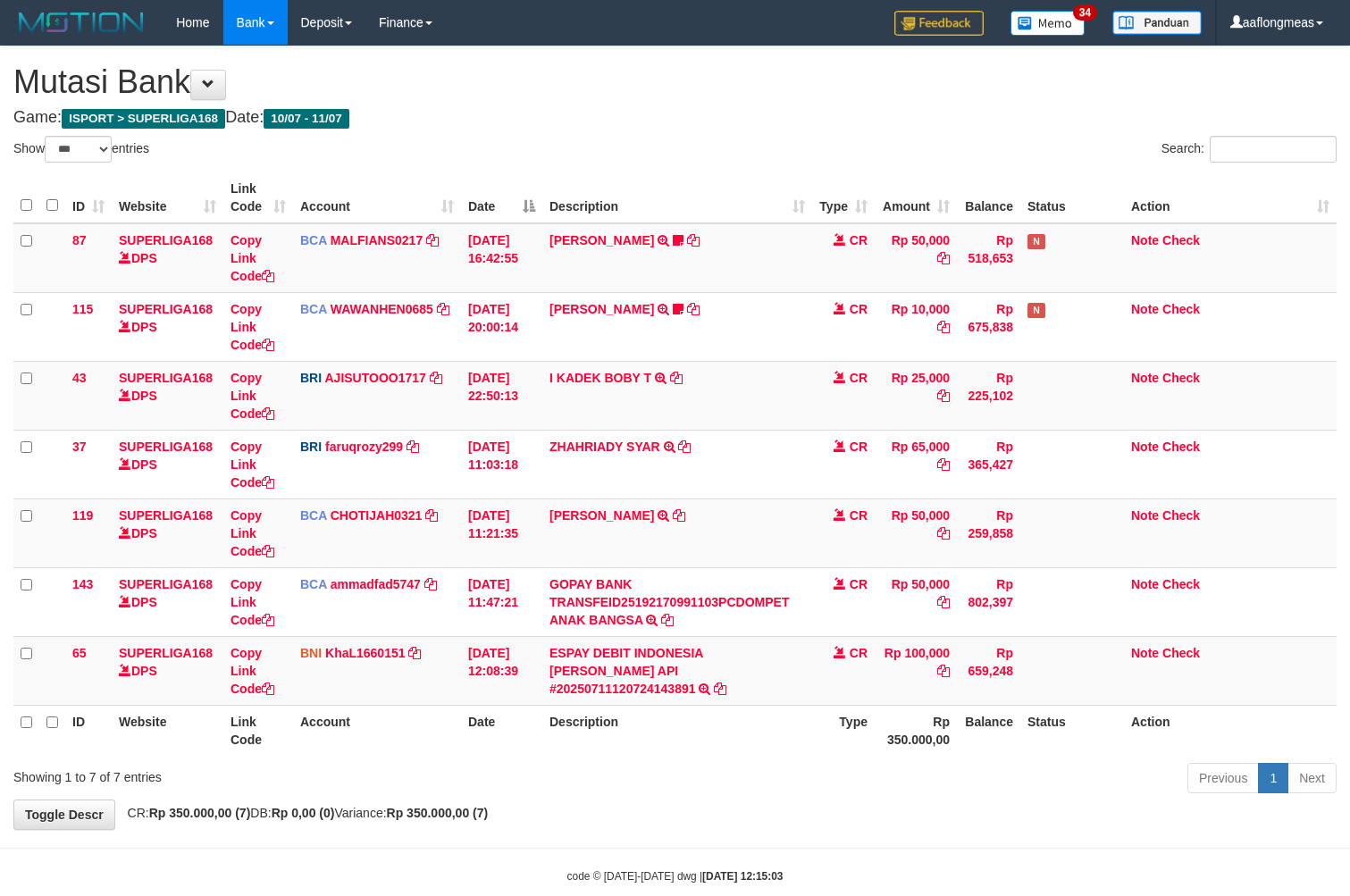 select on "***" 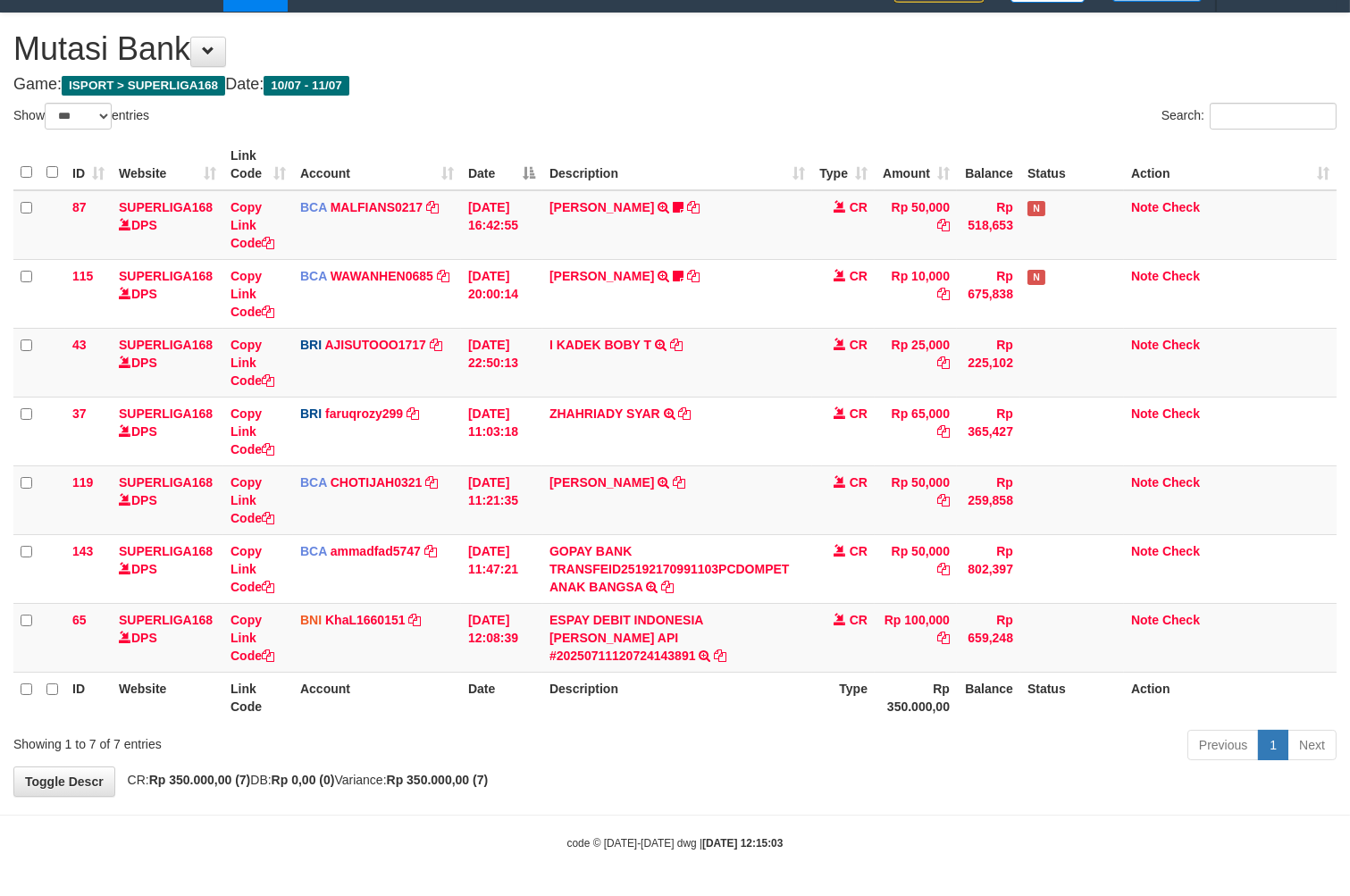 drag, startPoint x: 664, startPoint y: 774, endPoint x: 654, endPoint y: 782, distance: 12.80625 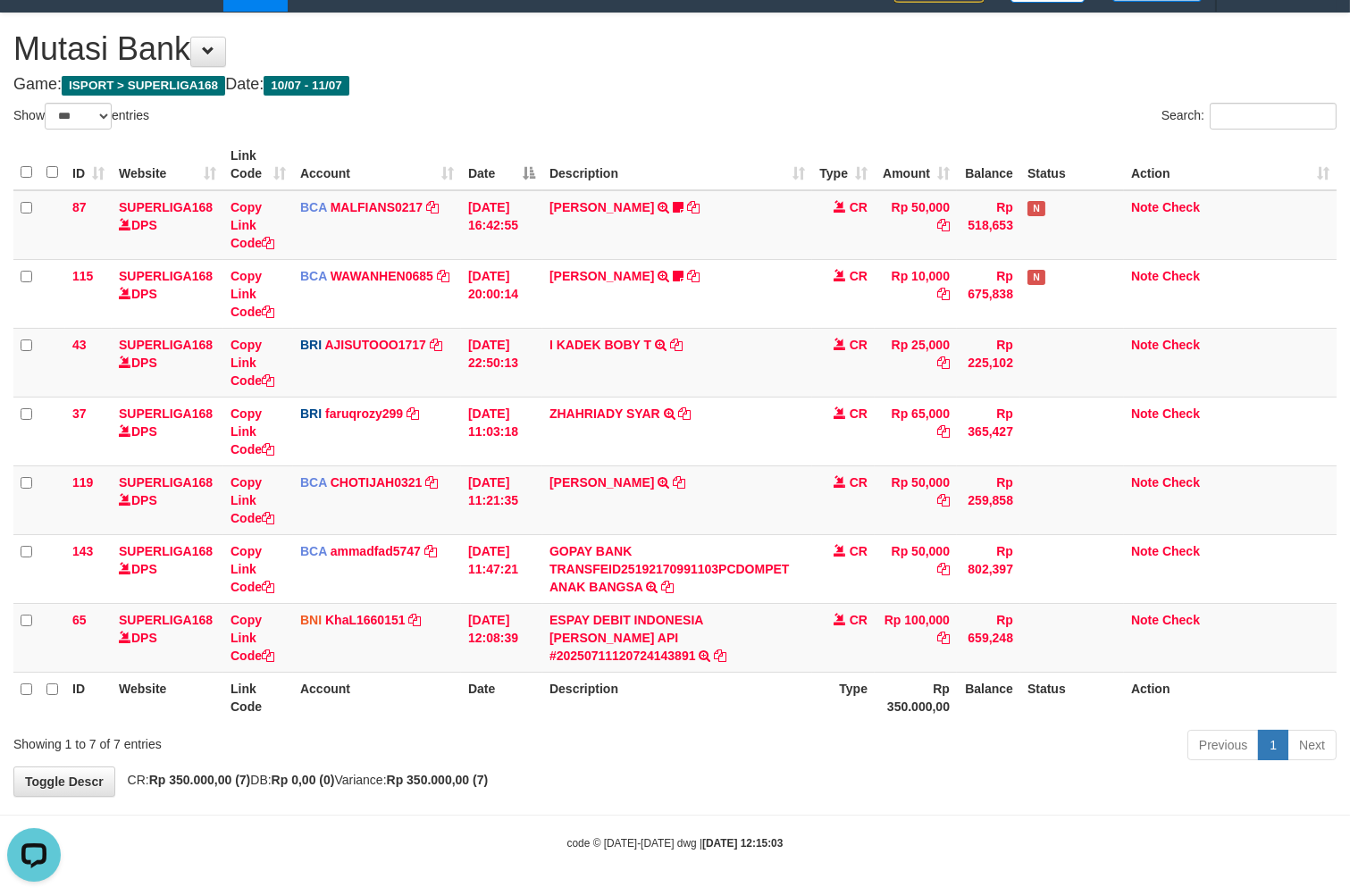 scroll, scrollTop: 0, scrollLeft: 0, axis: both 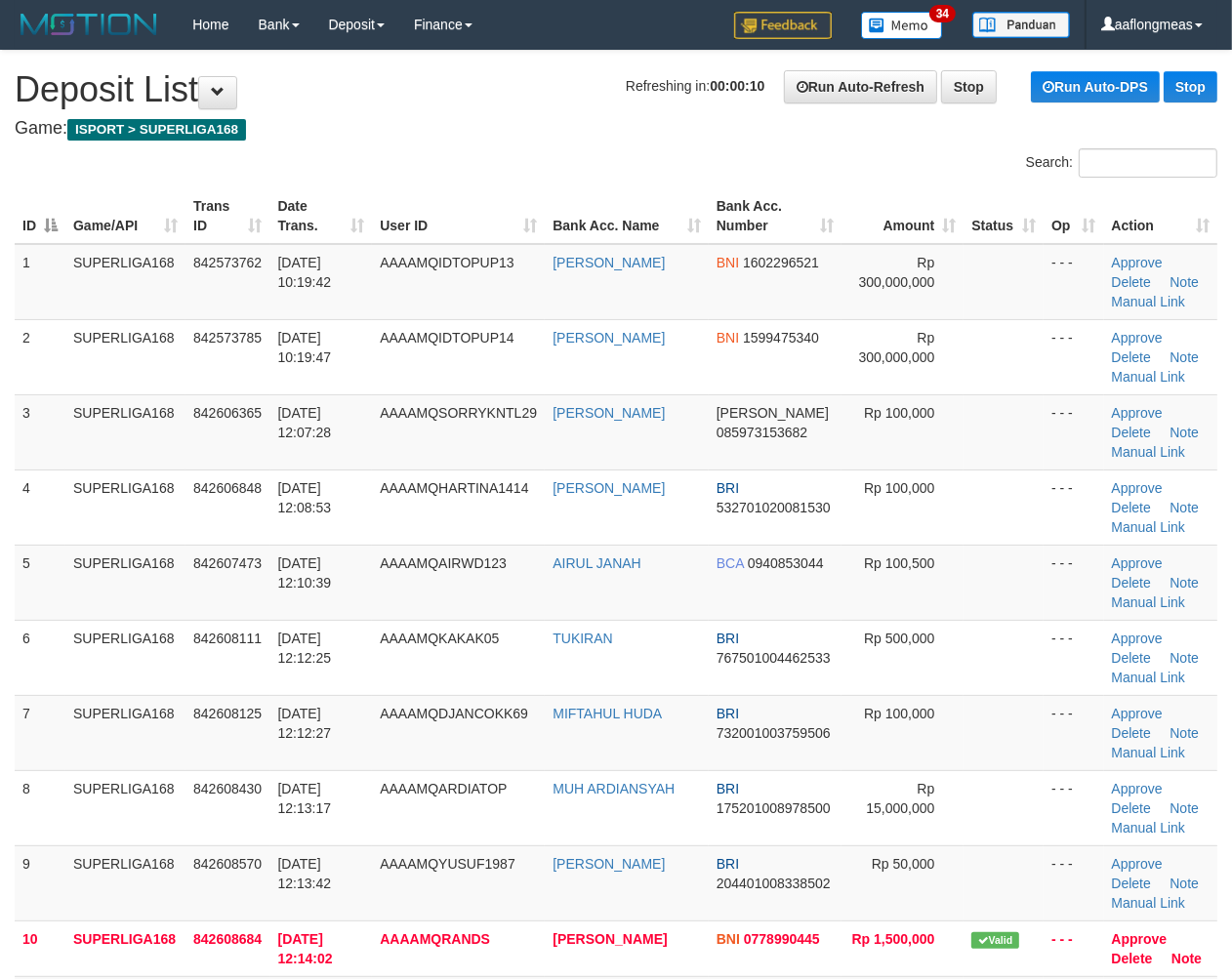 click at bounding box center (1004, 582) 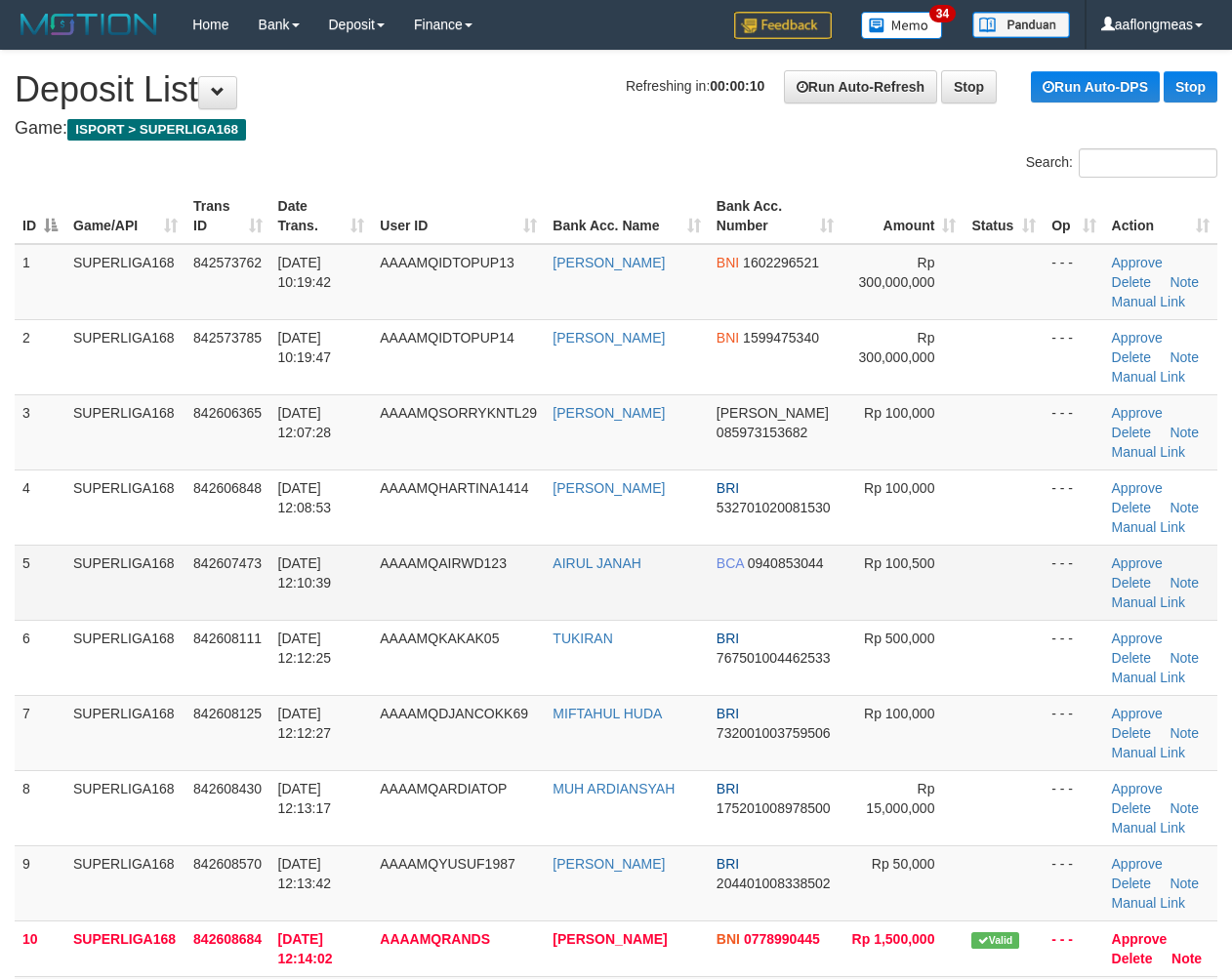 scroll, scrollTop: 0, scrollLeft: 0, axis: both 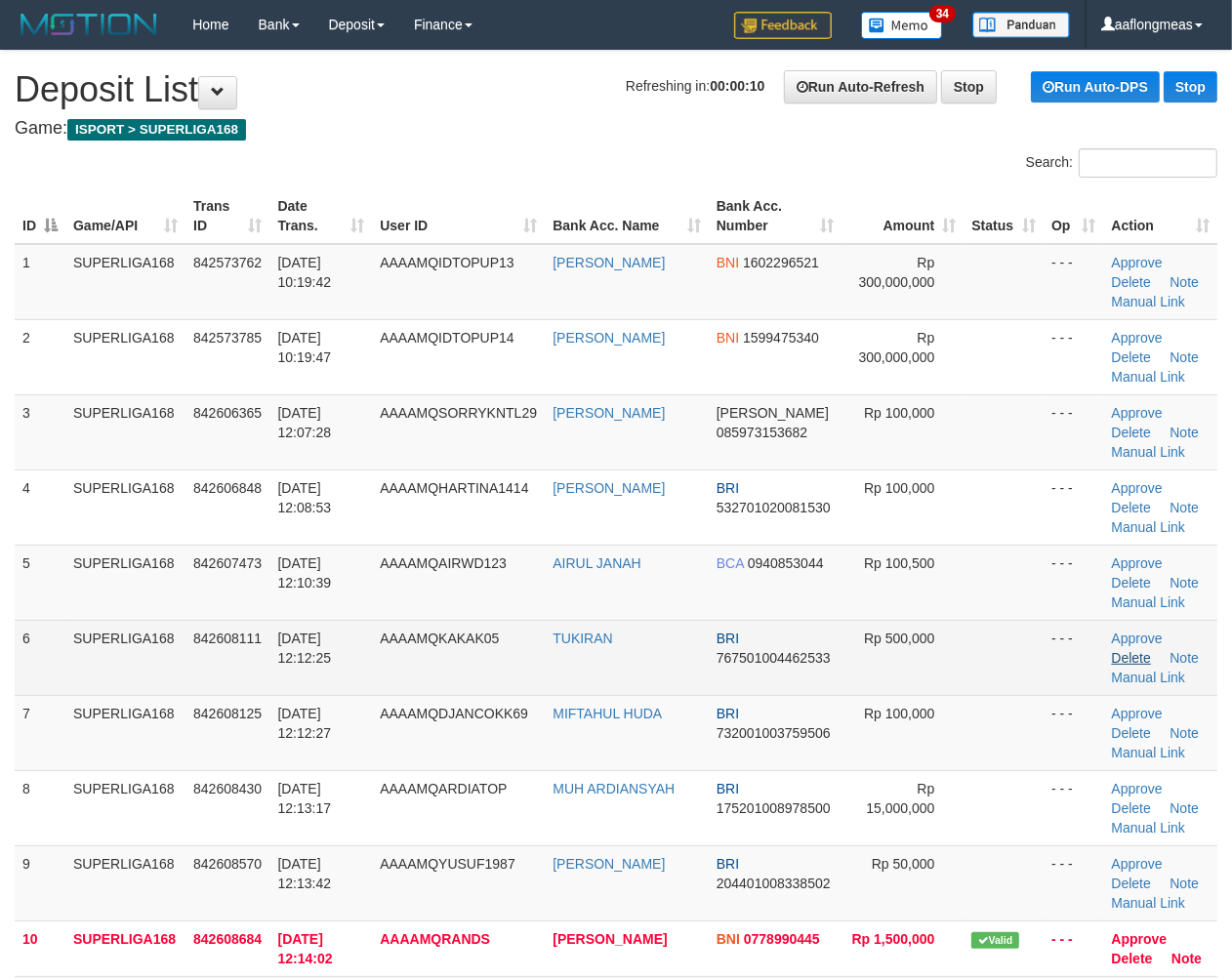 drag, startPoint x: 944, startPoint y: 591, endPoint x: 1115, endPoint y: 648, distance: 180.2498 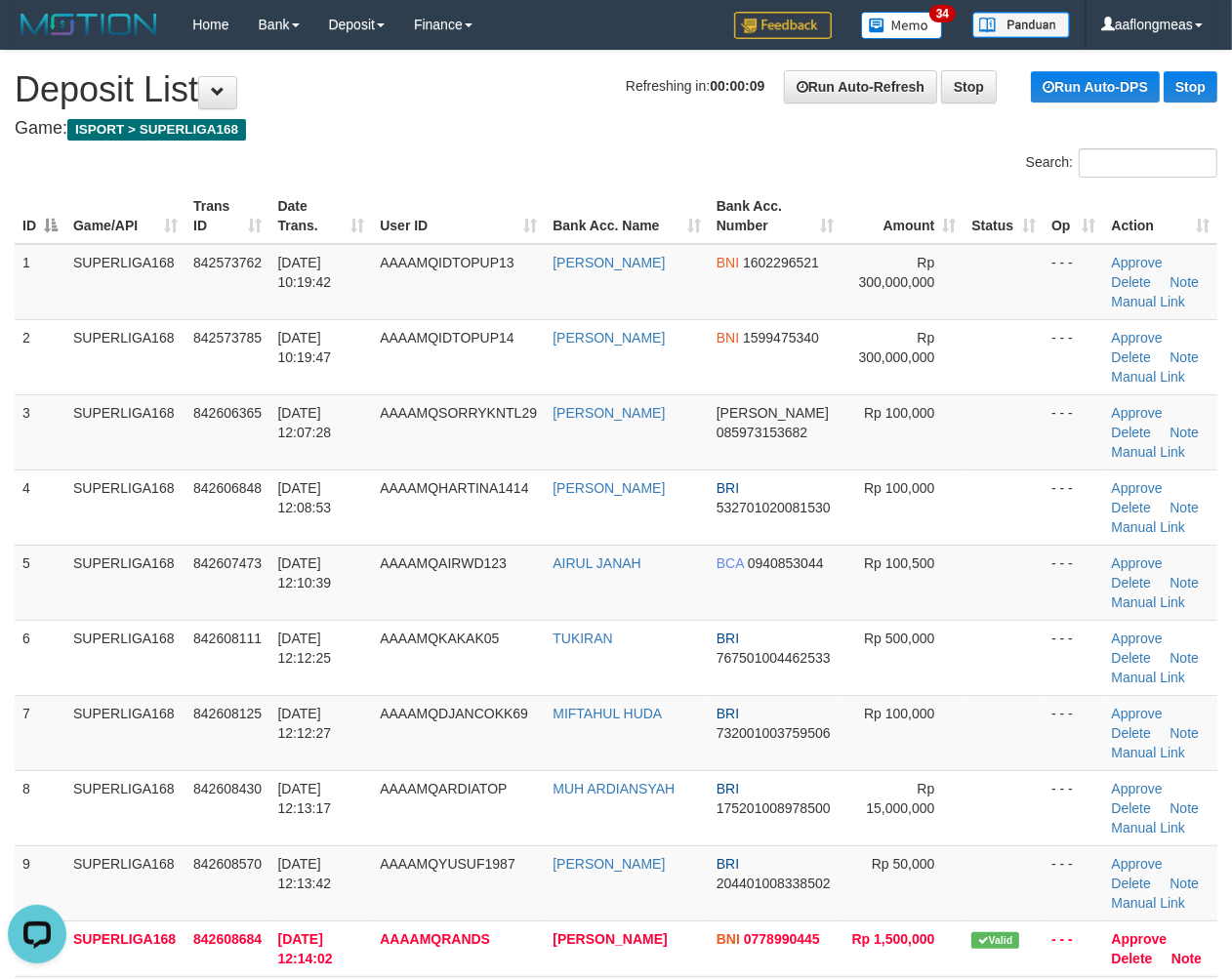 scroll, scrollTop: 0, scrollLeft: 0, axis: both 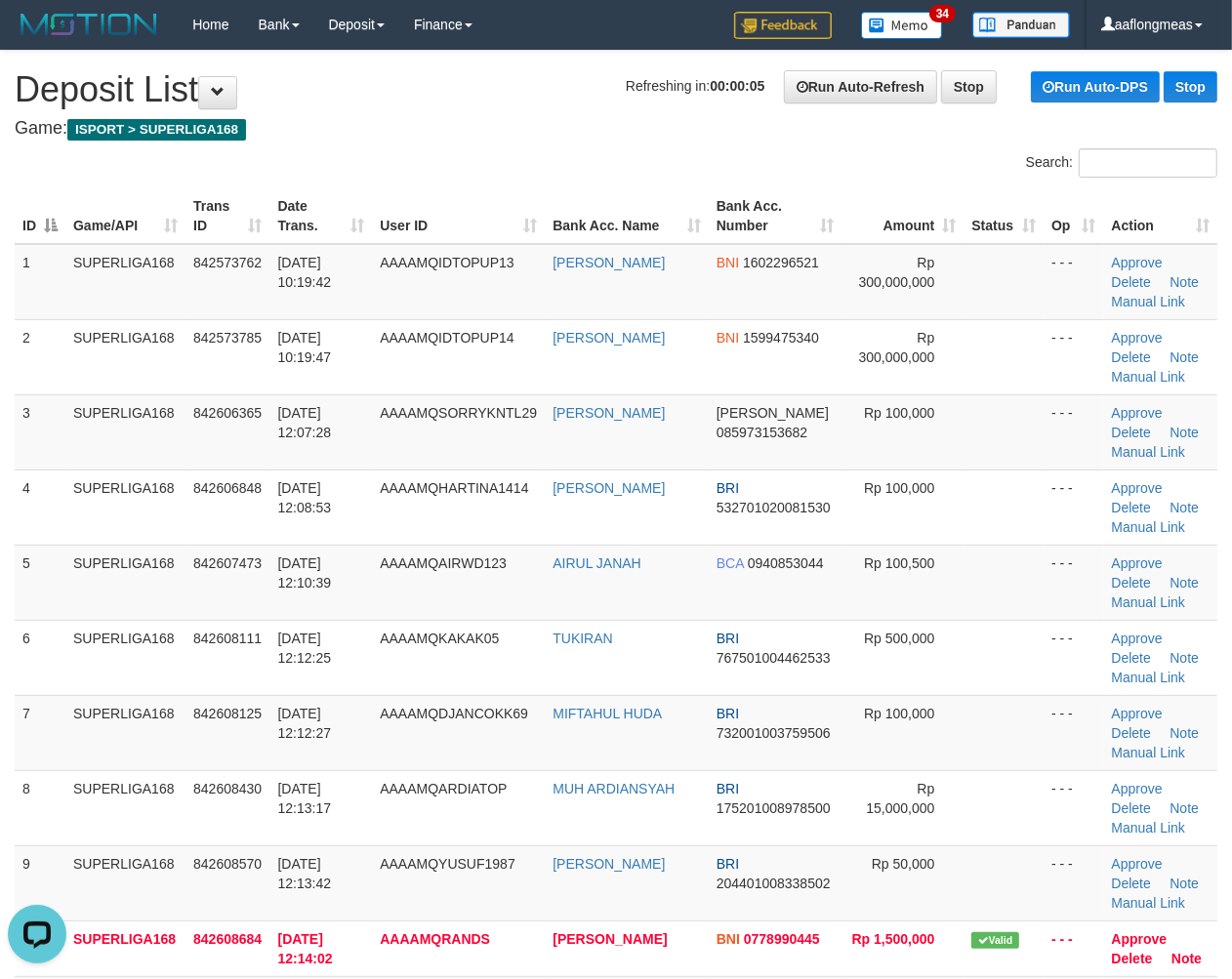 drag, startPoint x: 918, startPoint y: 685, endPoint x: 1247, endPoint y: 718, distance: 330.6509 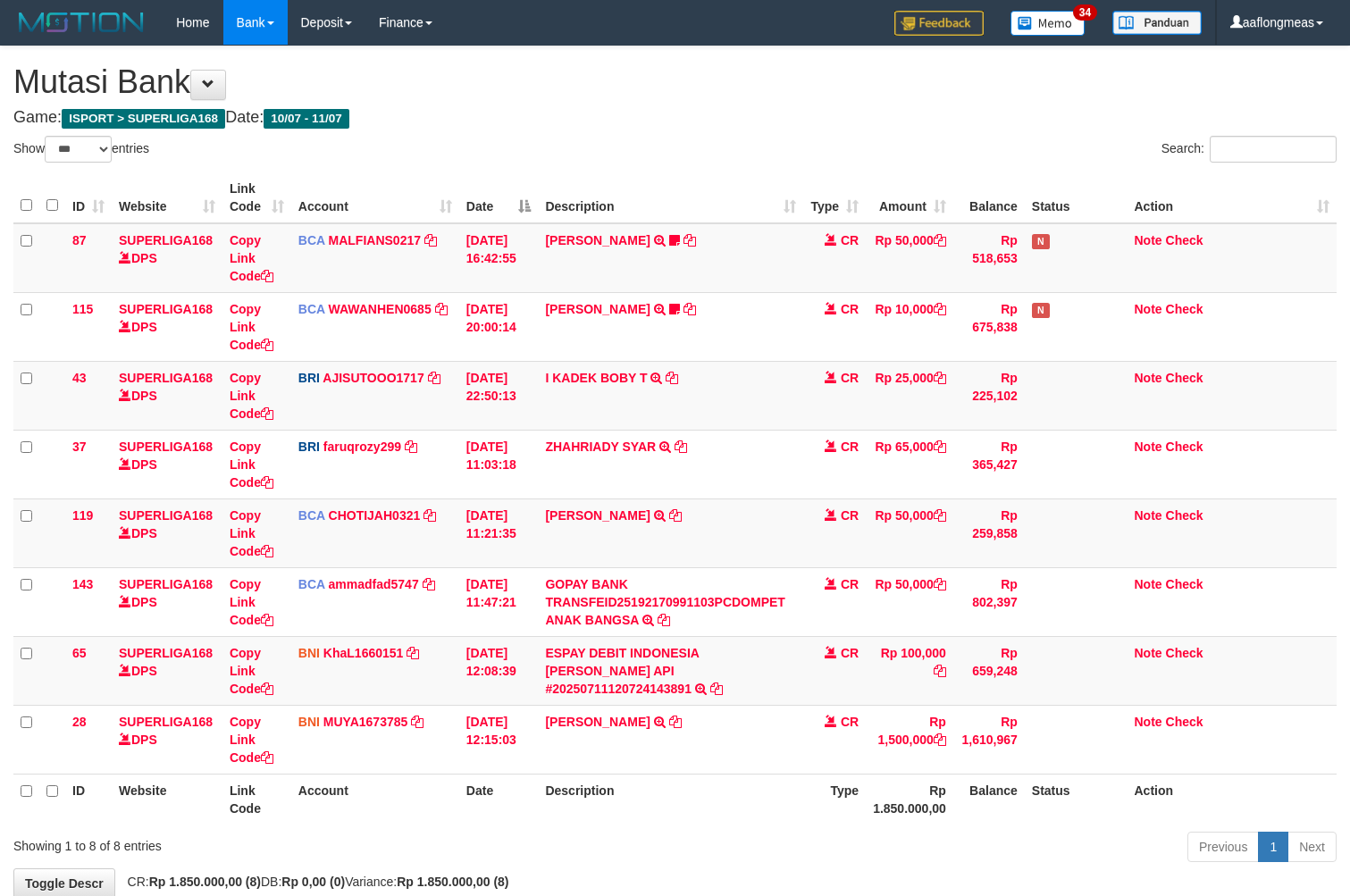 select on "***" 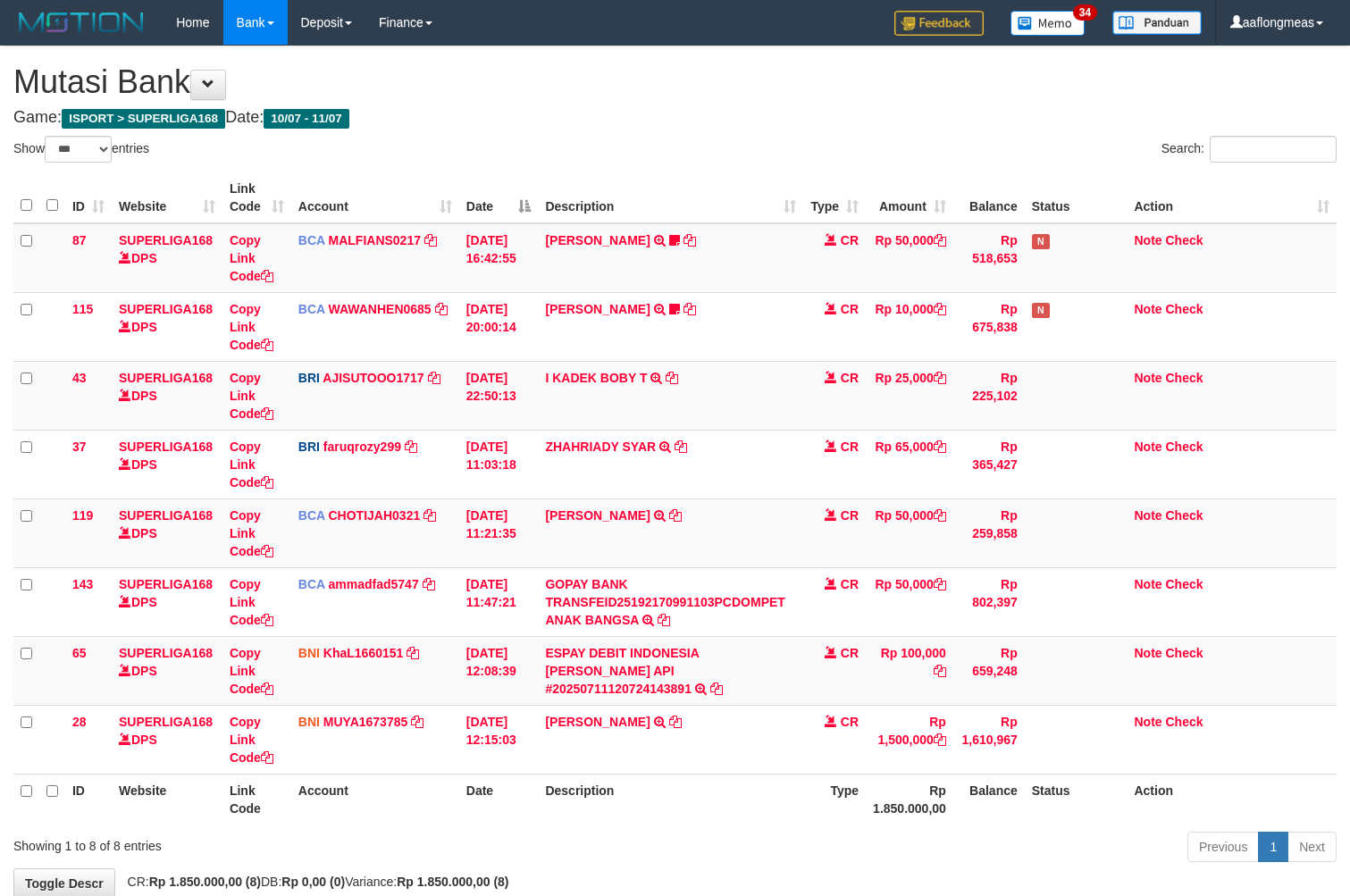 scroll, scrollTop: 38, scrollLeft: 0, axis: vertical 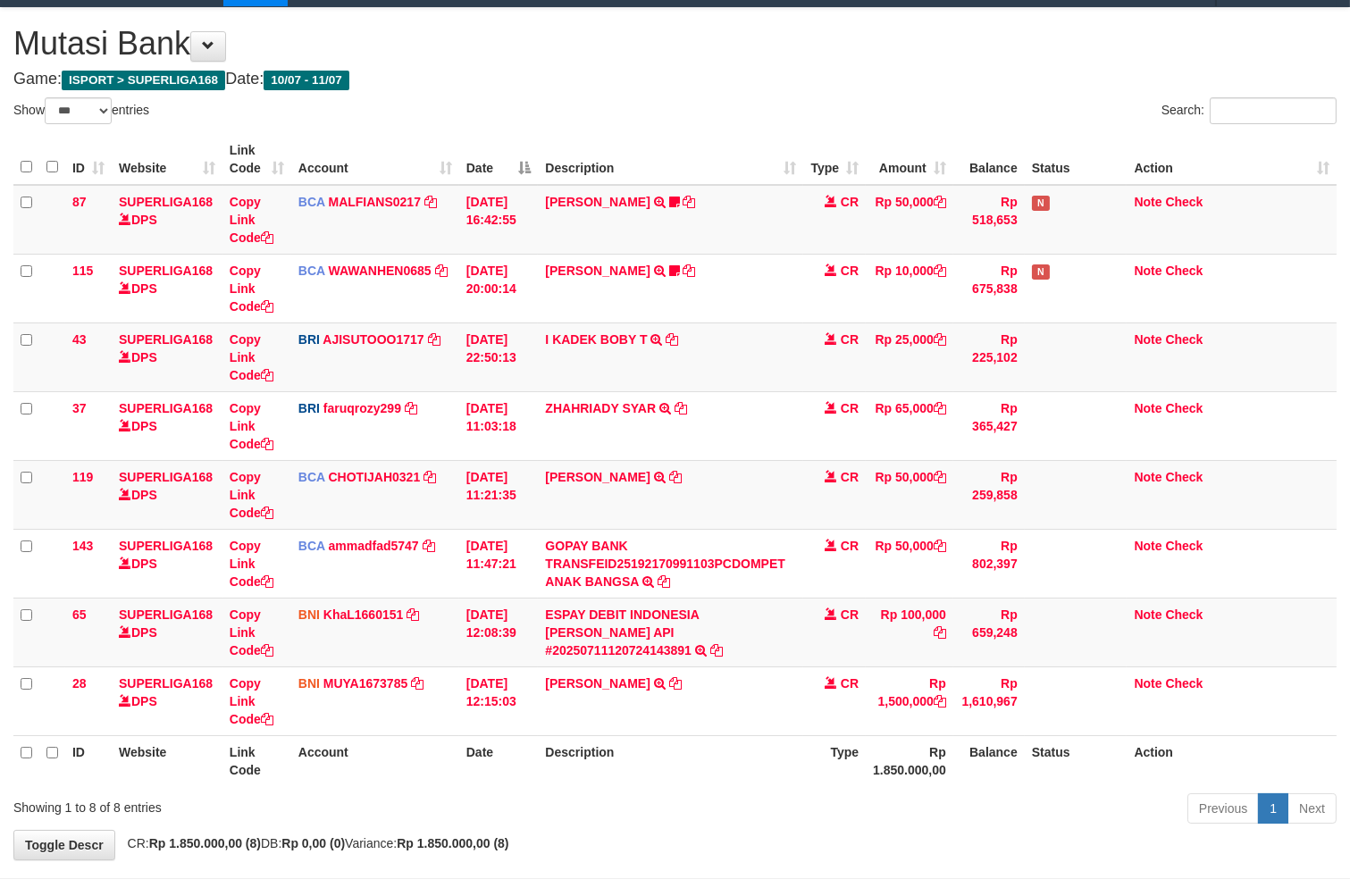 click on "ID Website Link Code Account Date Description Type Amount Balance Status Action
87
SUPERLIGA168    DPS
Copy Link Code
BCA
MALFIANS0217
DPS
M ALFIANSYAH
mutasi_20250710_4786 | 87
mutasi_20250710_4786 | 87
[DATE] 16:42:55
[PERSON_NAME]            TRSF E-BANKING CR 1007/FTSCY/WS95031
50000.00[PERSON_NAME]    HLMFN21 wait bukti
CR
Rp 50,000
Rp 518,653
N
Note
Check
115
SUPERLIGA168    DPS
Copy Link Code
BCA
WAWANHEN0685" at bounding box center (675, 460) 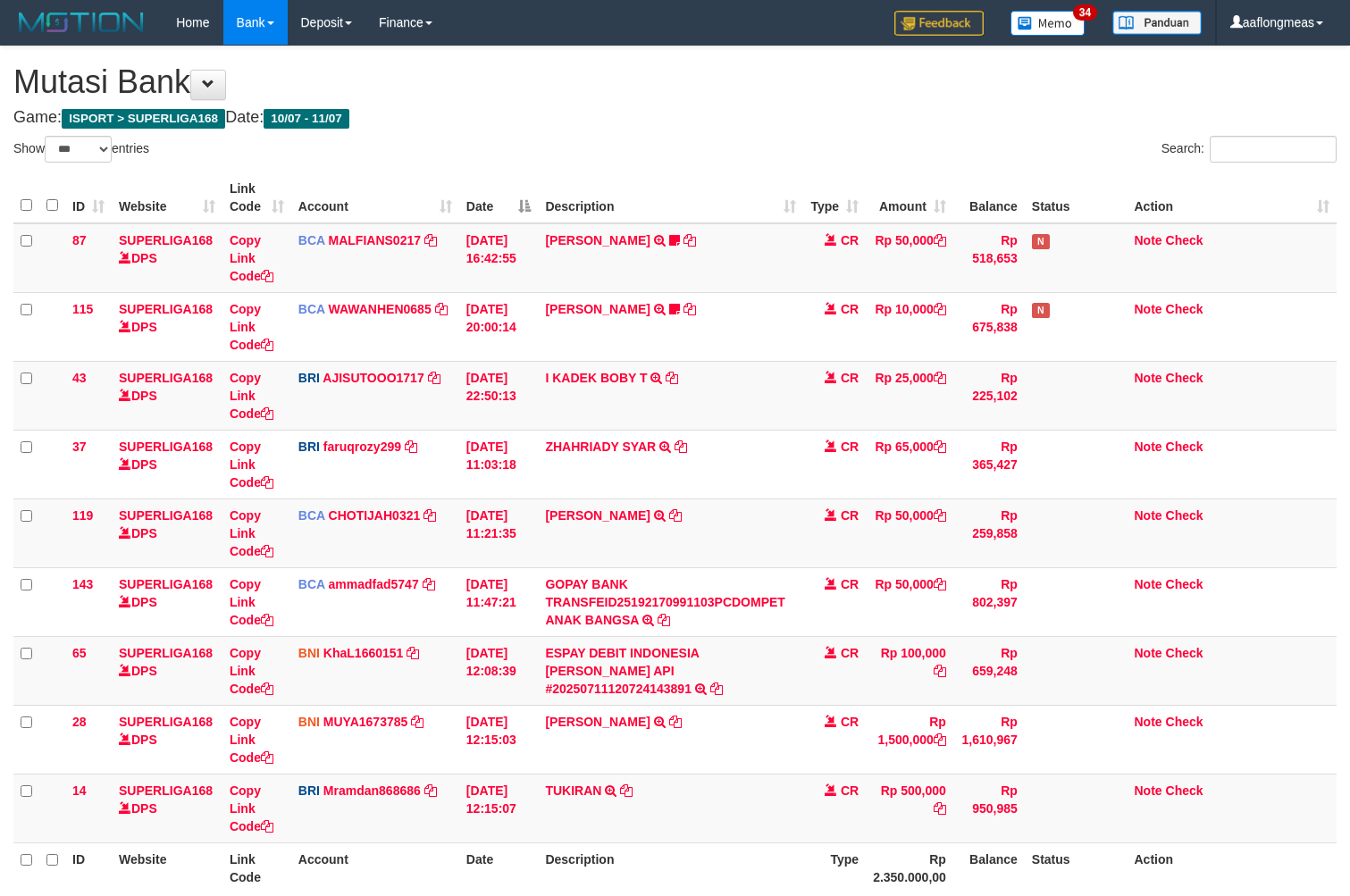 select on "***" 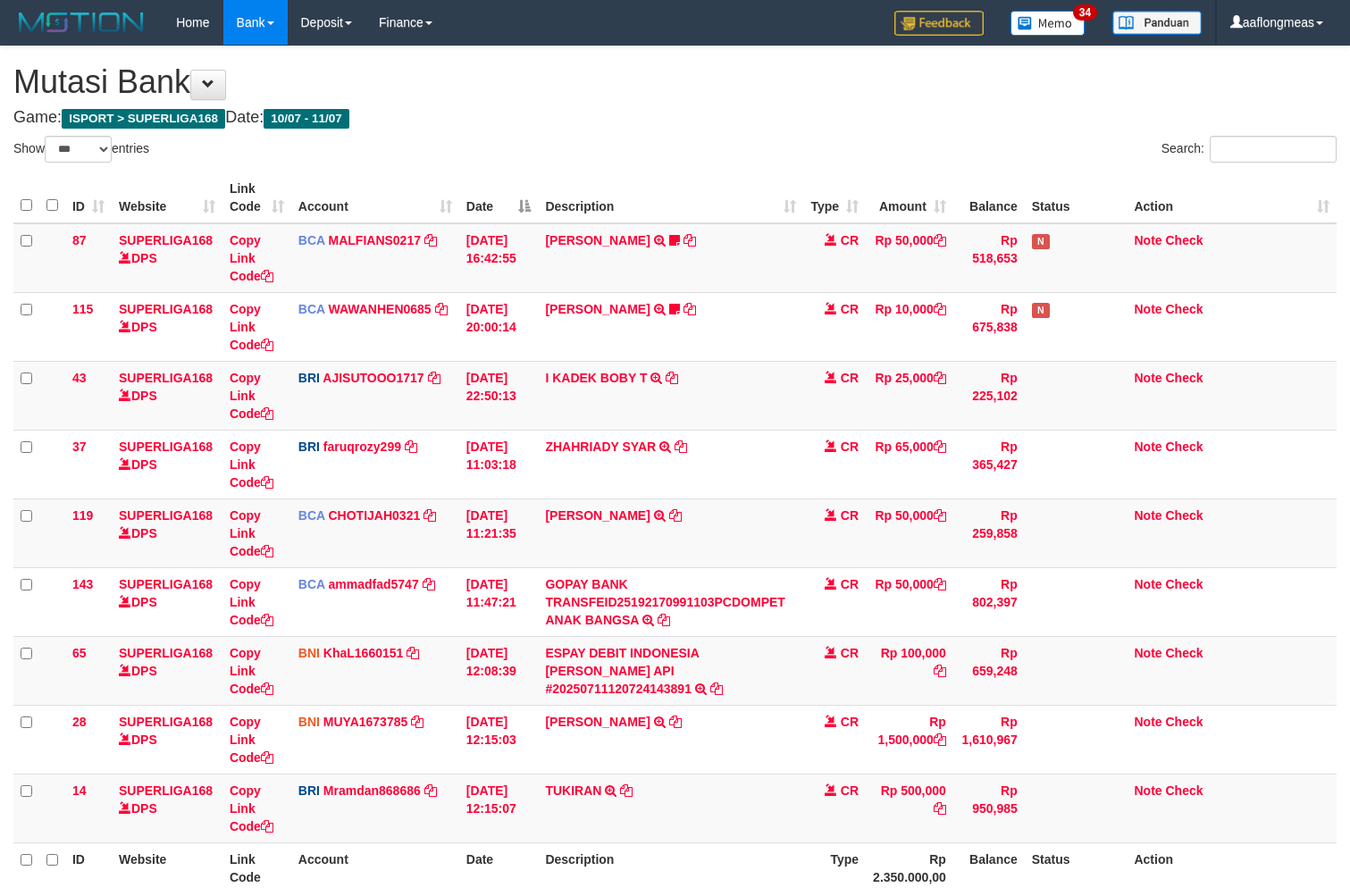 scroll, scrollTop: 107, scrollLeft: 0, axis: vertical 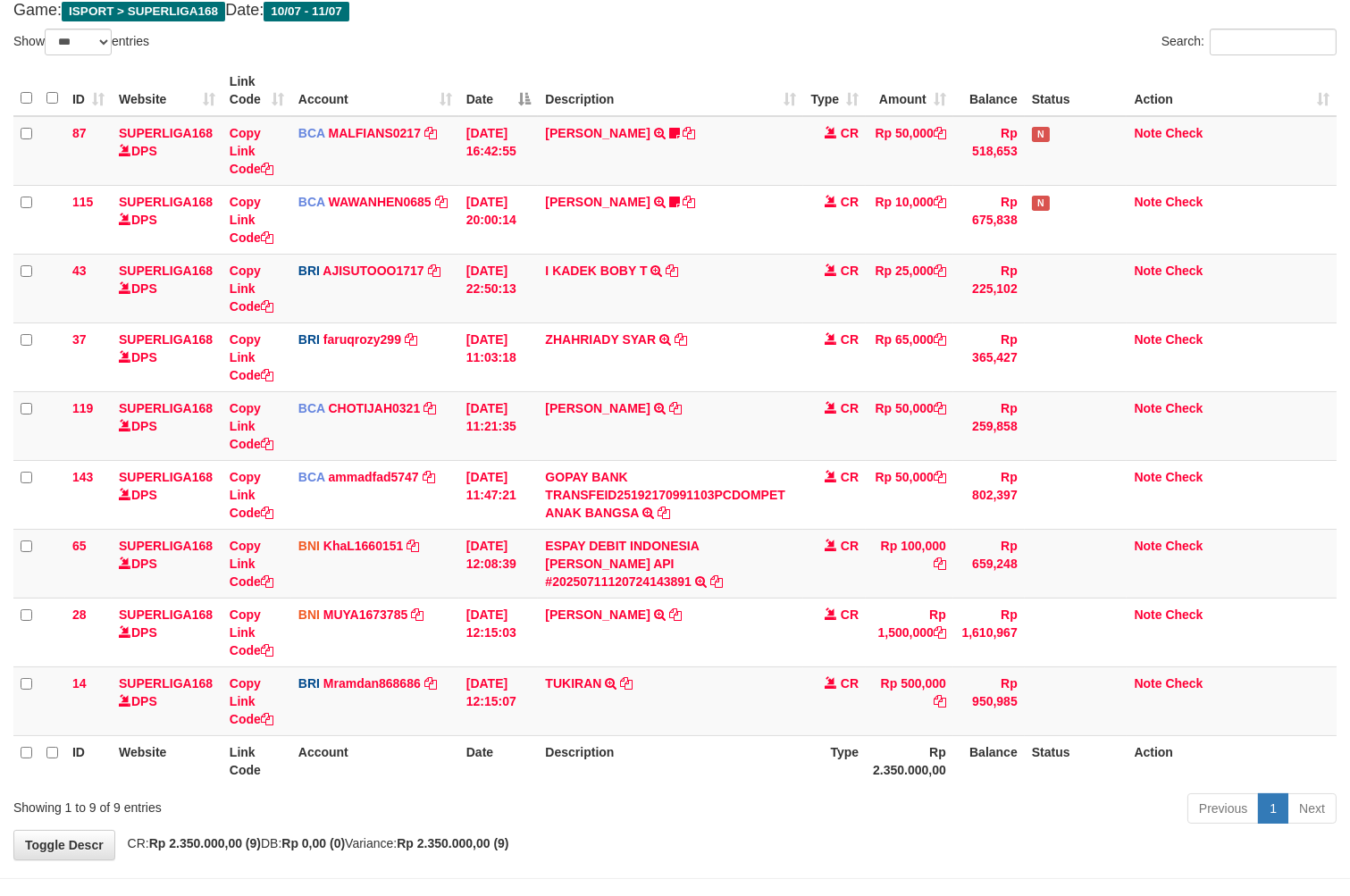 click on "Previous 1 Next" at bounding box center [956, 810] 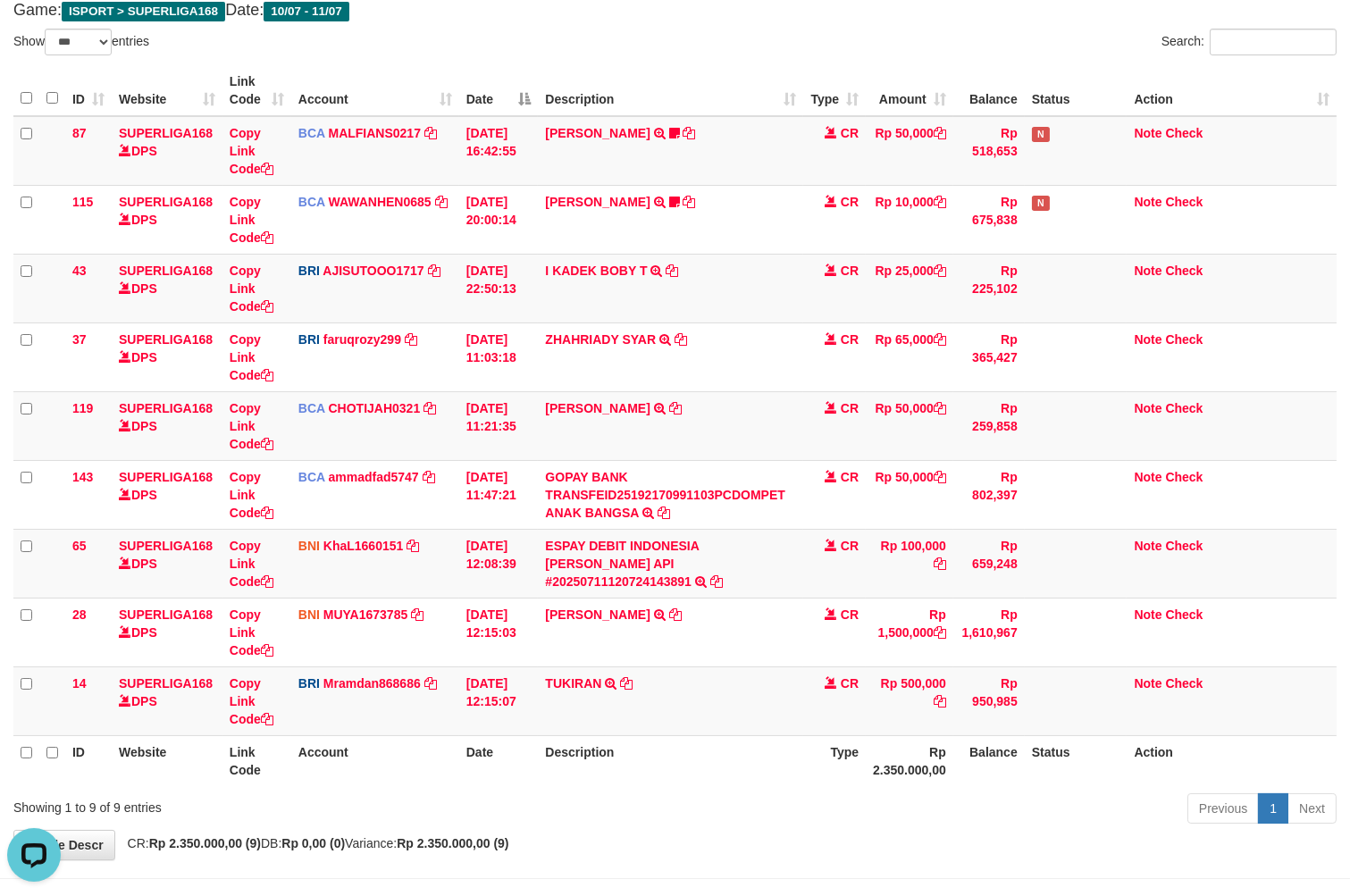 scroll, scrollTop: 0, scrollLeft: 0, axis: both 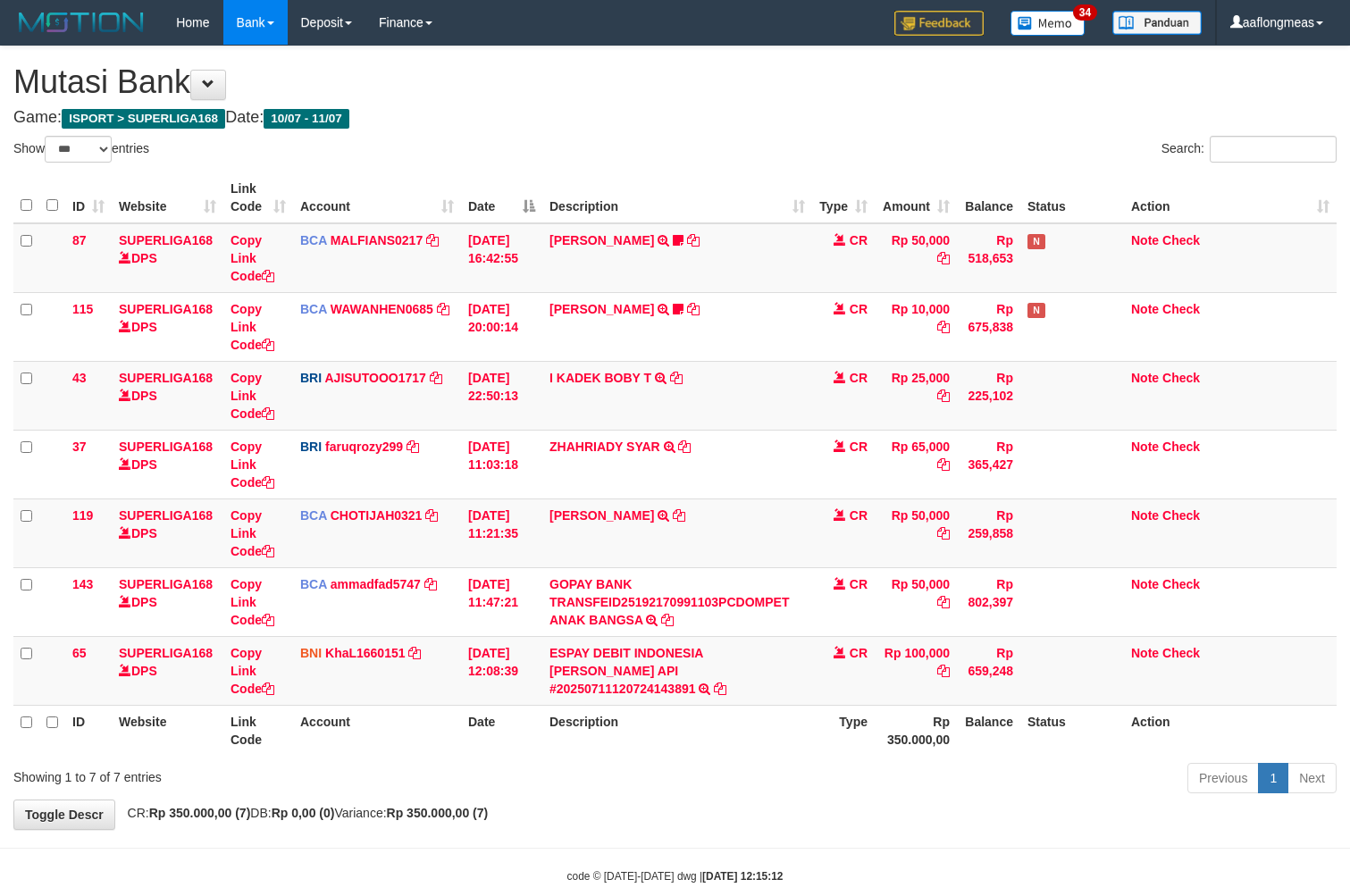 select on "***" 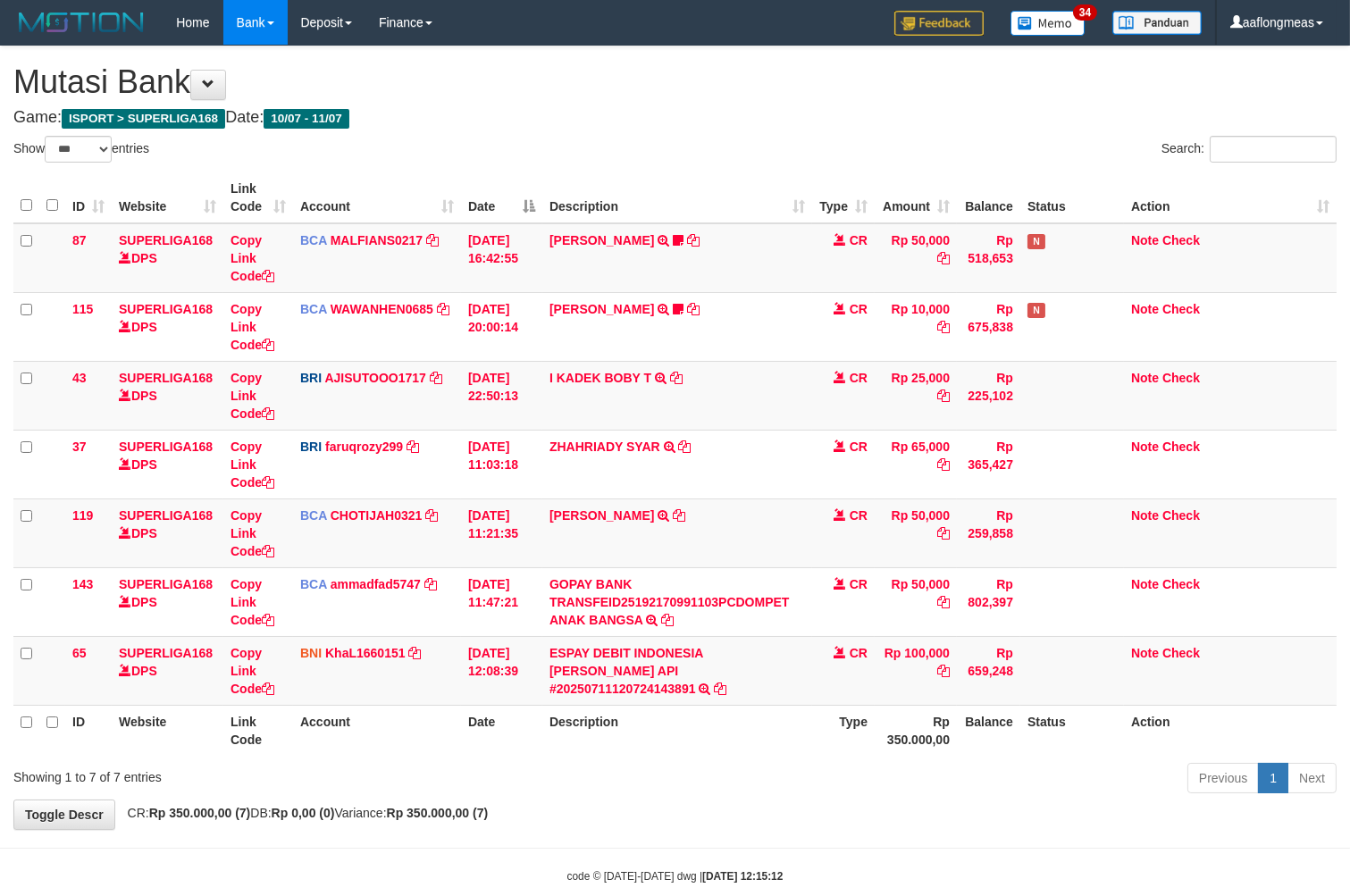 scroll, scrollTop: 33, scrollLeft: 0, axis: vertical 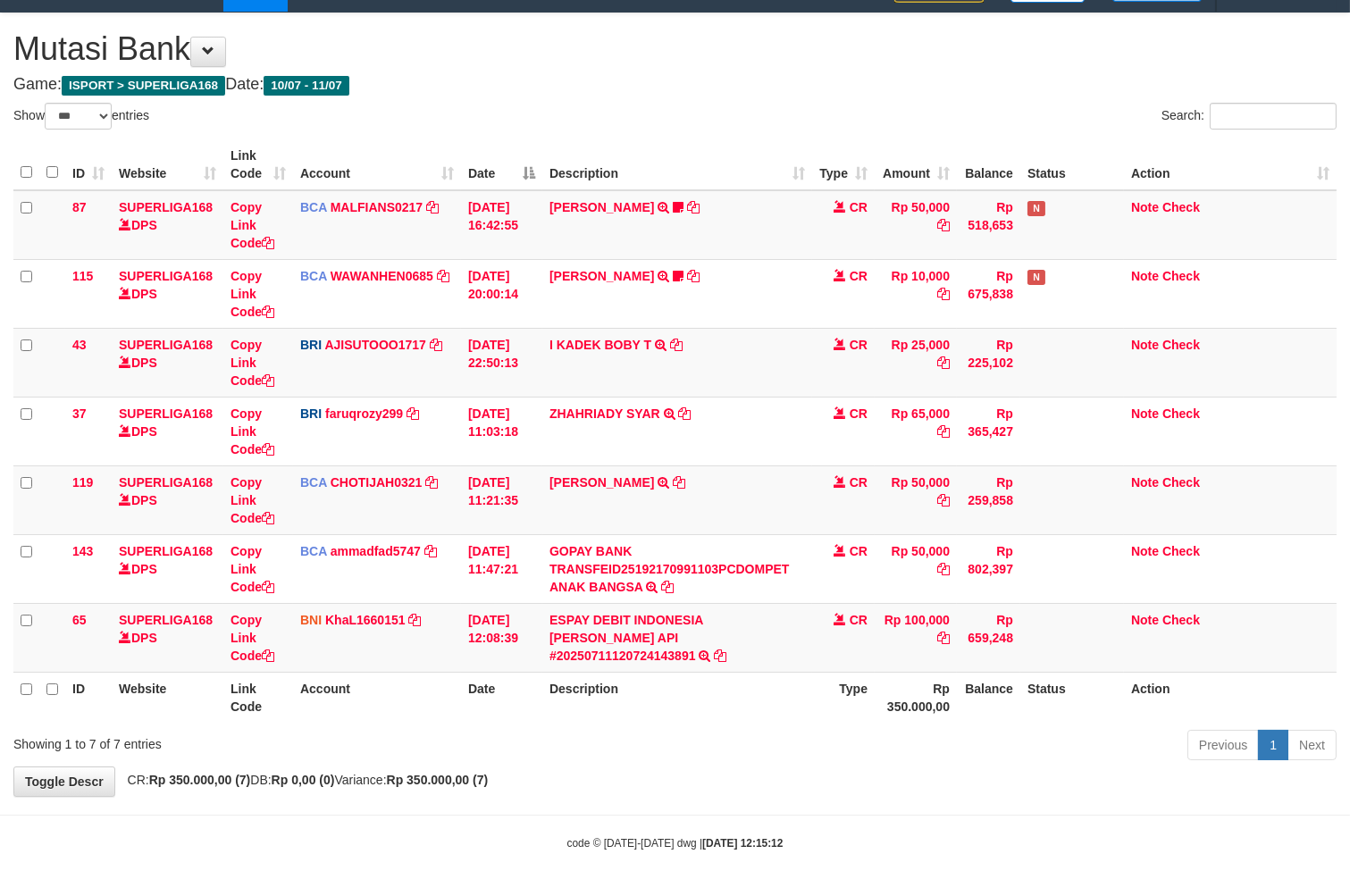 drag, startPoint x: 738, startPoint y: 779, endPoint x: 244, endPoint y: 758, distance: 494.44615 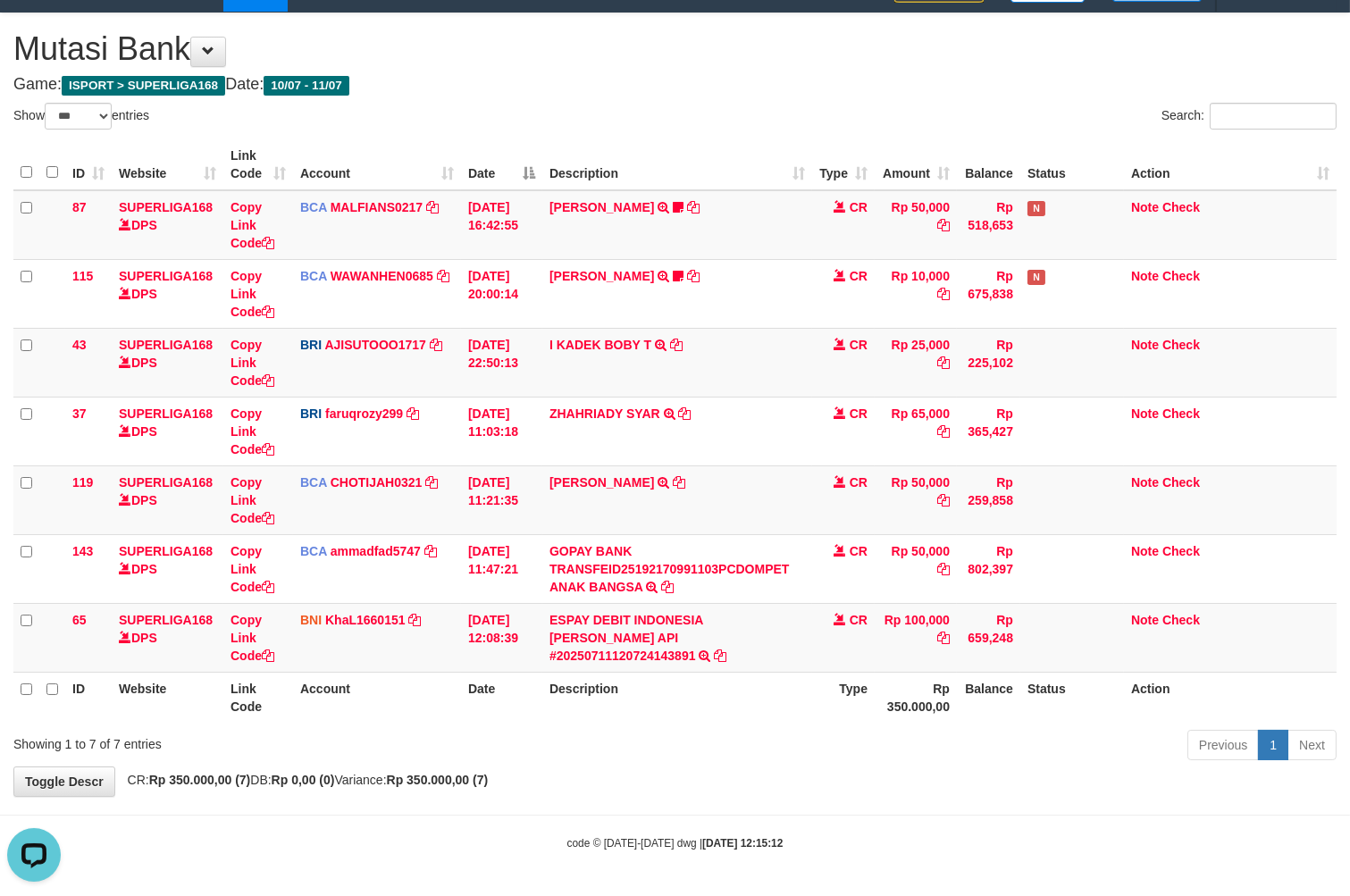 scroll, scrollTop: 0, scrollLeft: 0, axis: both 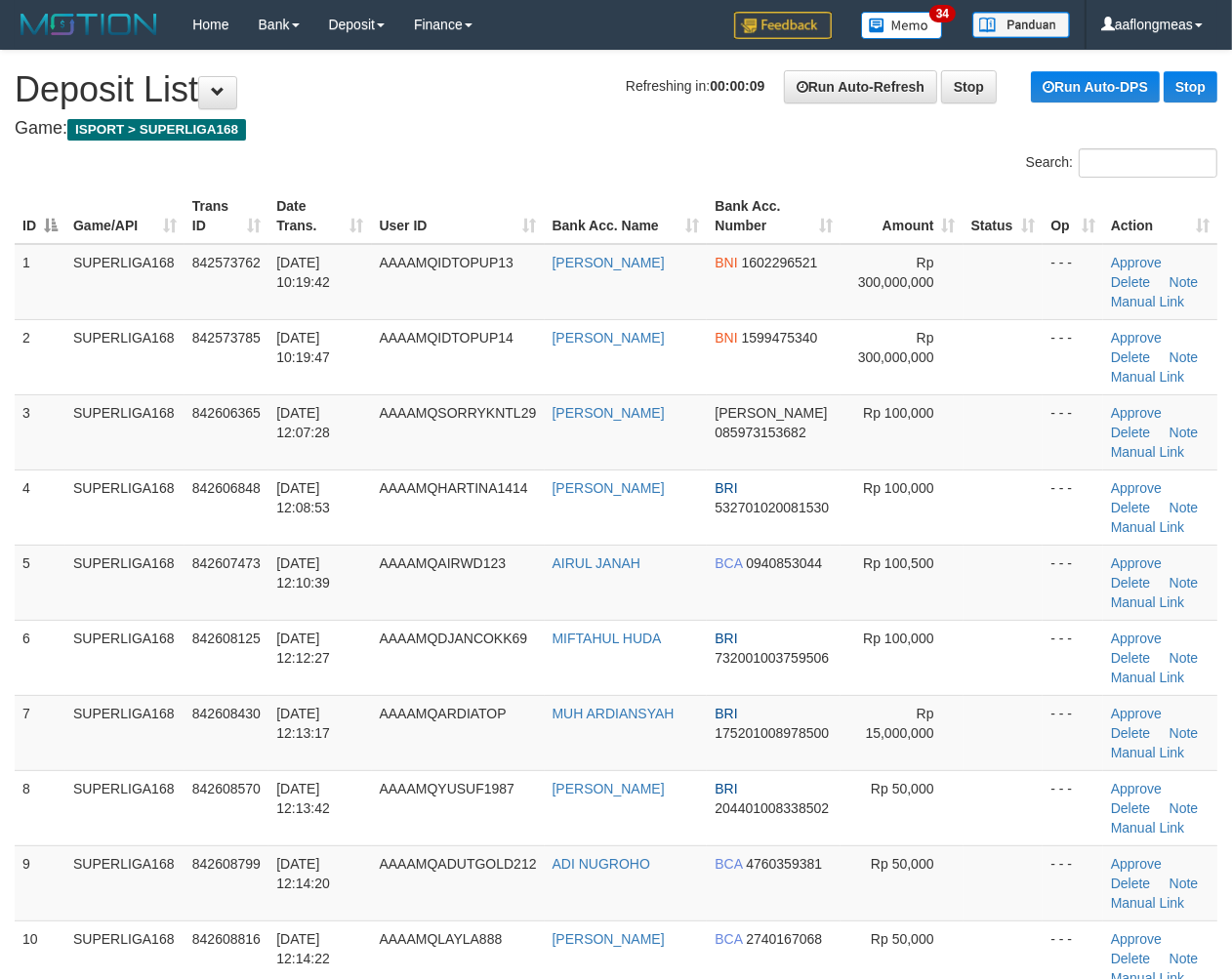 drag, startPoint x: 1026, startPoint y: 639, endPoint x: 1240, endPoint y: 679, distance: 217.70622 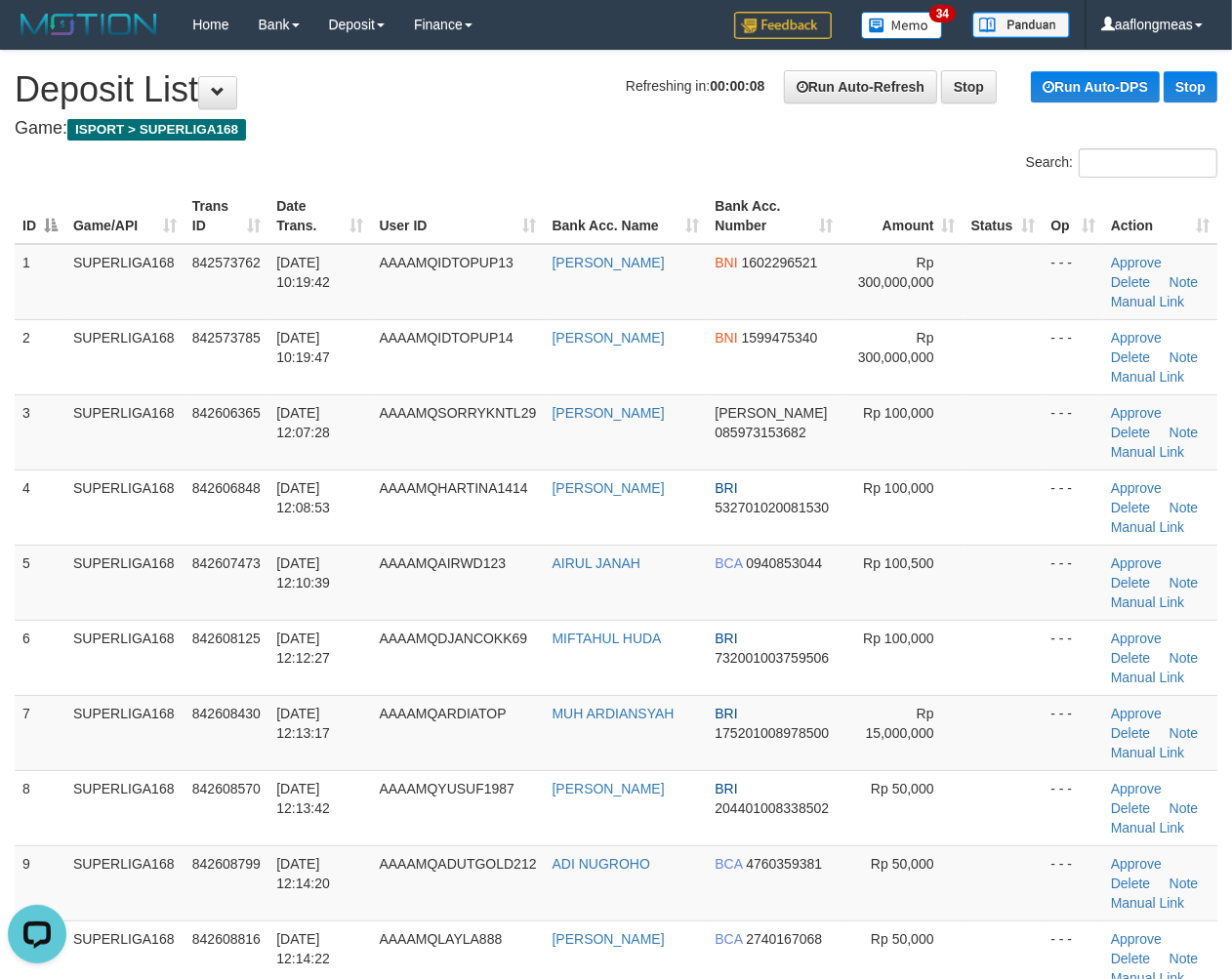 scroll, scrollTop: 0, scrollLeft: 0, axis: both 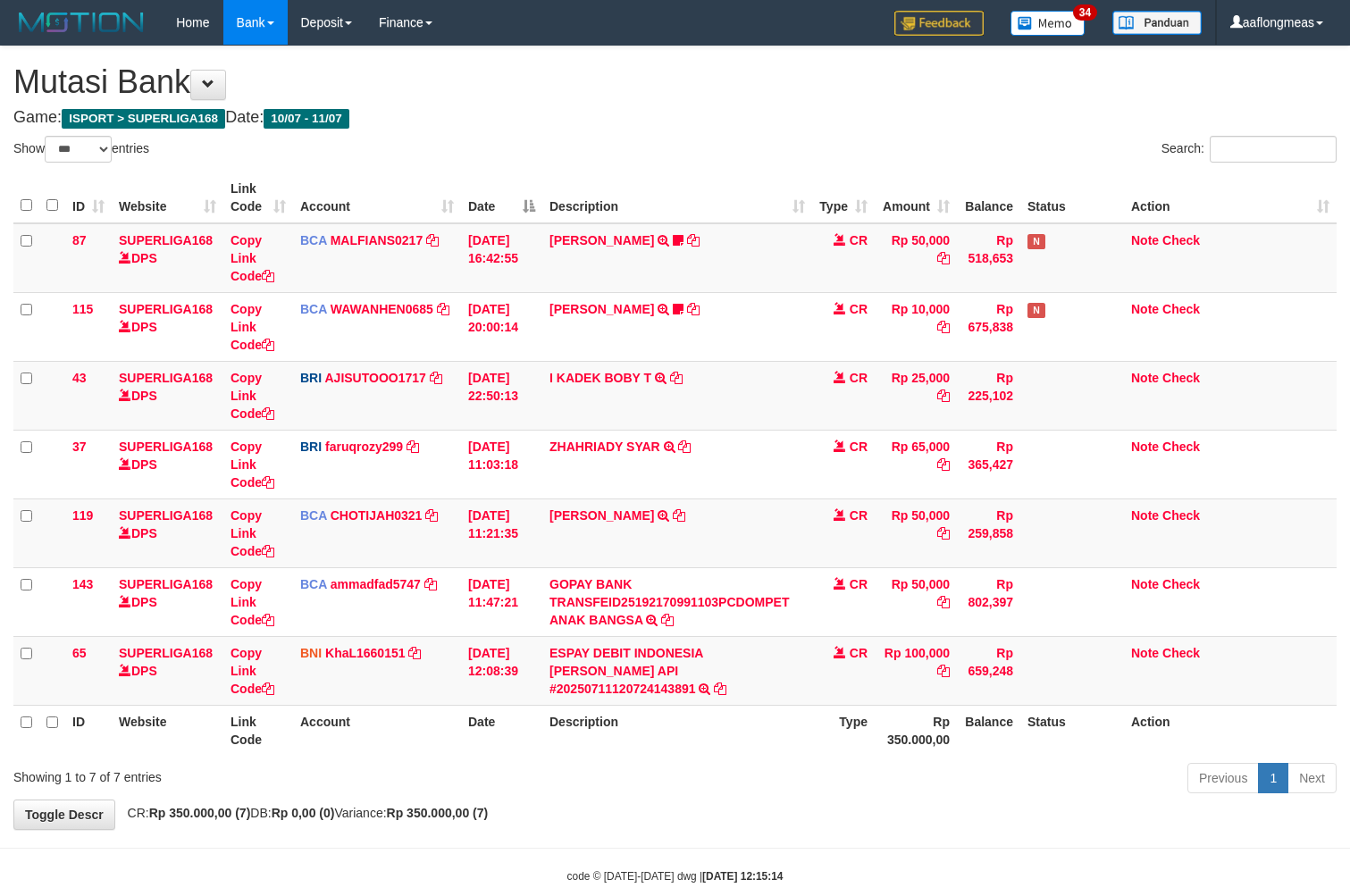 select on "***" 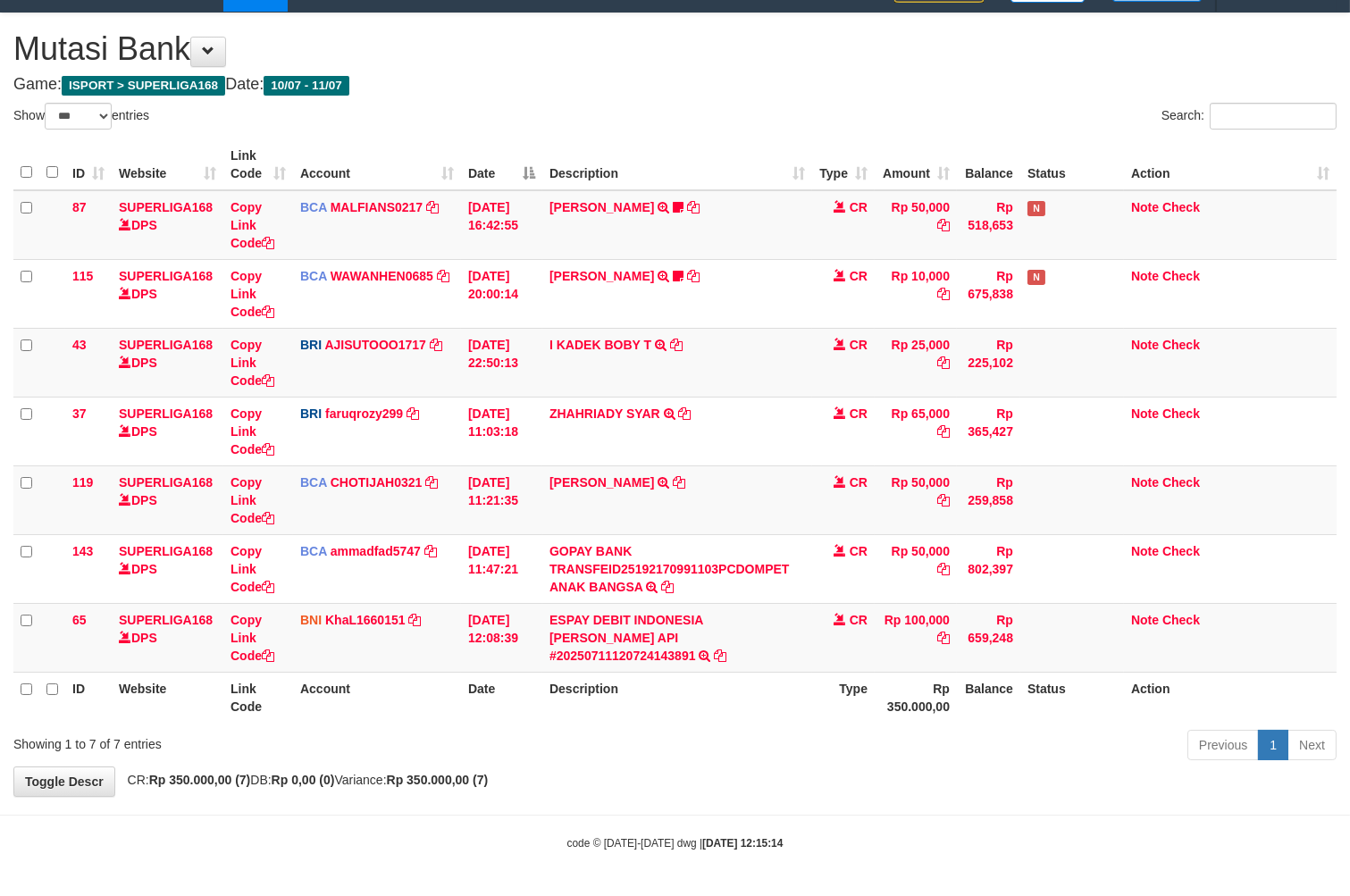 click on "**********" at bounding box center [675, 405] 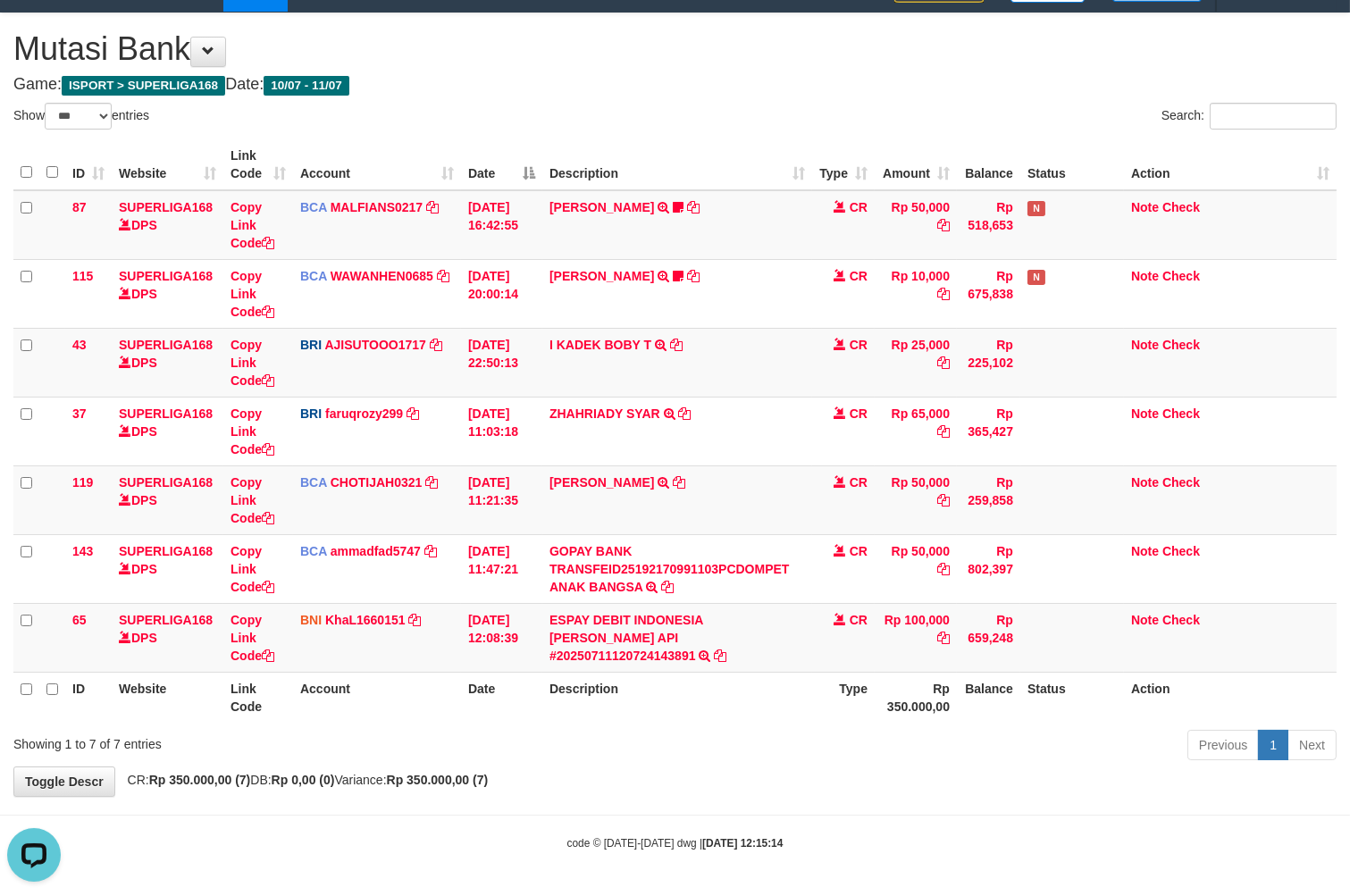 scroll, scrollTop: 0, scrollLeft: 0, axis: both 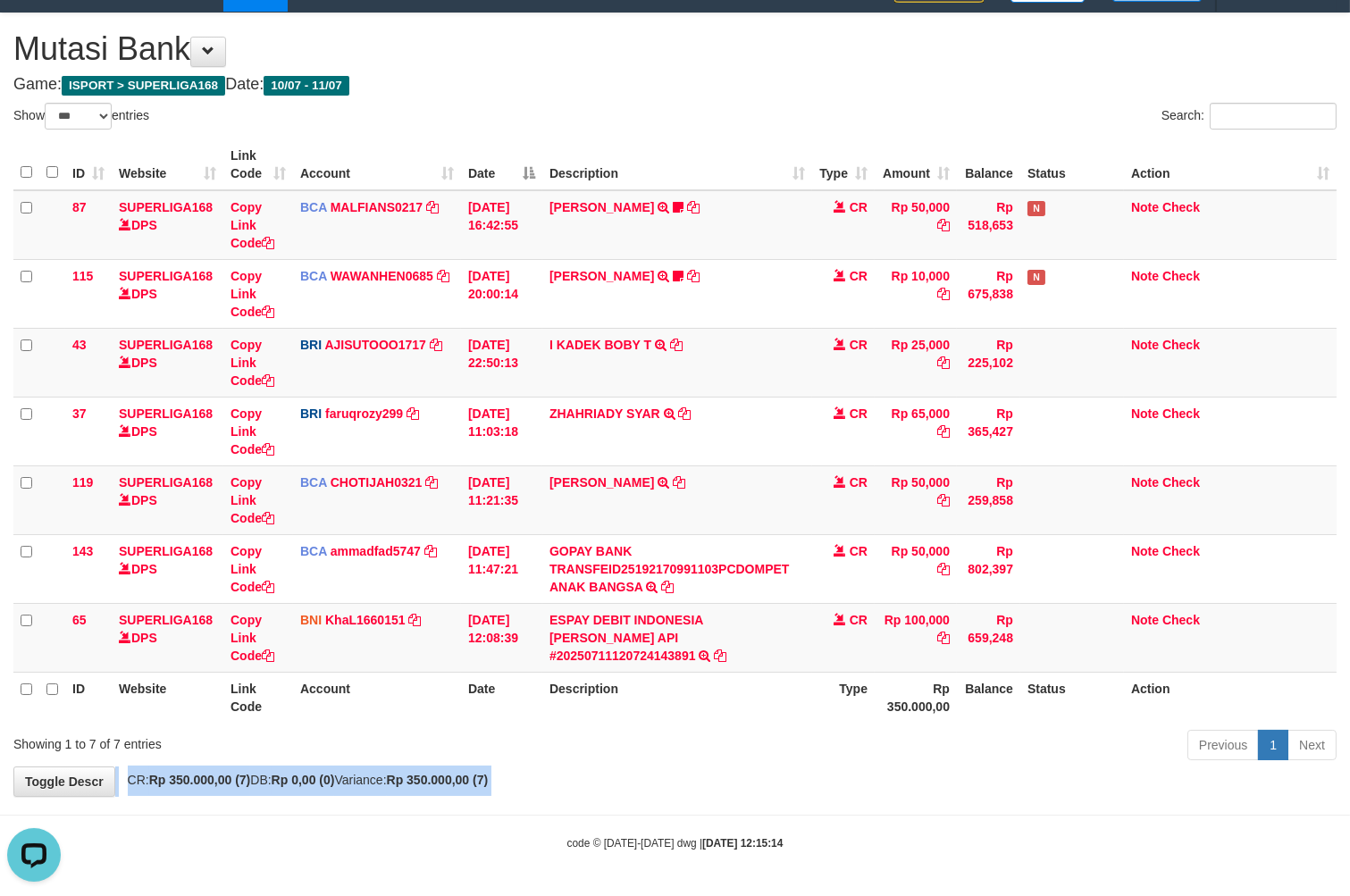 click on "**********" at bounding box center (675, 405) 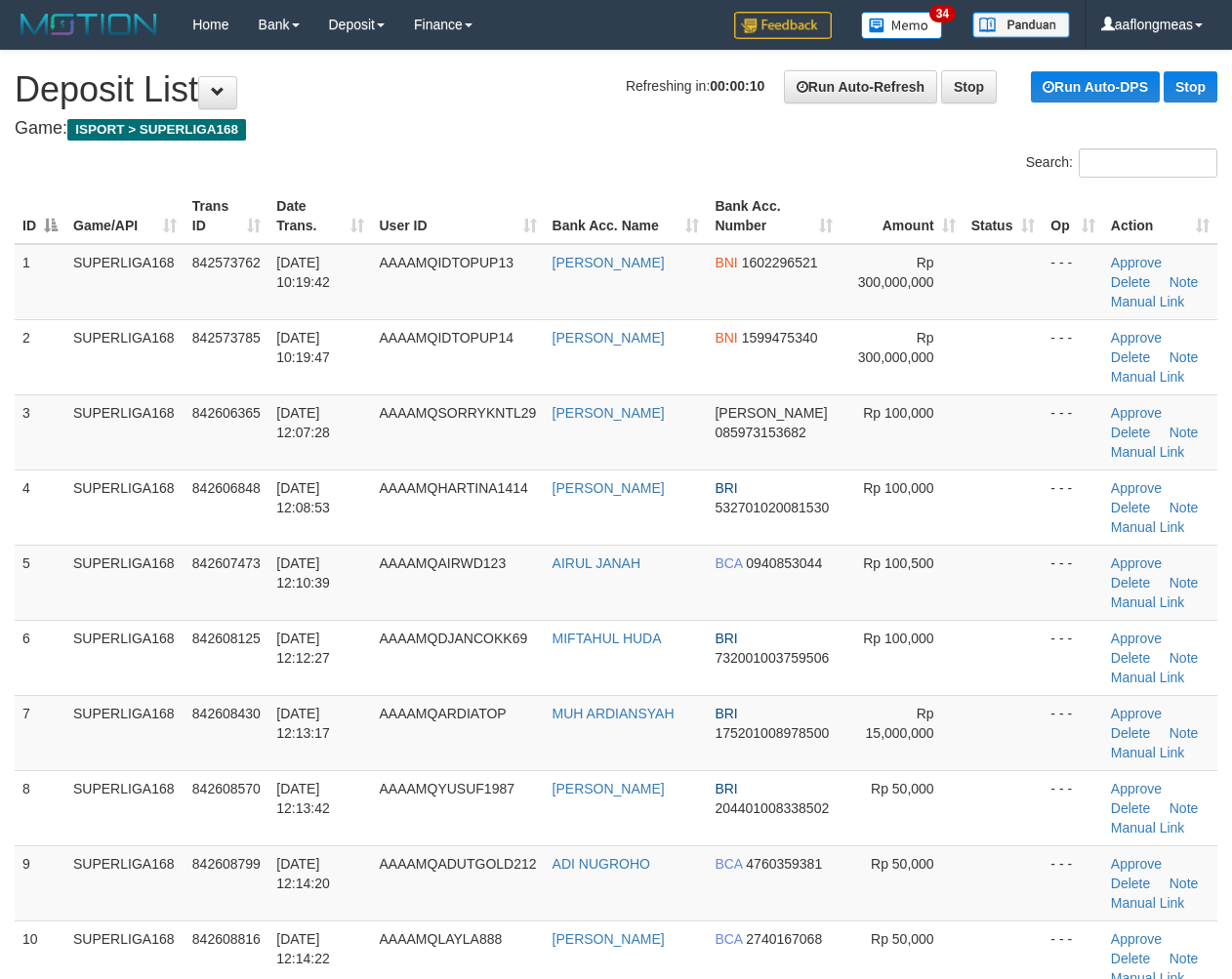 scroll, scrollTop: 0, scrollLeft: 0, axis: both 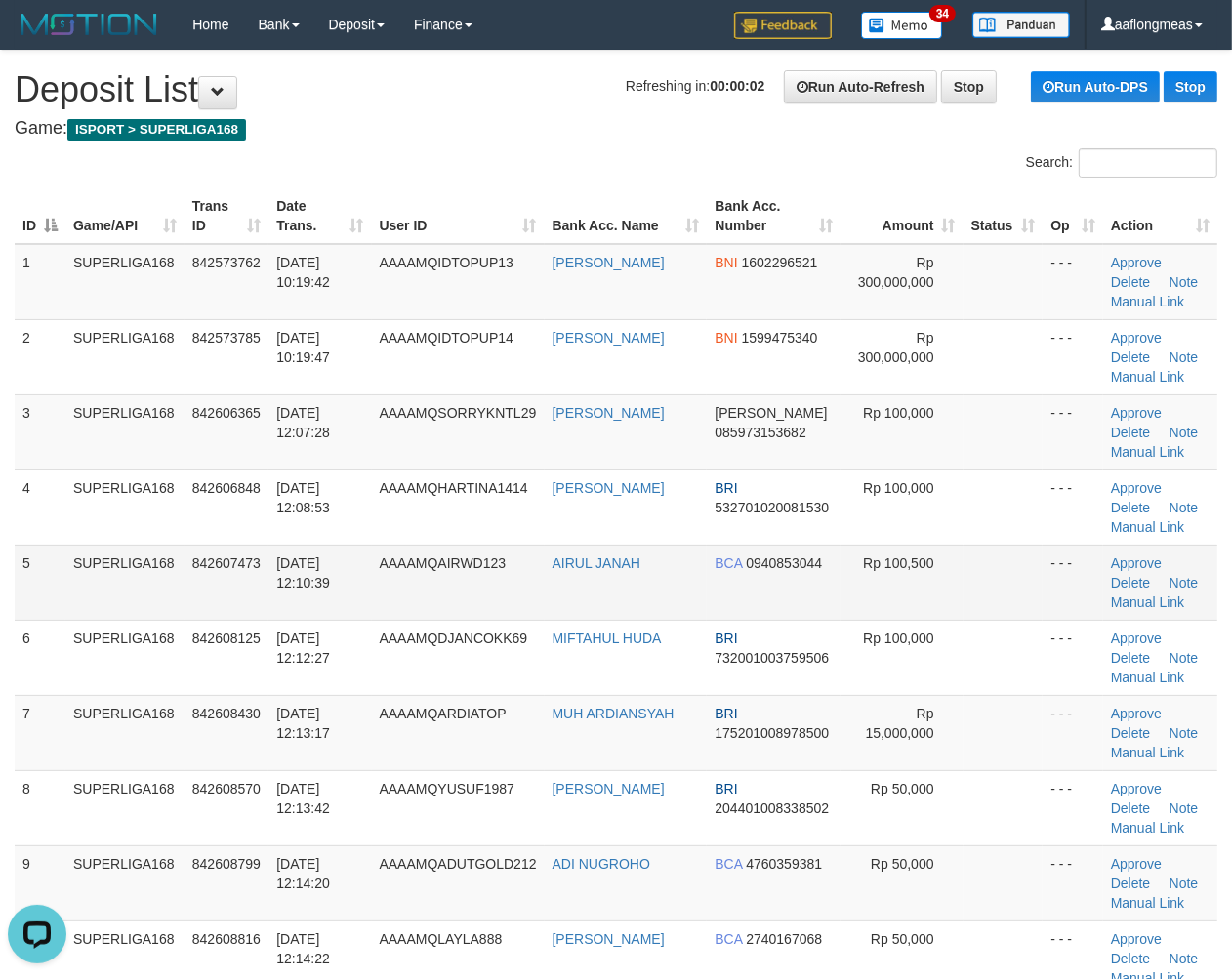 click on "Rp 100,500" at bounding box center [901, 582] 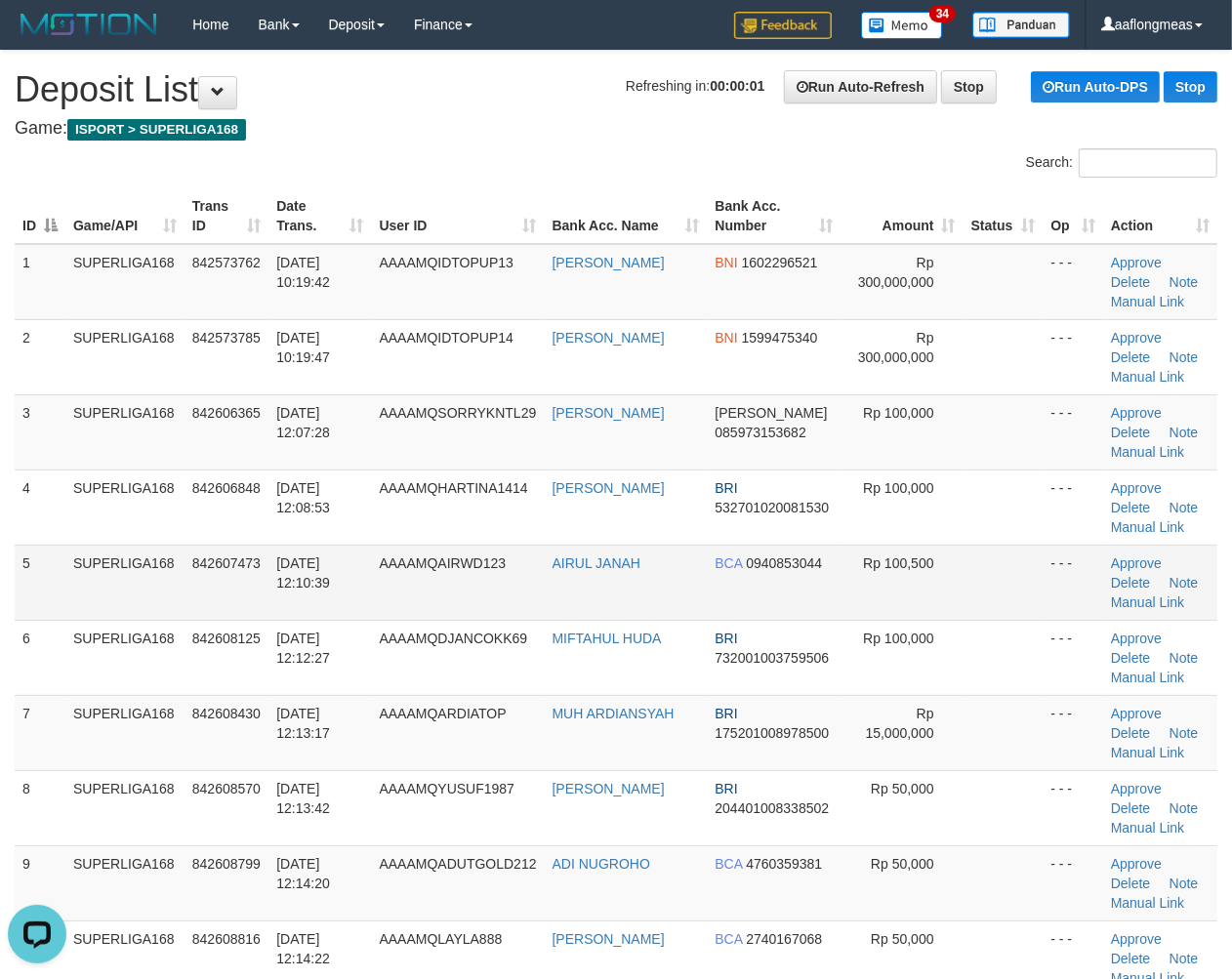 click on "Rp 100,500" at bounding box center (901, 582) 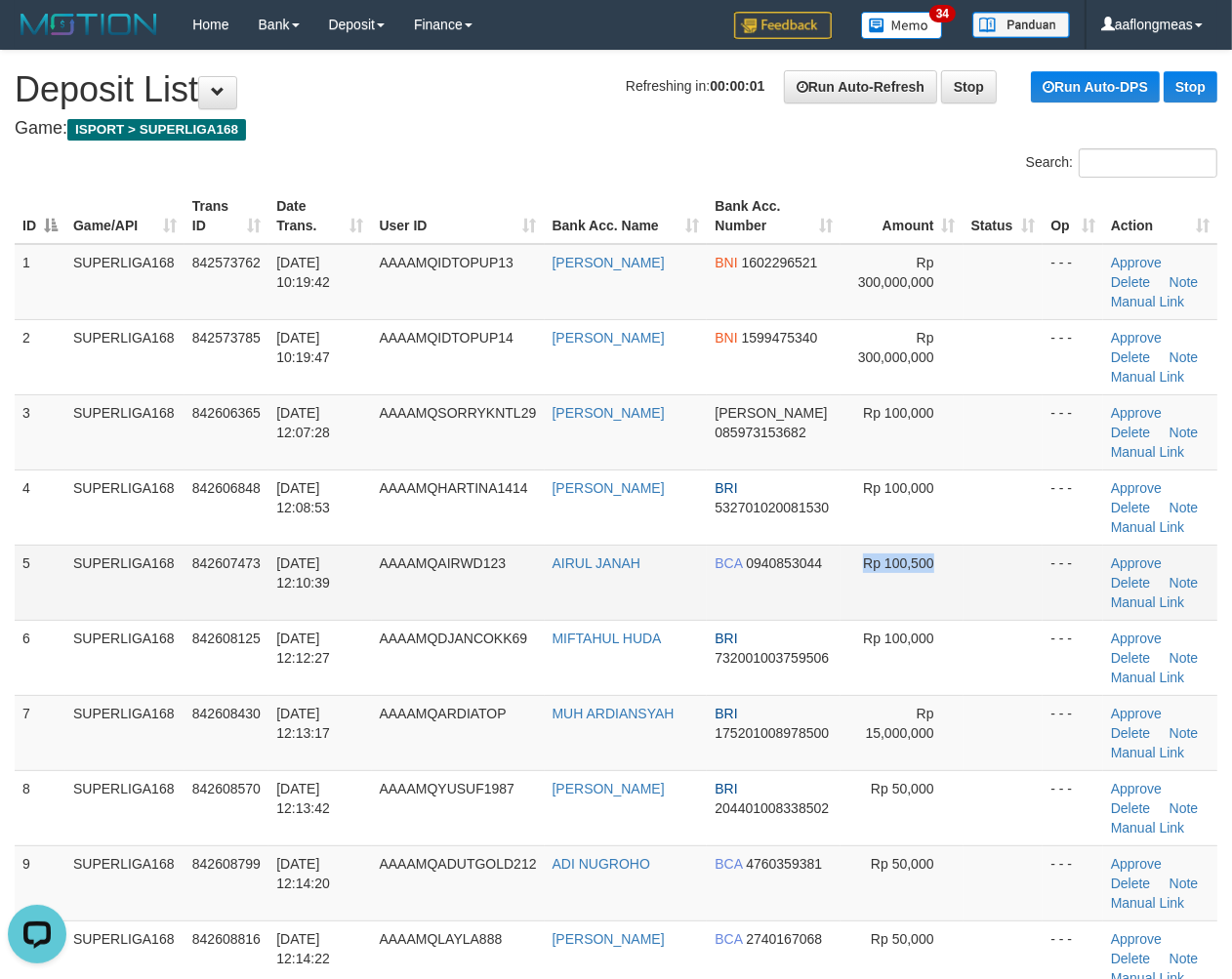 click on "Rp 100,500" at bounding box center [901, 582] 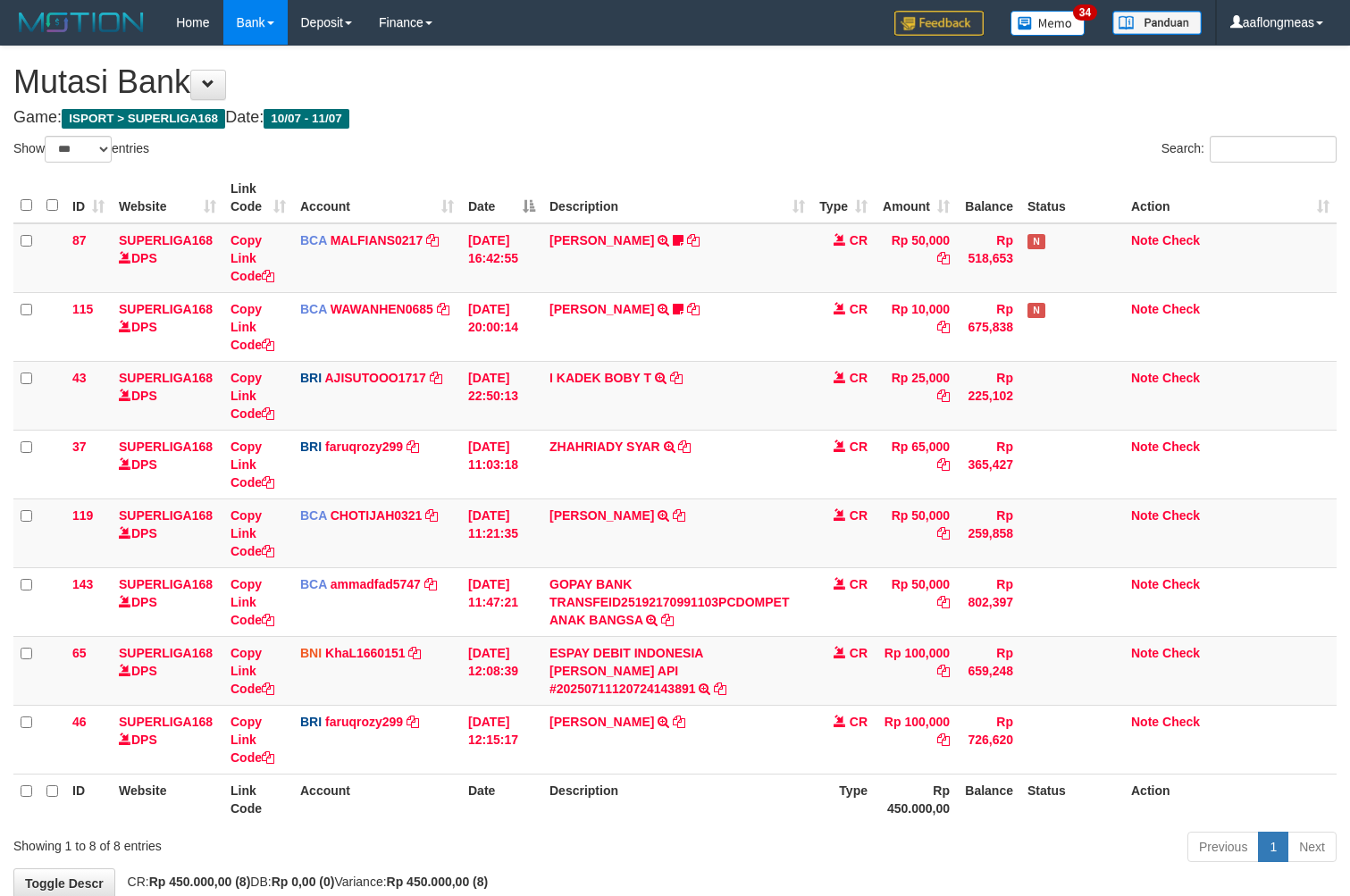 select on "***" 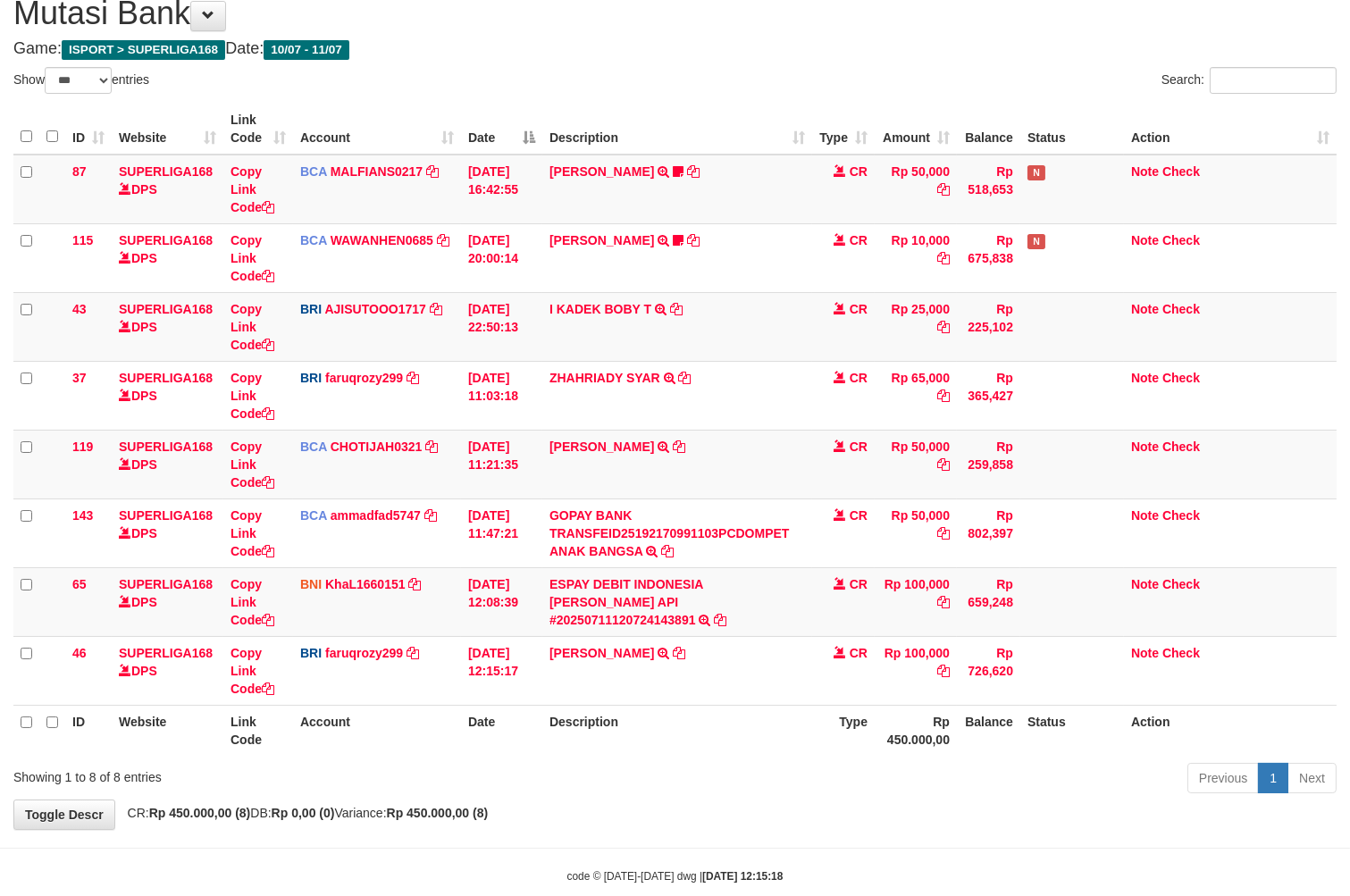 click on "Description" at bounding box center (677, 730) 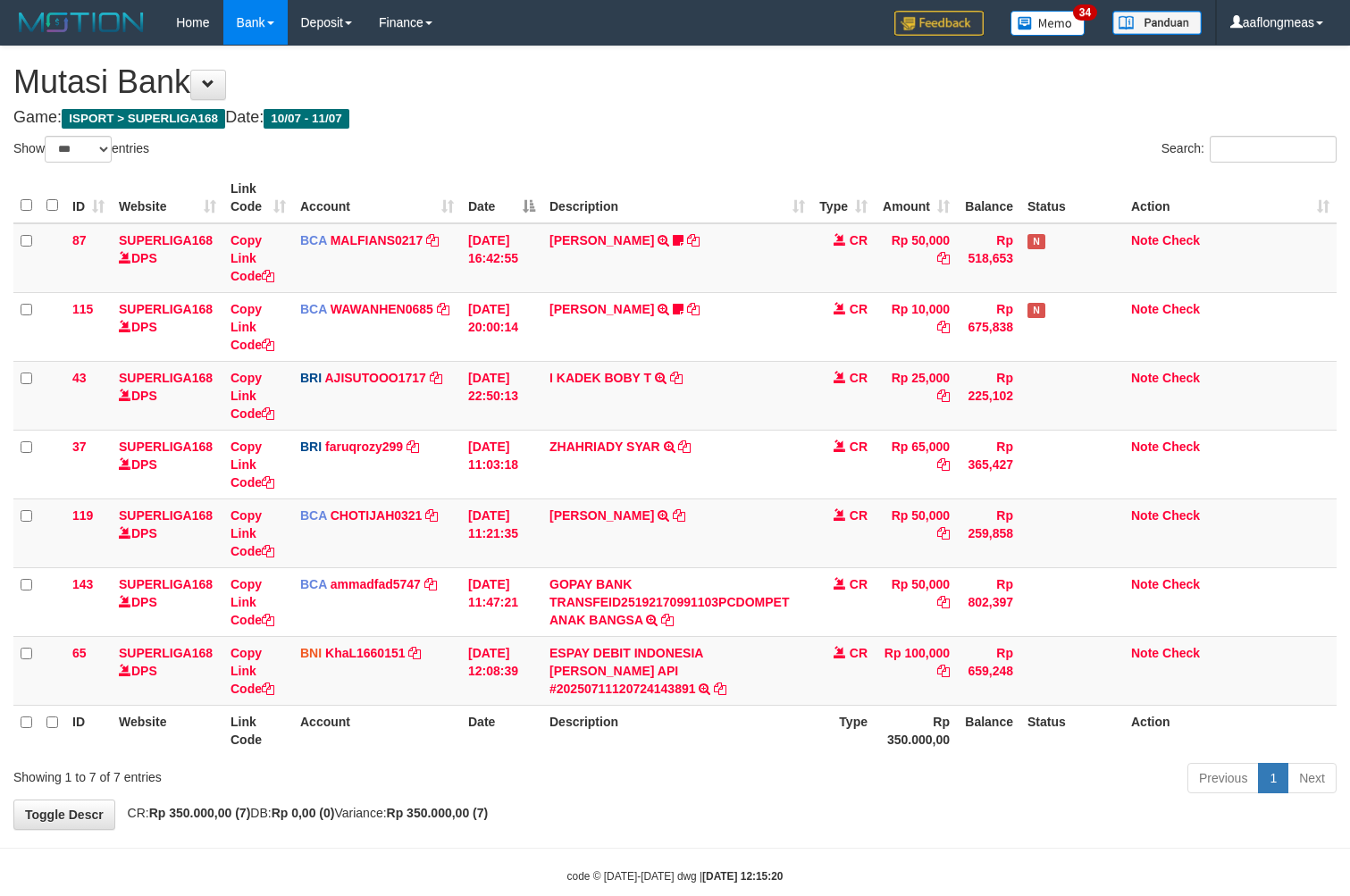 select on "***" 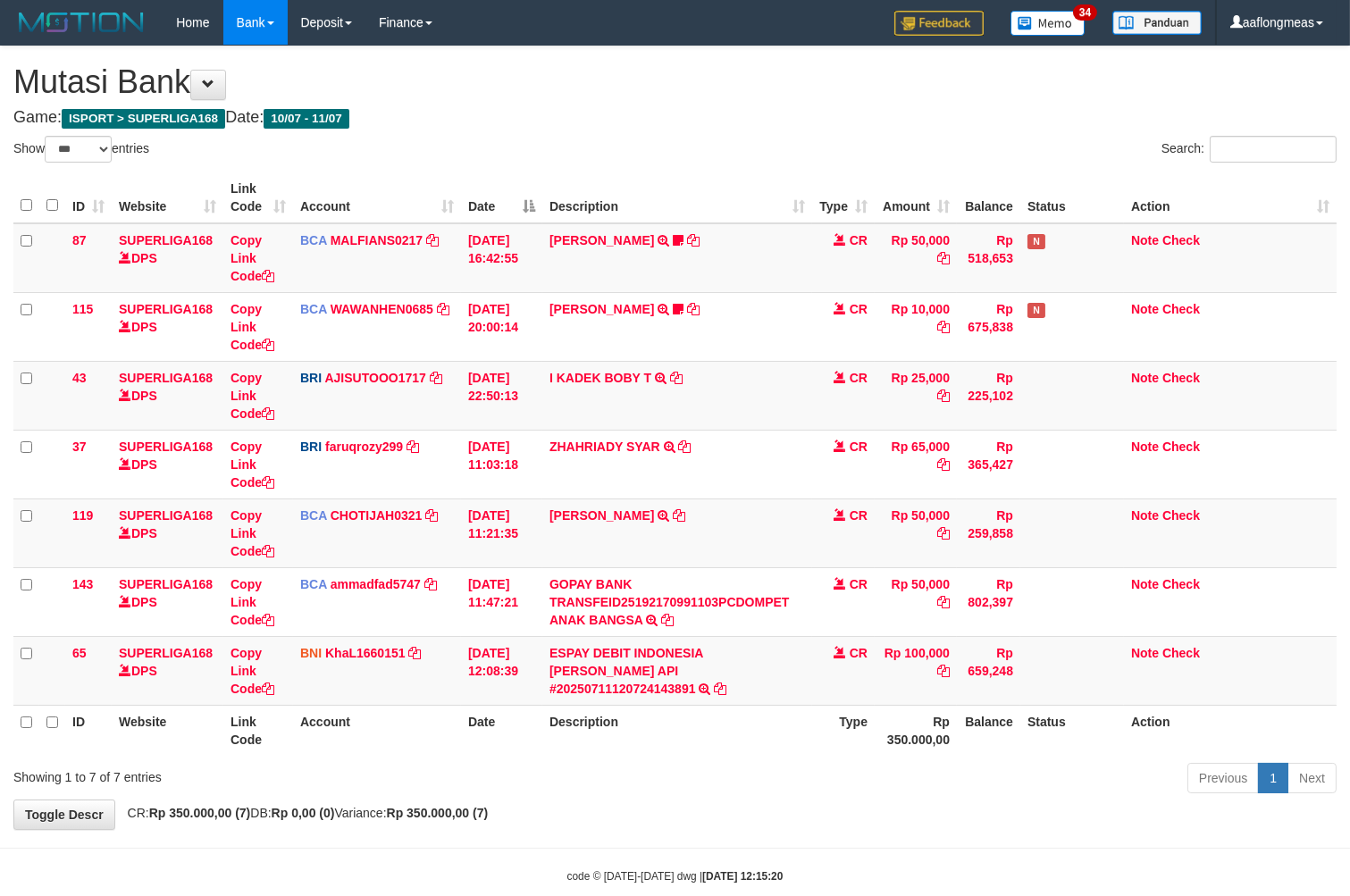 scroll, scrollTop: 33, scrollLeft: 0, axis: vertical 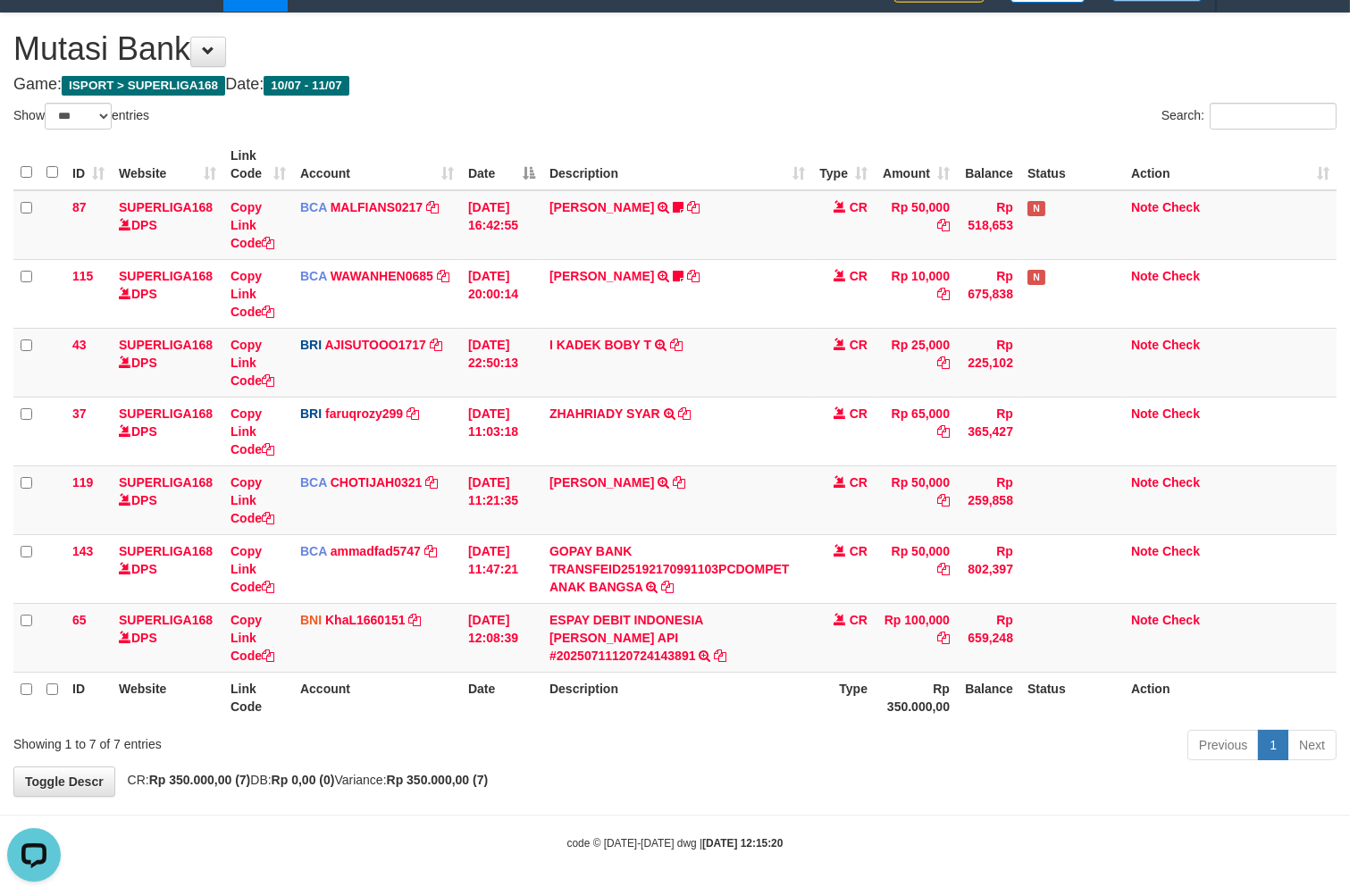 drag, startPoint x: 759, startPoint y: 746, endPoint x: 474, endPoint y: 777, distance: 286.681 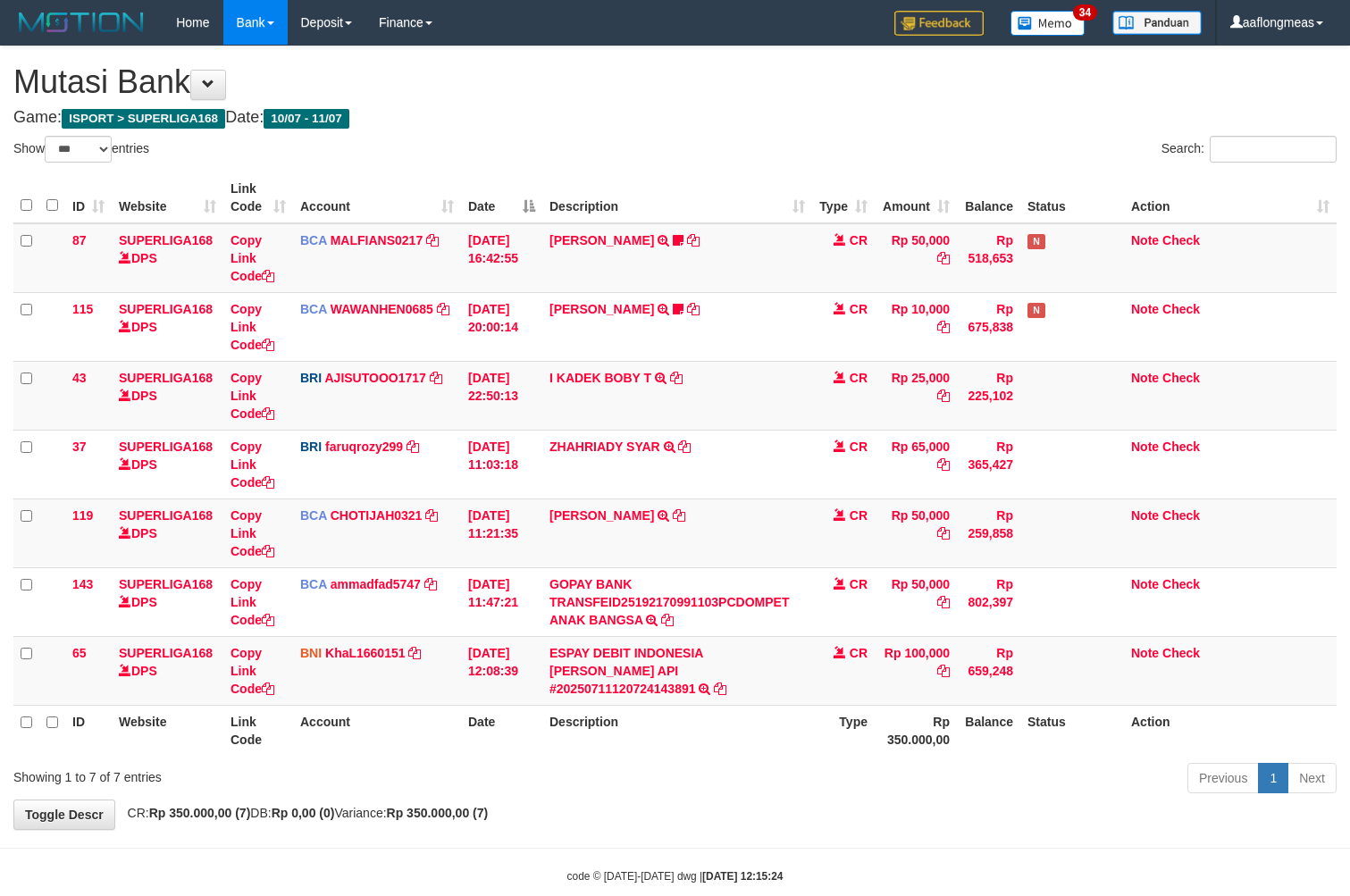 select on "***" 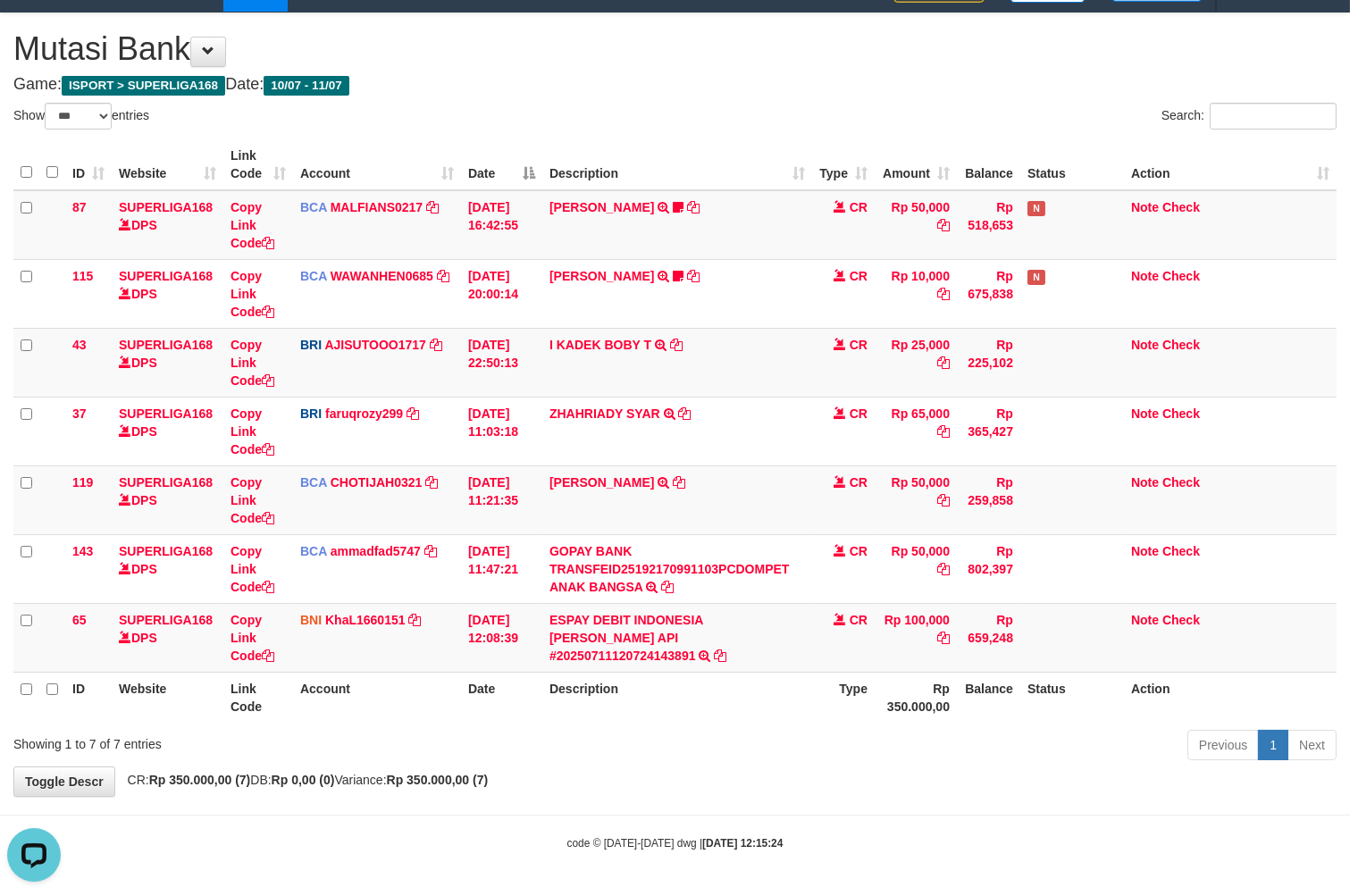 scroll, scrollTop: 0, scrollLeft: 0, axis: both 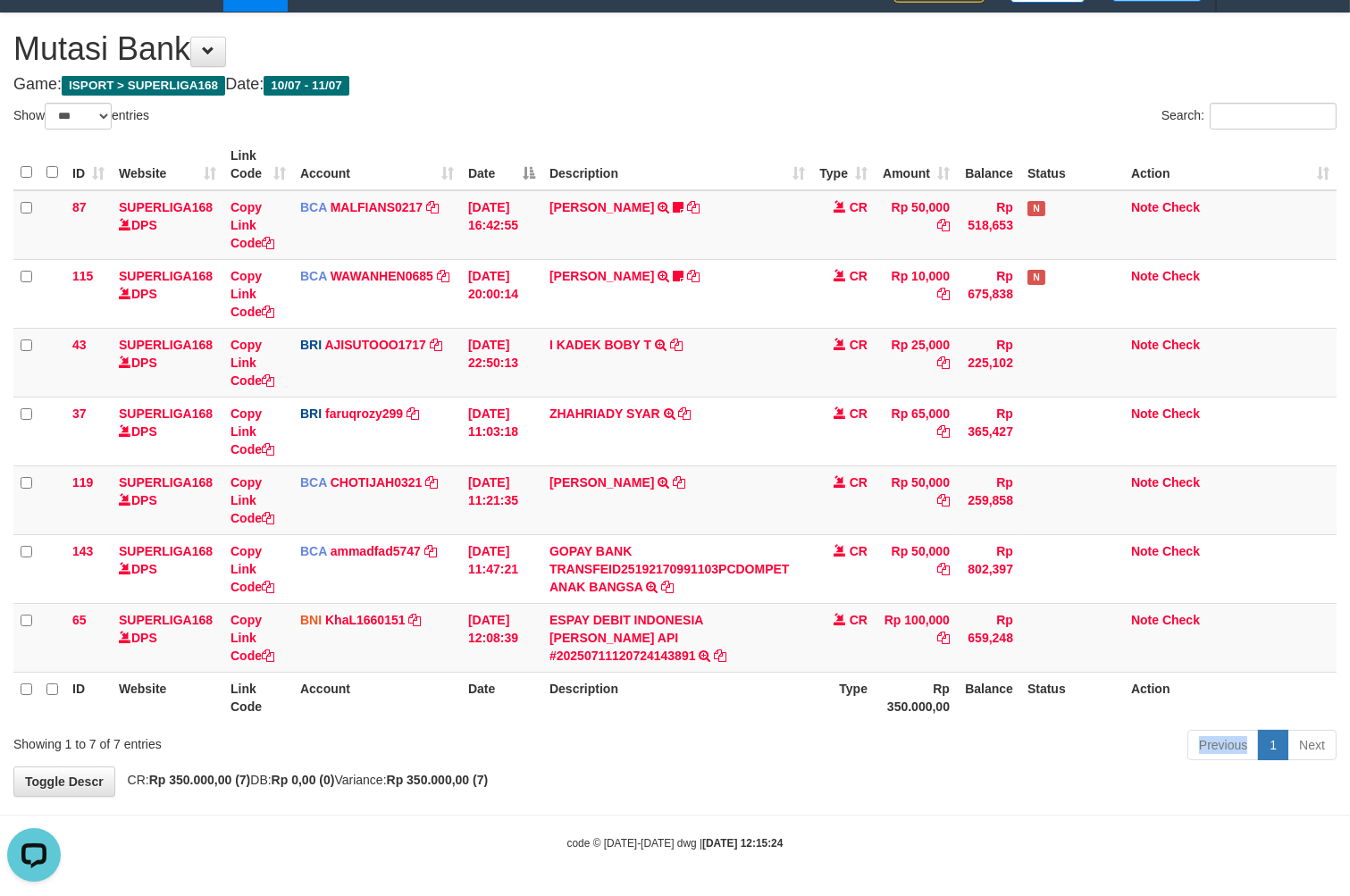 click on "Previous 1 Next" at bounding box center [956, 747] 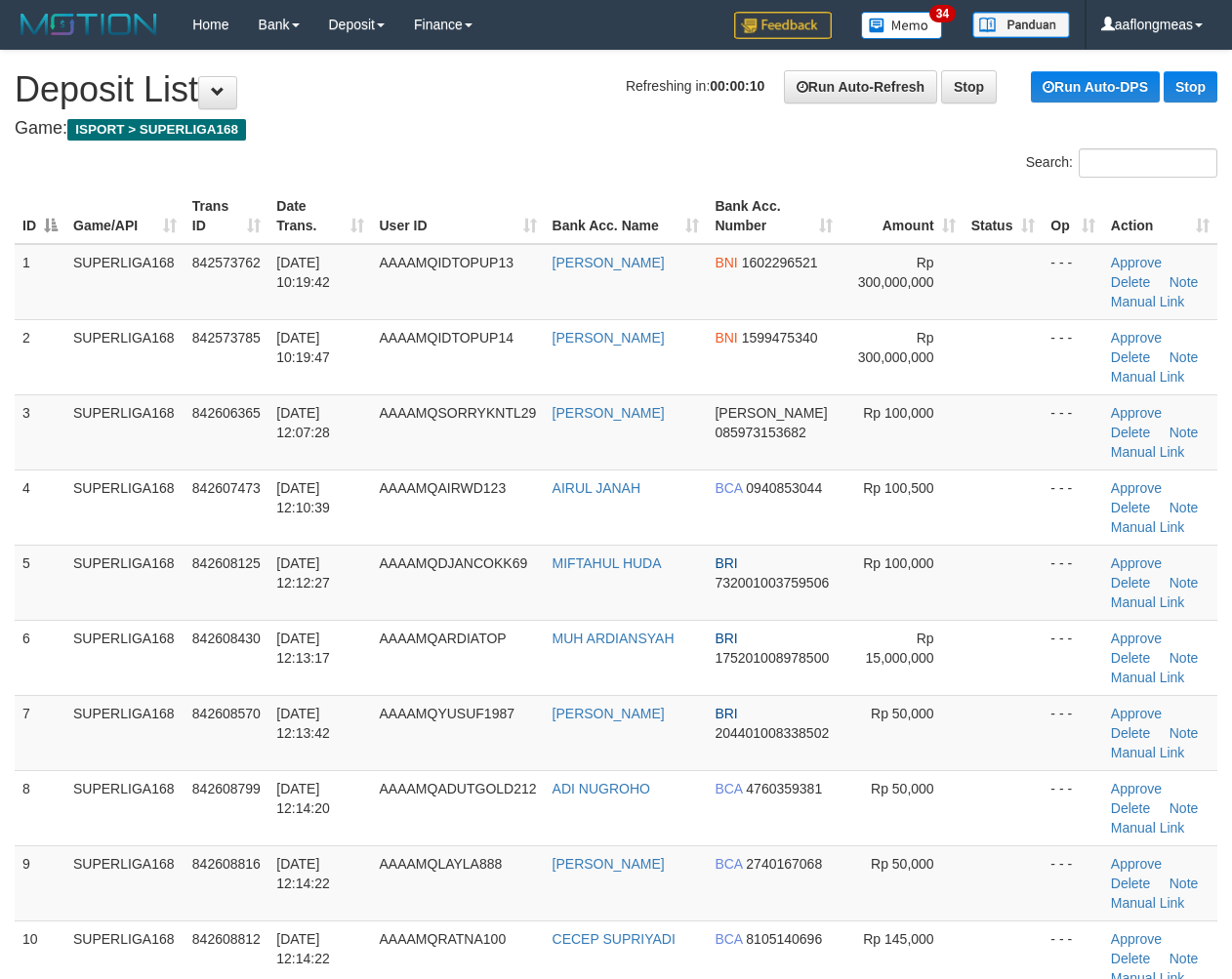 scroll, scrollTop: 0, scrollLeft: 0, axis: both 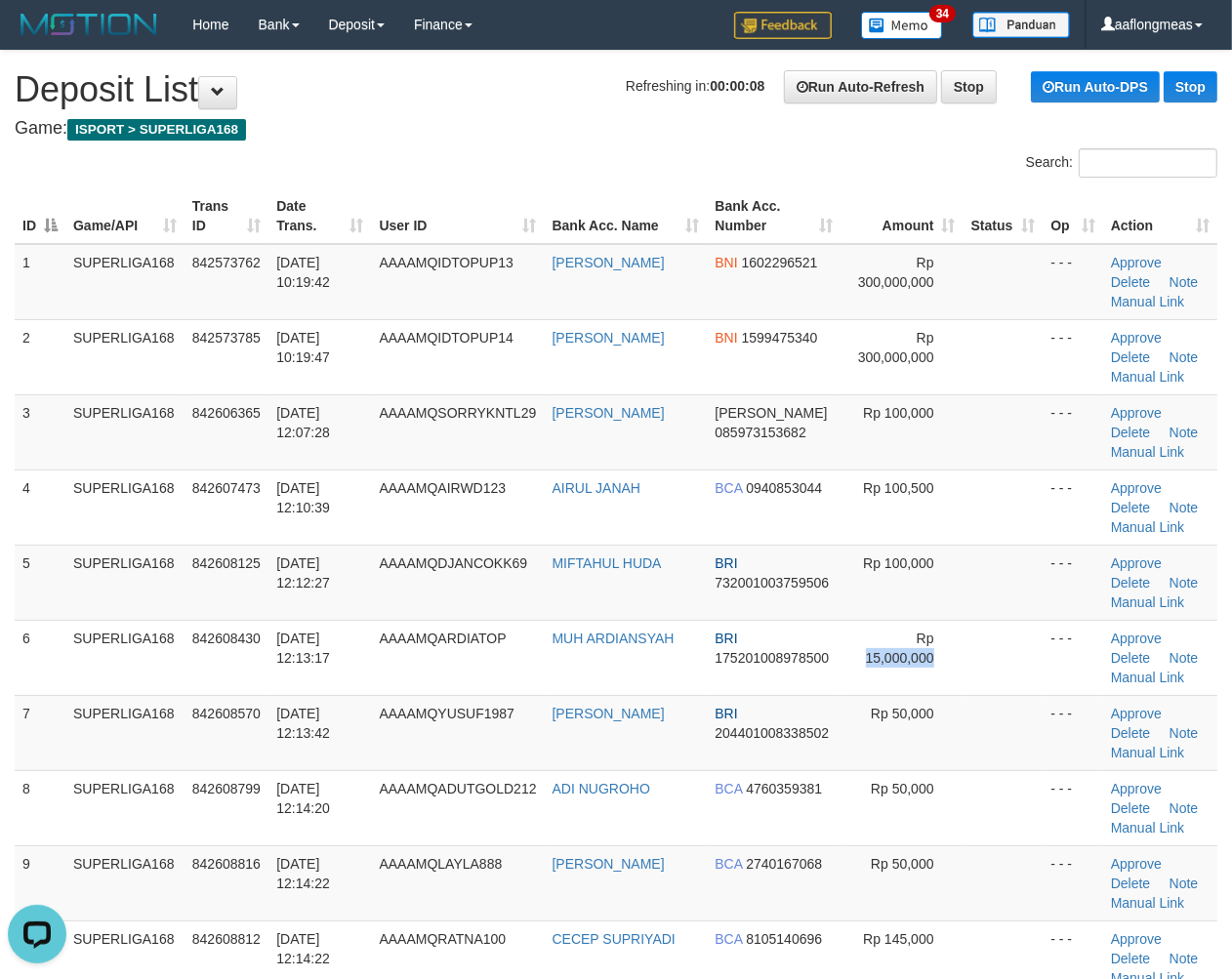 drag, startPoint x: 951, startPoint y: 639, endPoint x: 1244, endPoint y: 675, distance: 295.20332 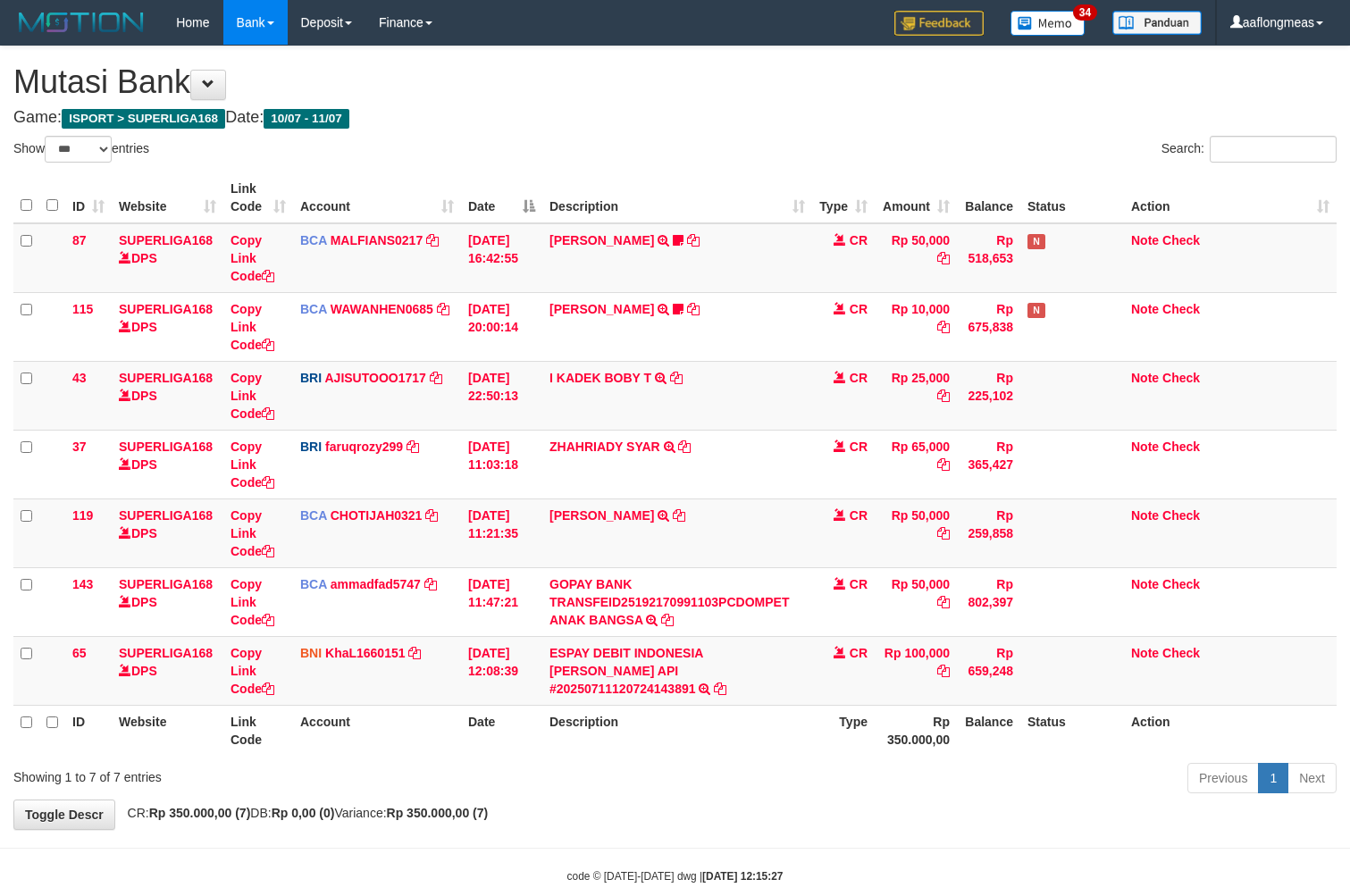 select on "***" 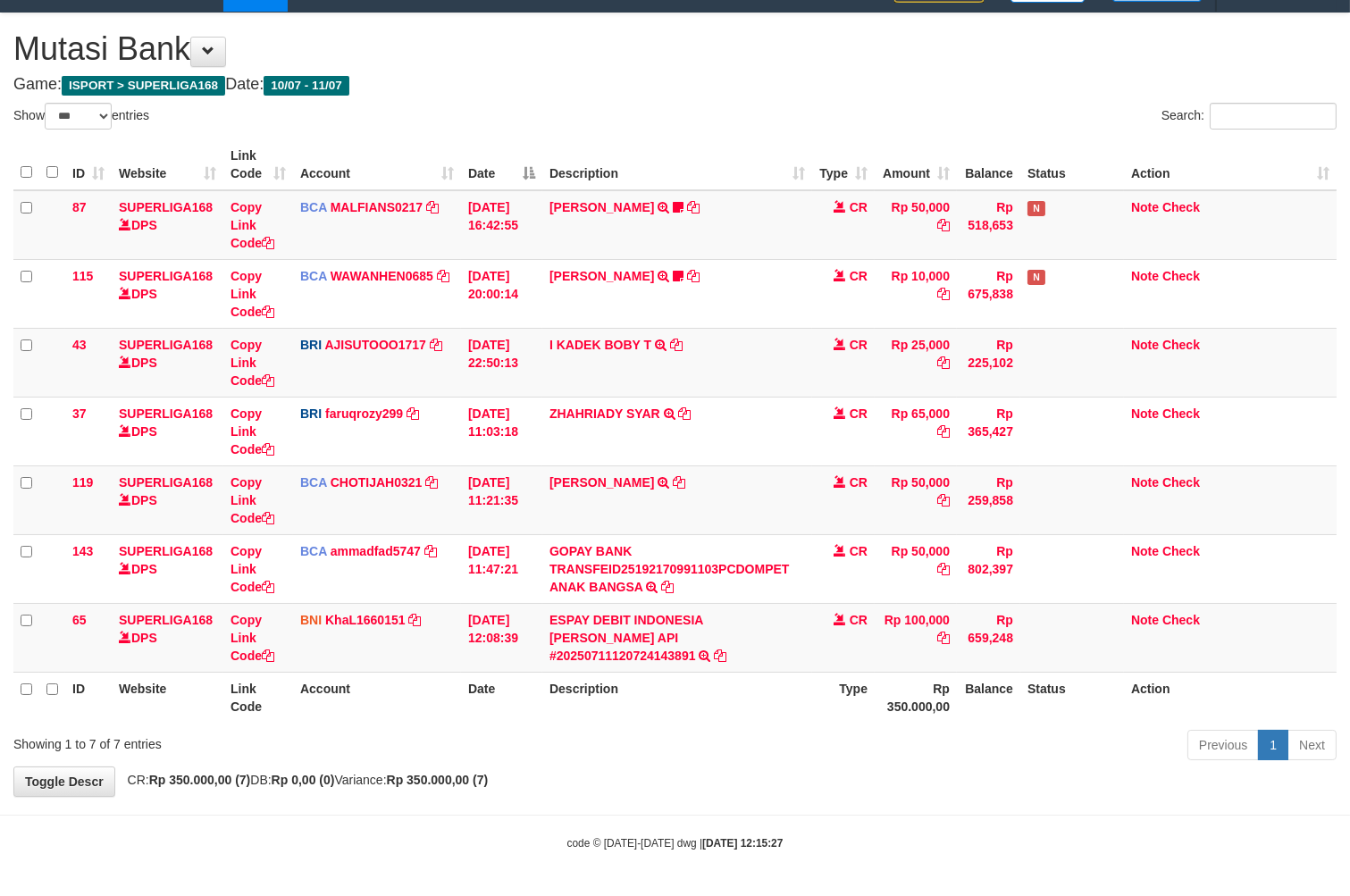 drag, startPoint x: 717, startPoint y: 735, endPoint x: 289, endPoint y: 748, distance: 428.19738 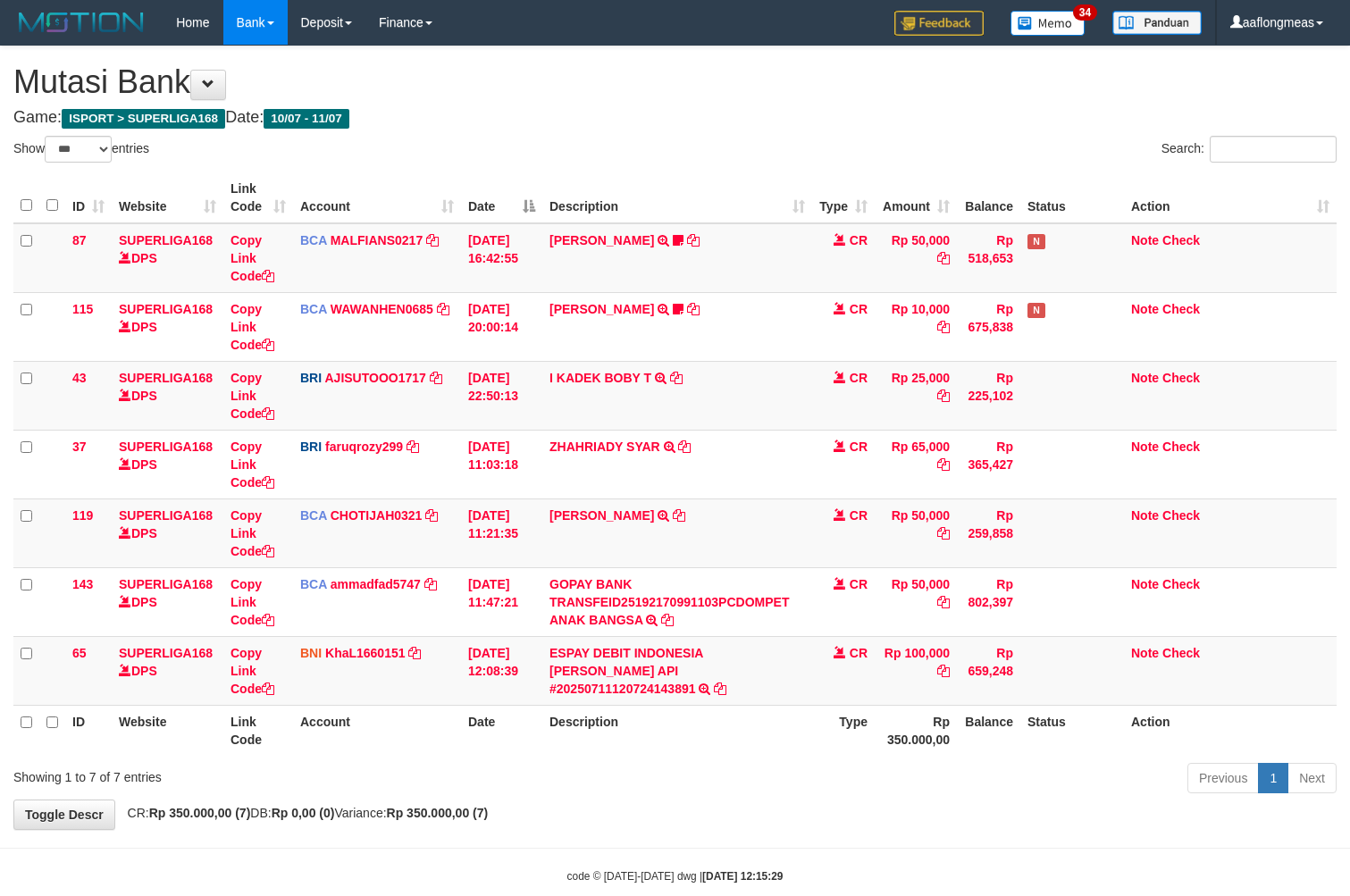 select on "***" 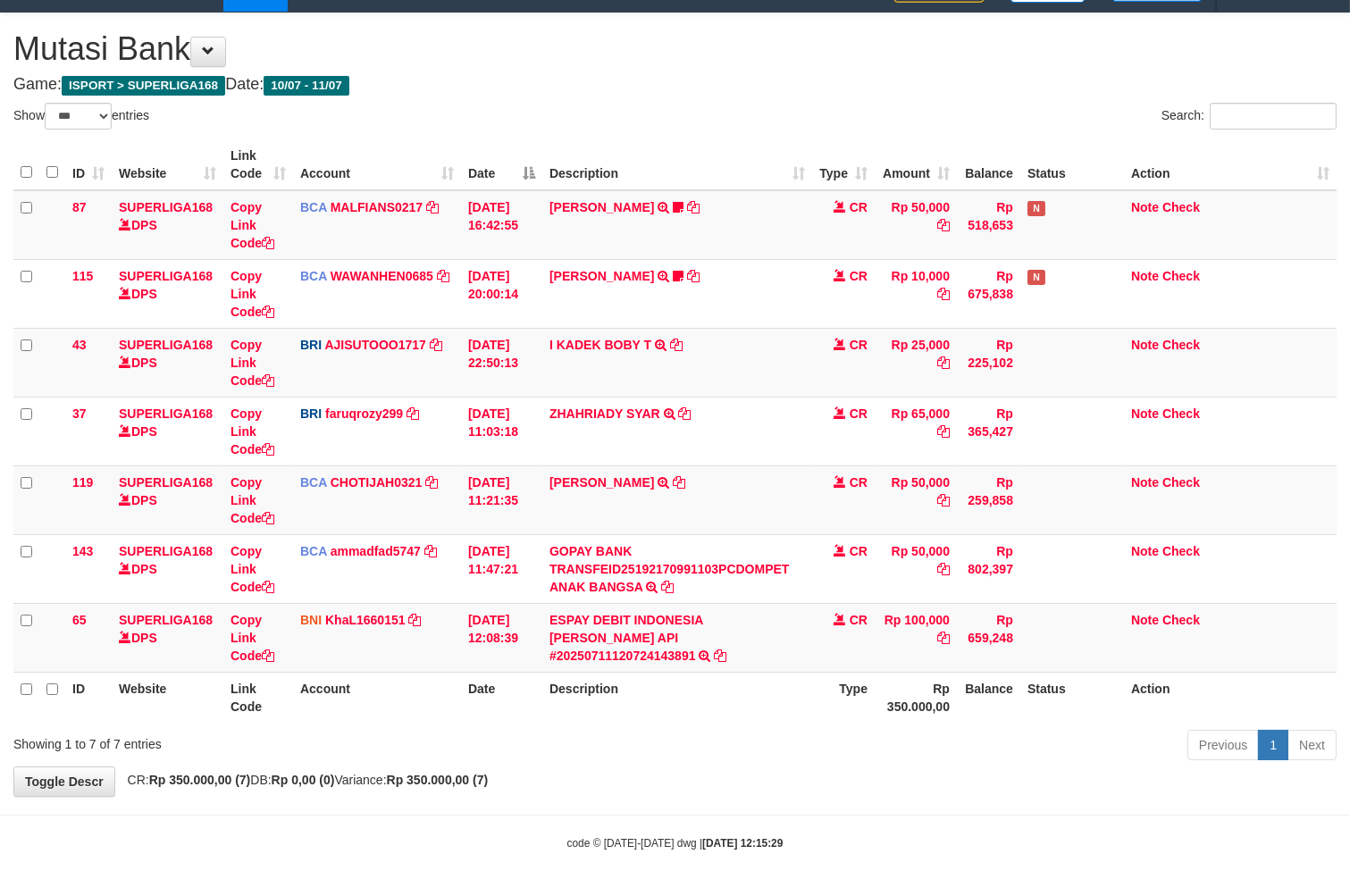 click on "**********" at bounding box center [675, 405] 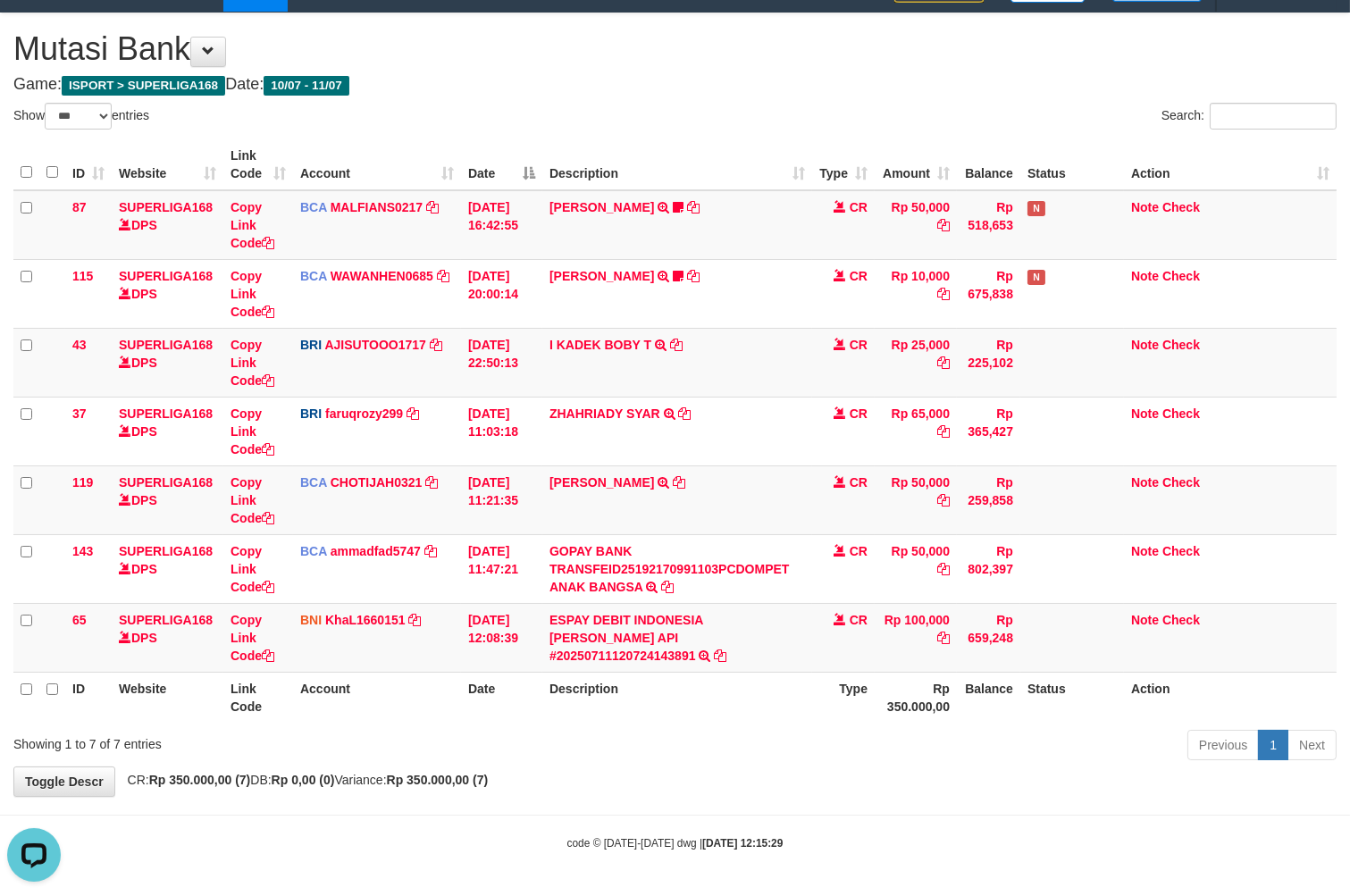 scroll, scrollTop: 0, scrollLeft: 0, axis: both 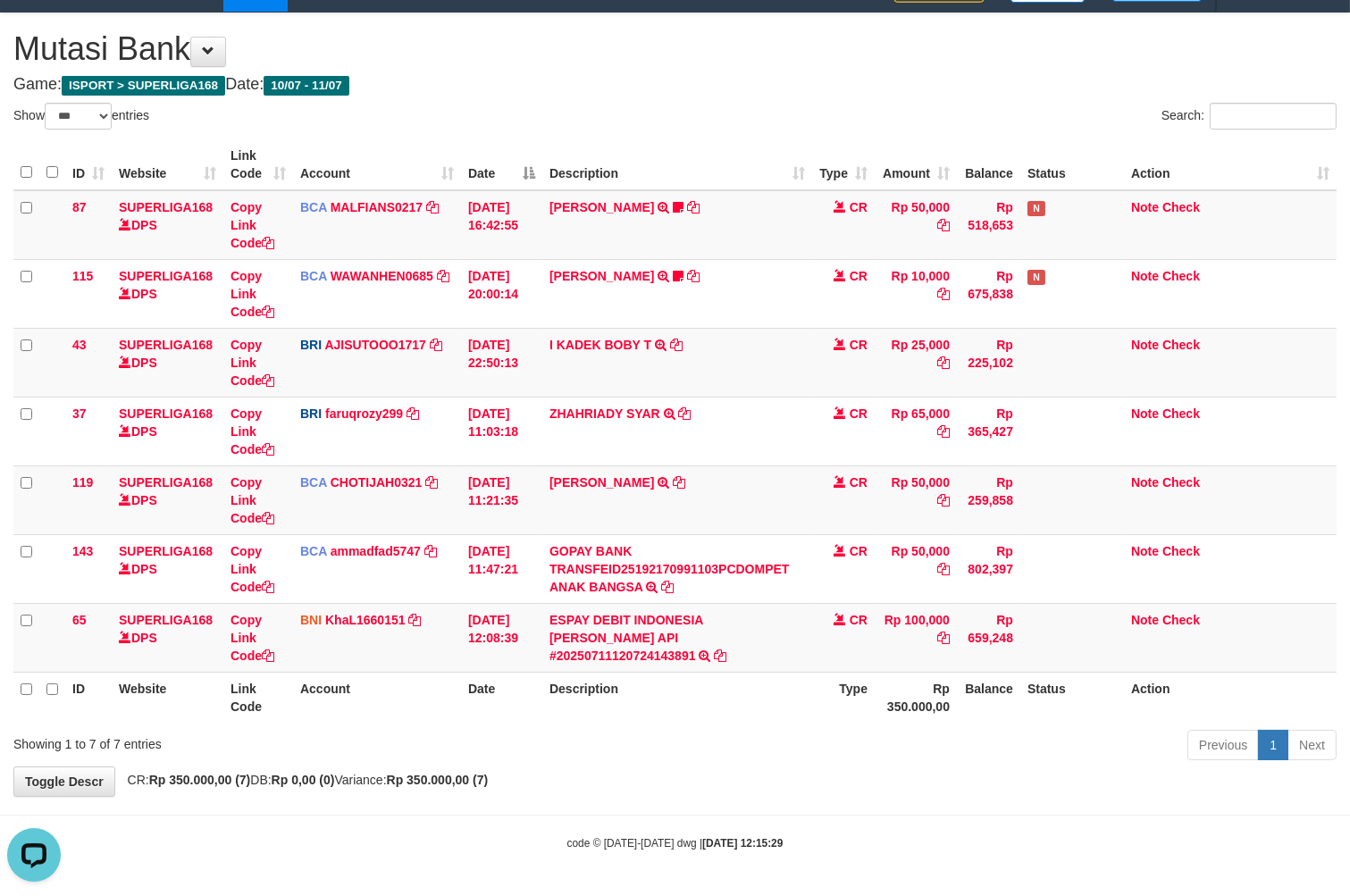 click on "Toggle navigation
Home
Bank
Account List
Load
By Website
Group
[ISPORT]													SUPERLIGA168
By Load Group (DPS)
34" at bounding box center [675, 431] 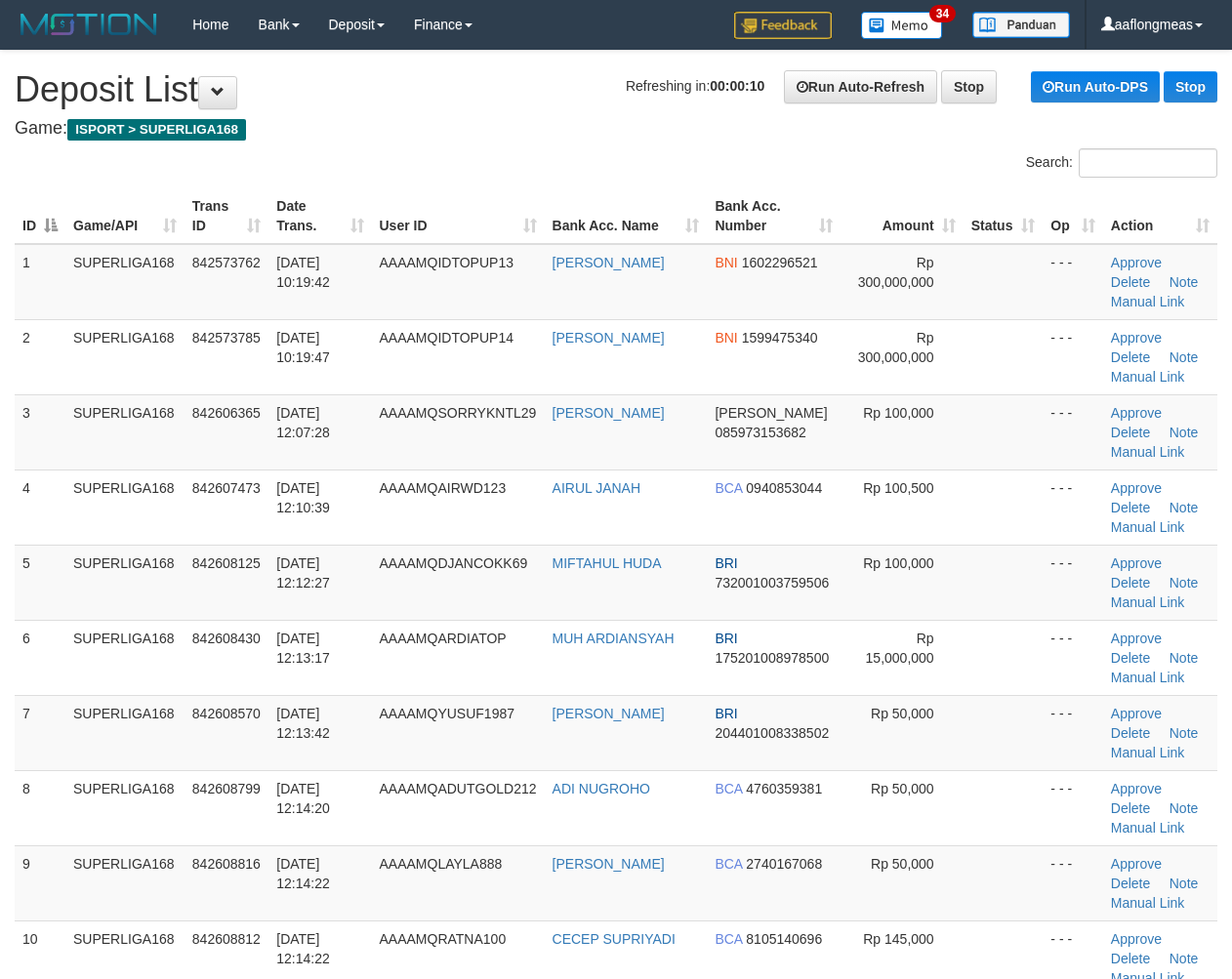 scroll, scrollTop: 0, scrollLeft: 0, axis: both 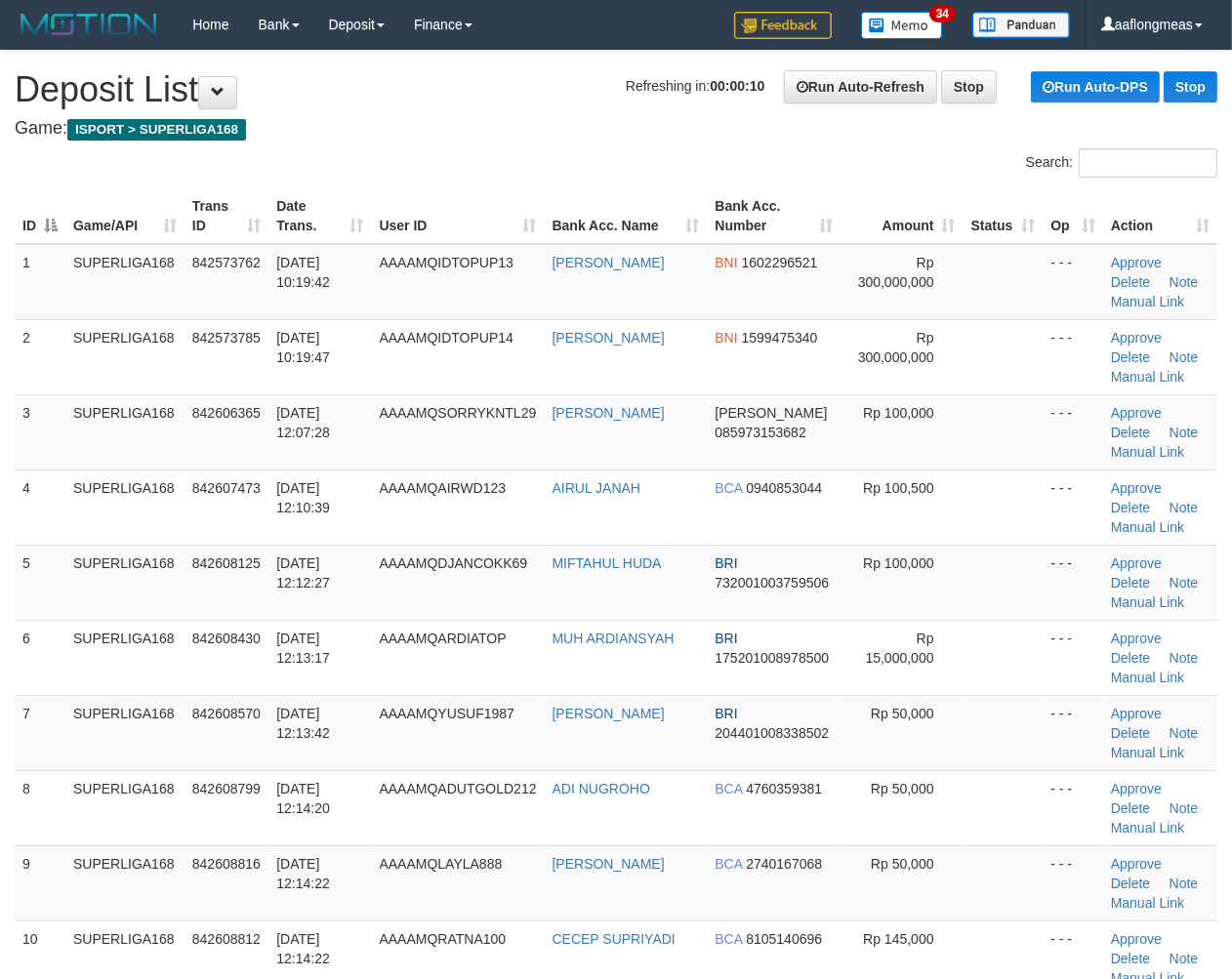drag, startPoint x: 960, startPoint y: 670, endPoint x: 1244, endPoint y: 718, distance: 288.02778 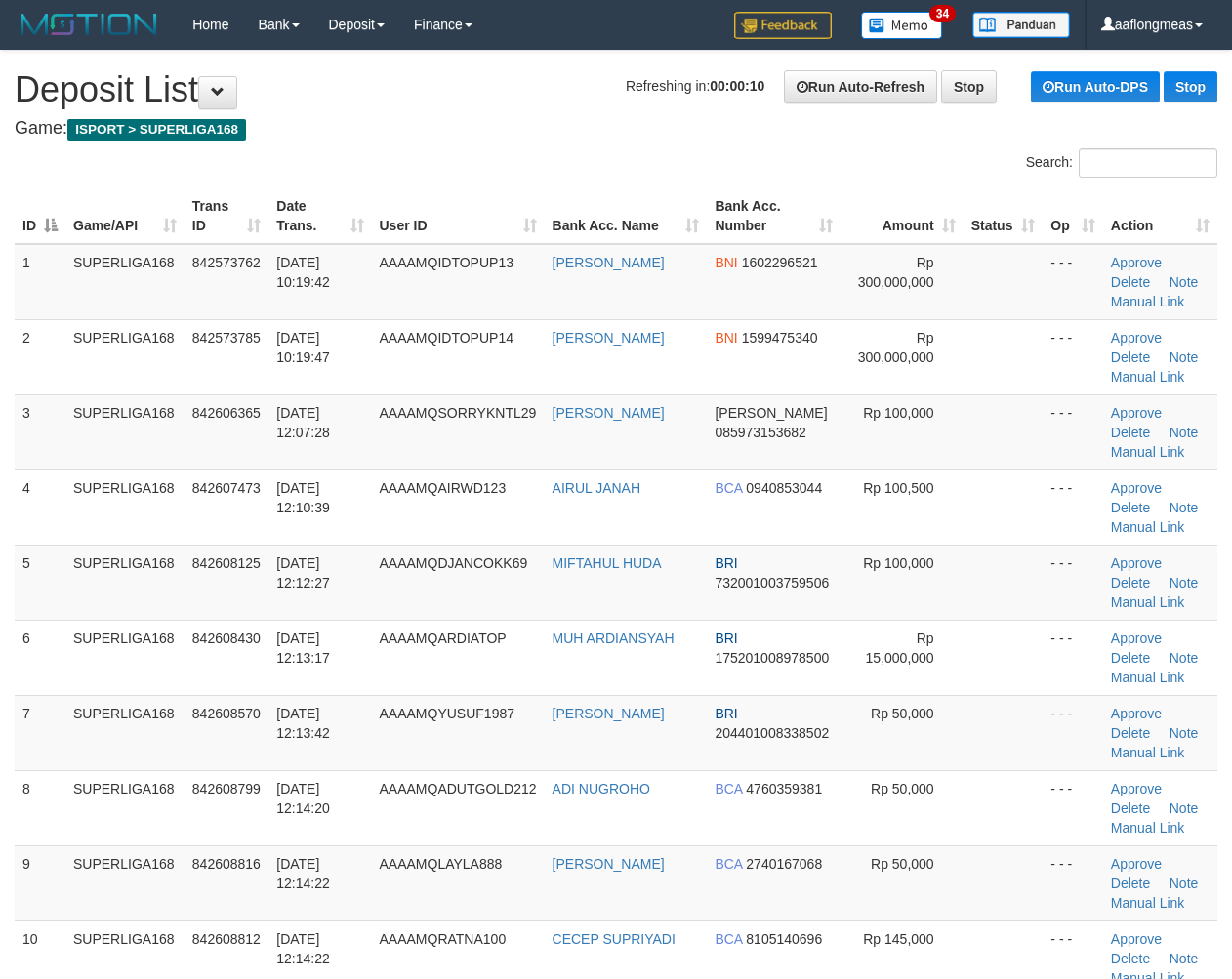 scroll, scrollTop: 0, scrollLeft: 0, axis: both 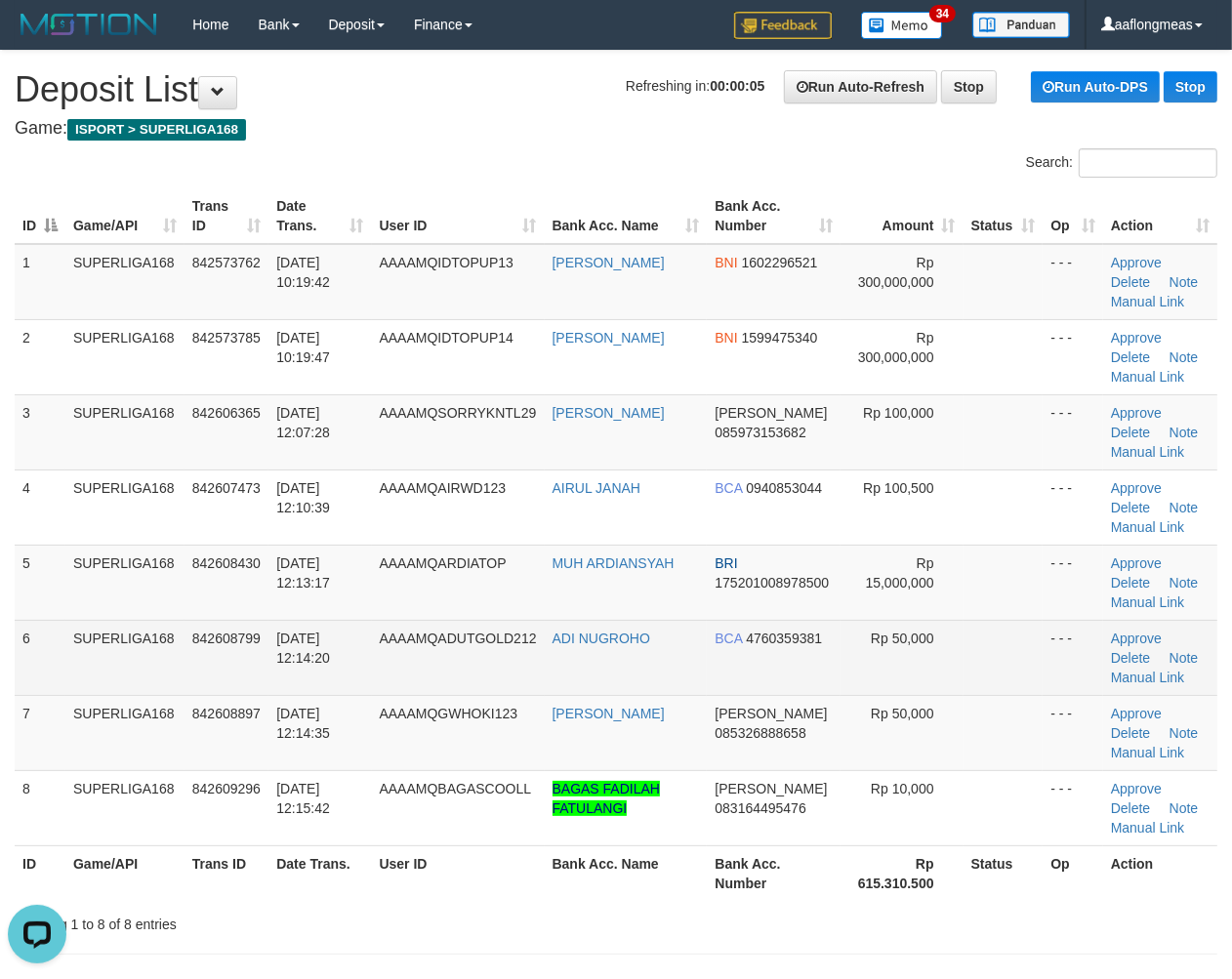 drag, startPoint x: 1006, startPoint y: 657, endPoint x: 1078, endPoint y: 661, distance: 72.111026 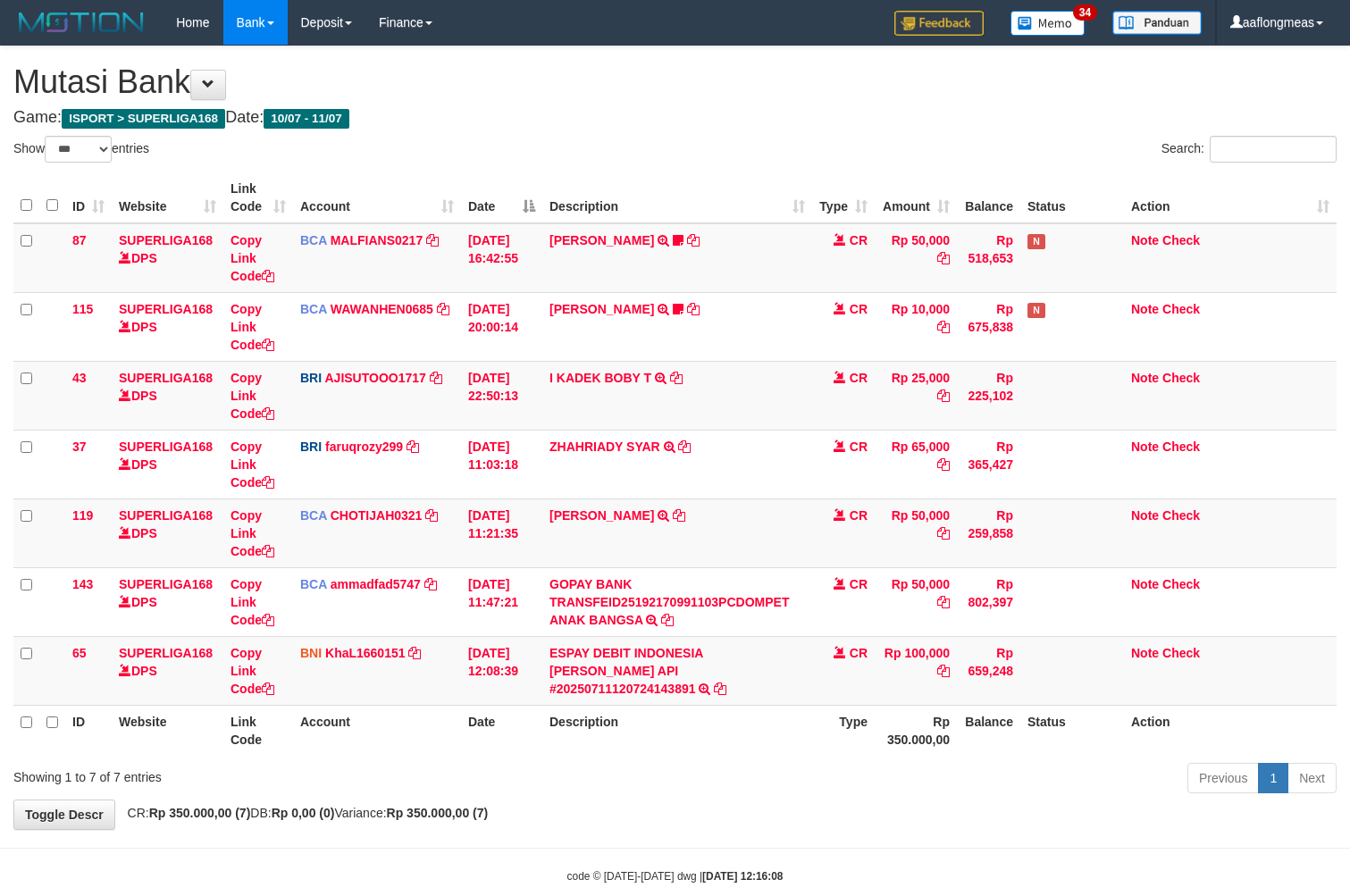 select on "***" 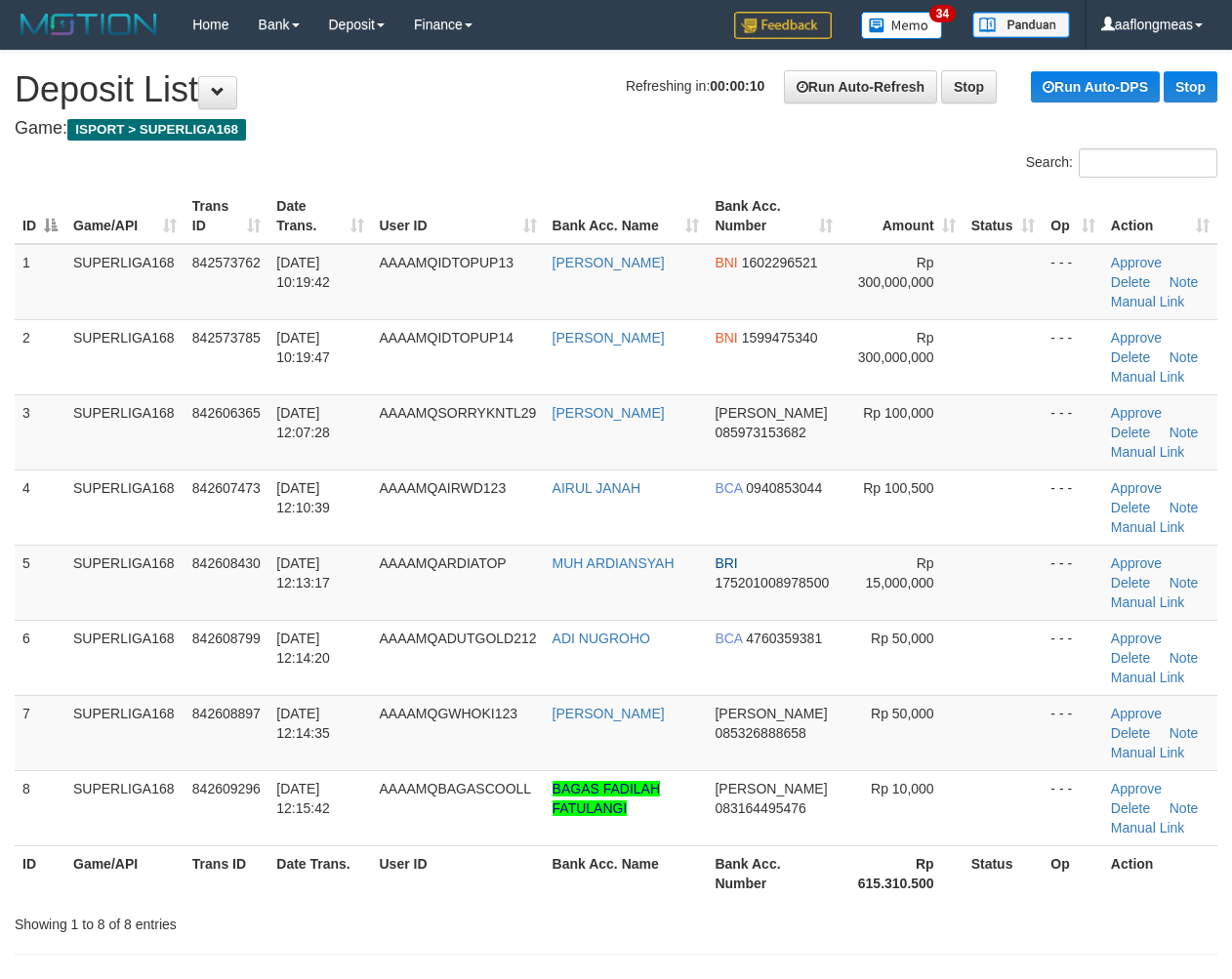 scroll, scrollTop: 0, scrollLeft: 0, axis: both 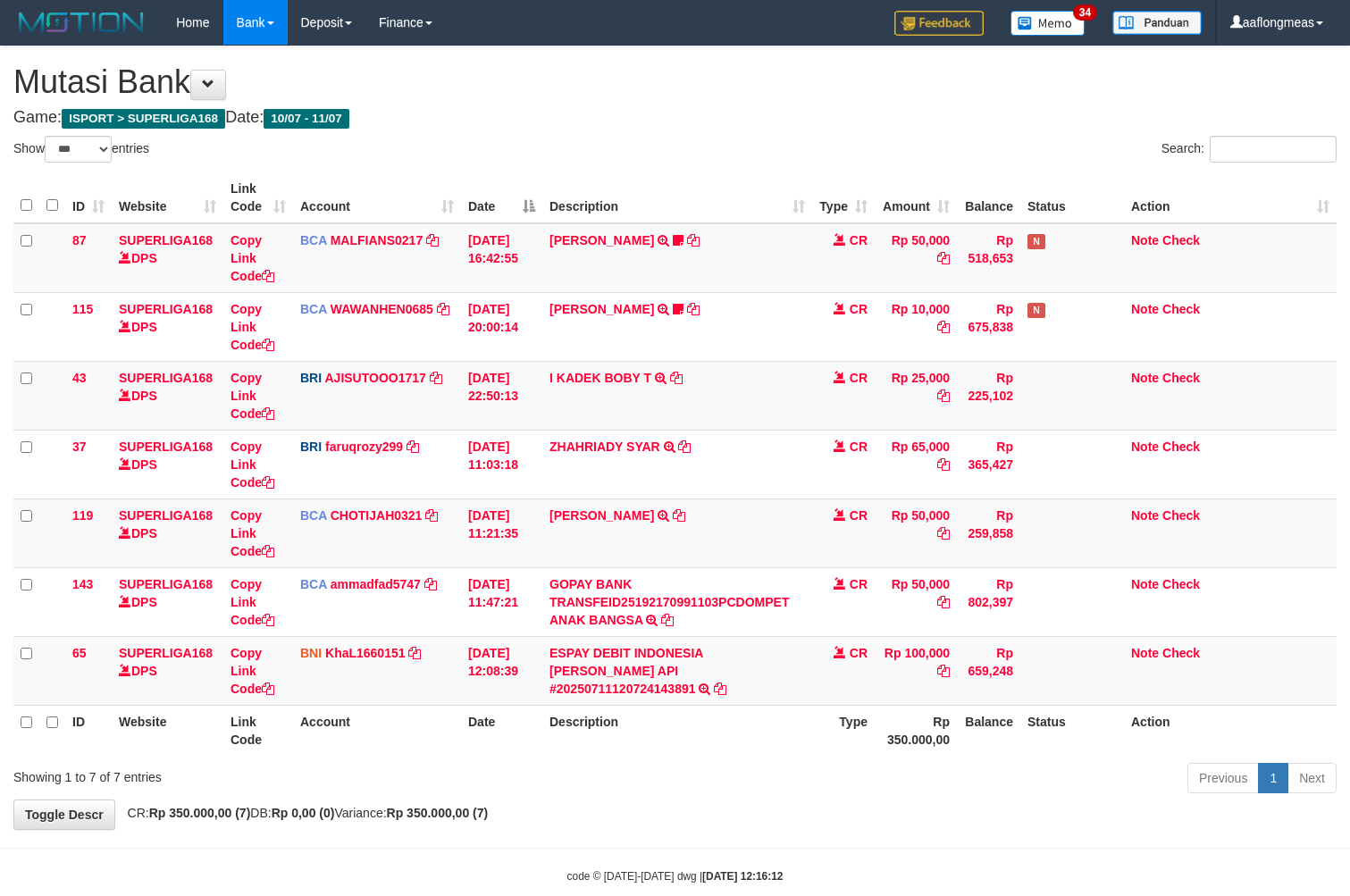 select on "***" 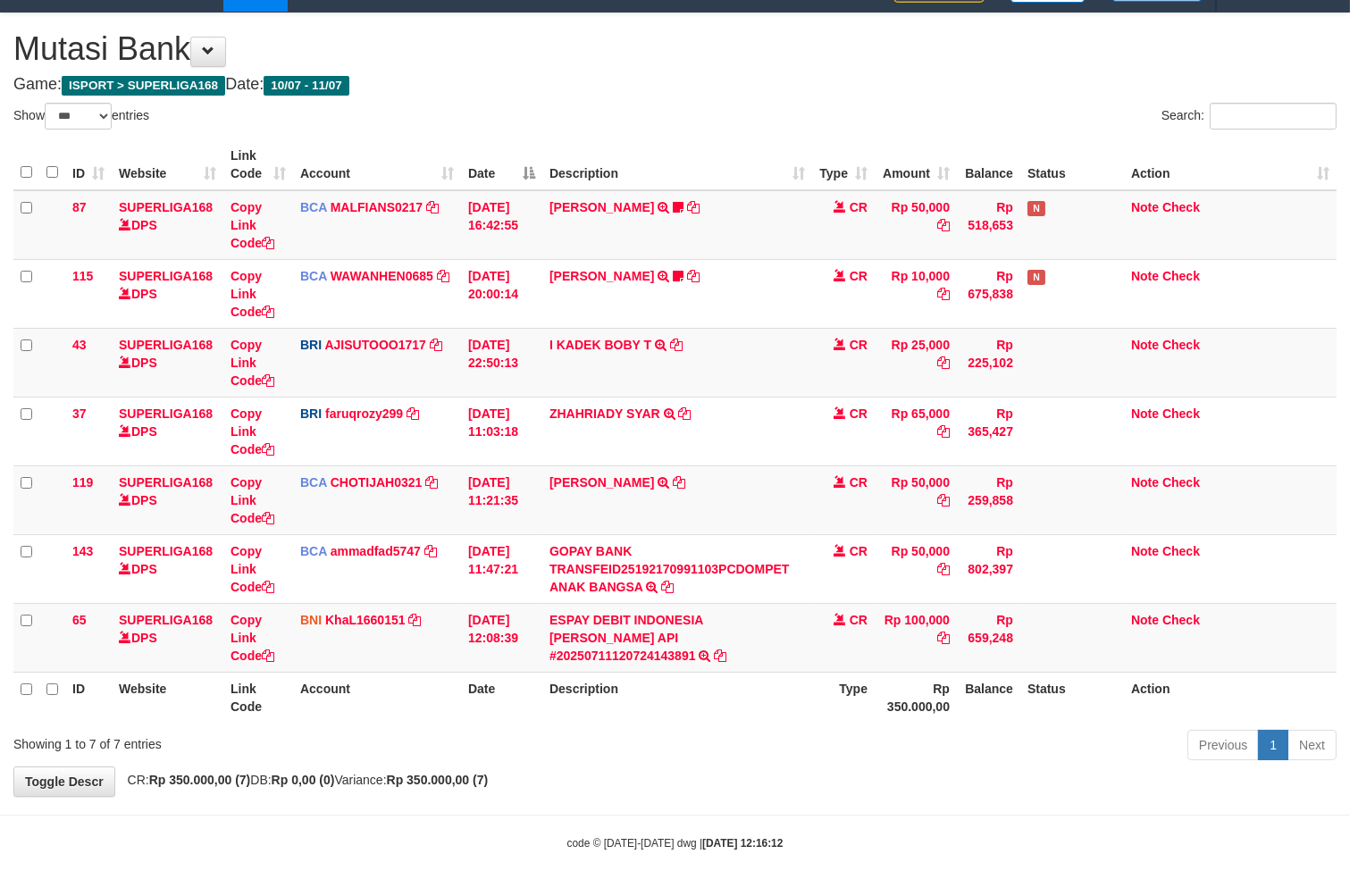 click on "Previous 1 Next" at bounding box center [956, 747] 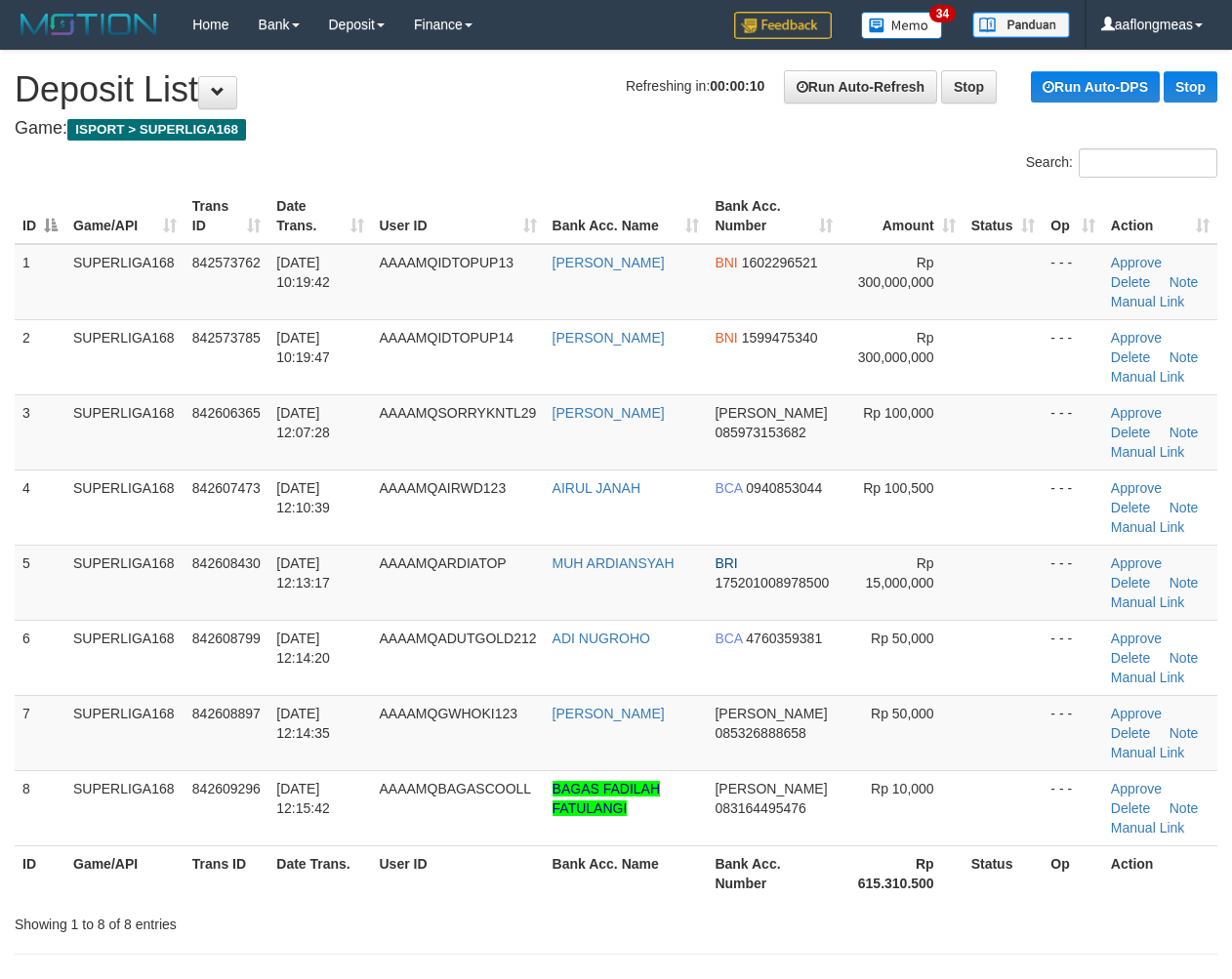 scroll, scrollTop: 0, scrollLeft: 0, axis: both 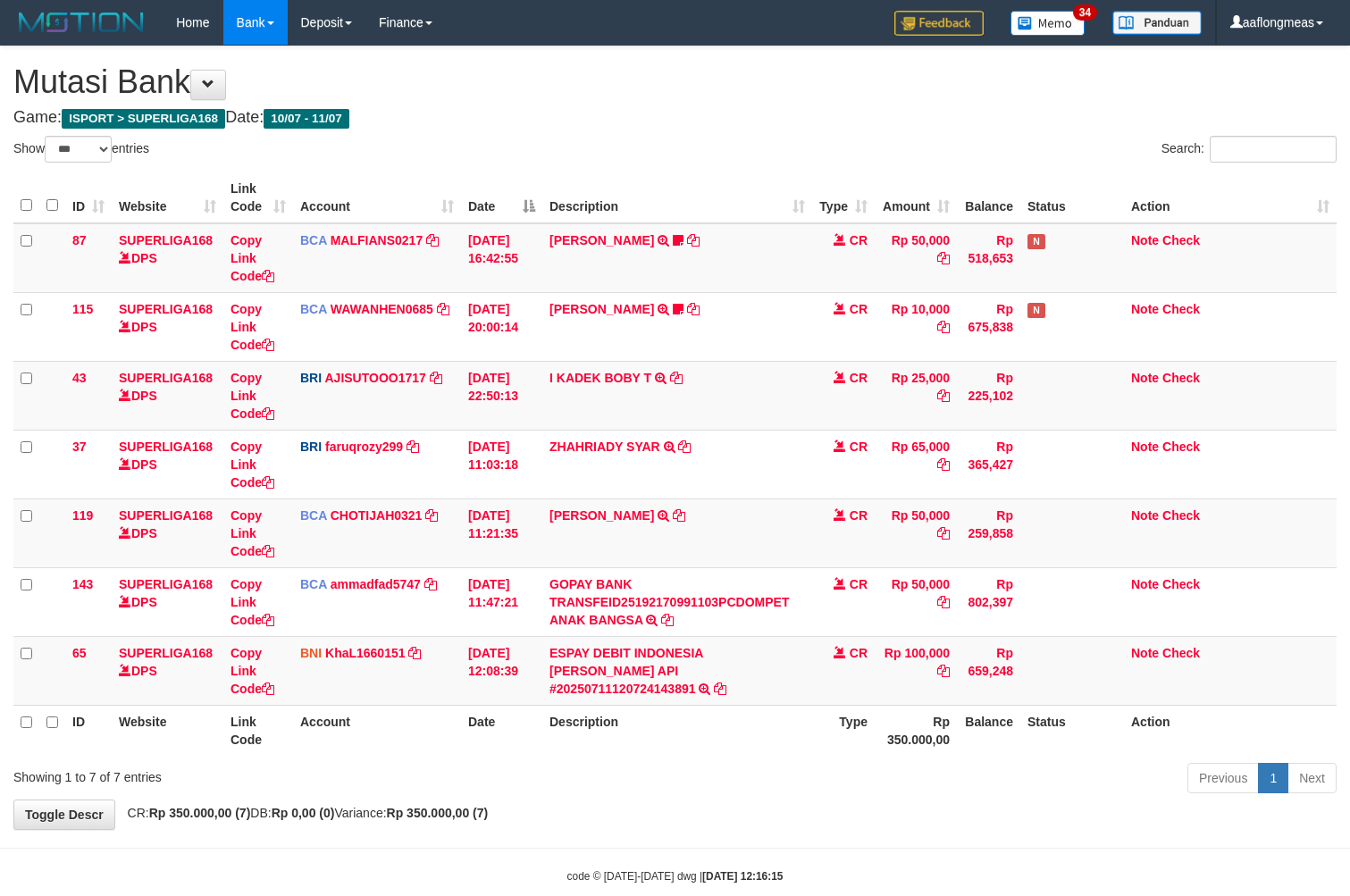 select on "***" 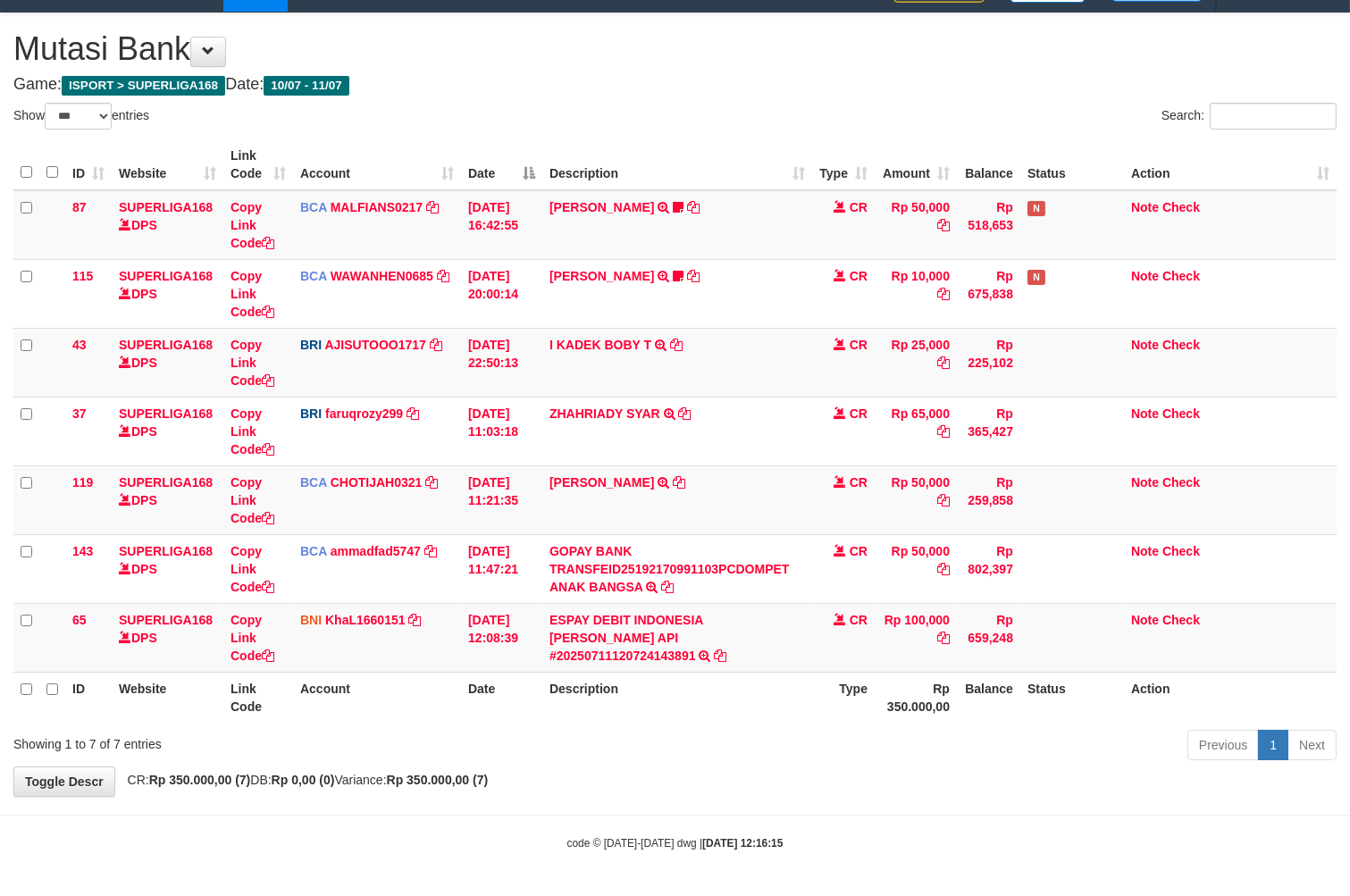 drag, startPoint x: 0, startPoint y: 0, endPoint x: 420, endPoint y: 758, distance: 866.582 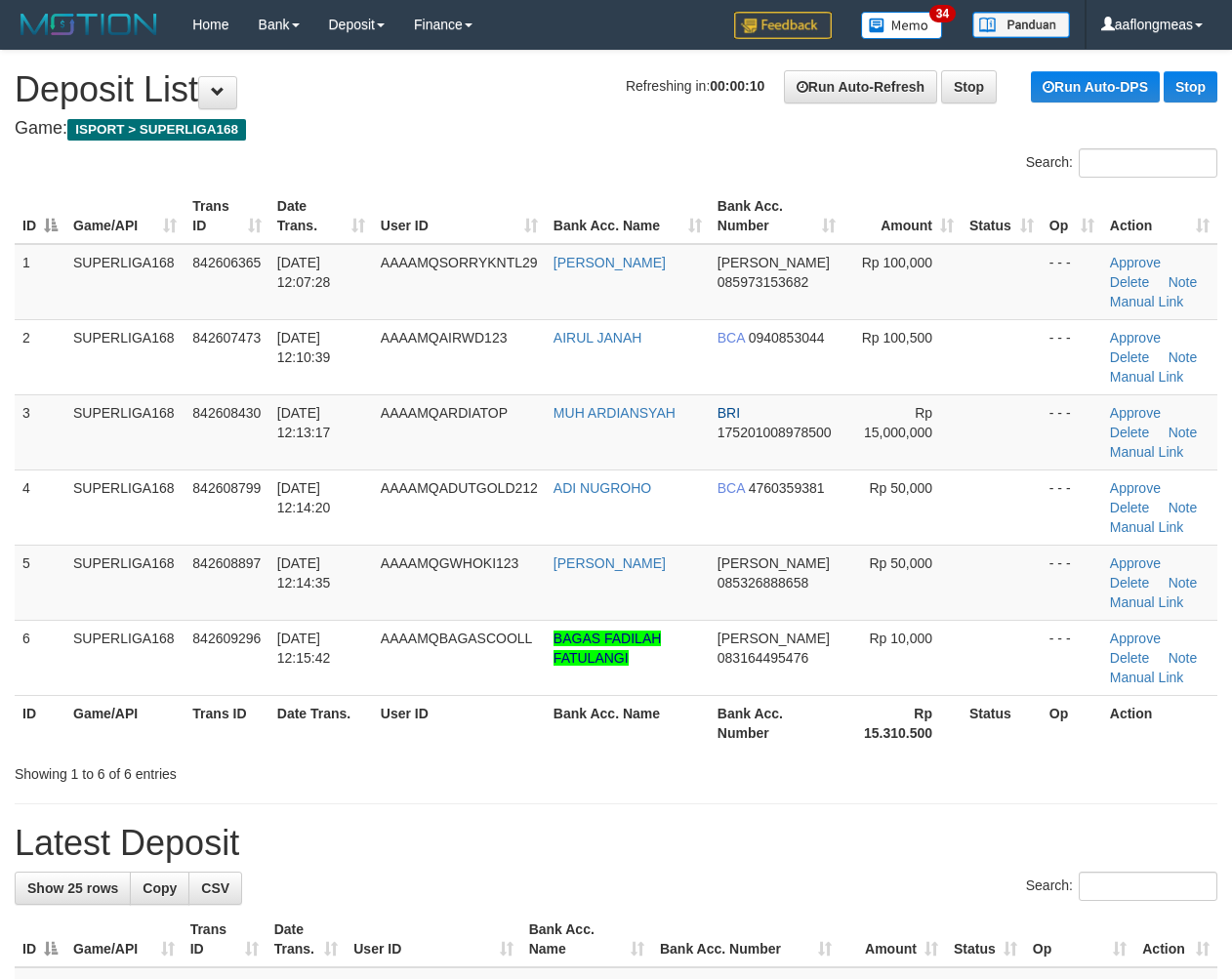 scroll, scrollTop: 0, scrollLeft: 0, axis: both 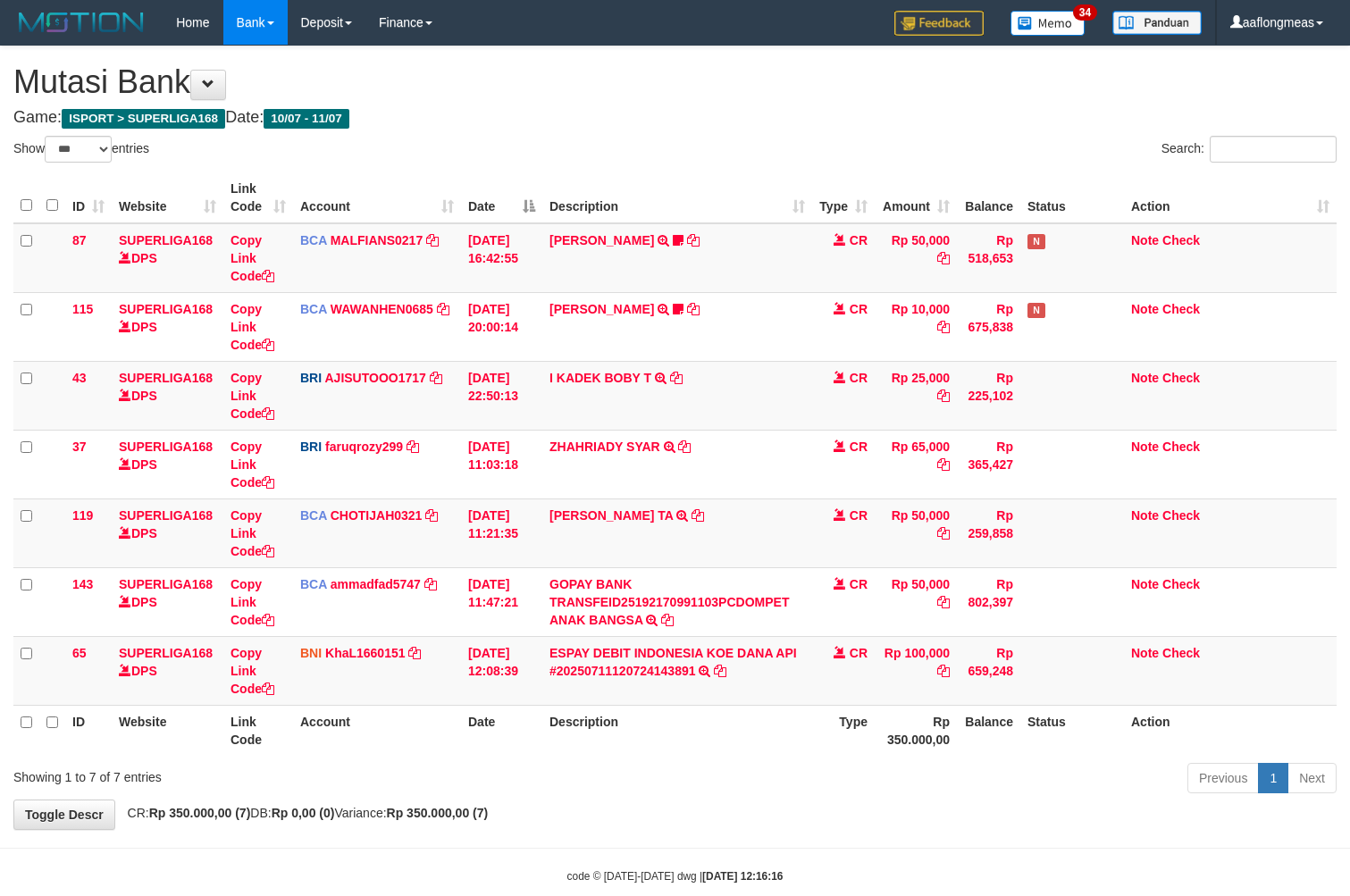select on "***" 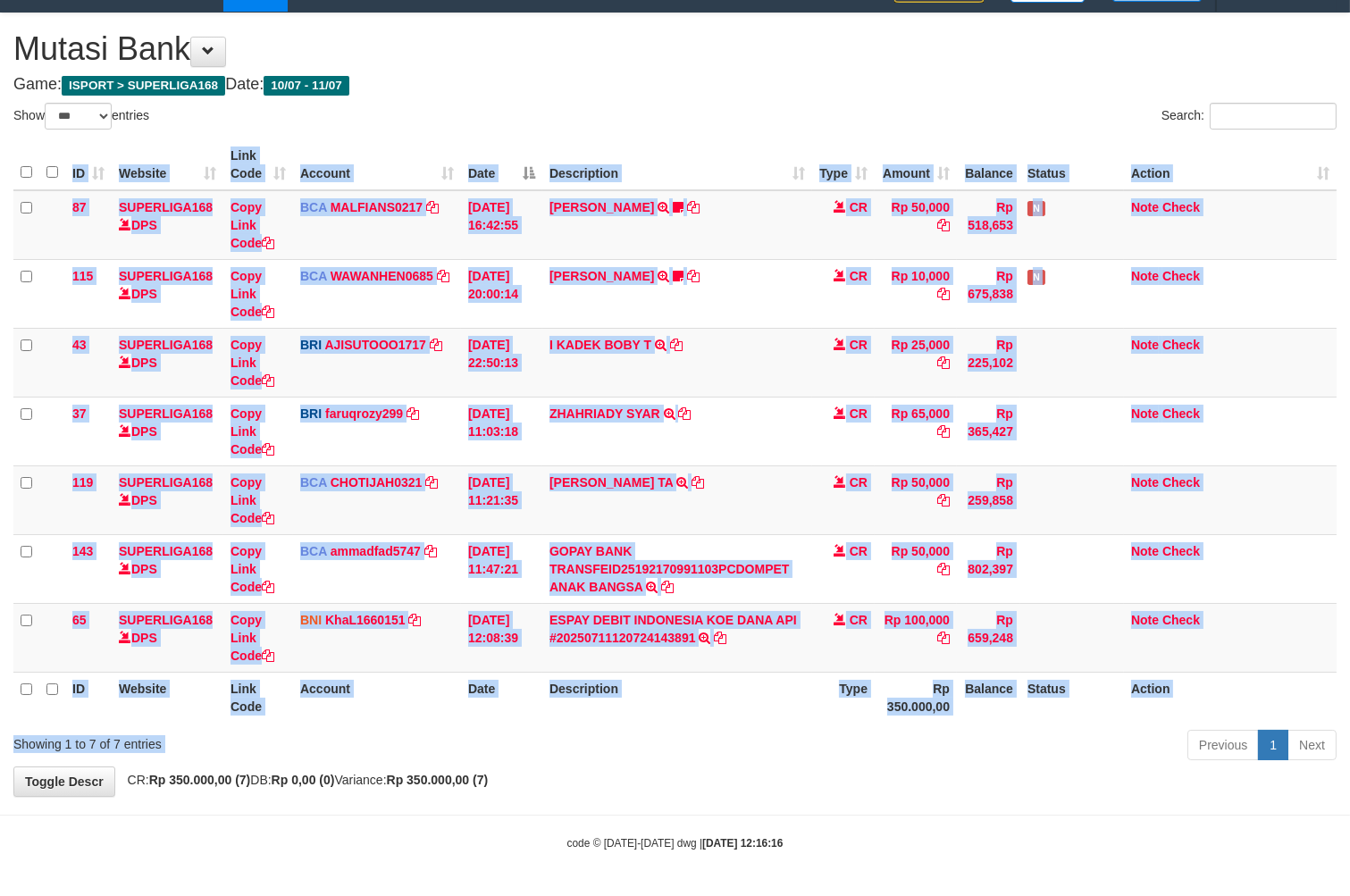click on "Show  ** ** ** ***  entries Search:
ID Website Link Code Account Date Description Type Amount Balance Status Action
87
SUPERLIGA168    DPS
Copy Link Code
BCA
MALFIANS0217
DPS
M ALFIANSYAH
mutasi_20250710_4786 | 87
mutasi_20250710_4786 | 87
10/07/2025 16:42:55
IRFAN HILMI            TRSF E-BANKING CR 1007/FTSCY/WS95031
50000.00IRFAN HILMI    HLMFN21 wait bukti
CR
Rp 50,000
Rp 518,653
N
Note
Check
115
SUPERLIGA168    DPS
Copy Link Code
BCA" at bounding box center (675, 434) 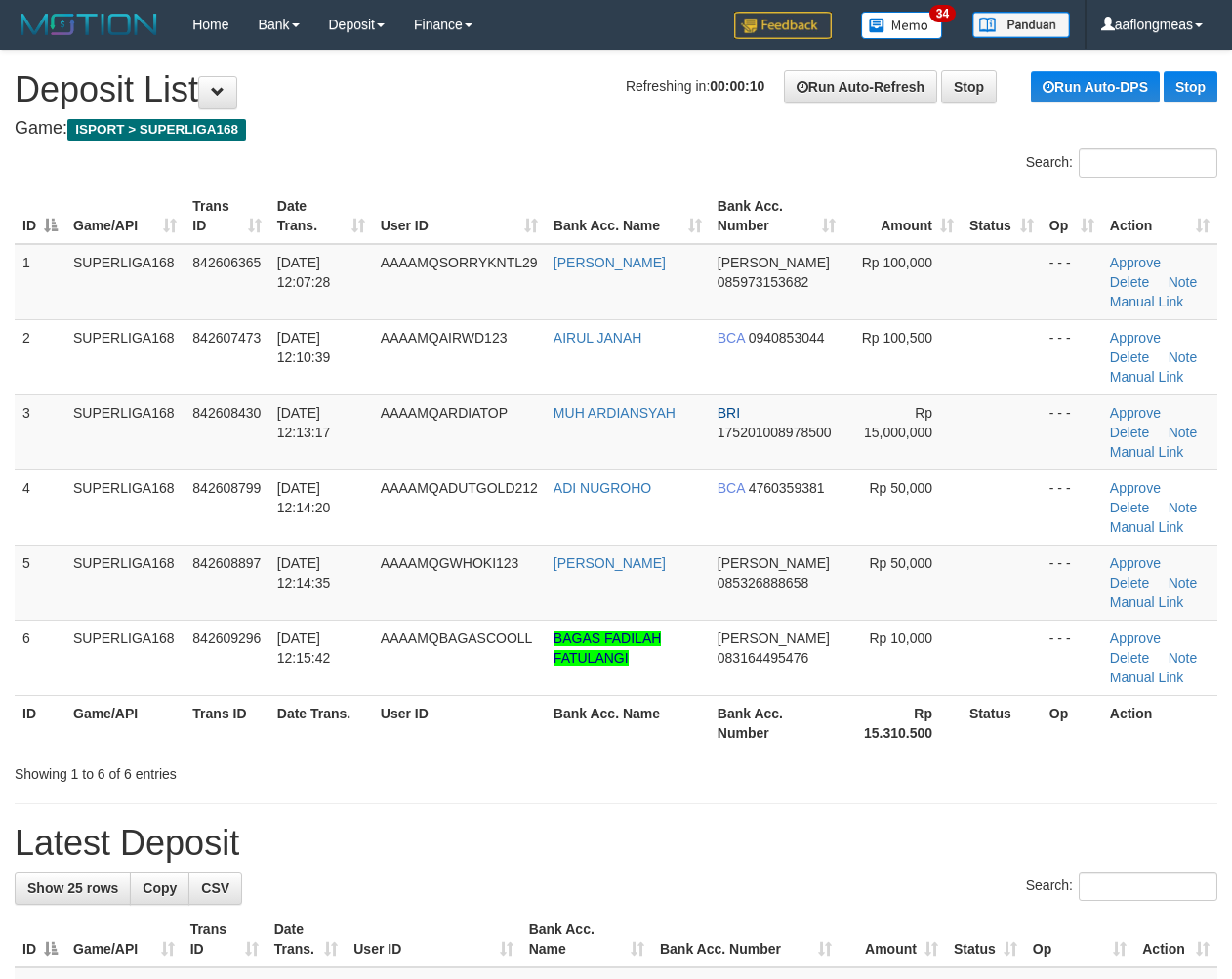scroll, scrollTop: 0, scrollLeft: 0, axis: both 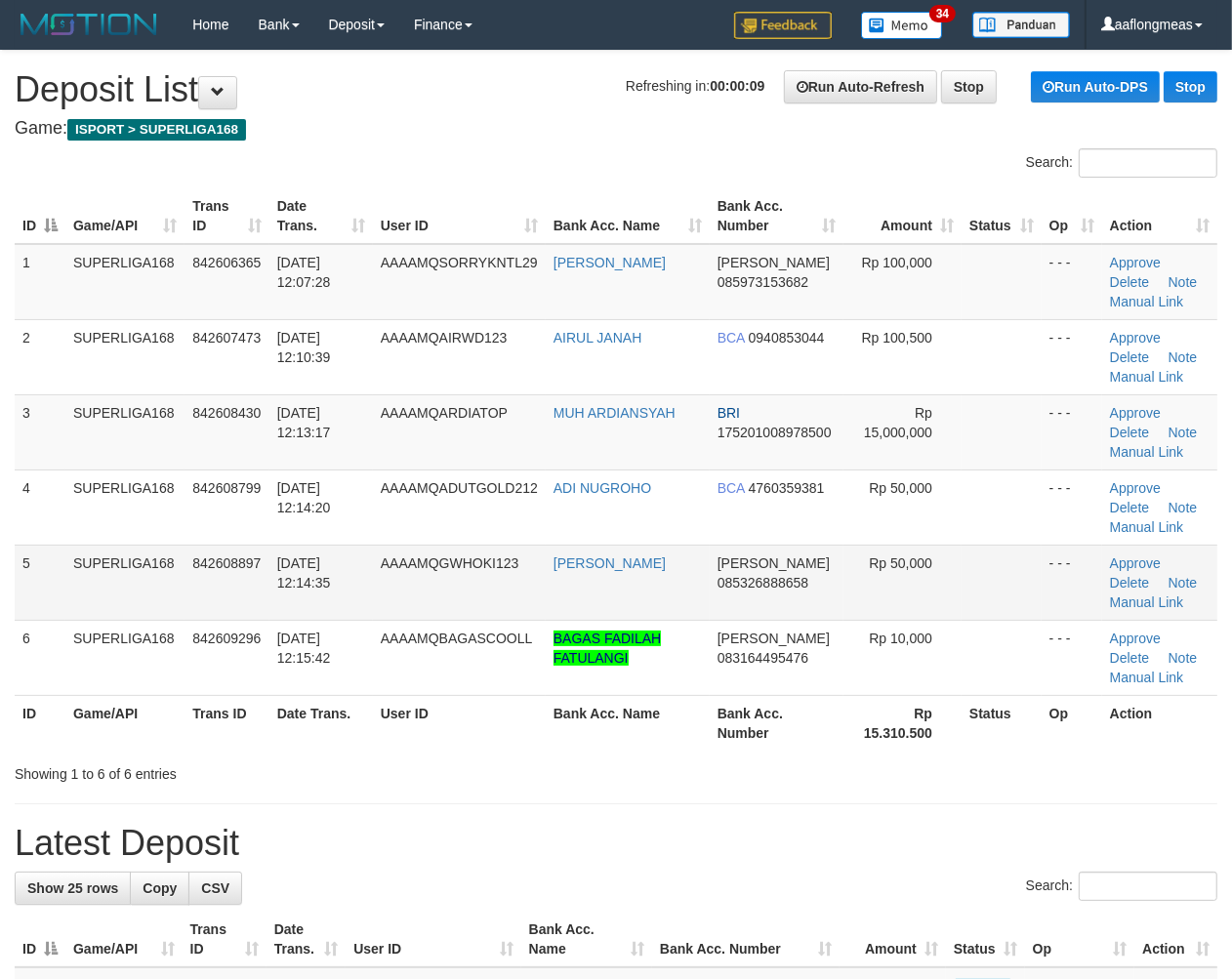 click at bounding box center [1002, 582] 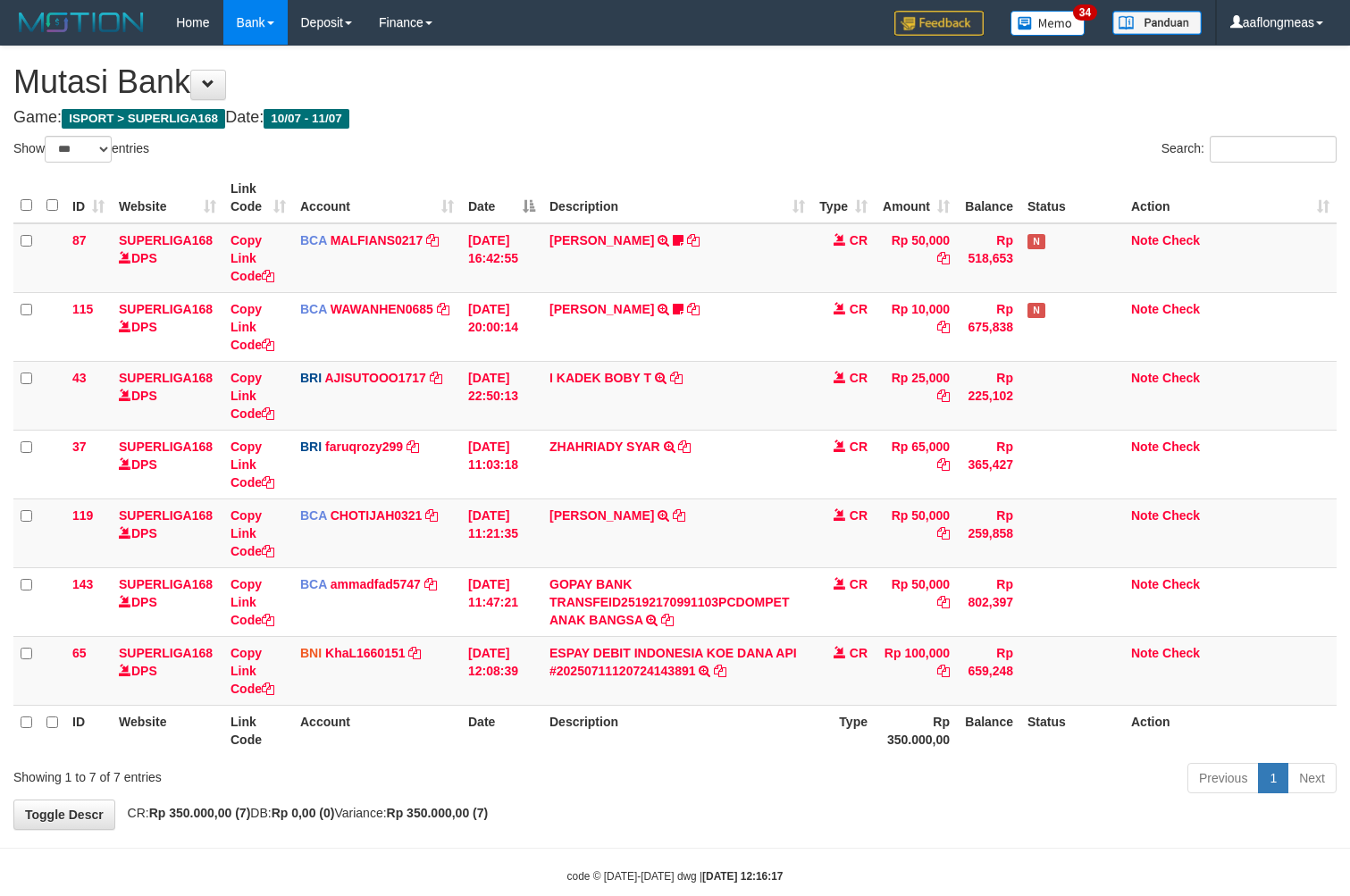 select on "***" 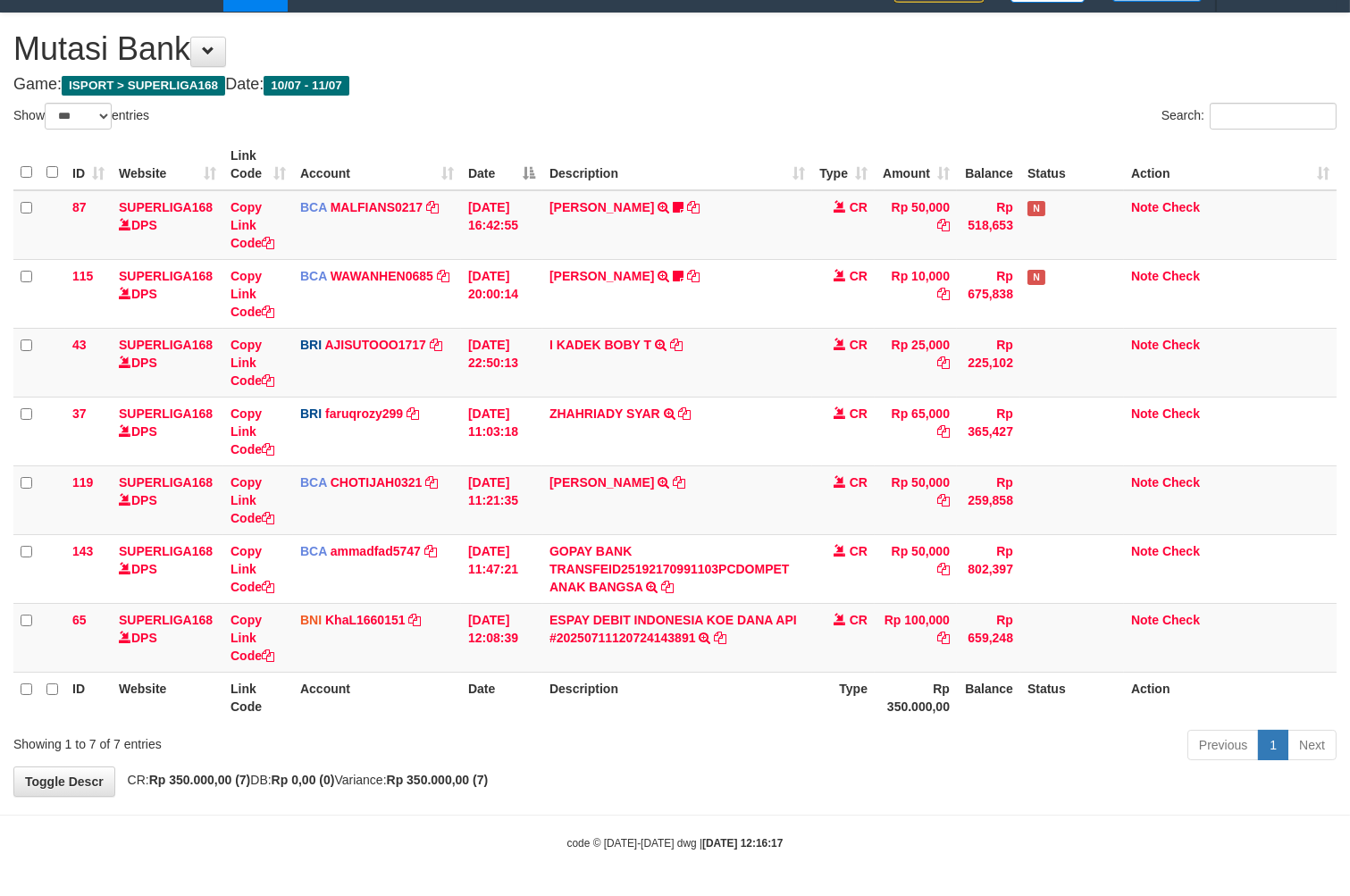 click on "Previous 1 Next" at bounding box center (956, 747) 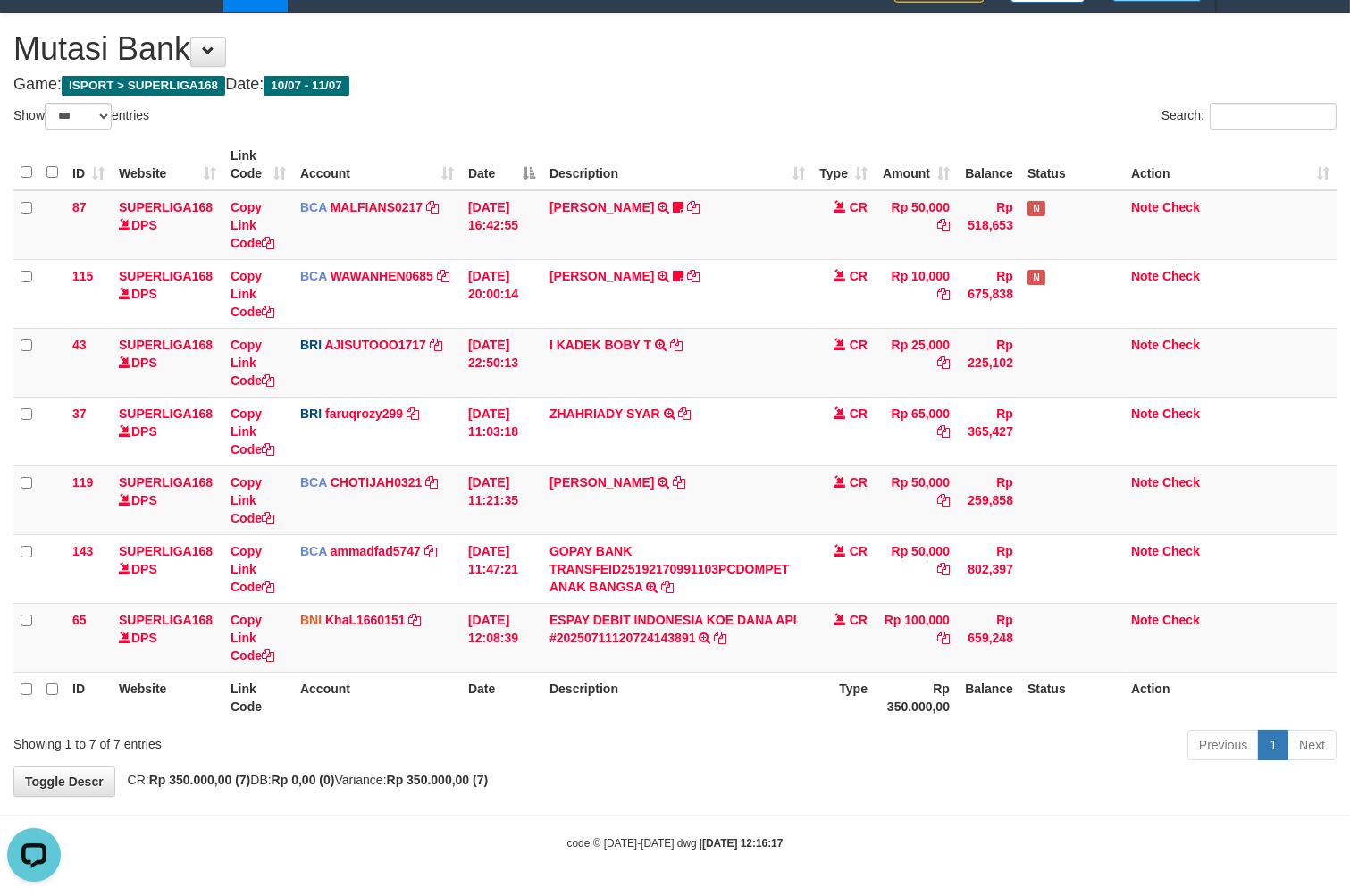 scroll, scrollTop: 0, scrollLeft: 0, axis: both 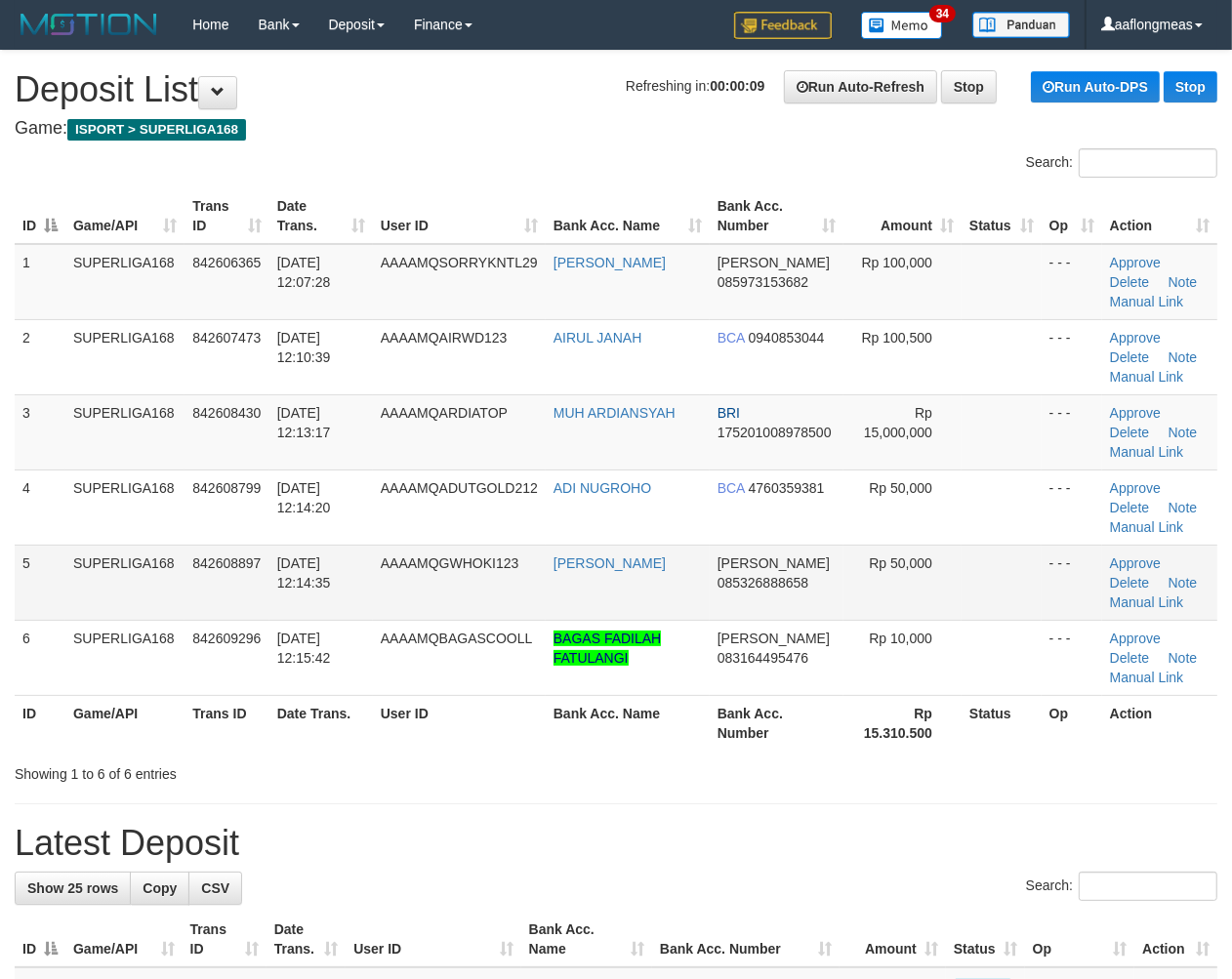 click at bounding box center (1002, 582) 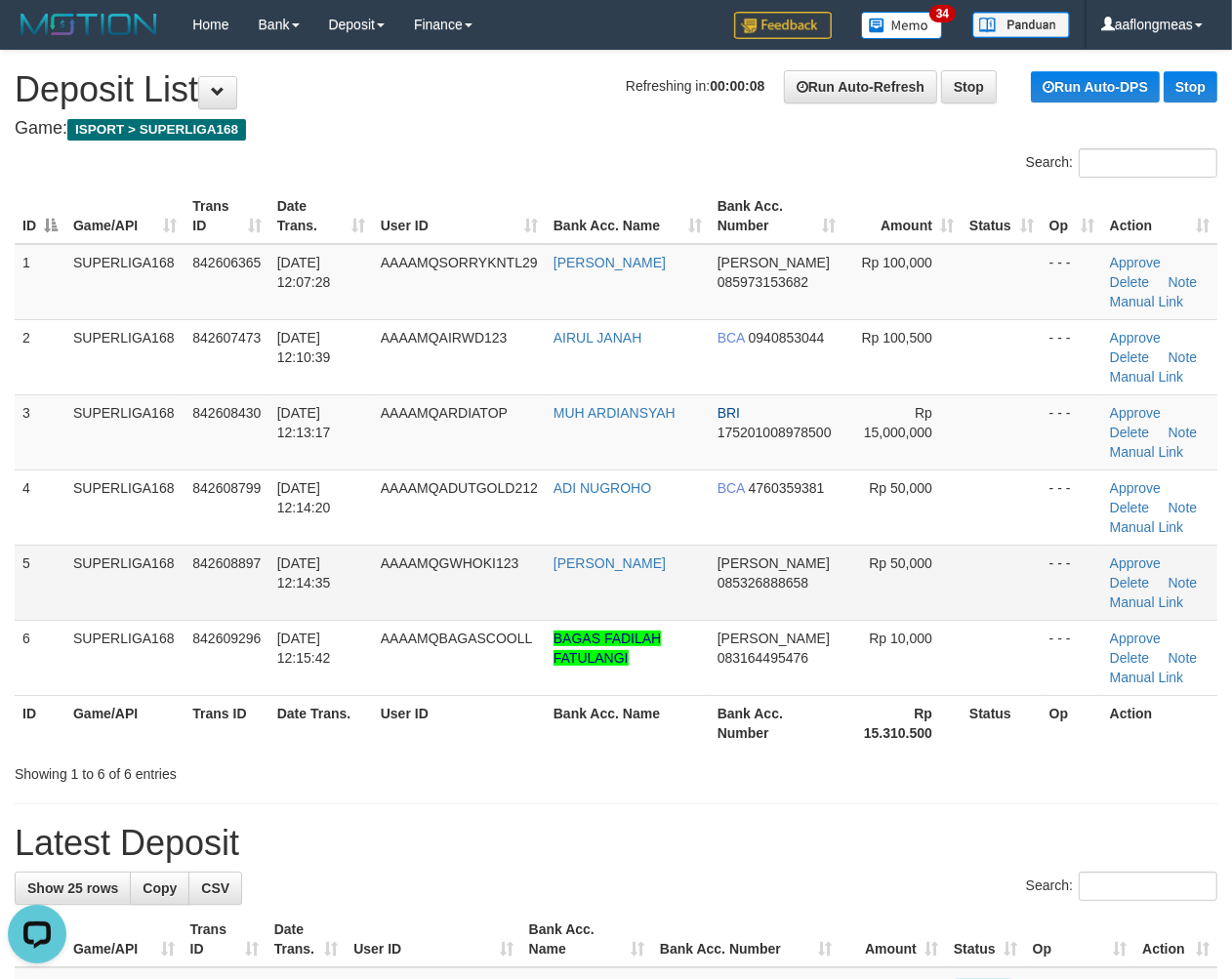 scroll, scrollTop: 0, scrollLeft: 0, axis: both 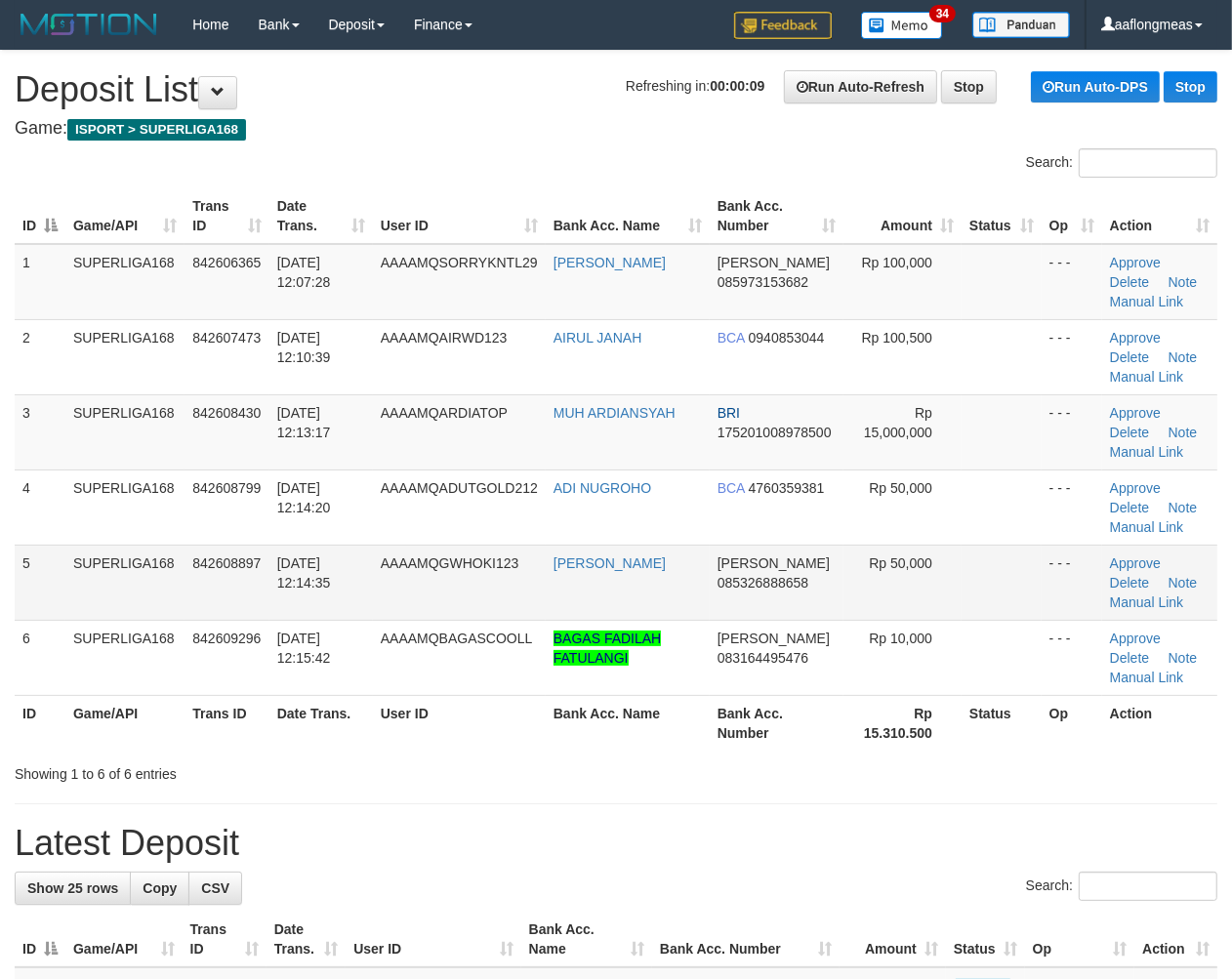 click at bounding box center (1002, 582) 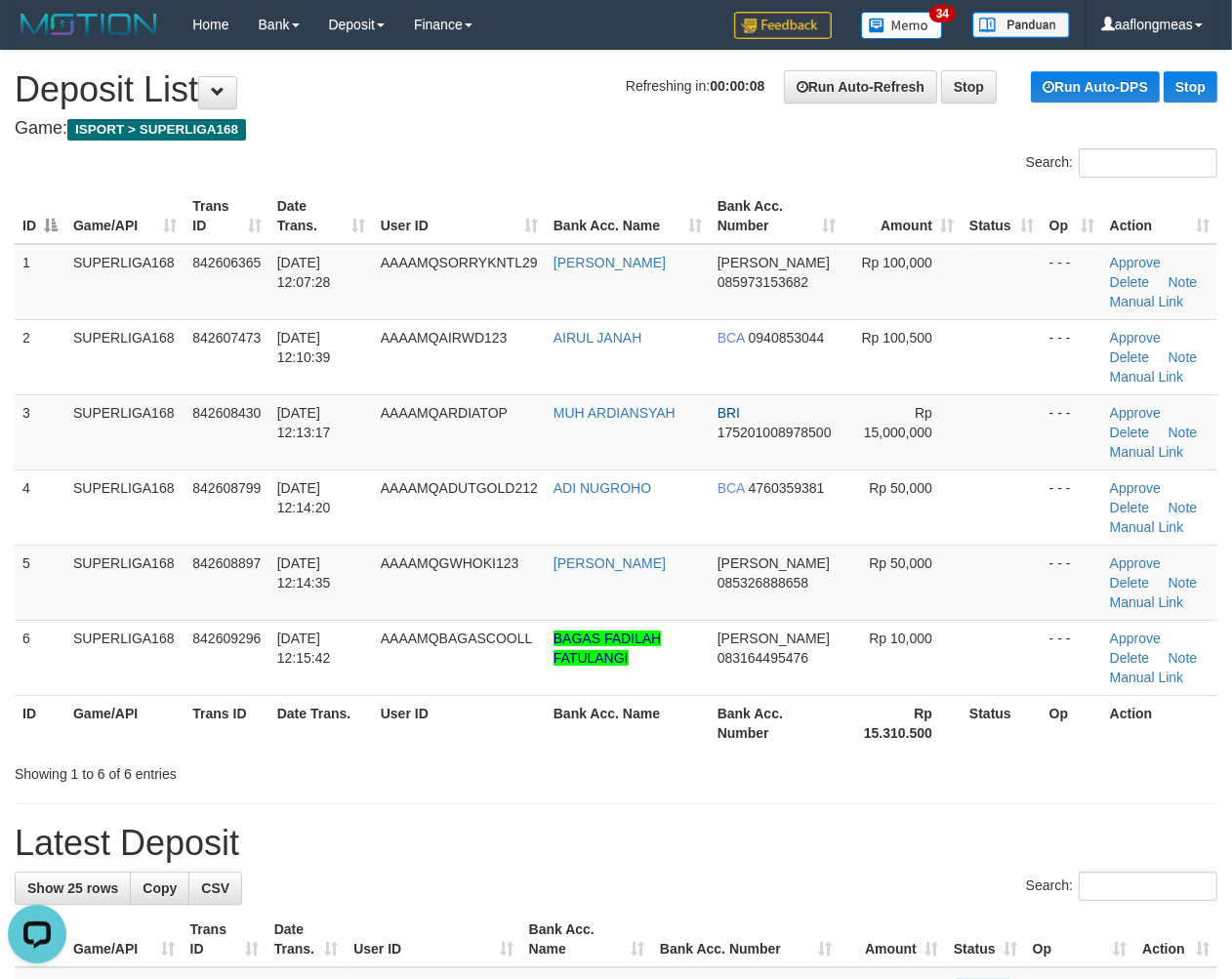 scroll, scrollTop: 0, scrollLeft: 0, axis: both 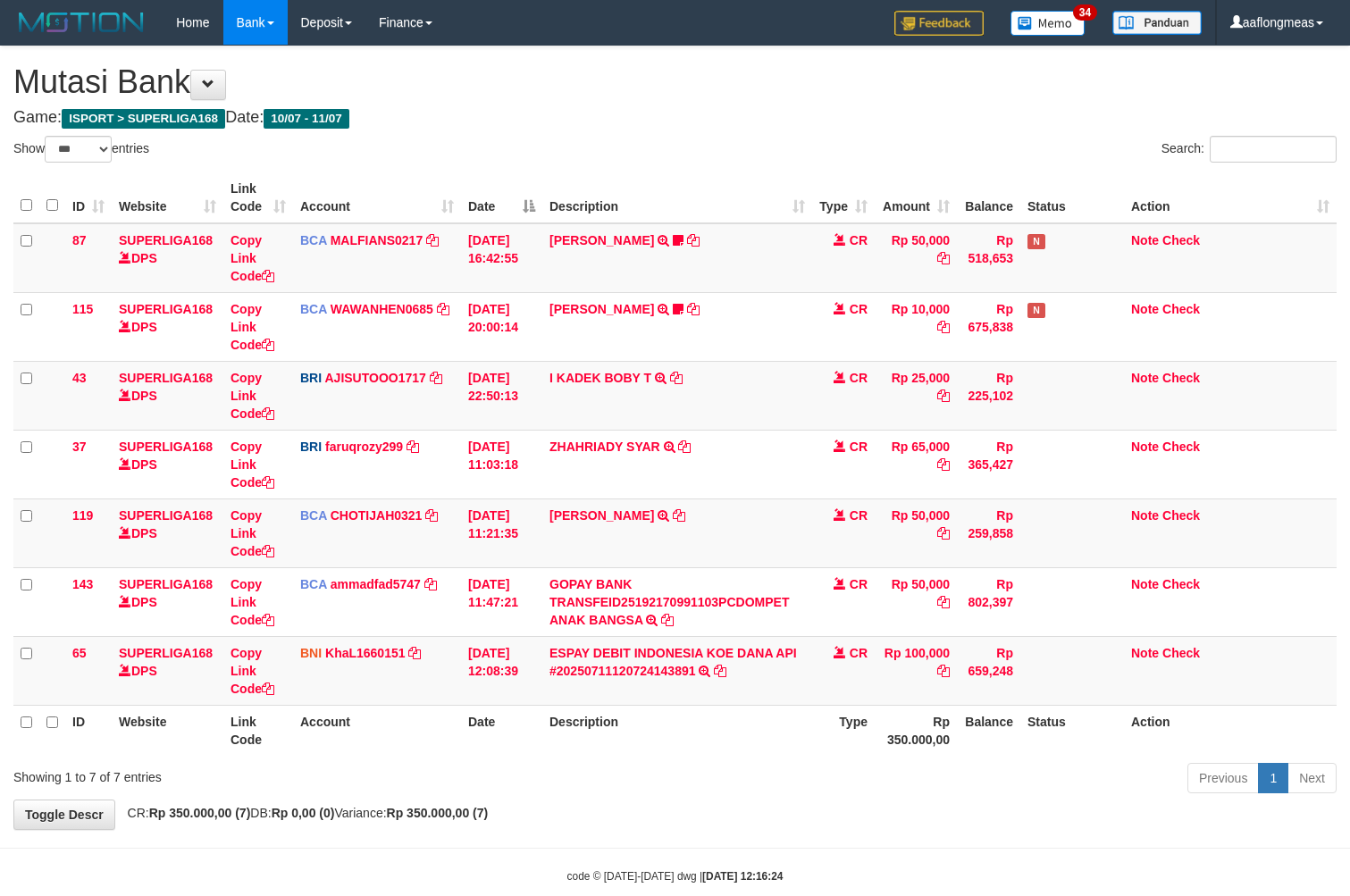 select on "***" 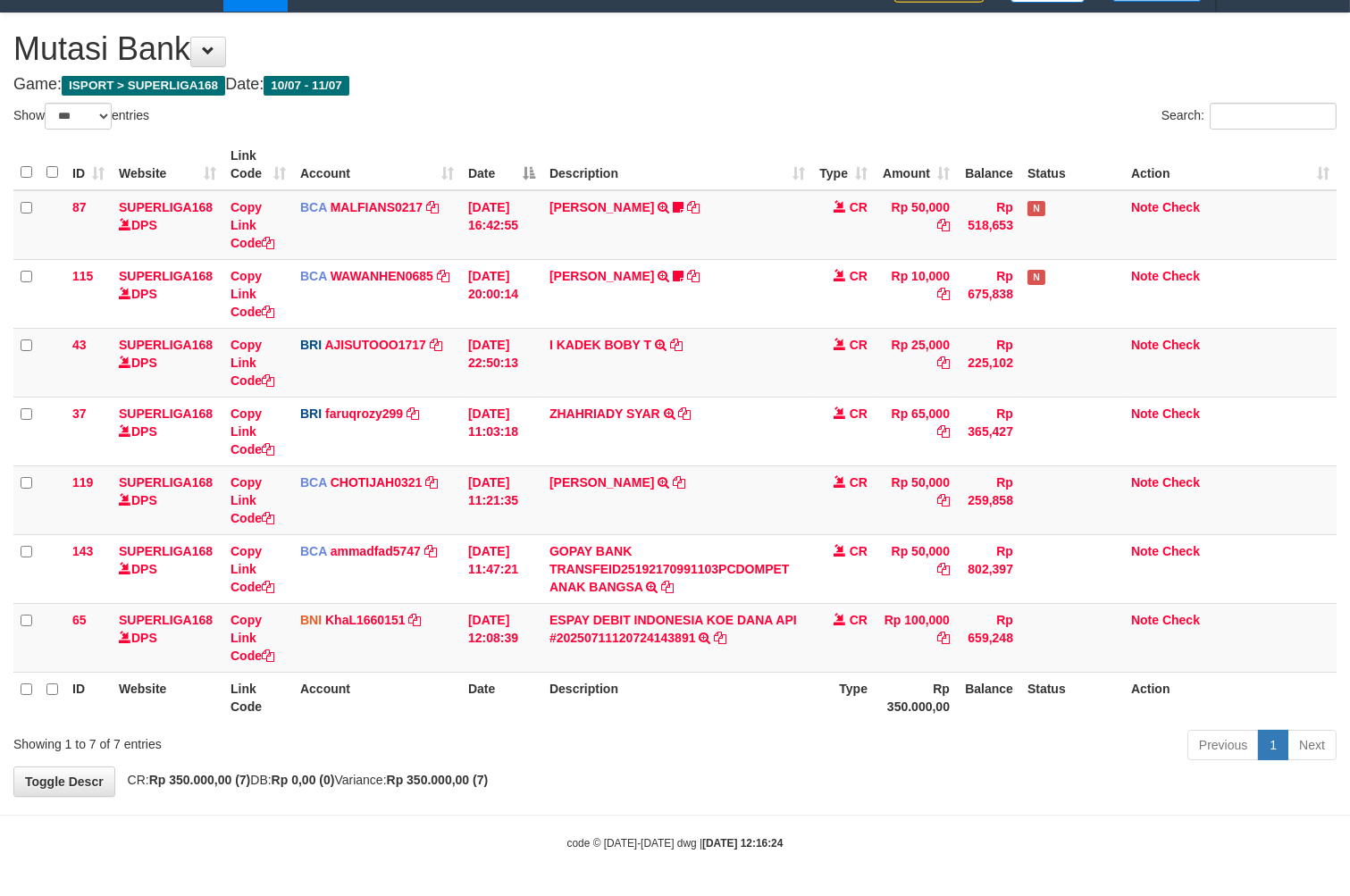 click on "ID Website Link Code Account Date Description Type Amount Balance Status Action
87
SUPERLIGA168    DPS
Copy Link Code
BCA
MALFIANS0217
DPS
M ALFIANSYAH
mutasi_20250710_4786 | 87
mutasi_20250710_4786 | 87
[DATE] 16:42:55
[PERSON_NAME]            TRSF E-BANKING CR 1007/FTSCY/WS95031
50000.00[PERSON_NAME]    HLMFN21 wait bukti
CR
Rp 50,000
Rp 518,653
N
Note
Check
115
SUPERLIGA168    DPS
Copy Link Code
BCA
WAWANHEN0685" at bounding box center [675, 431] 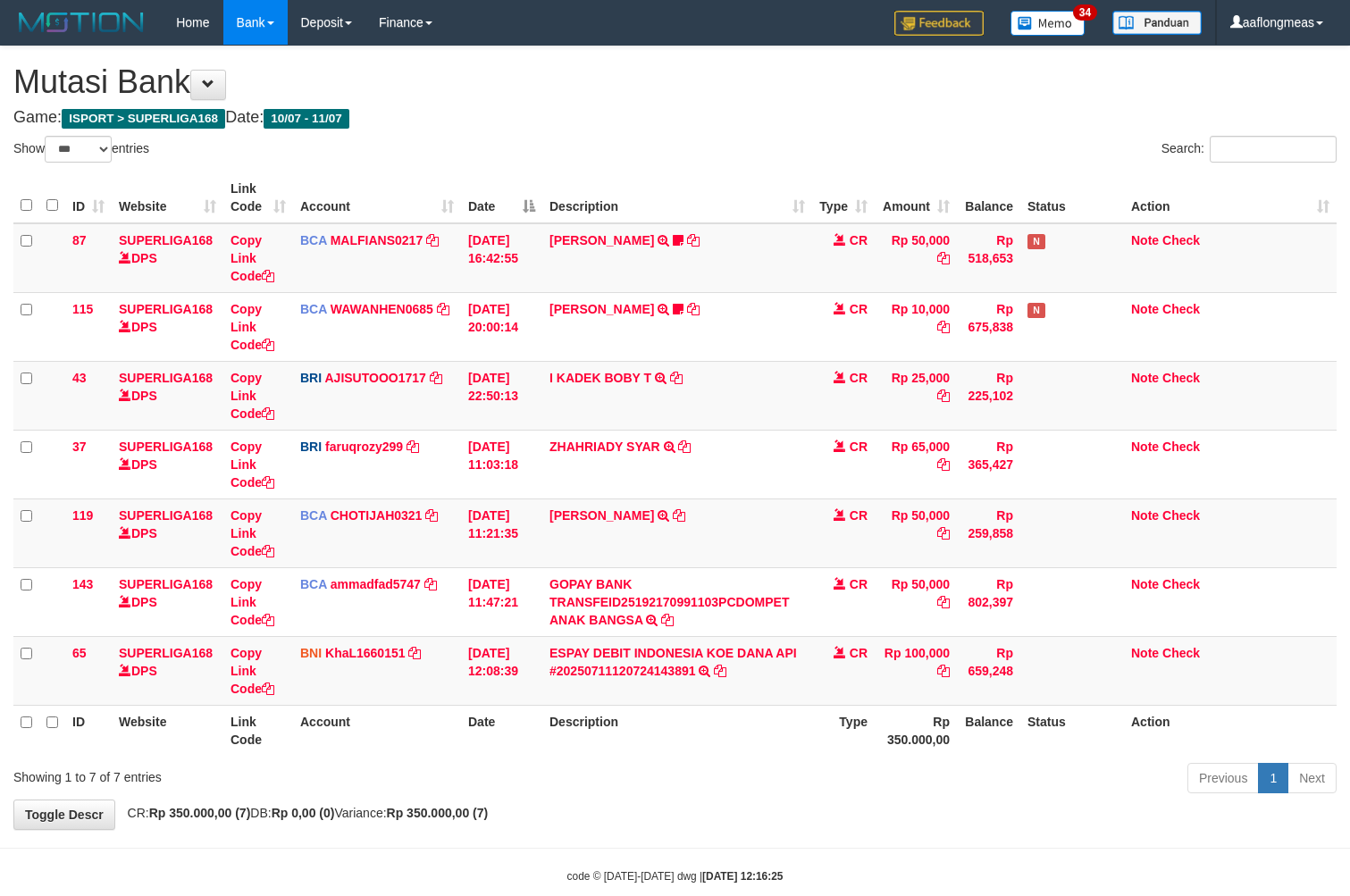 select on "***" 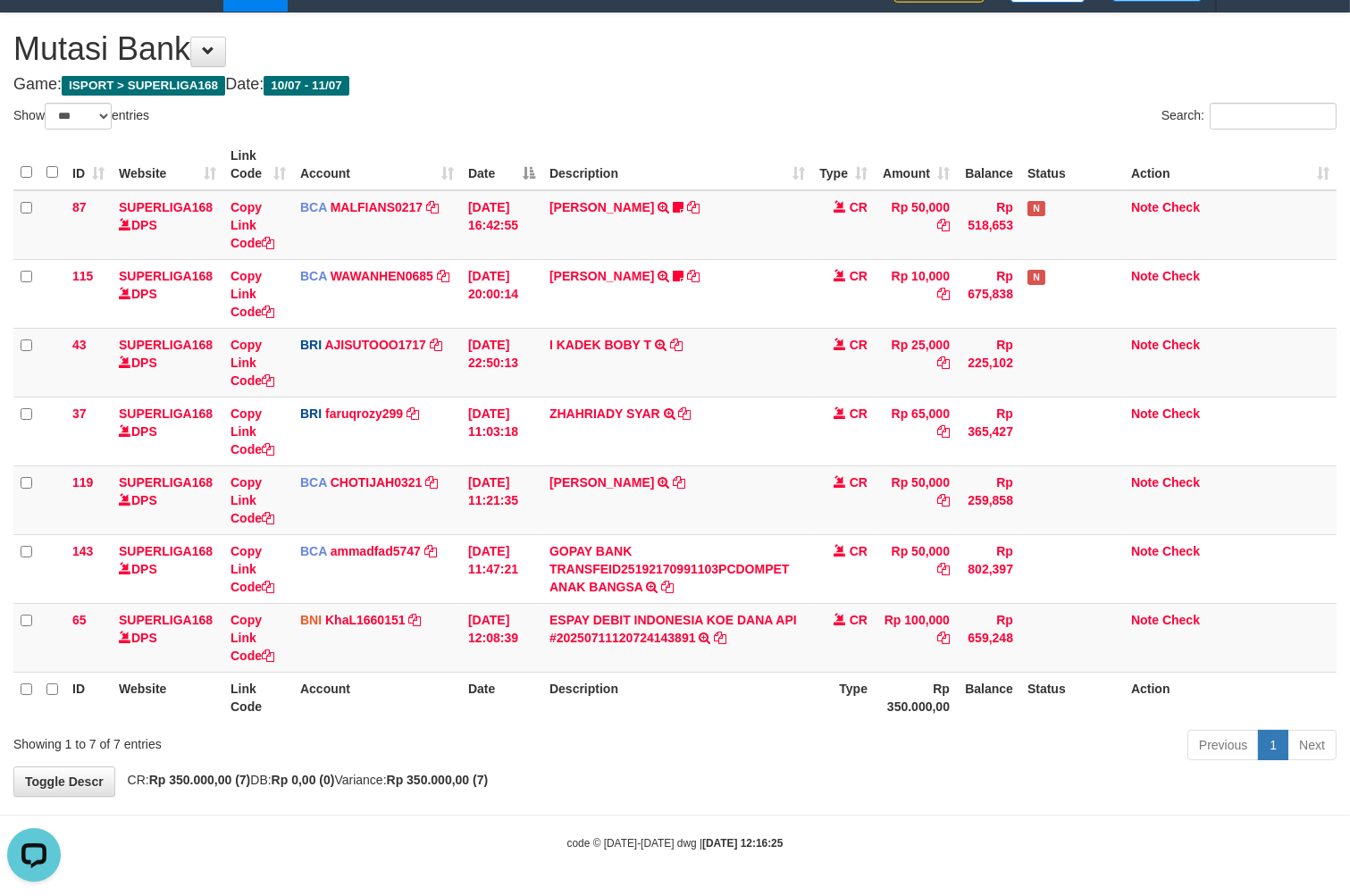 scroll, scrollTop: 0, scrollLeft: 0, axis: both 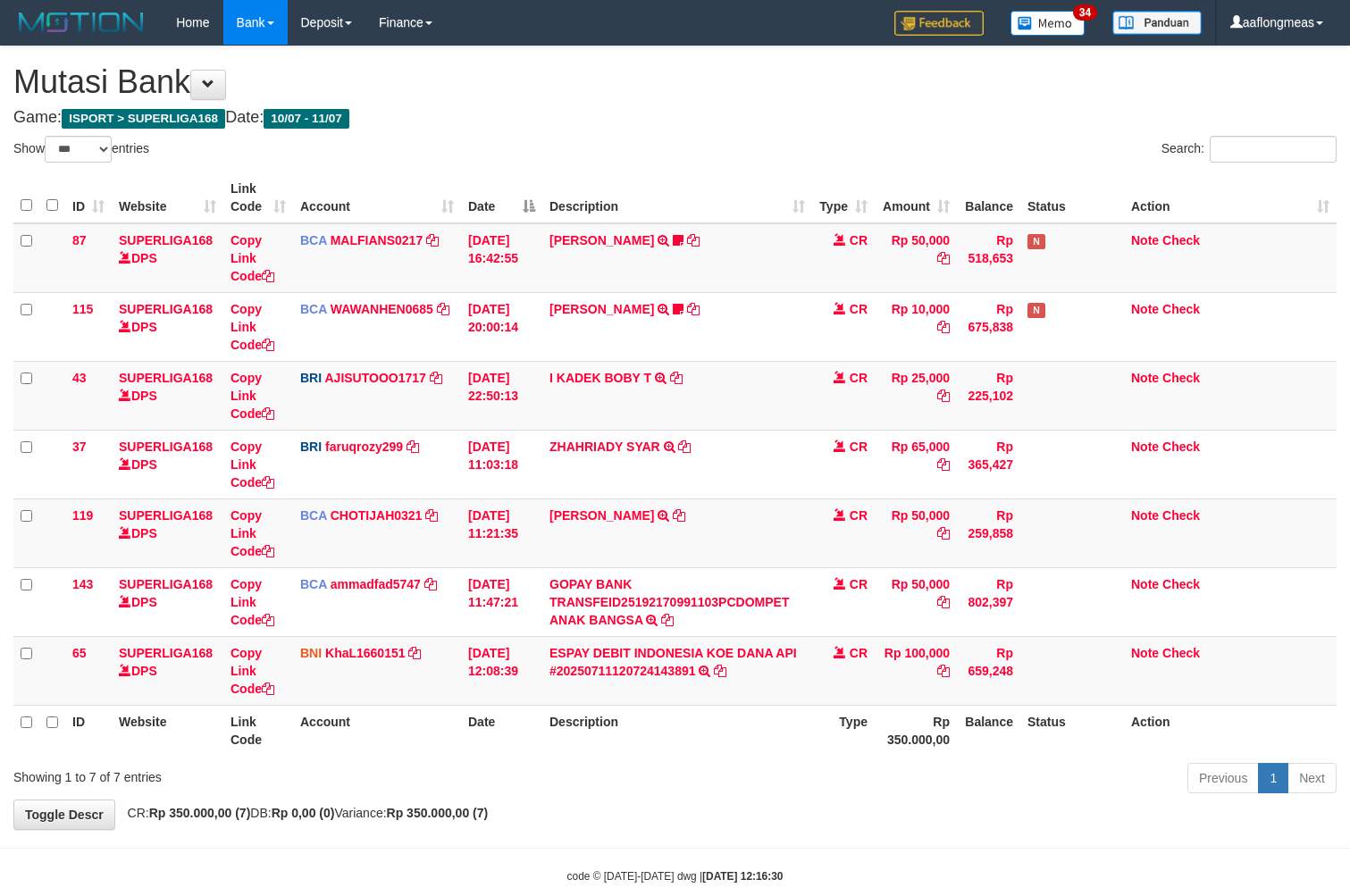 select on "***" 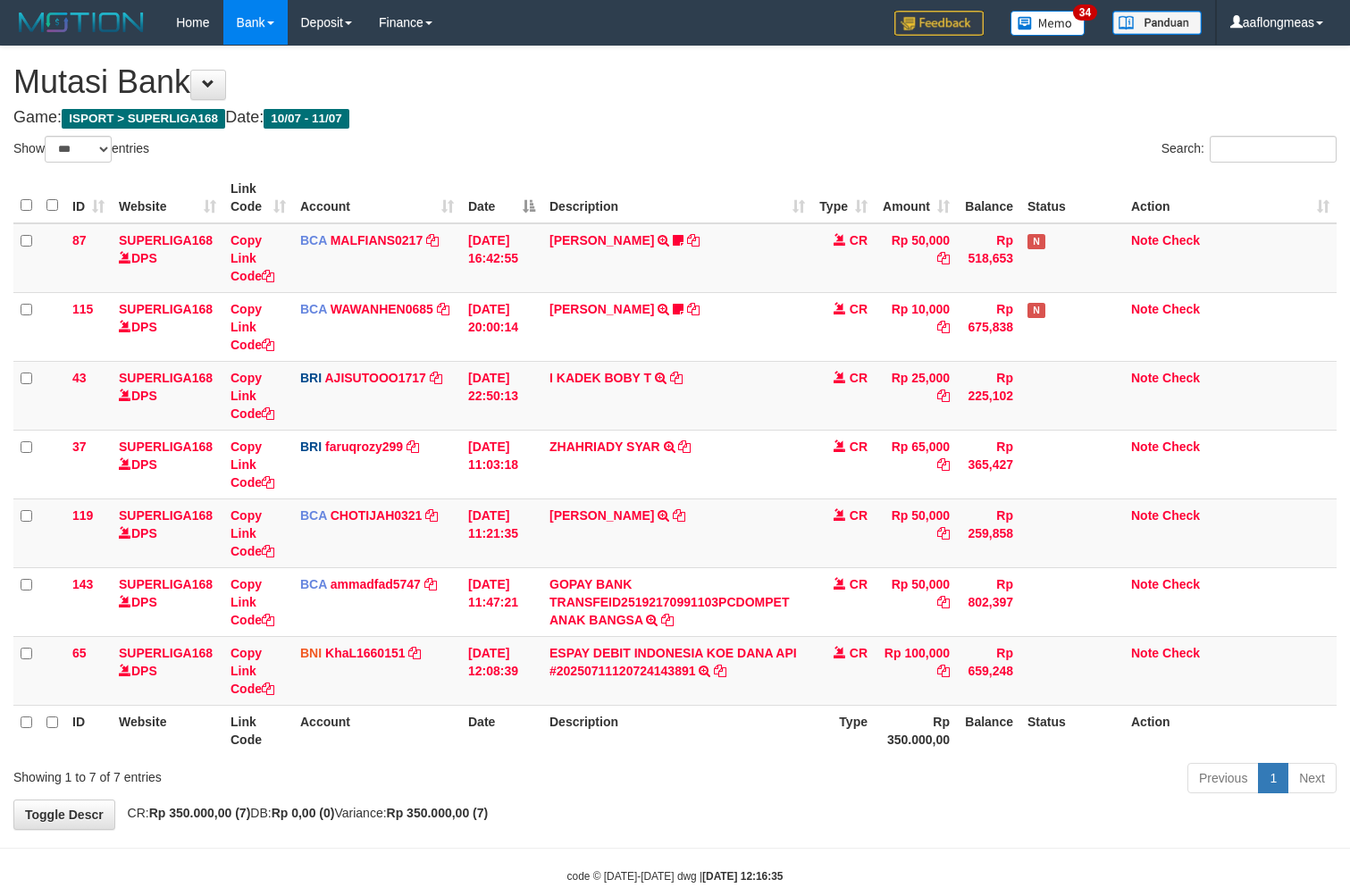 select on "***" 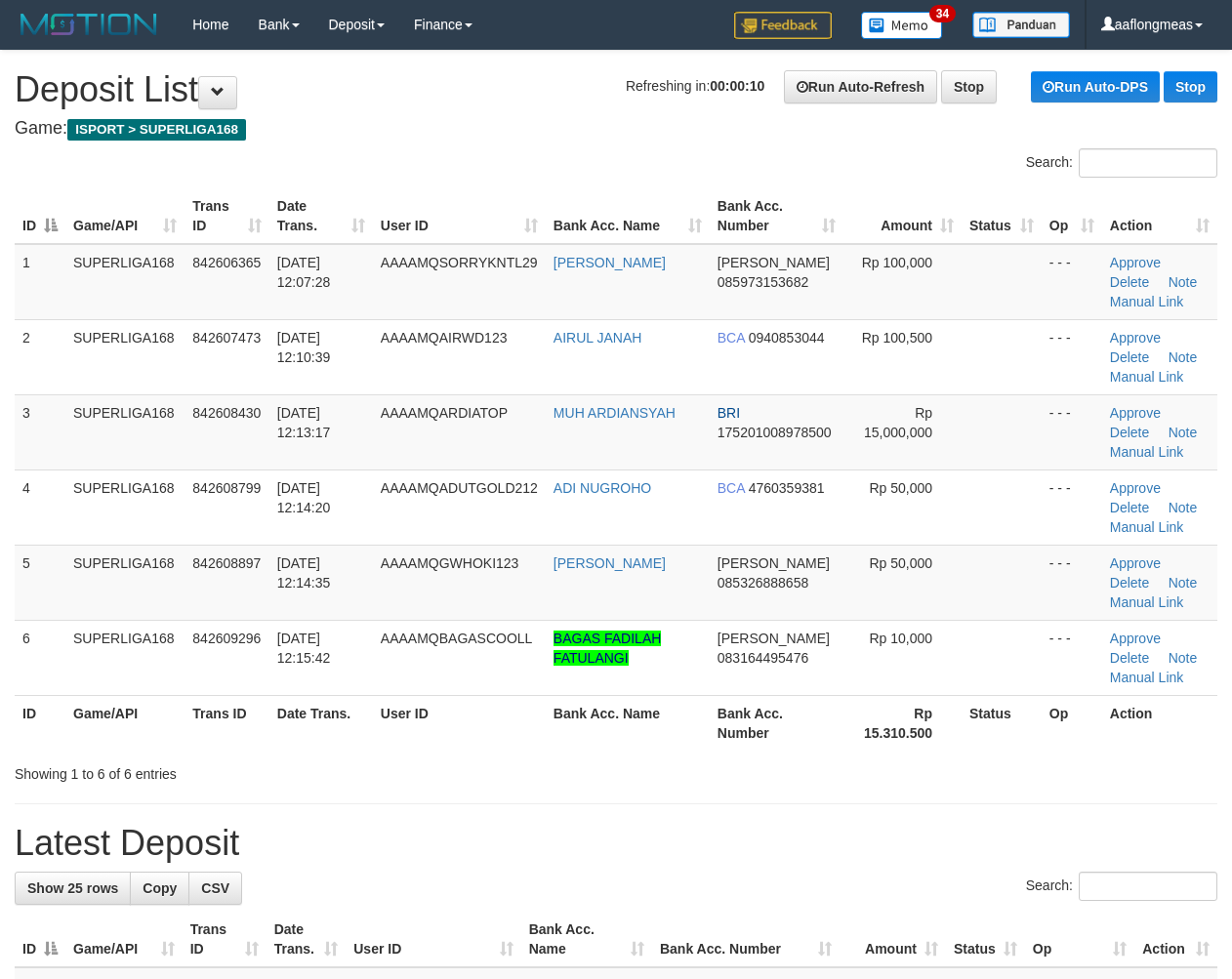scroll, scrollTop: 0, scrollLeft: 0, axis: both 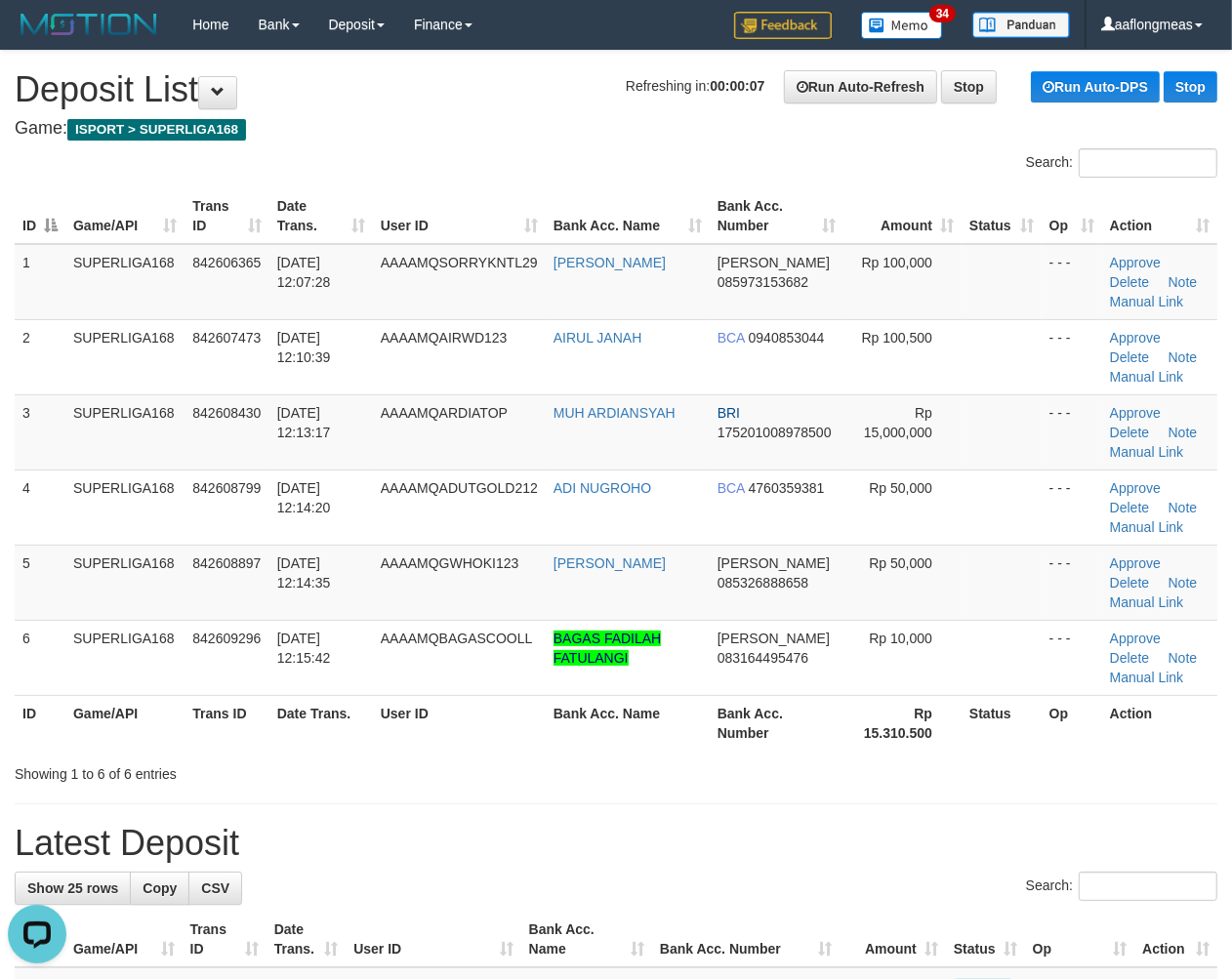 drag, startPoint x: 984, startPoint y: 589, endPoint x: 1240, endPoint y: 621, distance: 257.99225 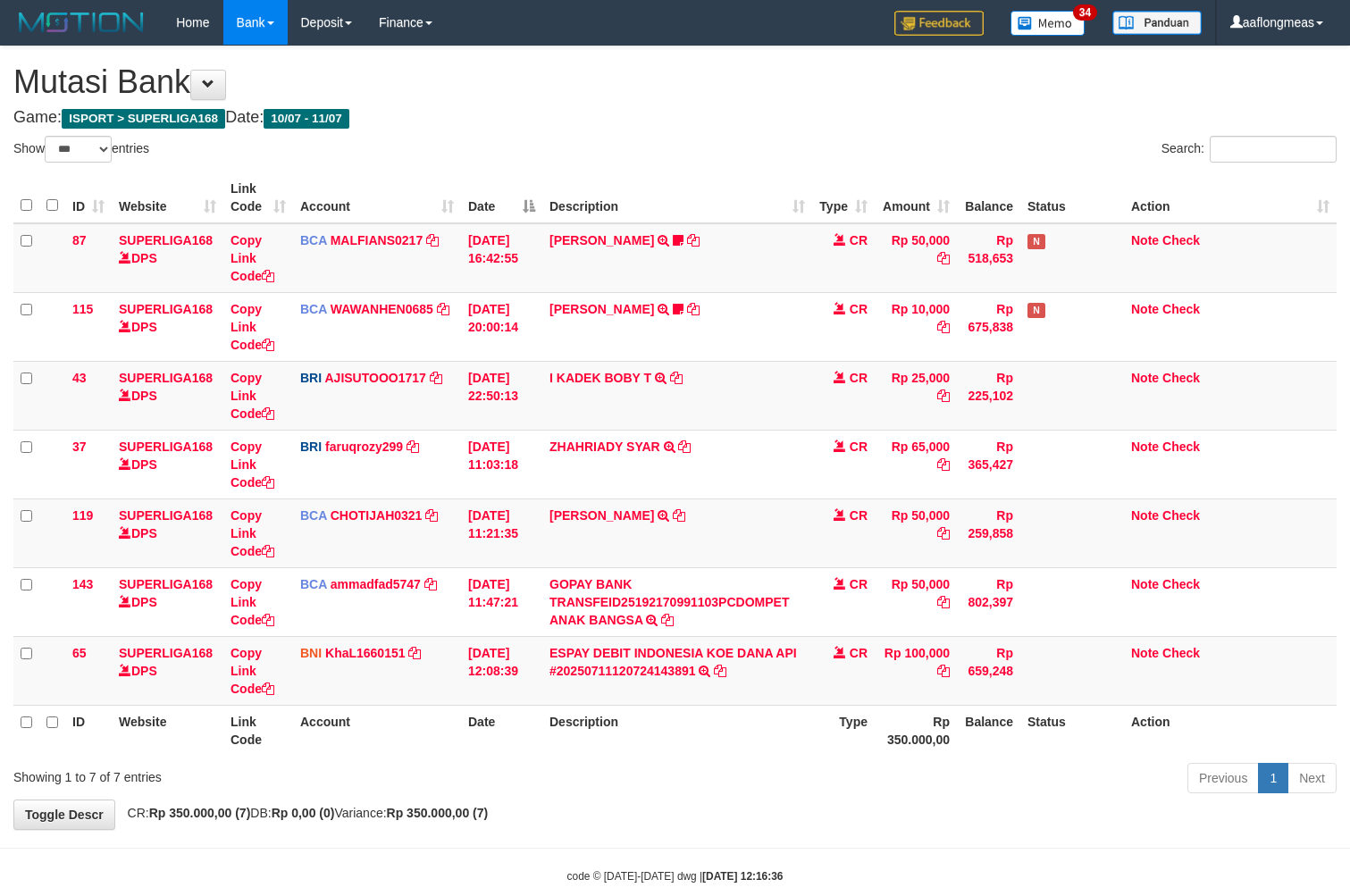 select on "***" 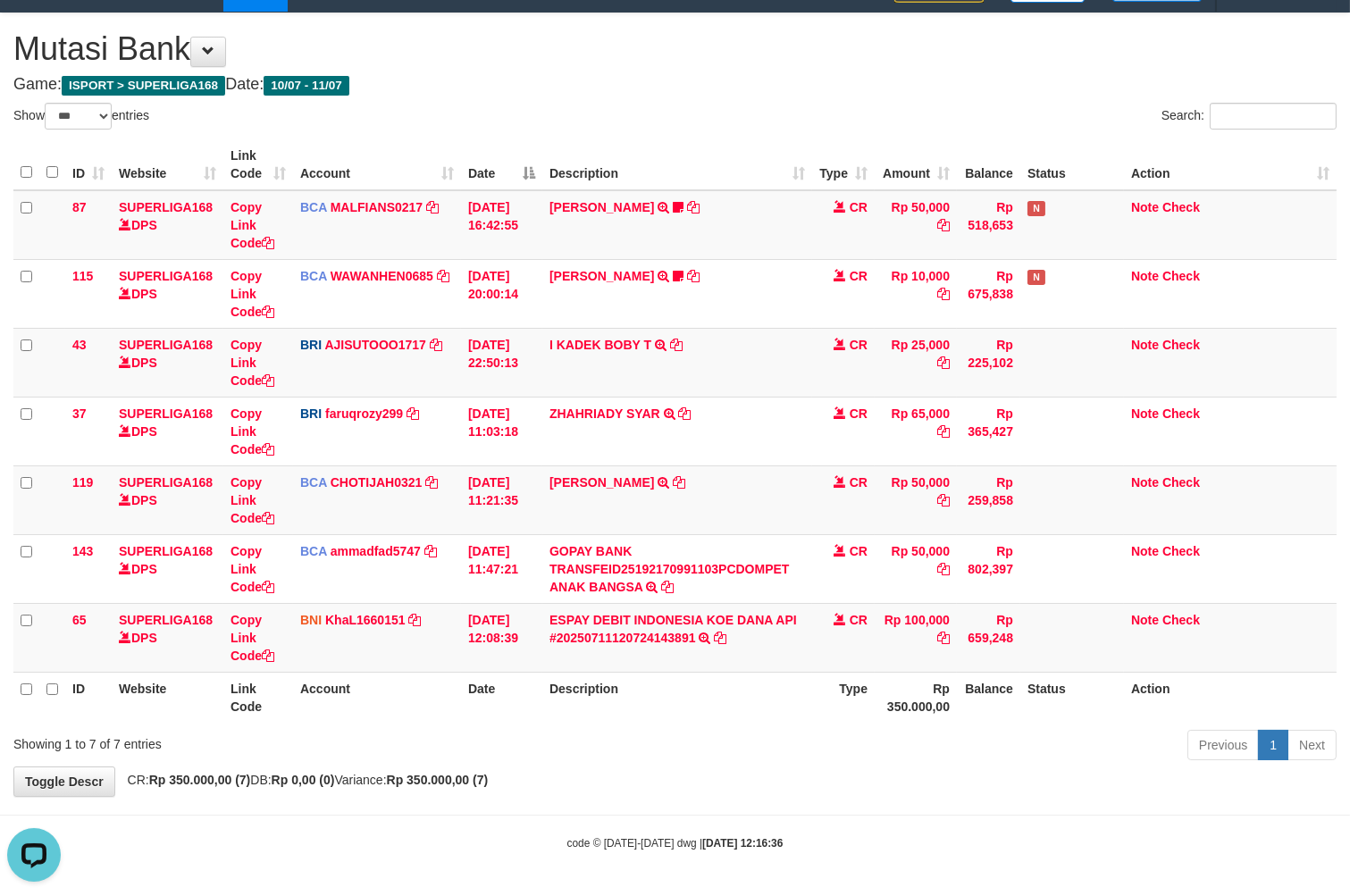 scroll, scrollTop: 0, scrollLeft: 0, axis: both 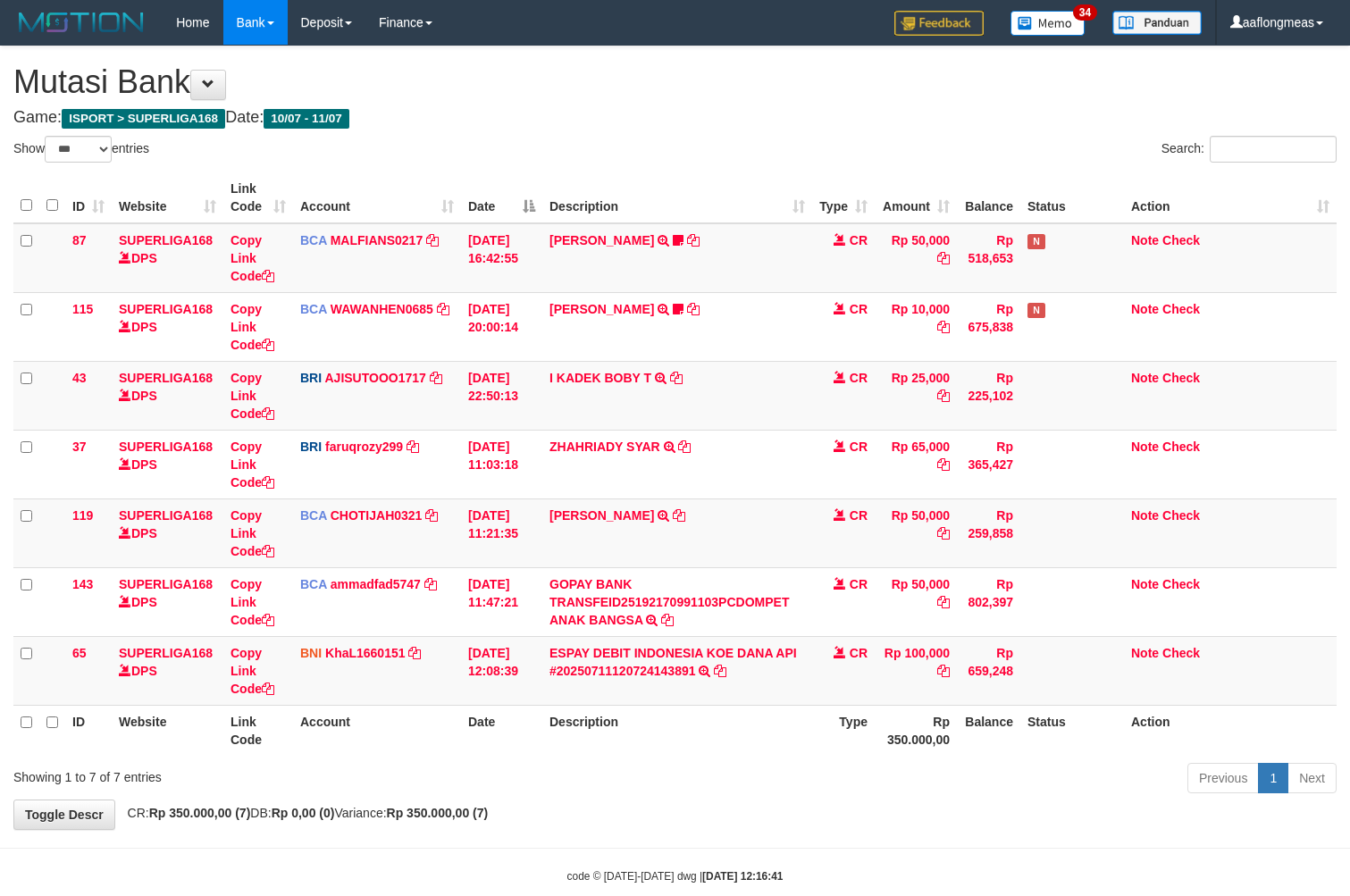 select on "***" 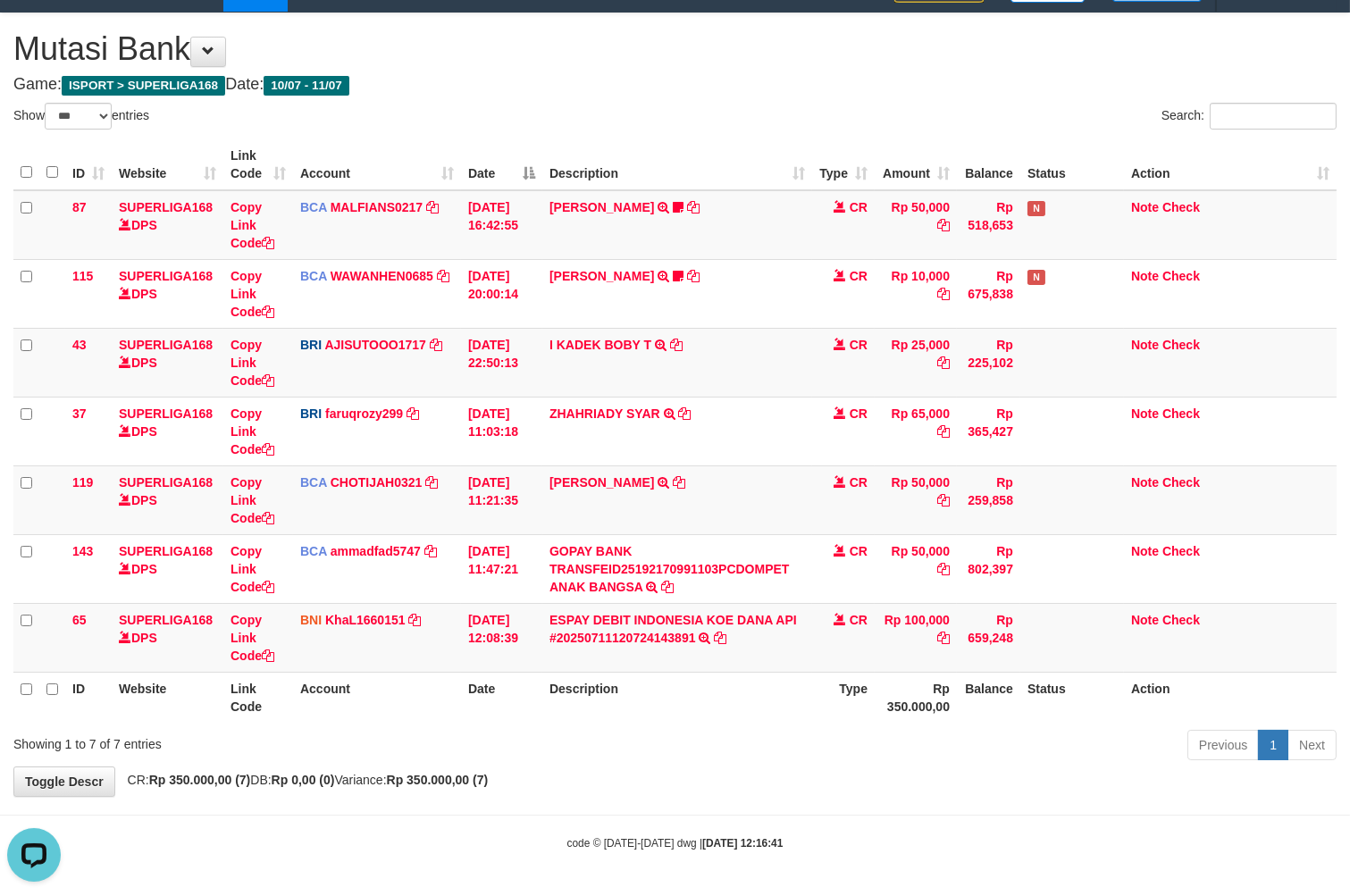scroll, scrollTop: 0, scrollLeft: 0, axis: both 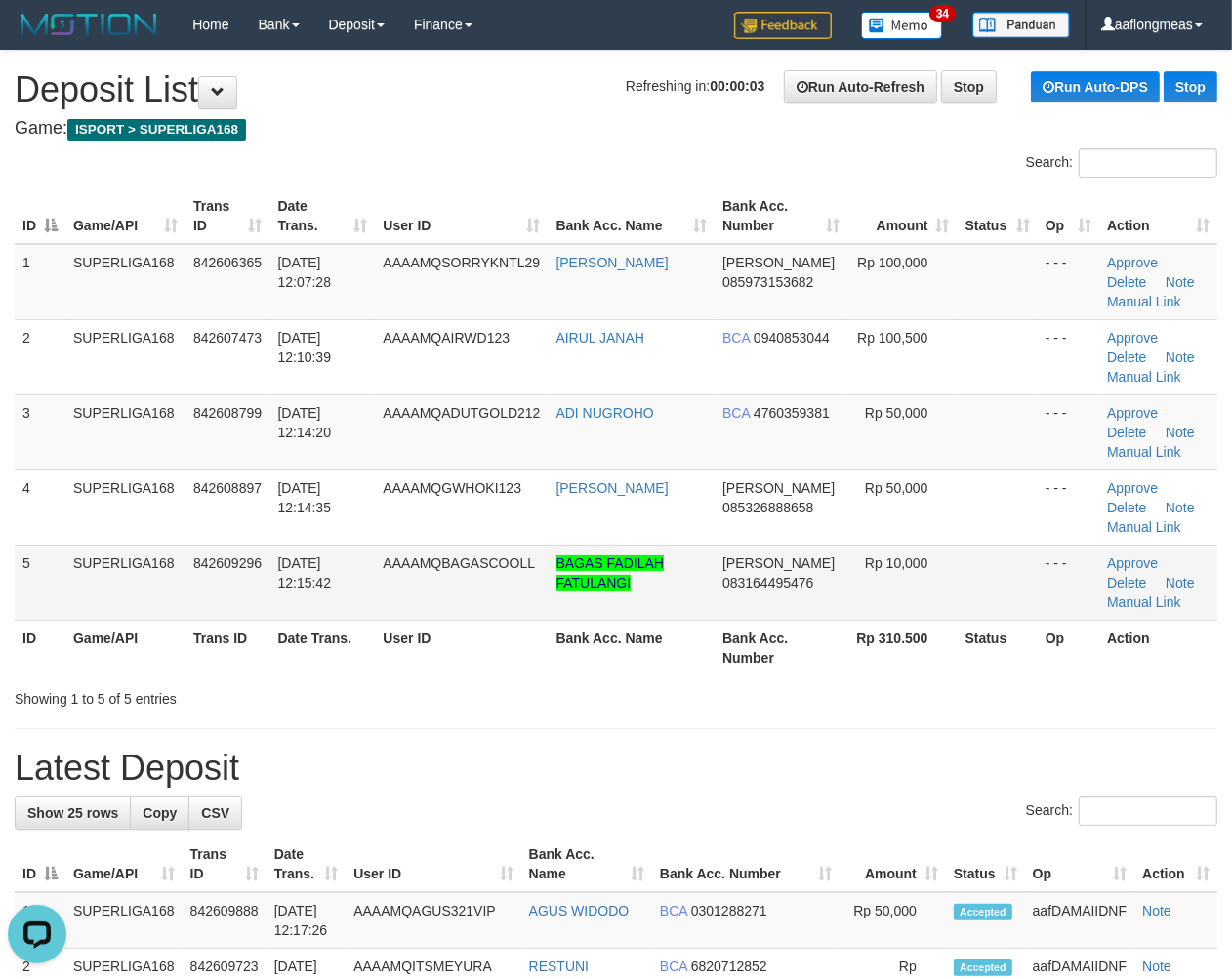 click at bounding box center (998, 507) 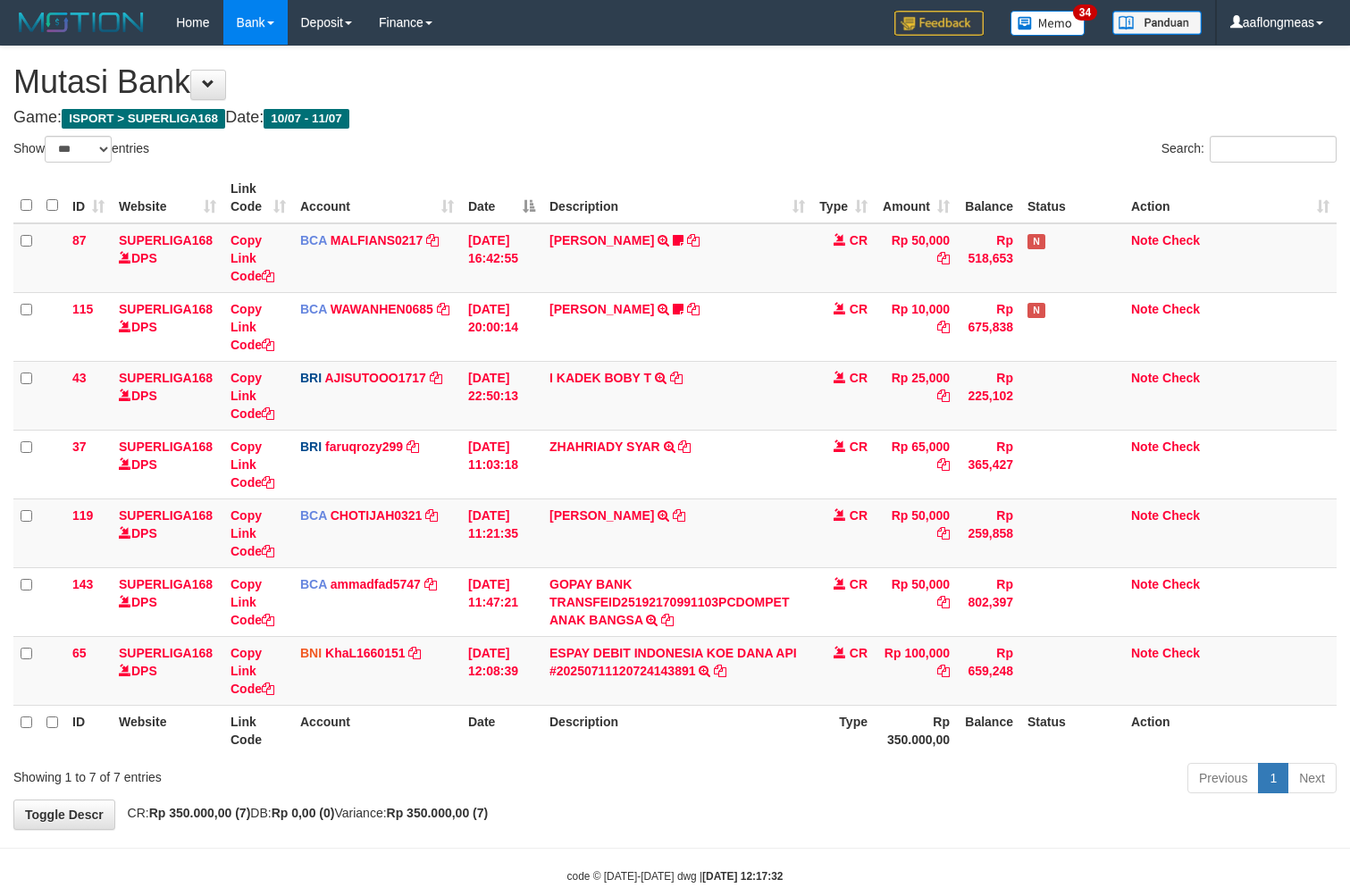 select on "***" 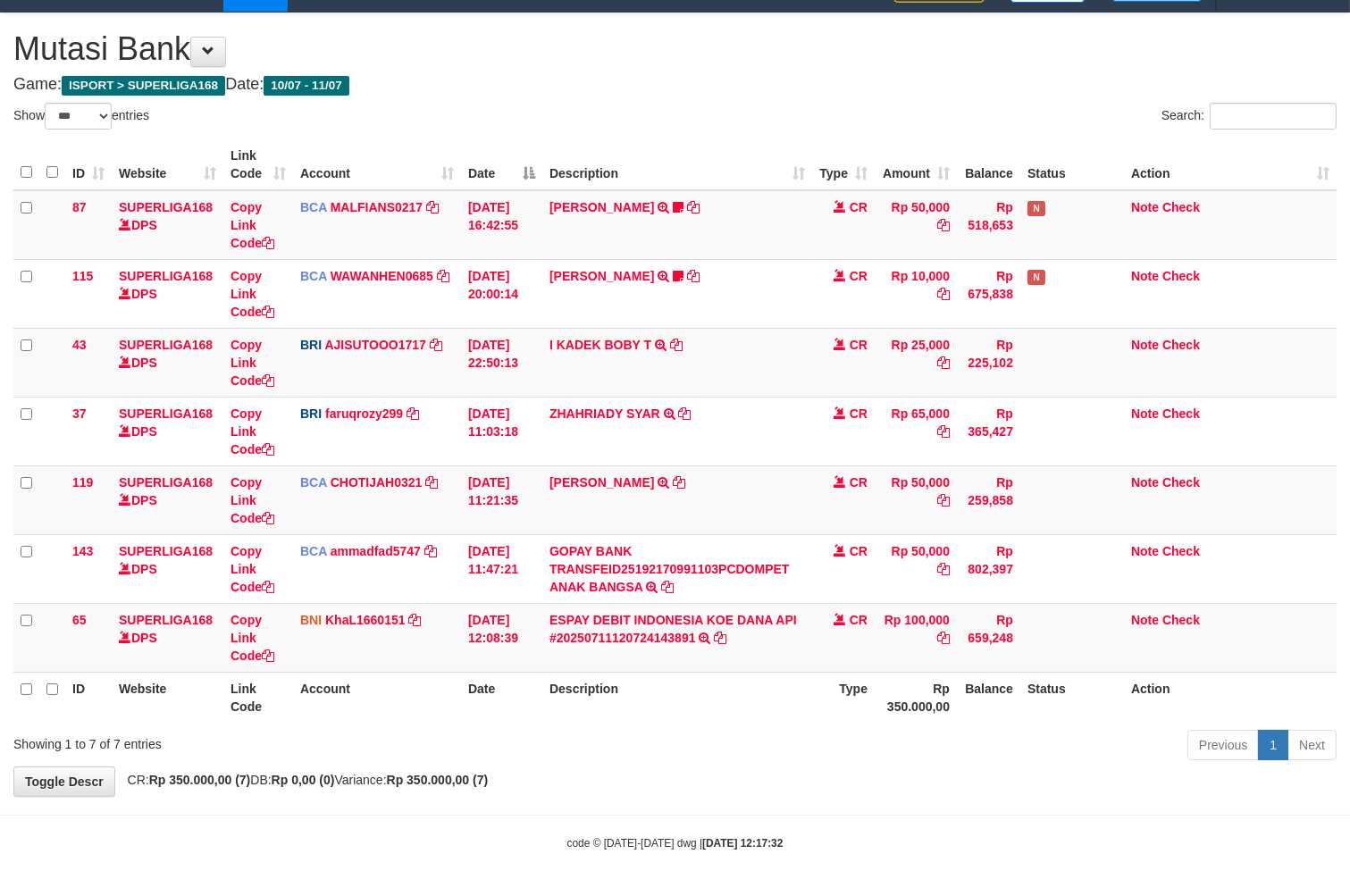 click on "**********" at bounding box center [675, 405] 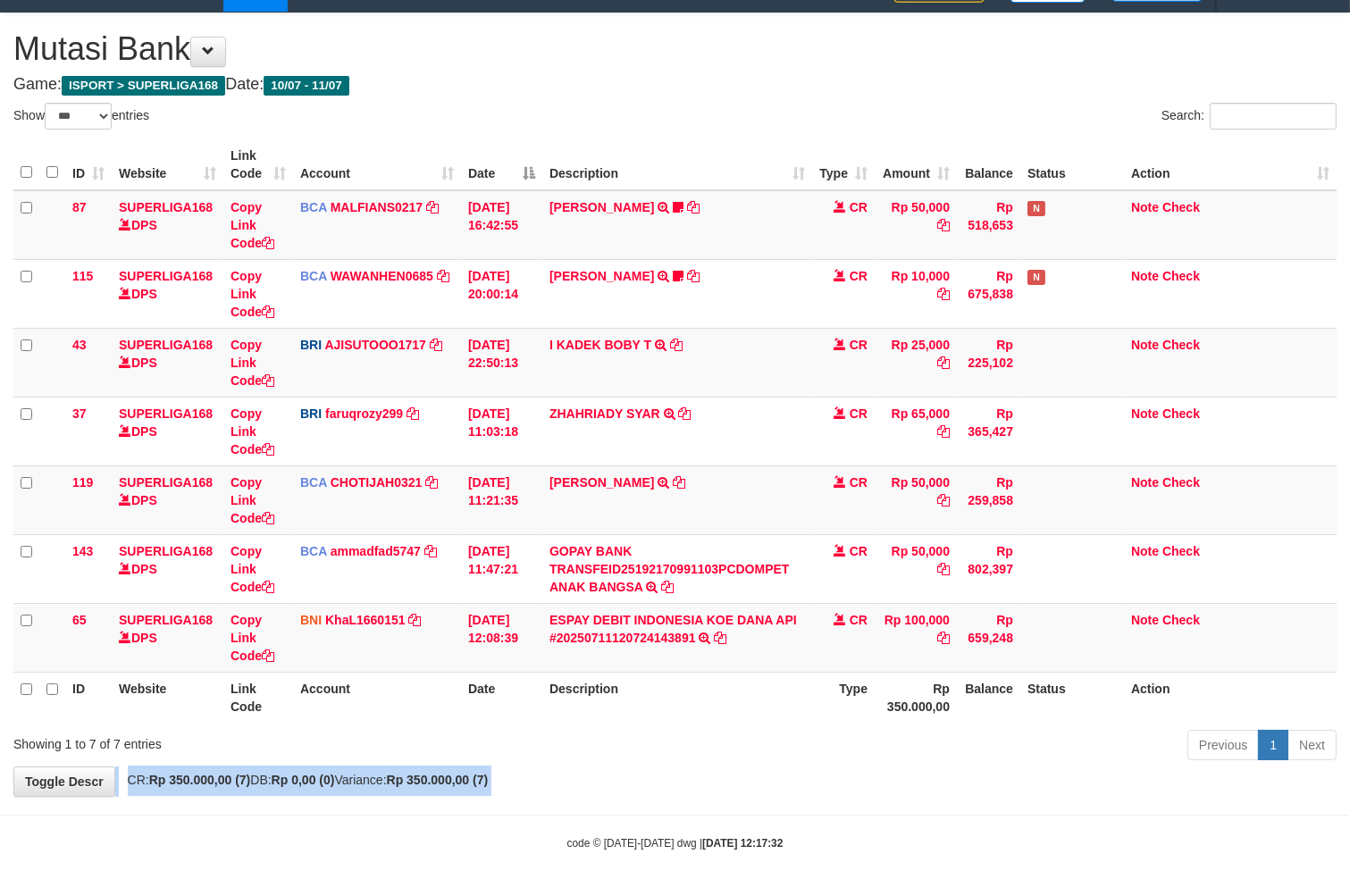 click on "**********" at bounding box center [675, 405] 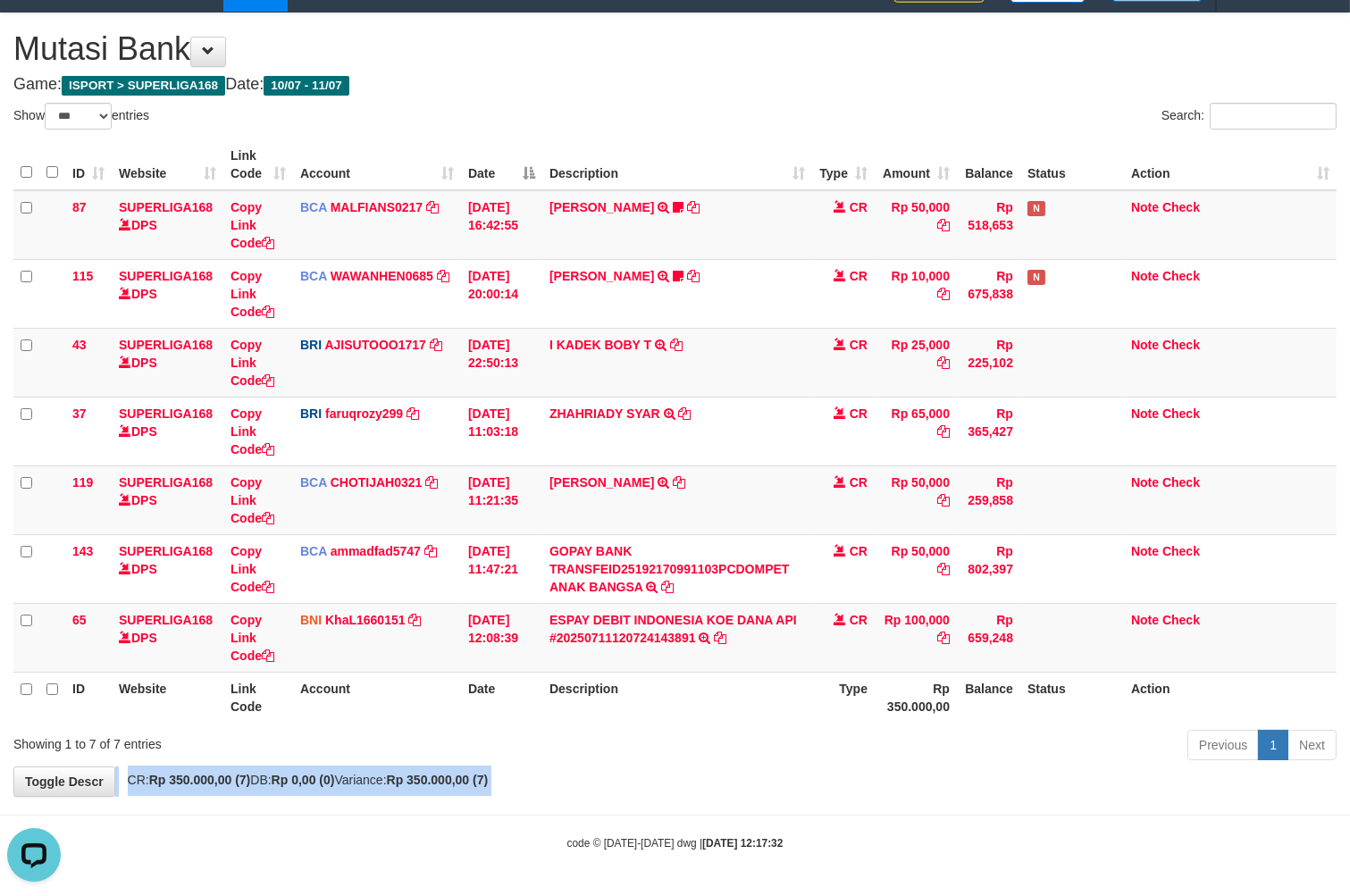 scroll, scrollTop: 0, scrollLeft: 0, axis: both 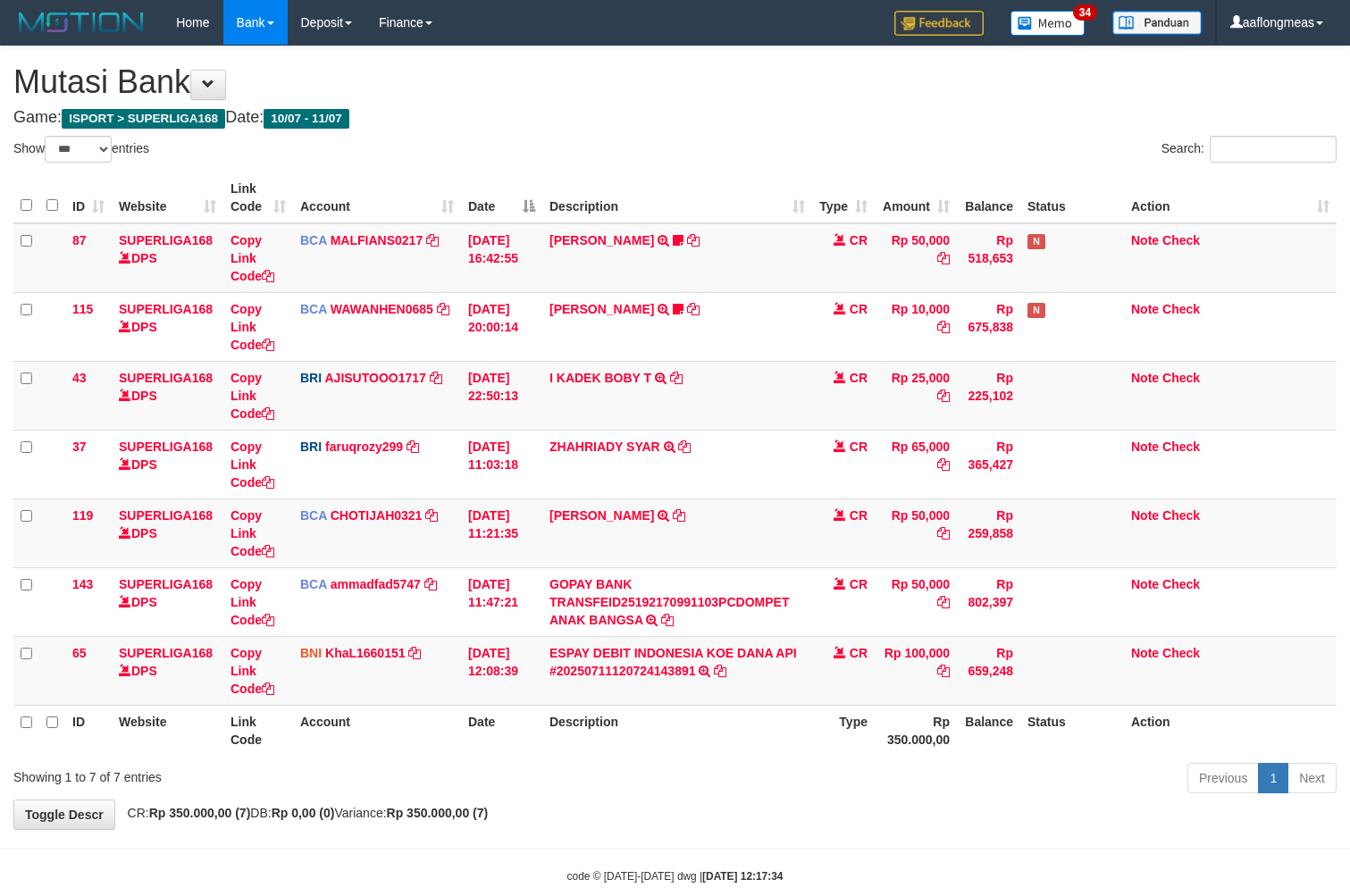 select on "***" 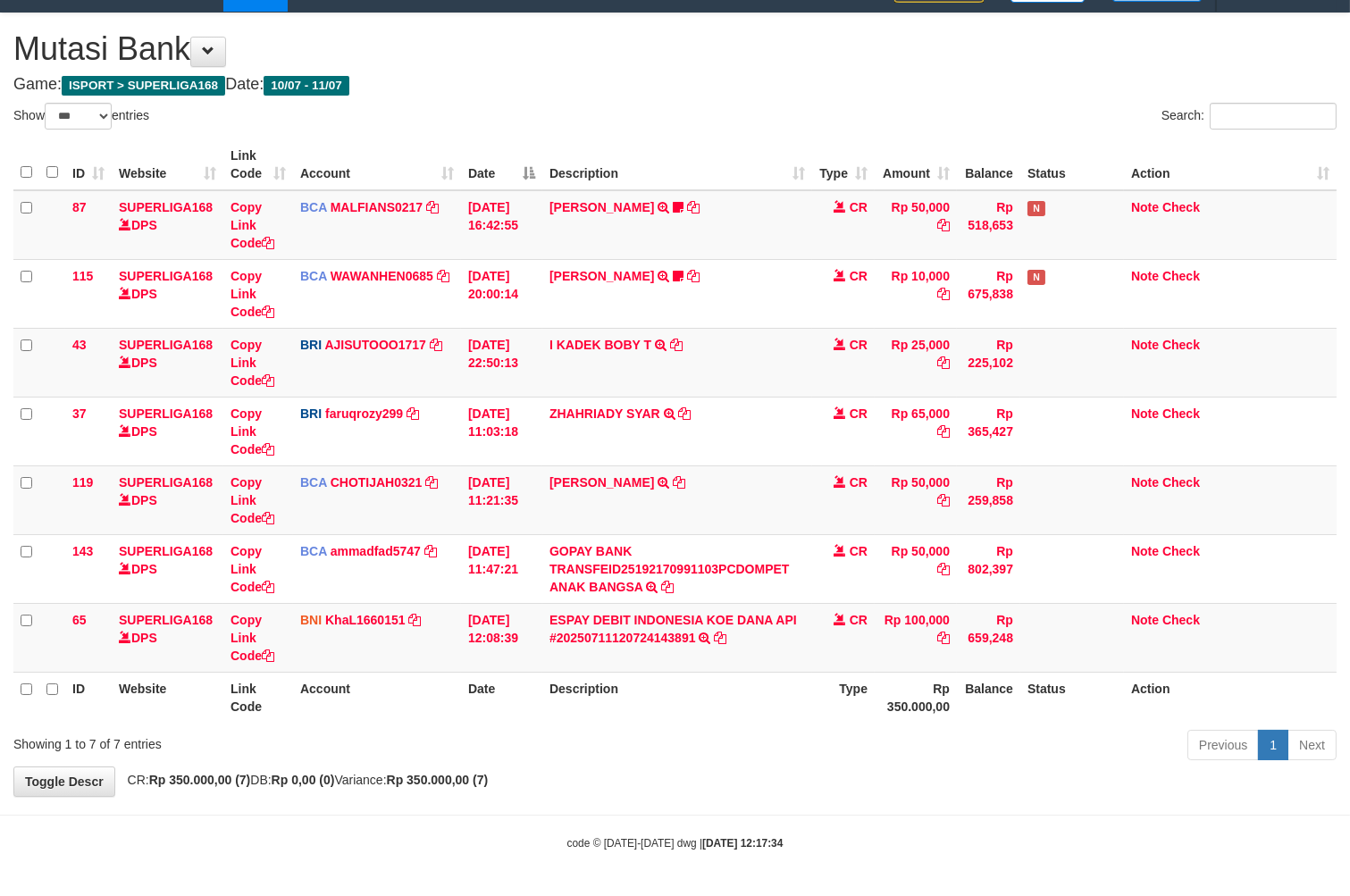 click on "**********" at bounding box center (675, 405) 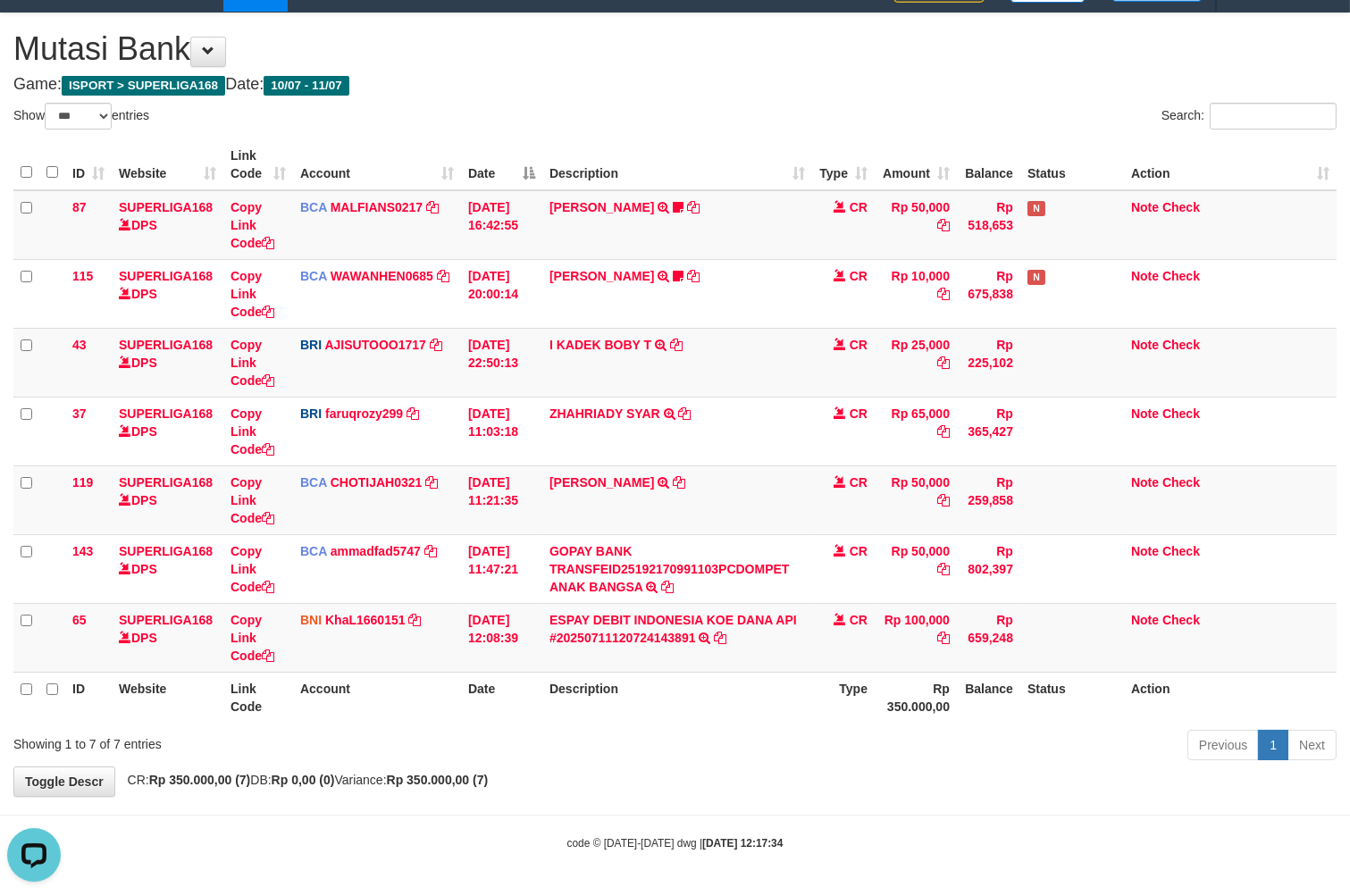 scroll, scrollTop: 0, scrollLeft: 0, axis: both 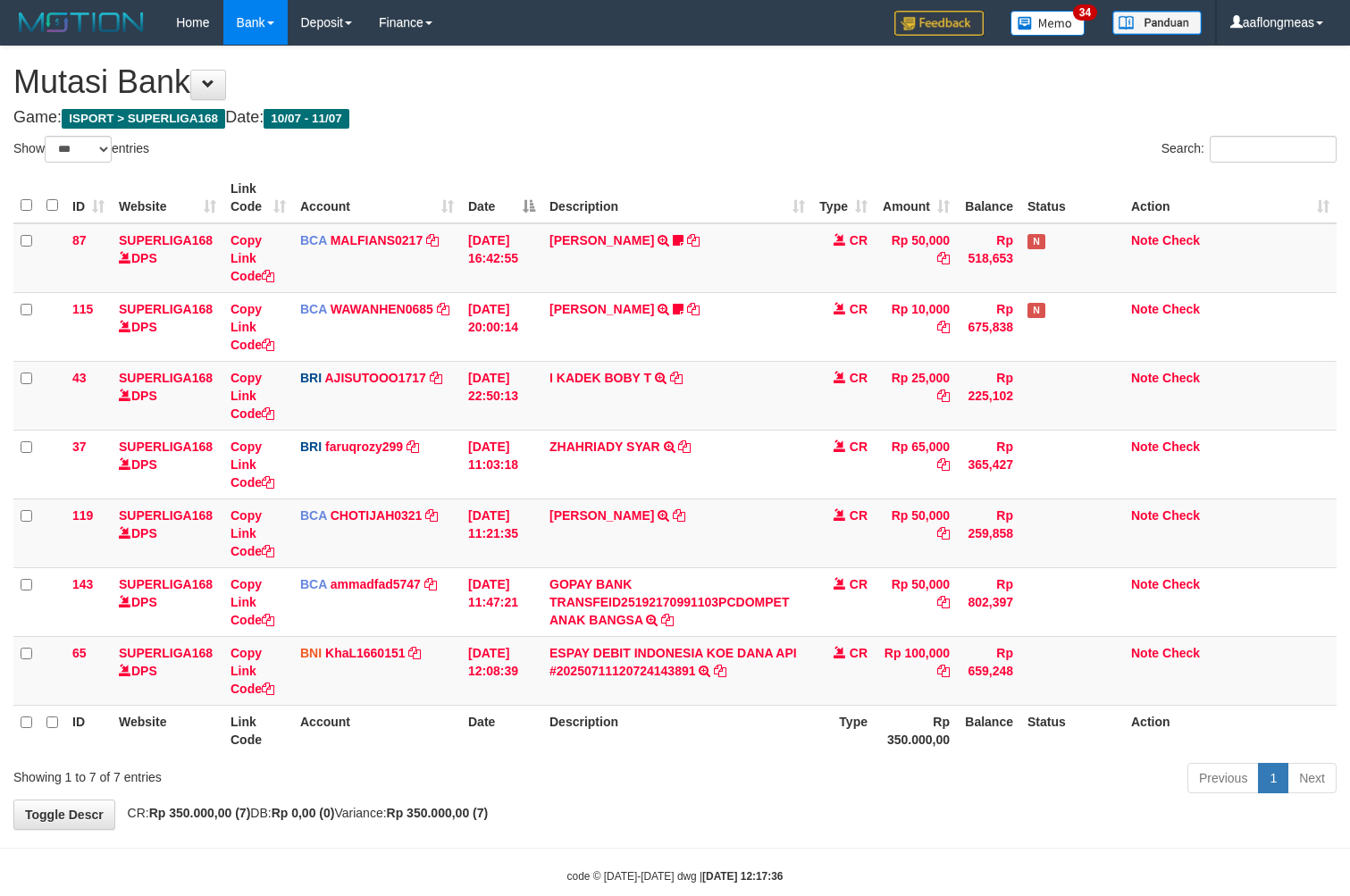 select on "***" 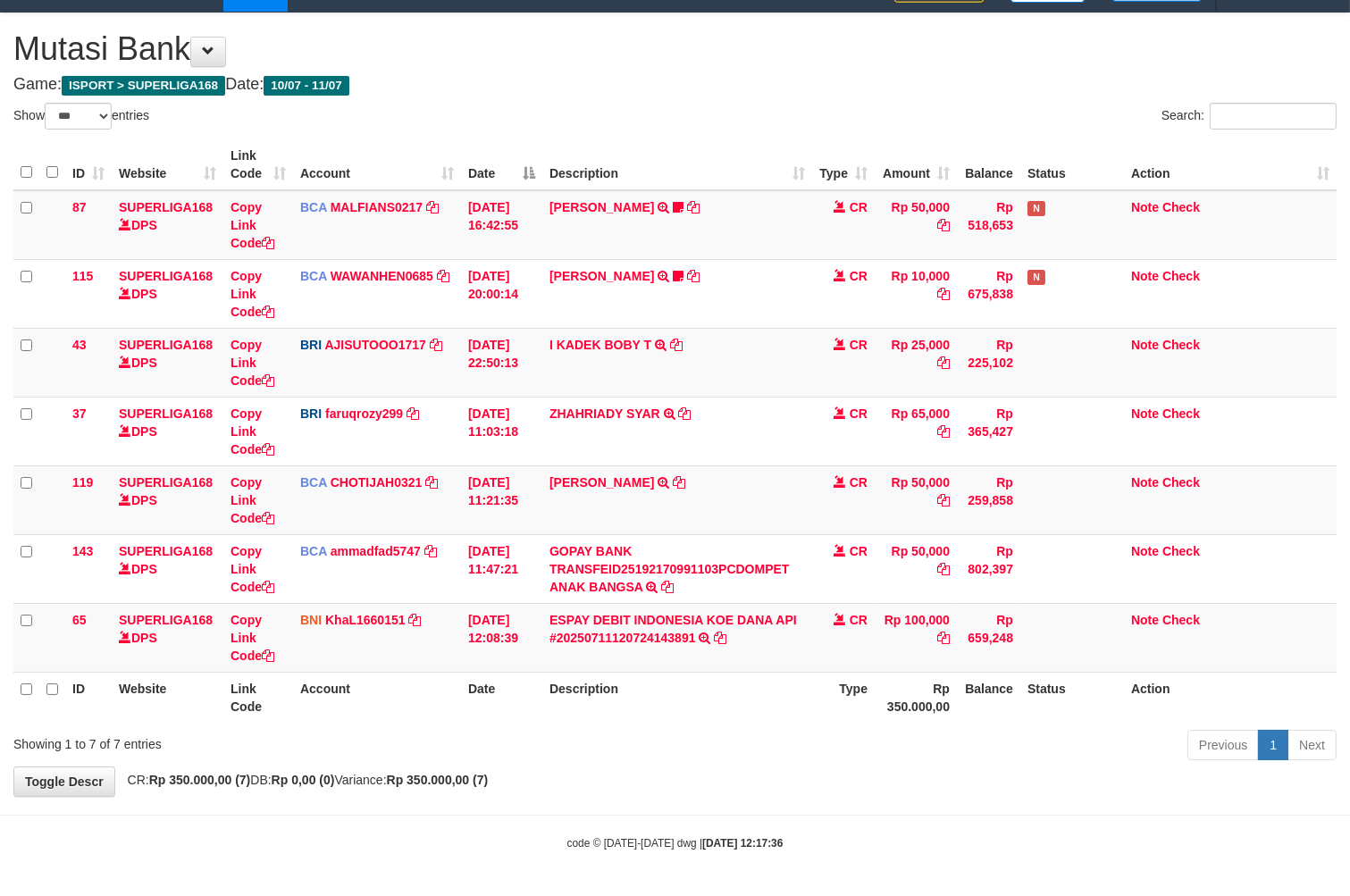 click on "Previous 1 Next" at bounding box center (956, 747) 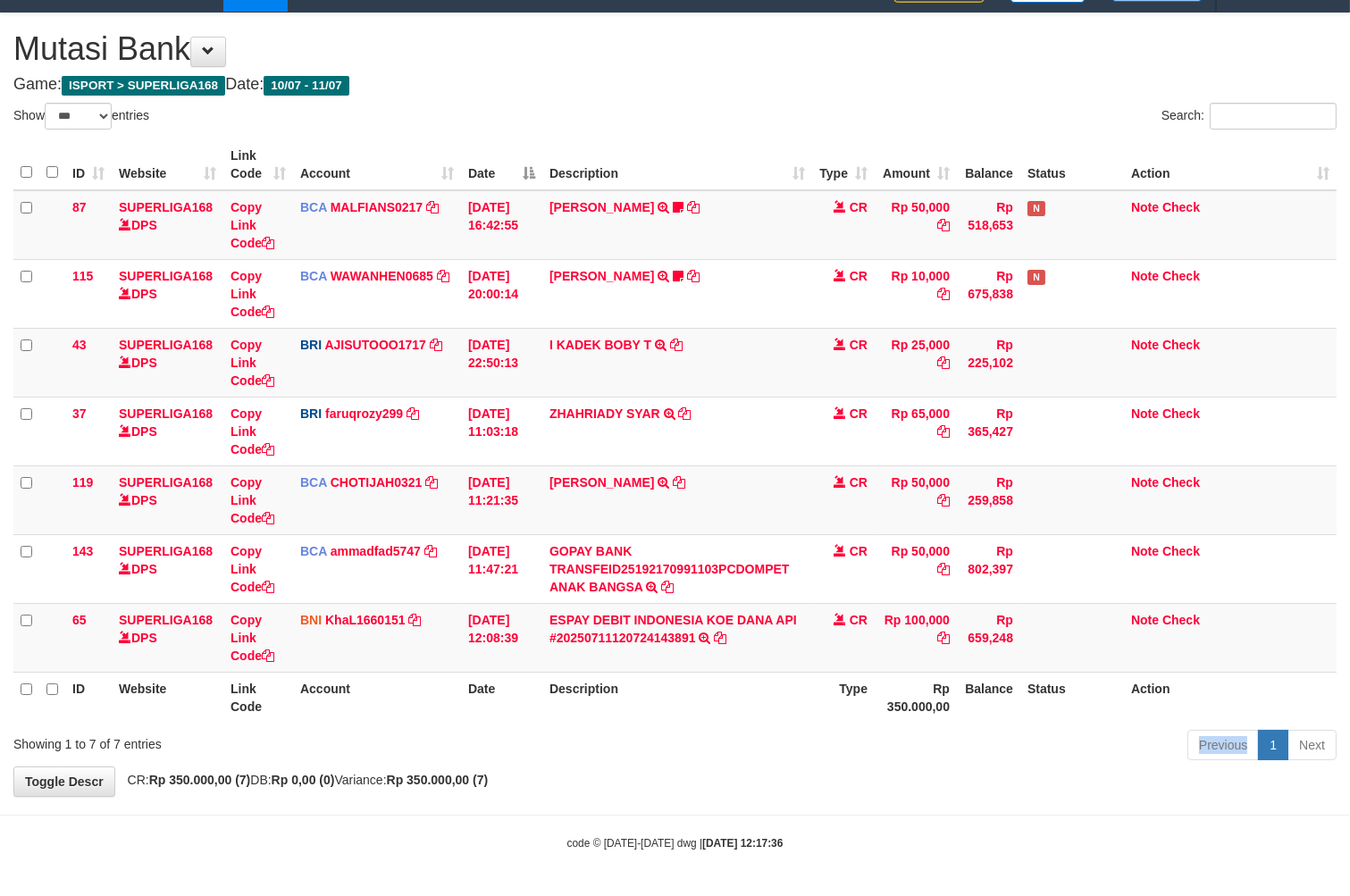 drag, startPoint x: 743, startPoint y: 752, endPoint x: 692, endPoint y: 766, distance: 52.886671 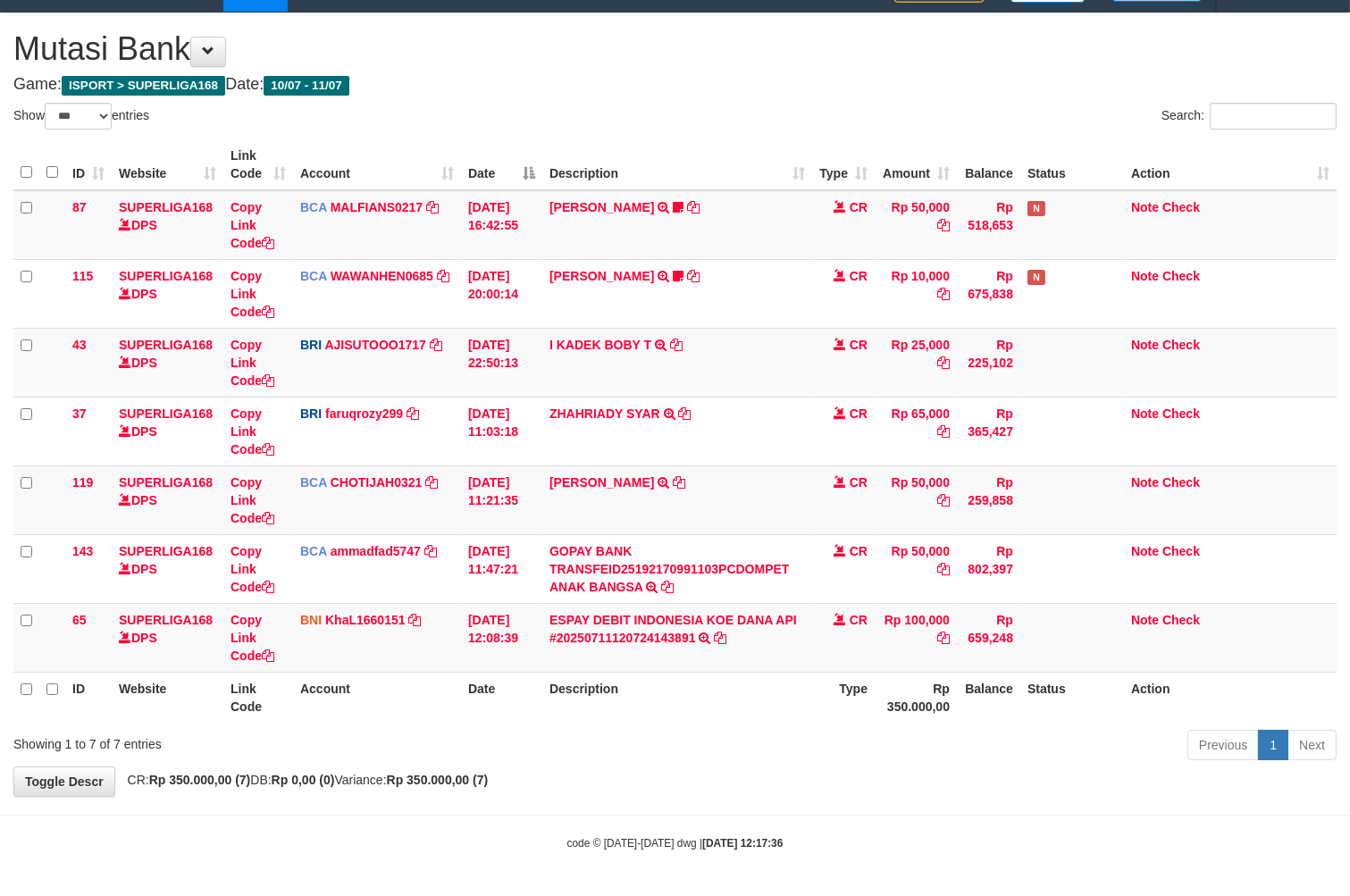 click on "Previous 1 Next" at bounding box center (956, 747) 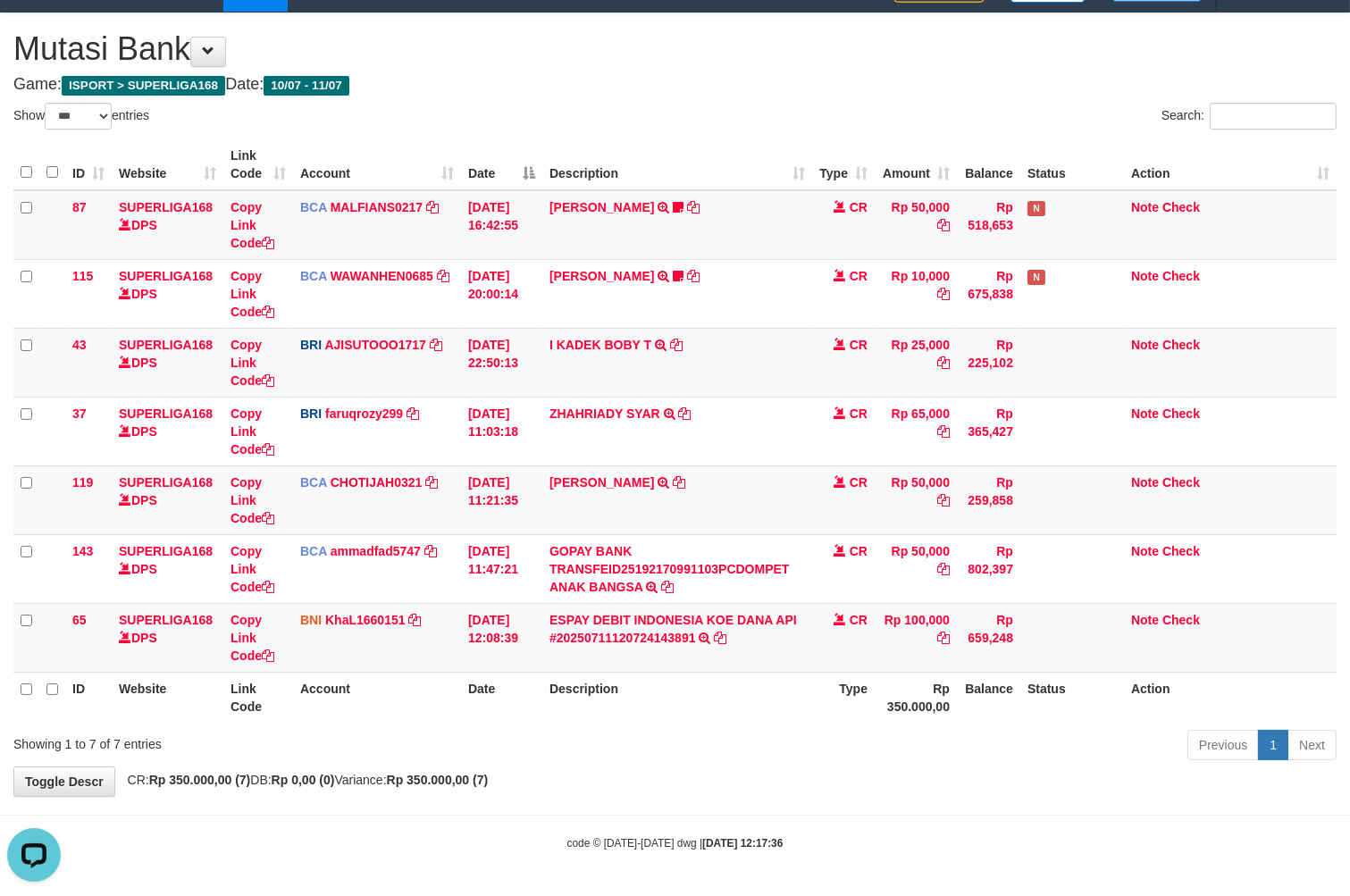 scroll, scrollTop: 0, scrollLeft: 0, axis: both 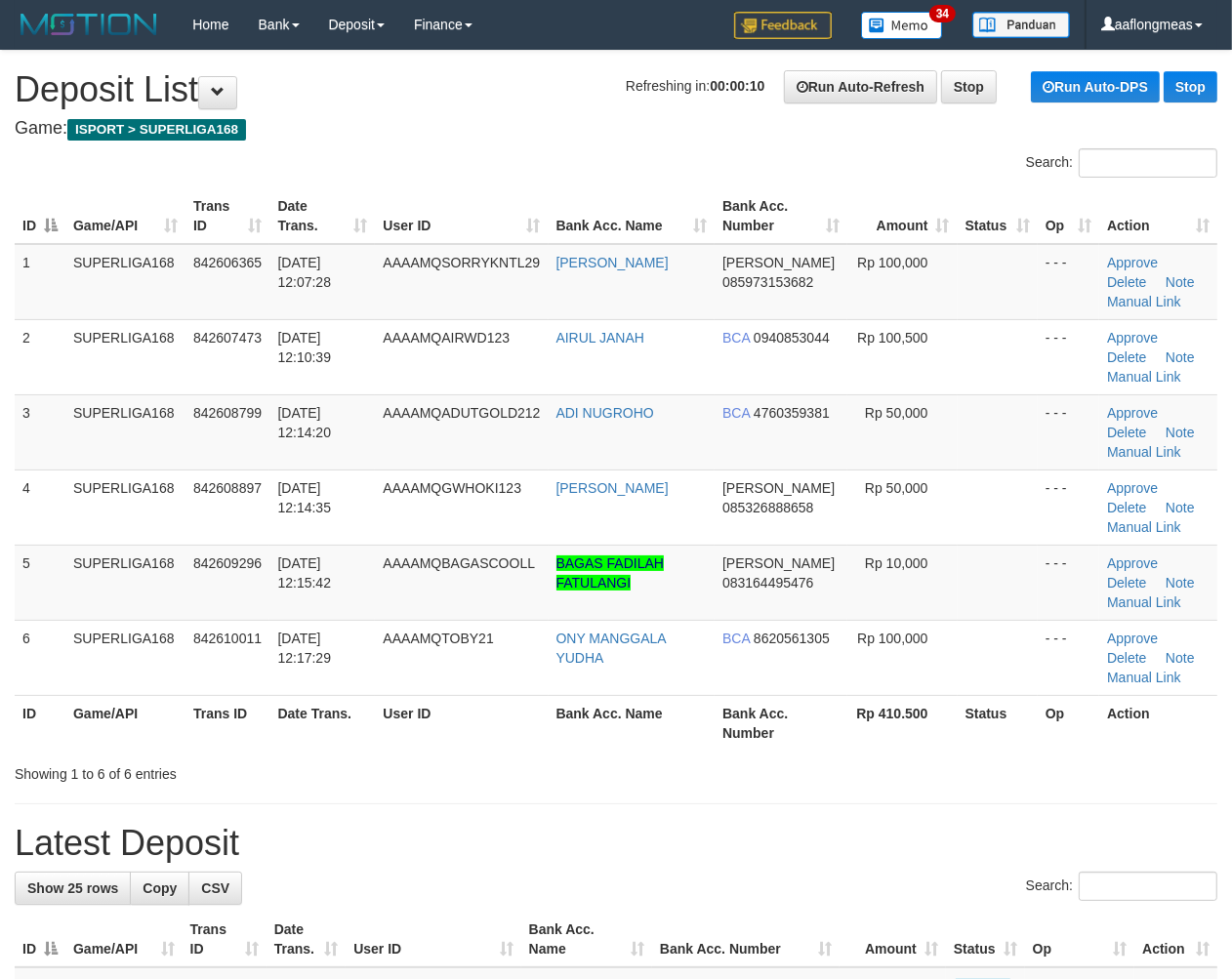 click at bounding box center (998, 507) 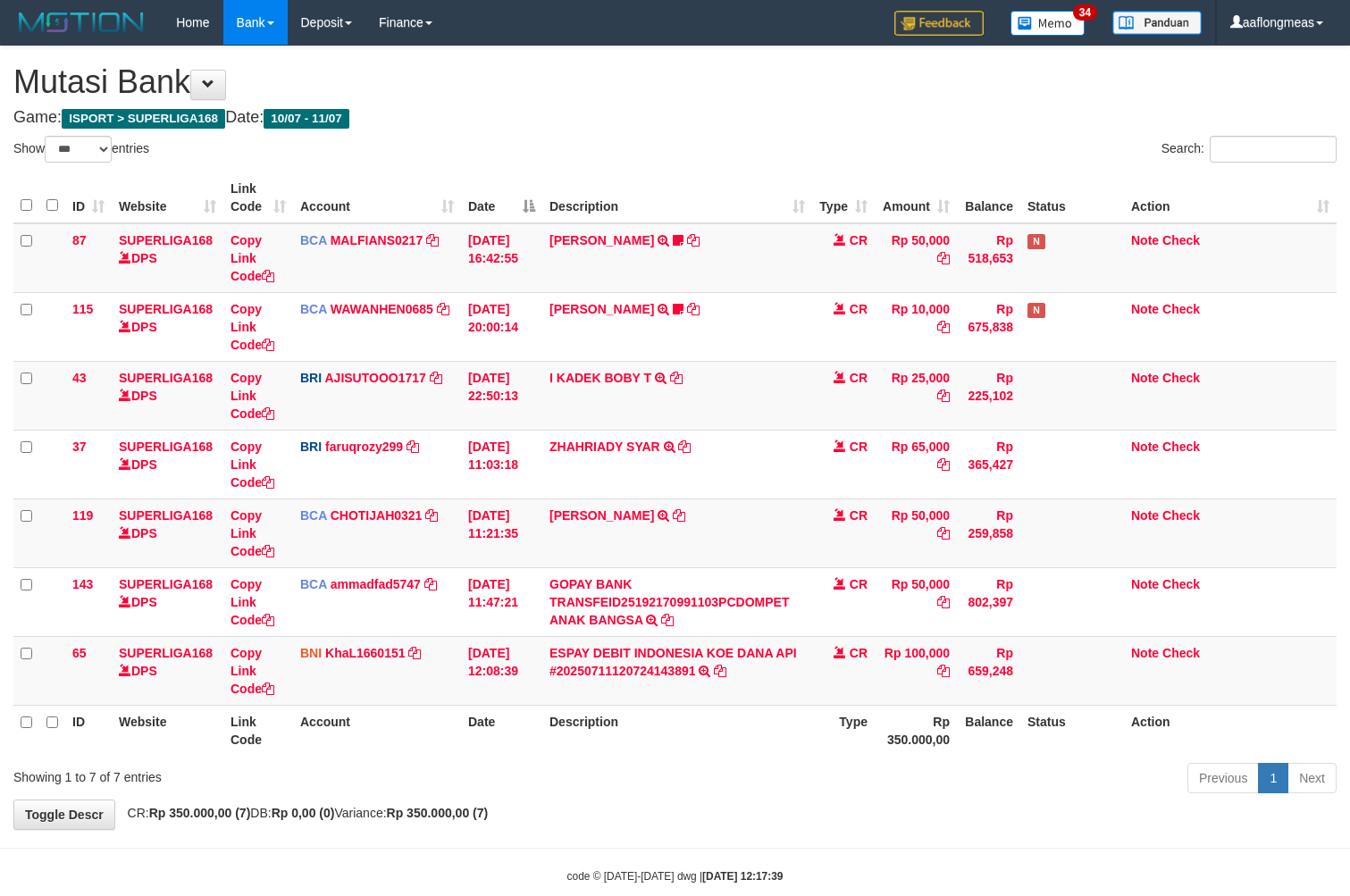 select on "***" 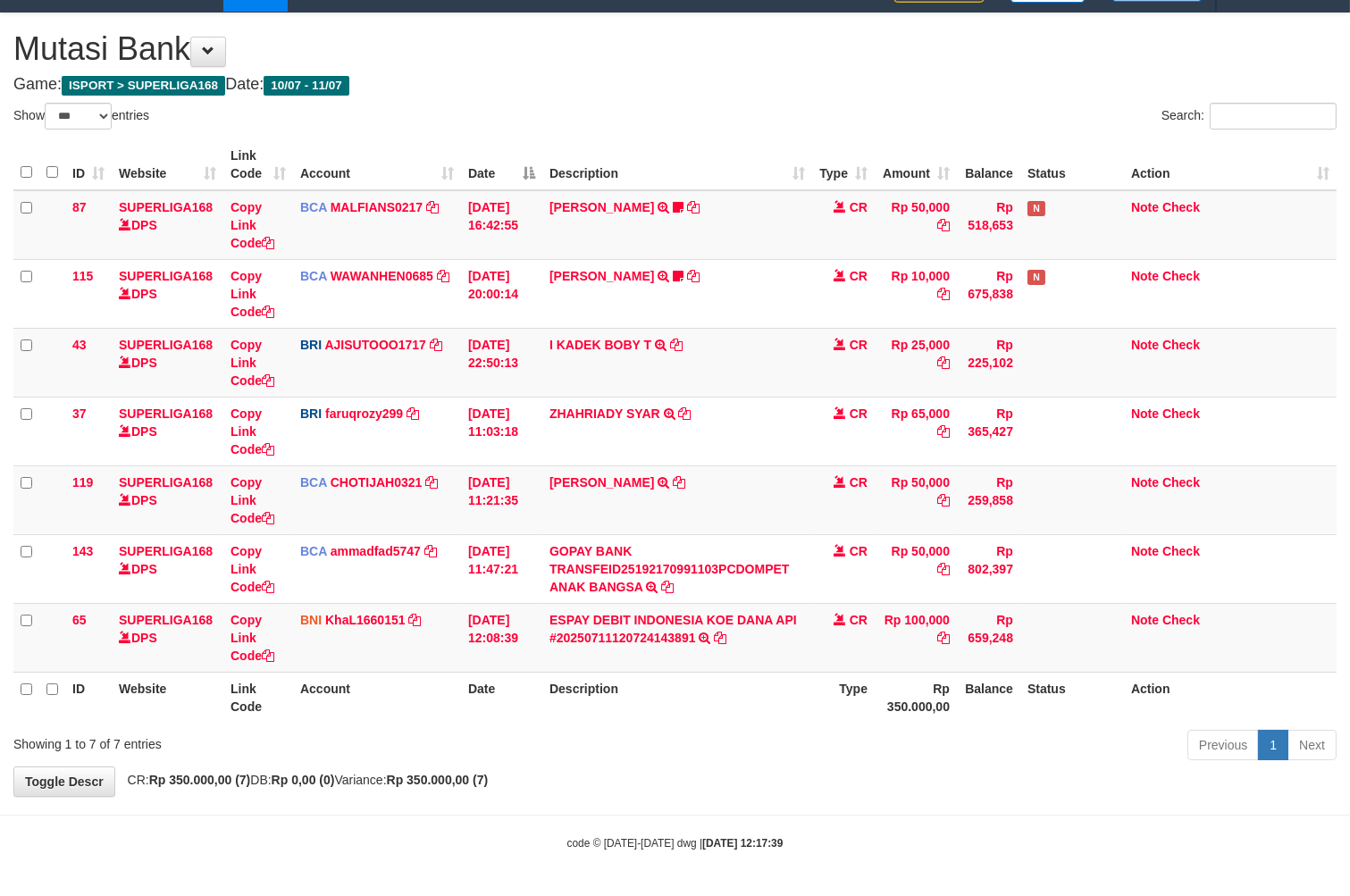 click on "Previous 1 Next" at bounding box center (956, 747) 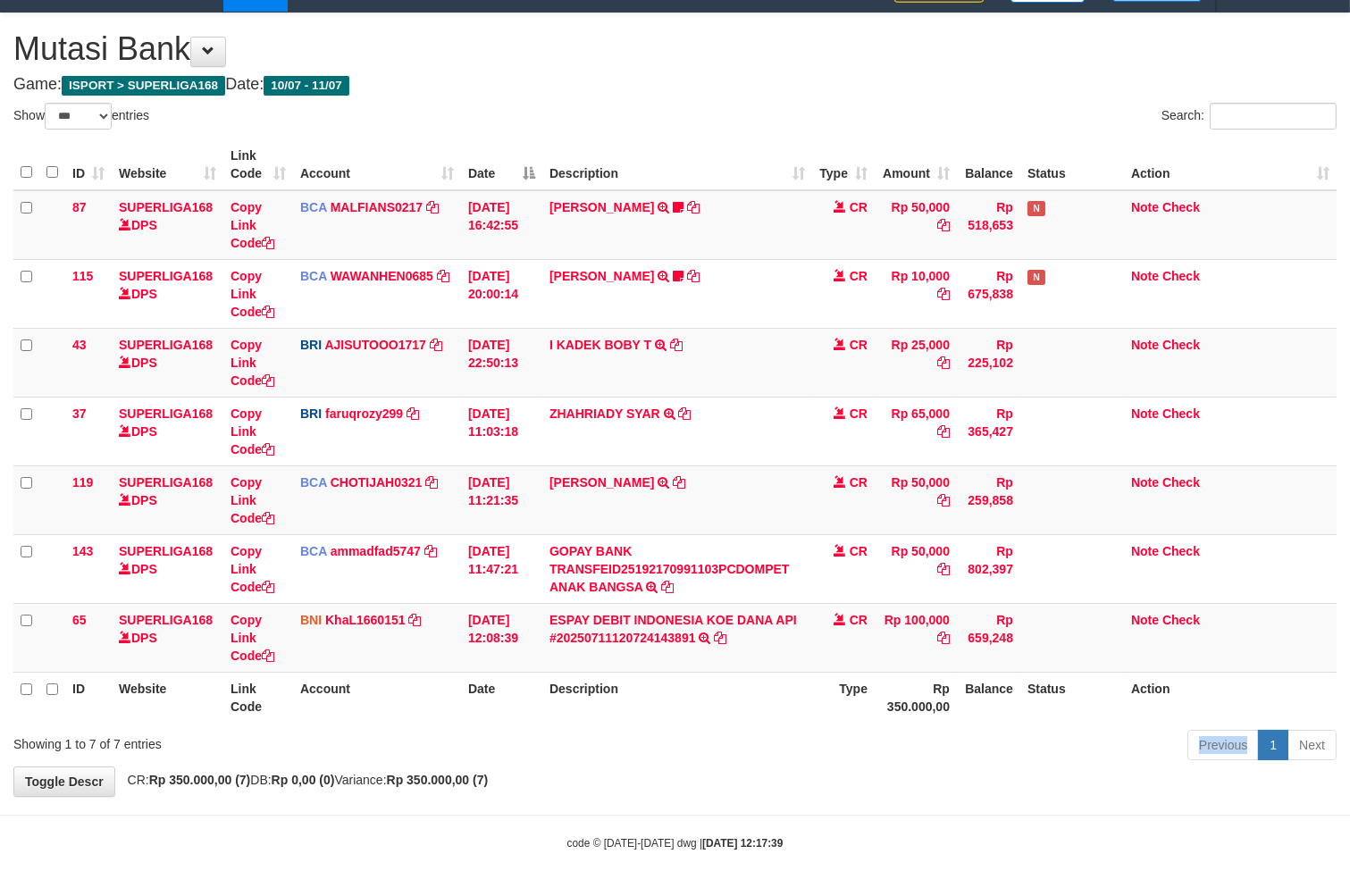 click on "Previous 1 Next" at bounding box center (956, 747) 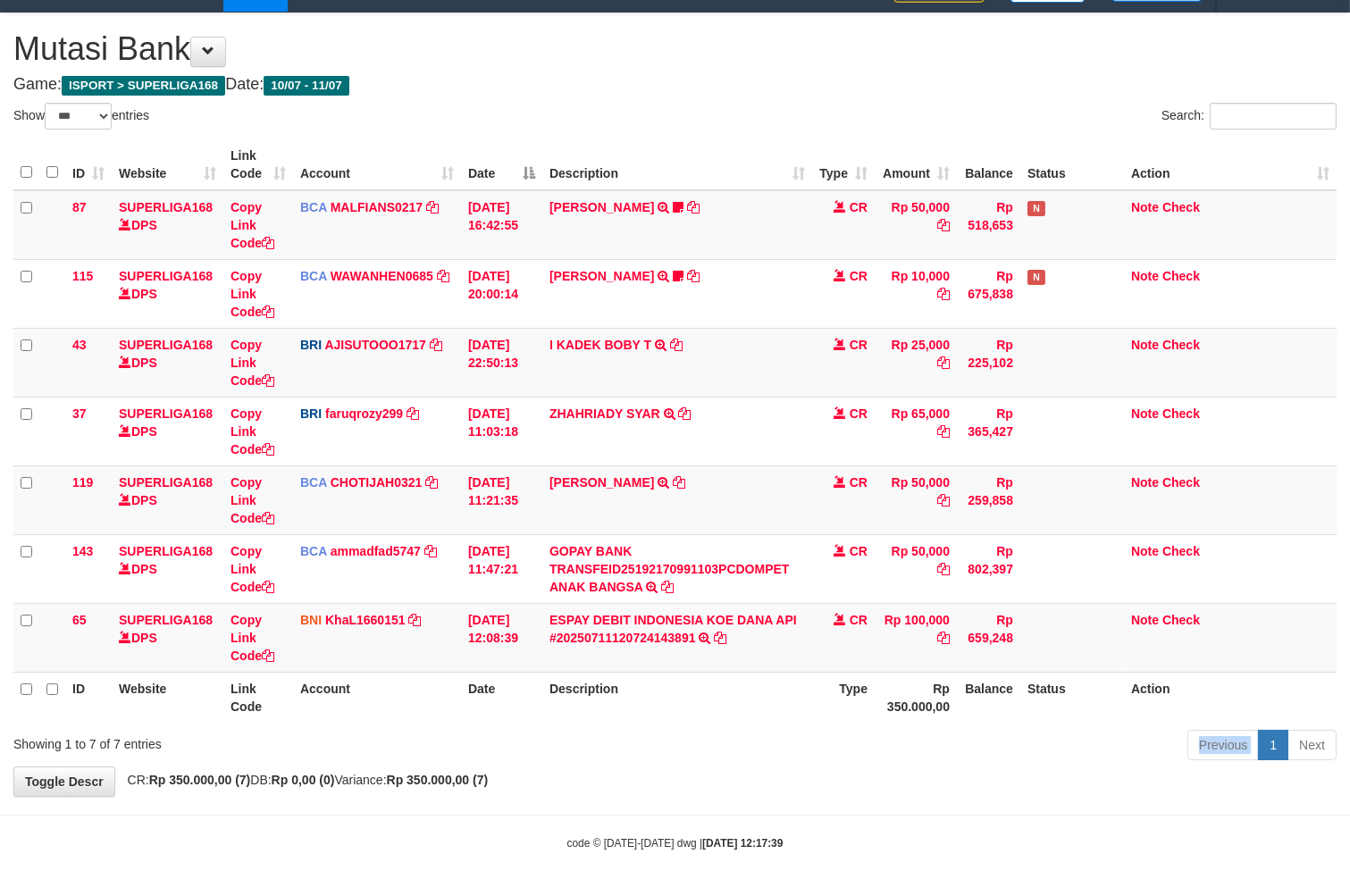 click on "Previous 1 Next" at bounding box center (956, 747) 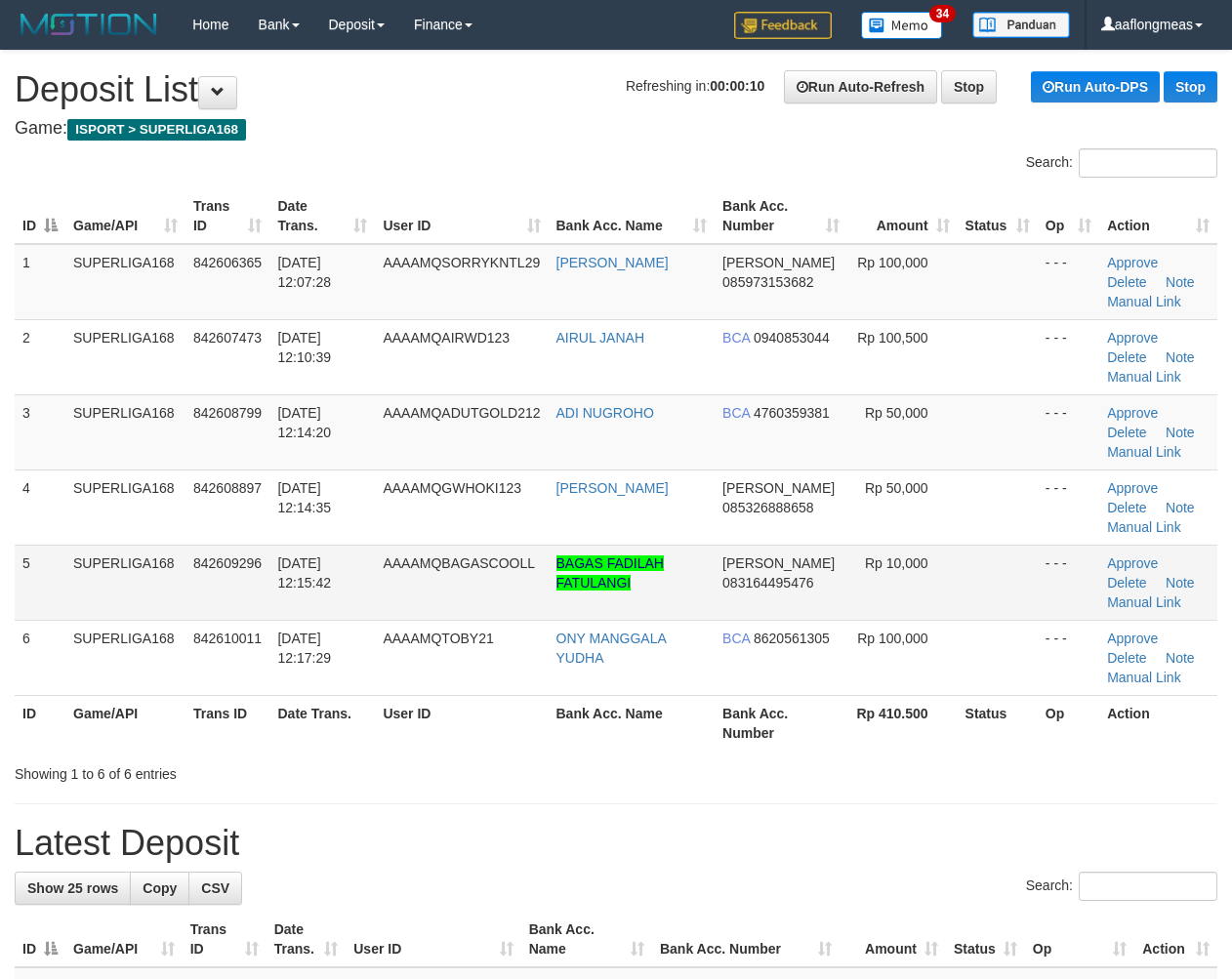 scroll, scrollTop: 0, scrollLeft: 0, axis: both 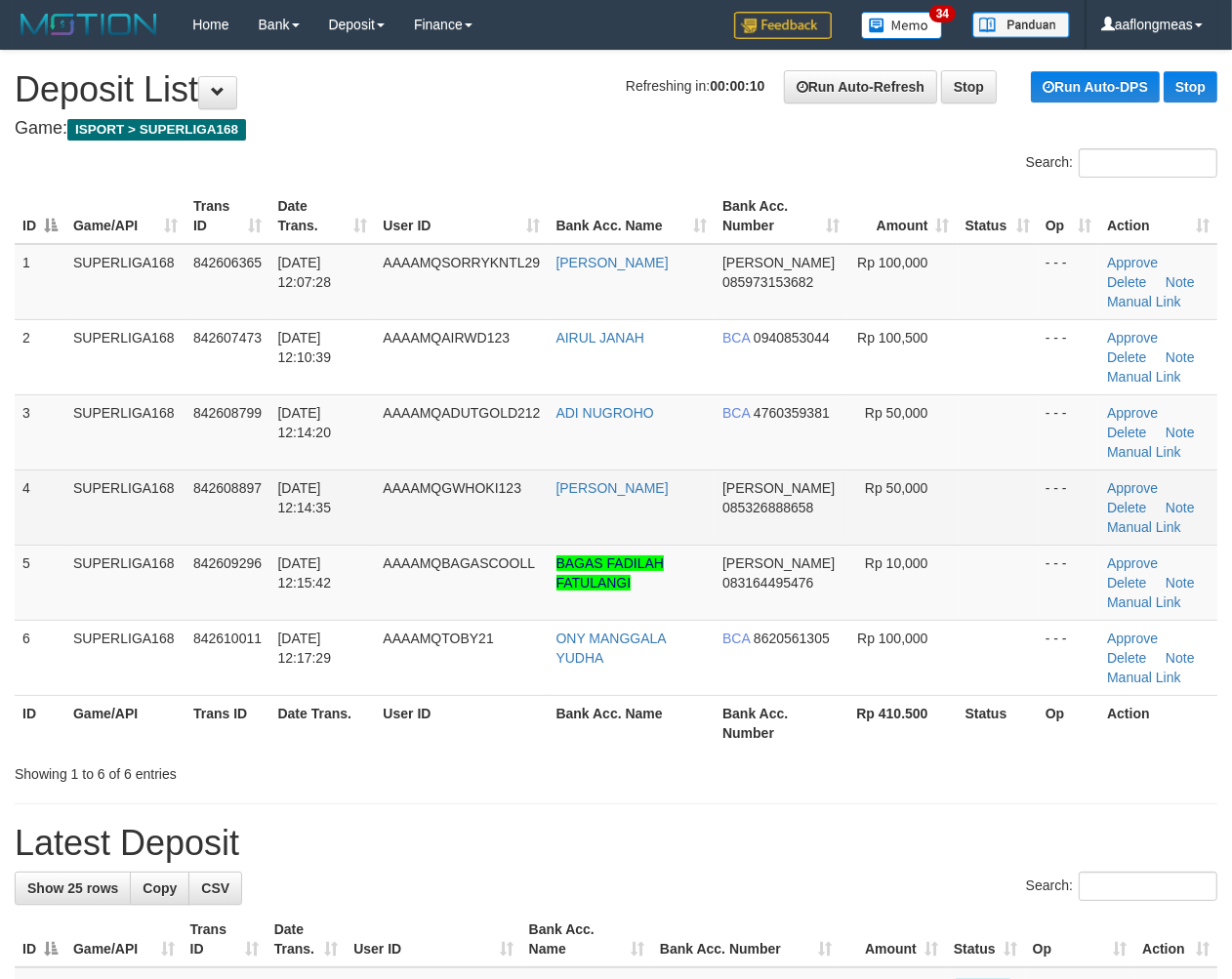 click at bounding box center (998, 507) 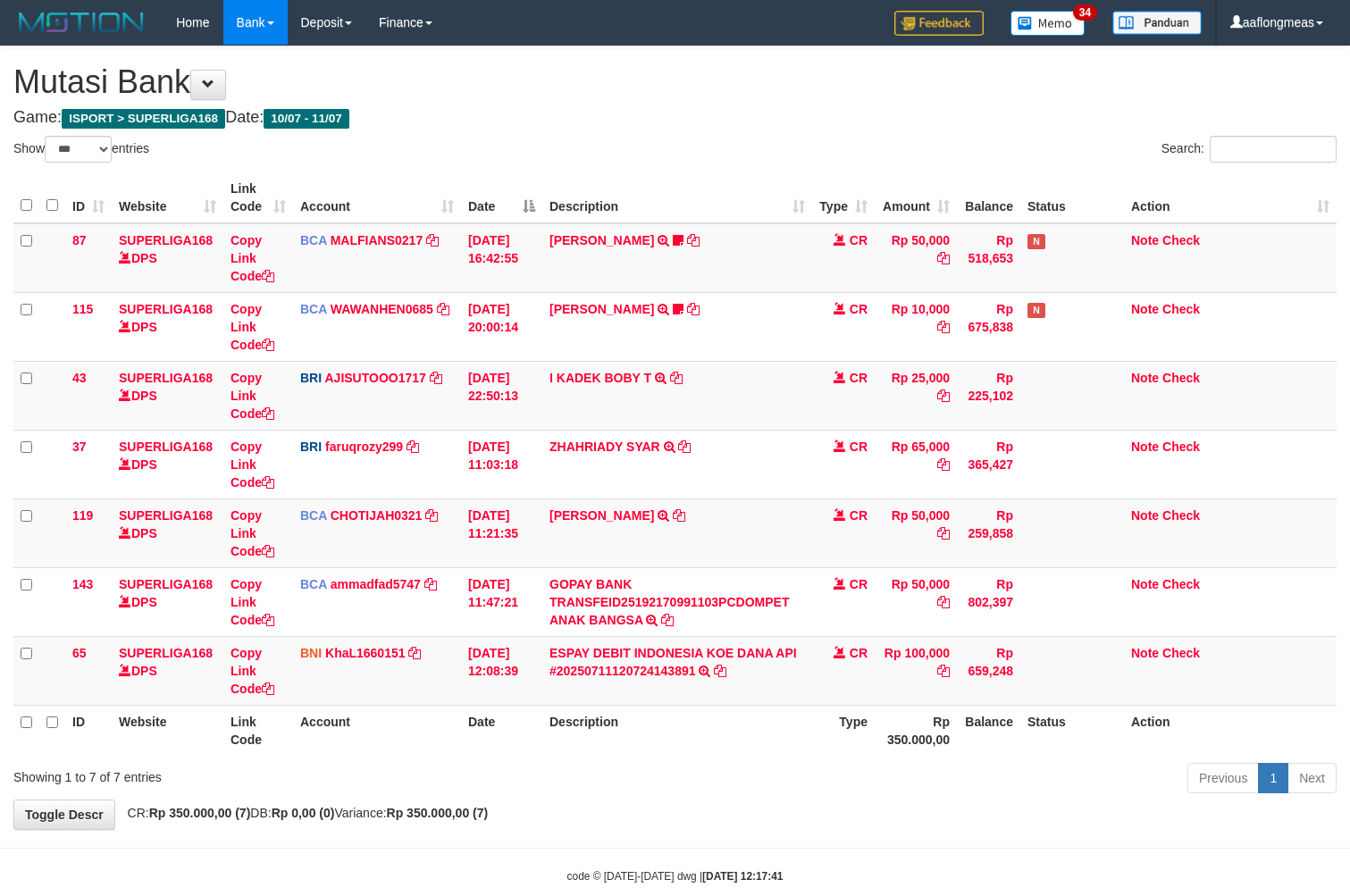 select on "***" 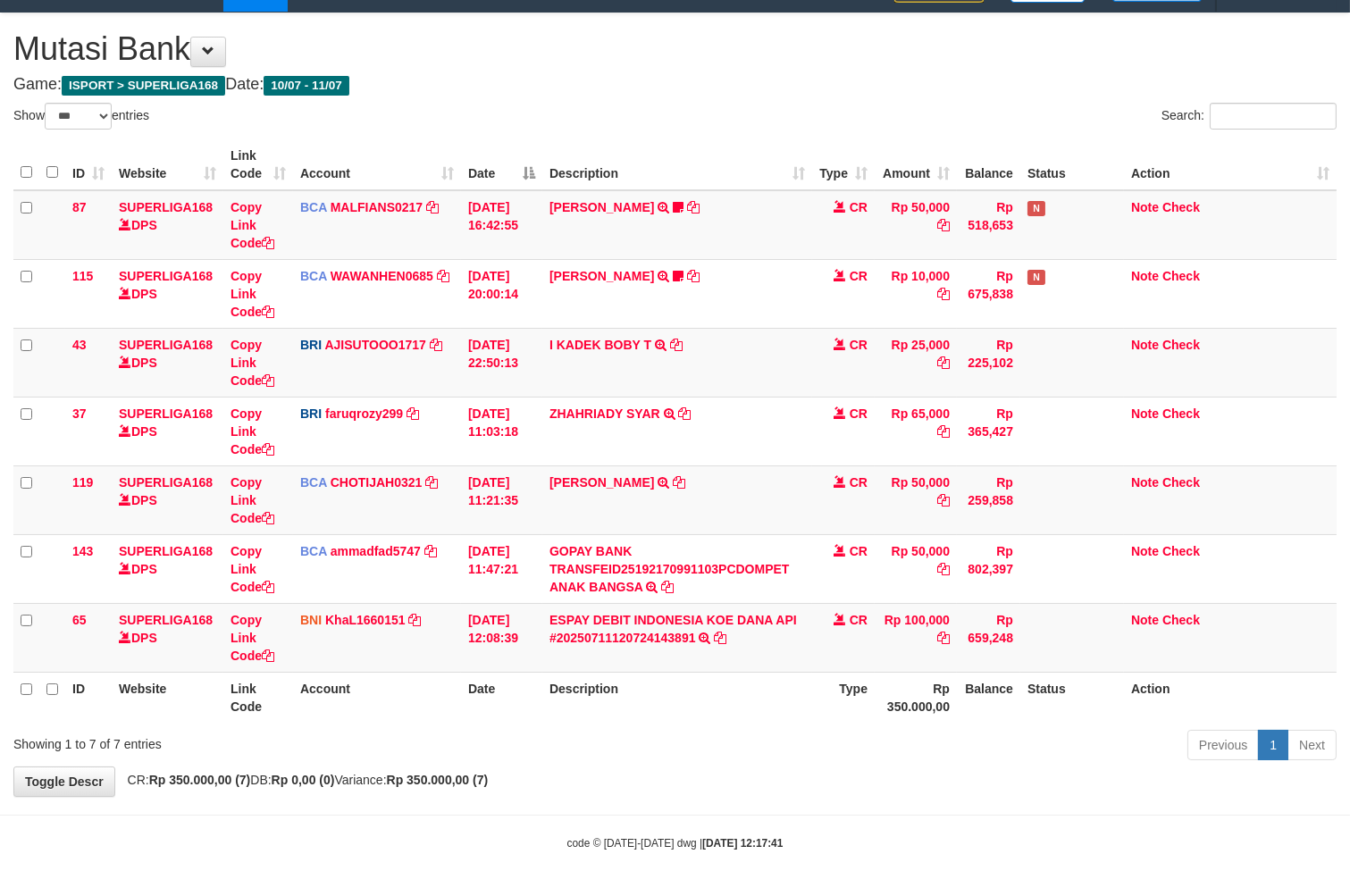 click on "Previous 1 Next" at bounding box center [956, 747] 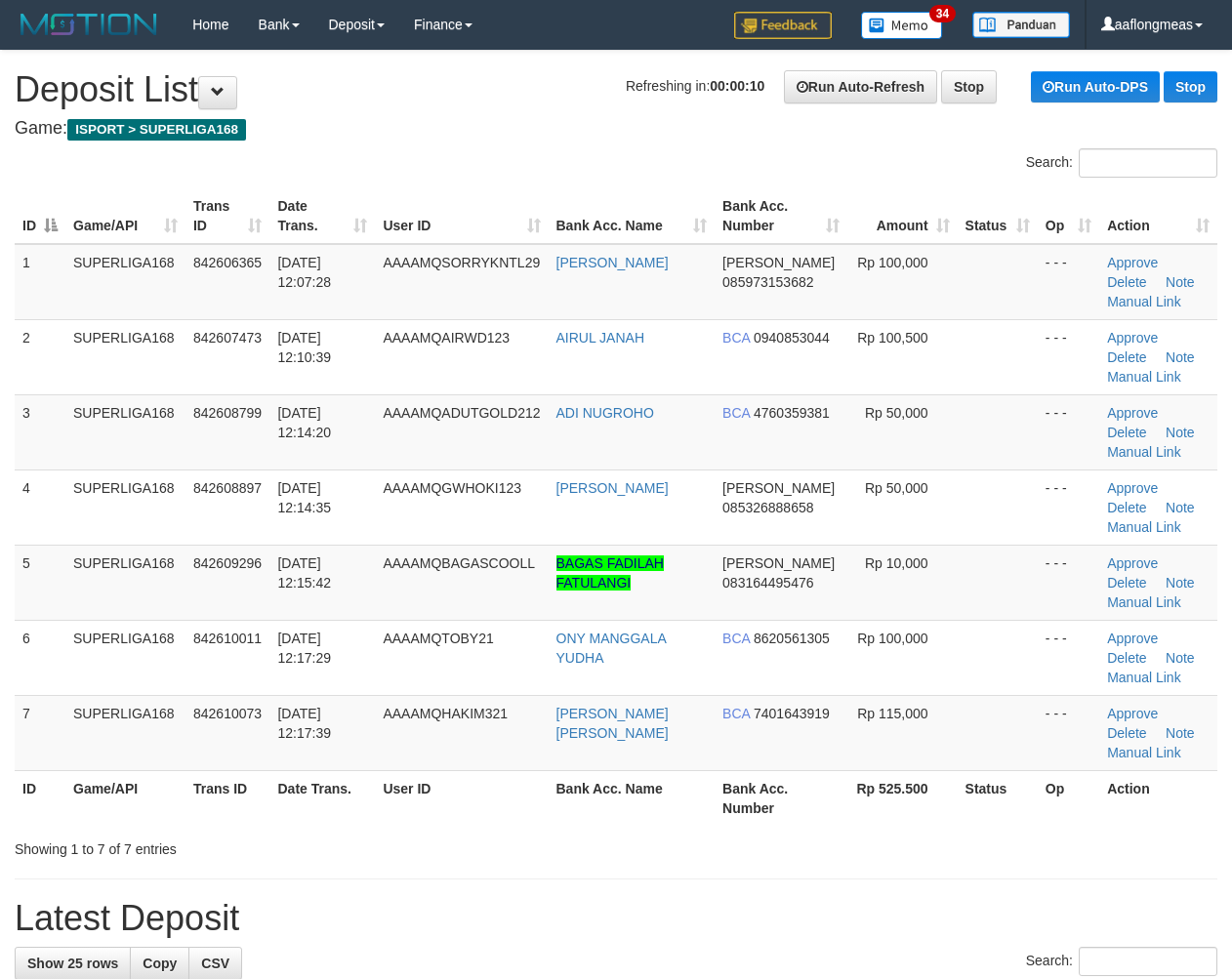 scroll, scrollTop: 0, scrollLeft: 0, axis: both 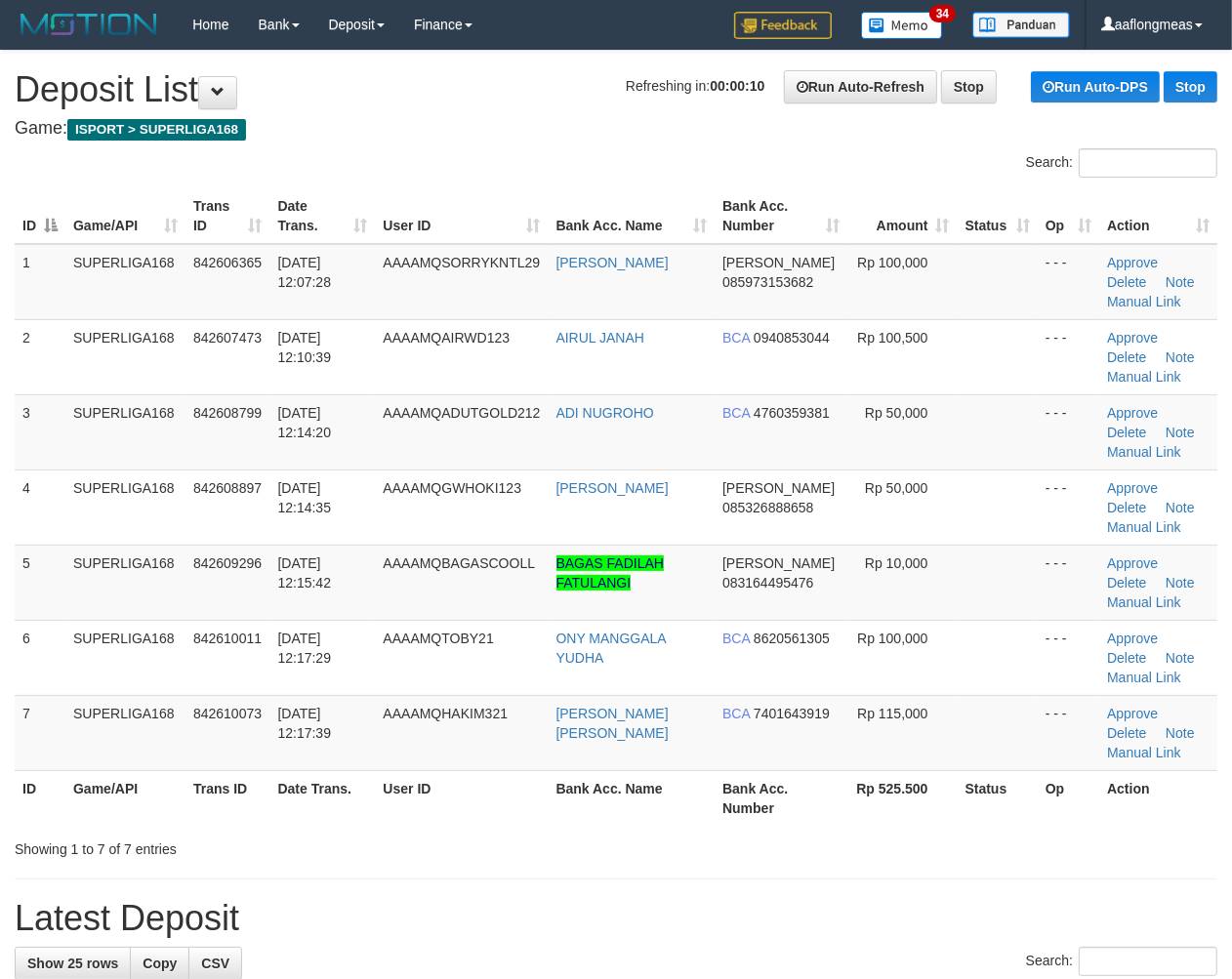 drag, startPoint x: 0, startPoint y: 0, endPoint x: 1244, endPoint y: 515, distance: 1346.3881 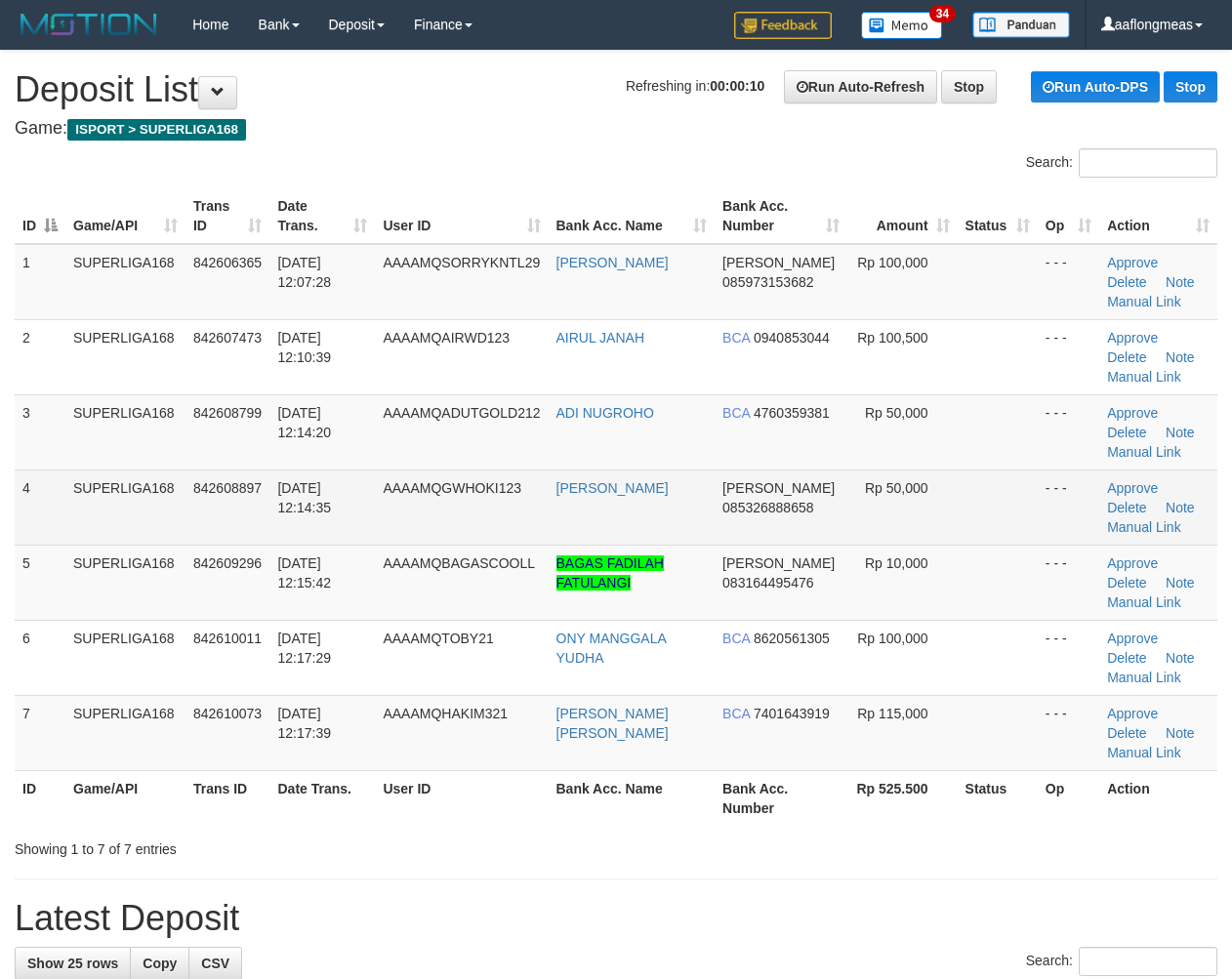 scroll, scrollTop: 0, scrollLeft: 0, axis: both 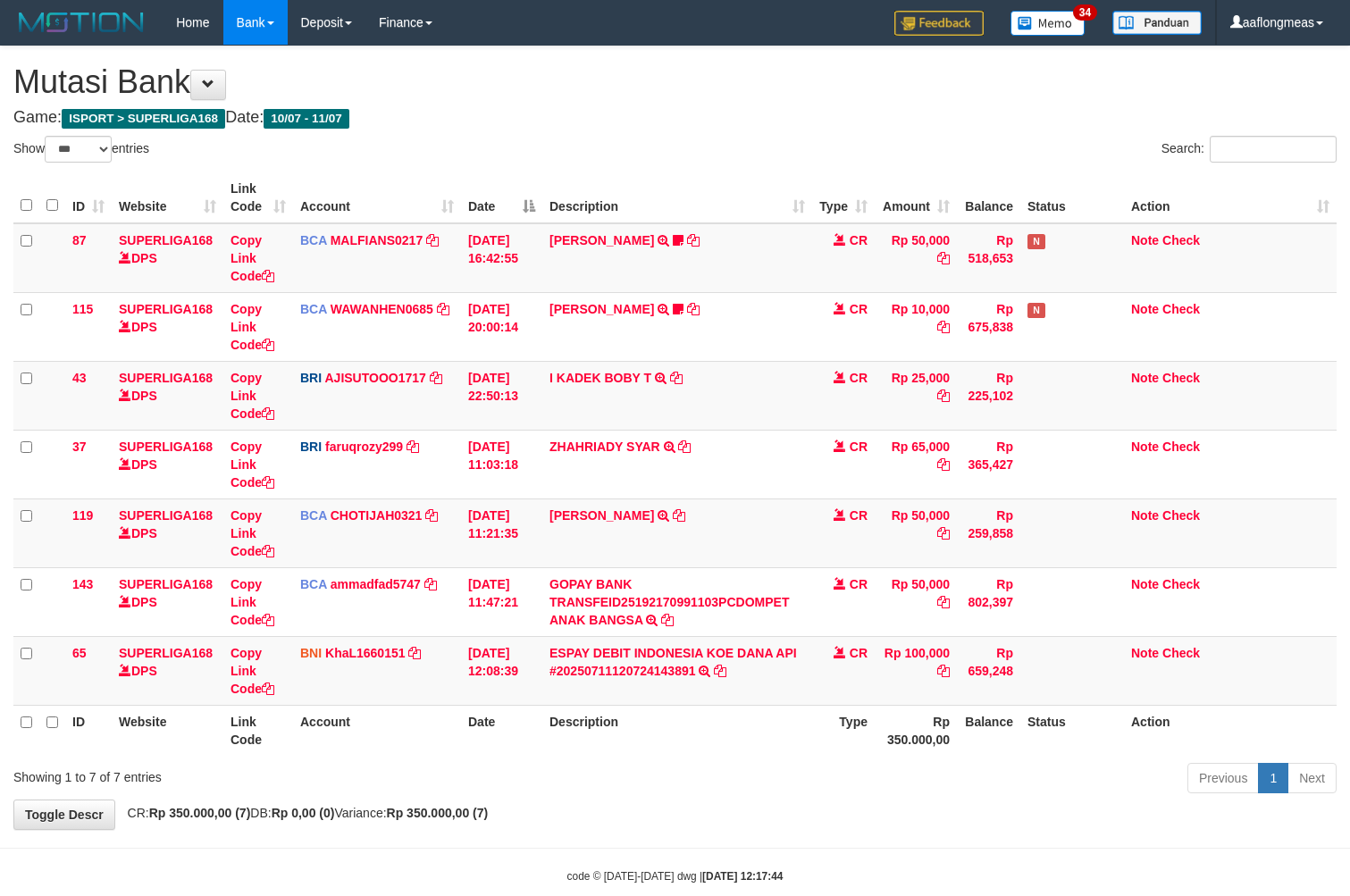 select on "***" 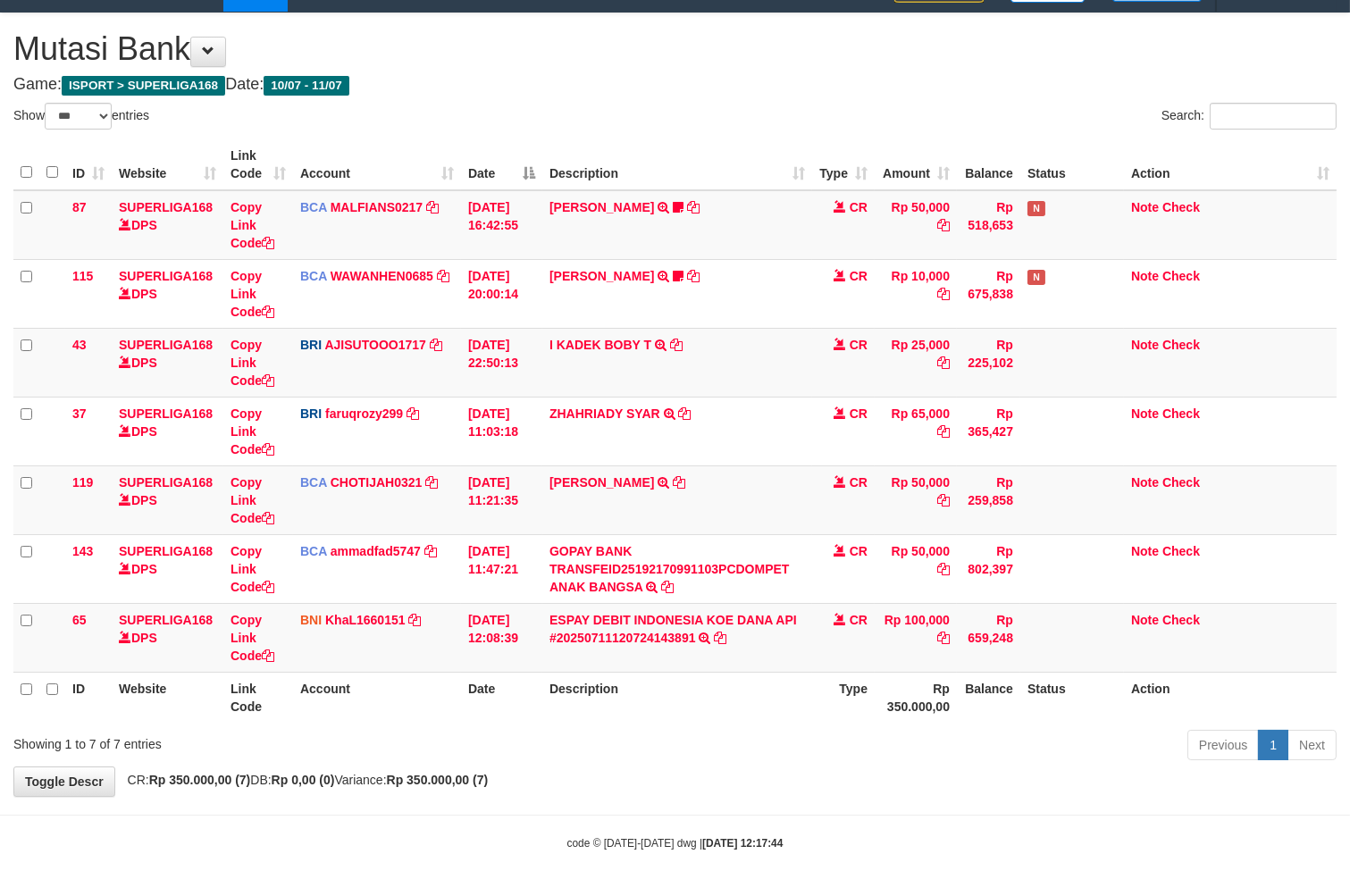 drag, startPoint x: 722, startPoint y: 758, endPoint x: 701, endPoint y: 763, distance: 21.587033 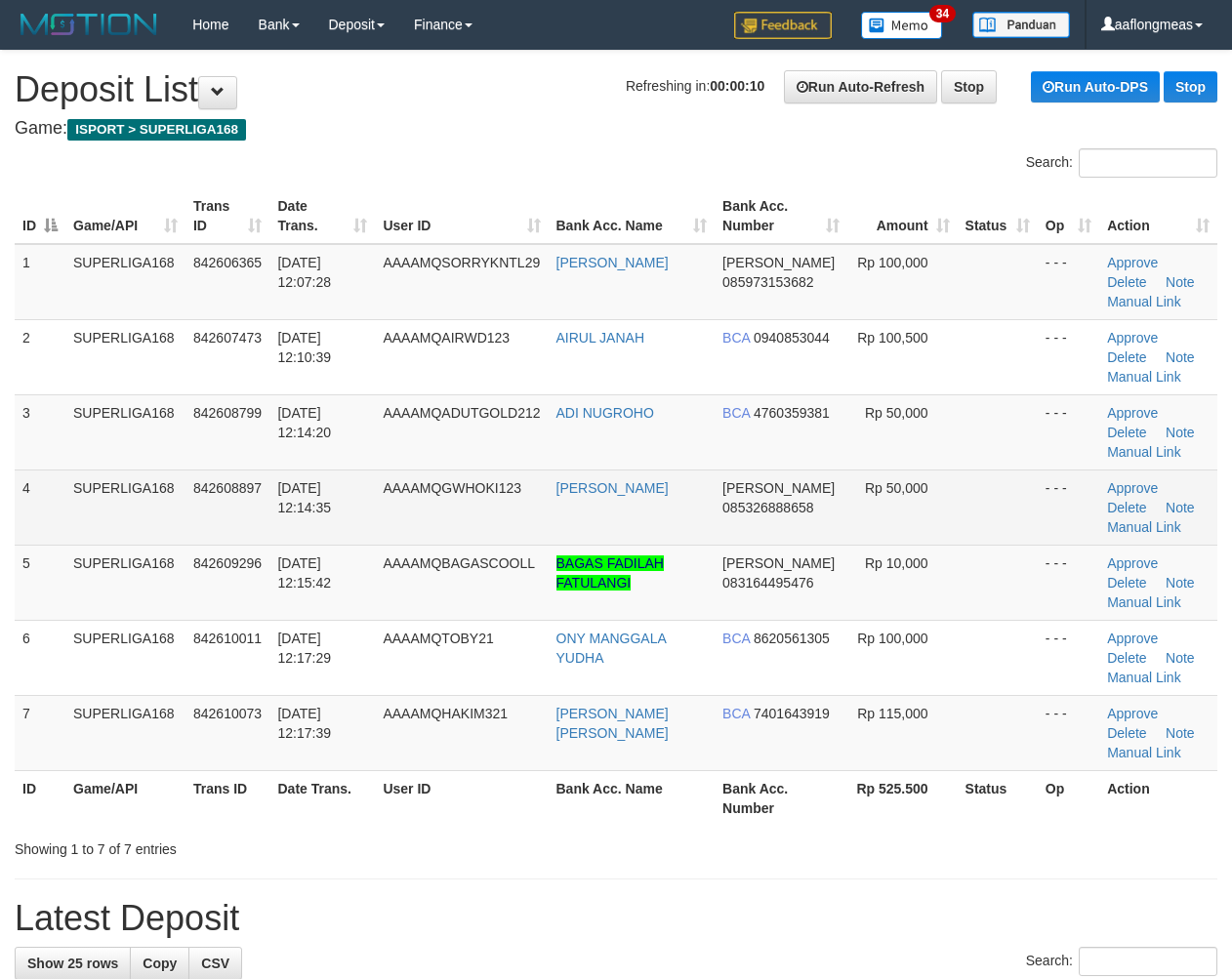 scroll, scrollTop: 0, scrollLeft: 0, axis: both 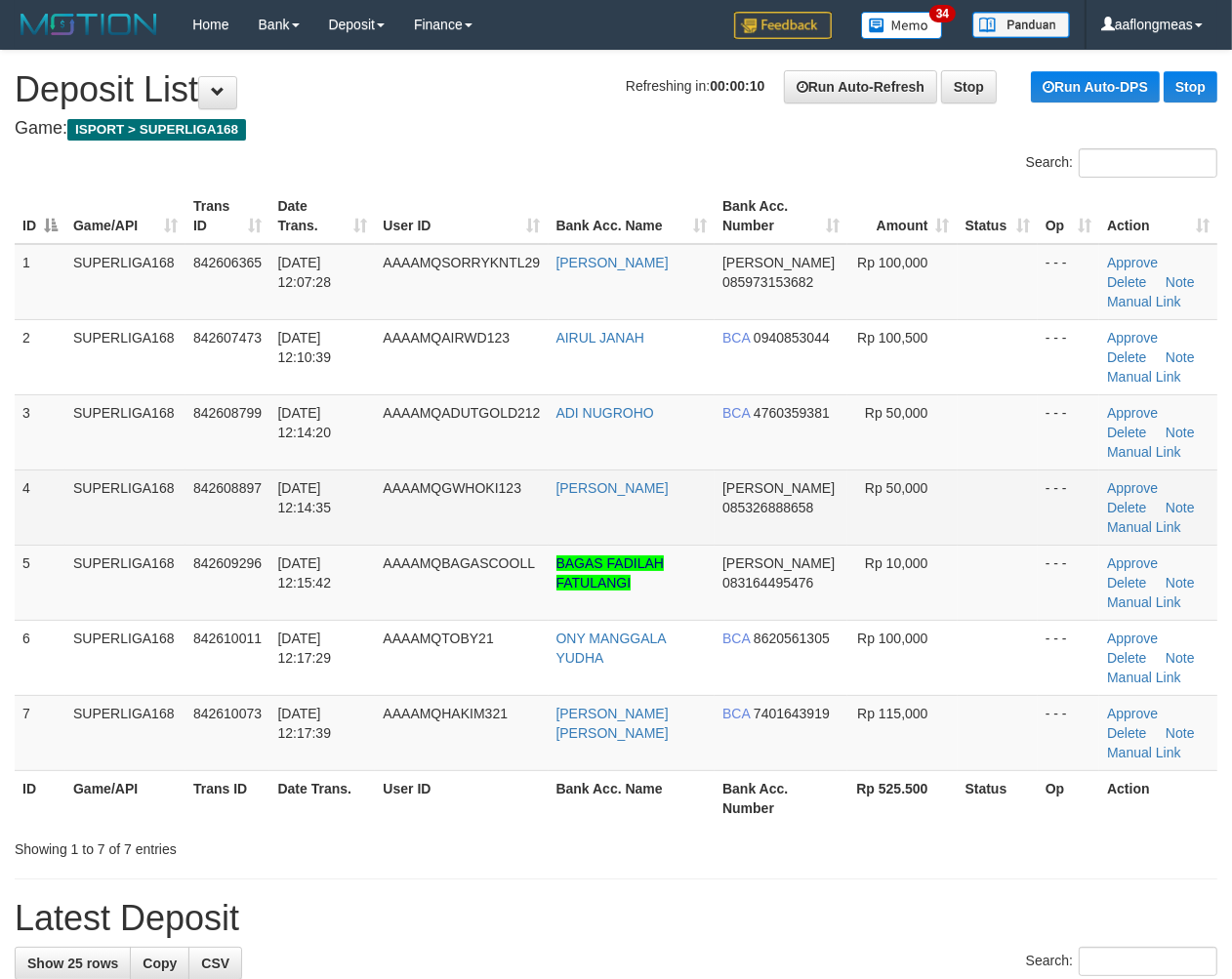 drag, startPoint x: 0, startPoint y: 0, endPoint x: 1040, endPoint y: 511, distance: 1158.7584 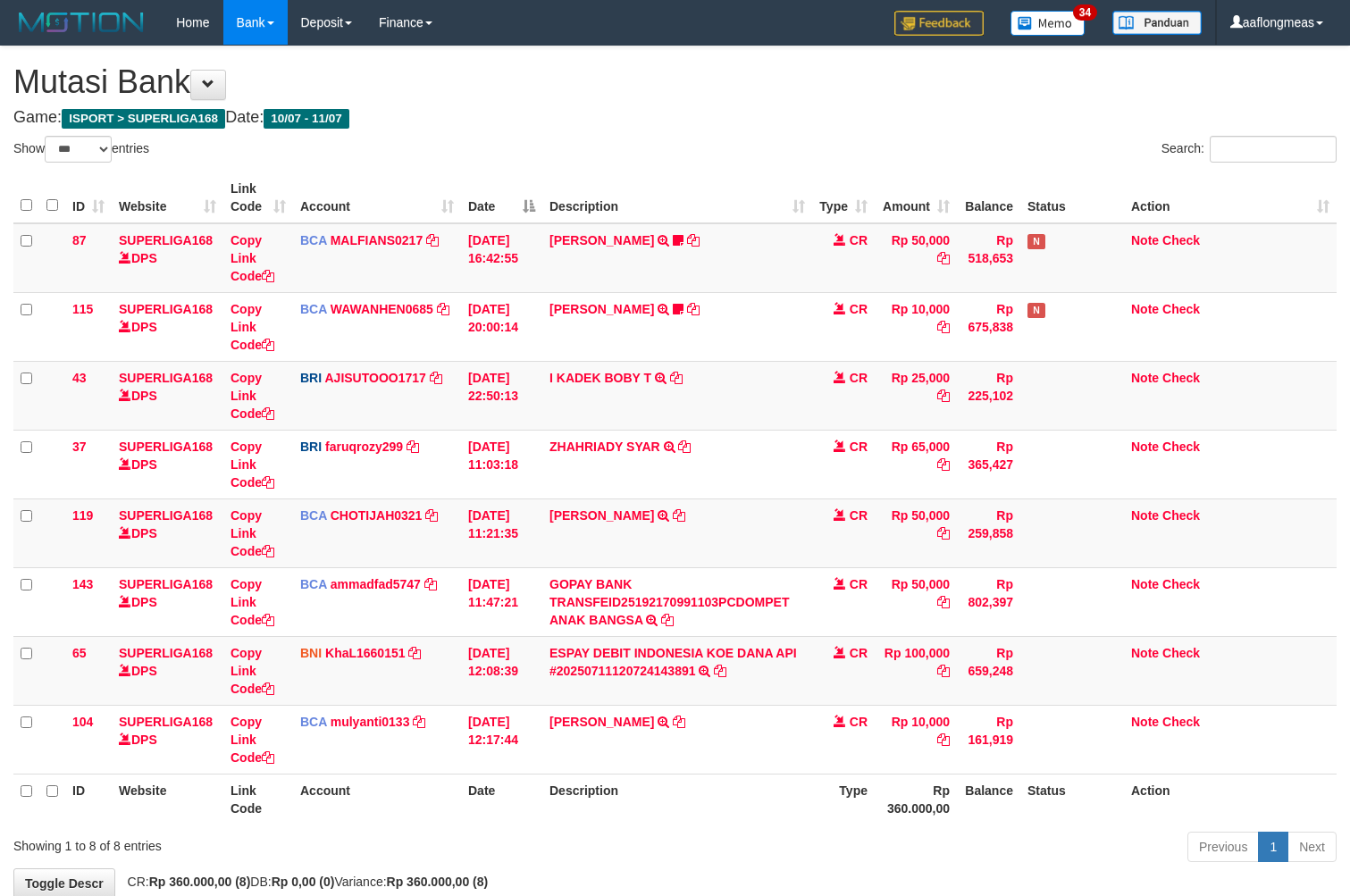 select on "***" 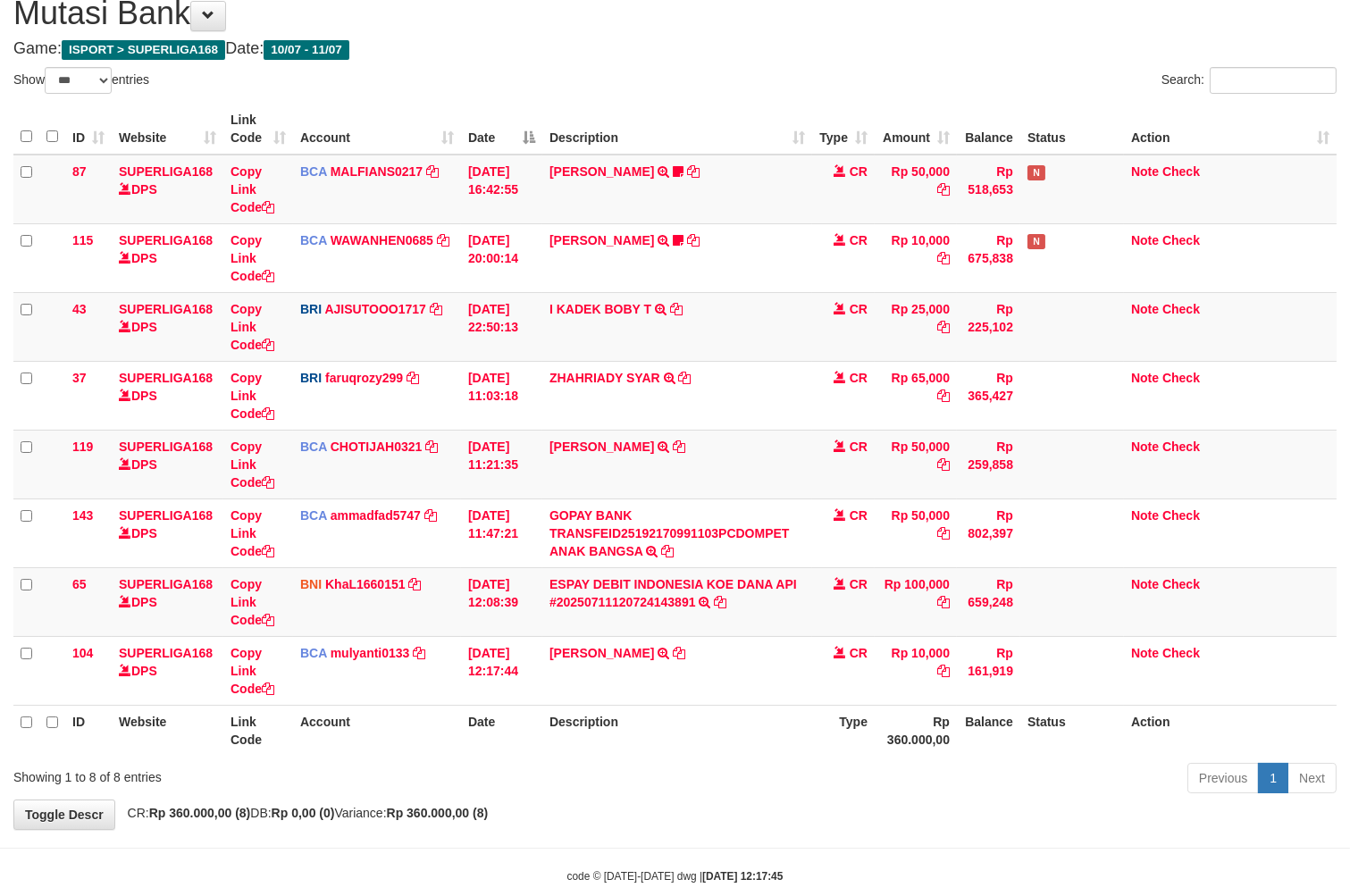 drag, startPoint x: 632, startPoint y: 744, endPoint x: 462, endPoint y: 728, distance: 170.75128 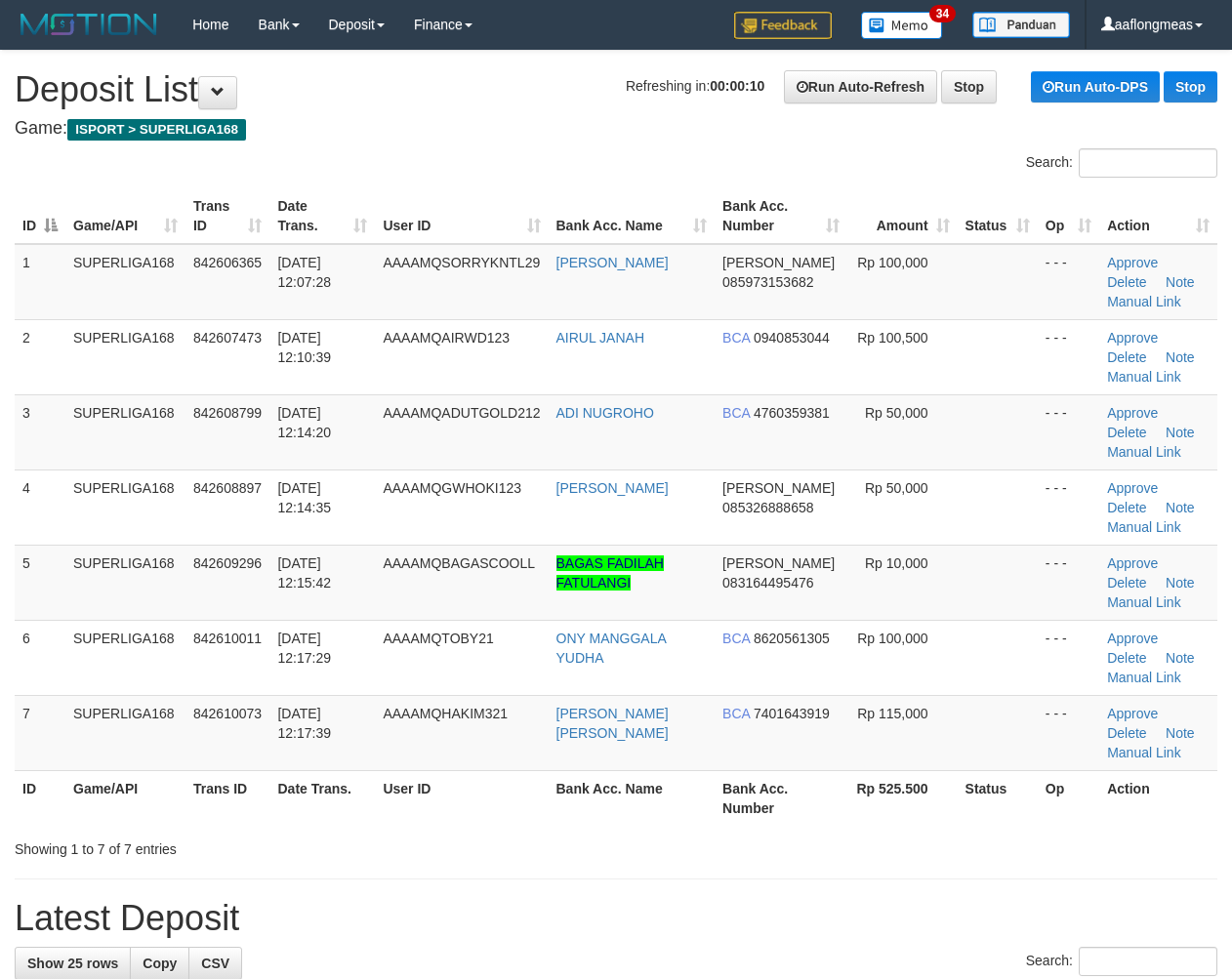 scroll, scrollTop: 0, scrollLeft: 0, axis: both 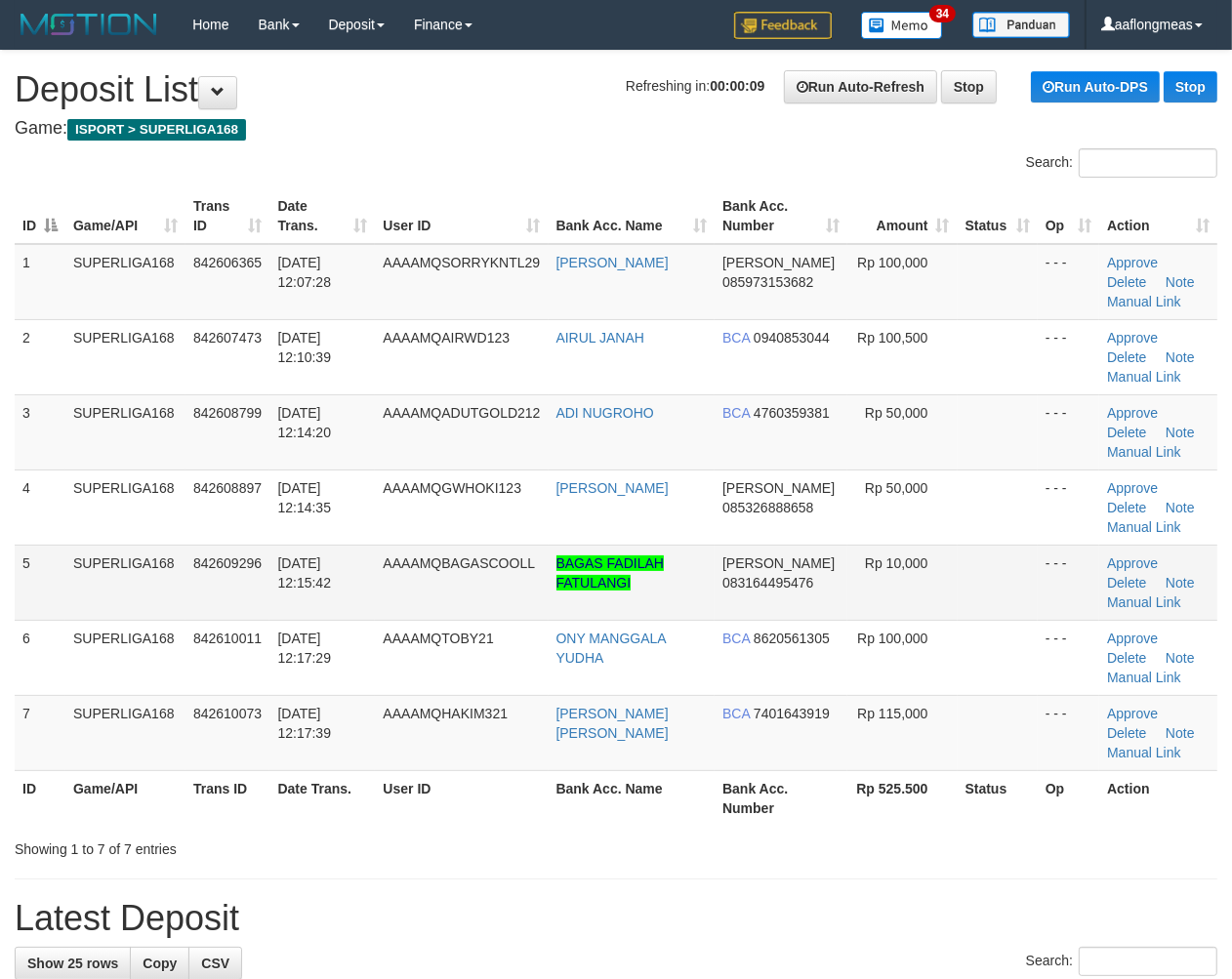 drag, startPoint x: 918, startPoint y: 588, endPoint x: 962, endPoint y: 583, distance: 44.28318 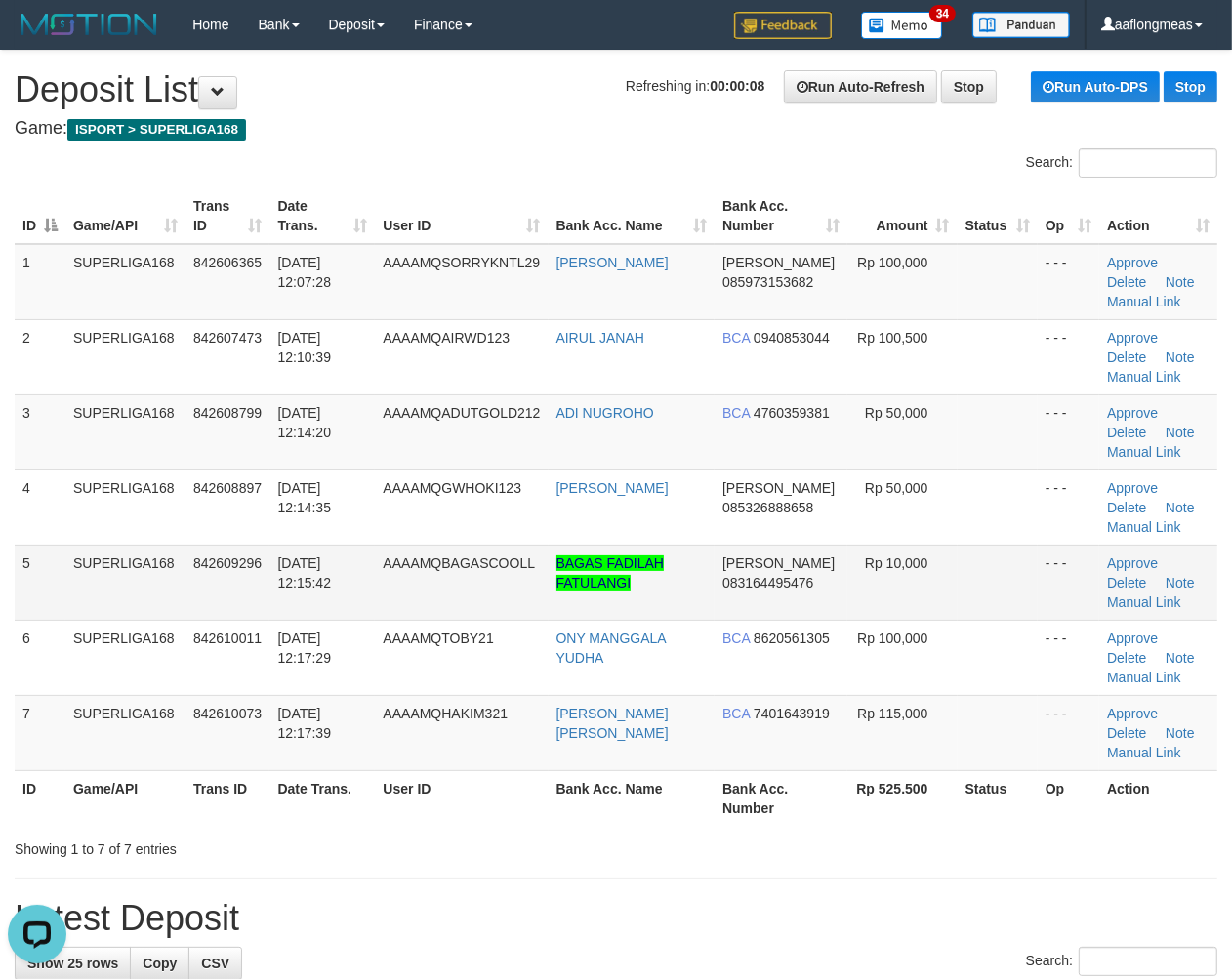 scroll, scrollTop: 0, scrollLeft: 0, axis: both 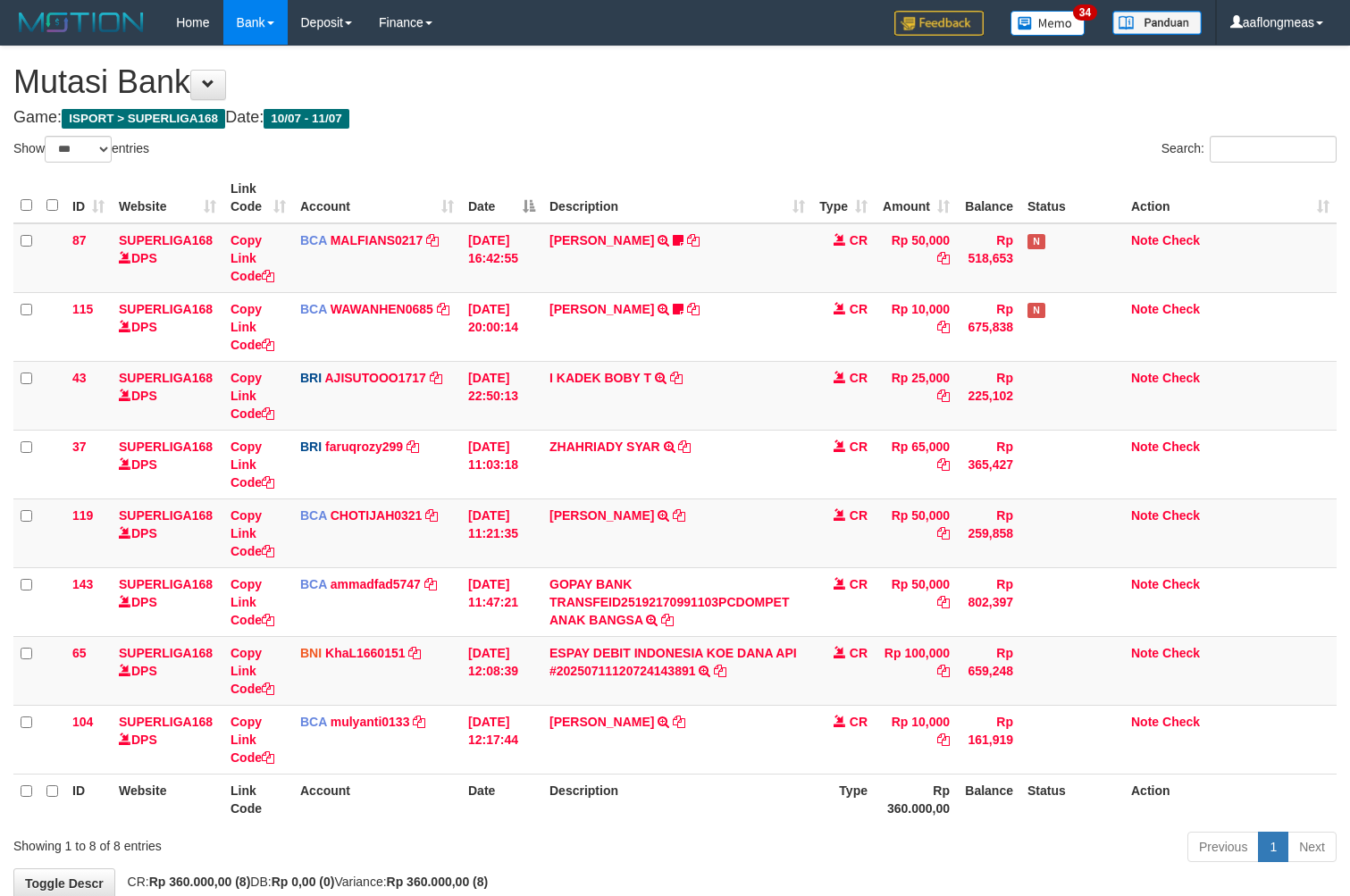 select on "***" 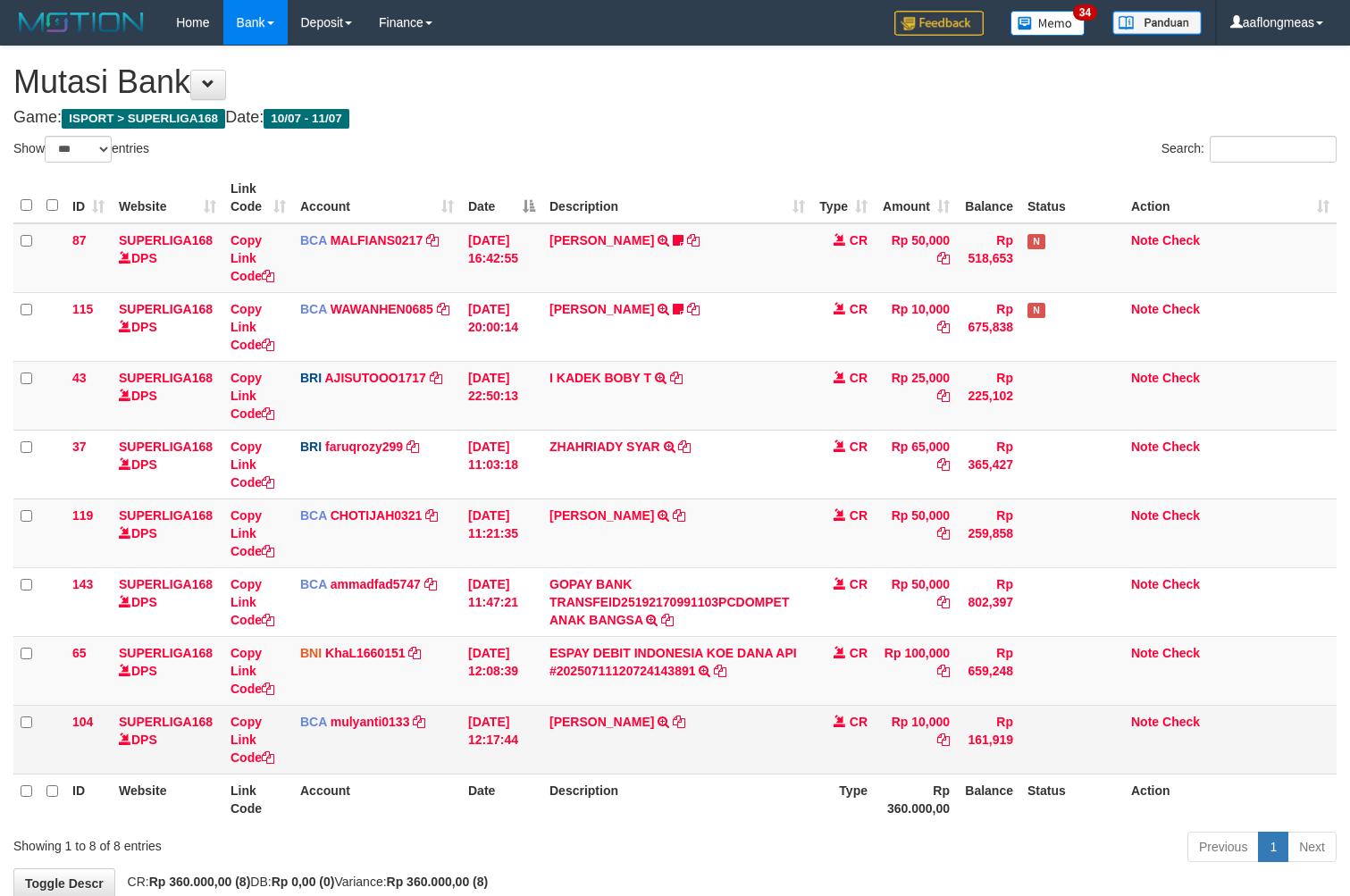 scroll, scrollTop: 69, scrollLeft: 0, axis: vertical 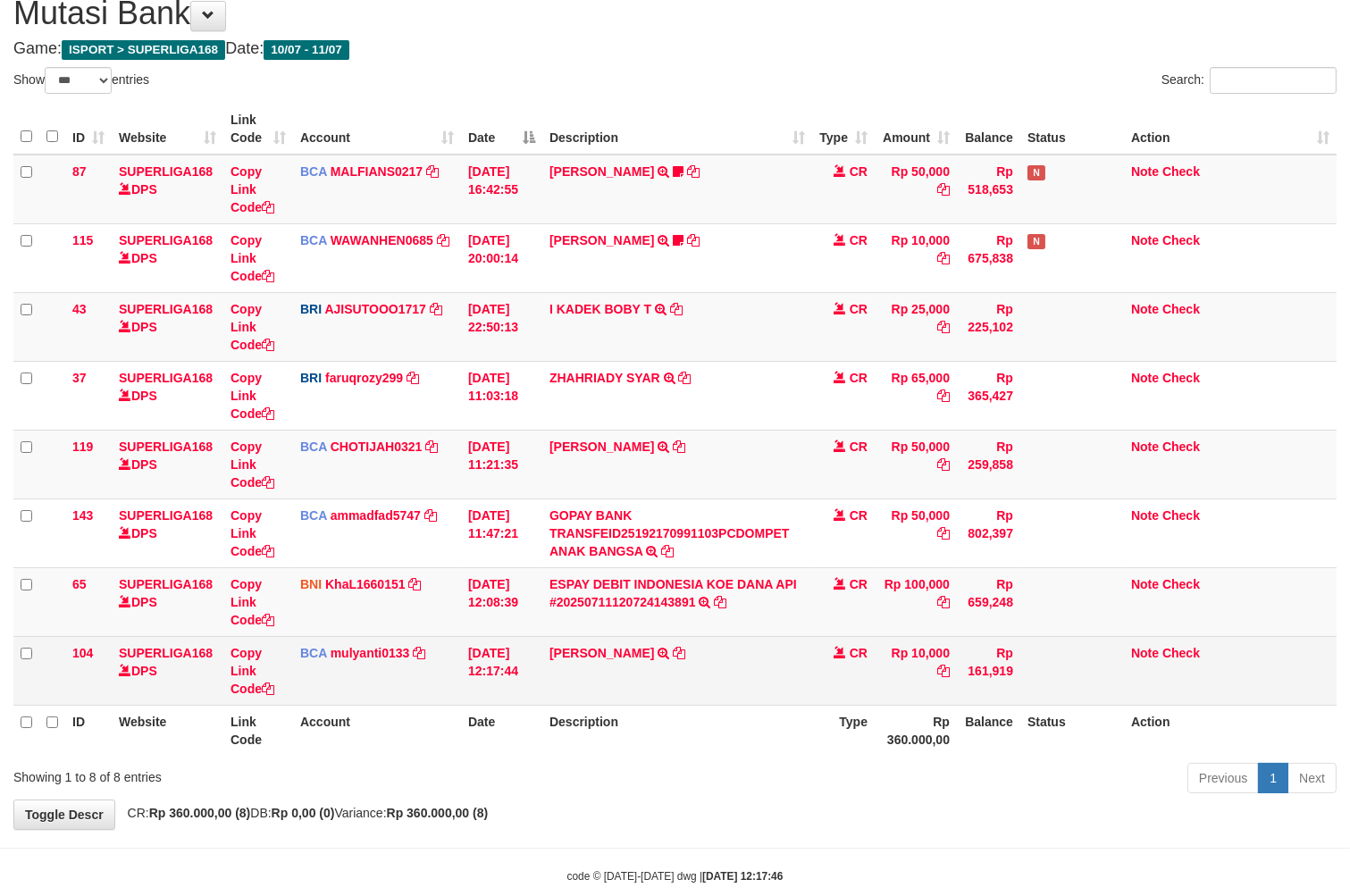 click on "[PERSON_NAME]         TRSF E-BANKING CR 1107/FTSCY/WS95051
10000.002025071149272312 TRFDN-BAGAS FADILAESPAY DEBIT INDONE" at bounding box center [677, 670] 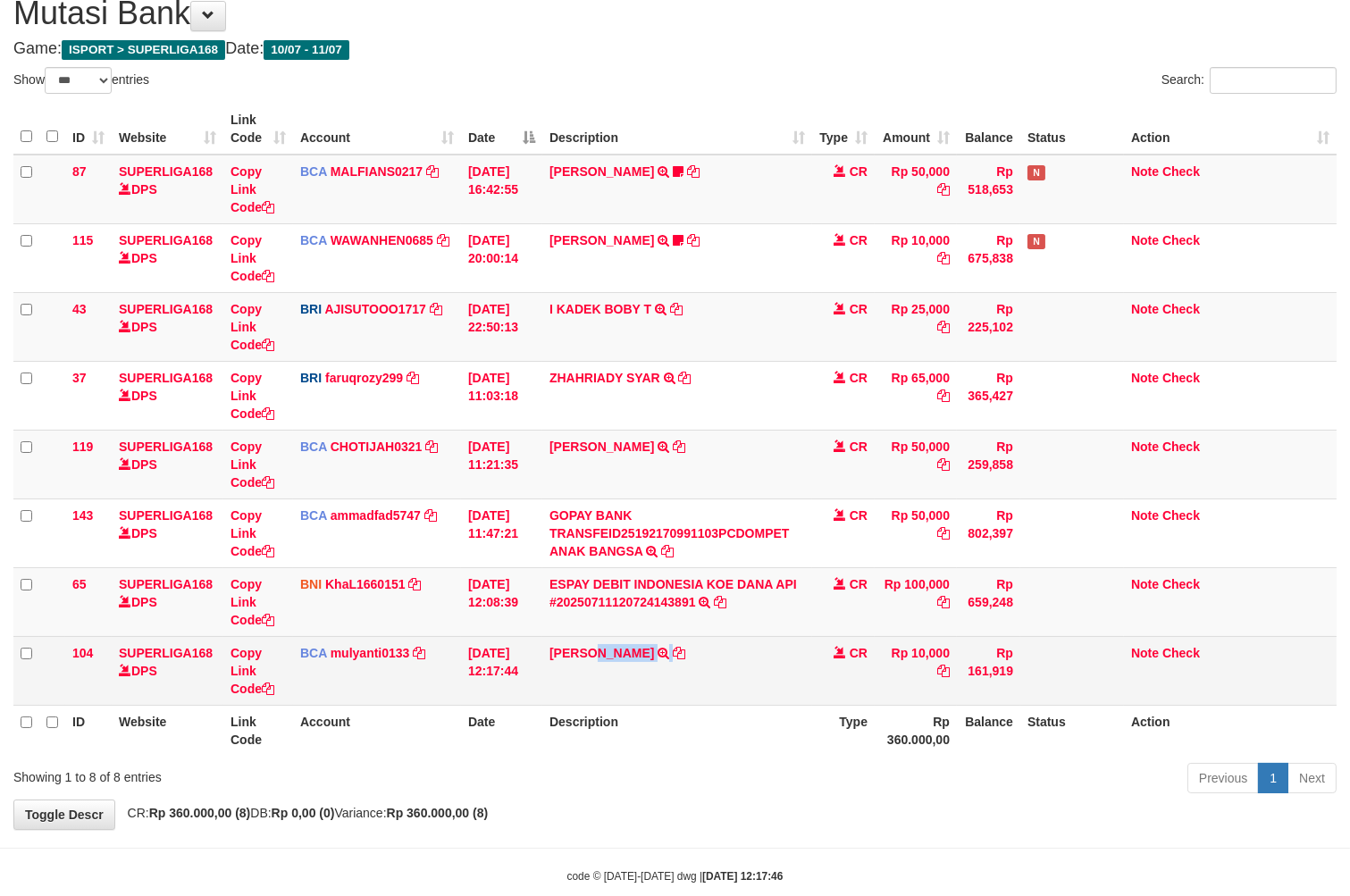click on "BAGAS FADILA         TRSF E-BANKING CR 1107/FTSCY/WS95051
10000.002025071149272312 TRFDN-BAGAS FADILAESPAY DEBIT INDONE" at bounding box center [677, 670] 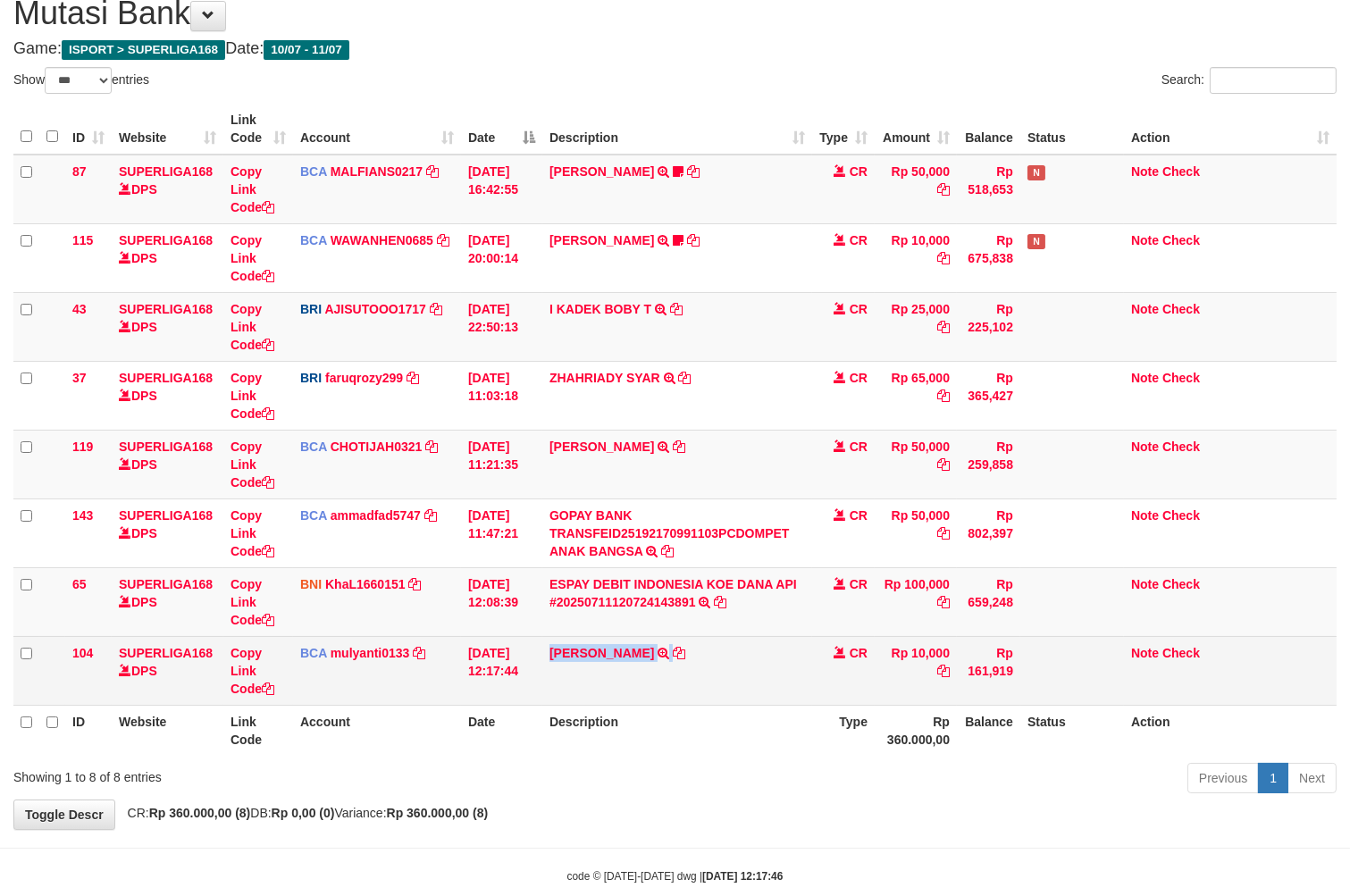 click on "BAGAS FADILA         TRSF E-BANKING CR 1107/FTSCY/WS95051
10000.002025071149272312 TRFDN-BAGAS FADILAESPAY DEBIT INDONE" at bounding box center [677, 670] 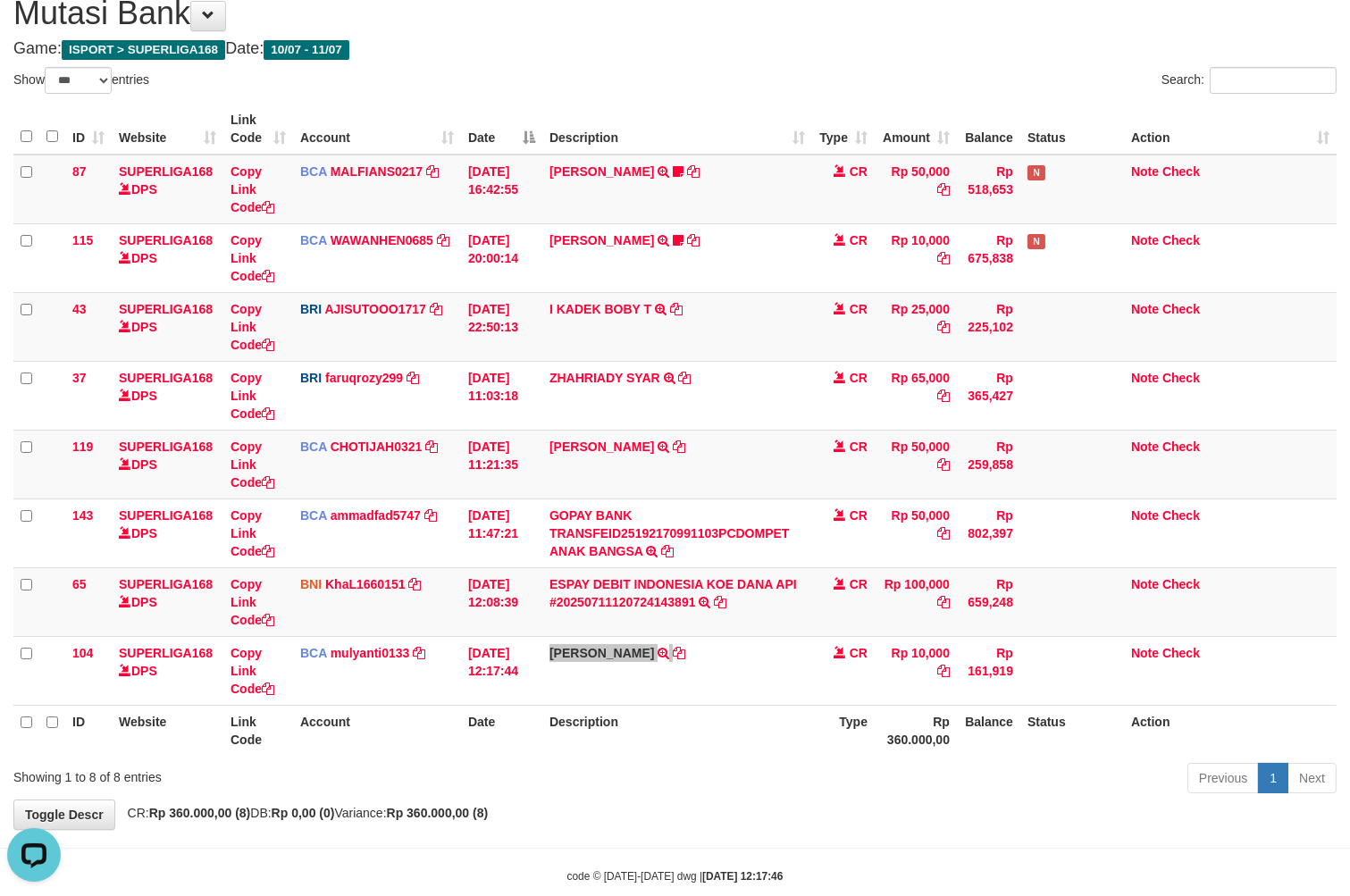 scroll, scrollTop: 0, scrollLeft: 0, axis: both 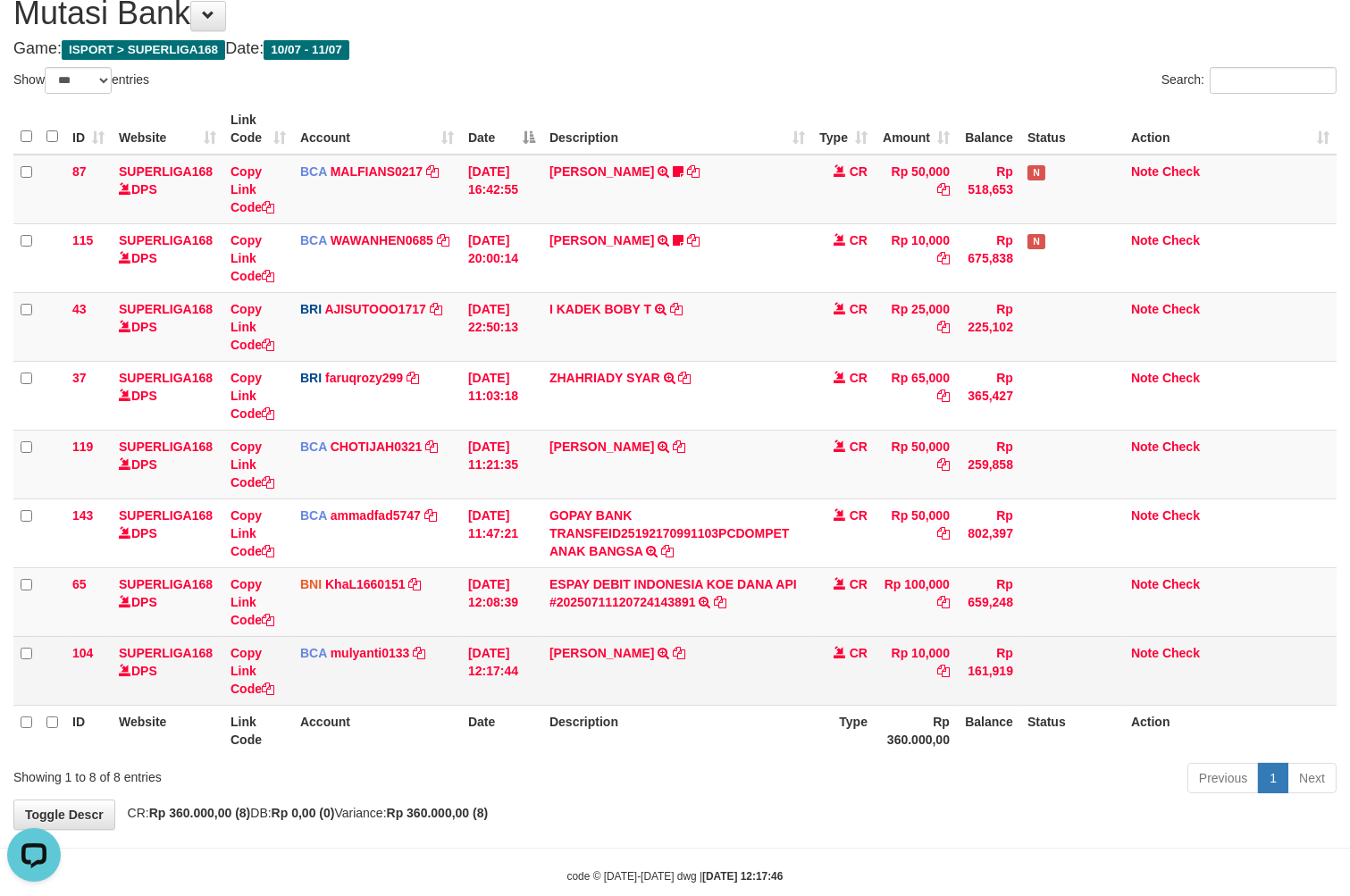 click on "Copy Link Code" at bounding box center [258, 670] 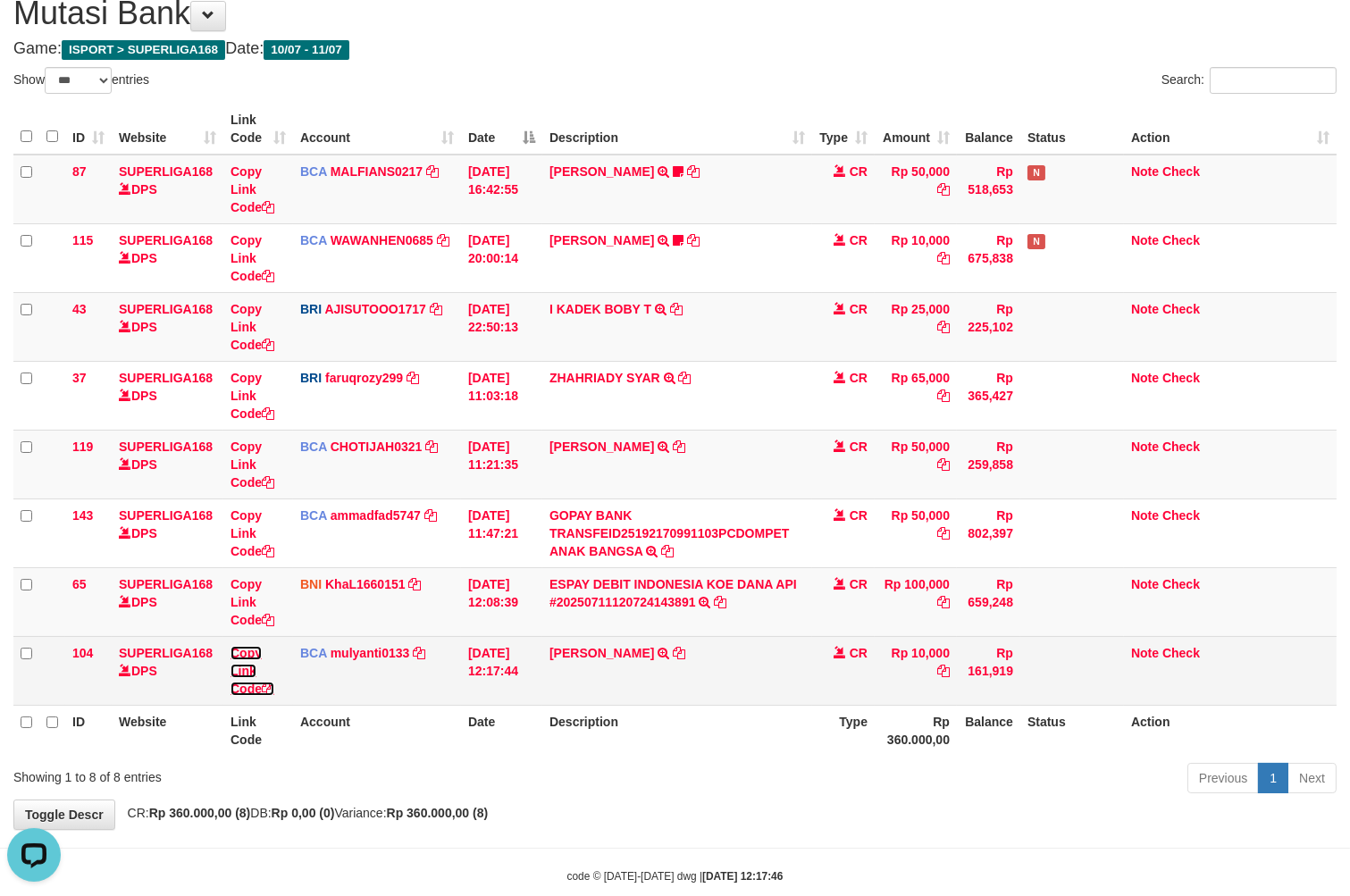 click on "Copy Link Code" at bounding box center [252, 671] 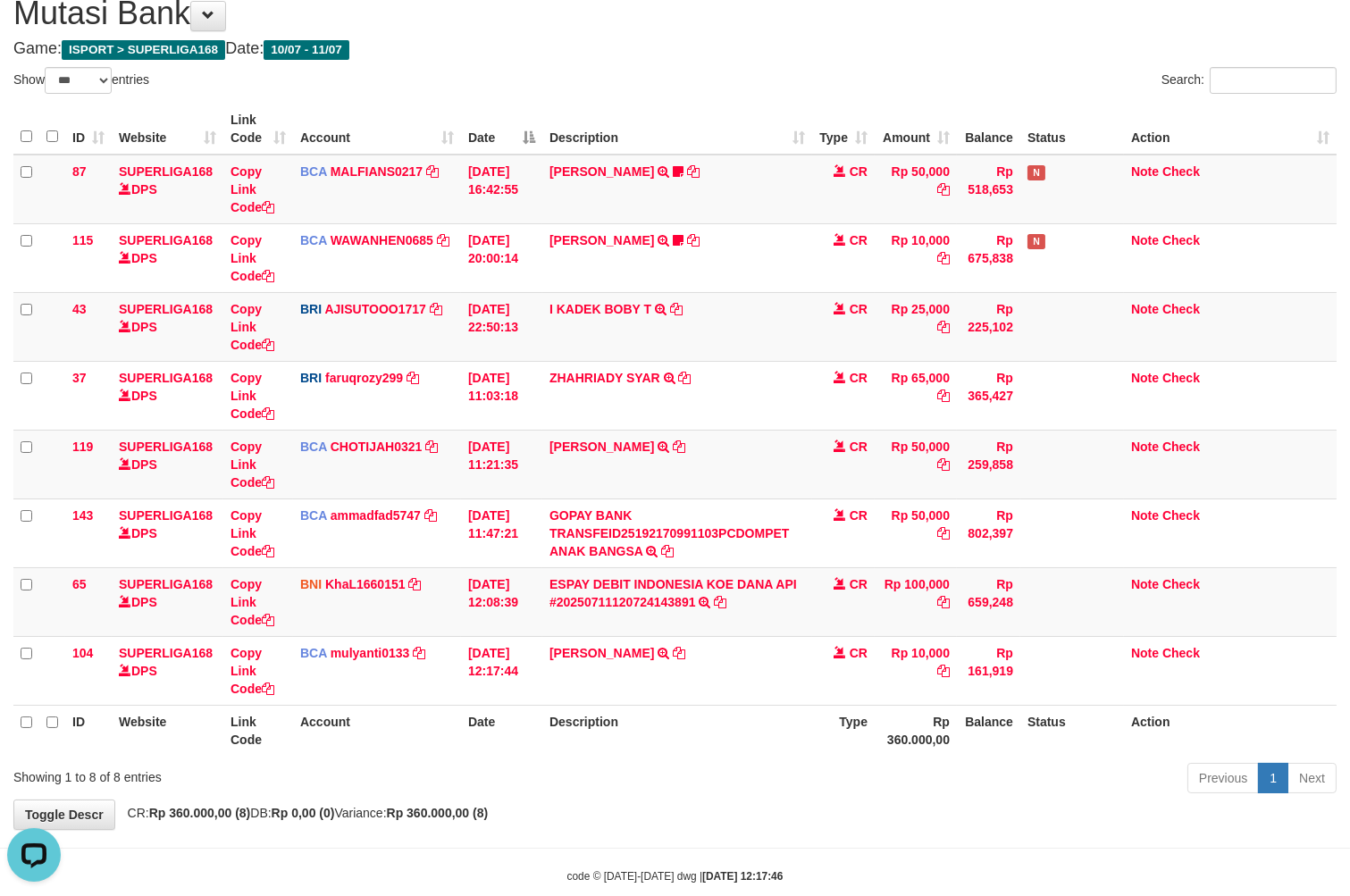 scroll, scrollTop: 265, scrollLeft: 0, axis: vertical 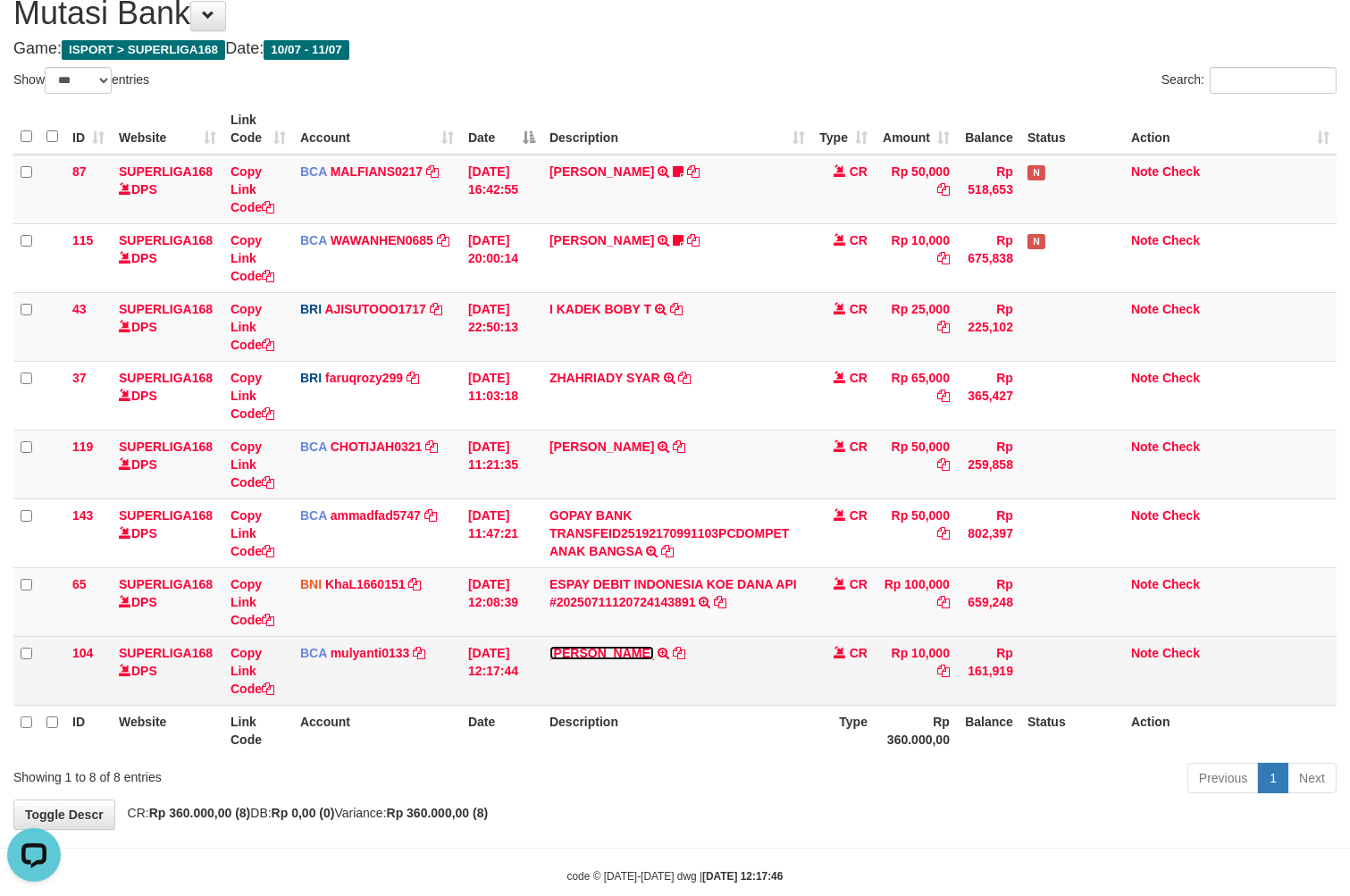 click on "[PERSON_NAME]" at bounding box center (601, 653) 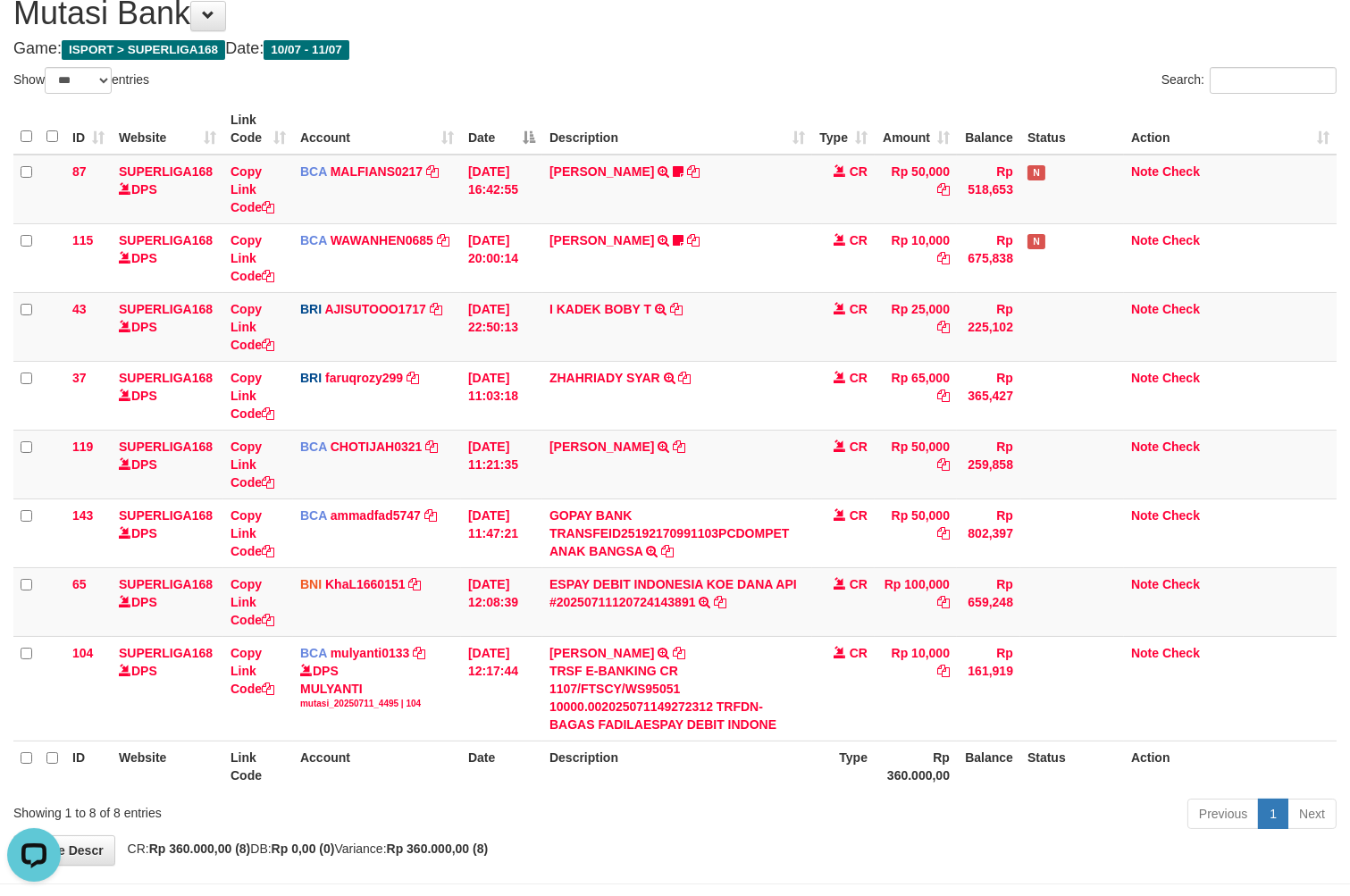 drag, startPoint x: 778, startPoint y: 792, endPoint x: 735, endPoint y: 807, distance: 45.54119 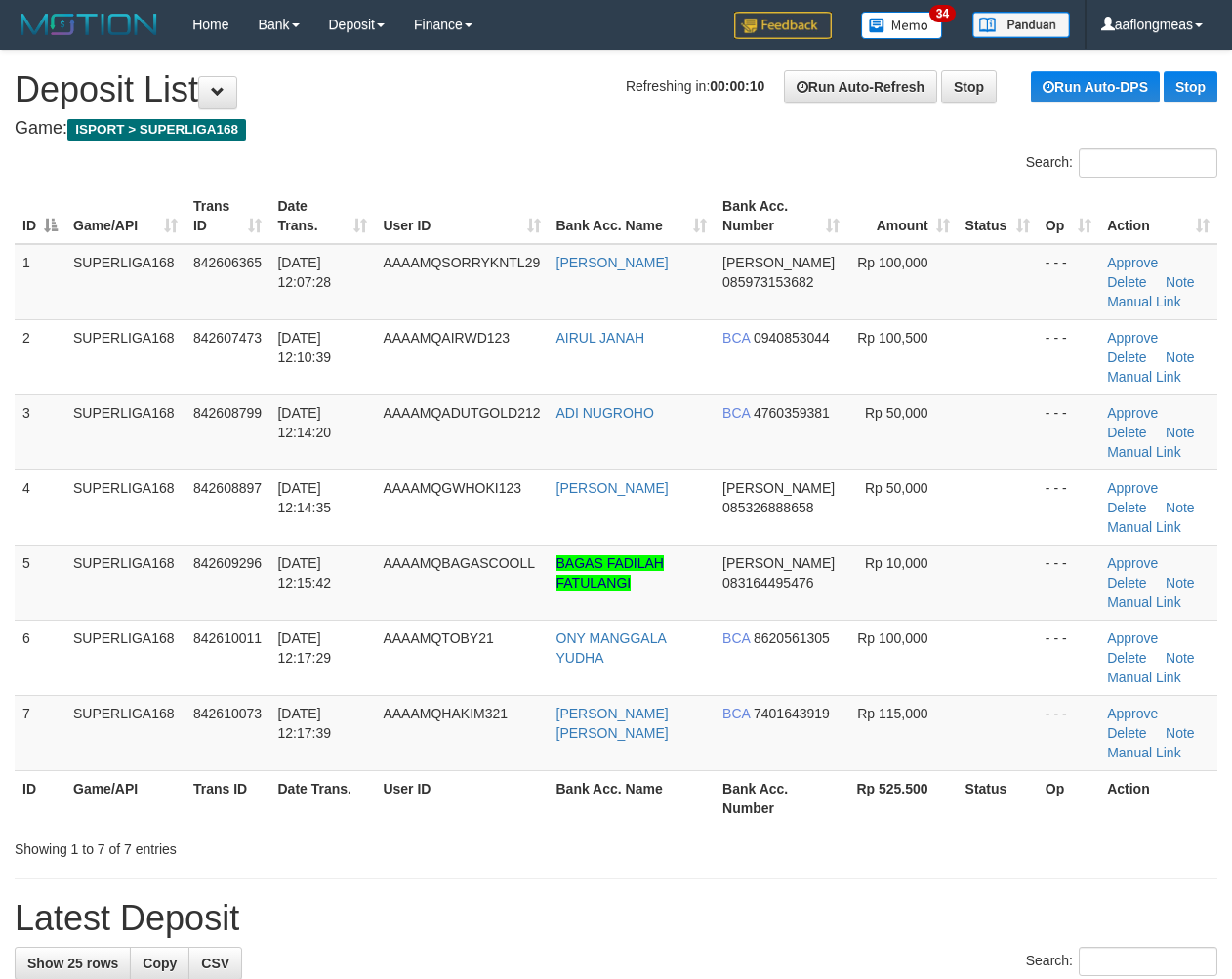 scroll, scrollTop: 0, scrollLeft: 0, axis: both 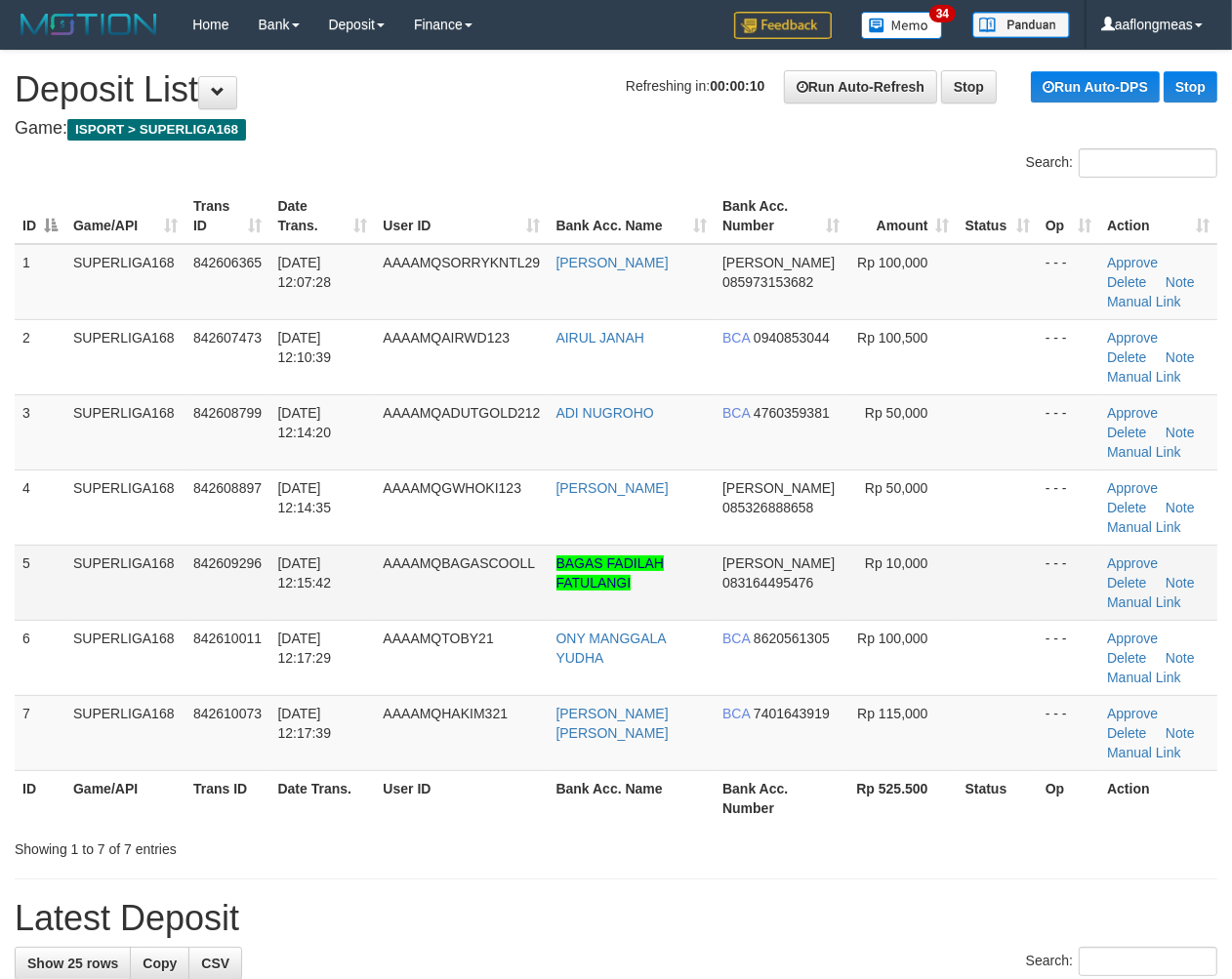 click at bounding box center [998, 582] 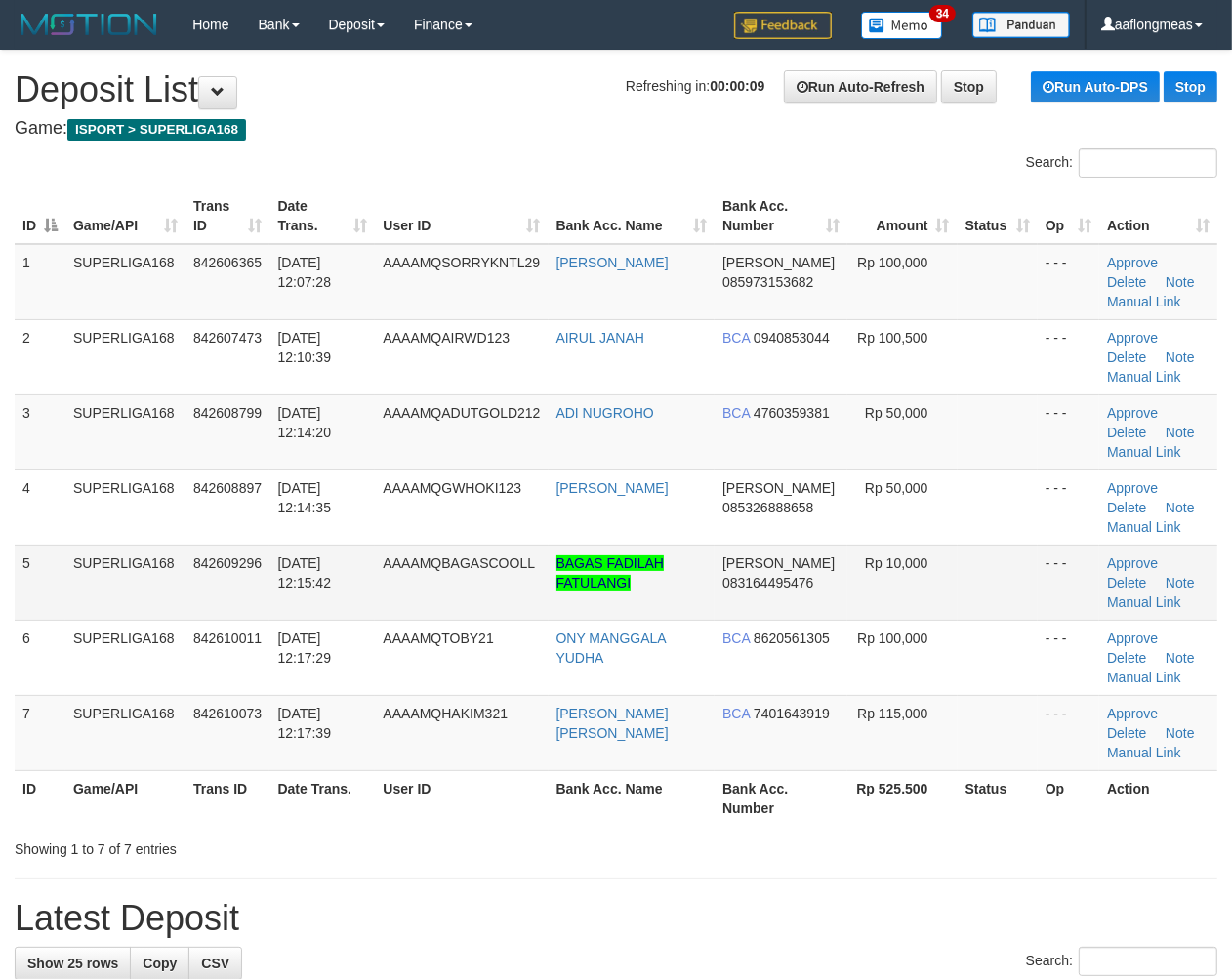 drag, startPoint x: 1128, startPoint y: 591, endPoint x: 1246, endPoint y: 629, distance: 123.96774 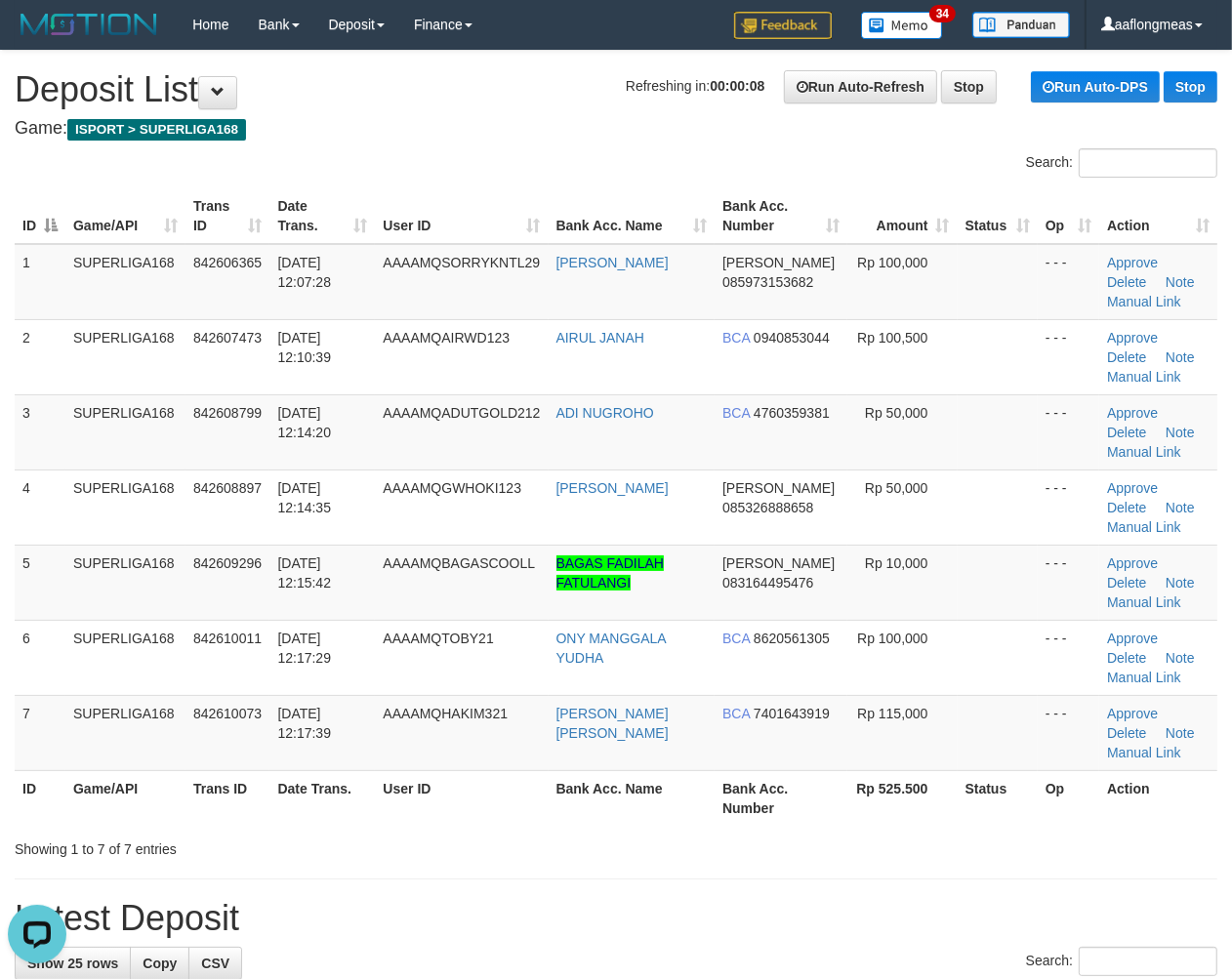 scroll, scrollTop: 0, scrollLeft: 0, axis: both 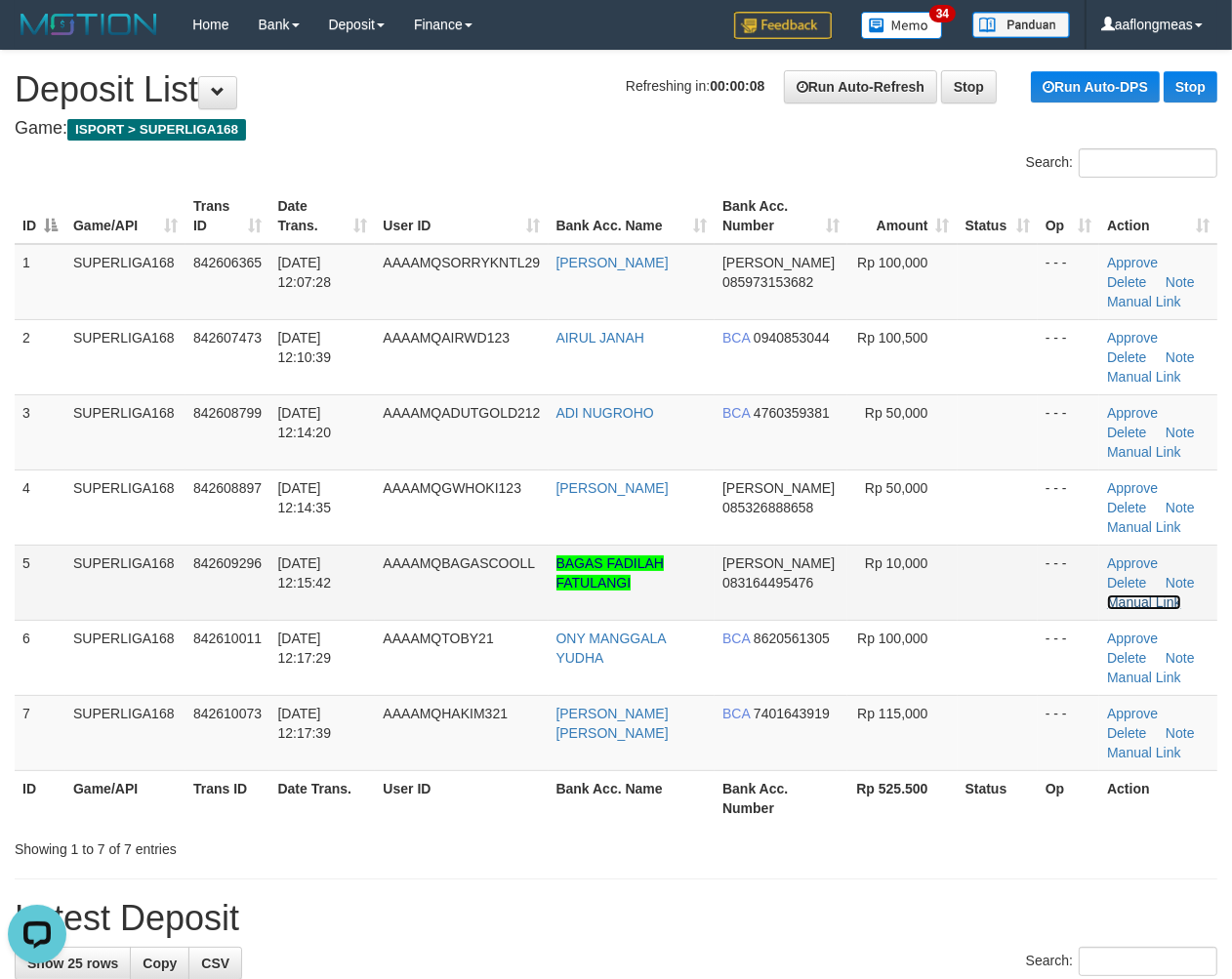 click on "Manual Link" at bounding box center (1144, 602) 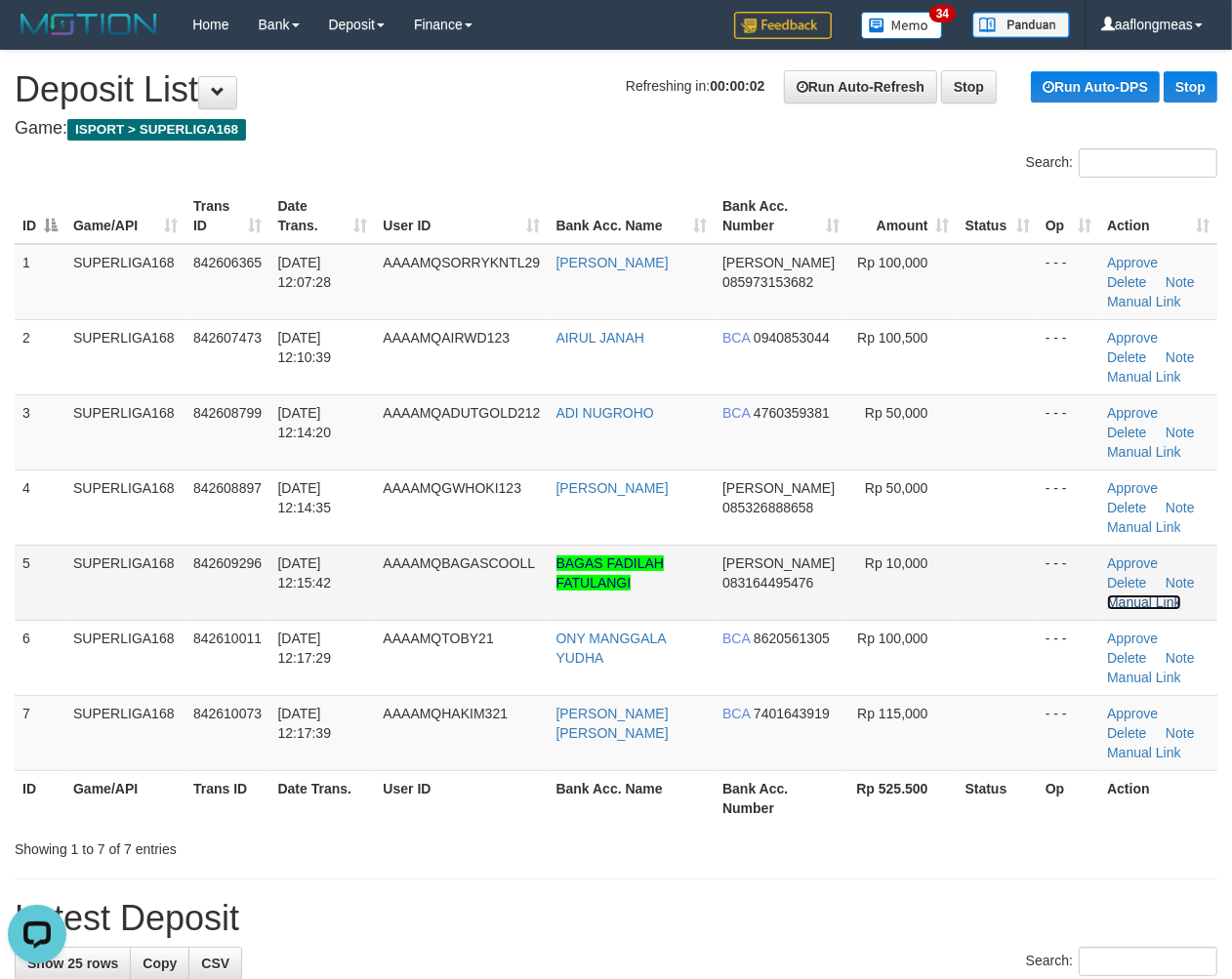 drag, startPoint x: 1129, startPoint y: 606, endPoint x: 1113, endPoint y: 609, distance: 16.27882 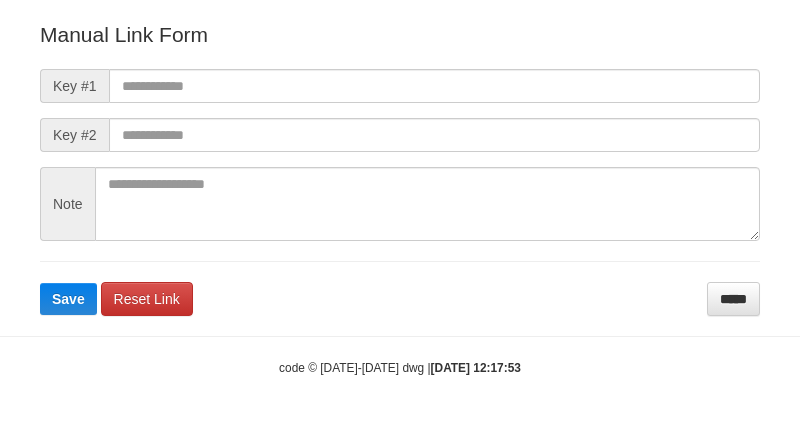 scroll, scrollTop: 242, scrollLeft: 0, axis: vertical 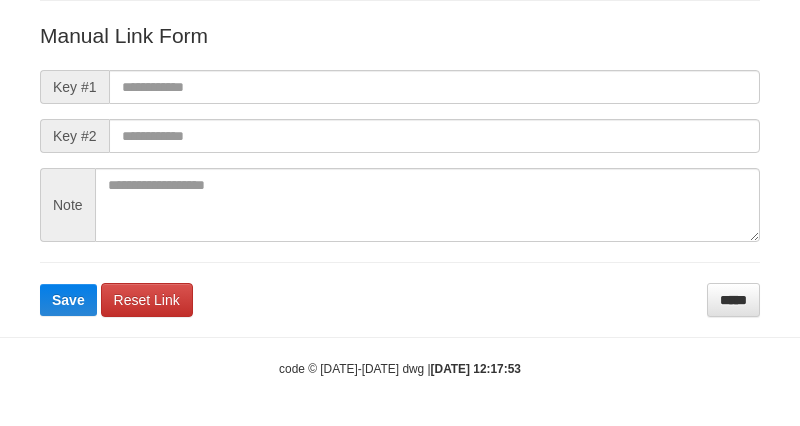 click on "Manual Link Form
Key #1
Key #2
Note
Save
Reset Link
*****" at bounding box center (400, 169) 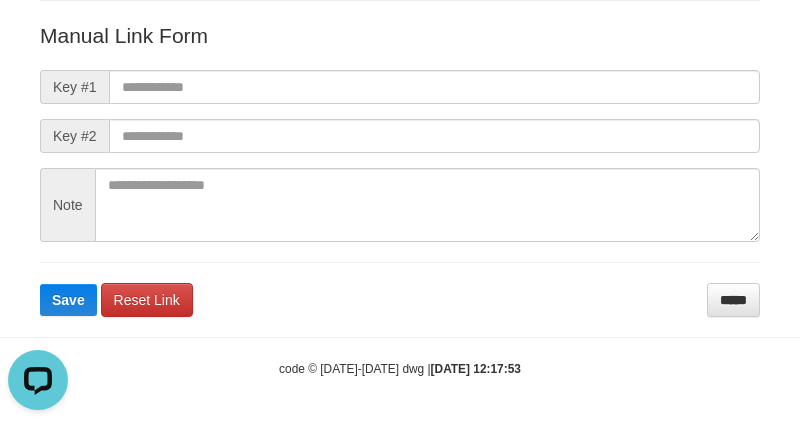 scroll, scrollTop: 0, scrollLeft: 0, axis: both 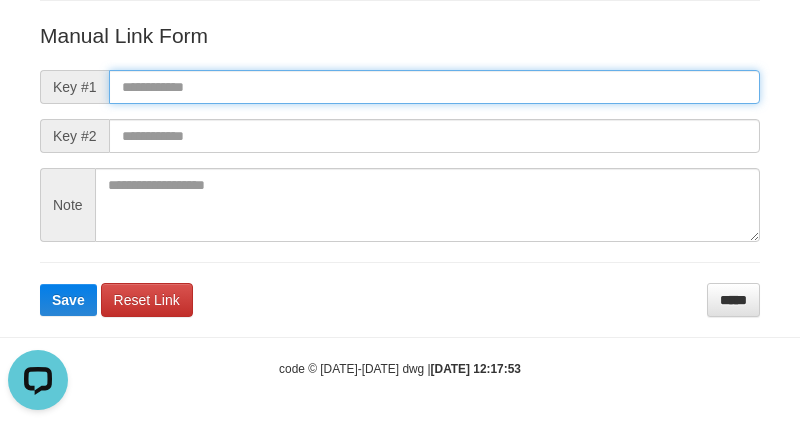 click at bounding box center (434, 87) 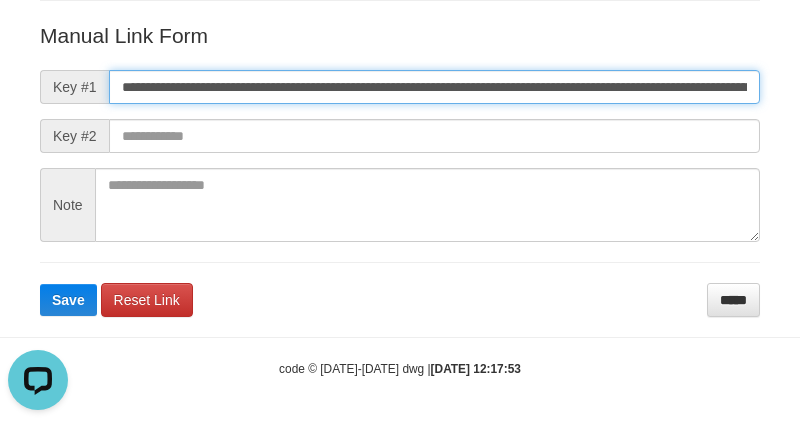 scroll, scrollTop: 0, scrollLeft: 1378, axis: horizontal 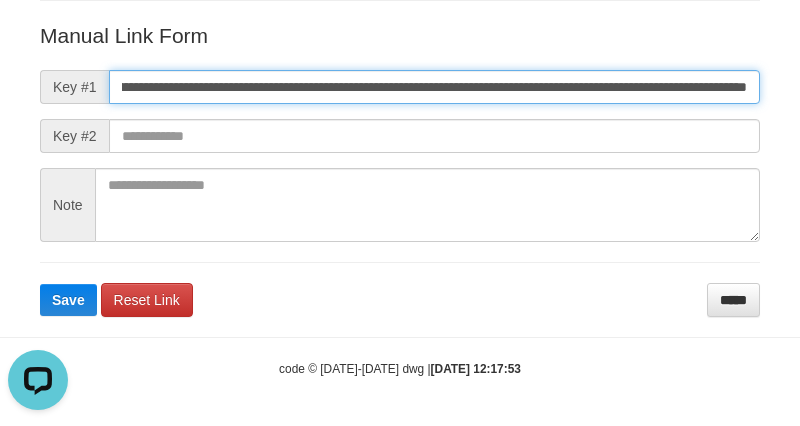 type on "**********" 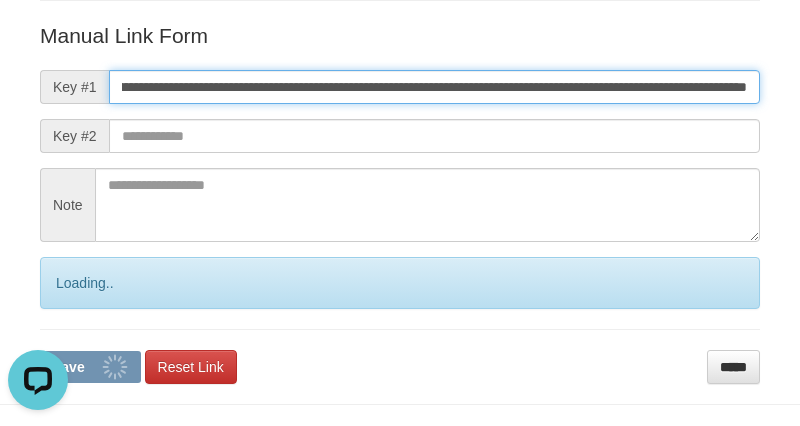click on "Save" at bounding box center [90, 367] 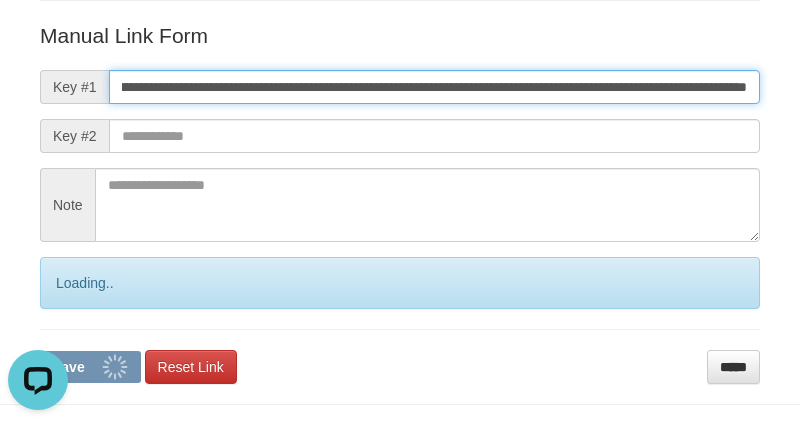 click on "Save" at bounding box center (90, 367) 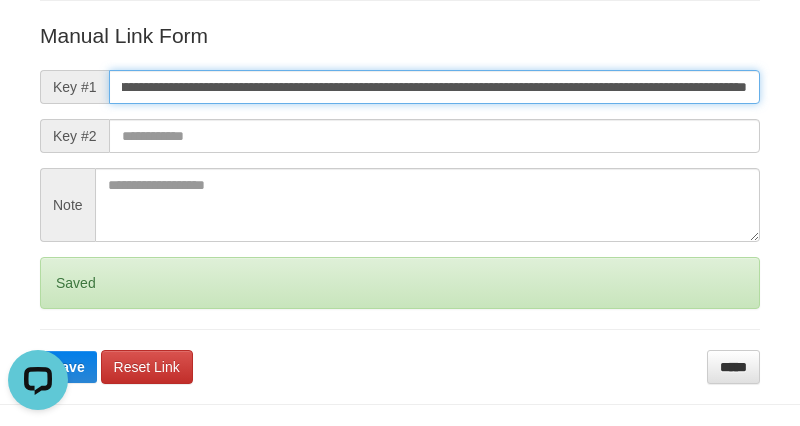 click on "Save" at bounding box center (68, 367) 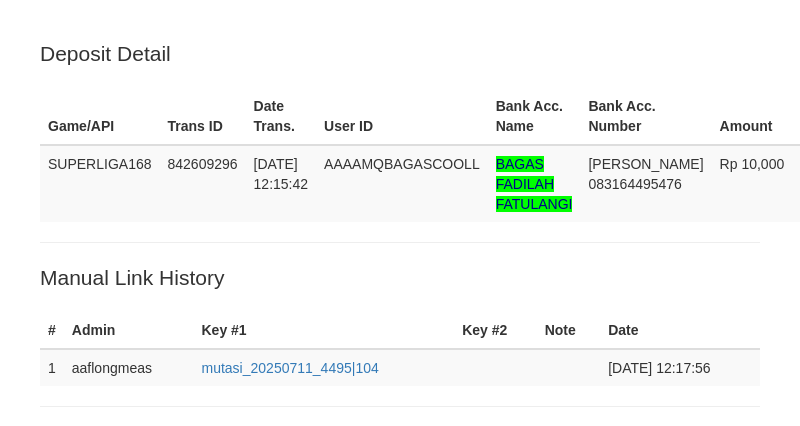 scroll, scrollTop: 424, scrollLeft: 0, axis: vertical 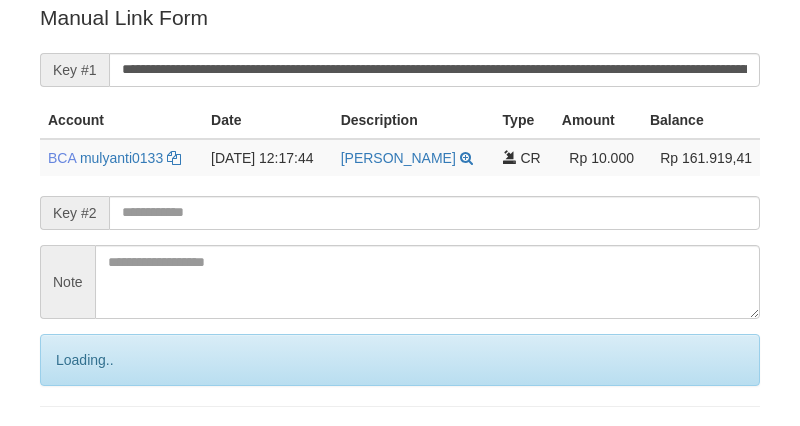 drag, startPoint x: 0, startPoint y: 0, endPoint x: 627, endPoint y: 78, distance: 631.83307 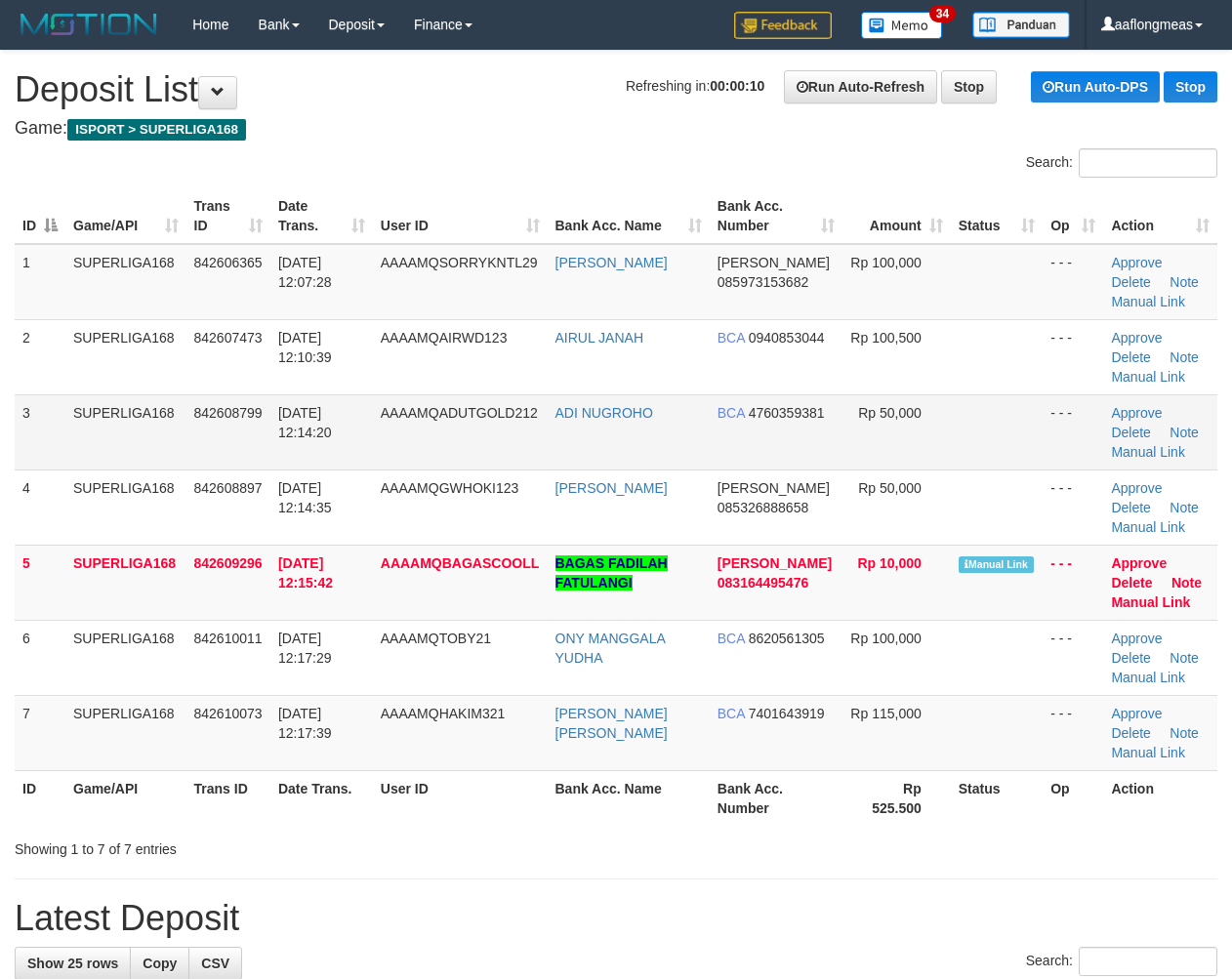 scroll, scrollTop: 0, scrollLeft: 0, axis: both 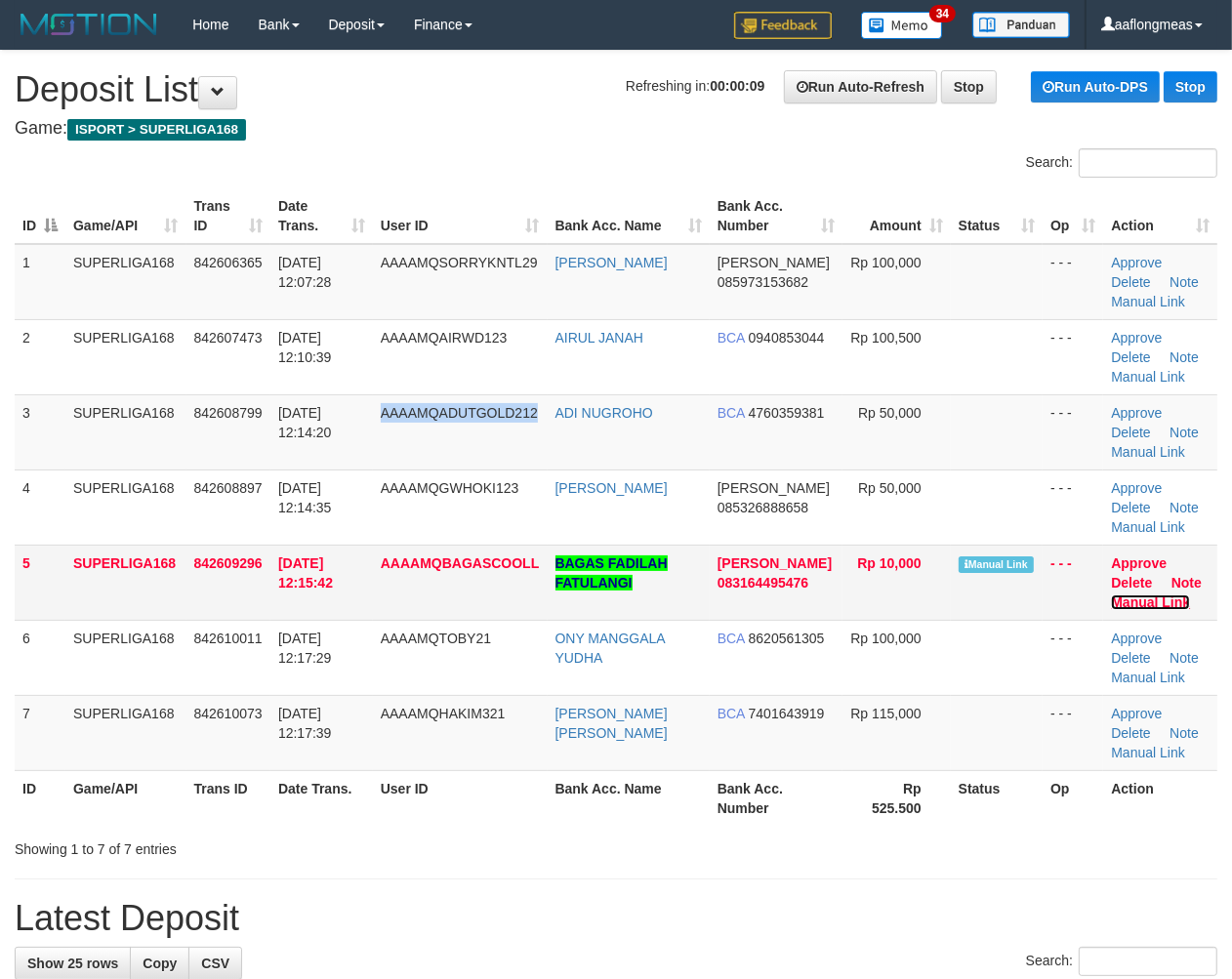 click on "Manual Link" at bounding box center (1150, 602) 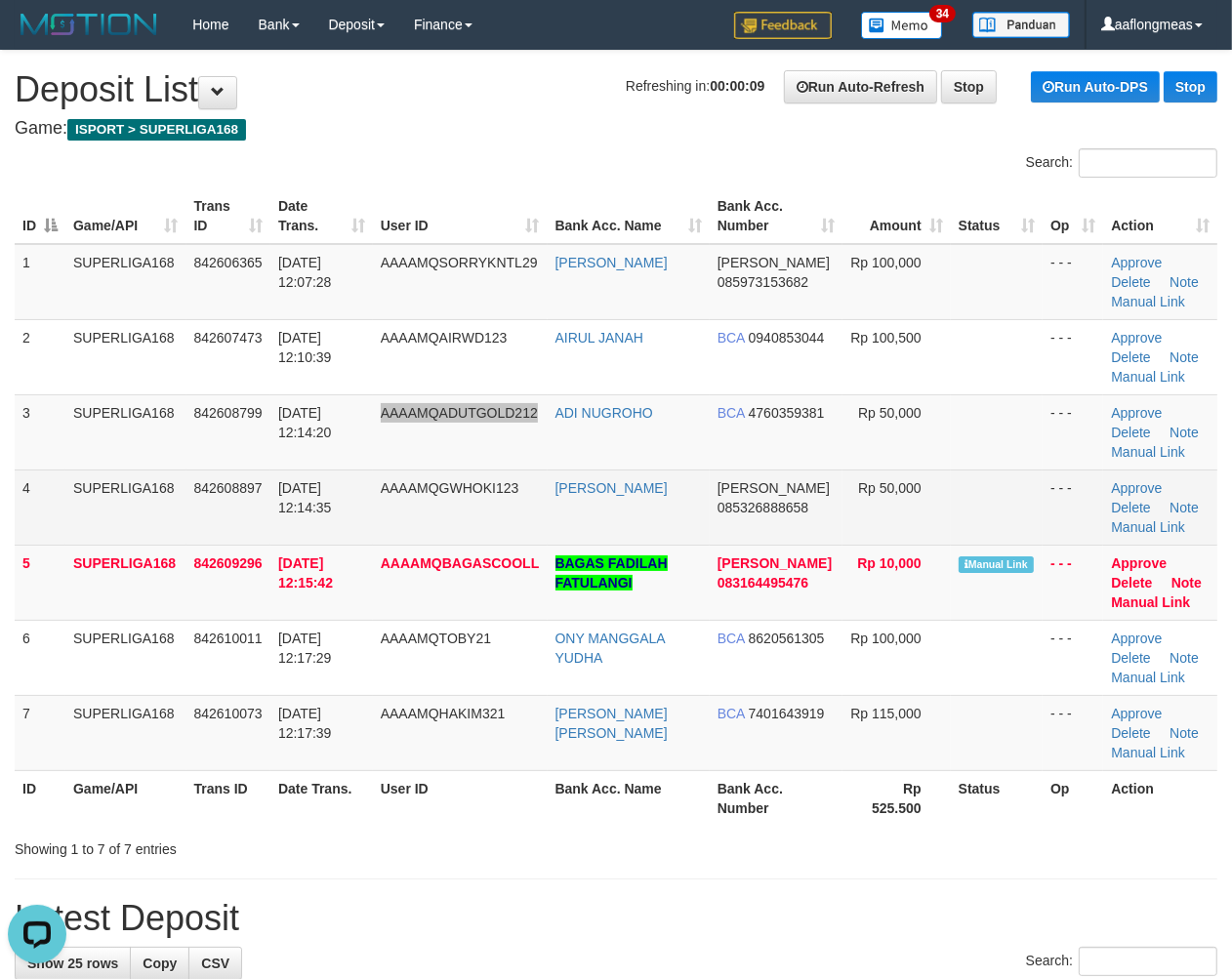 scroll, scrollTop: 0, scrollLeft: 0, axis: both 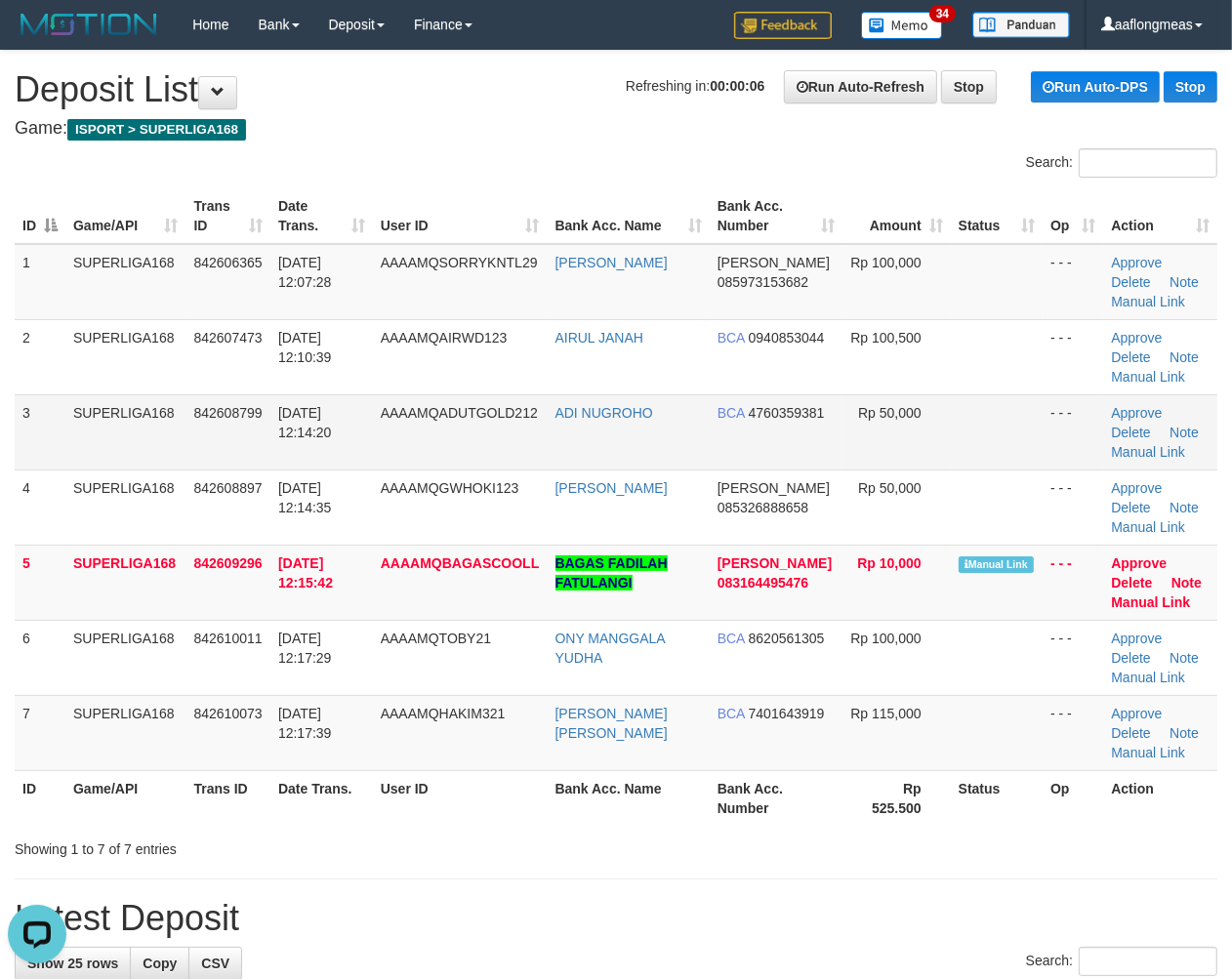 click on "Rp 50,000" at bounding box center [896, 431] 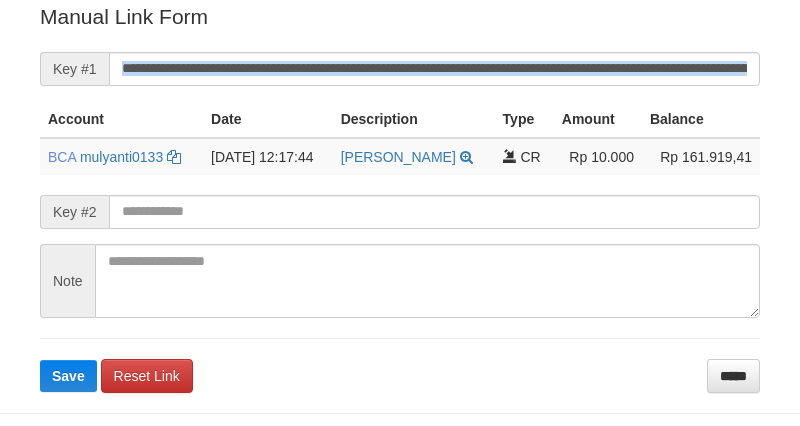 click on "**********" at bounding box center [400, 197] 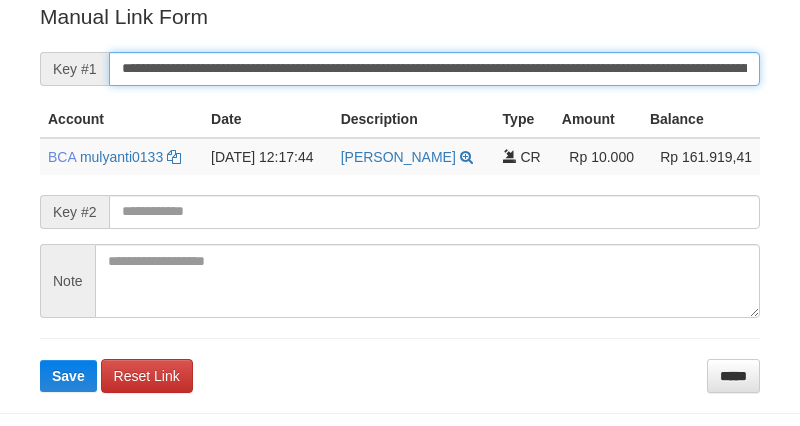 click on "Save" at bounding box center [68, 376] 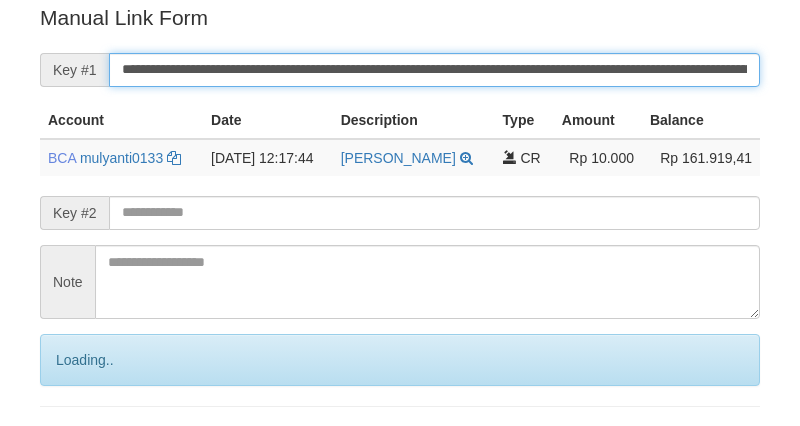 click on "**********" at bounding box center (434, 70) 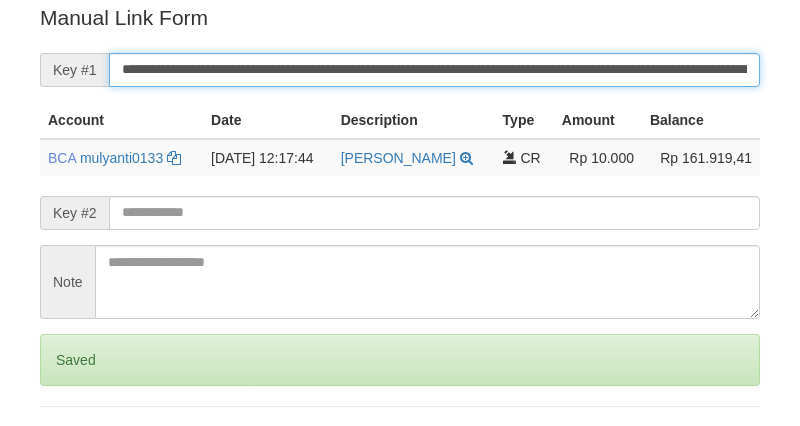 click on "Save" at bounding box center [68, 444] 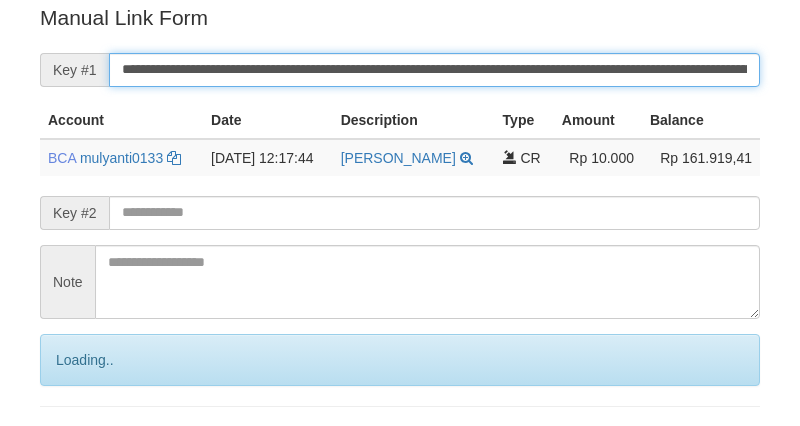 click on "**********" at bounding box center (434, 70) 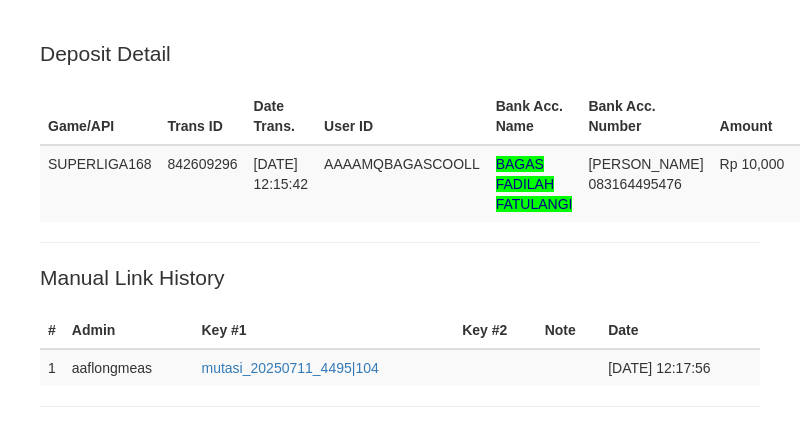 scroll, scrollTop: 424, scrollLeft: 0, axis: vertical 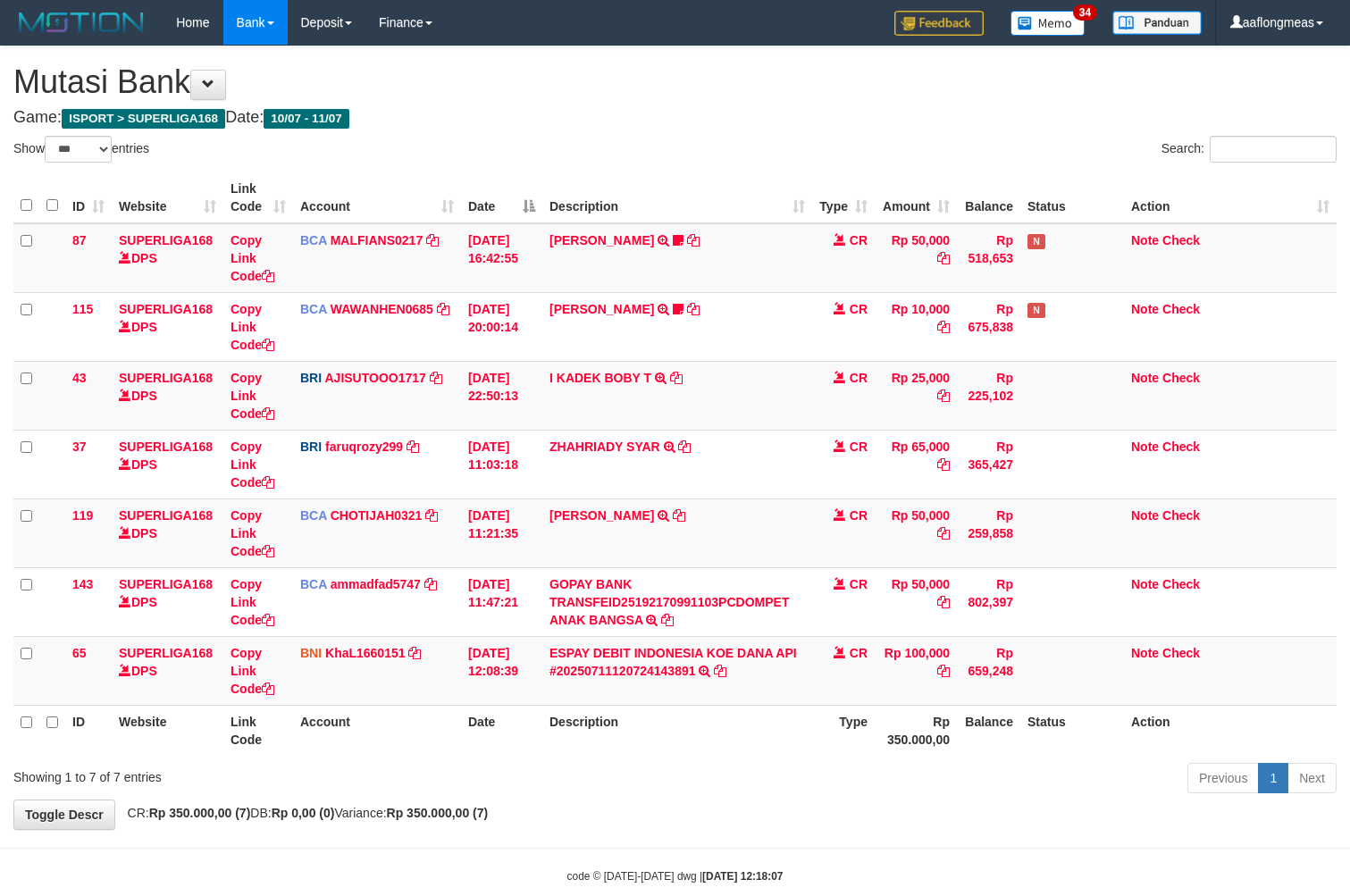select on "***" 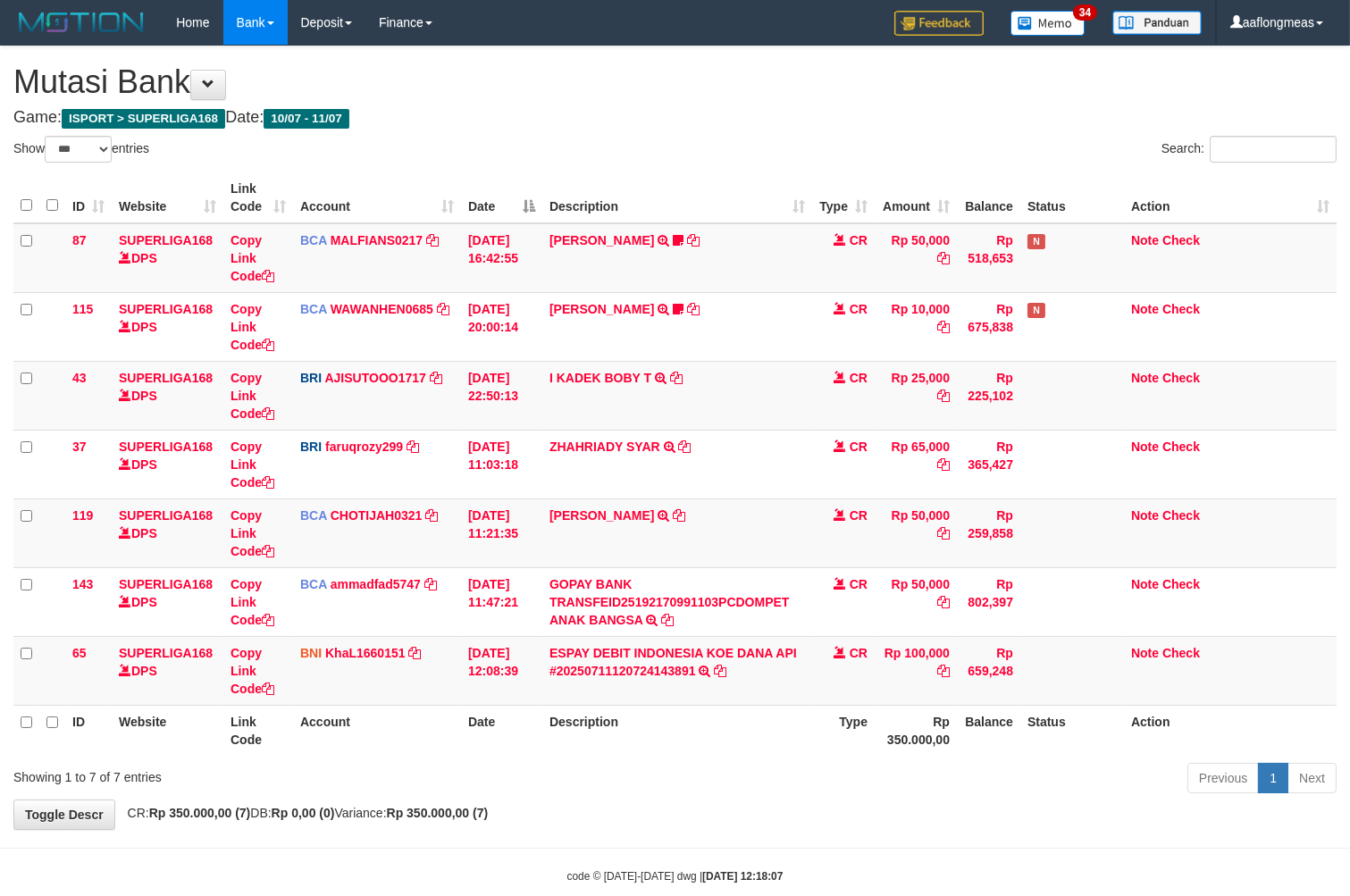 scroll, scrollTop: 33, scrollLeft: 0, axis: vertical 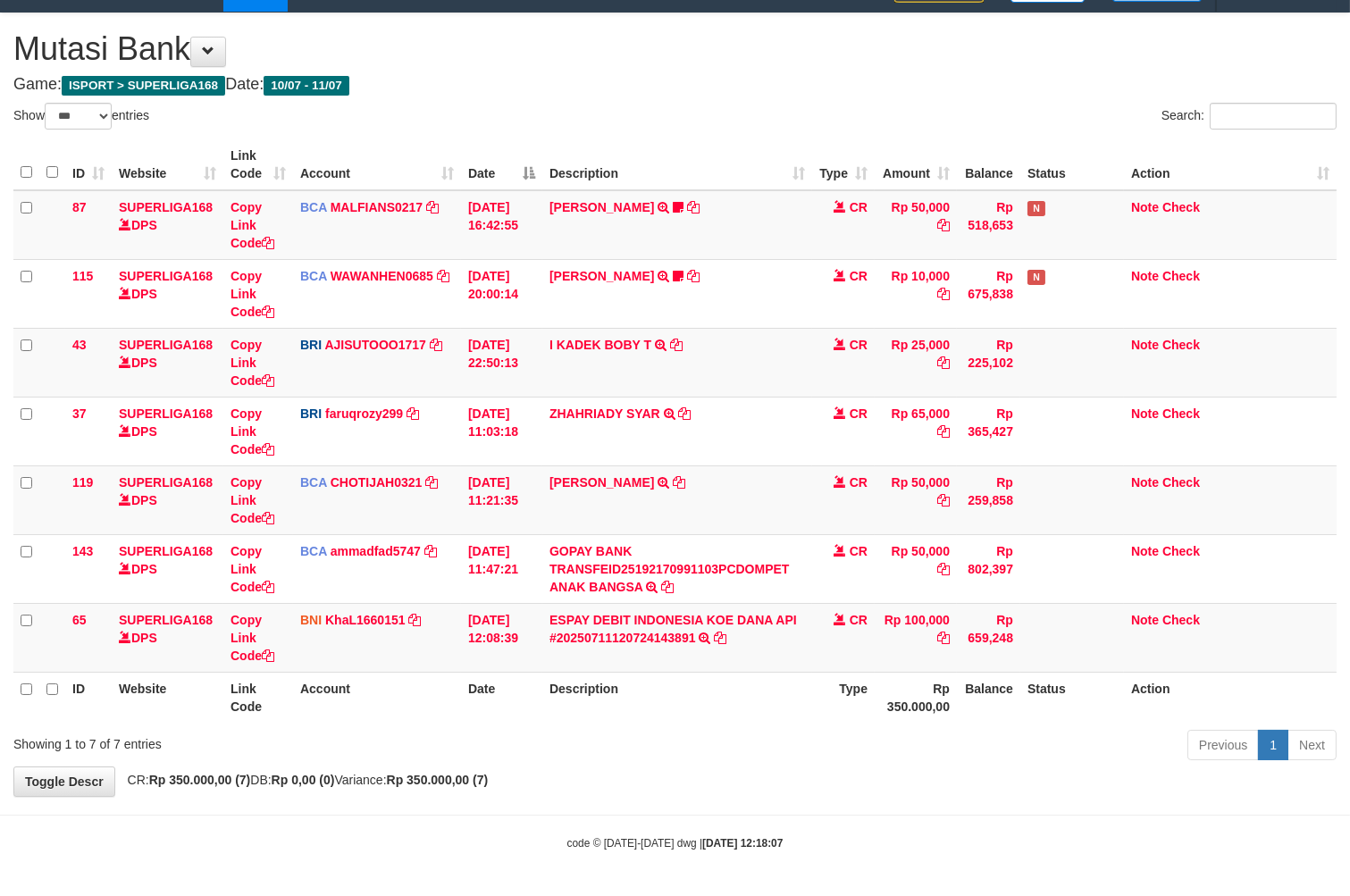 click on "**********" at bounding box center (675, 405) 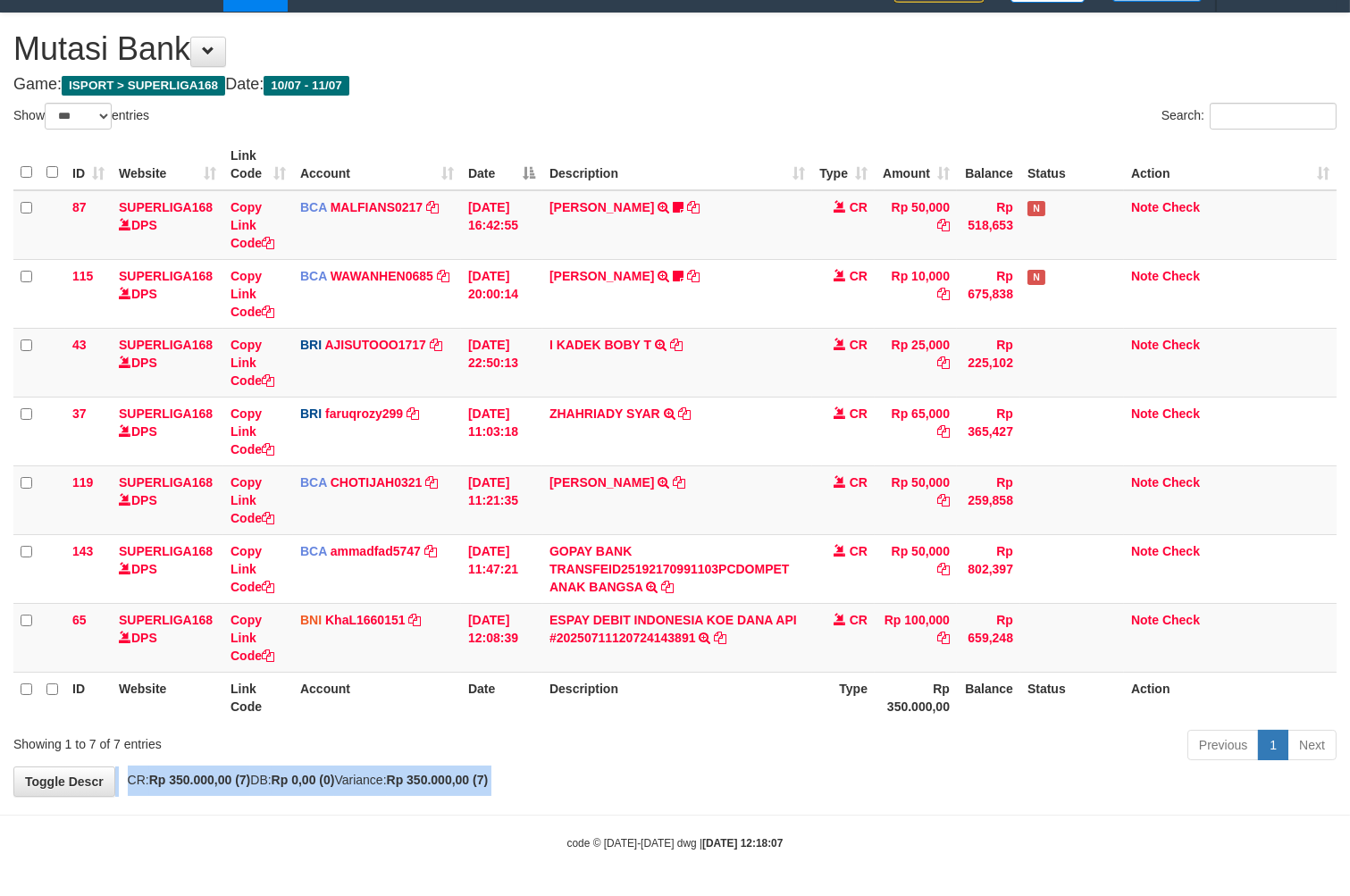 click on "**********" at bounding box center [675, 405] 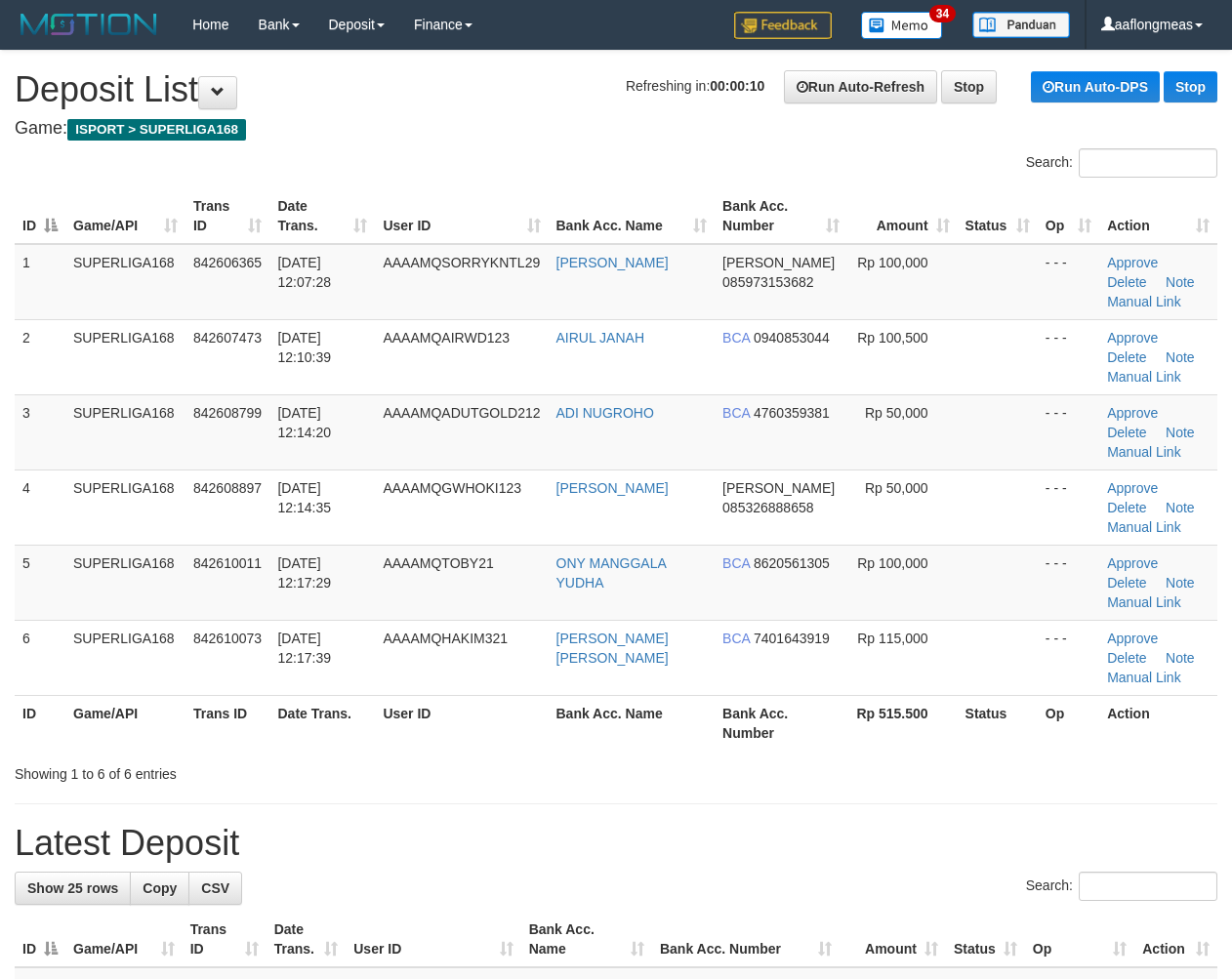 scroll, scrollTop: 0, scrollLeft: 0, axis: both 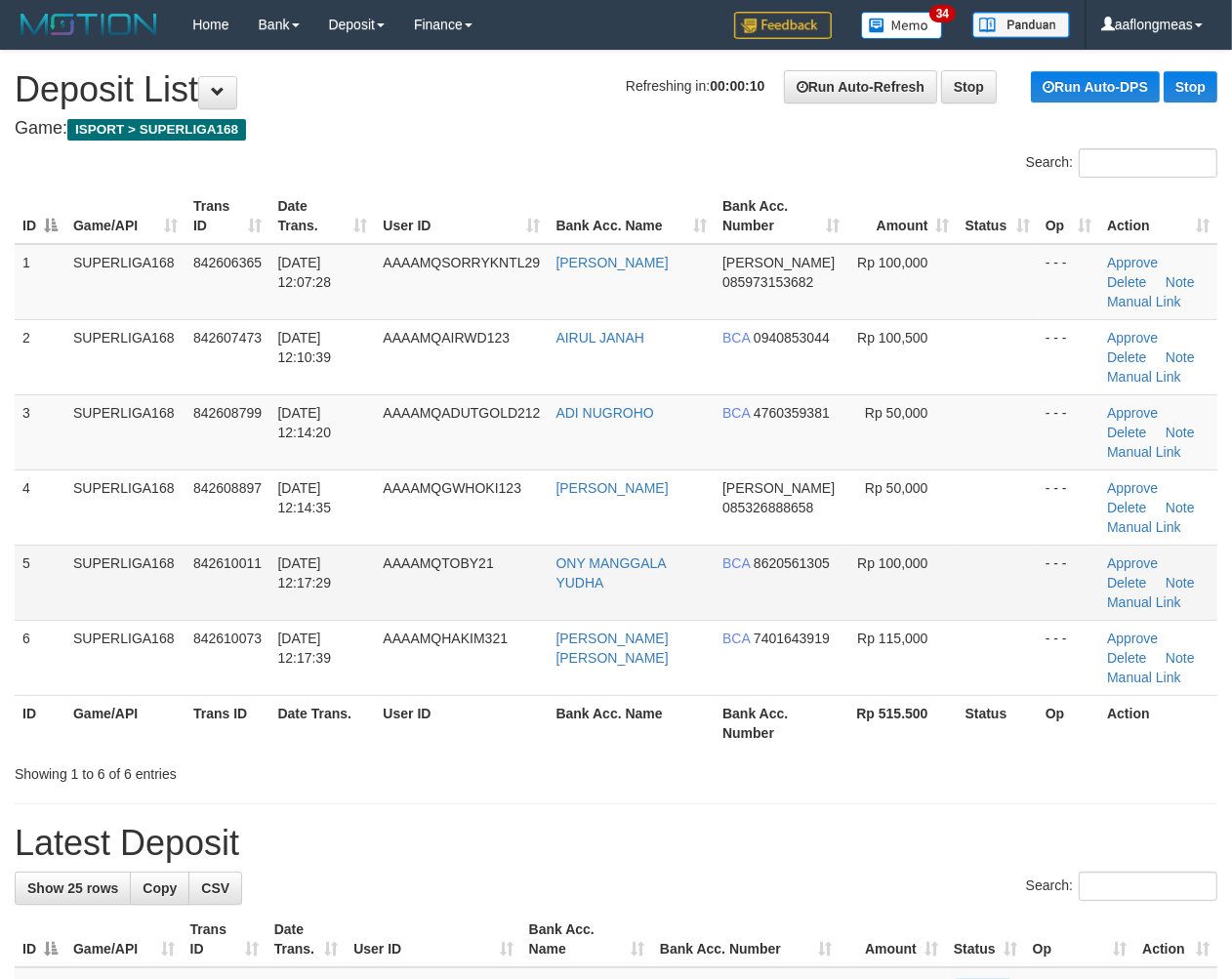 click on "Rp 100,000" at bounding box center [892, 563] 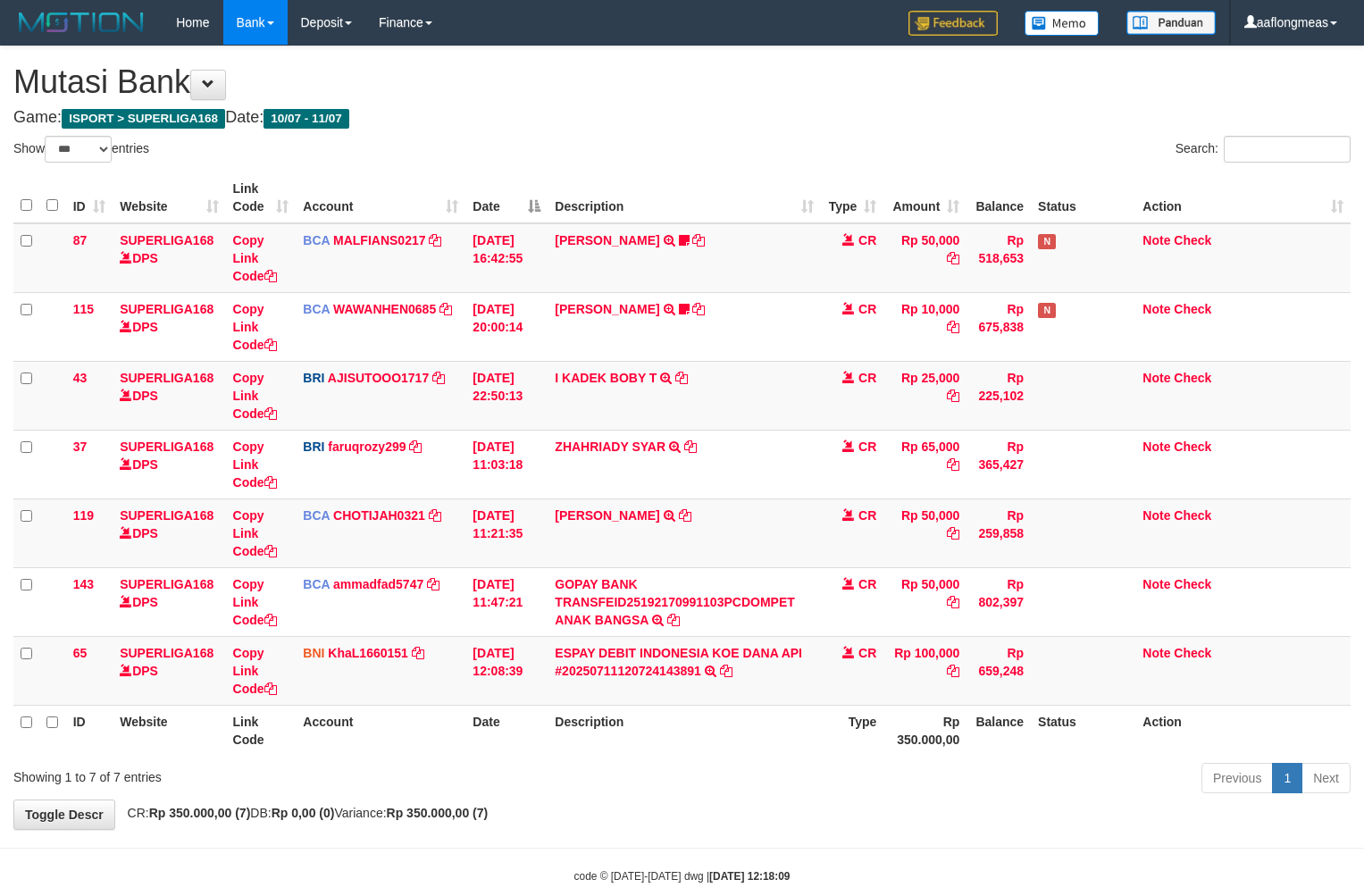 select on "***" 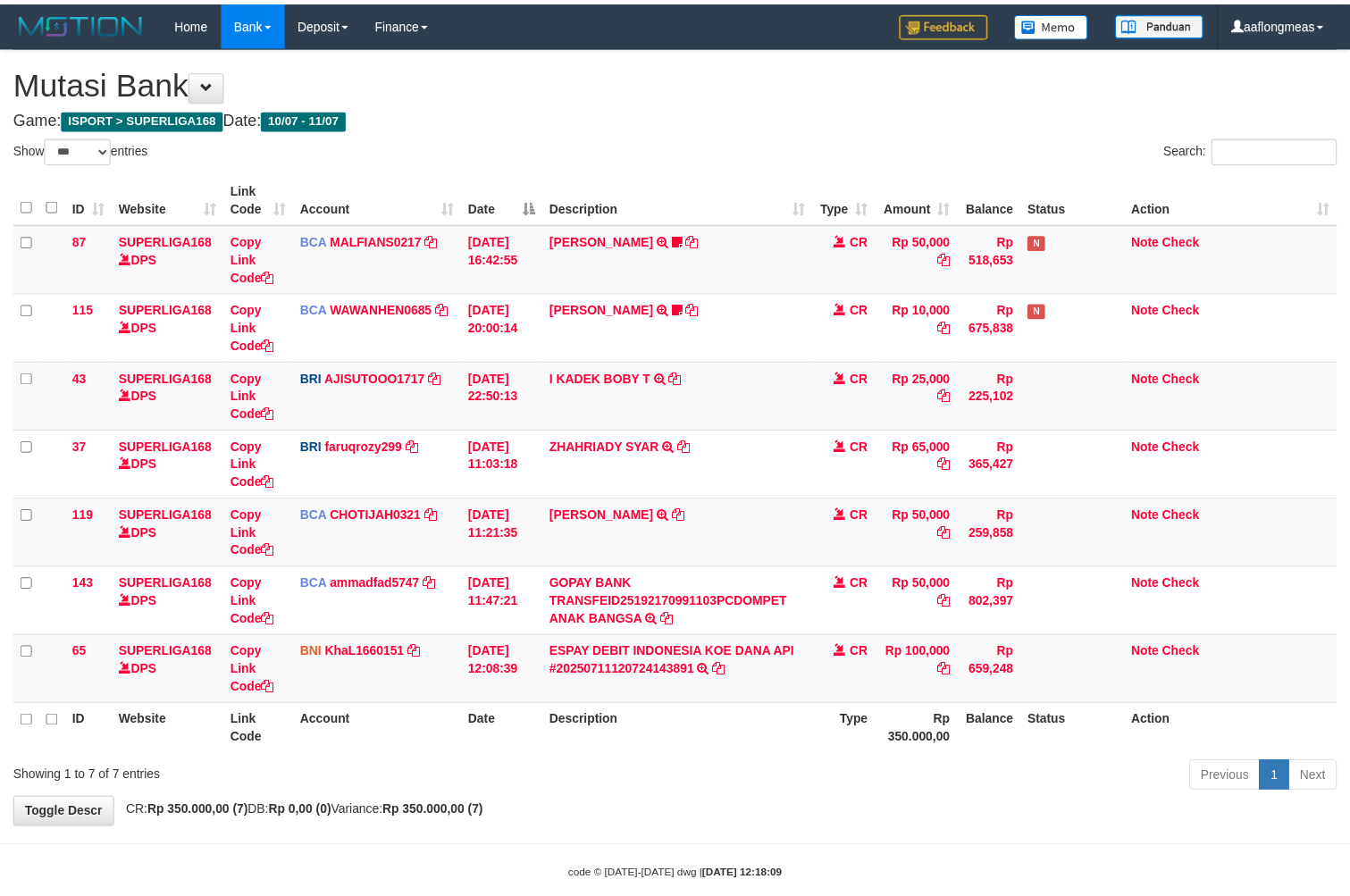 scroll, scrollTop: 33, scrollLeft: 0, axis: vertical 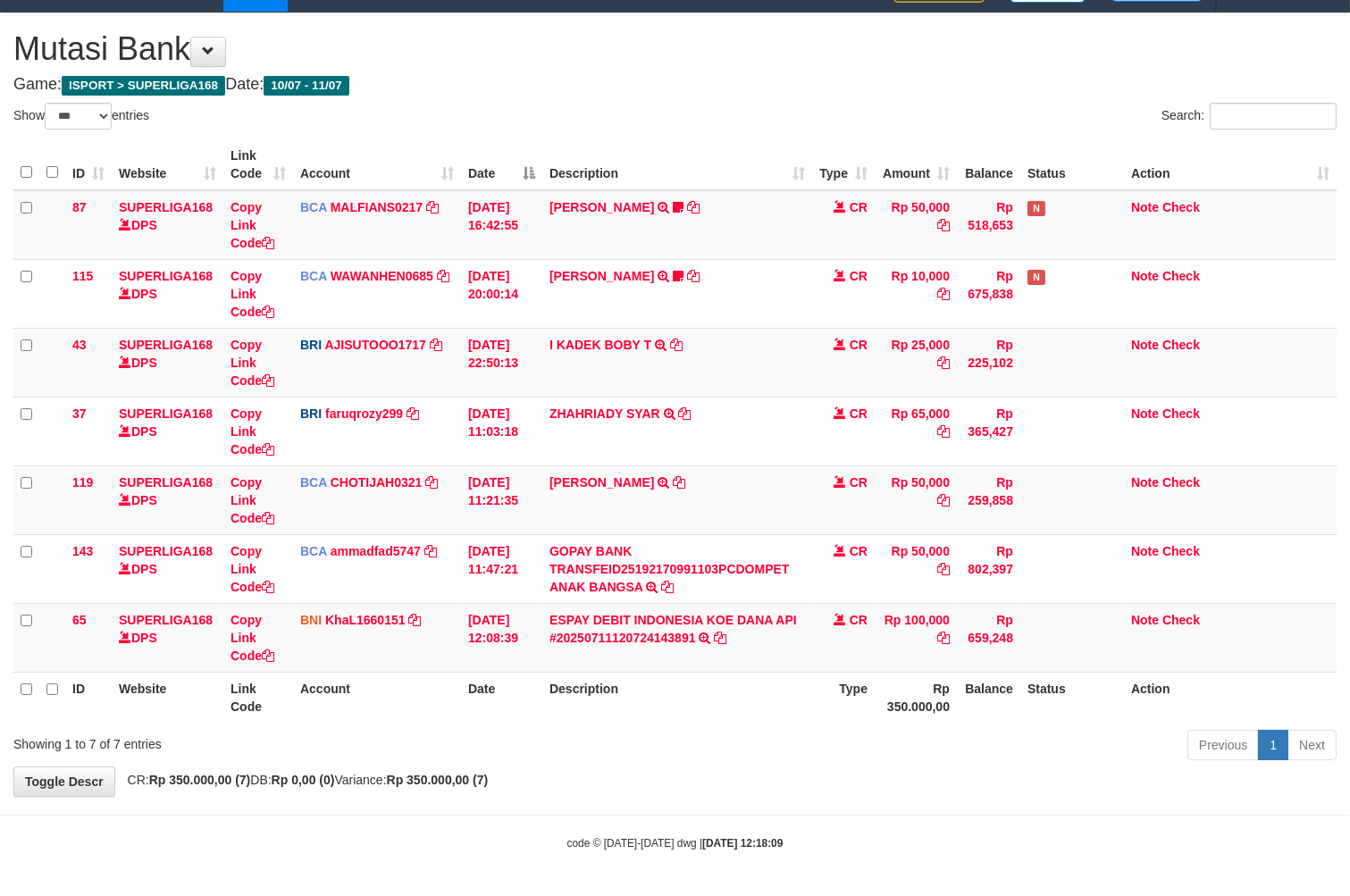 drag, startPoint x: 647, startPoint y: 675, endPoint x: 650, endPoint y: 688, distance: 13.3416641 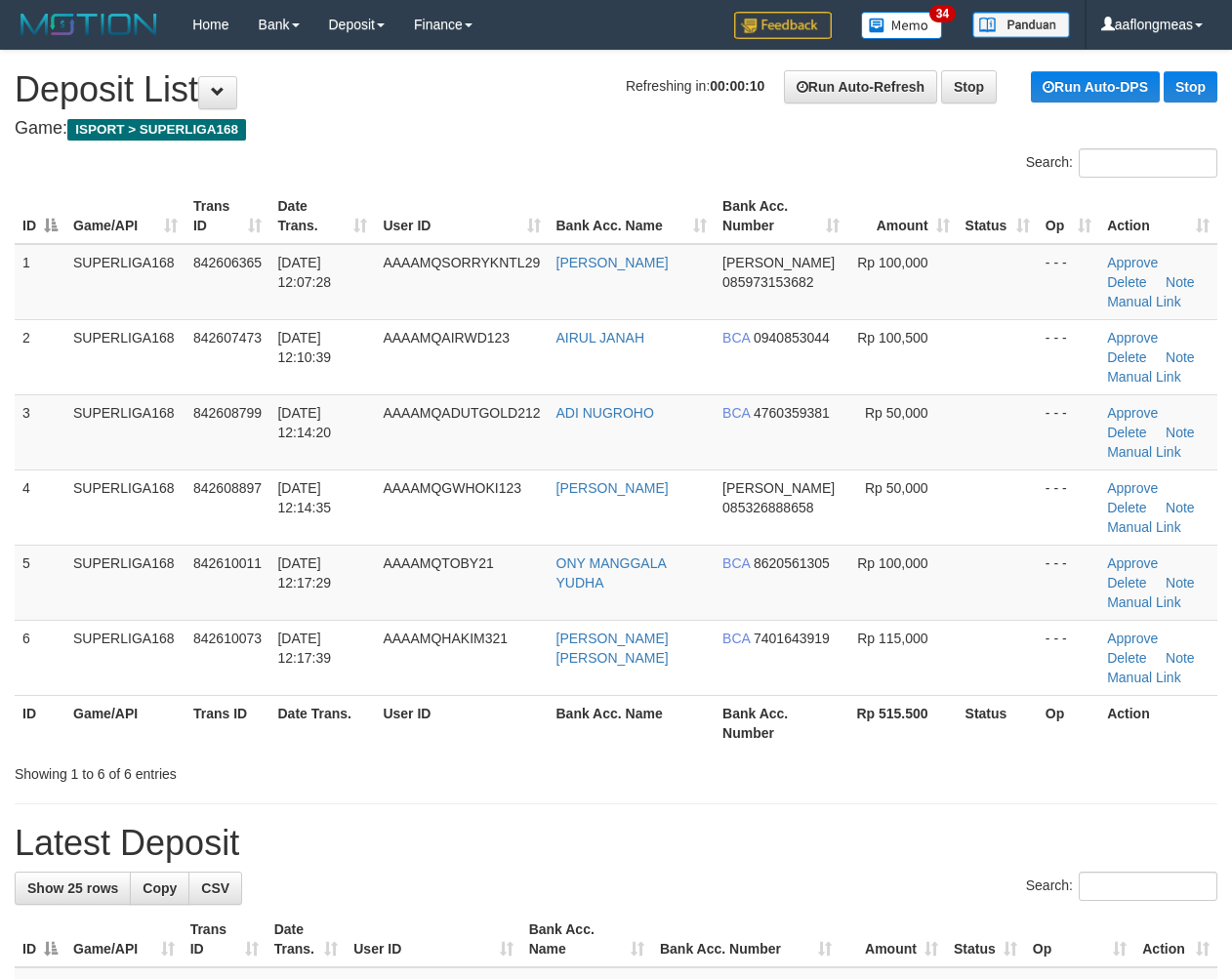 scroll, scrollTop: 0, scrollLeft: 0, axis: both 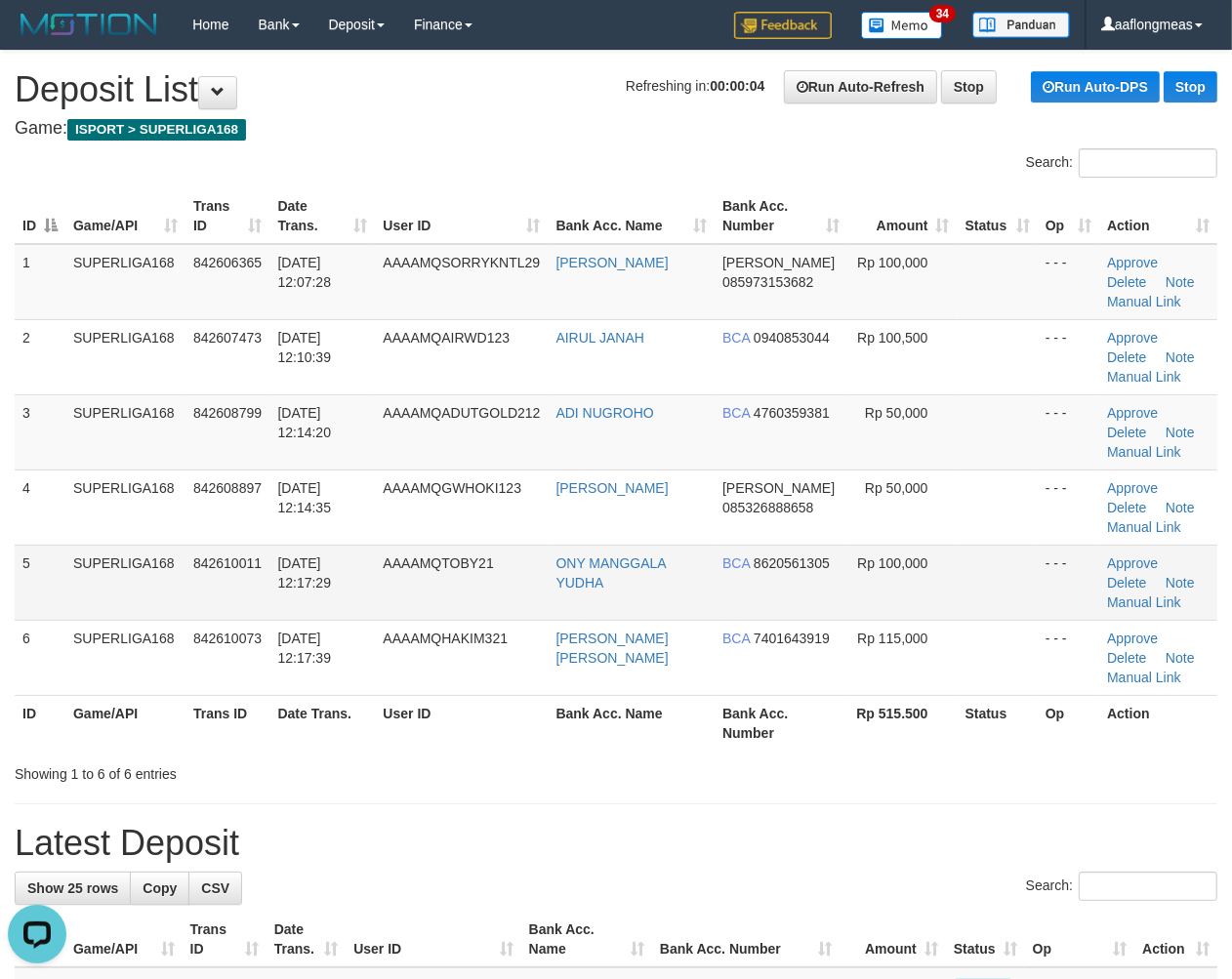 click on "Rp 100,000" at bounding box center [902, 582] 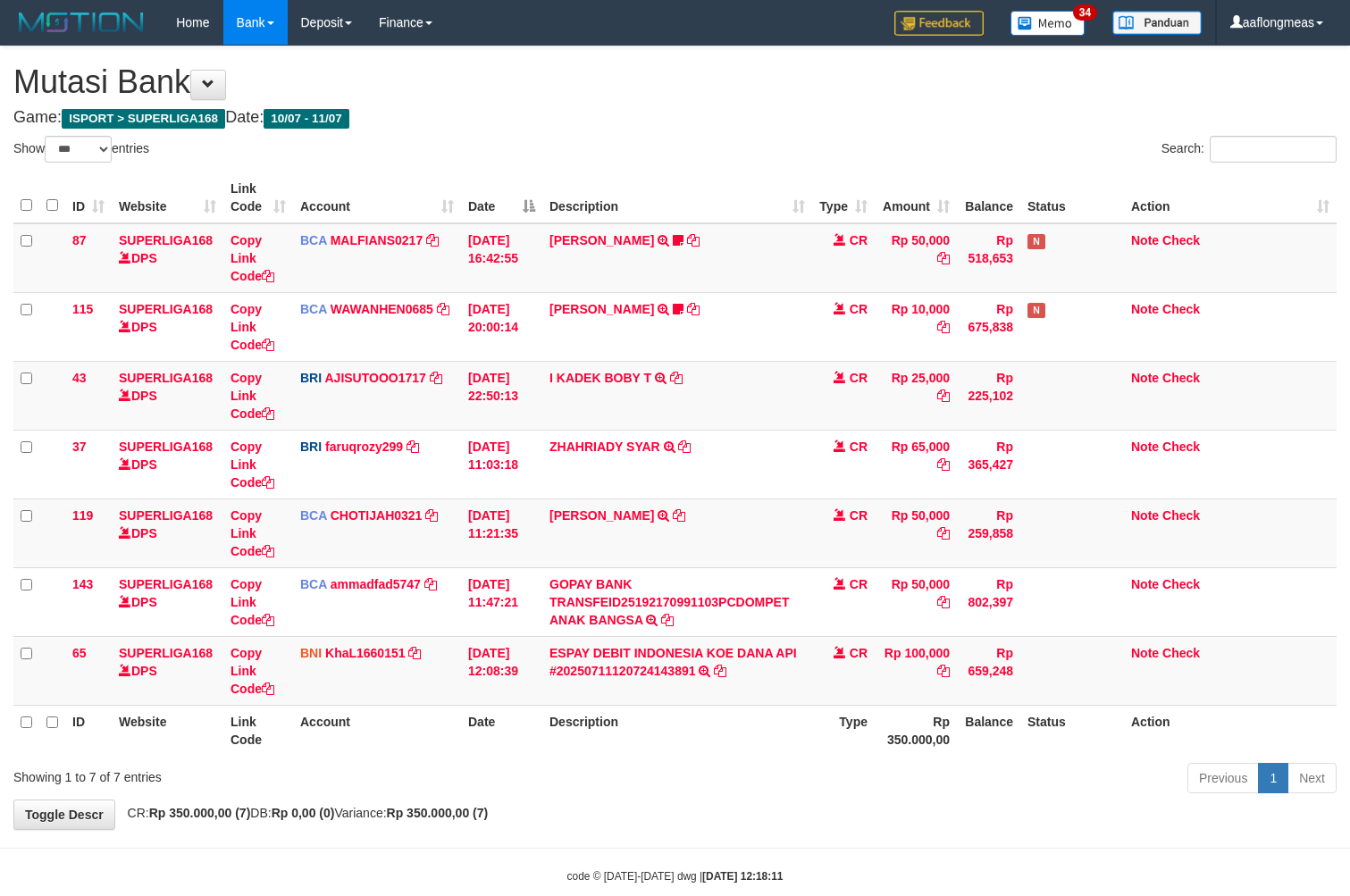 select on "***" 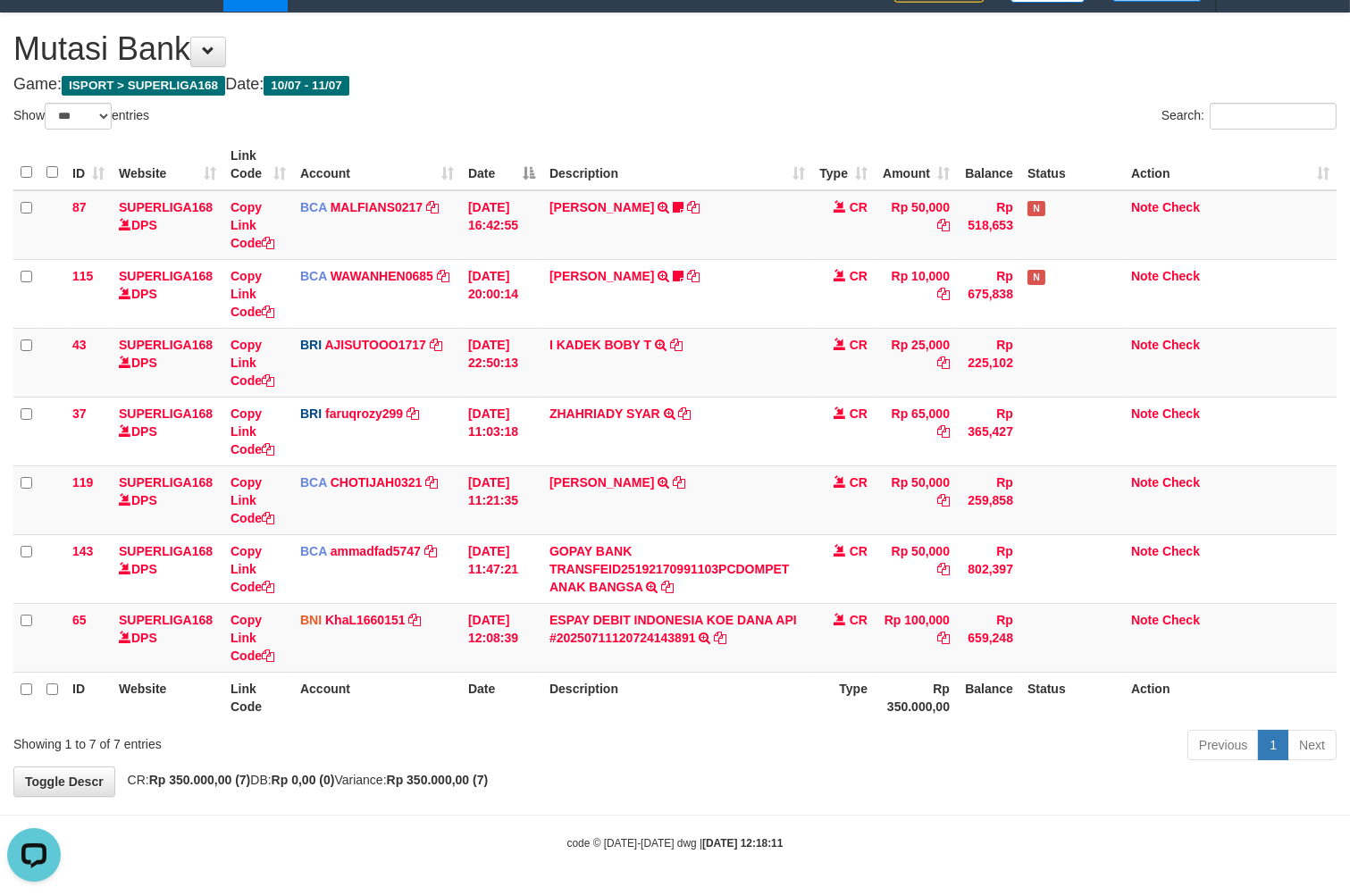 scroll, scrollTop: 0, scrollLeft: 0, axis: both 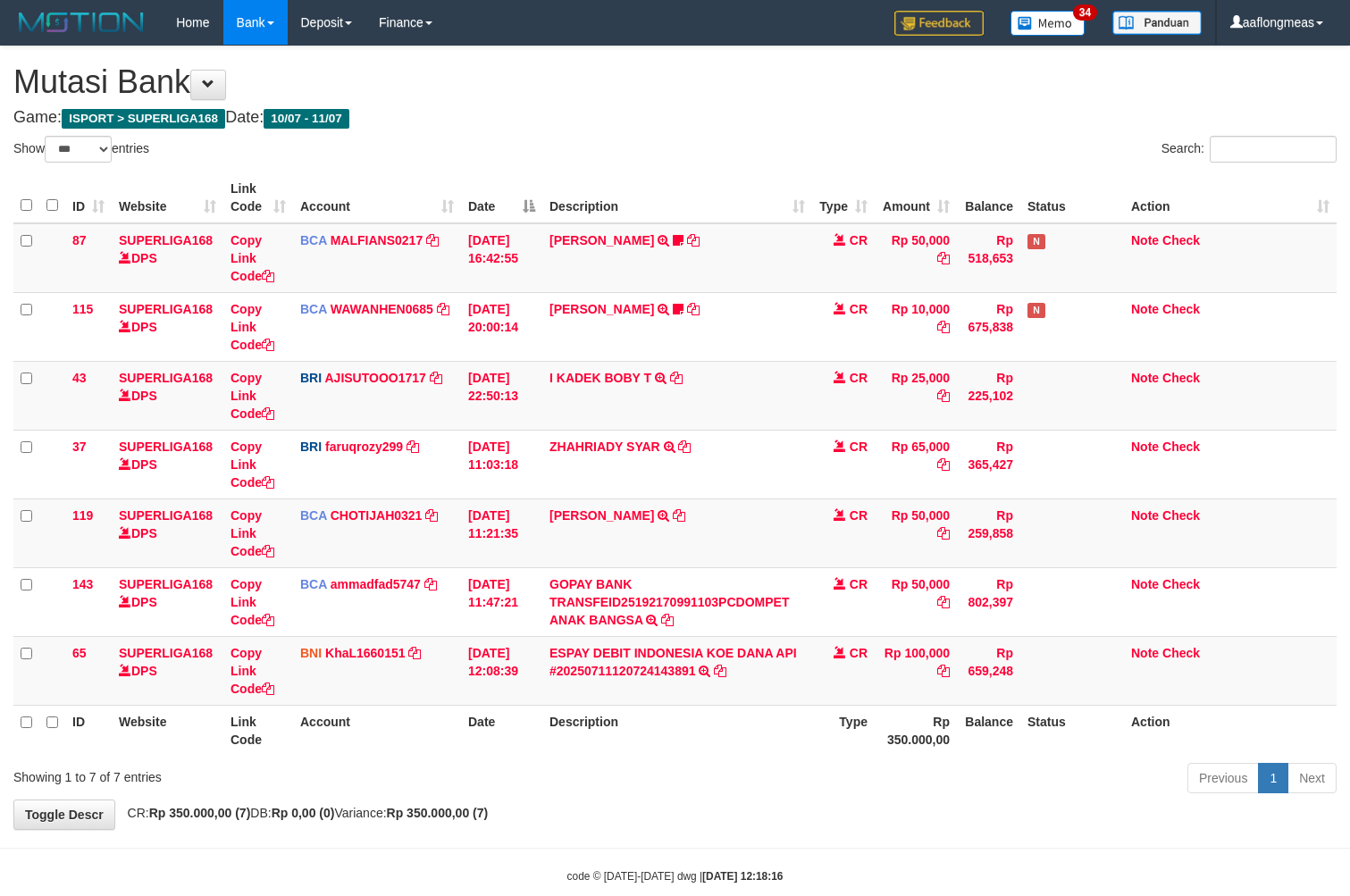 select on "***" 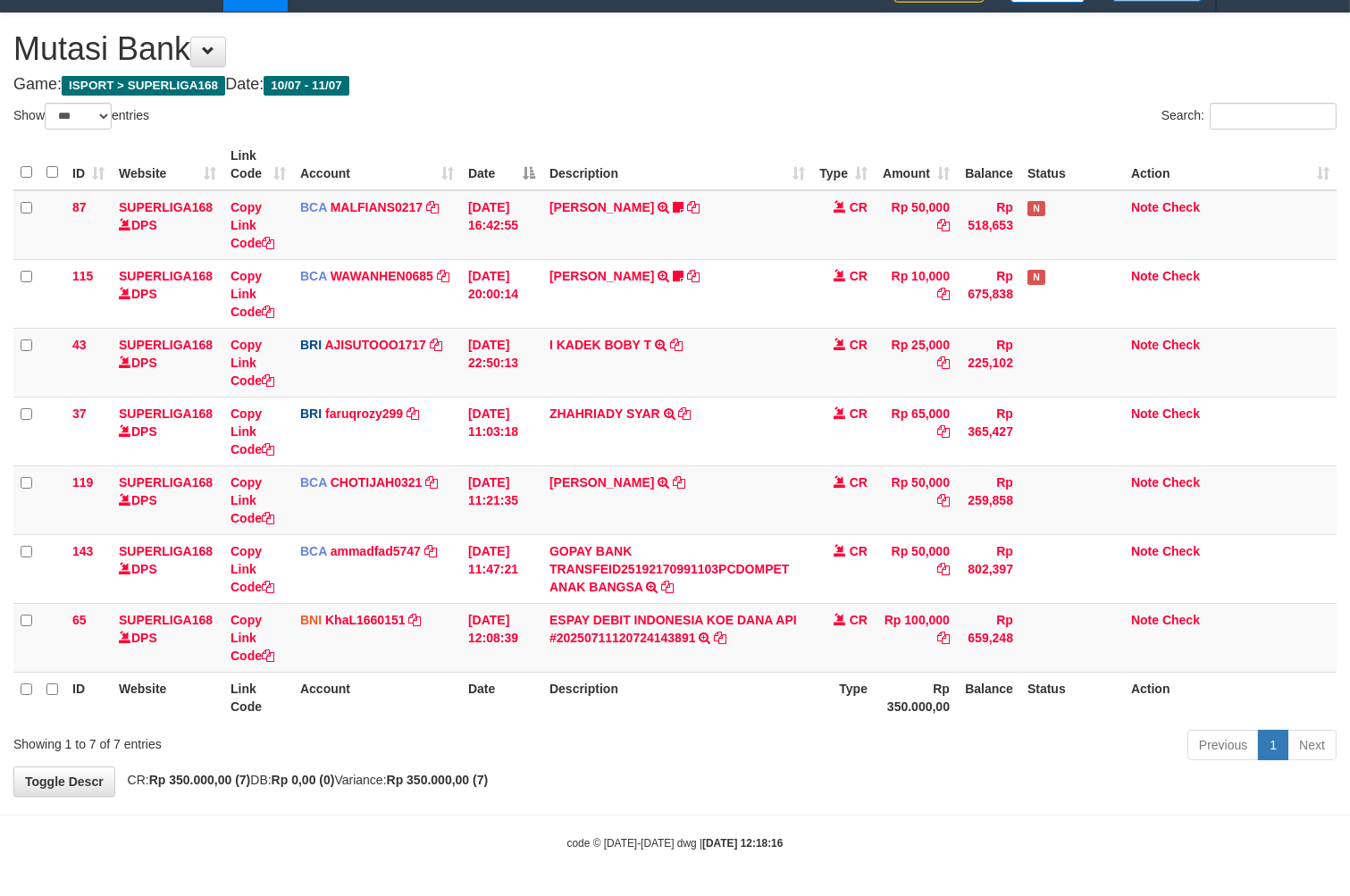 click on "Previous 1 Next" at bounding box center (956, 747) 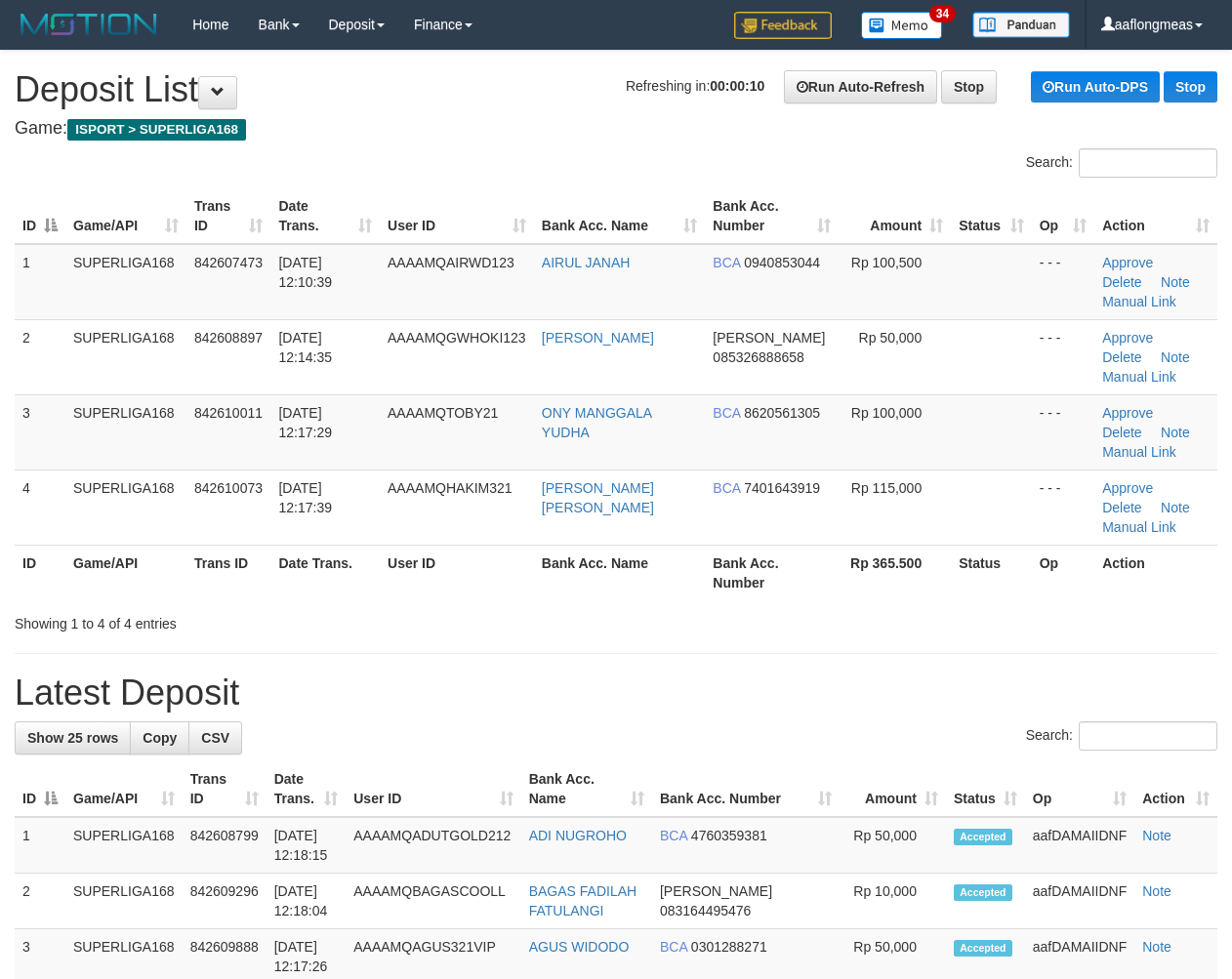 scroll, scrollTop: 0, scrollLeft: 0, axis: both 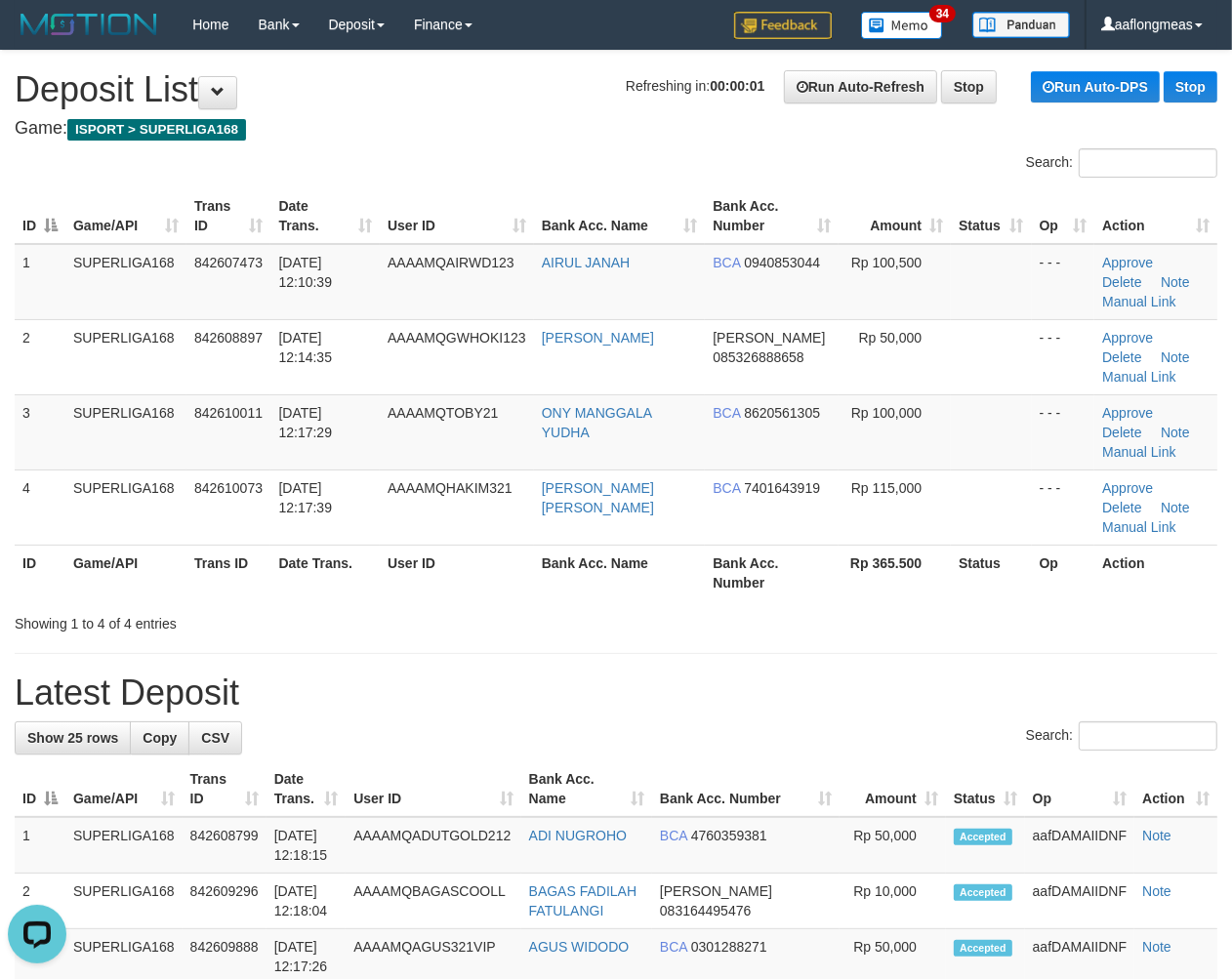drag, startPoint x: 1013, startPoint y: 606, endPoint x: 1247, endPoint y: 651, distance: 238.28764 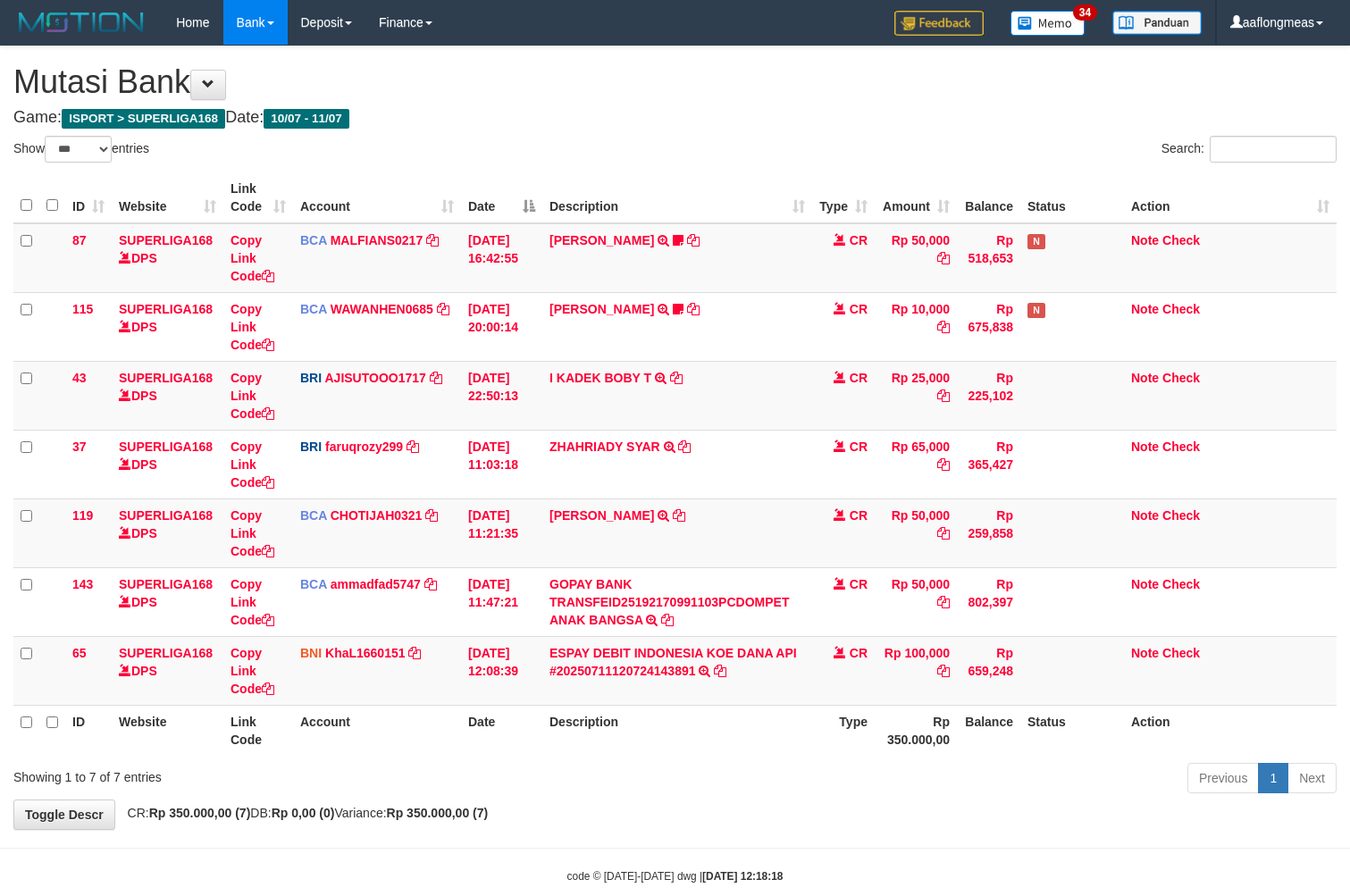 select on "***" 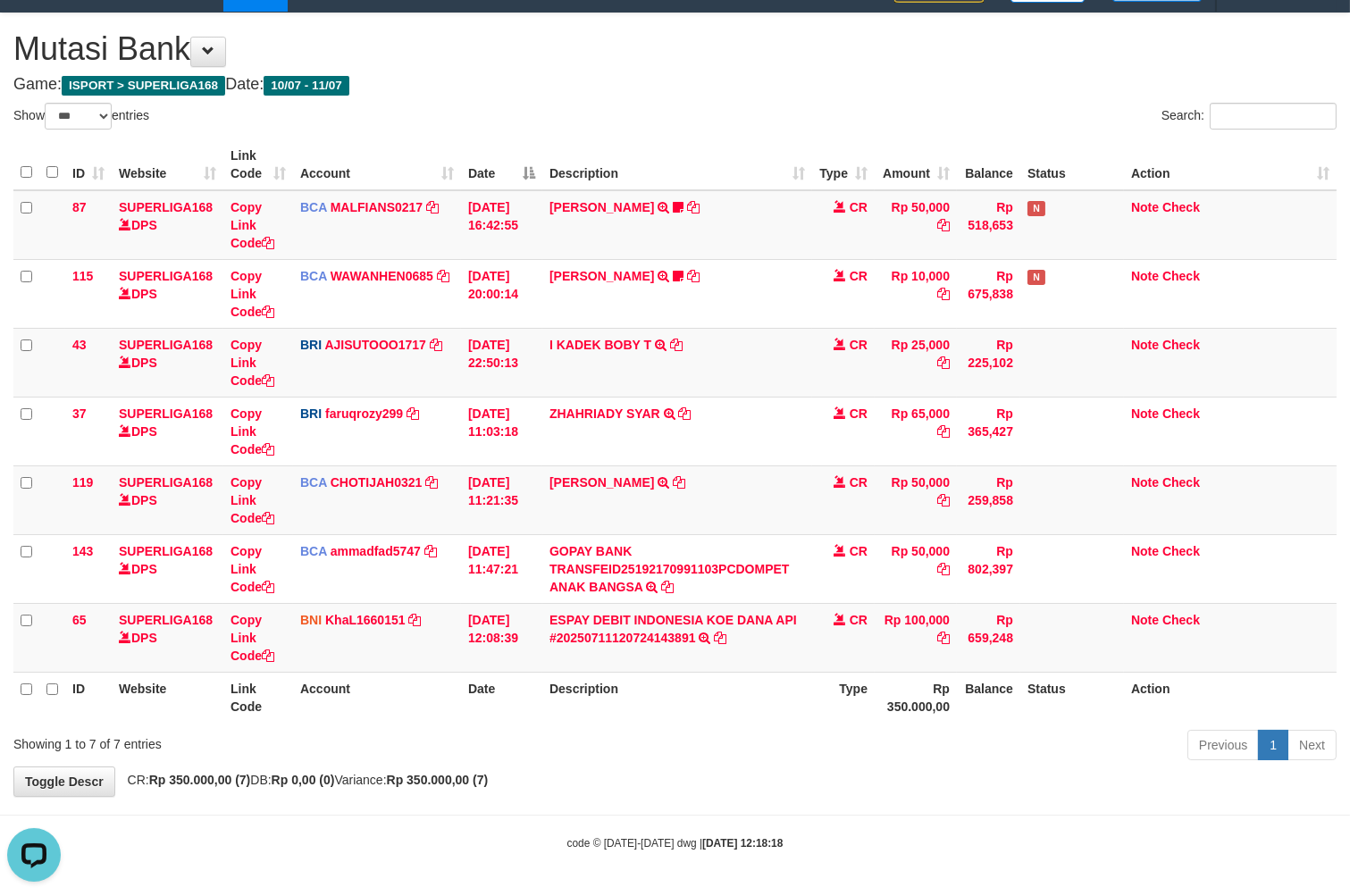 scroll, scrollTop: 0, scrollLeft: 0, axis: both 